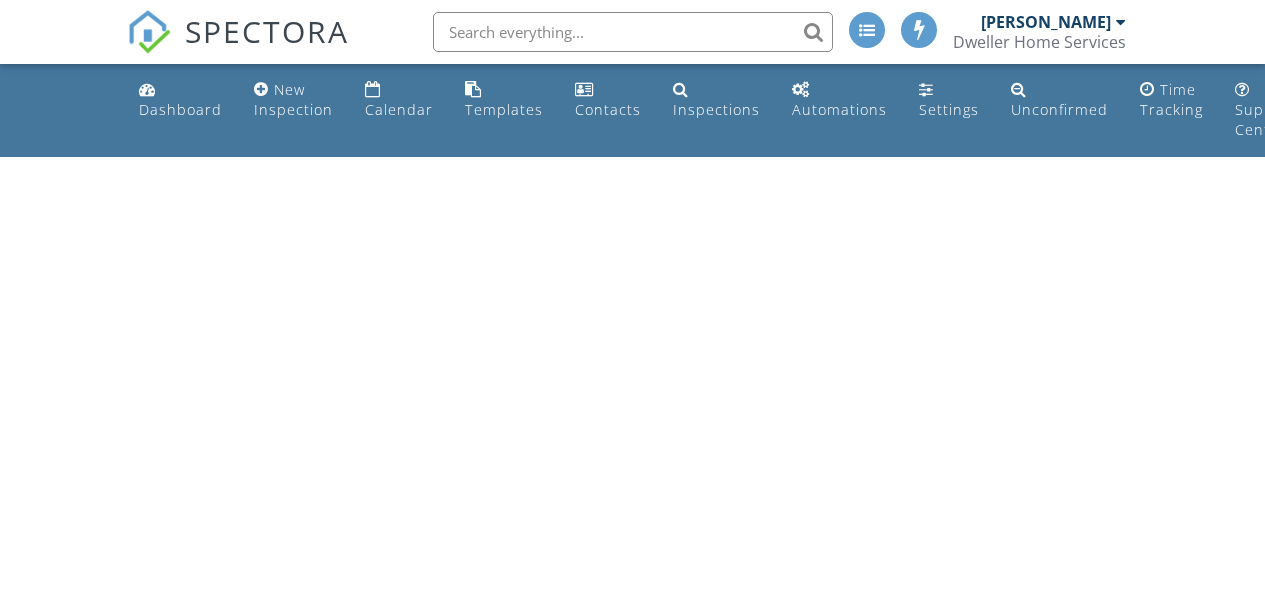scroll, scrollTop: 0, scrollLeft: 0, axis: both 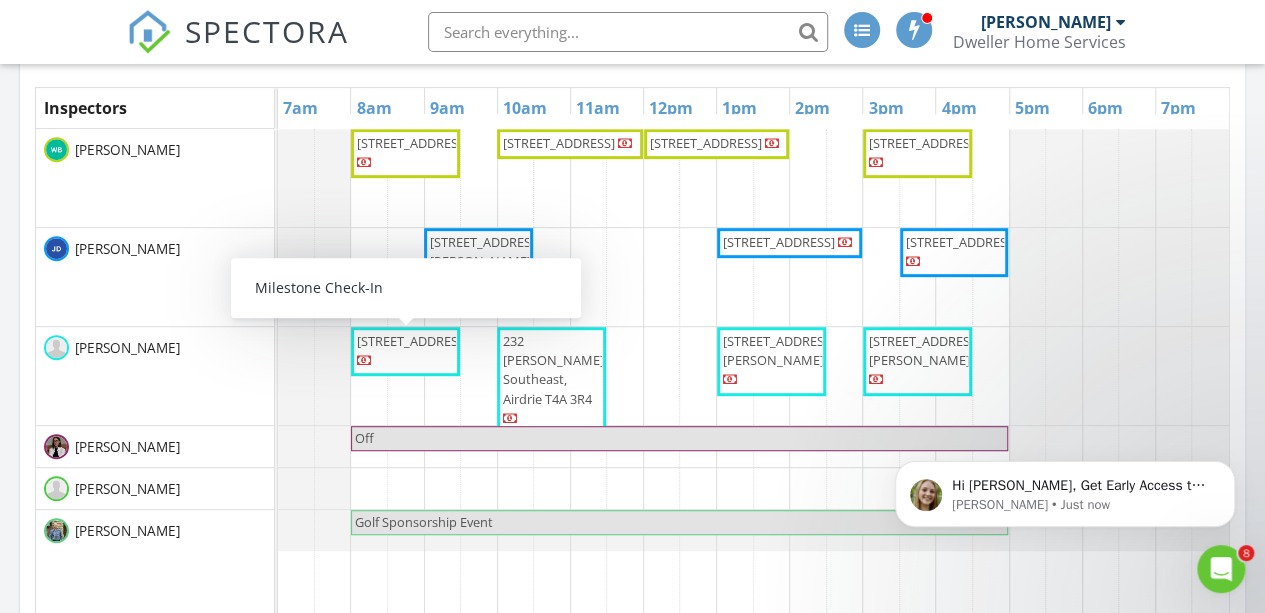 click on "39 Lambeau Ln SE, Airdrie T4A 3P4" at bounding box center [413, 341] 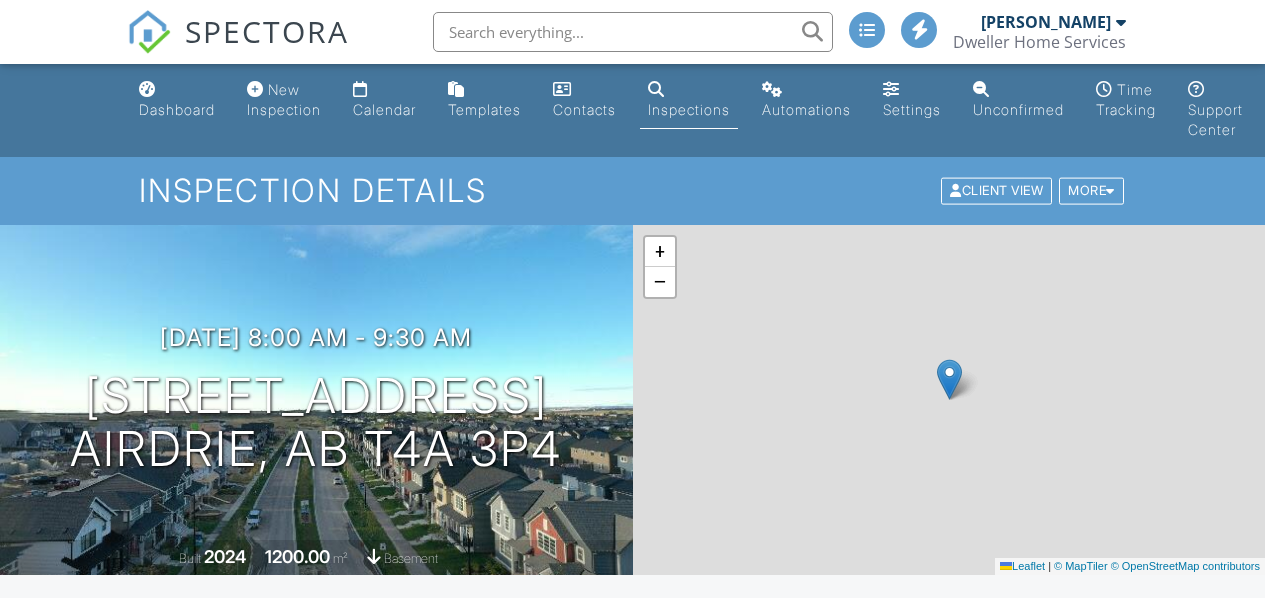 scroll, scrollTop: 0, scrollLeft: 0, axis: both 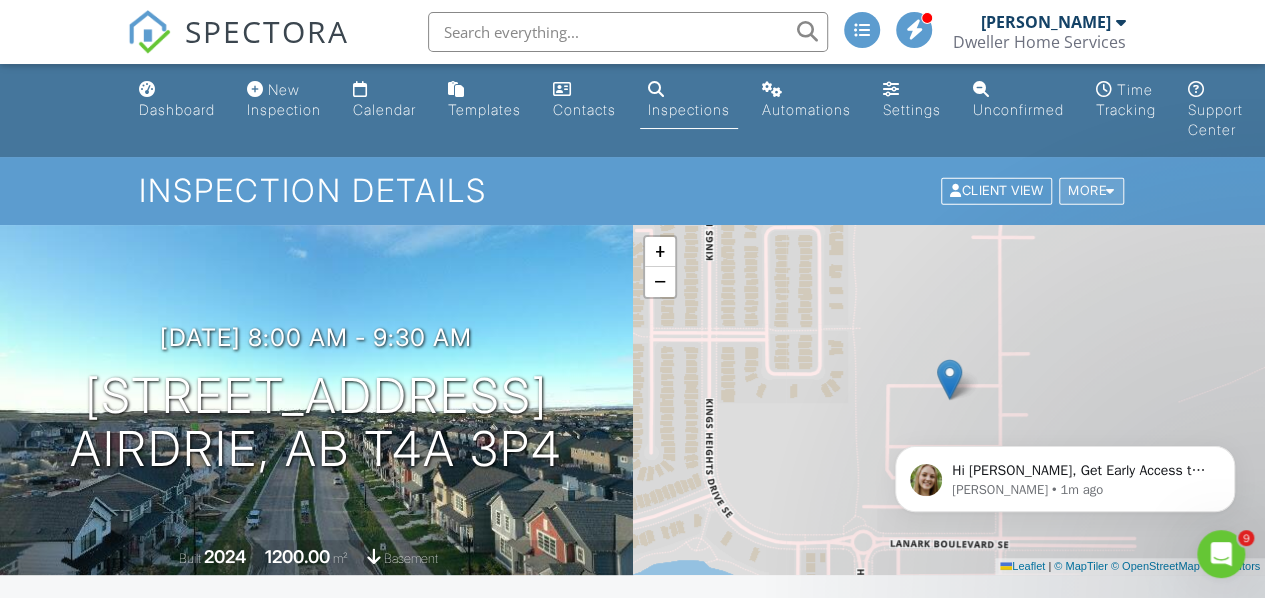 click at bounding box center (1110, 191) 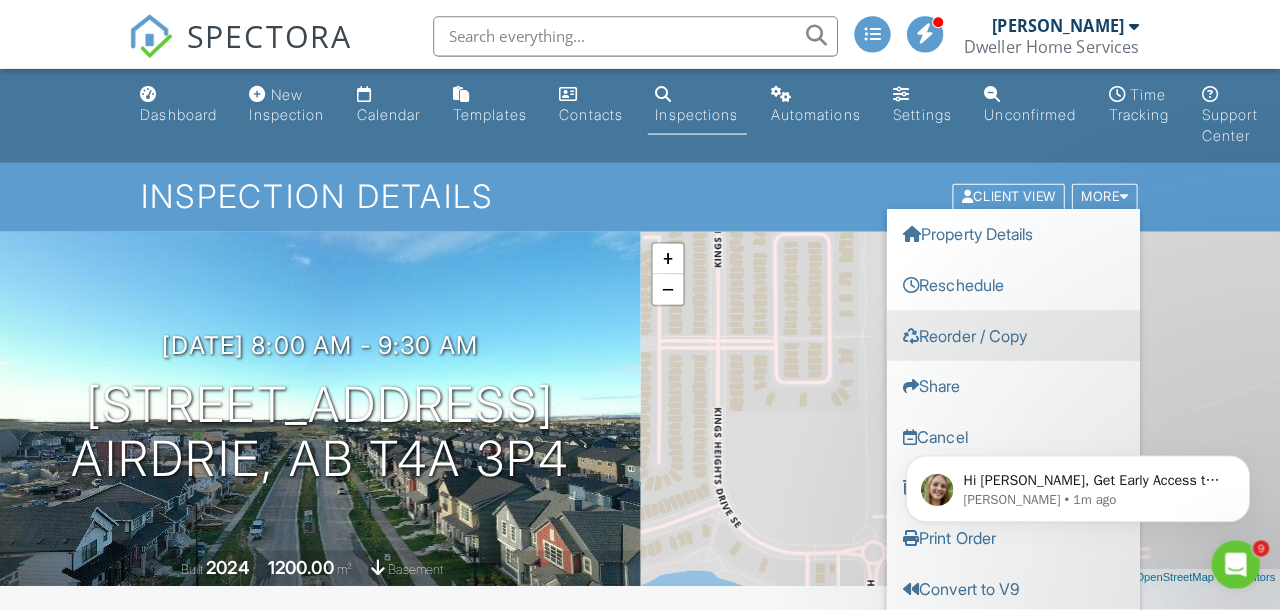 scroll, scrollTop: 14, scrollLeft: 0, axis: vertical 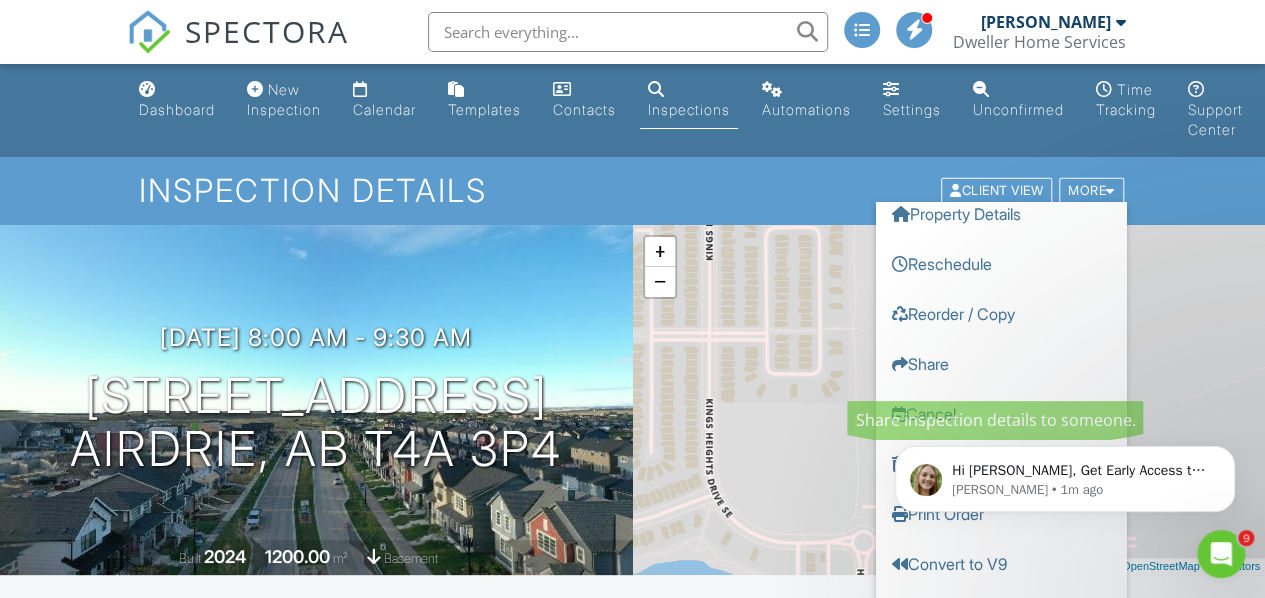 click on "Hi Ryan, Get Early Access to New Report Writing Features &amp; Updates Want to be the first to try Spectora’s latest updates? Join our early access group and be the first to use new features before they’re released. Features and updates coming soon that you will get early access to include: Update: The upgraded Rapid Fire Camera, New: Photo preview before adding images to a report, New: The .5 camera lens Megan • 1m ago" at bounding box center [1065, 387] 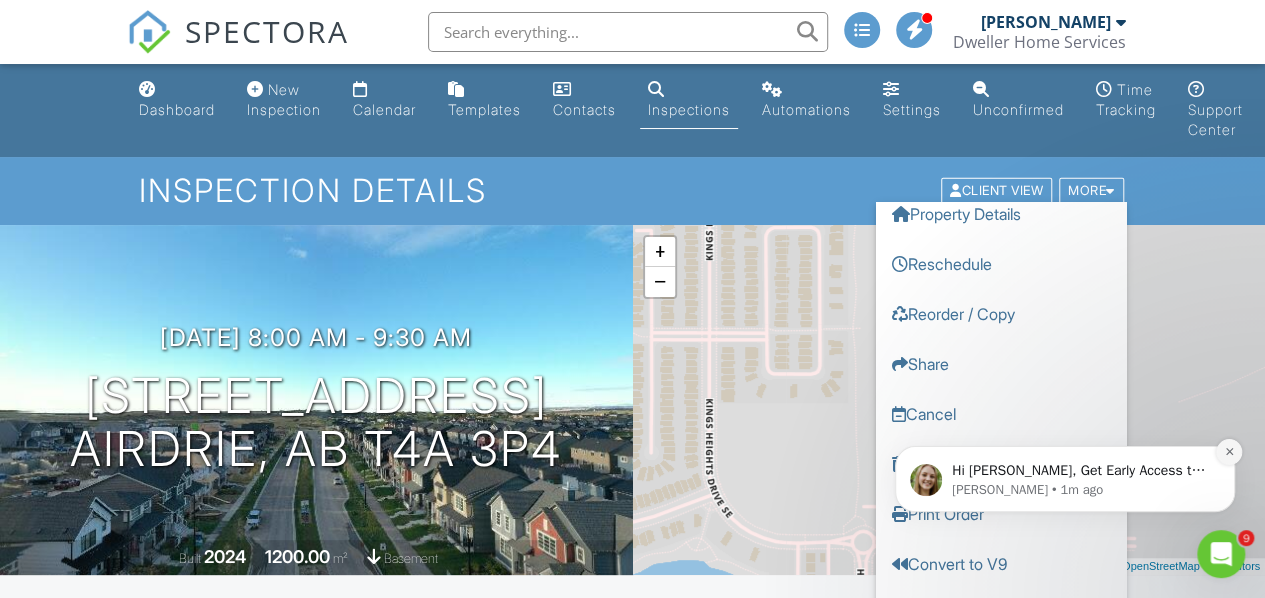 click 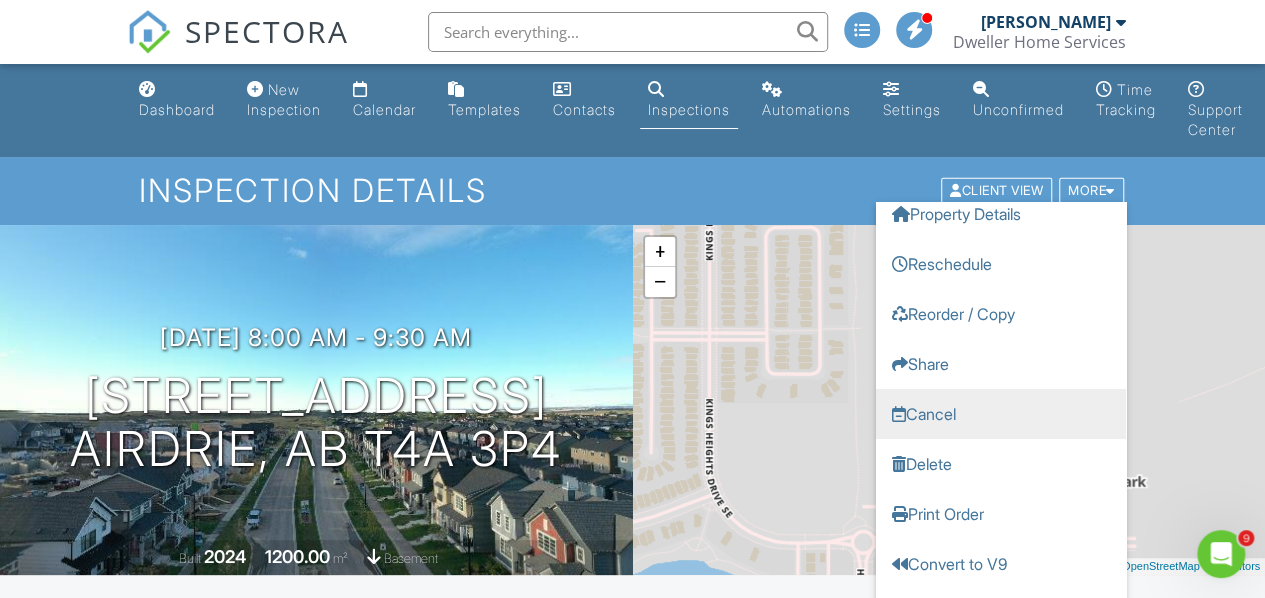click on "Cancel" at bounding box center [1001, 414] 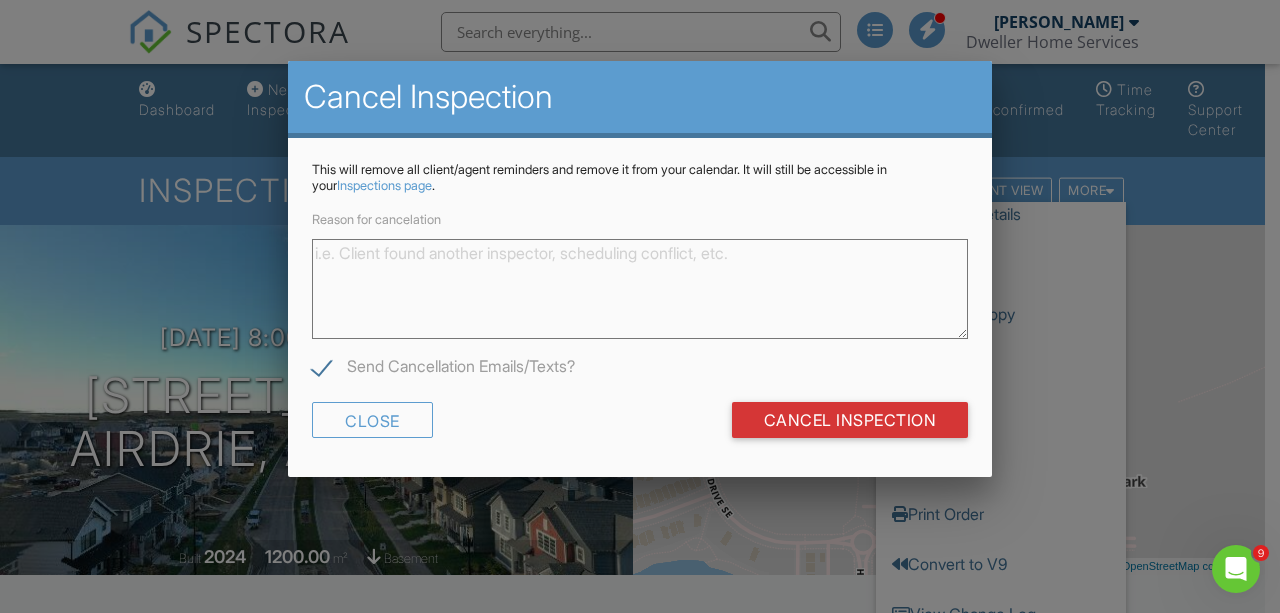 click on "Reason for cancelation" at bounding box center [640, 289] 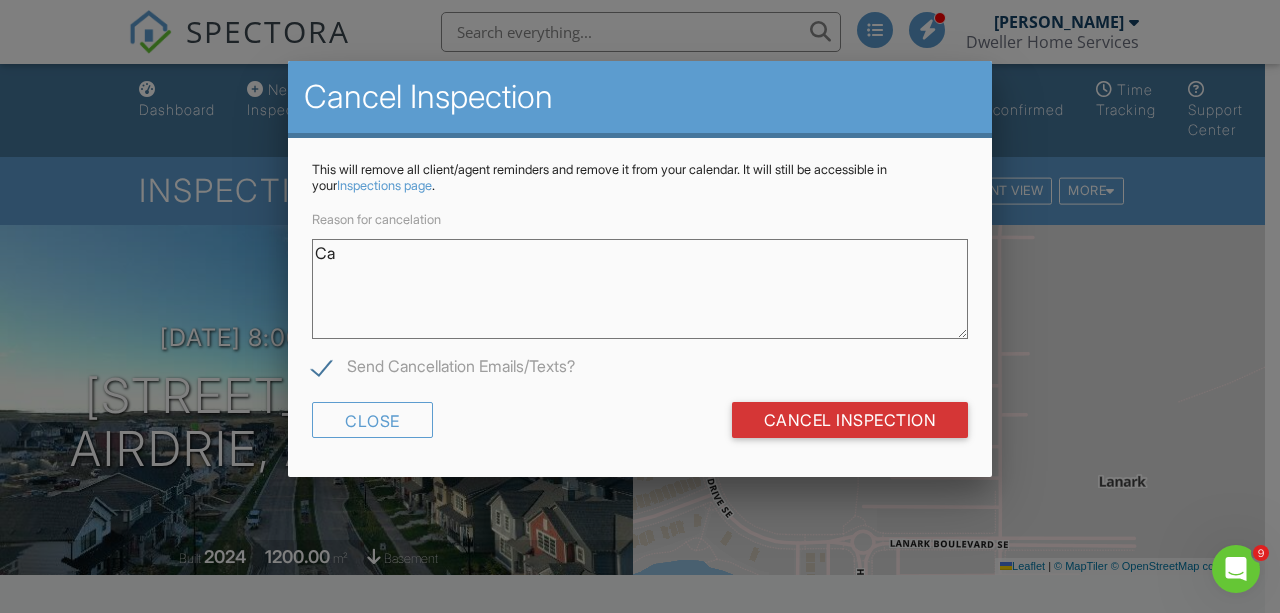 type on "C" 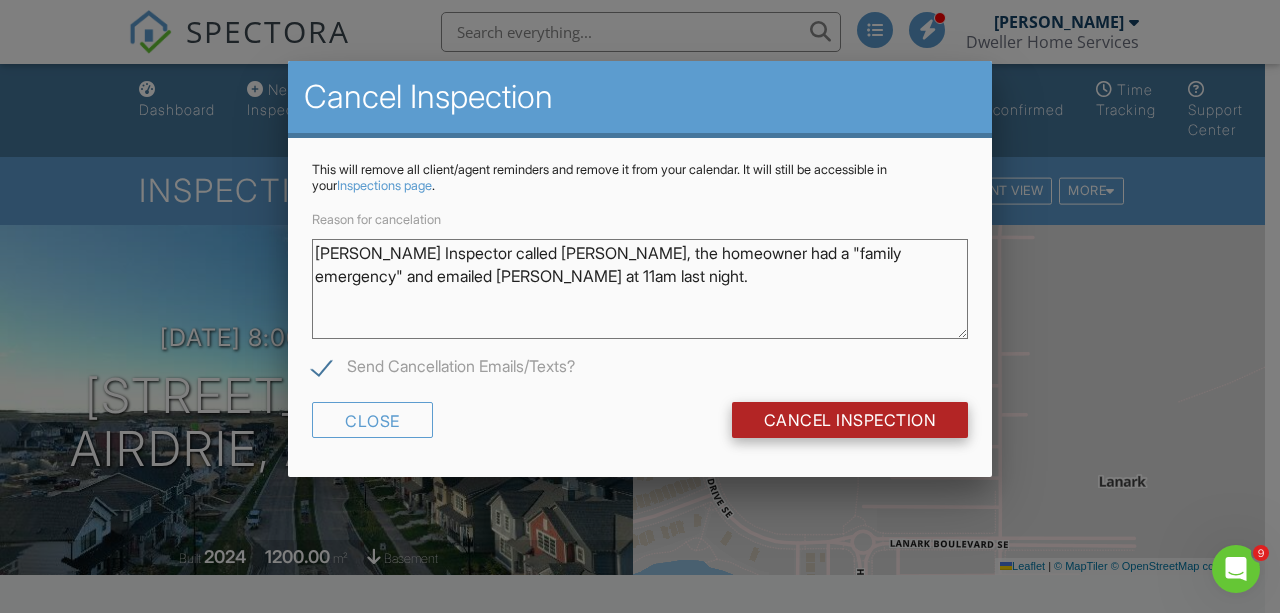 type on "Dweller Inspector called Tracy, the homeowner had a "family emergency" and emailed Tracy at 11am last night." 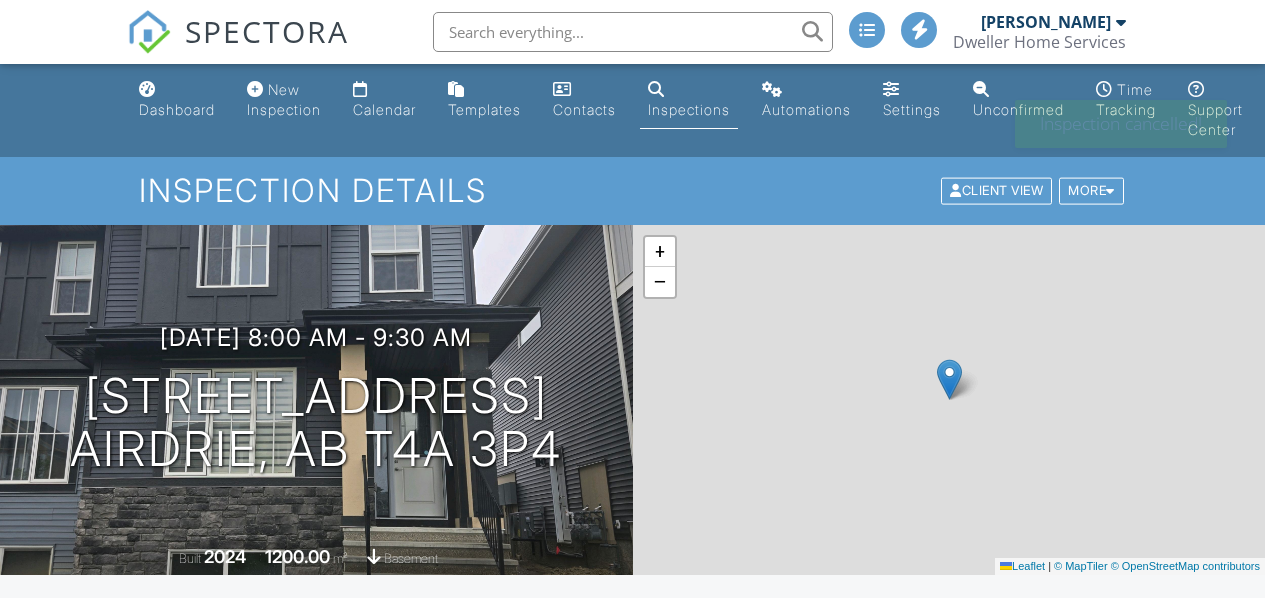 scroll, scrollTop: 0, scrollLeft: 0, axis: both 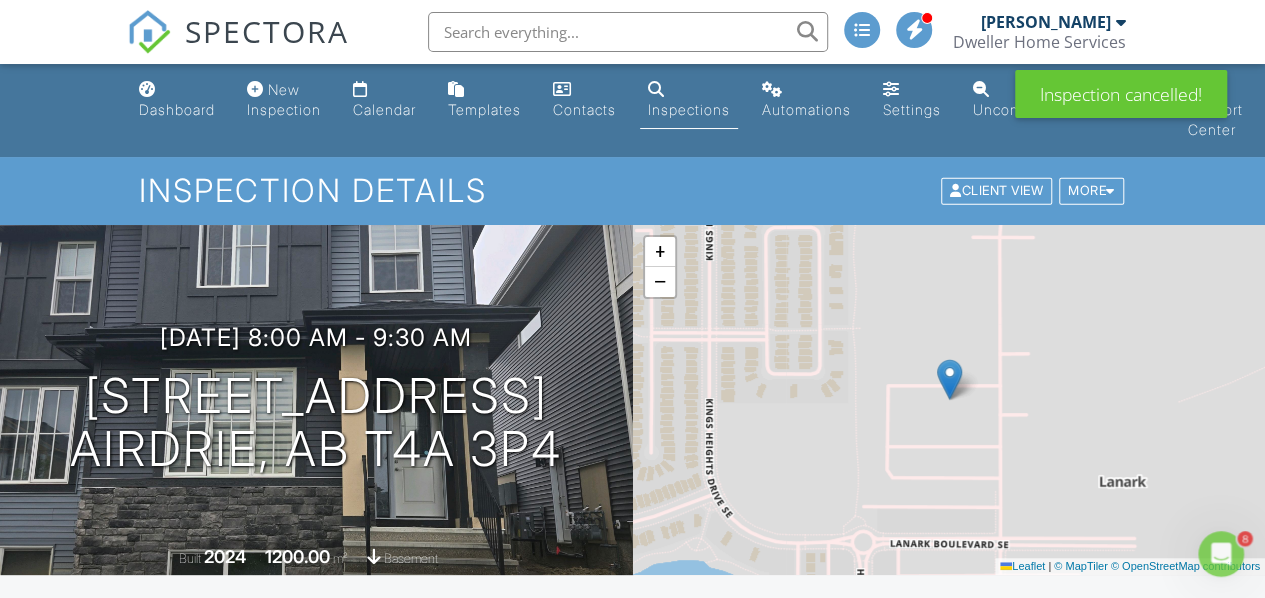 click on "SPECTORA" at bounding box center (267, 31) 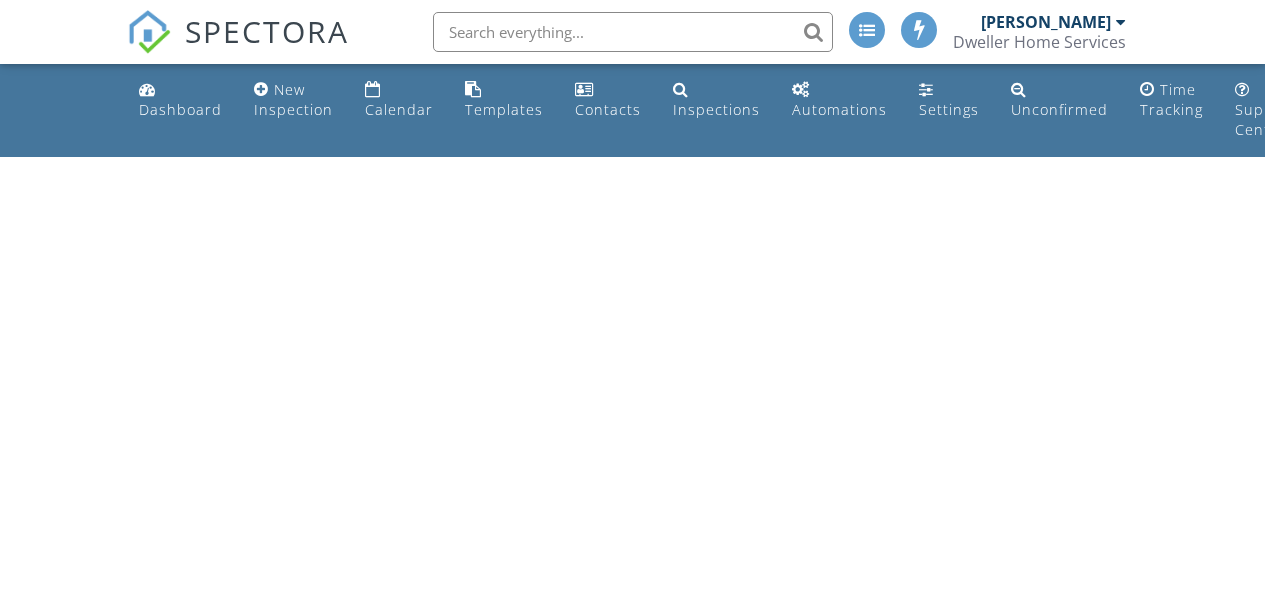 scroll, scrollTop: 0, scrollLeft: 0, axis: both 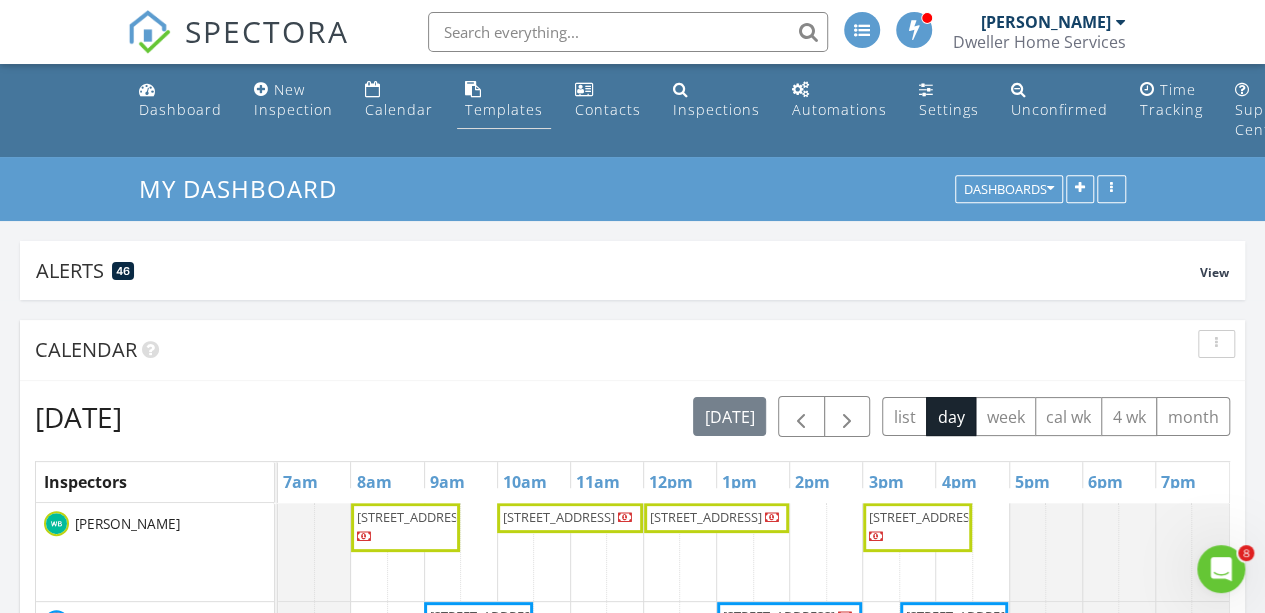click on "Templates" at bounding box center [504, 109] 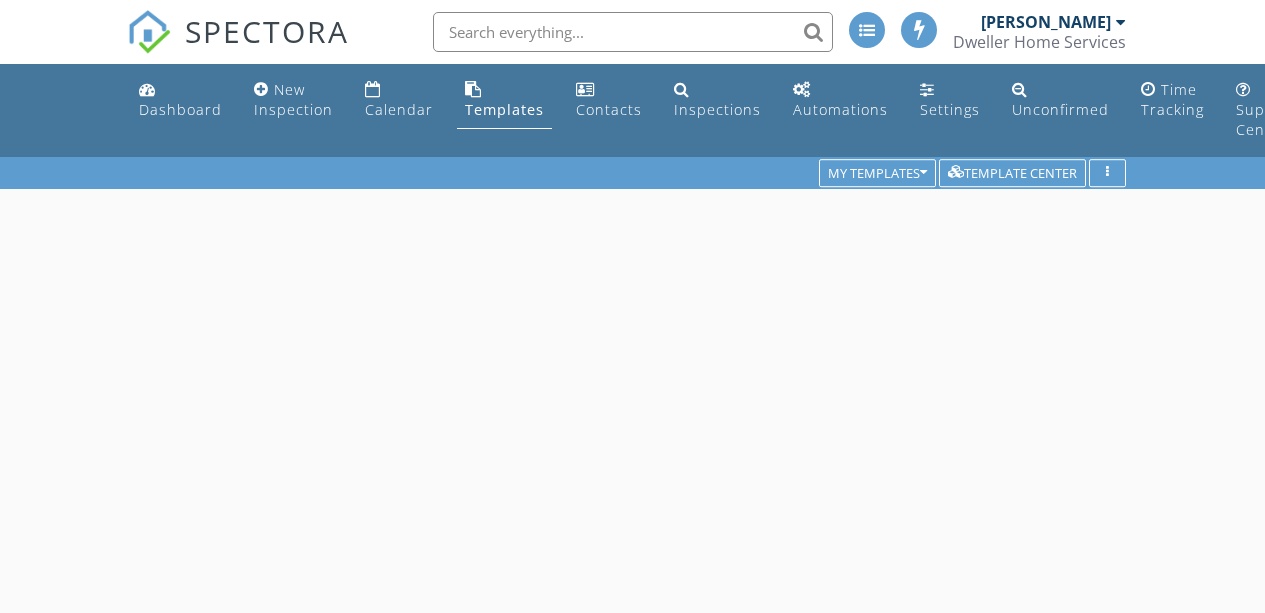 scroll, scrollTop: 0, scrollLeft: 0, axis: both 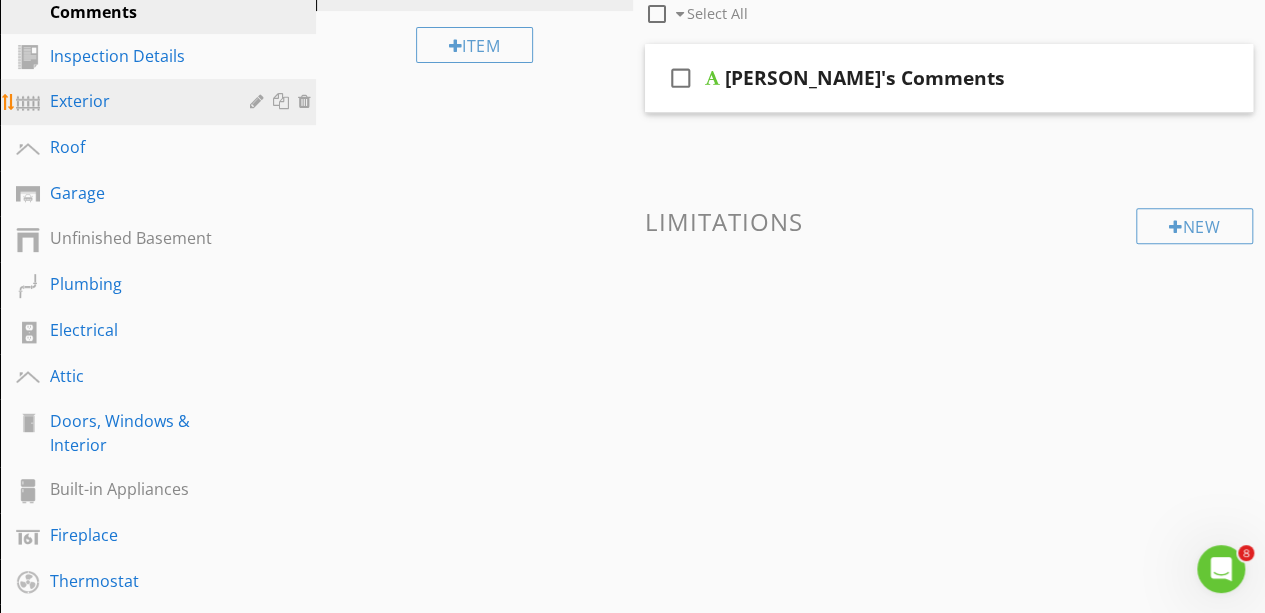 click on "Exterior" at bounding box center [135, 101] 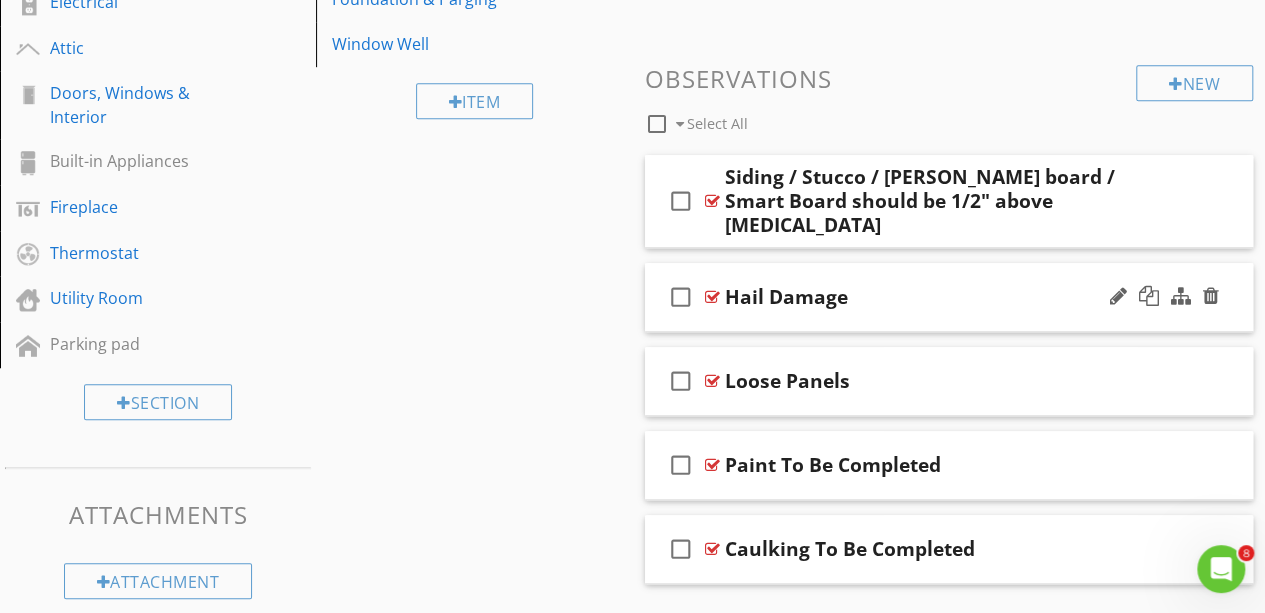 scroll, scrollTop: 690, scrollLeft: 0, axis: vertical 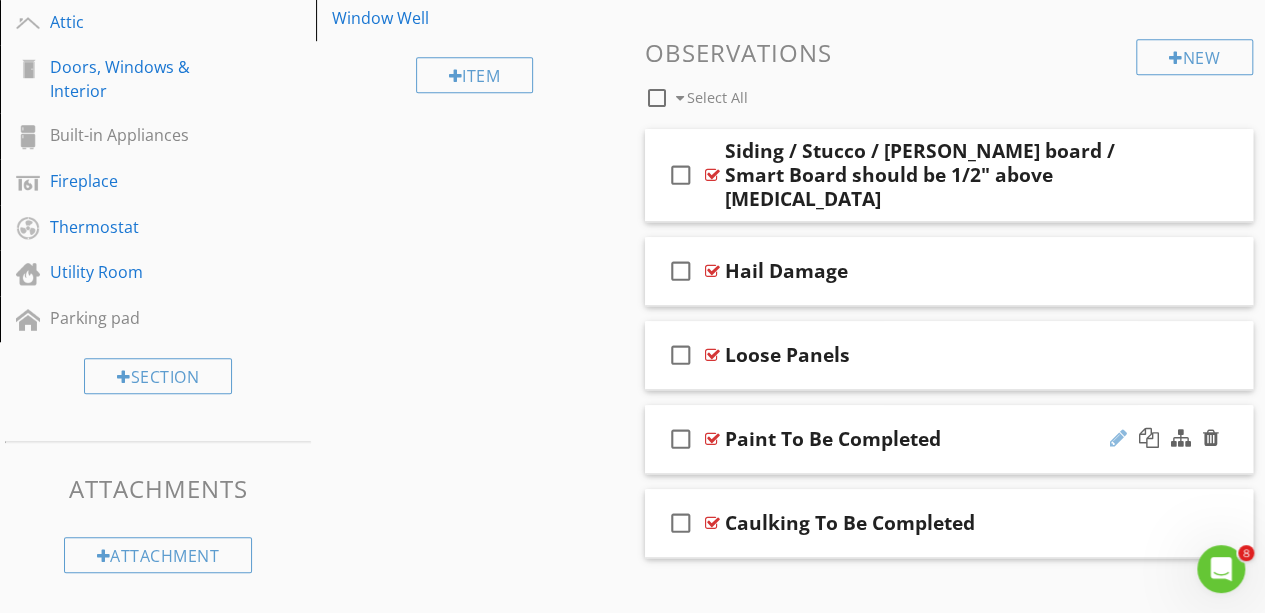 click at bounding box center (1118, 438) 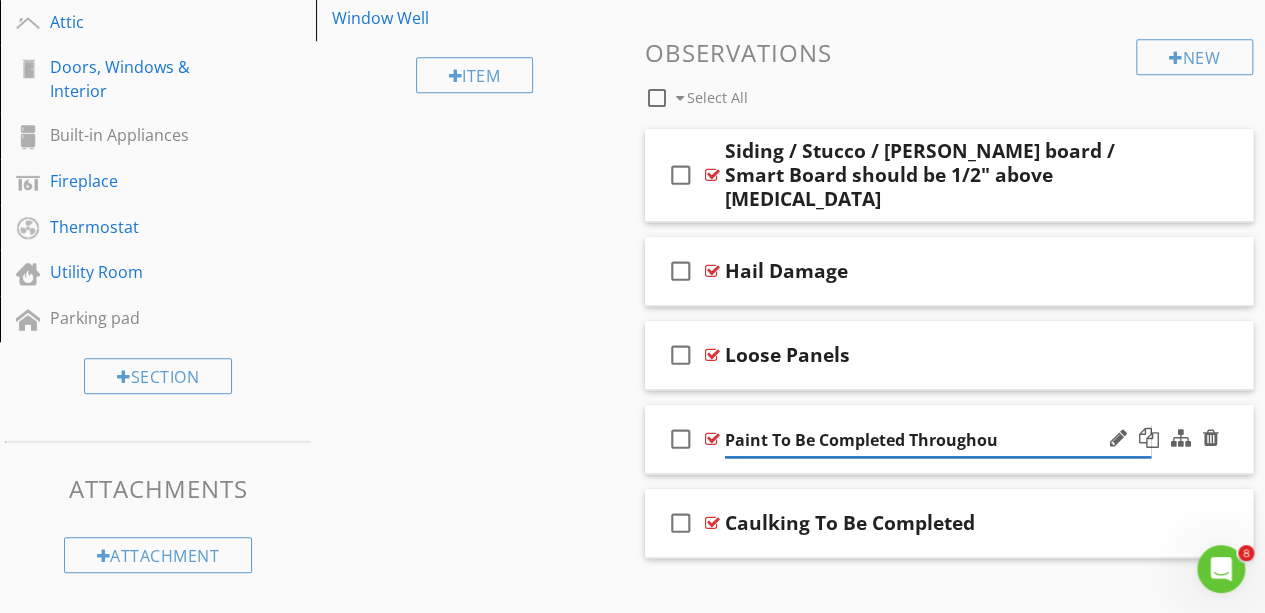 type on "Paint To Be Completed Throughout" 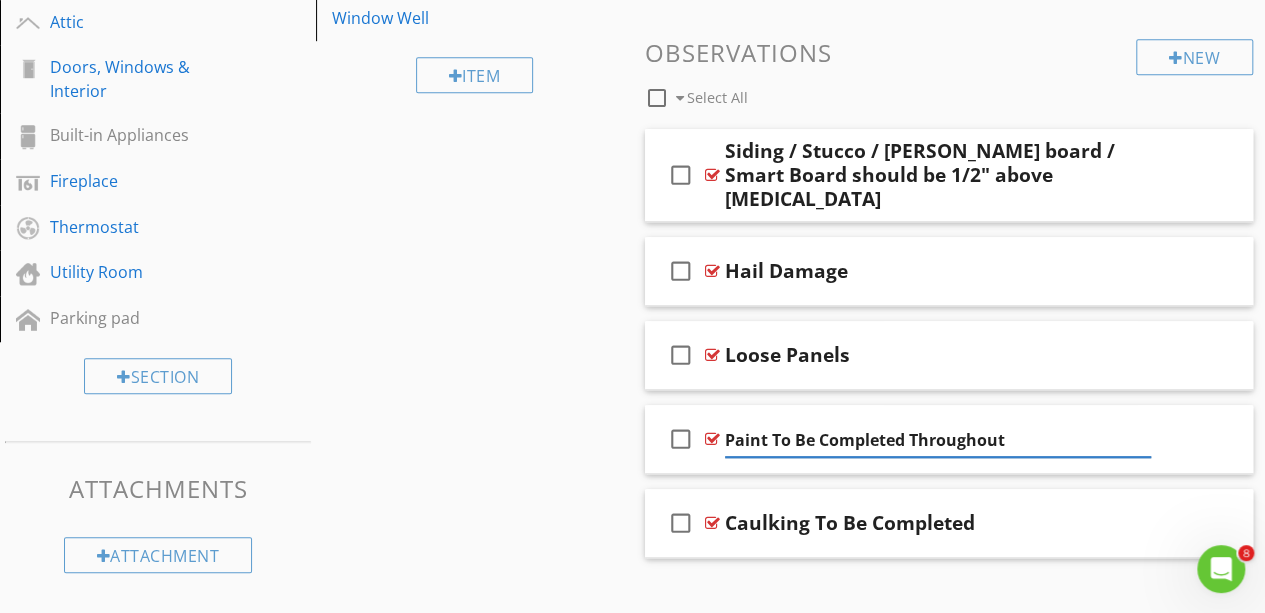 click on "Comments
New
Informational
New
Limitations
New
Observations   check_box_outline_blank     Select All     check_box_outline_blank
Siding / Stucco / [PERSON_NAME] board / Smart Board should be 1/2" above [MEDICAL_DATA]
check_box_outline_blank
Hail Damage
check_box_outline_blank
Loose Panels
check_box_outline_blank         Paint To Be Completed Throughout           check_box_outline_blank
Caulking To Be Completed" at bounding box center (949, 94) 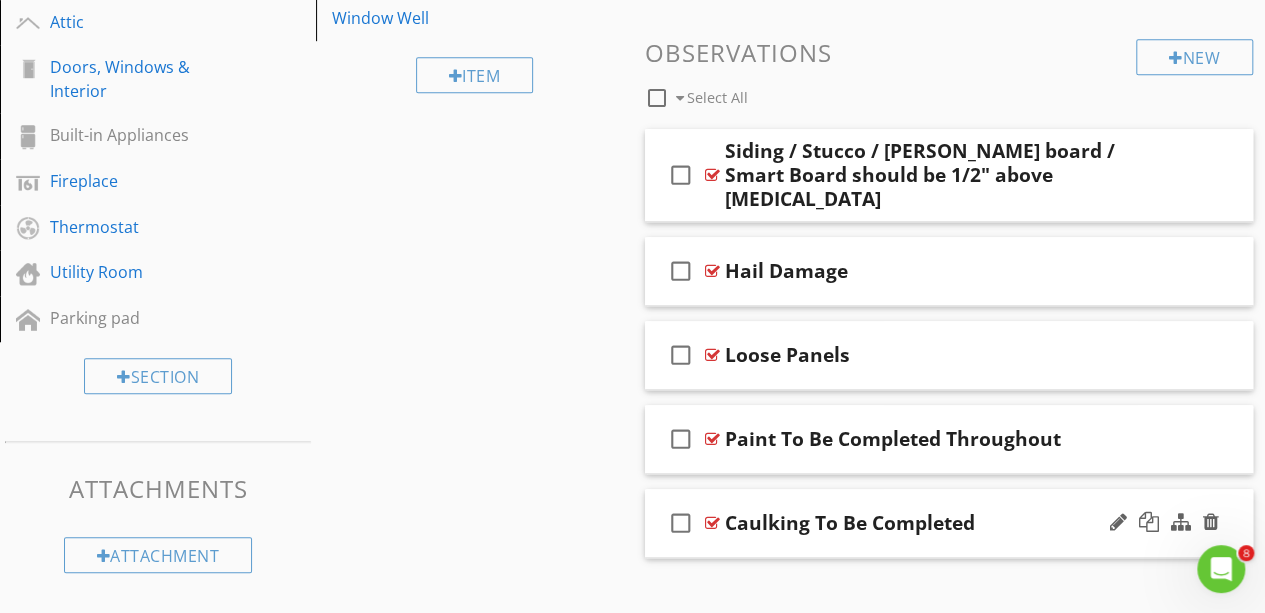 click on "Caulking To Be Completed" at bounding box center (850, 523) 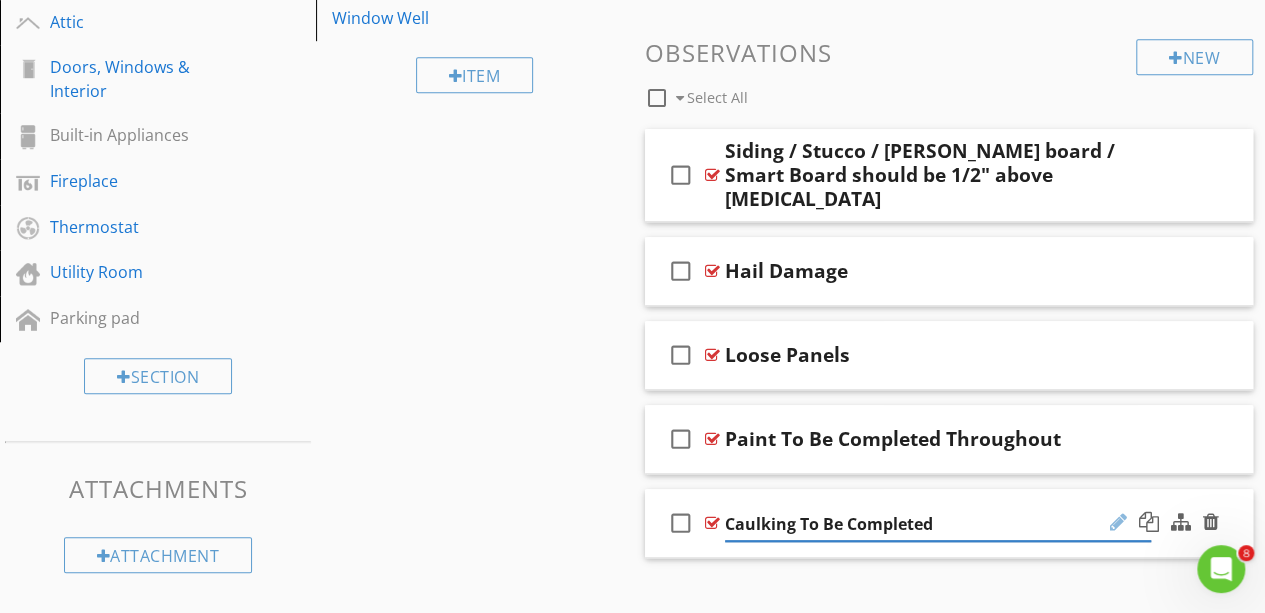 click at bounding box center [1118, 522] 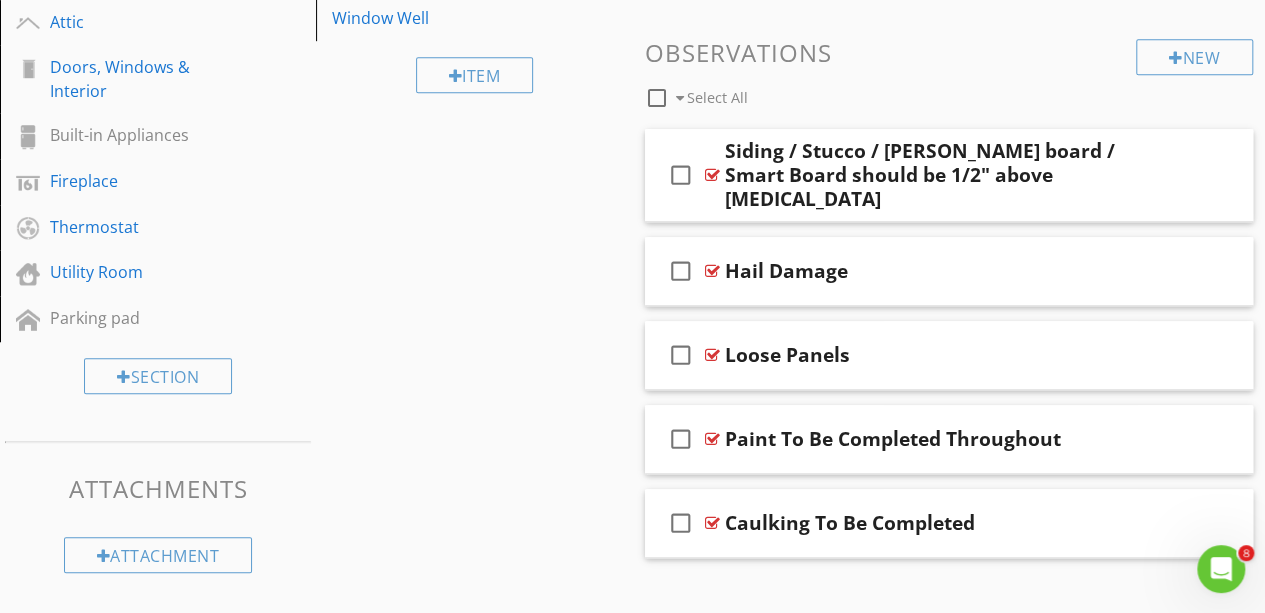 drag, startPoint x: 1119, startPoint y: 489, endPoint x: 763, endPoint y: 539, distance: 359.49408 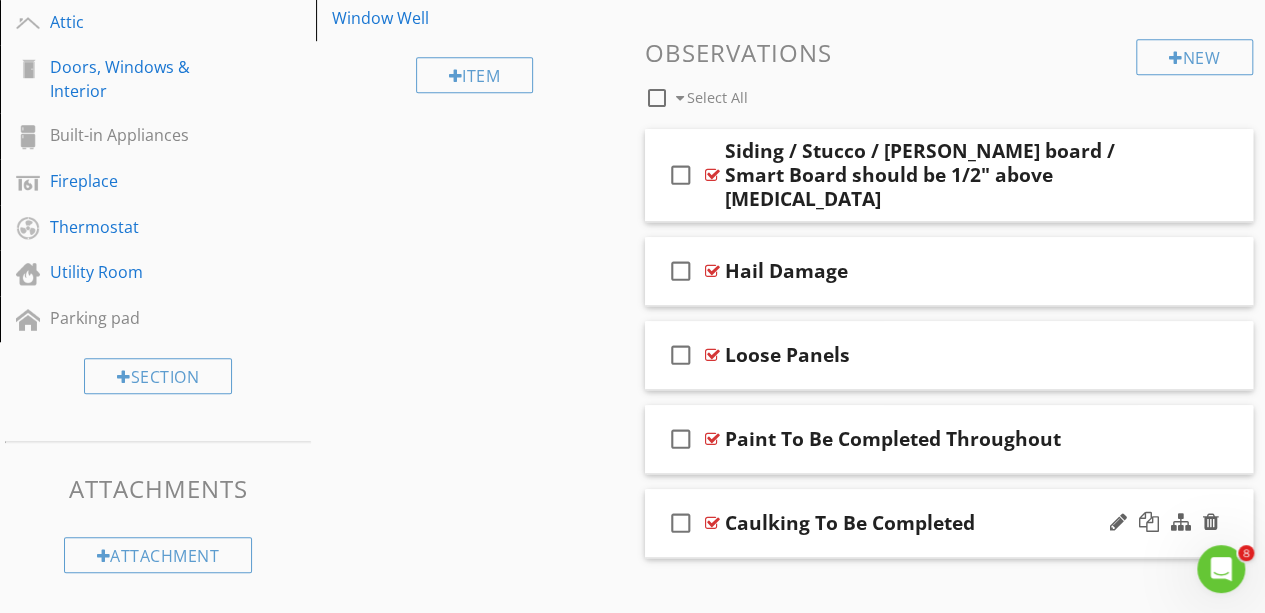 click at bounding box center (712, 523) 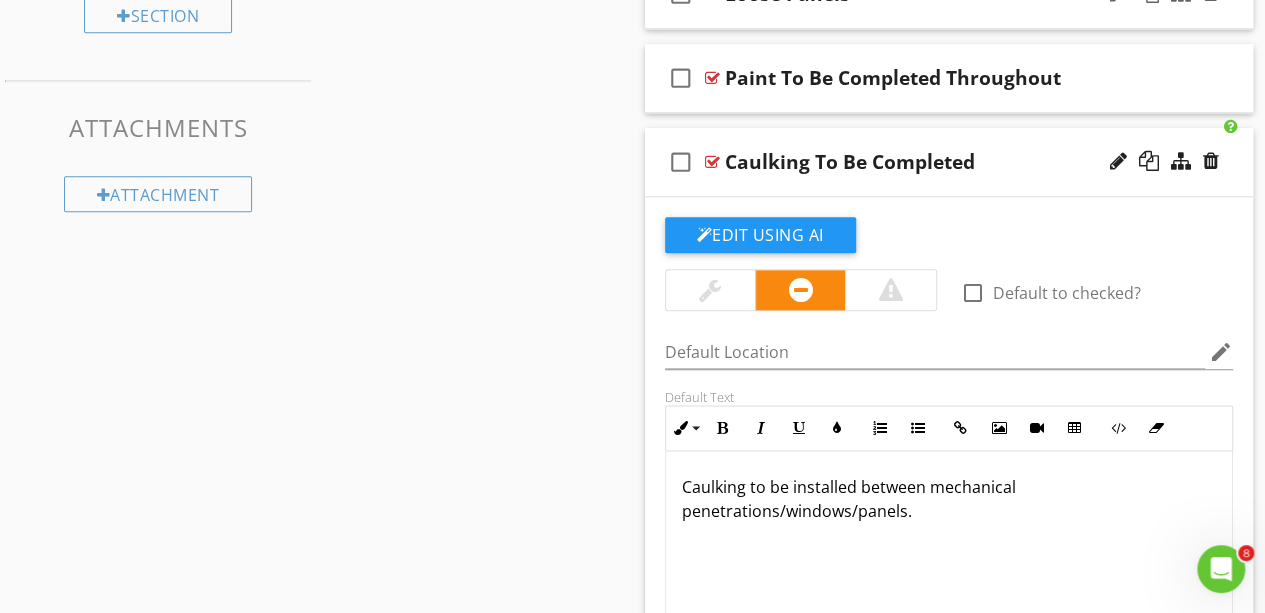 scroll, scrollTop: 1062, scrollLeft: 0, axis: vertical 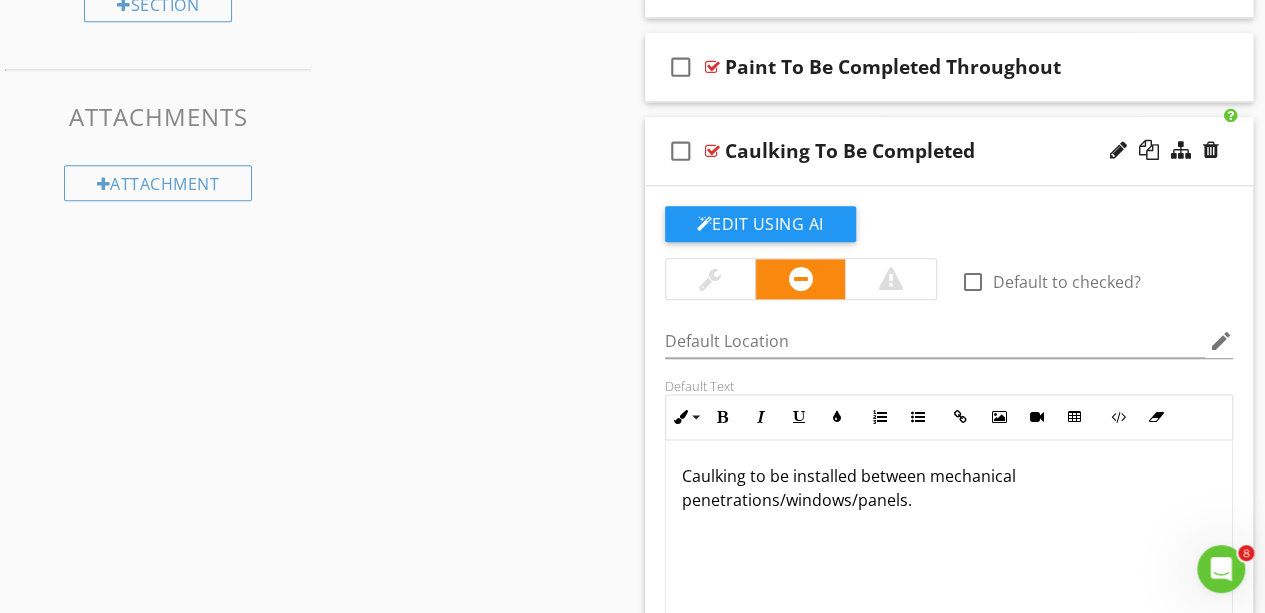 click on "Caulking to be installed between mechanical penetrations/windows/panels." at bounding box center (949, 488) 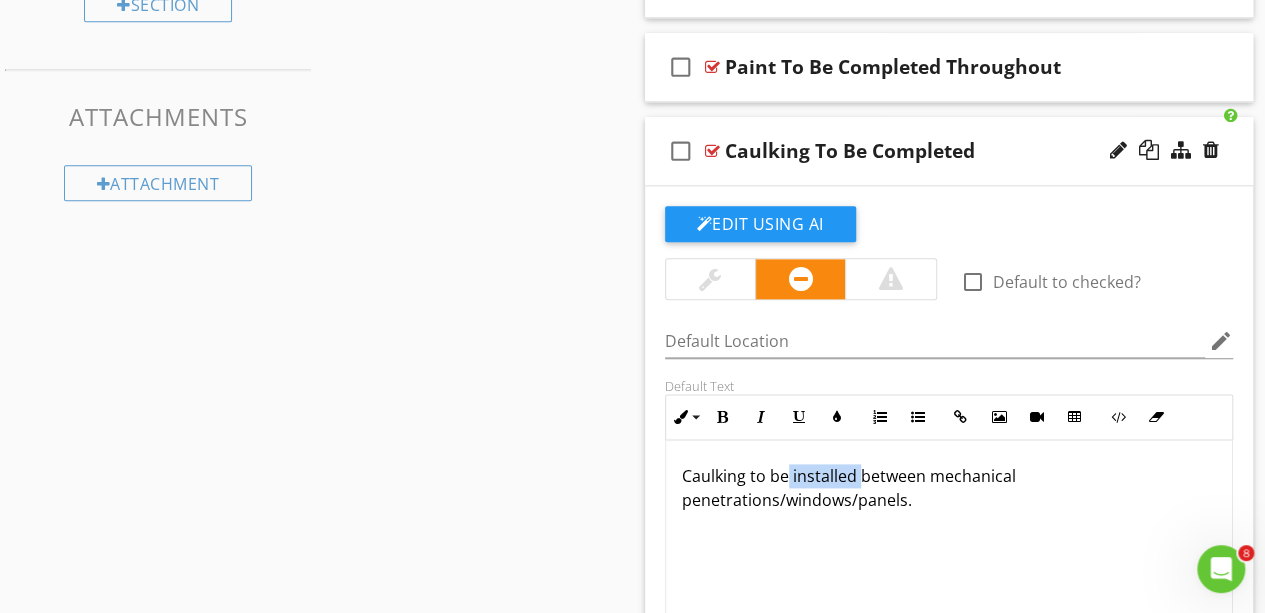 type 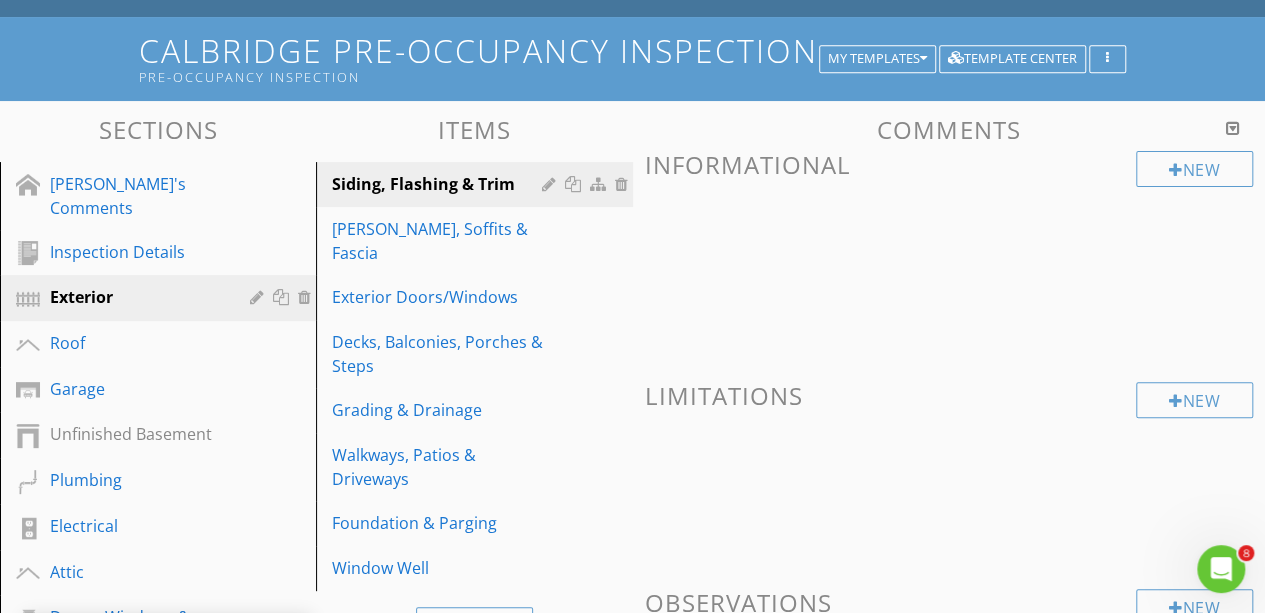 scroll, scrollTop: 141, scrollLeft: 0, axis: vertical 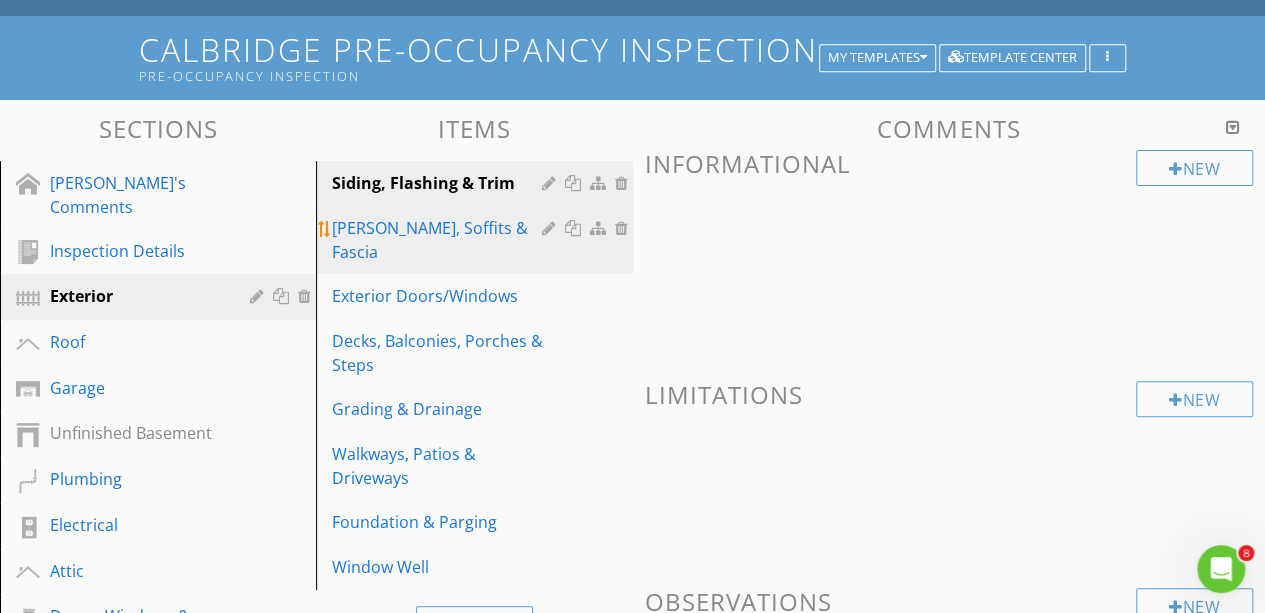 click on "[PERSON_NAME], Soffits & Fascia" at bounding box center [439, 240] 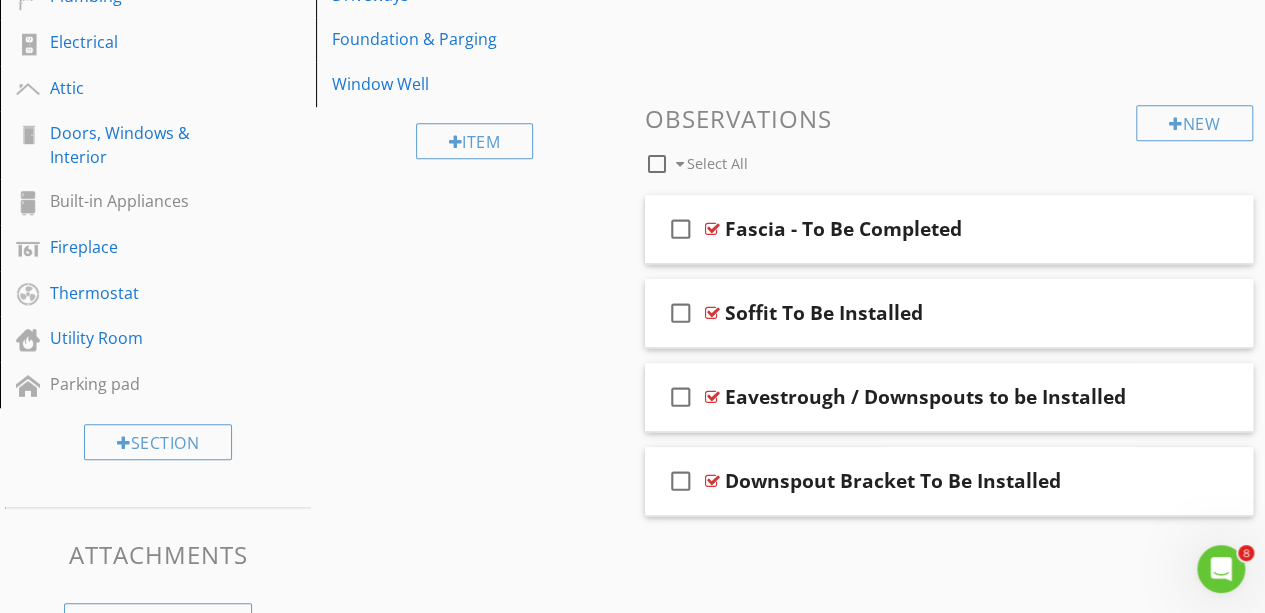scroll, scrollTop: 644, scrollLeft: 0, axis: vertical 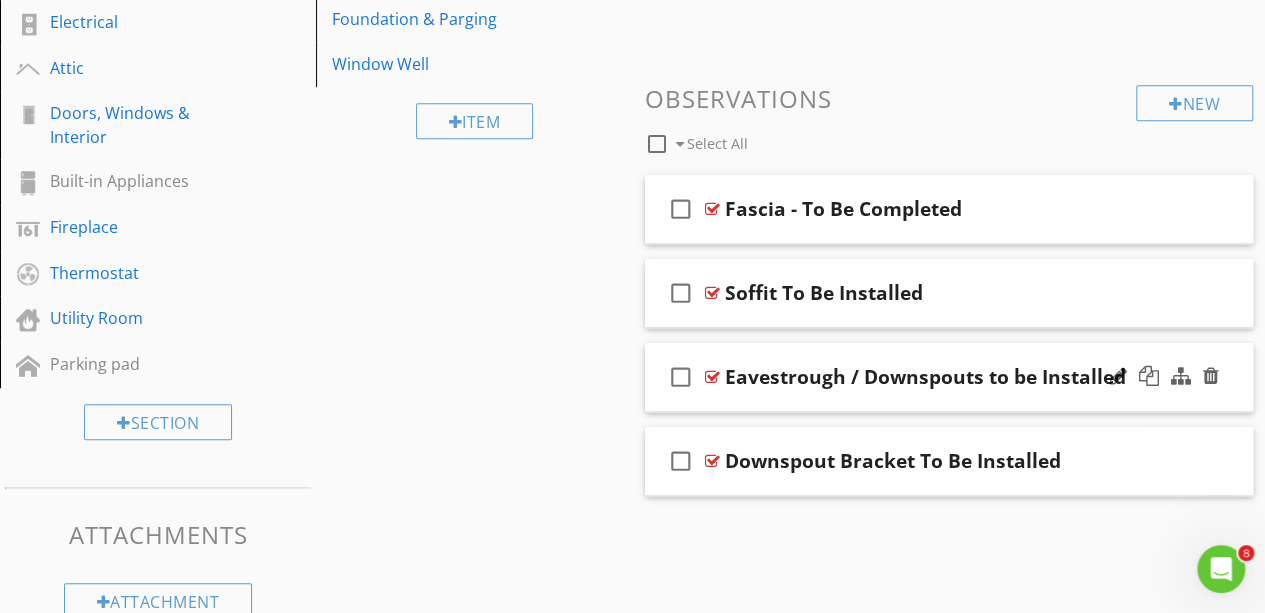 type 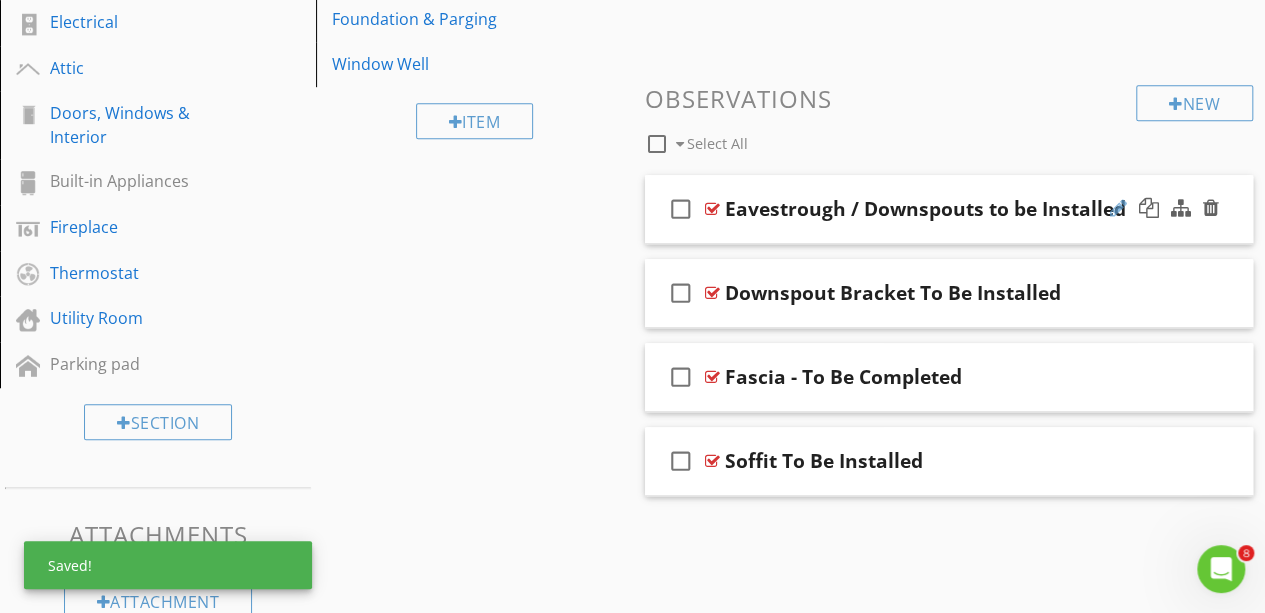 click at bounding box center (1118, 208) 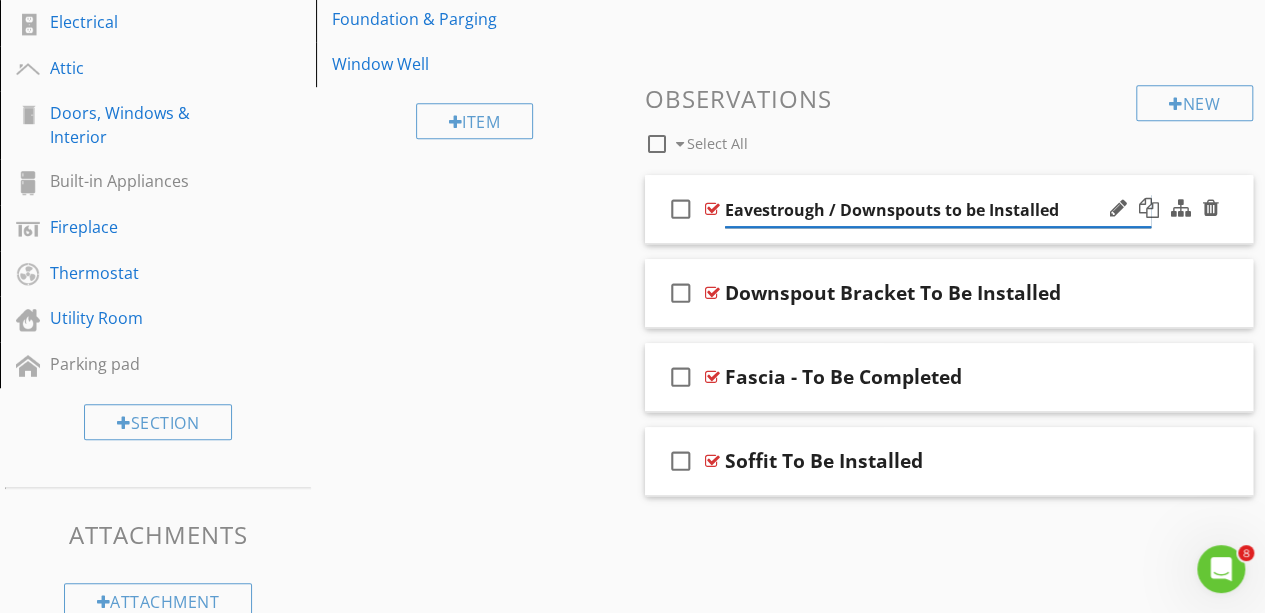 click on "Eavestrough / Downspouts to be Installed" at bounding box center (938, 210) 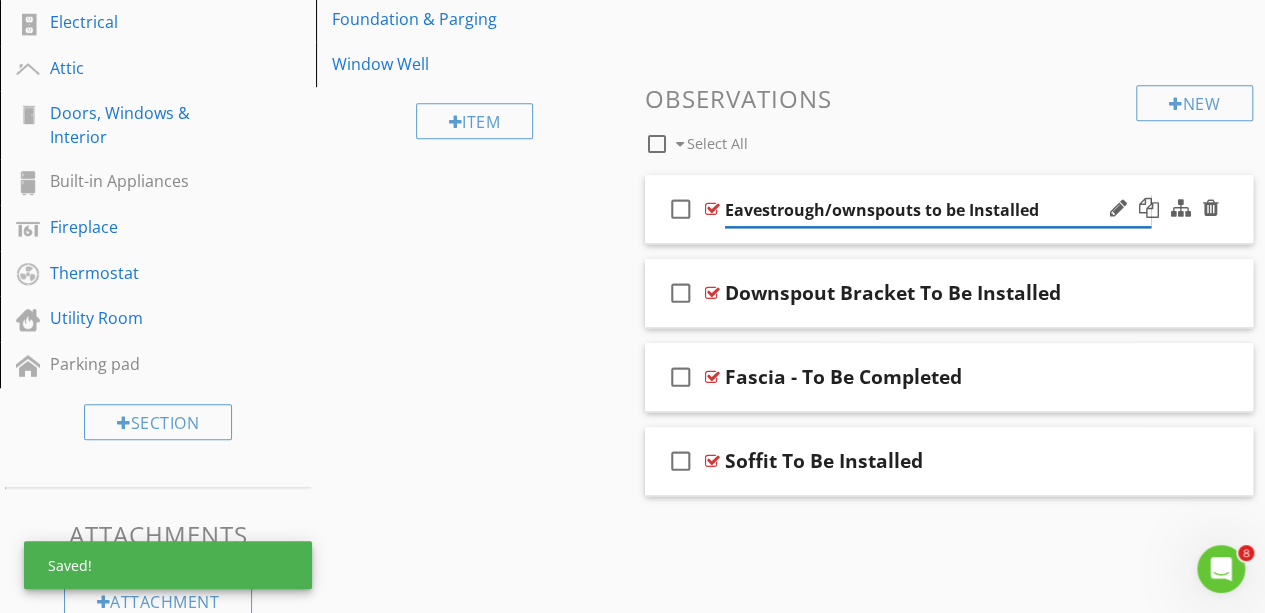 type on "Eavestrough/Downspouts to be Installed" 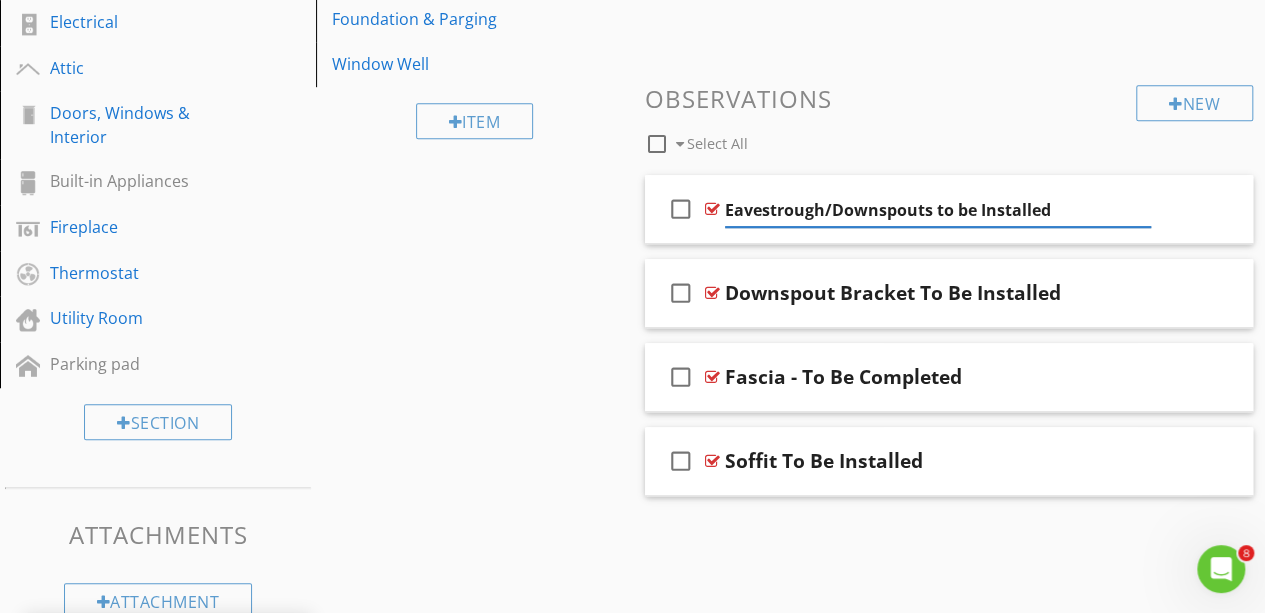 click on "check_box_outline_blank     Select All" at bounding box center [891, 139] 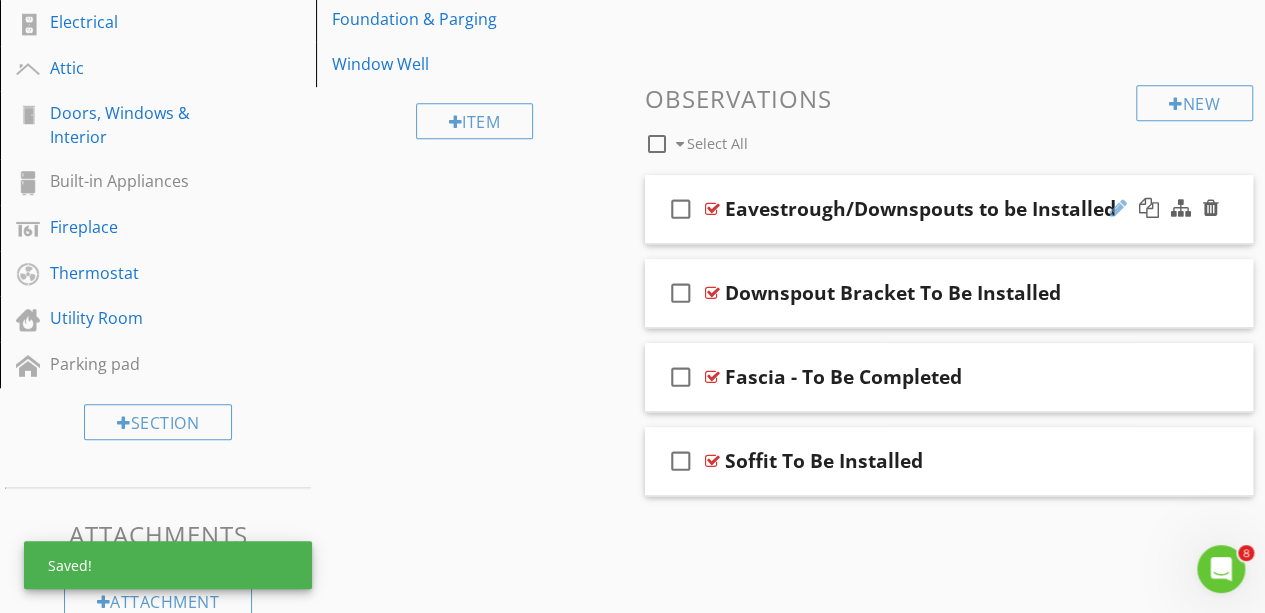 click at bounding box center (1118, 208) 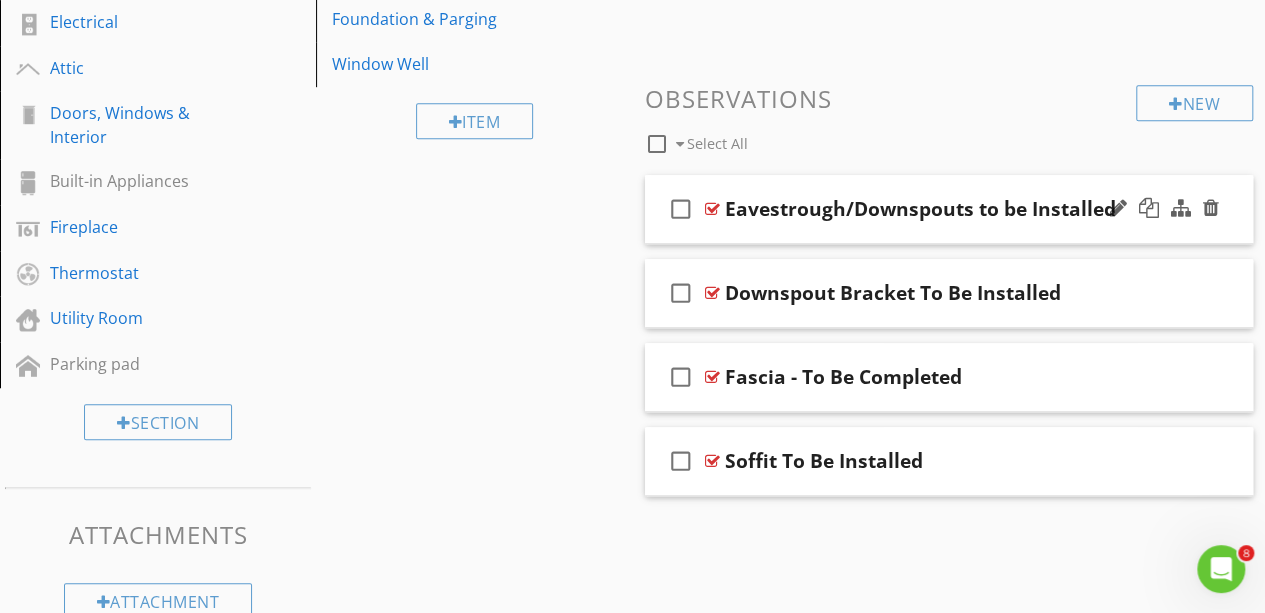 click at bounding box center [712, 209] 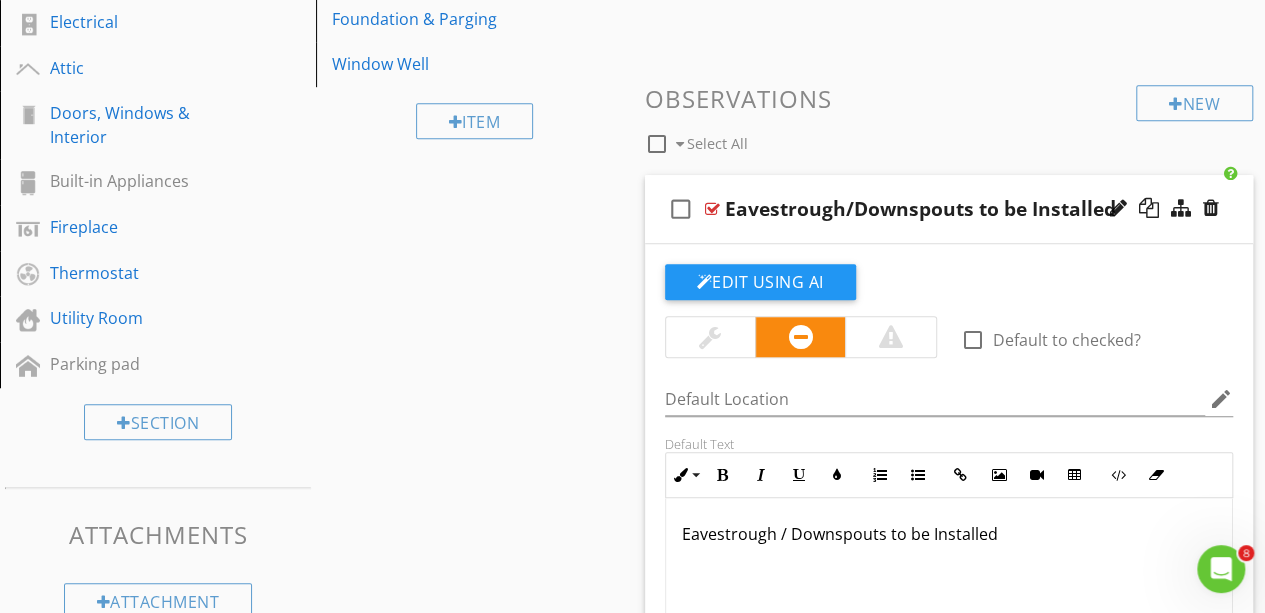 click at bounding box center [712, 209] 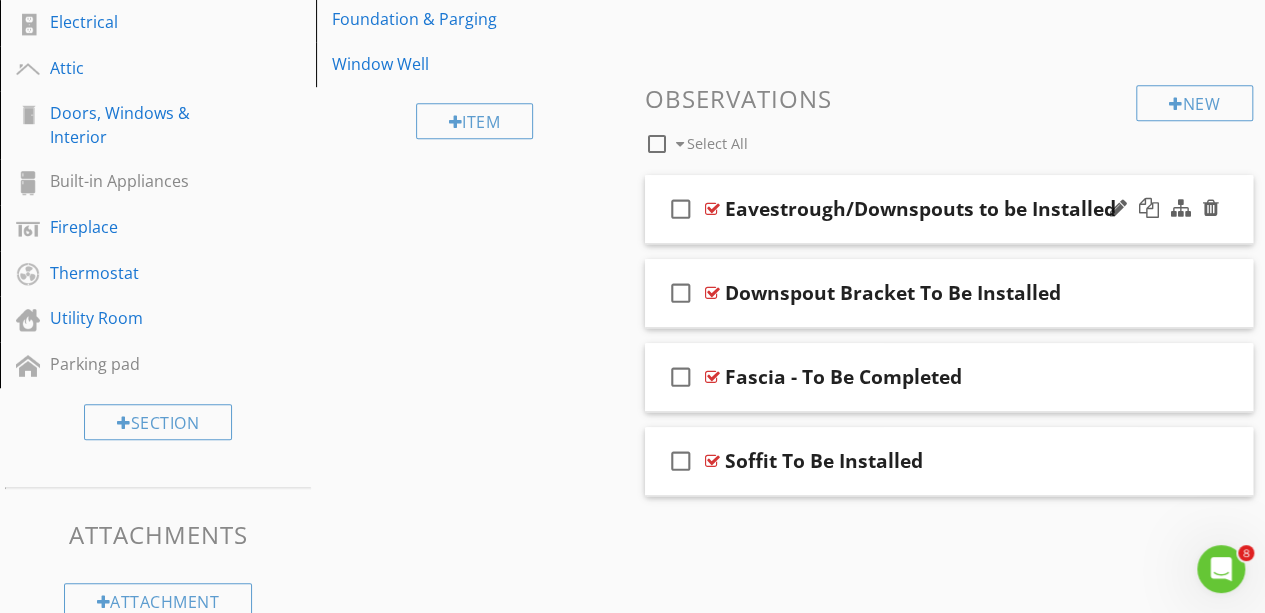 click at bounding box center [712, 209] 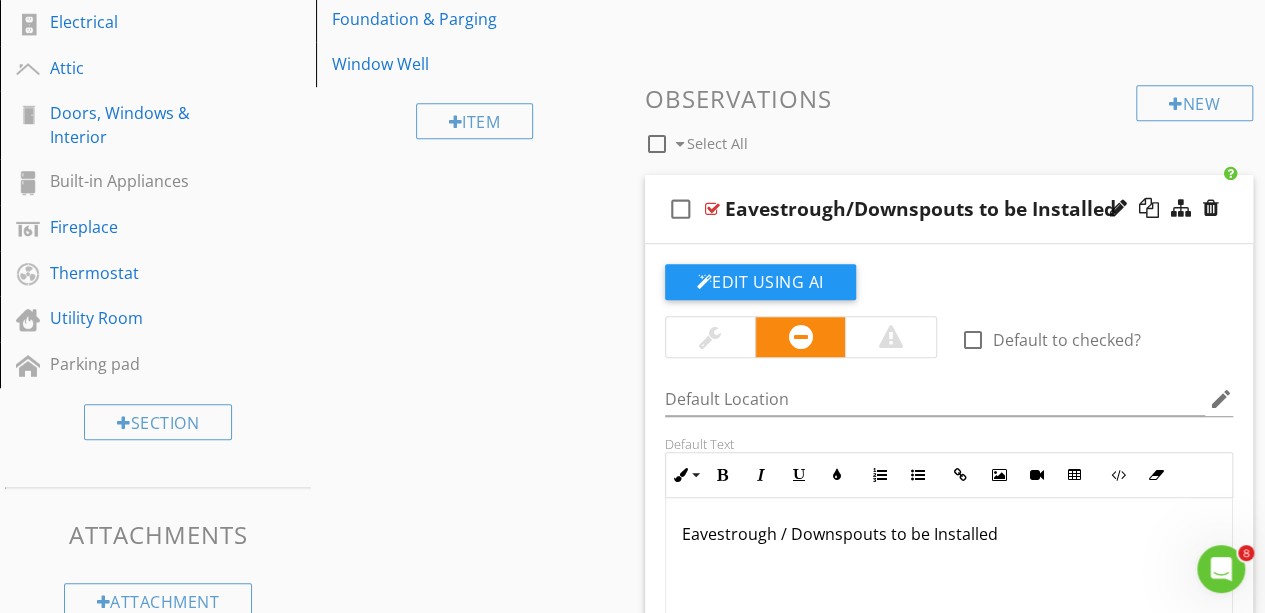 click on "Eavestrough / Downspouts to be Installed" at bounding box center (949, 534) 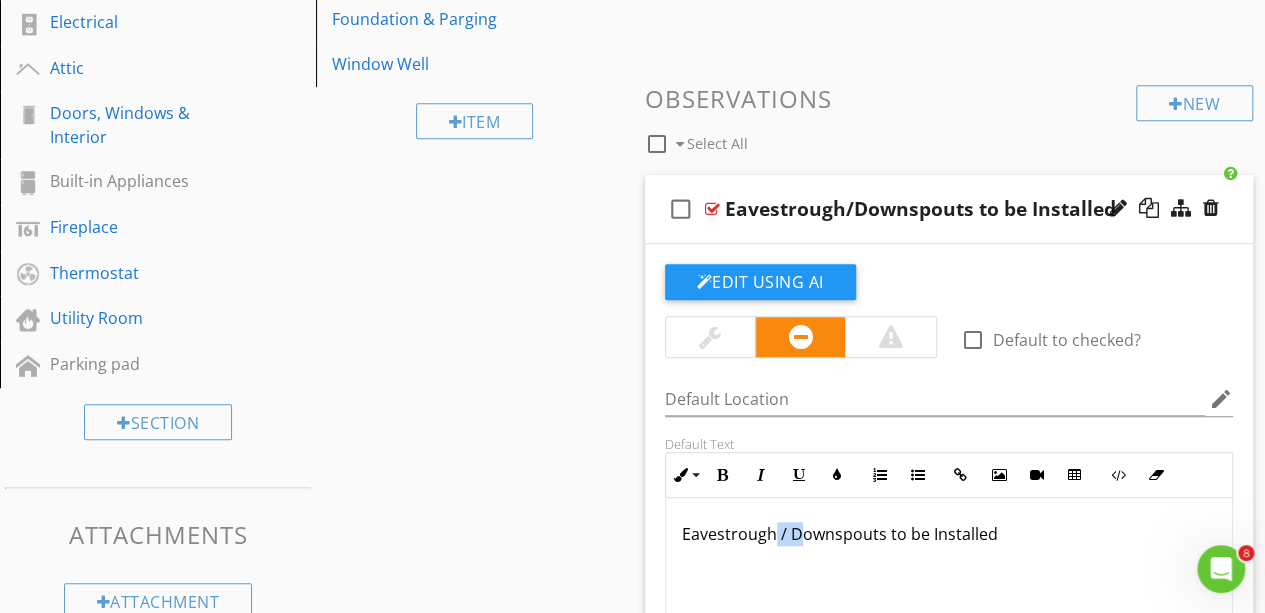 type 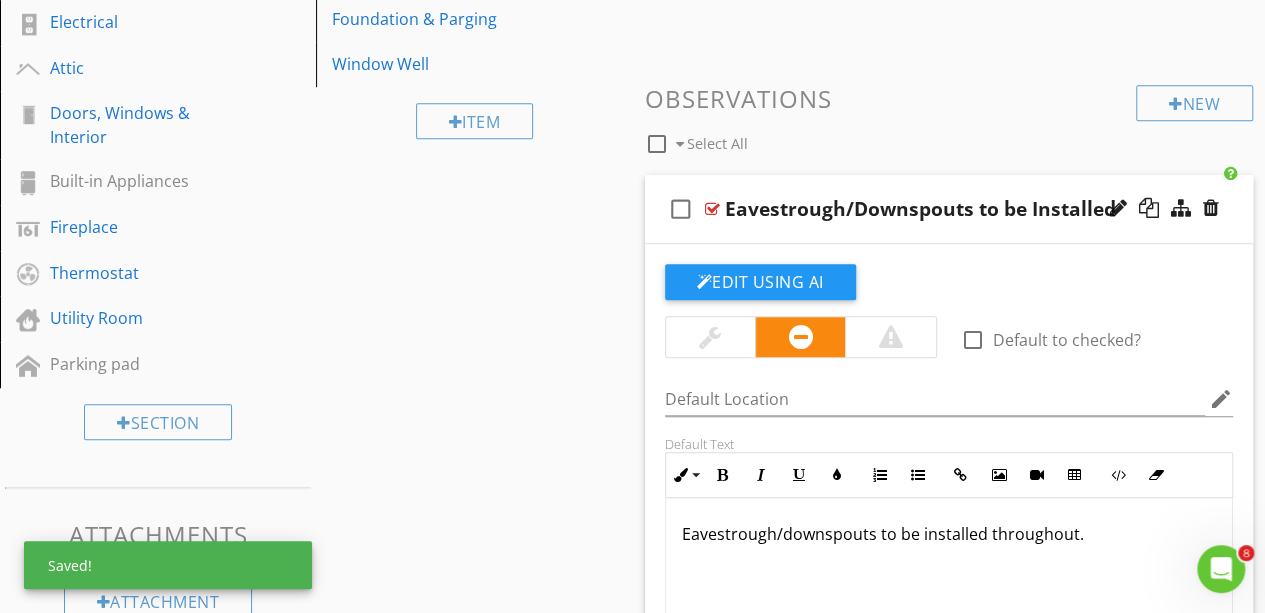 click on "Sections
Dweller's Comments           Inspection Details           Exterior           Roof           Garage           Unfinished Basement            Plumbing           Electrical           Attic           Doors, Windows & Interior           Built-in Appliances           Fireplace           Thermostat            Utility Room           Parking pad
Section
Attachments
Attachment
Items
Siding, Flashing & Trim           [PERSON_NAME], Soffits & Fascia           Exterior Doors/Windows           Decks, Balconies, Porches & Steps           Grading & Drainage            Walkways, Patios & Driveways           Foundation & Parging           Window Well
Item
Comments
New
Informational
New
Limitations
New
Observations   check_box_outline_blank" at bounding box center [632, 381] 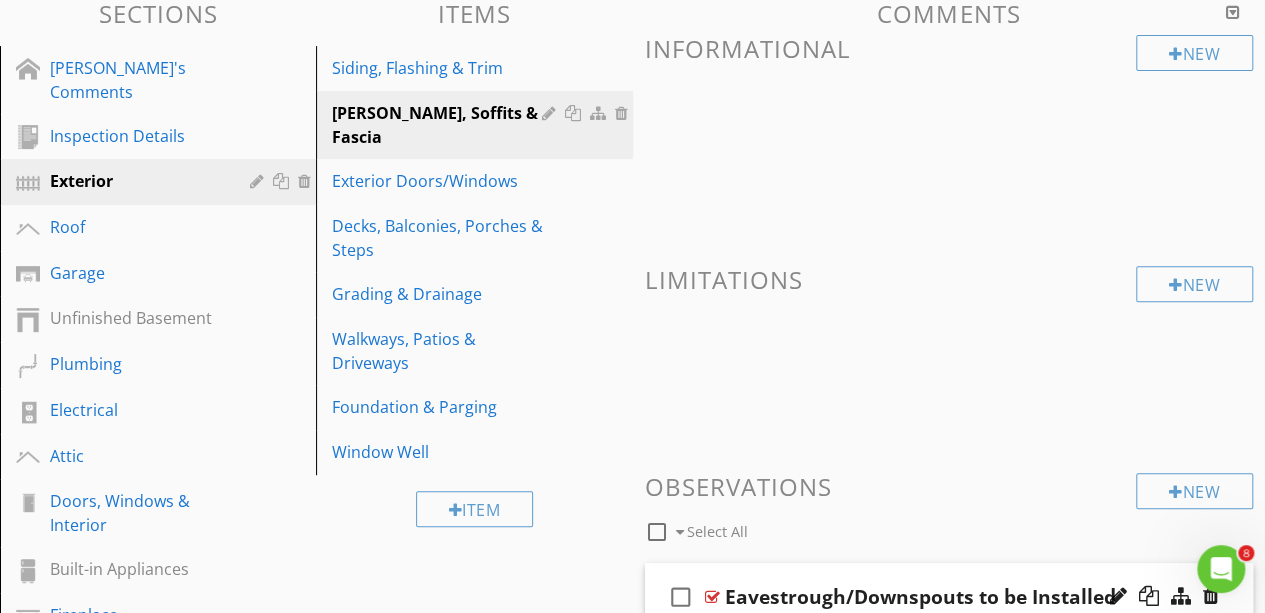 scroll, scrollTop: 255, scrollLeft: 0, axis: vertical 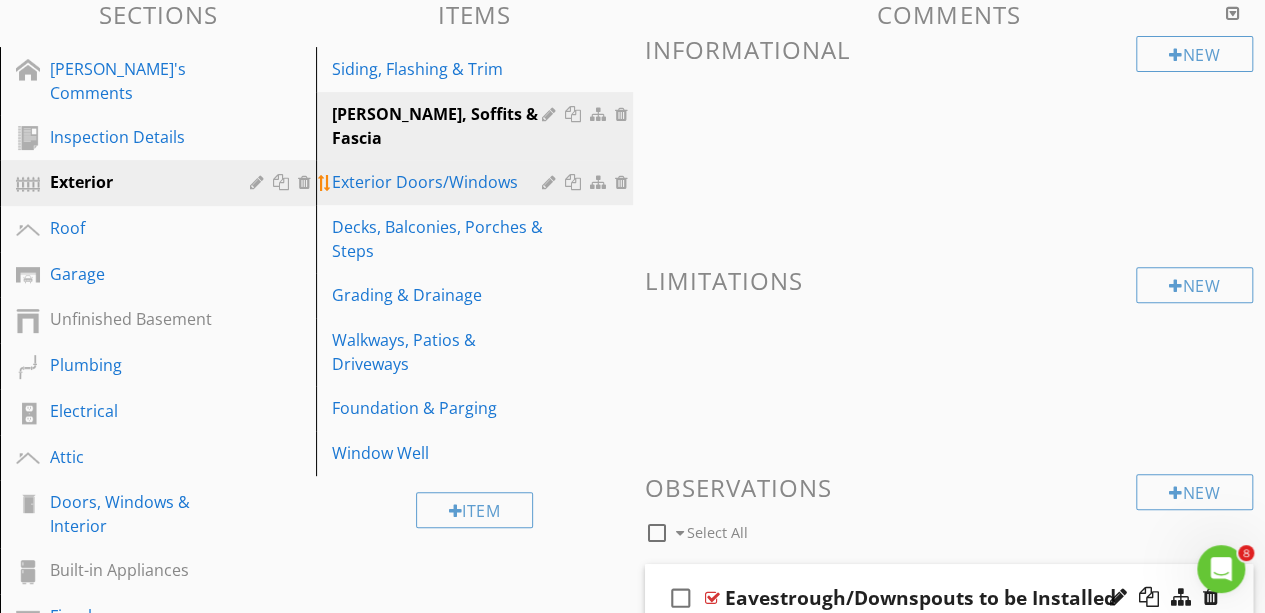 click on "Exterior Doors/Windows" at bounding box center [439, 182] 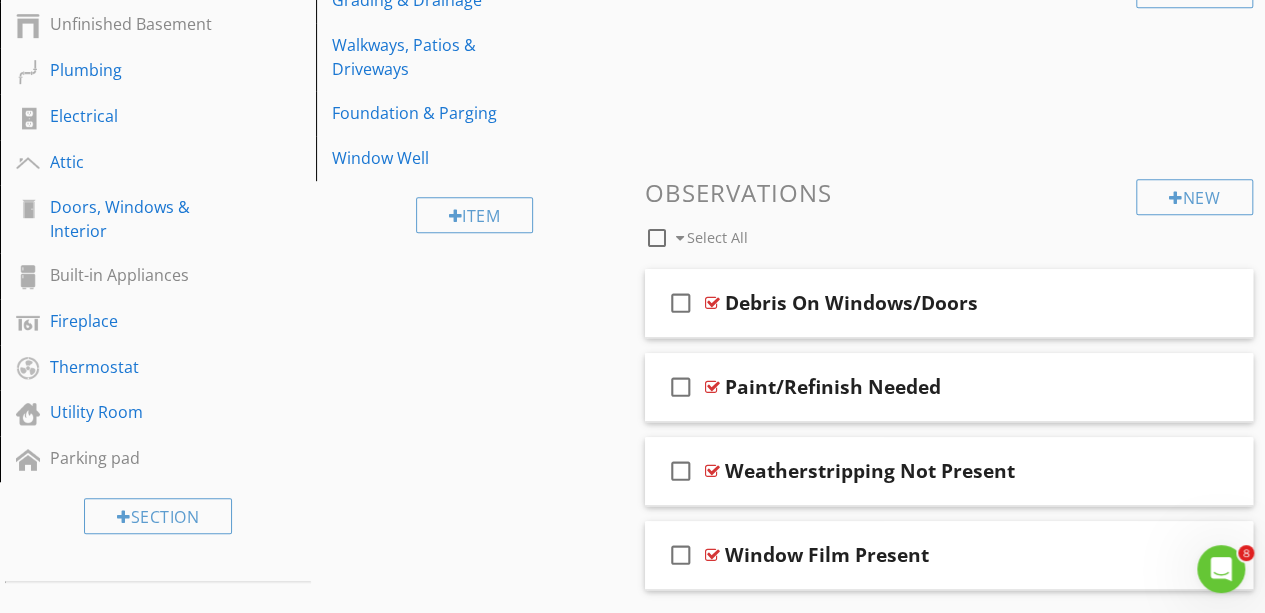 scroll, scrollTop: 564, scrollLeft: 0, axis: vertical 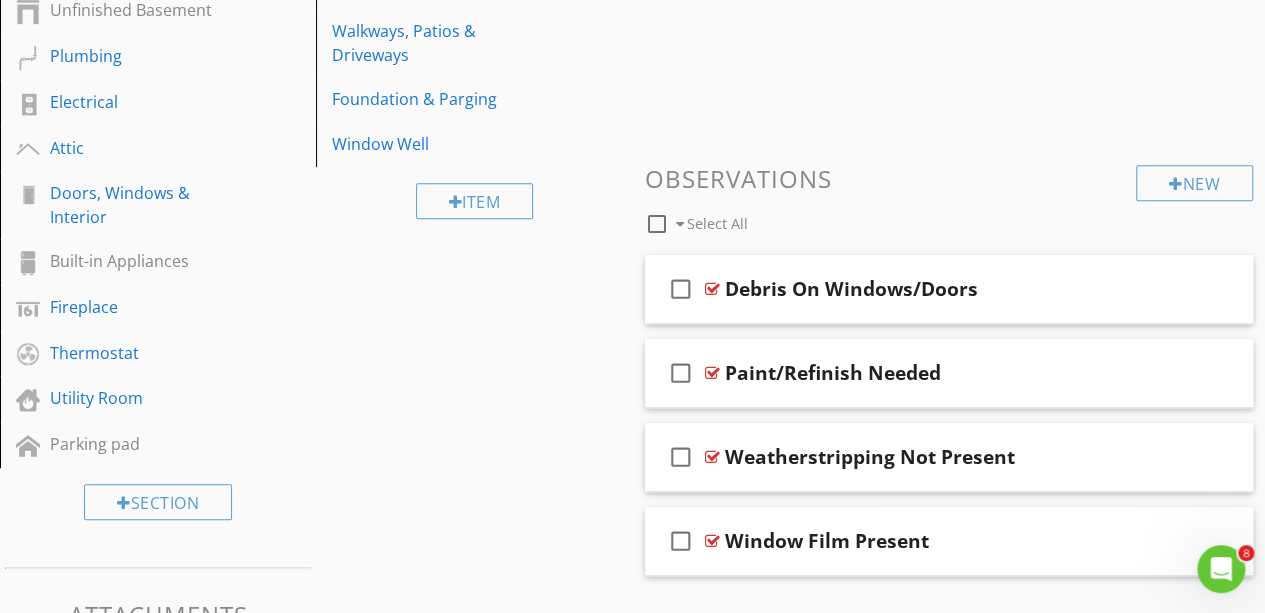 drag, startPoint x: 682, startPoint y: 525, endPoint x: 712, endPoint y: 245, distance: 281.60257 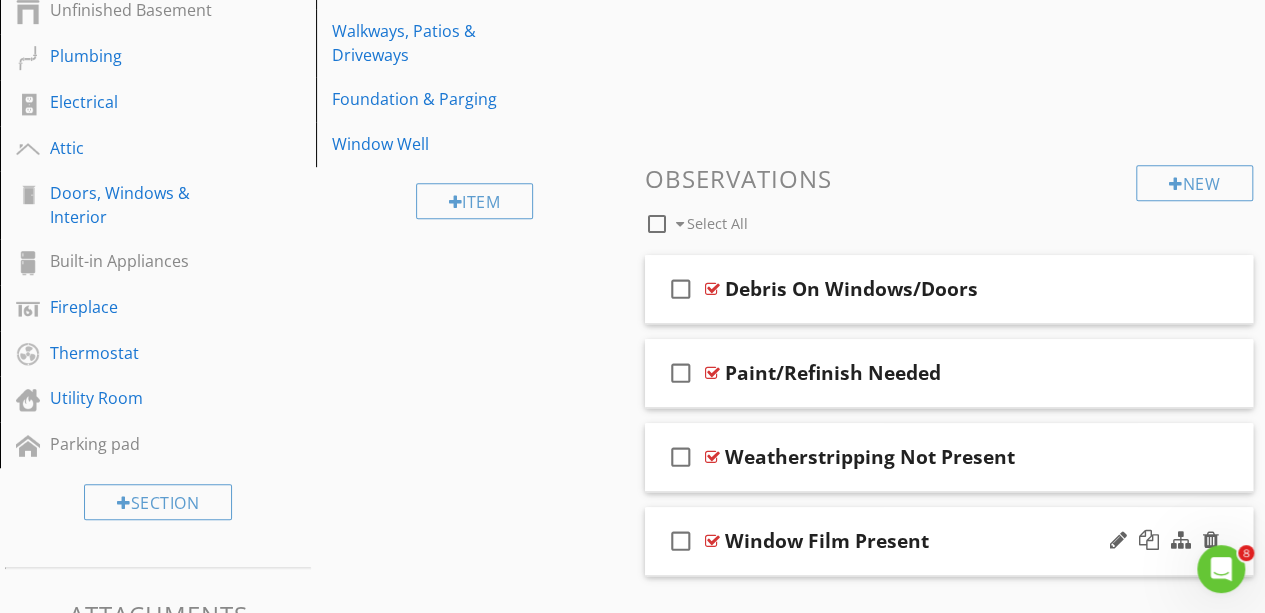 drag, startPoint x: 712, startPoint y: 245, endPoint x: 659, endPoint y: 540, distance: 299.7232 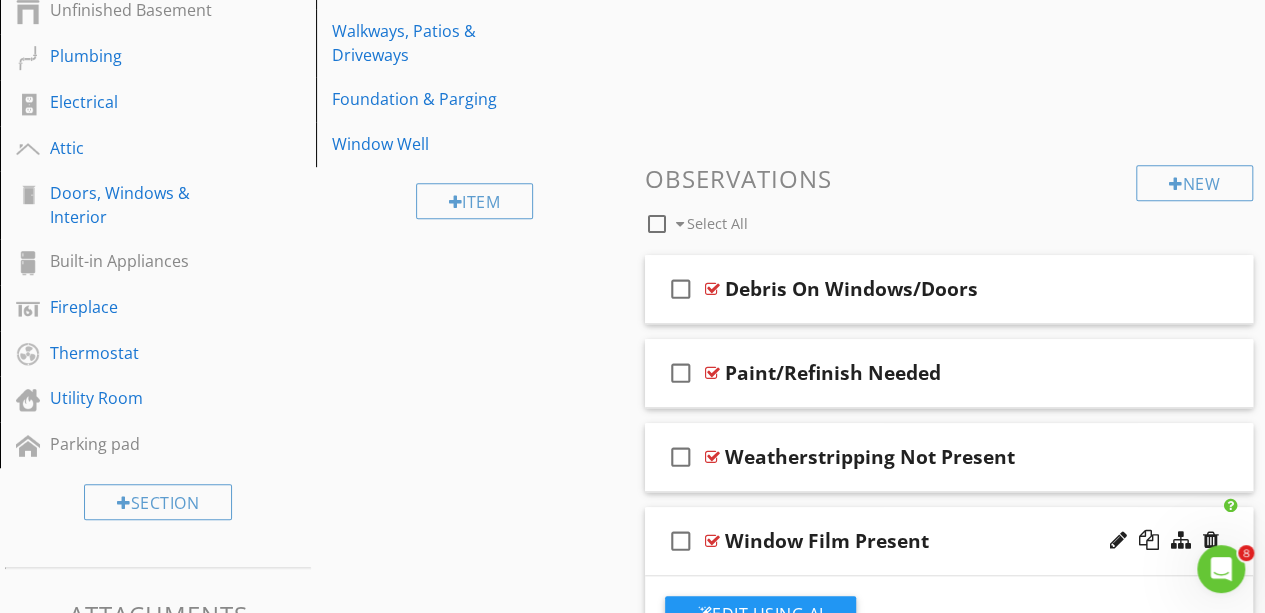 type 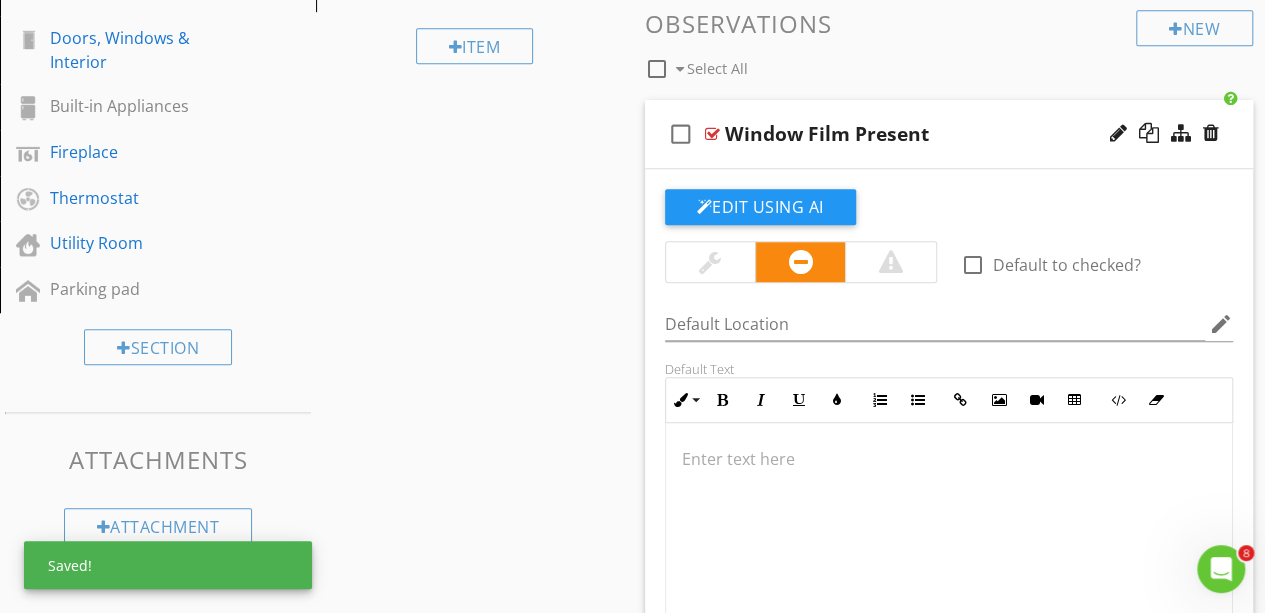 scroll, scrollTop: 721, scrollLeft: 0, axis: vertical 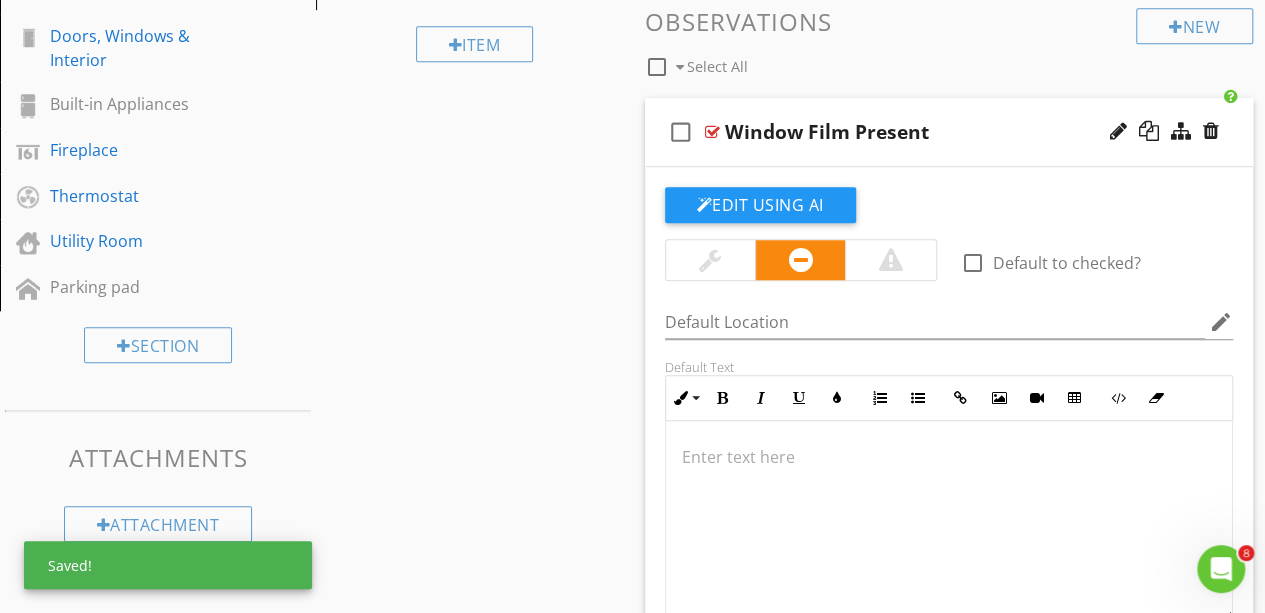 click at bounding box center (949, 521) 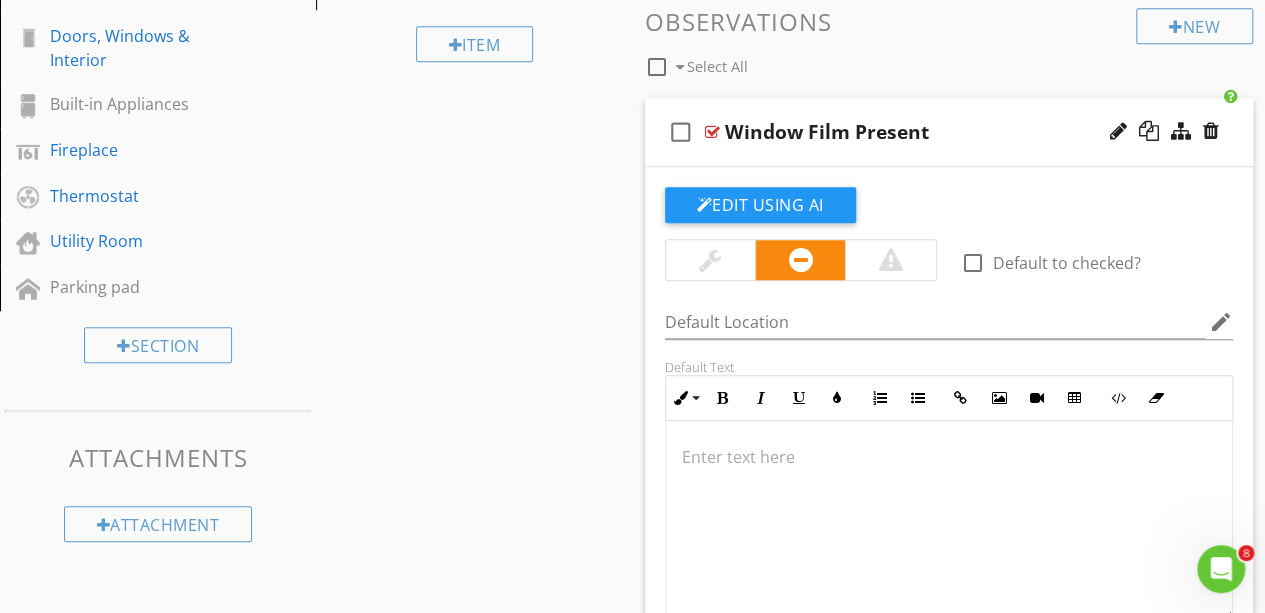 type 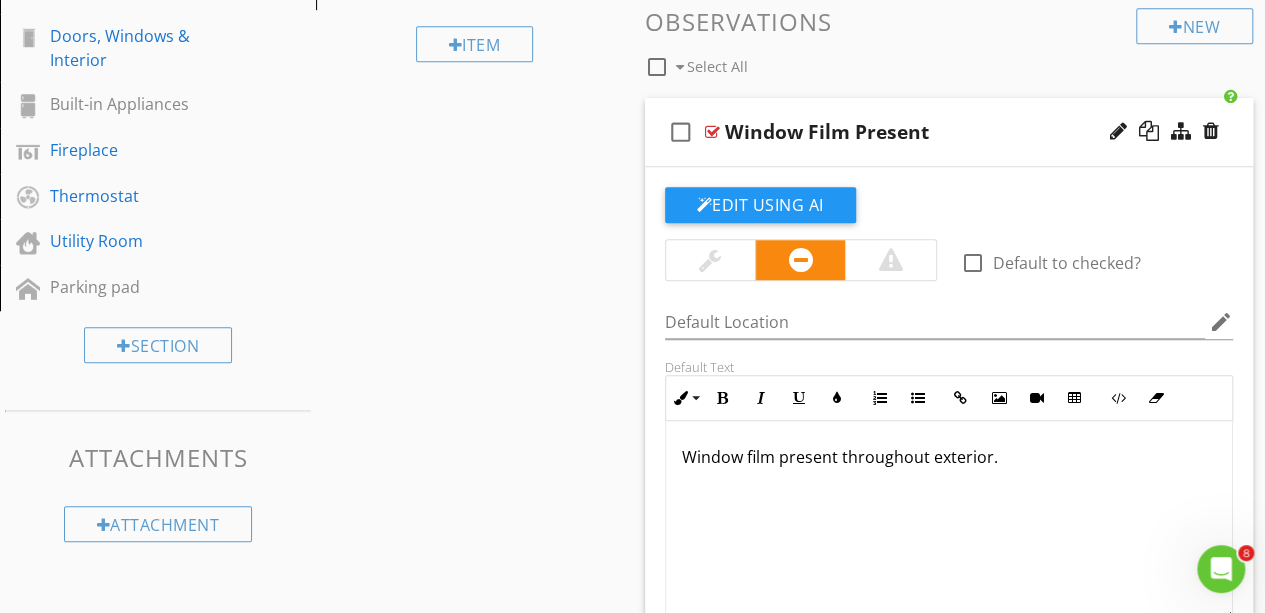 click on "Sections
Dweller's Comments           Inspection Details           Exterior           Roof           Garage           Unfinished Basement            Plumbing           Electrical           Attic           Doors, Windows & Interior           Built-in Appliances           Fireplace           Thermostat            Utility Room           Parking pad
Section
Attachments
Attachment
Items
Siding, Flashing & Trim           [PERSON_NAME], Soffits & Fascia           Exterior Doors/Windows           Decks, Balconies, Porches & Steps           Grading & Drainage            Walkways, Patios & Driveways           Foundation & Parging           Window Well
Item
Comments
New
Informational
New
Limitations
New
Observations   check_box_outline_blank" at bounding box center [632, 304] 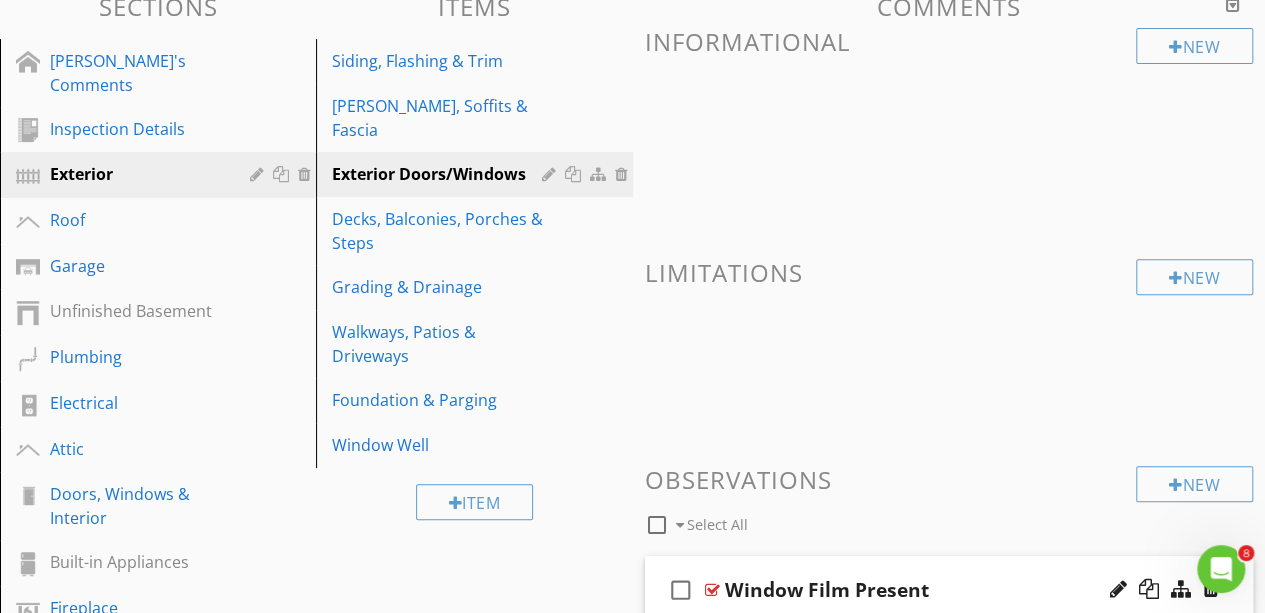 scroll, scrollTop: 261, scrollLeft: 0, axis: vertical 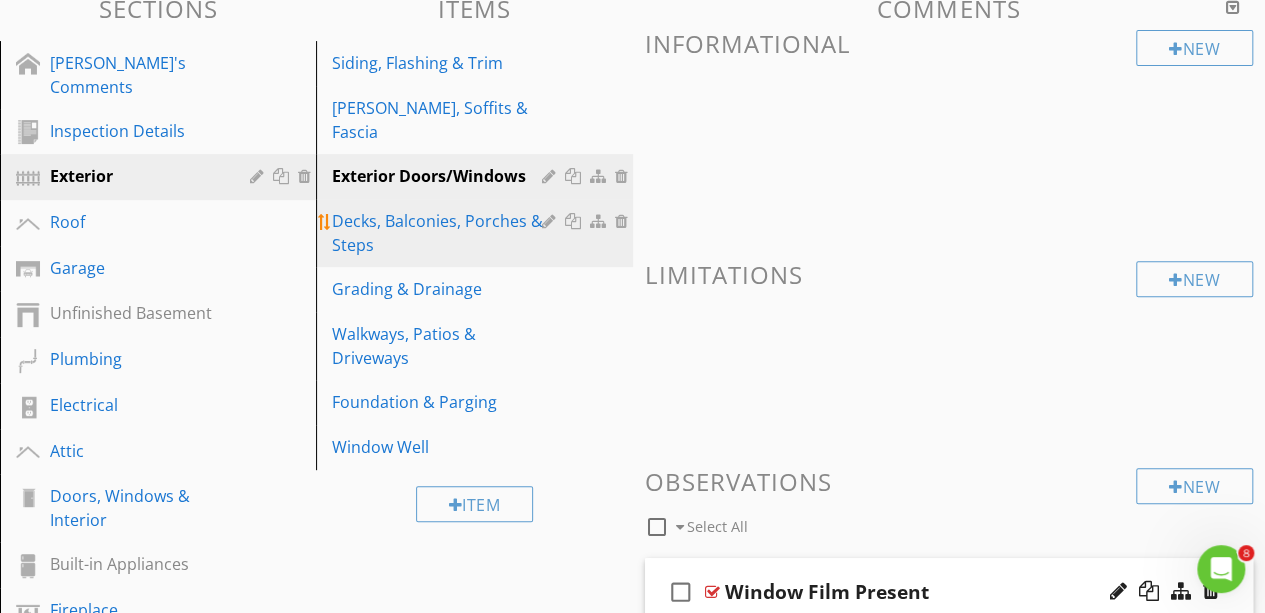 click on "Decks, Balconies, Porches & Steps" at bounding box center (439, 233) 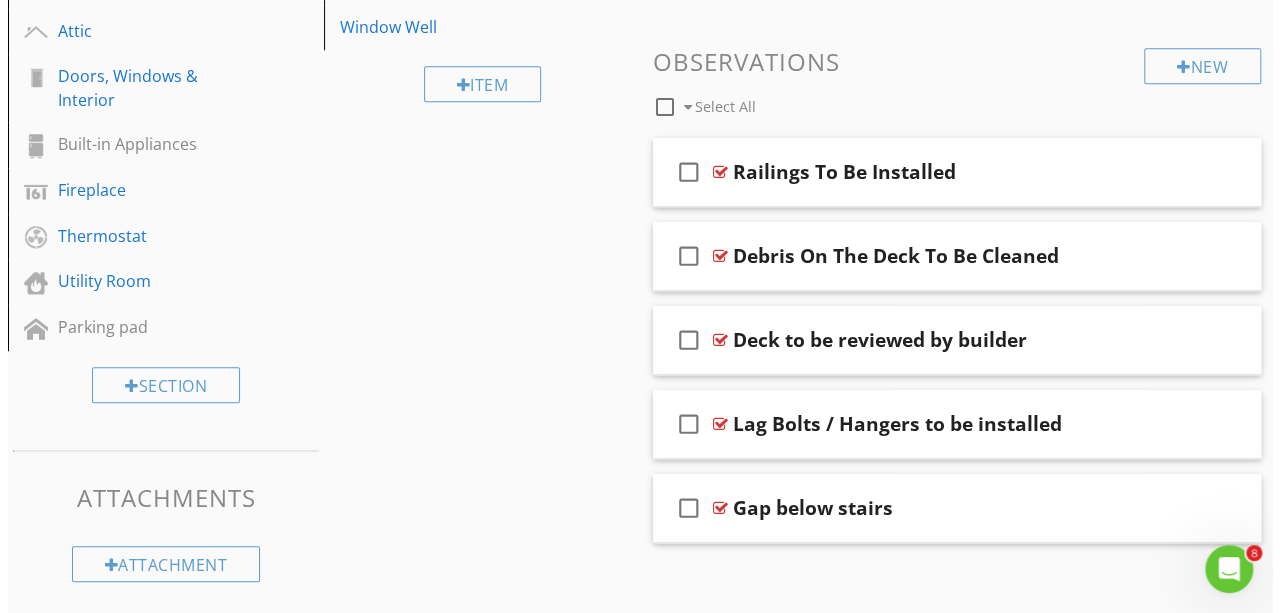 scroll, scrollTop: 686, scrollLeft: 0, axis: vertical 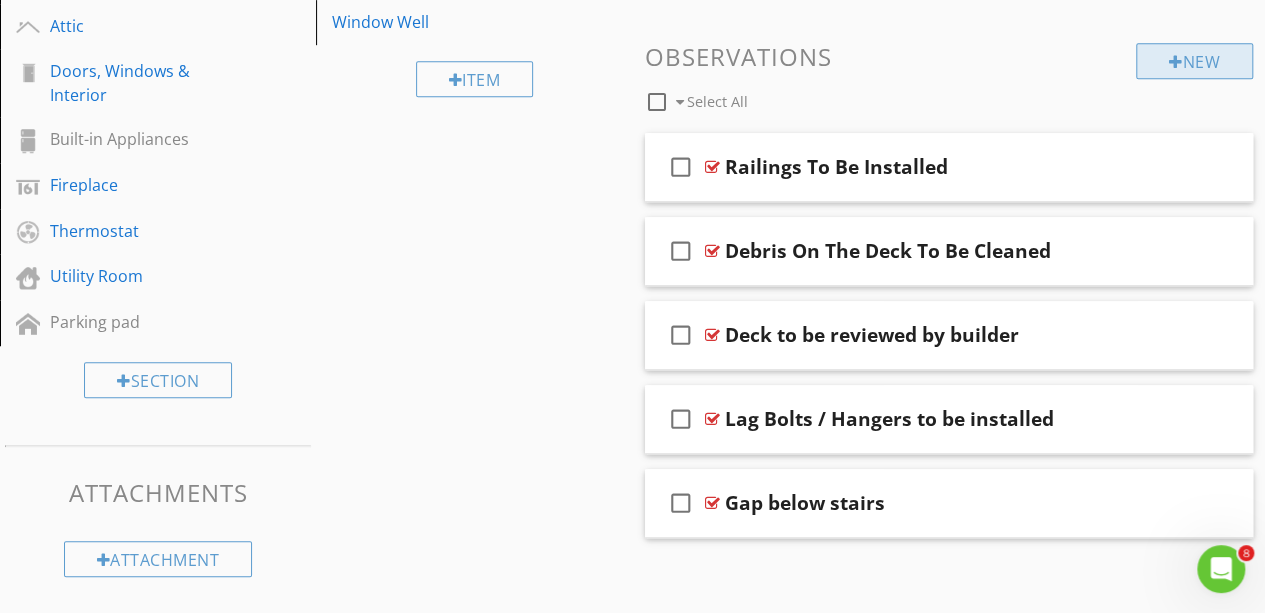 click on "New" at bounding box center (1194, 61) 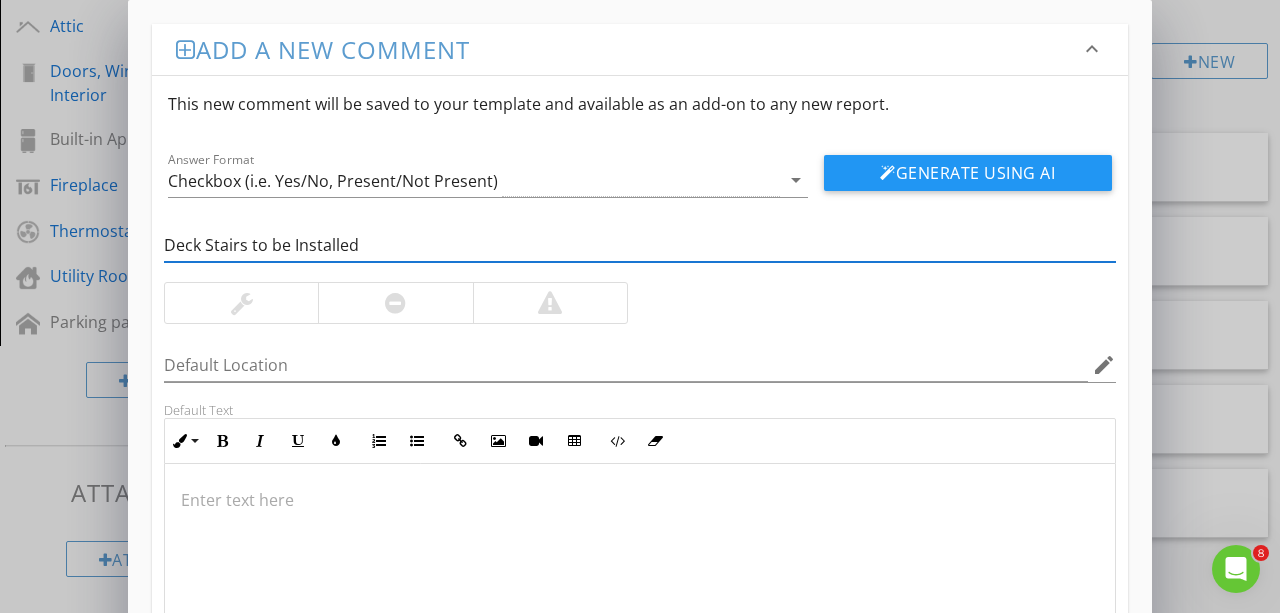 type on "Deck Stairs to be Installed" 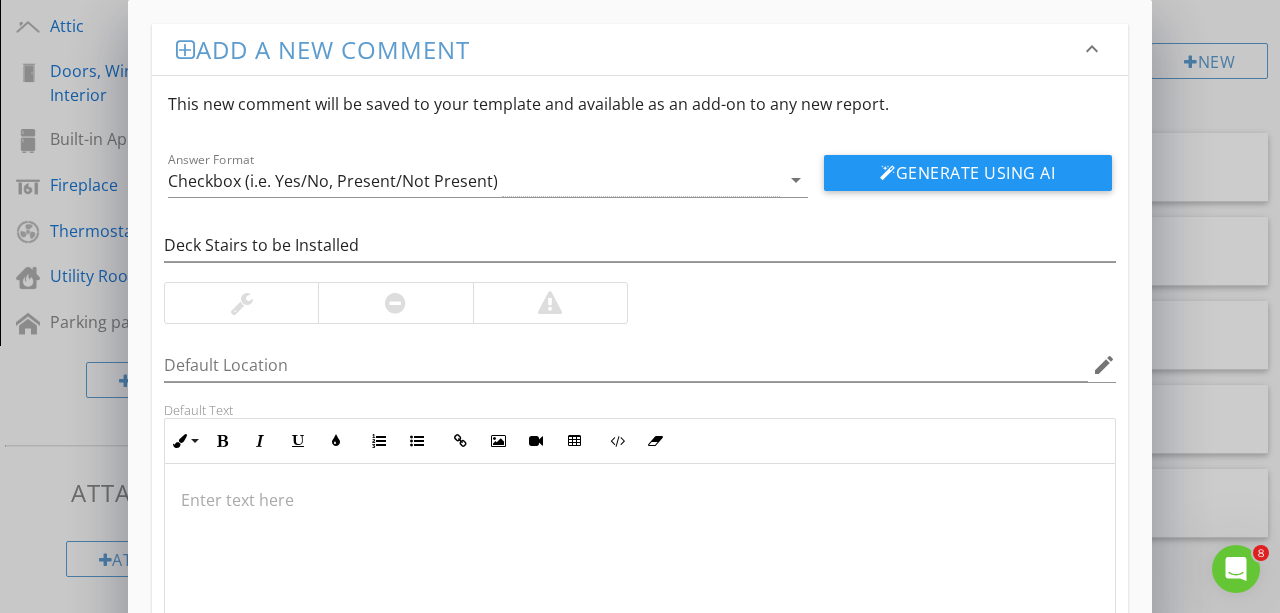 type 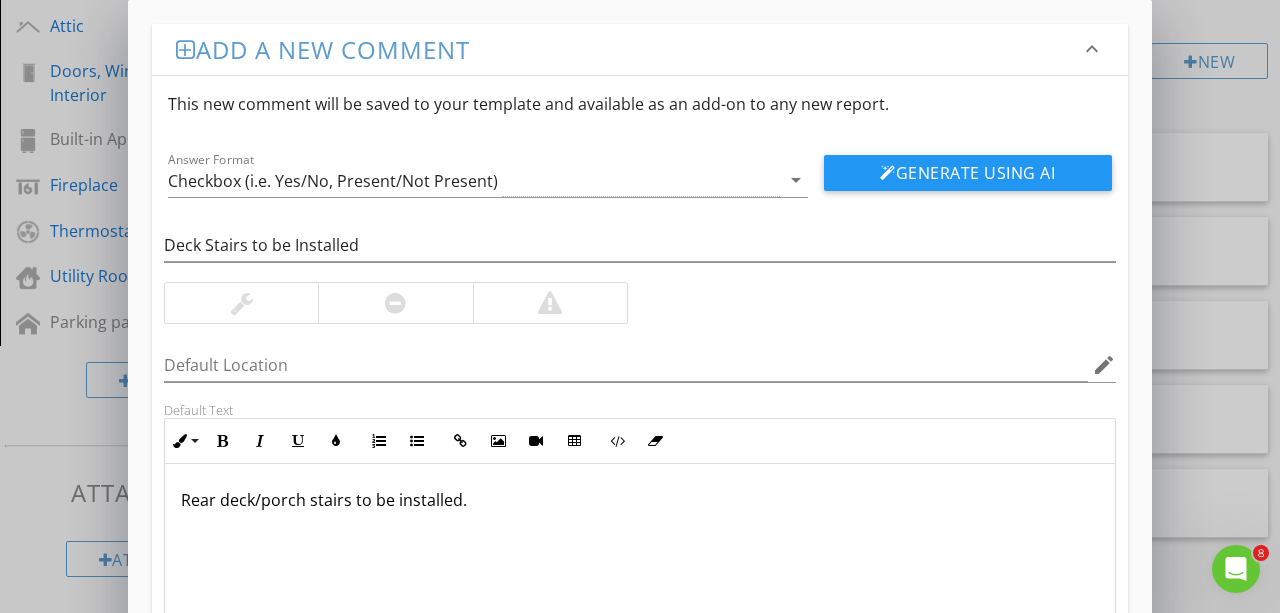 scroll, scrollTop: 184, scrollLeft: 0, axis: vertical 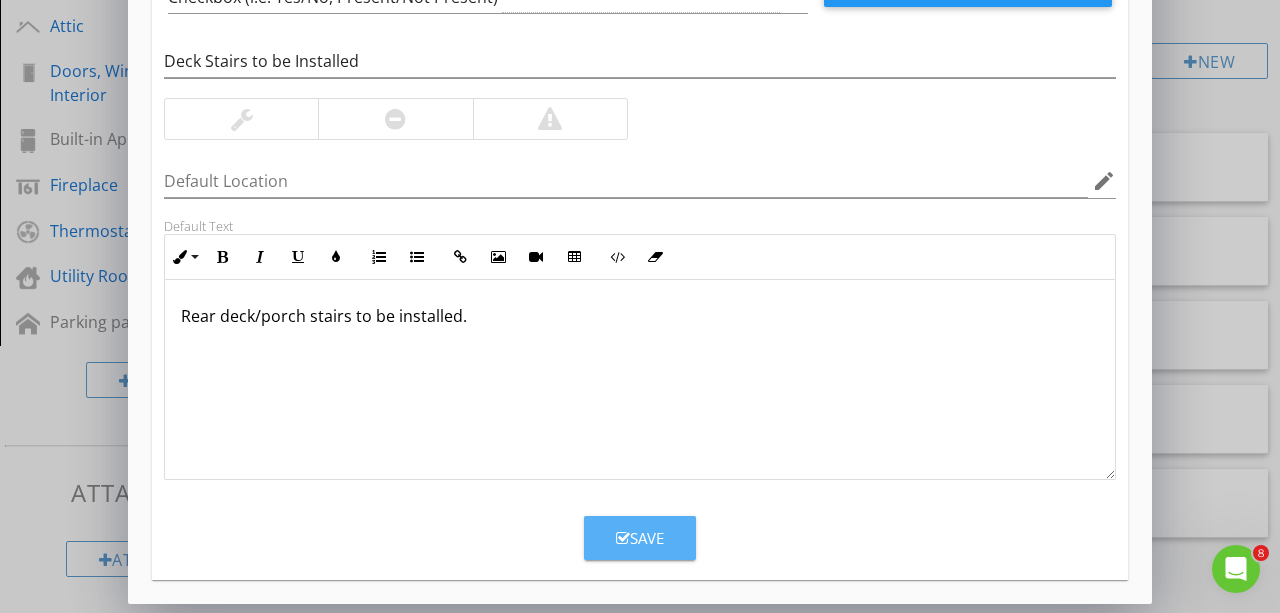 click on "Save" at bounding box center [640, 538] 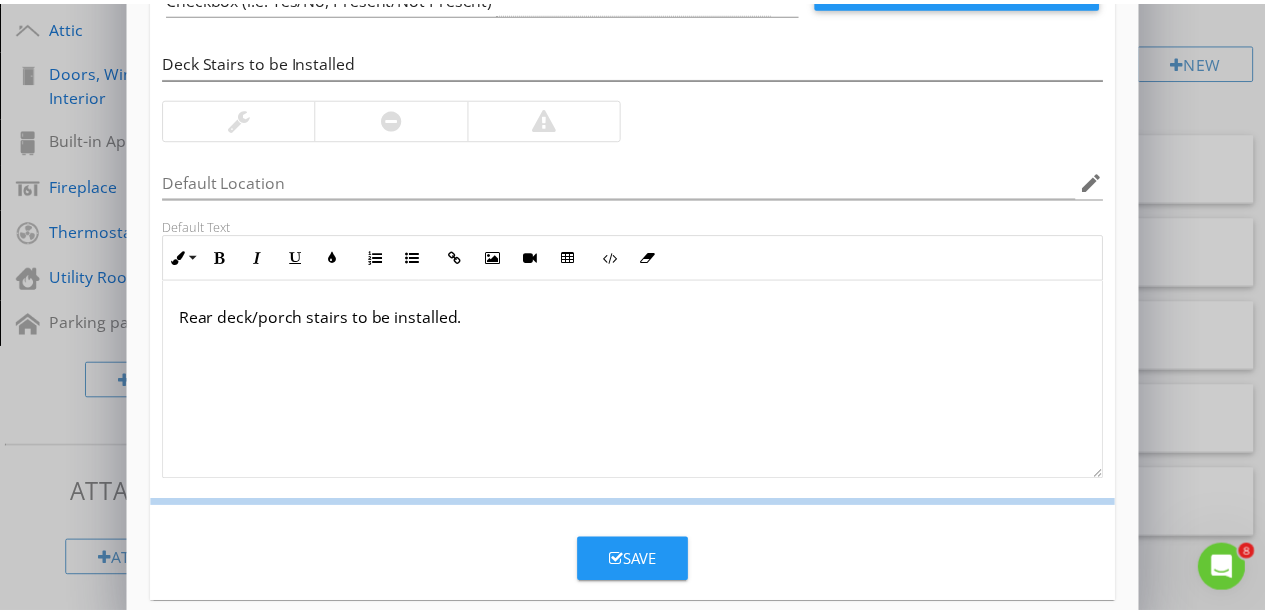 scroll, scrollTop: 88, scrollLeft: 0, axis: vertical 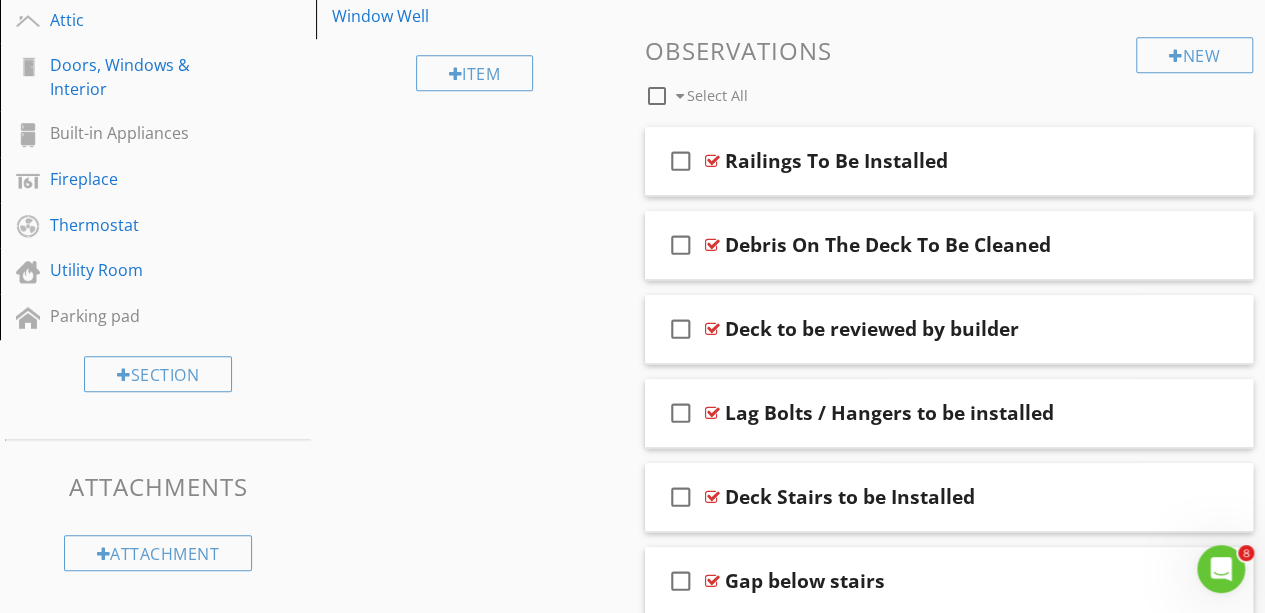 type 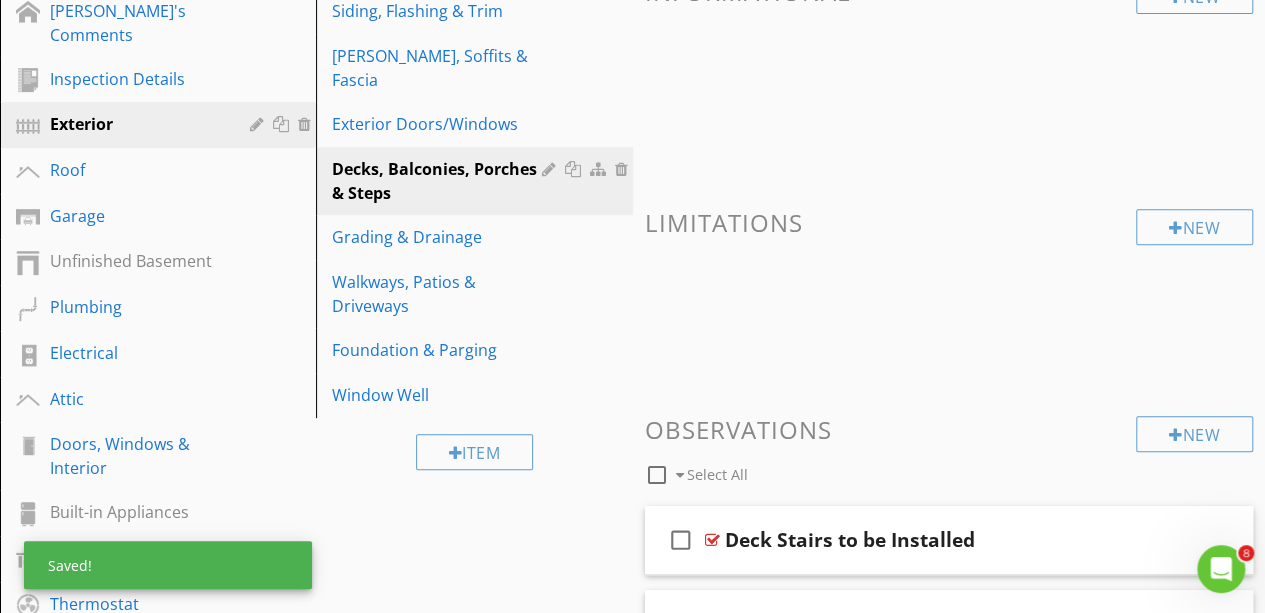 scroll, scrollTop: 312, scrollLeft: 0, axis: vertical 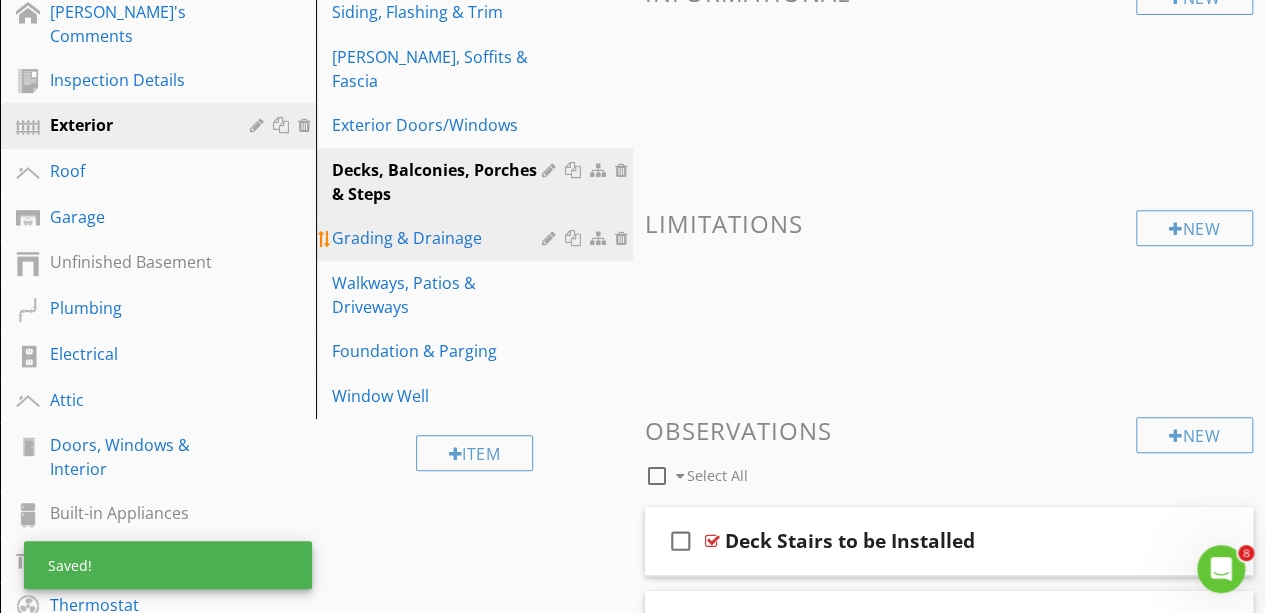 click on "Grading & Drainage" at bounding box center (439, 238) 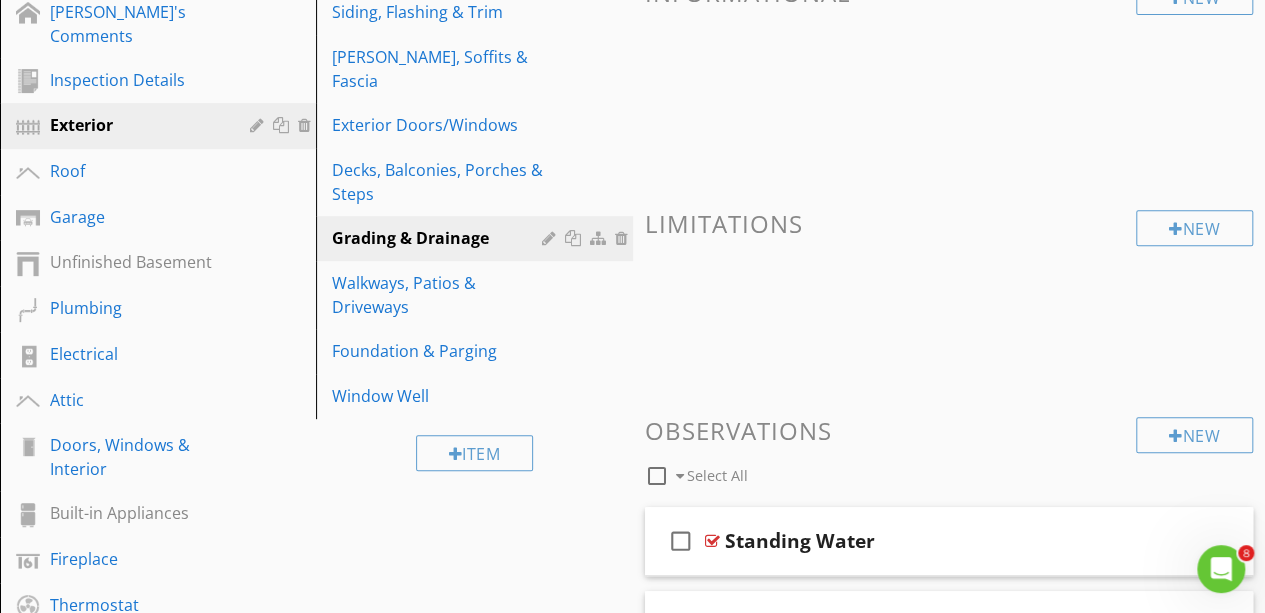 scroll, scrollTop: 661, scrollLeft: 0, axis: vertical 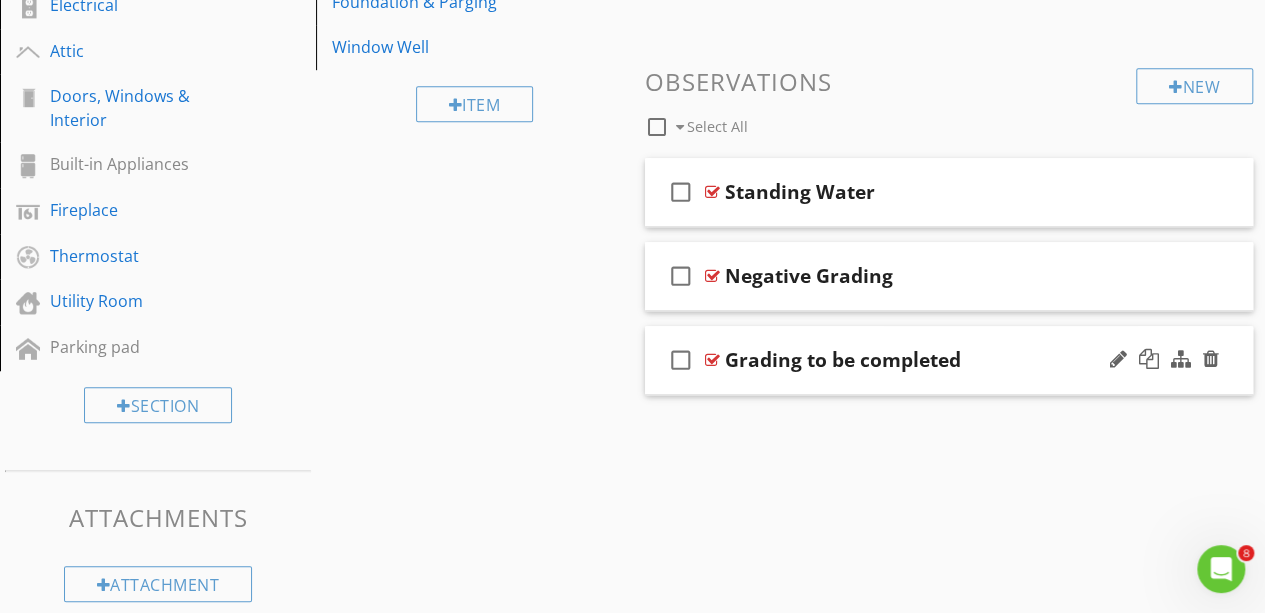 type 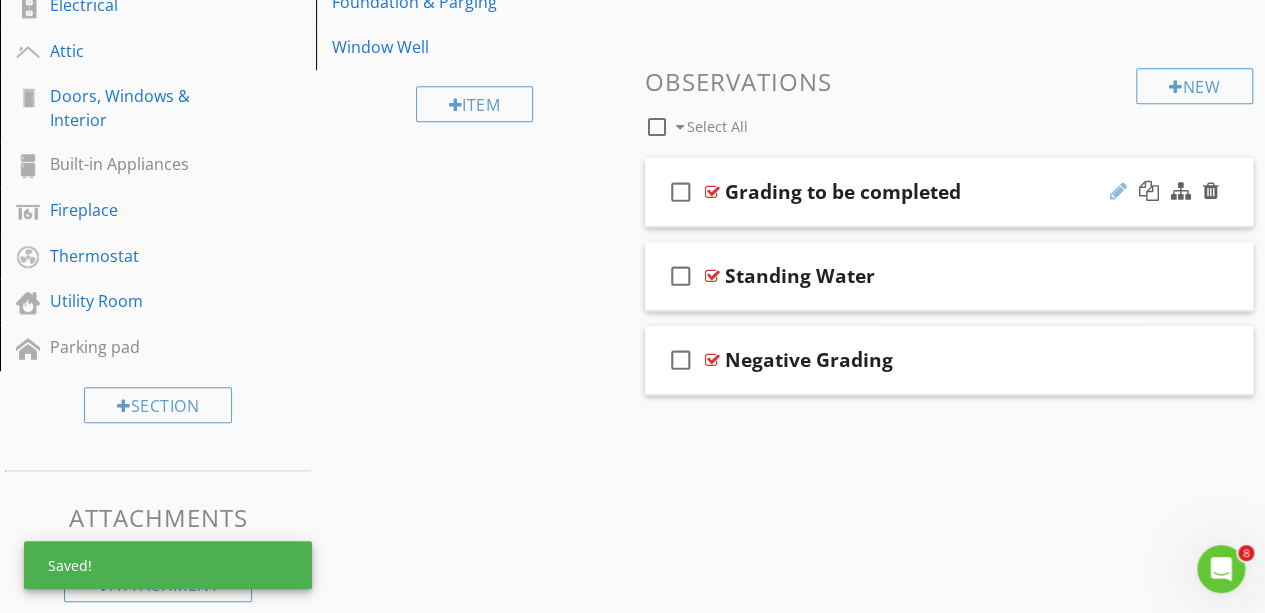 click at bounding box center [1118, 191] 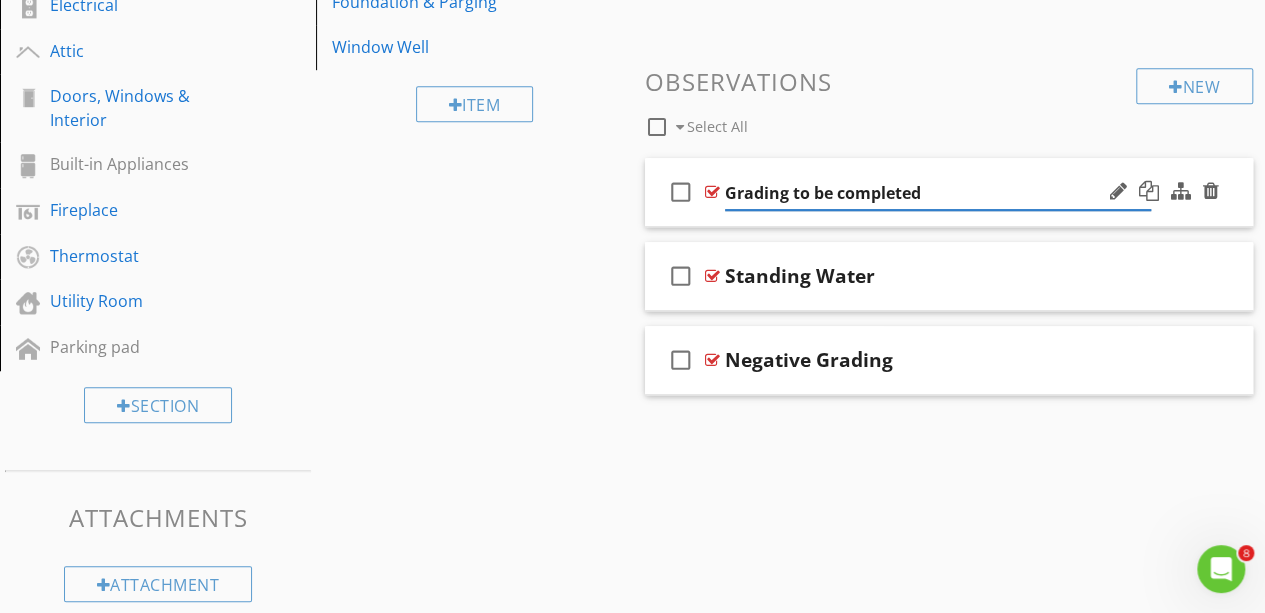 click on "check_box_outline_blank" at bounding box center (681, 192) 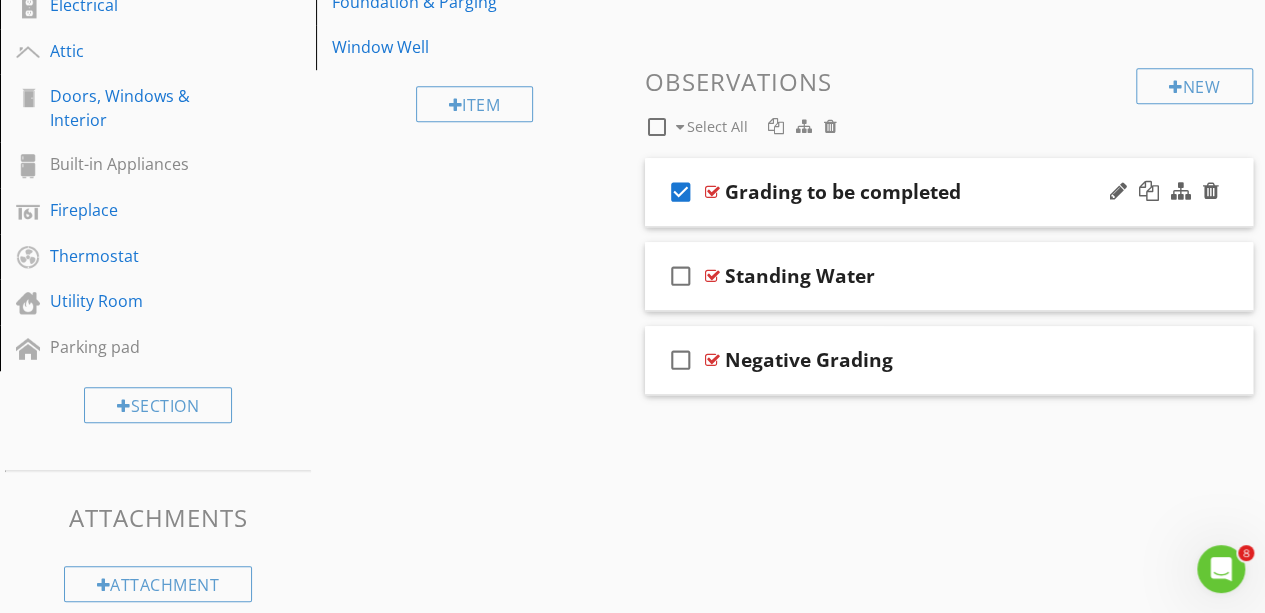 click on "check_box" at bounding box center [681, 192] 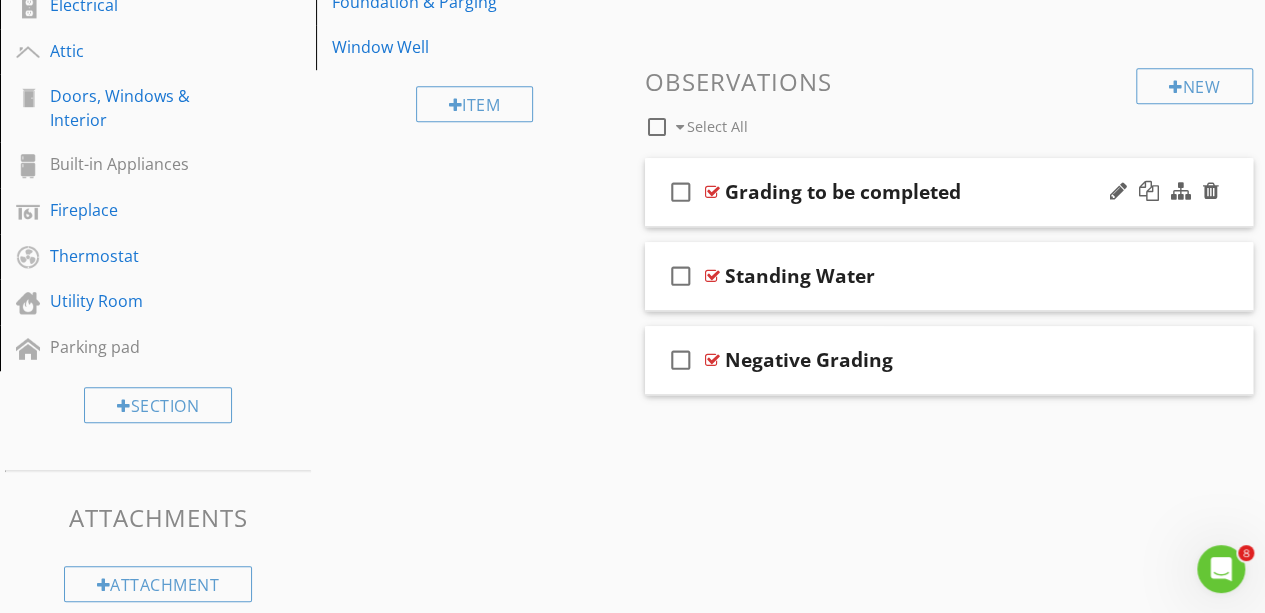 click on "check_box_outline_blank
Grading to be completed" at bounding box center [949, 192] 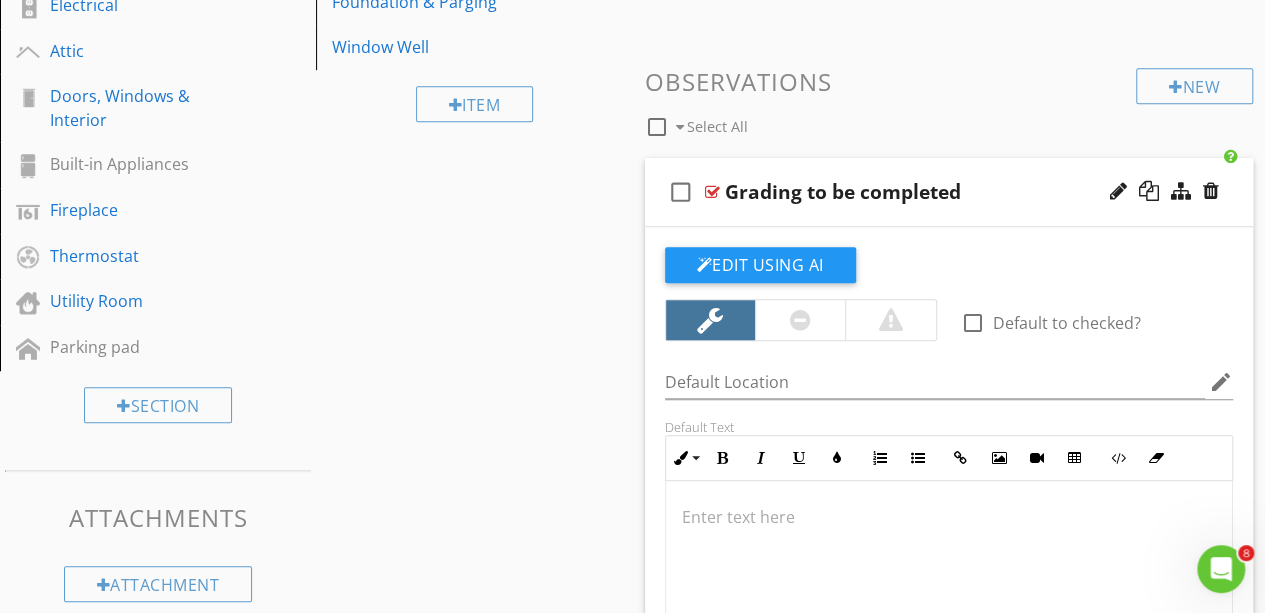 click on "check_box_outline_blank
Grading to be completed" at bounding box center [949, 192] 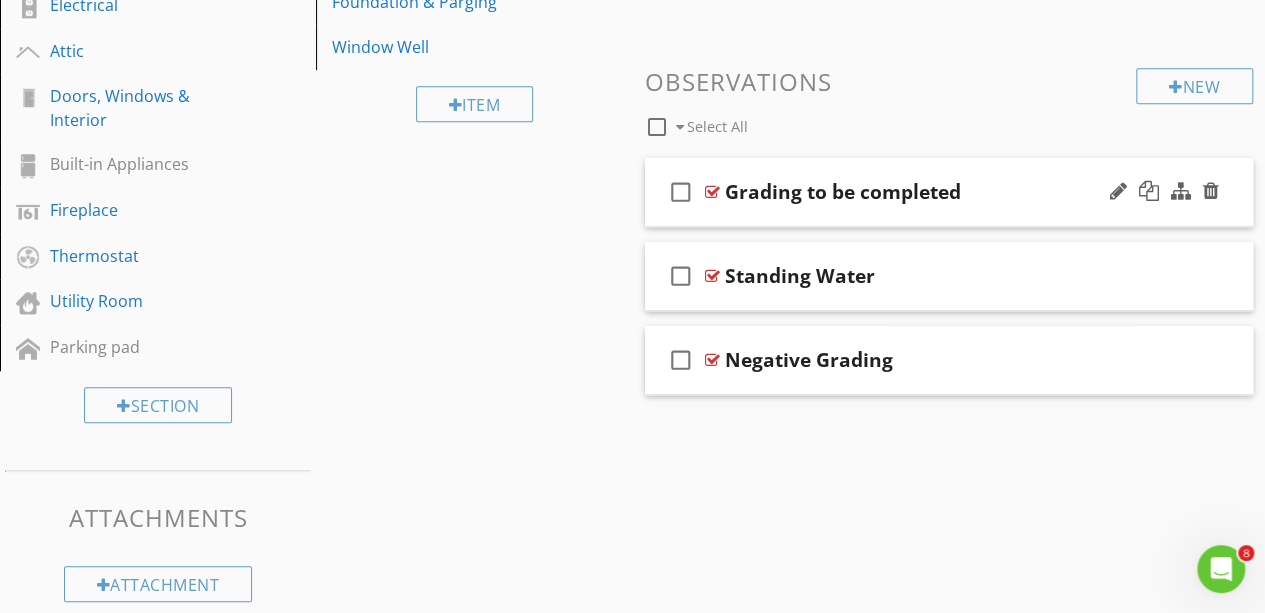 click on "Grading to be completed" at bounding box center [843, 192] 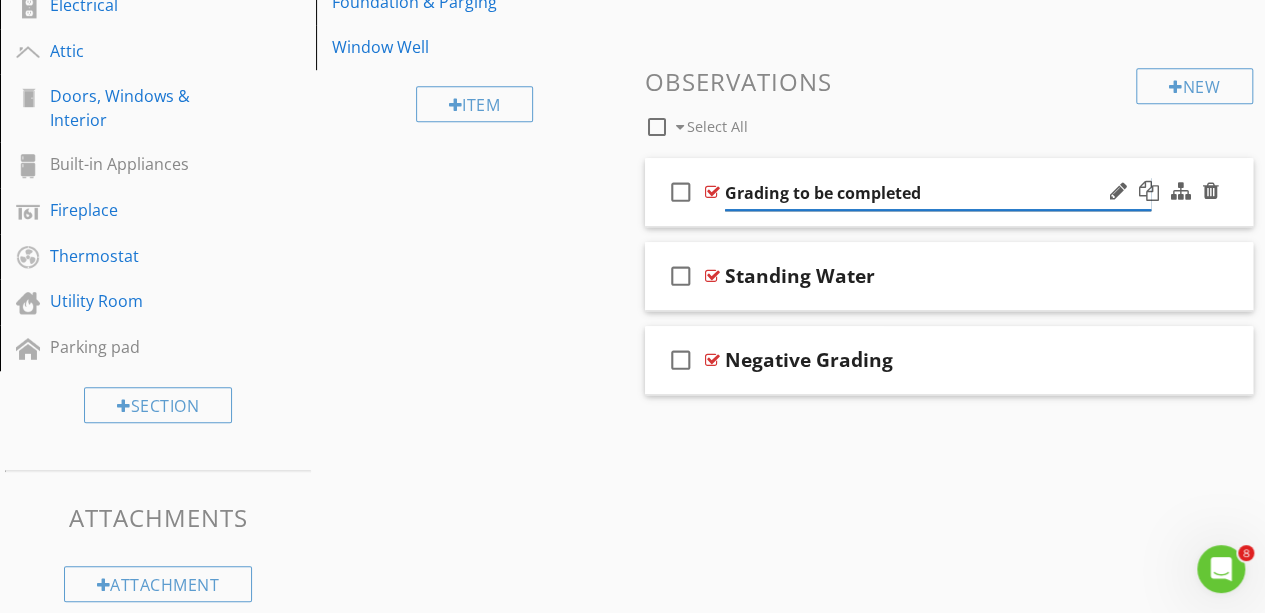 click on "Grading to be completed" at bounding box center [938, 193] 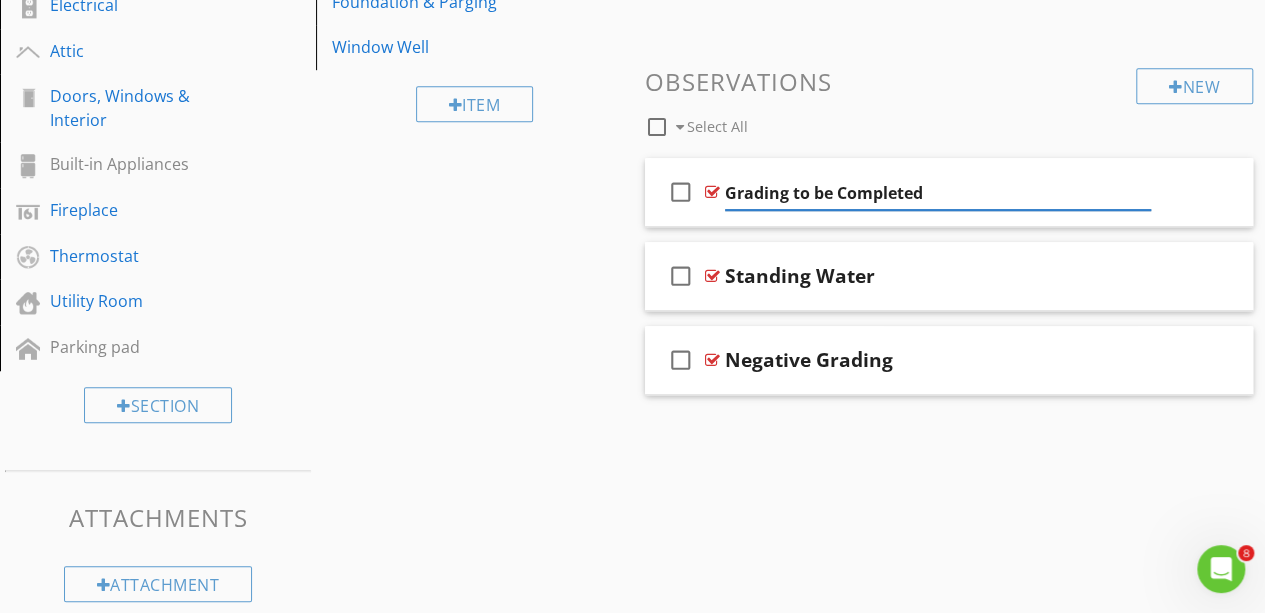 click on "Sections
Dweller's Comments           Inspection Details           Exterior           Roof           Garage           Unfinished Basement            Plumbing           Electrical           Attic           Doors, Windows & Interior           Built-in Appliances           Fireplace           Thermostat            Utility Room           Parking pad
Section
Attachments
Attachment
Items
Siding, Flashing & Trim           [PERSON_NAME], Soffits & Fascia           Exterior Doors/Windows           Decks, Balconies, Porches & Steps           Grading & Drainage            Walkways, Patios & Driveways           Foundation & Parging           Window Well
Item
Comments
New
Informational
New
Limitations
New
Observations   check_box_outline_blank" at bounding box center (632, 98) 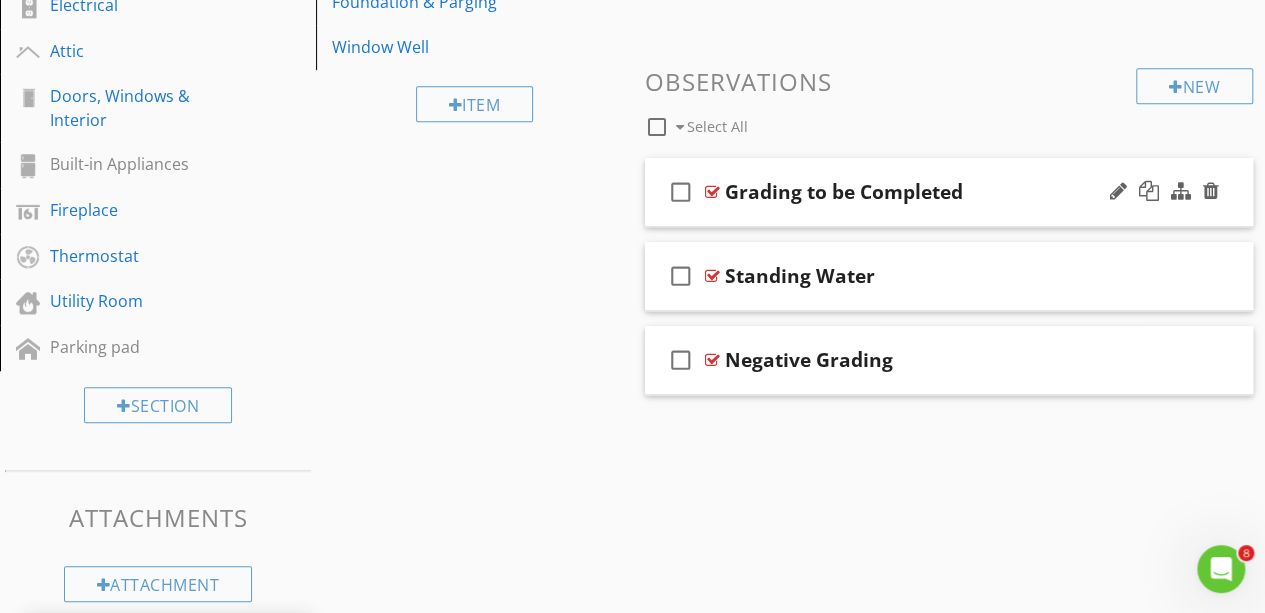 click on "check_box_outline_blank" at bounding box center (681, 192) 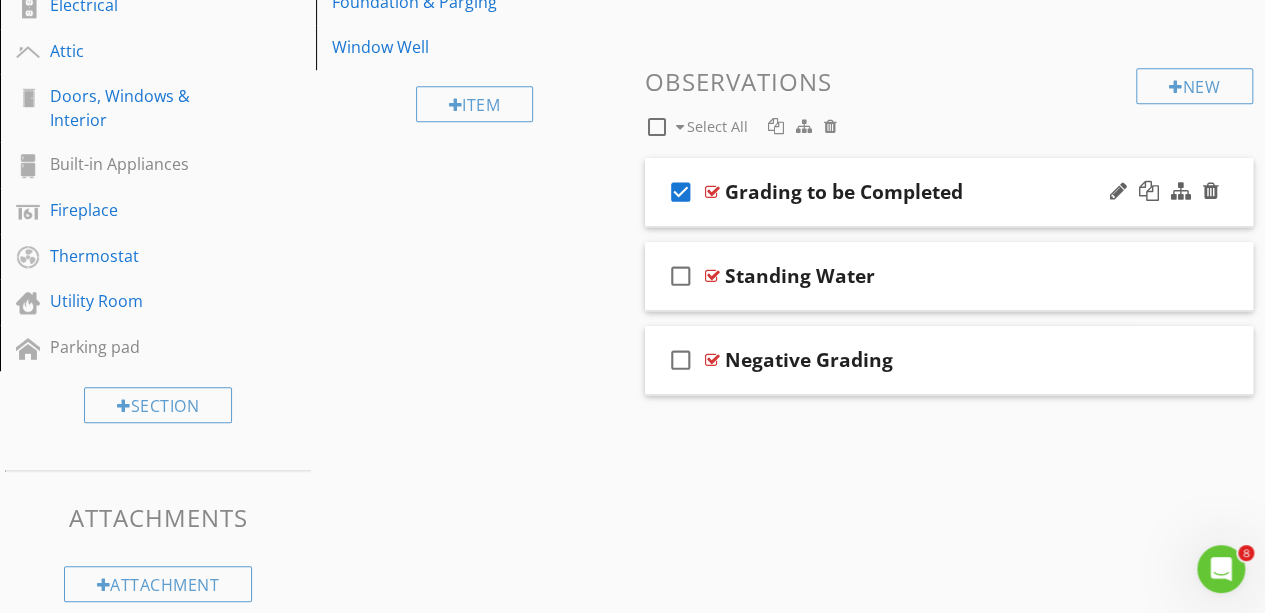 click on "check_box
Grading to be Completed" at bounding box center (949, 192) 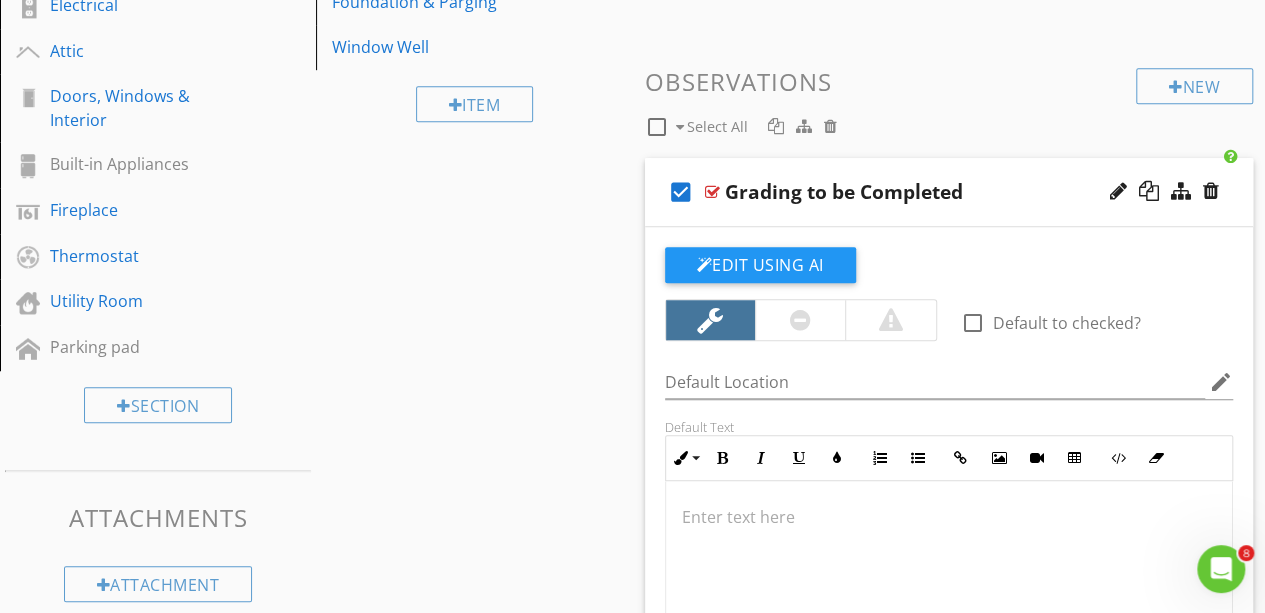 click at bounding box center [949, 517] 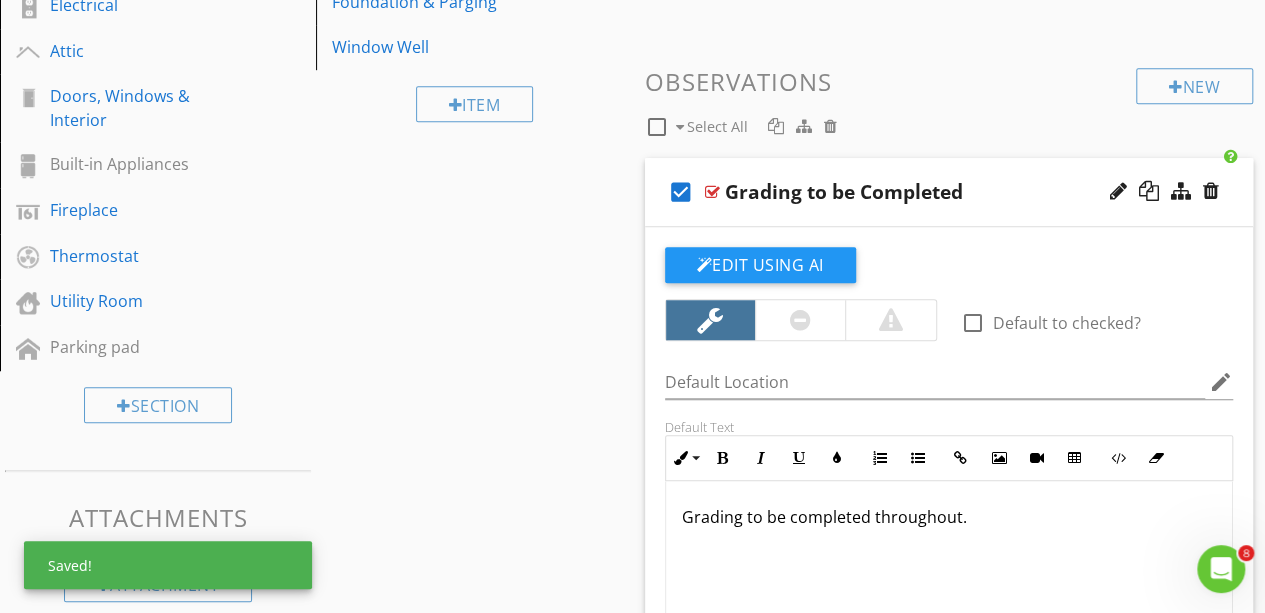 click on "Sections
Dweller's Comments           Inspection Details           Exterior           Roof           Garage           Unfinished Basement            Plumbing           Electrical           Attic           Doors, Windows & Interior           Built-in Appliances           Fireplace           Thermostat            Utility Room           Parking pad
Section
Attachments
Attachment
Items
Siding, Flashing & Trim           [PERSON_NAME], Soffits & Fascia           Exterior Doors/Windows           Decks, Balconies, Porches & Steps           Grading & Drainage            Walkways, Patios & Driveways           Foundation & Parging           Window Well
Item
Comments
New
Informational
New
Limitations
New
Observations   check_box_outline_blank" at bounding box center [632, 322] 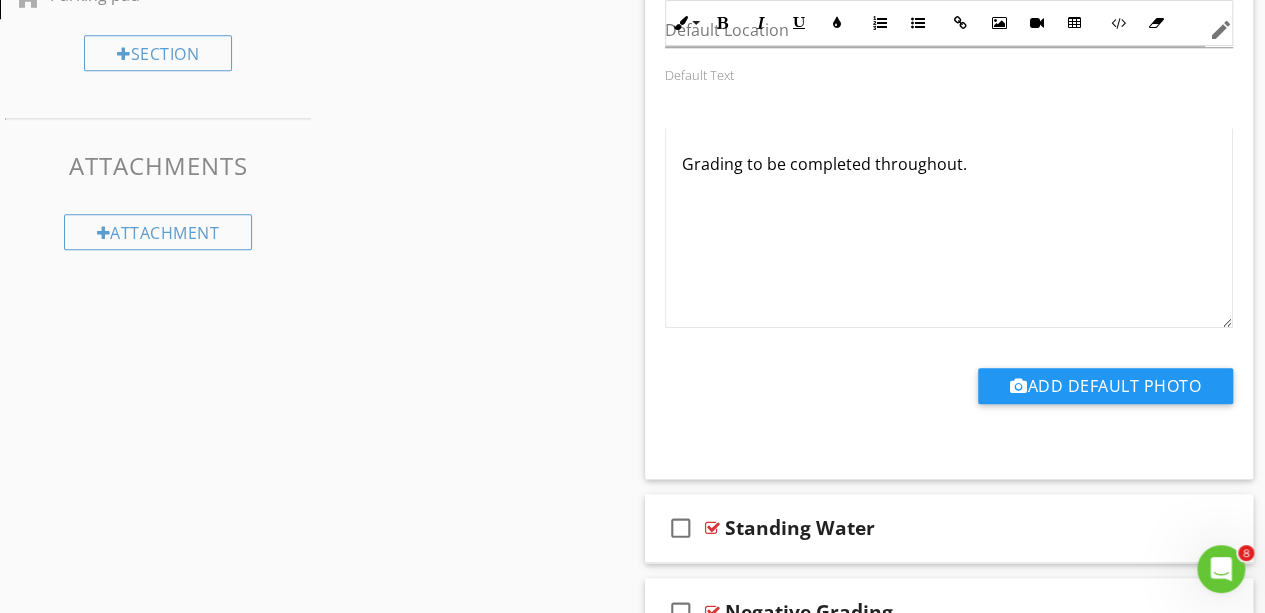scroll, scrollTop: 1128, scrollLeft: 0, axis: vertical 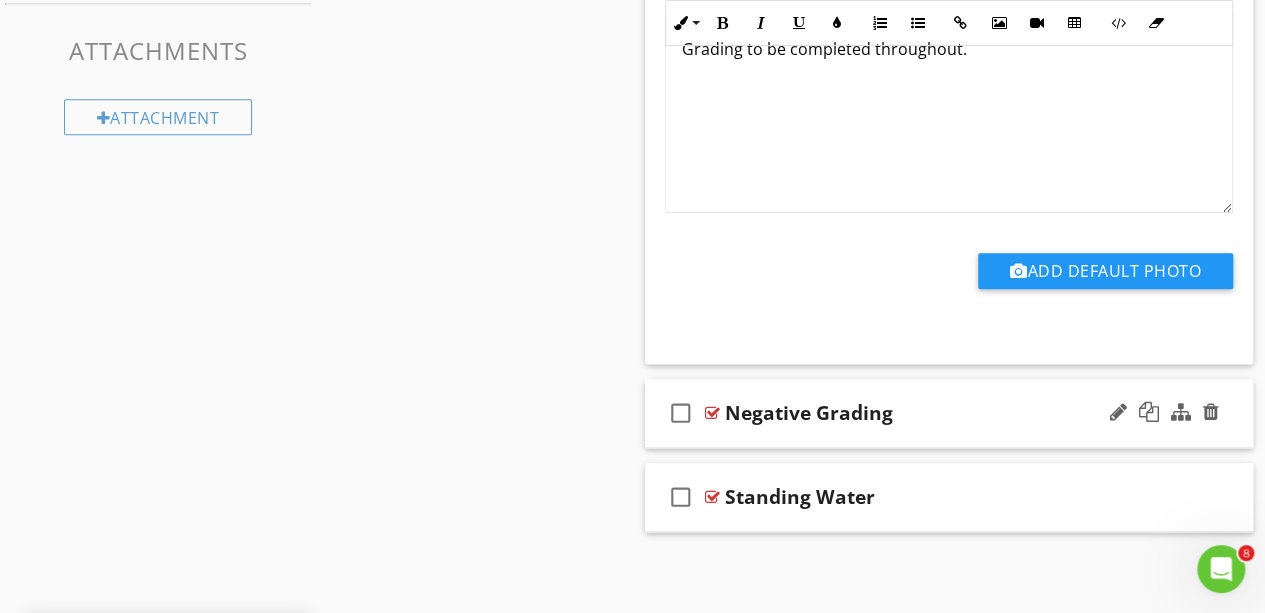 click on "check_box_outline_blank
Negative Grading" at bounding box center [949, 413] 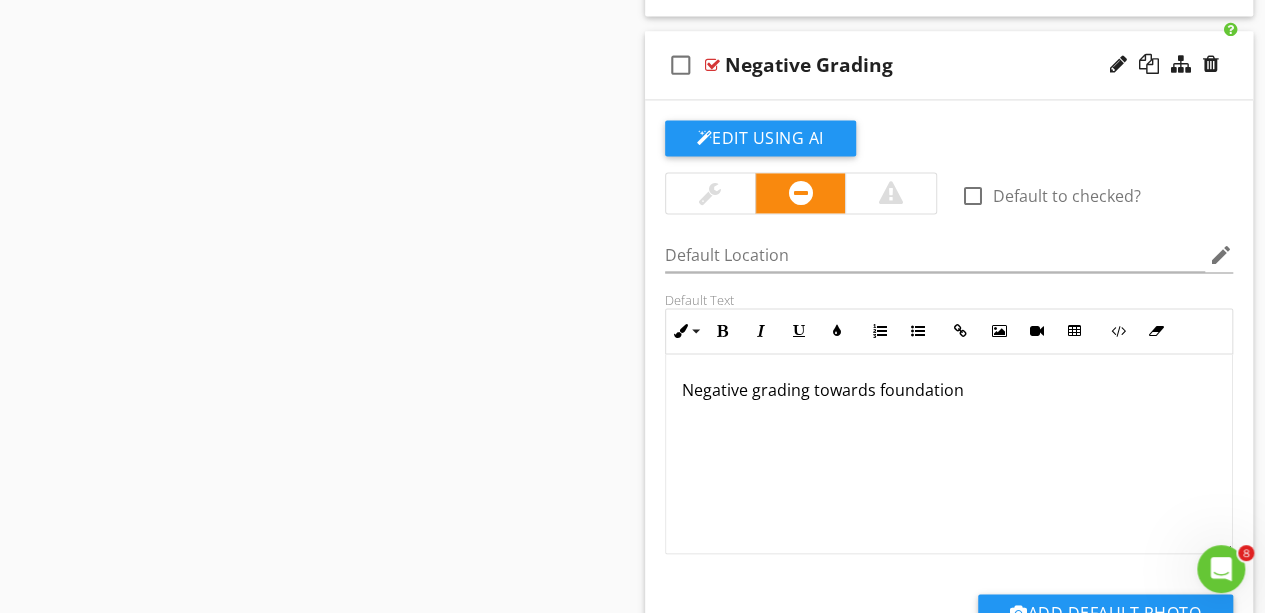 scroll, scrollTop: 1478, scrollLeft: 0, axis: vertical 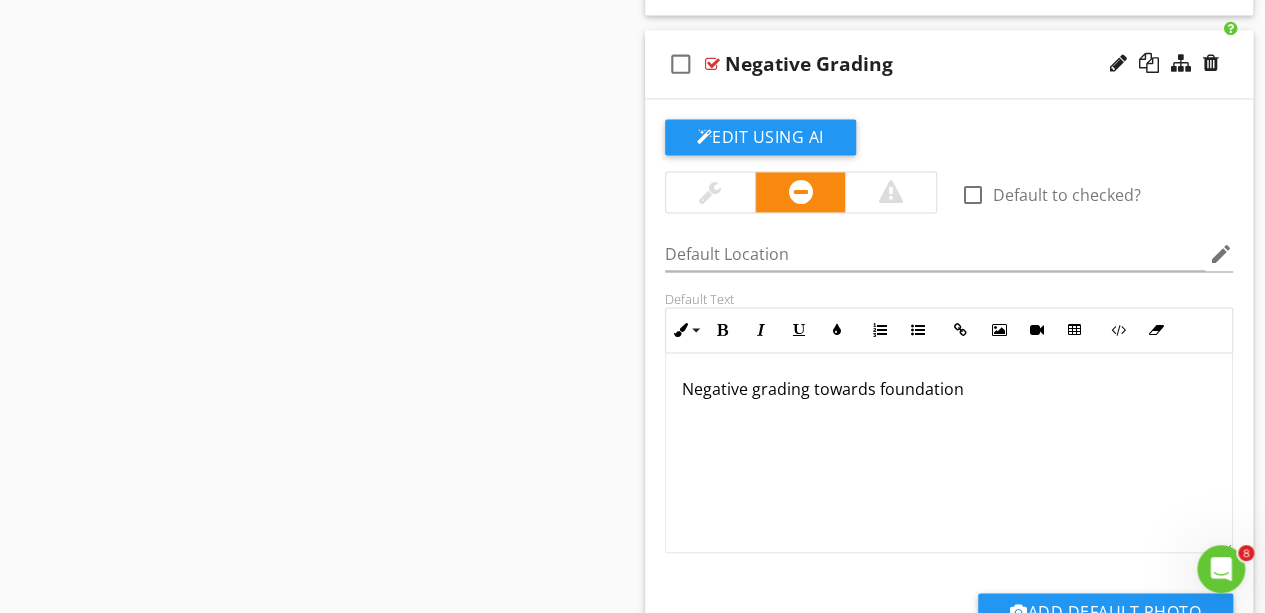click on "Negative grading towards foundation" at bounding box center (949, 389) 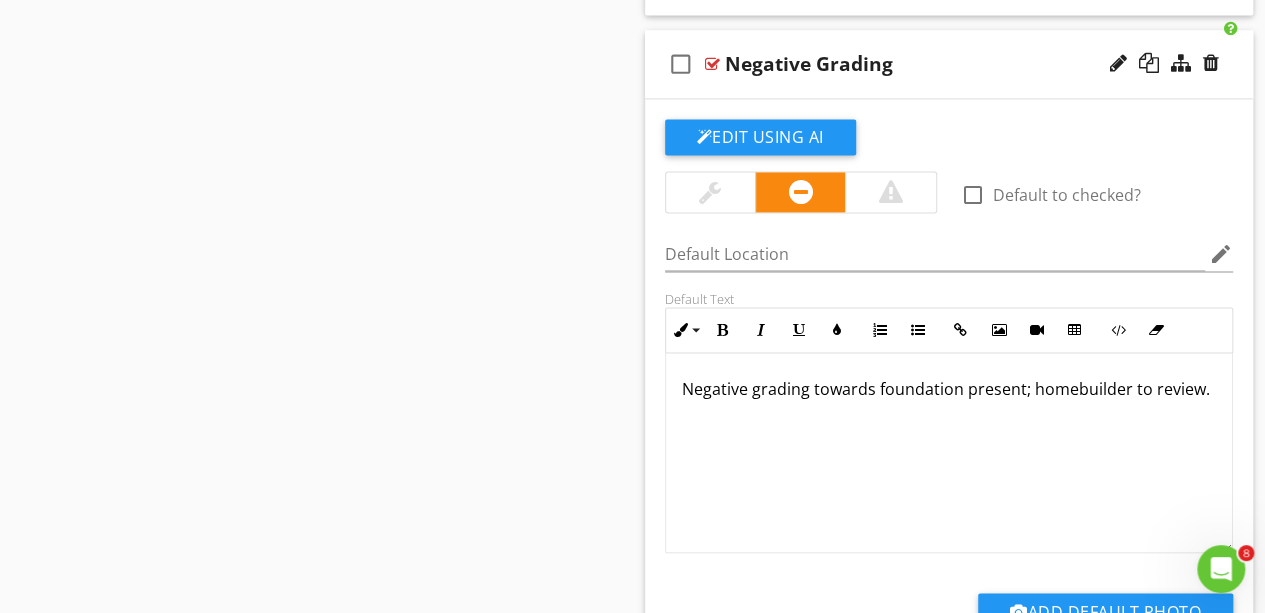 click at bounding box center [710, 192] 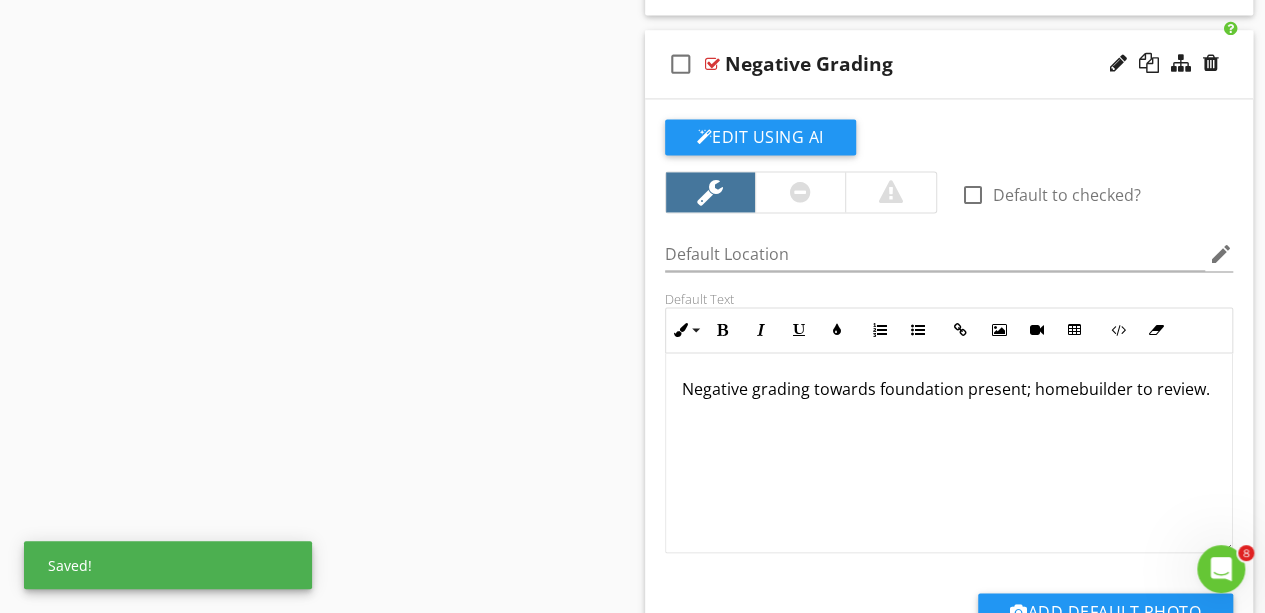 click on "Sections
Dweller's Comments           Inspection Details           Exterior           Roof           Garage           Unfinished Basement            Plumbing           Electrical           Attic           Doors, Windows & Interior           Built-in Appliances           Fireplace           Thermostat            Utility Room           Parking pad
Section
Attachments
Attachment
Items
Siding, Flashing & Trim           [PERSON_NAME], Soffits & Fascia           Exterior Doors/Windows           Decks, Balconies, Porches & Steps           Grading & Drainage            Walkways, Patios & Driveways           Foundation & Parging           Window Well
Item
Comments
New
Informational
New
Limitations
New
Observations   check_box_outline_blank" at bounding box center (632, -193) 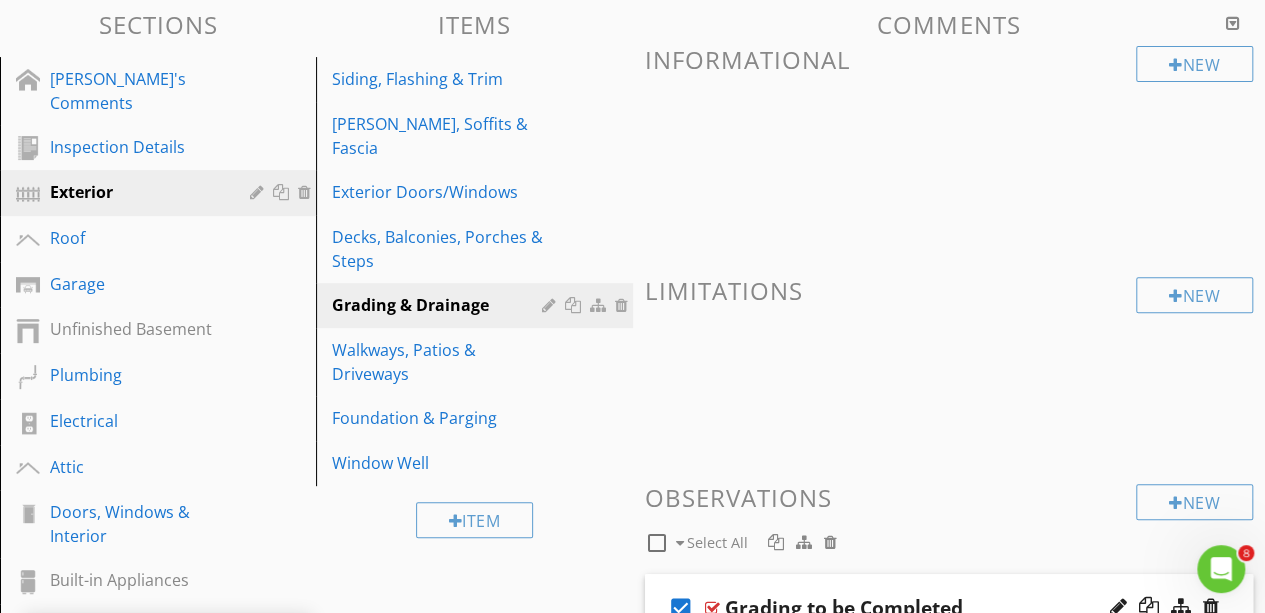 scroll, scrollTop: 244, scrollLeft: 0, axis: vertical 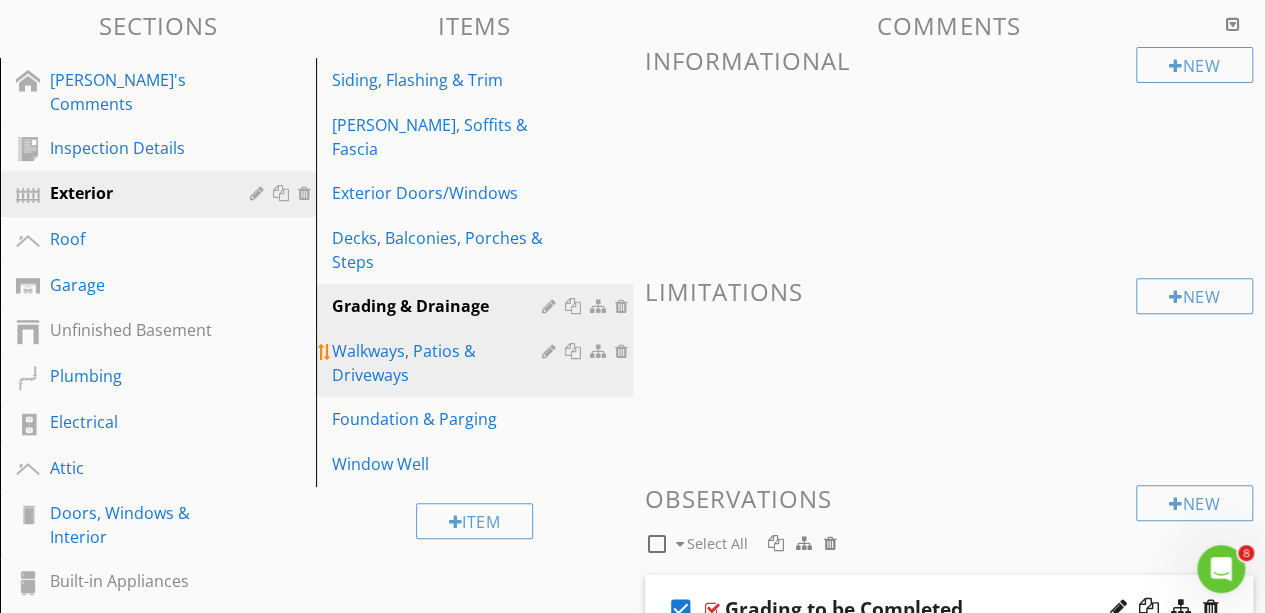 click on "Walkways, Patios & Driveways" at bounding box center (439, 363) 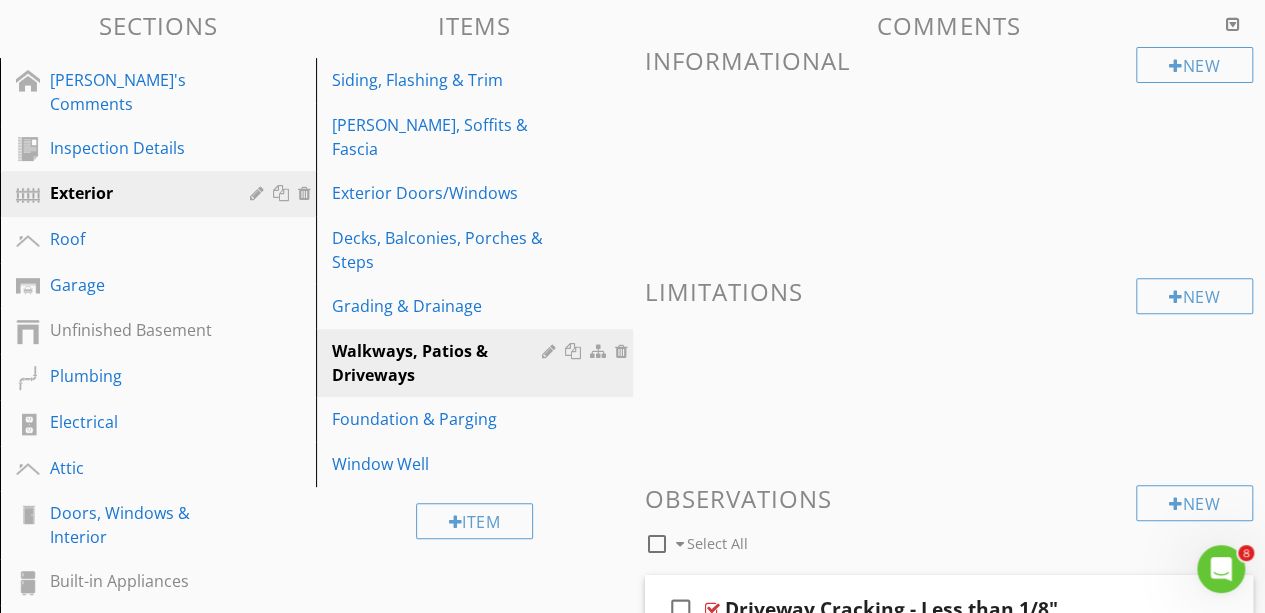 scroll, scrollTop: 717, scrollLeft: 0, axis: vertical 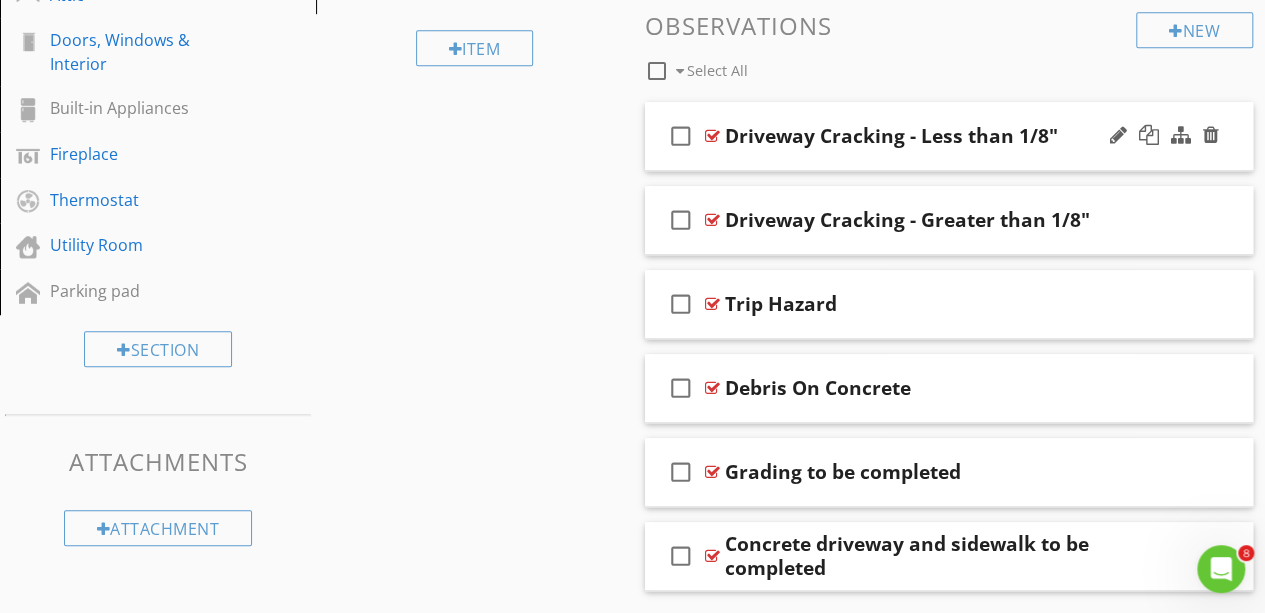 click on "Driveway Cracking - Less than 1/8"" at bounding box center (891, 136) 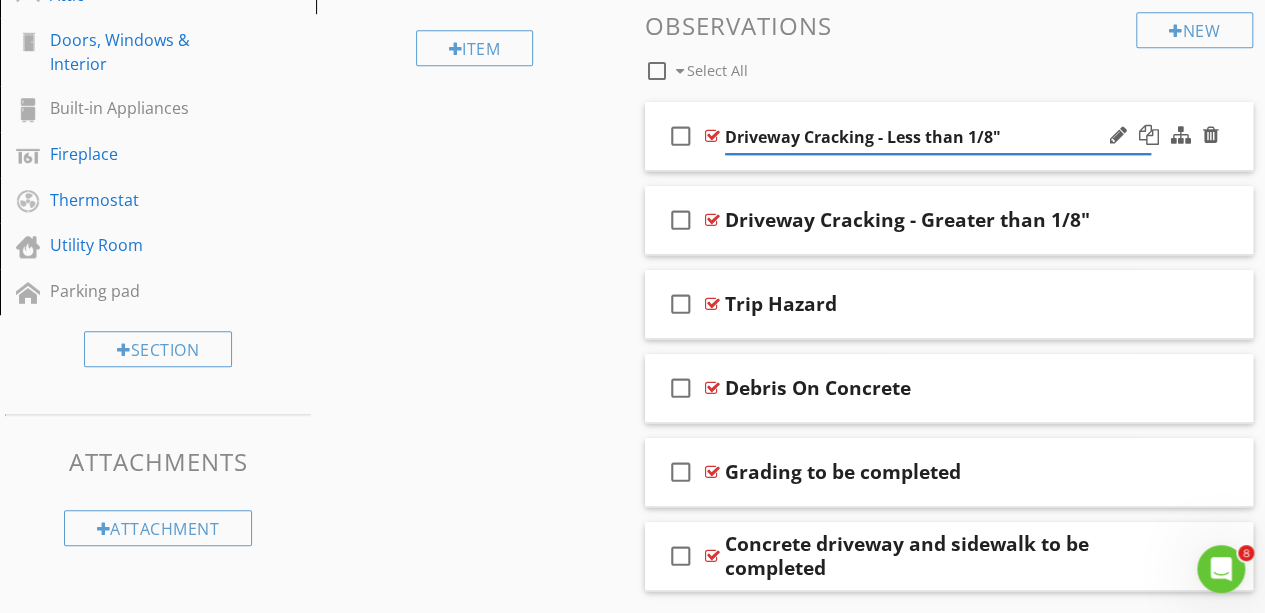 click on "check_box_outline_blank         Driveway Cracking - Less than 1/8"" at bounding box center (949, 136) 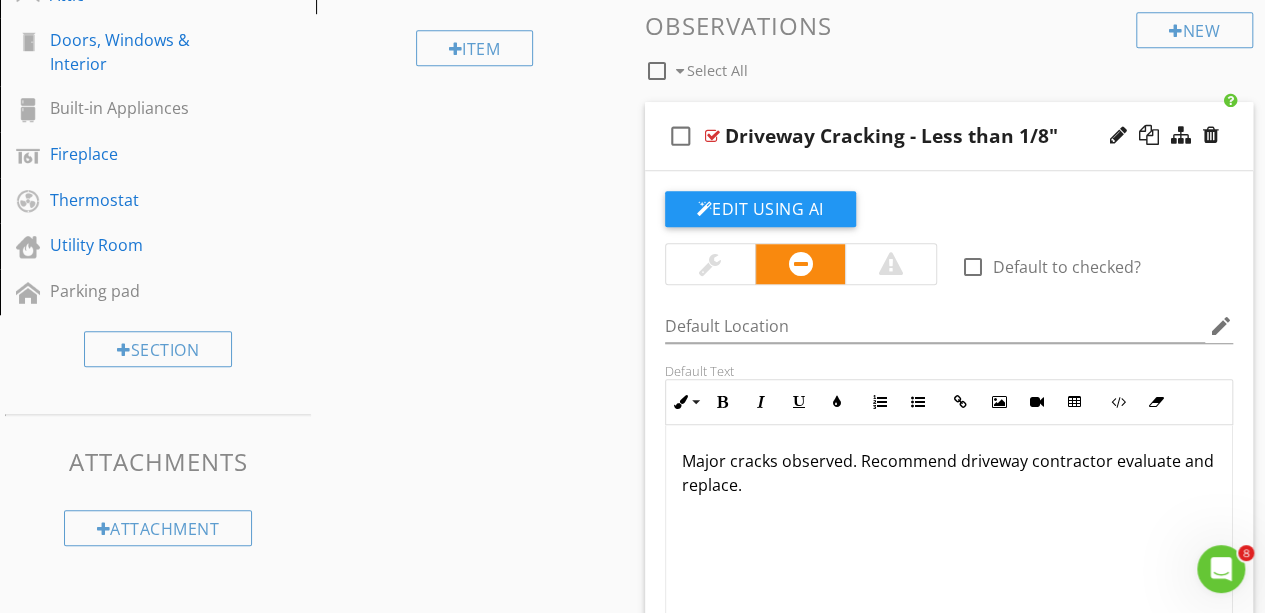 click on "Major cracks observed. Recommend driveway contractor evaluate and replace." at bounding box center [949, 473] 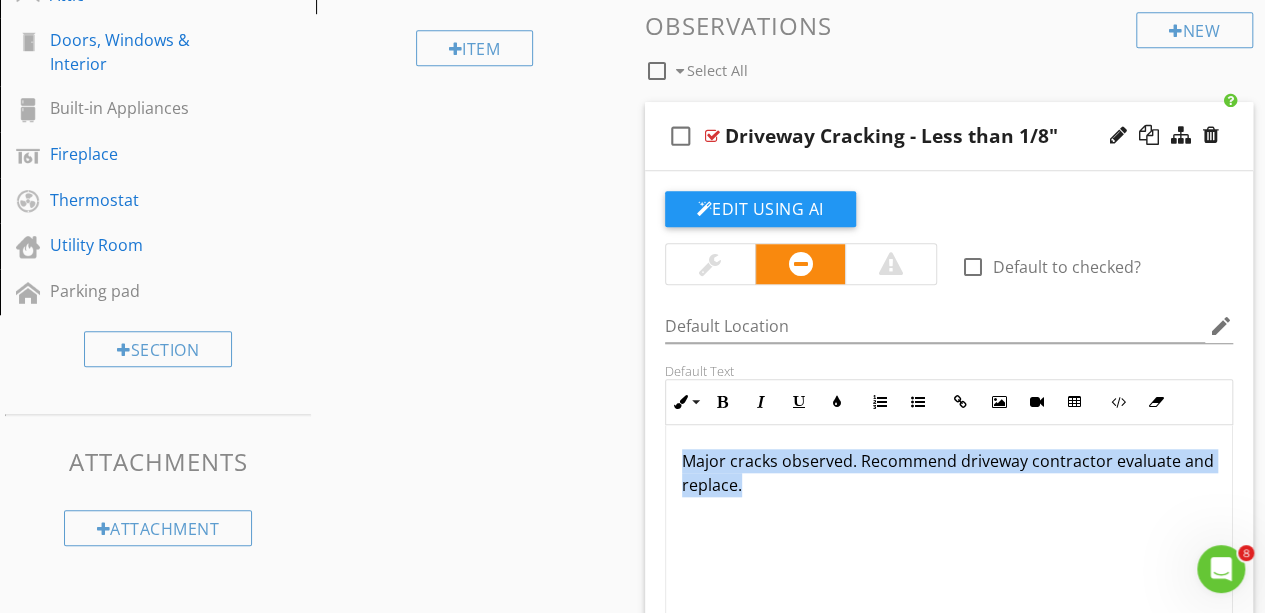 click on "Major cracks observed. Recommend driveway contractor evaluate and replace." at bounding box center (949, 525) 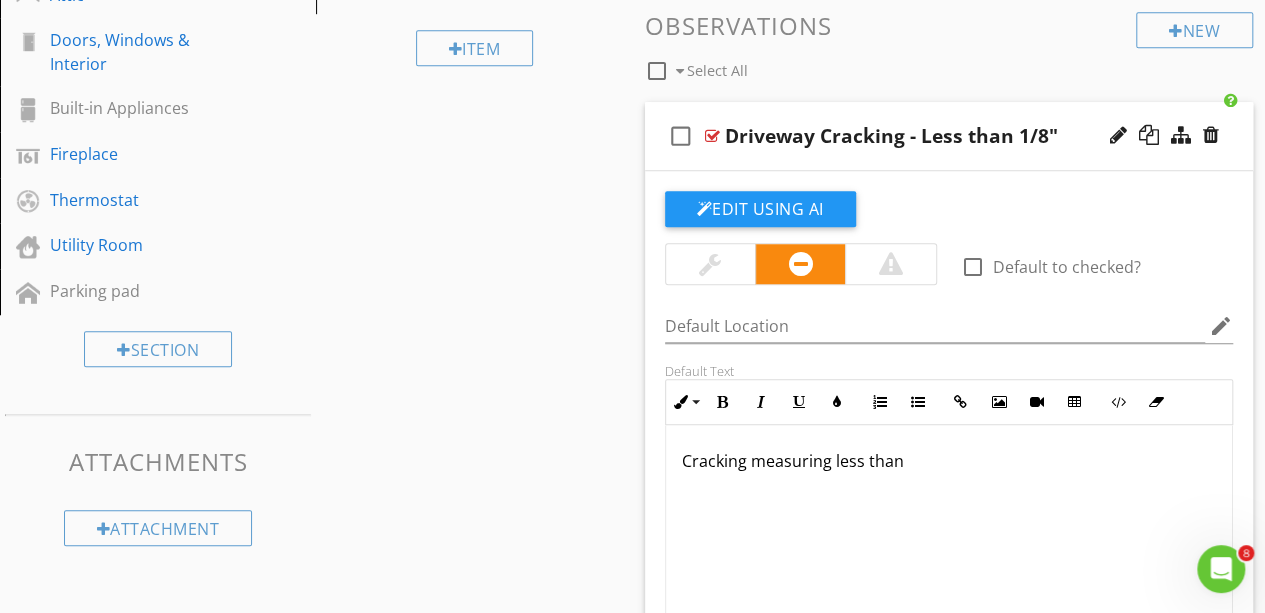 click at bounding box center (710, 264) 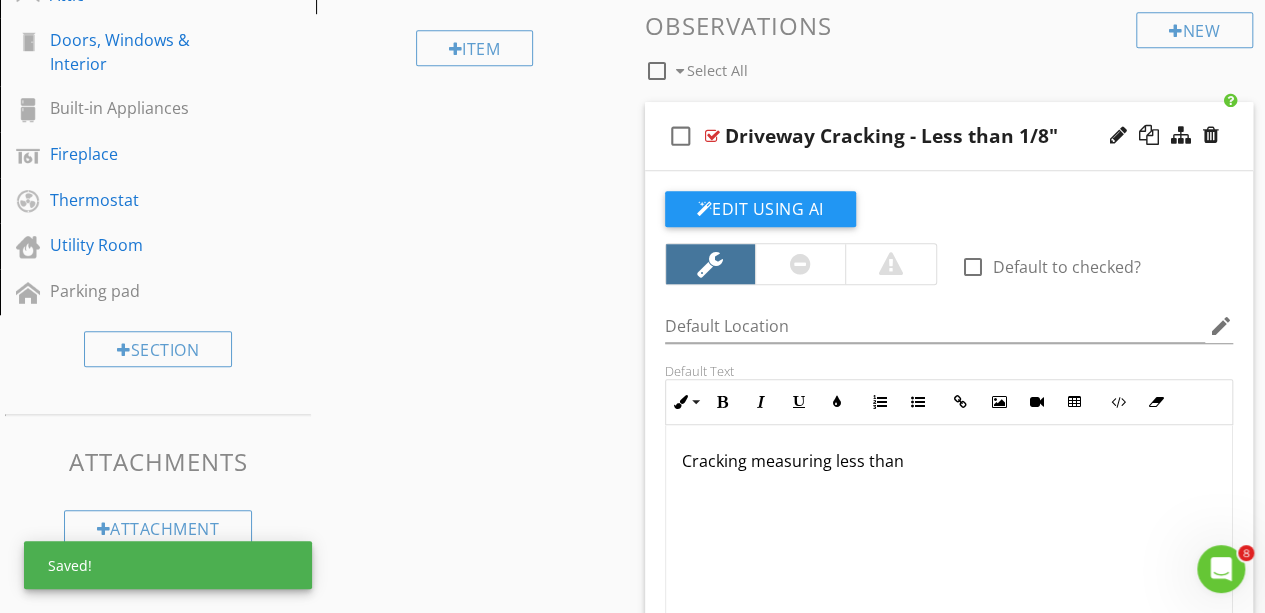 click on "Cracking measuring less than" at bounding box center (949, 461) 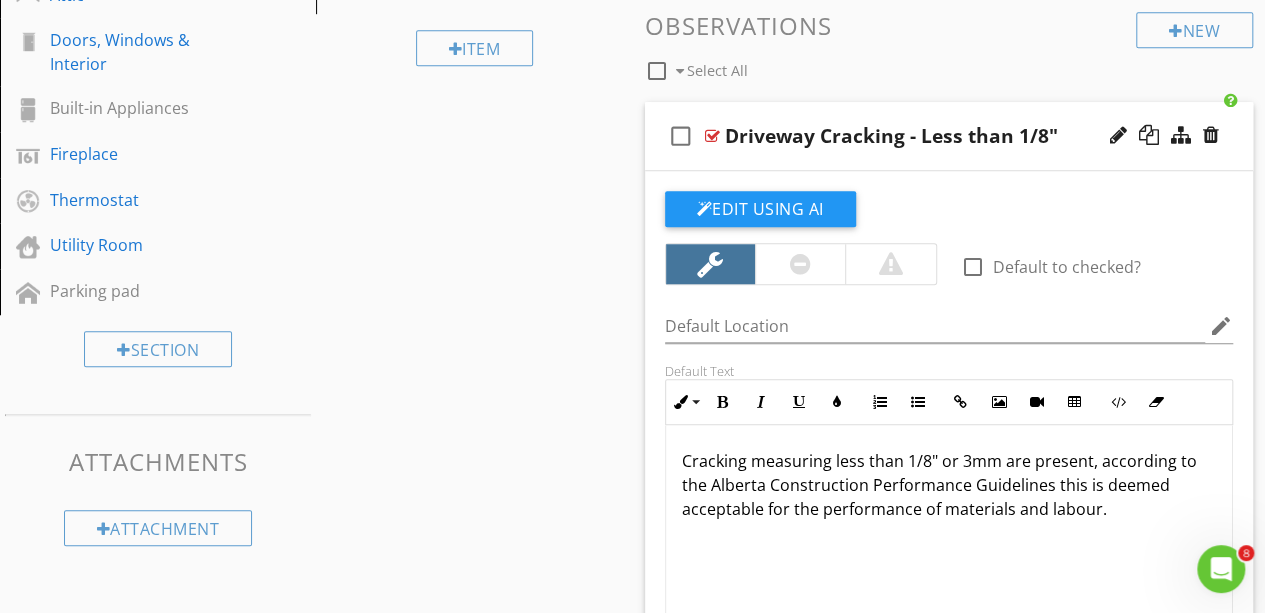 scroll, scrollTop: 0, scrollLeft: 0, axis: both 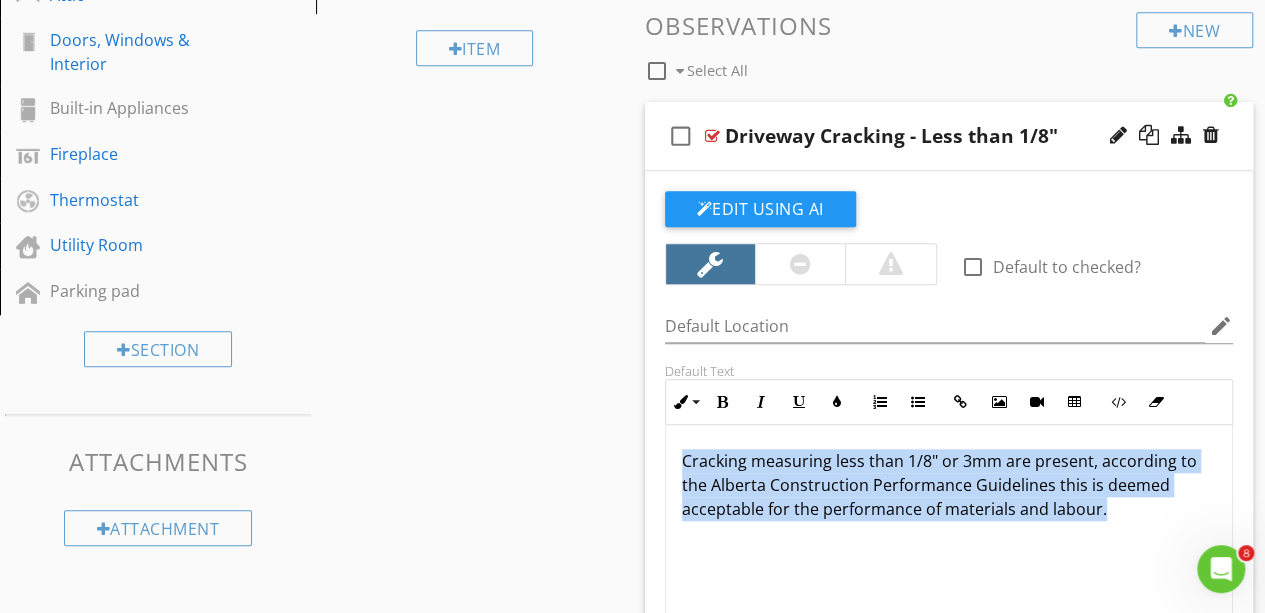 copy on "Cracking measuring less than 1/8" or 3mm are present, according to the Alberta Construction Performance Guidelines this is deemed acceptable for the performance of materials and labour." 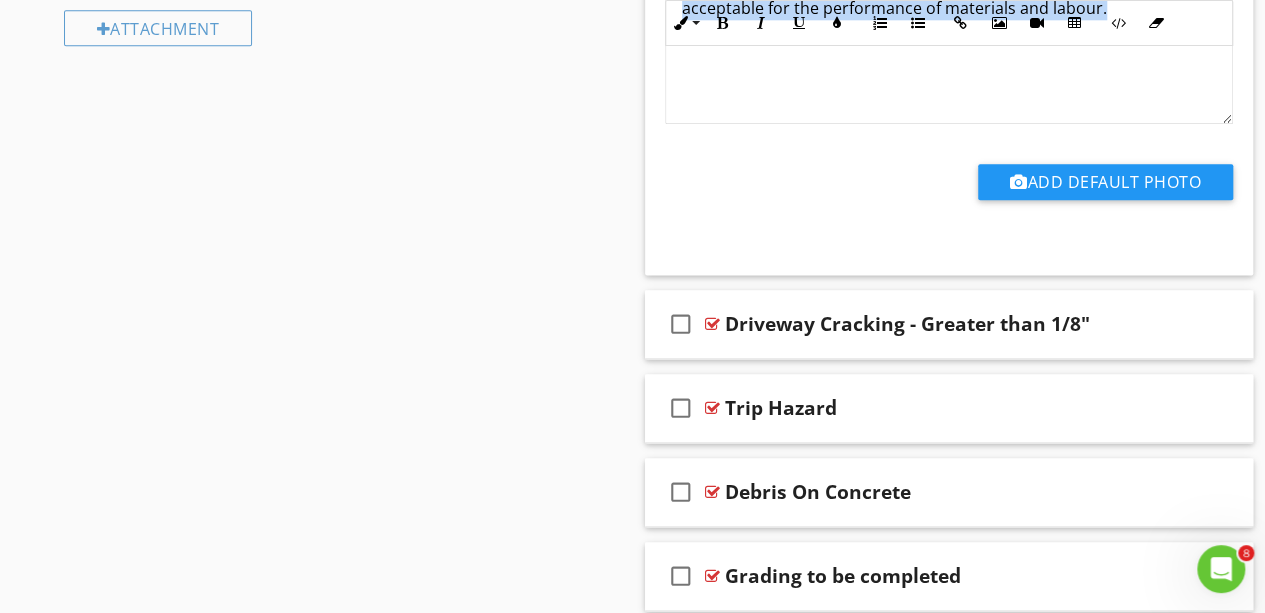 scroll, scrollTop: 1218, scrollLeft: 0, axis: vertical 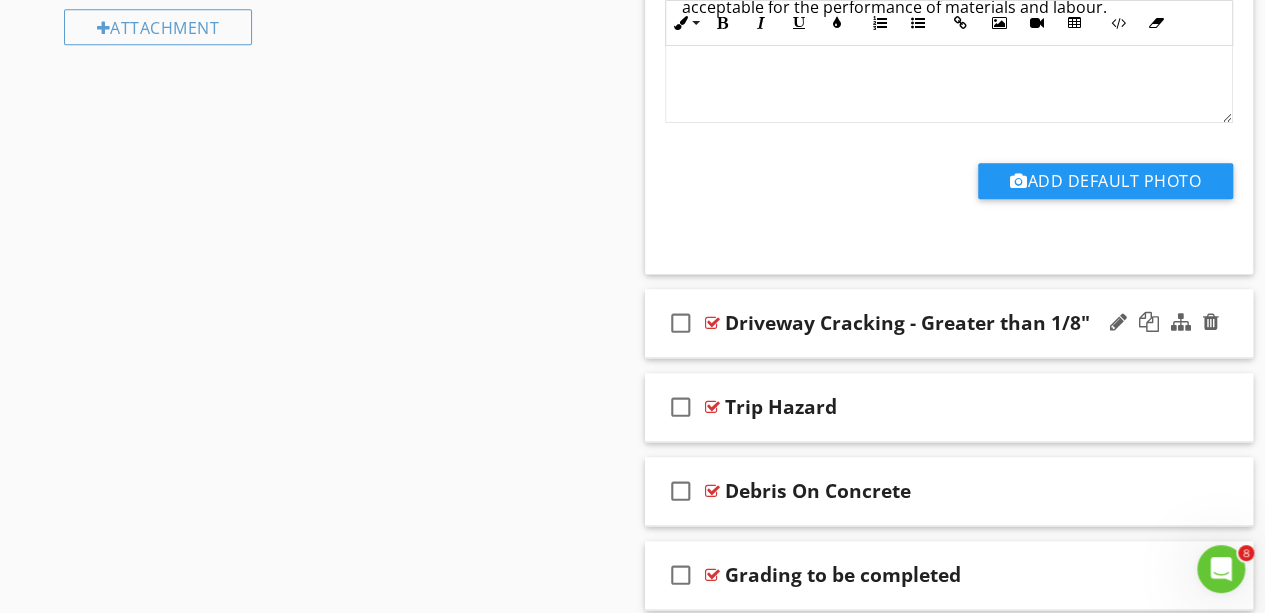 click on "Driveway Cracking - Greater than 1/8"" at bounding box center (907, 323) 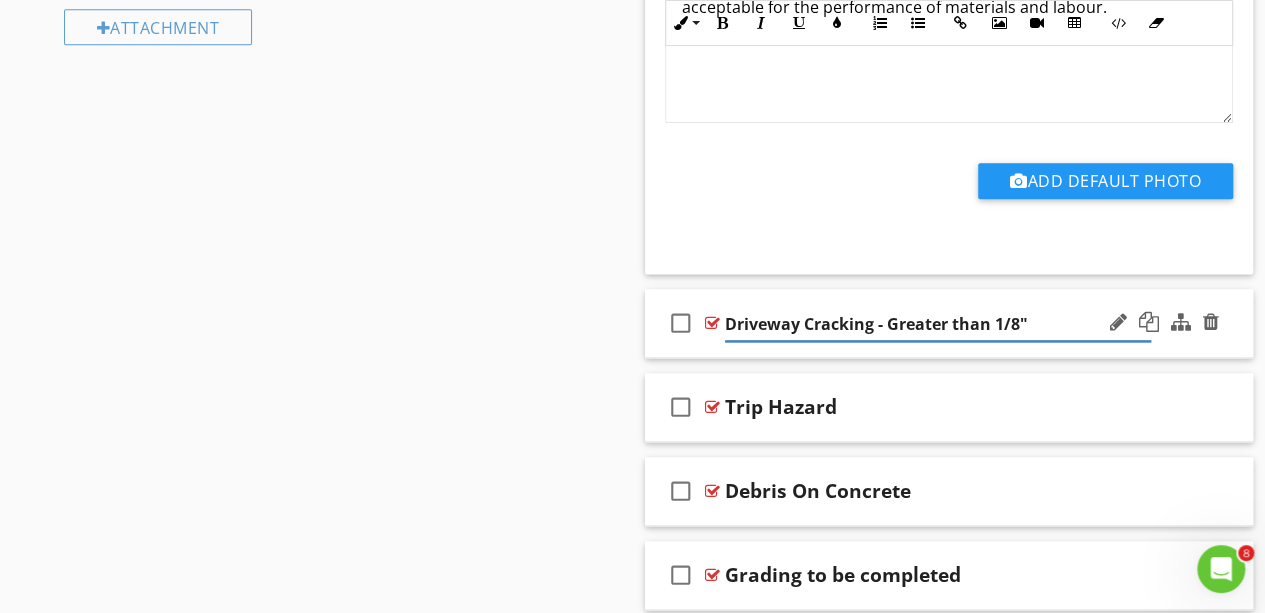 click on "check_box_outline_blank         Driveway Cracking - Greater than 1/8"" at bounding box center [949, 323] 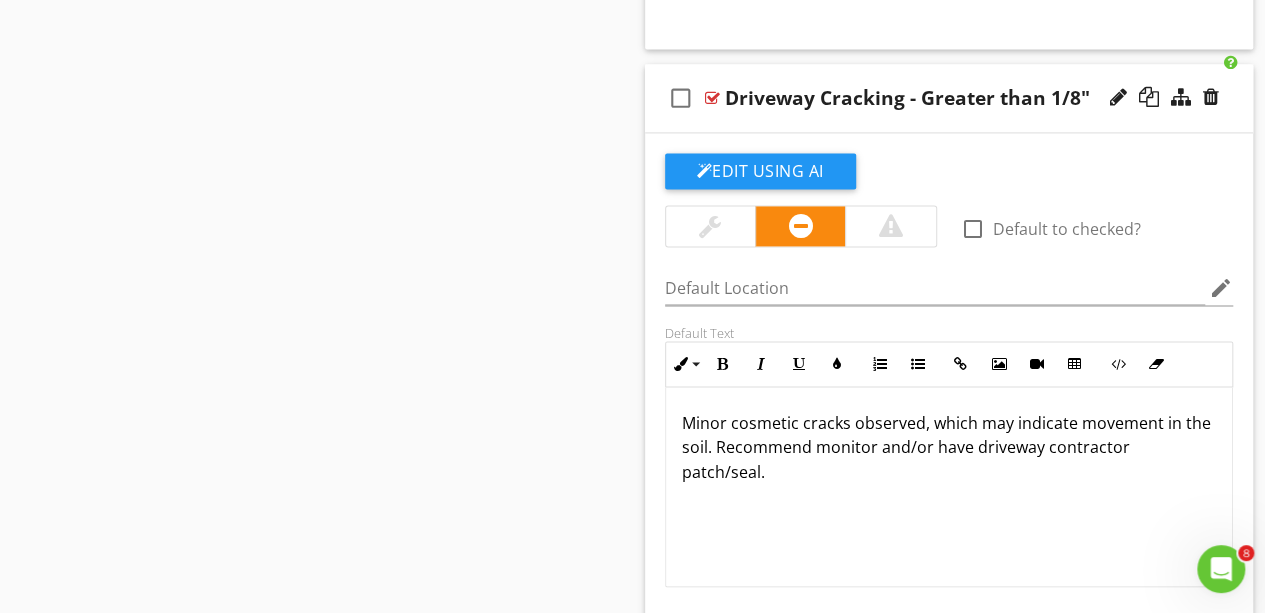 scroll, scrollTop: 1450, scrollLeft: 0, axis: vertical 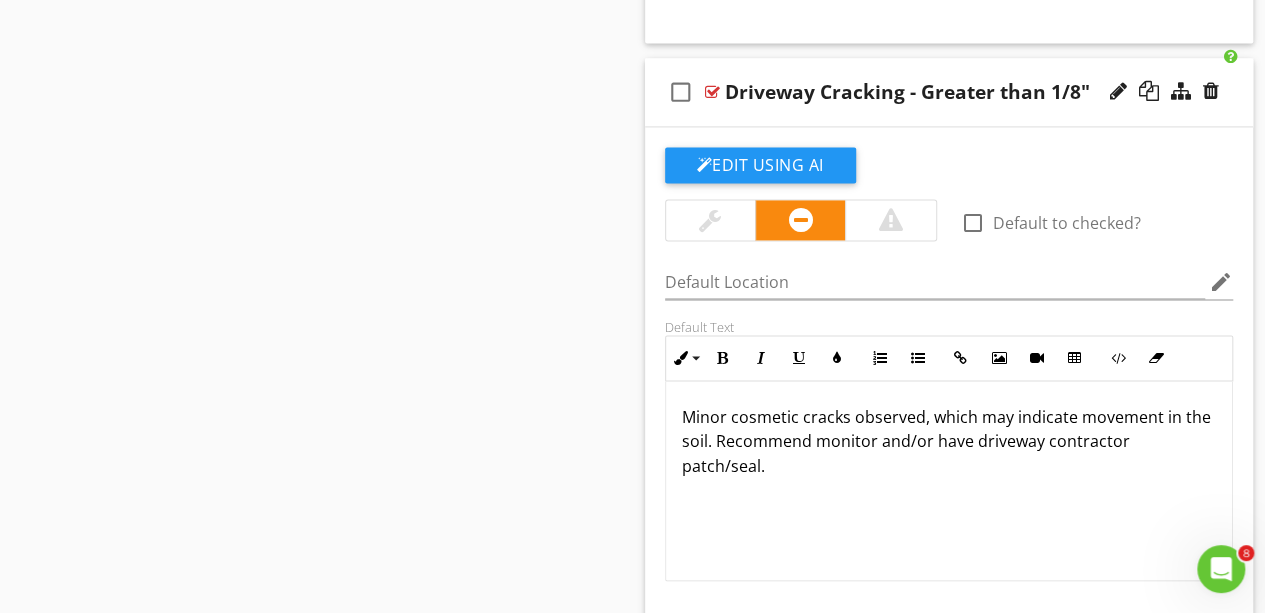 click on "Minor cosmetic cracks observed, which may indicate movement in the soil. Recommend monitor and/or have driveway contractor patch/seal." at bounding box center [949, 441] 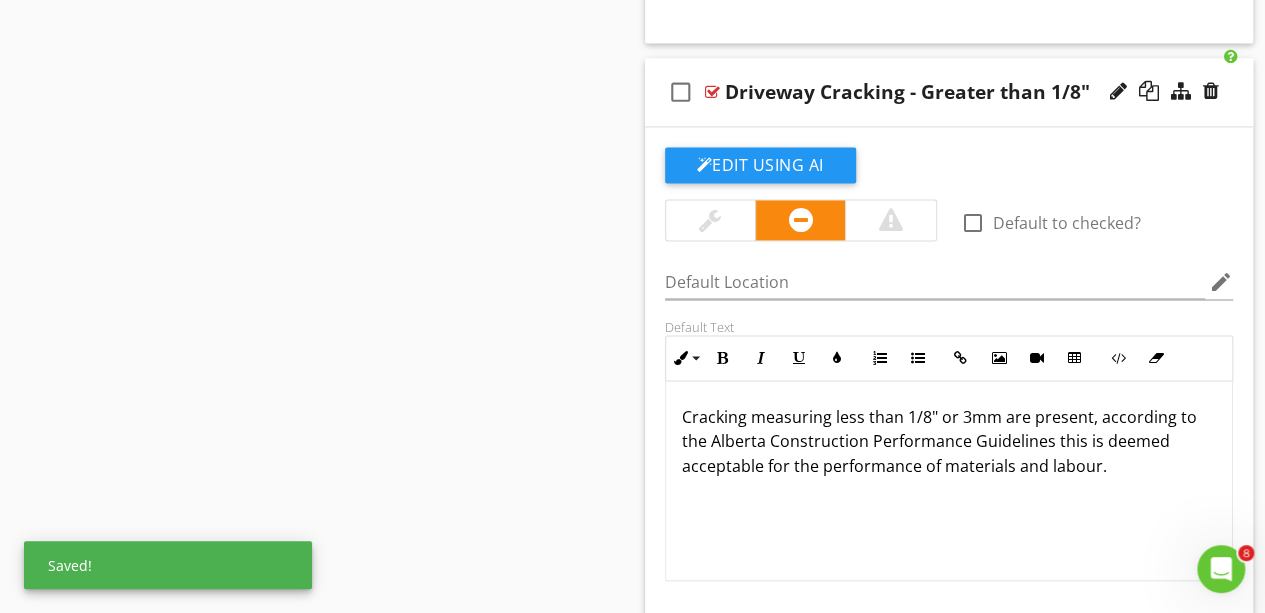 click on "Cracking measuring less than 1/8" or 3mm are present, according to the Alberta Construction Performance Guidelines this is deemed acceptable for the performance of materials and labour." at bounding box center (949, 441) 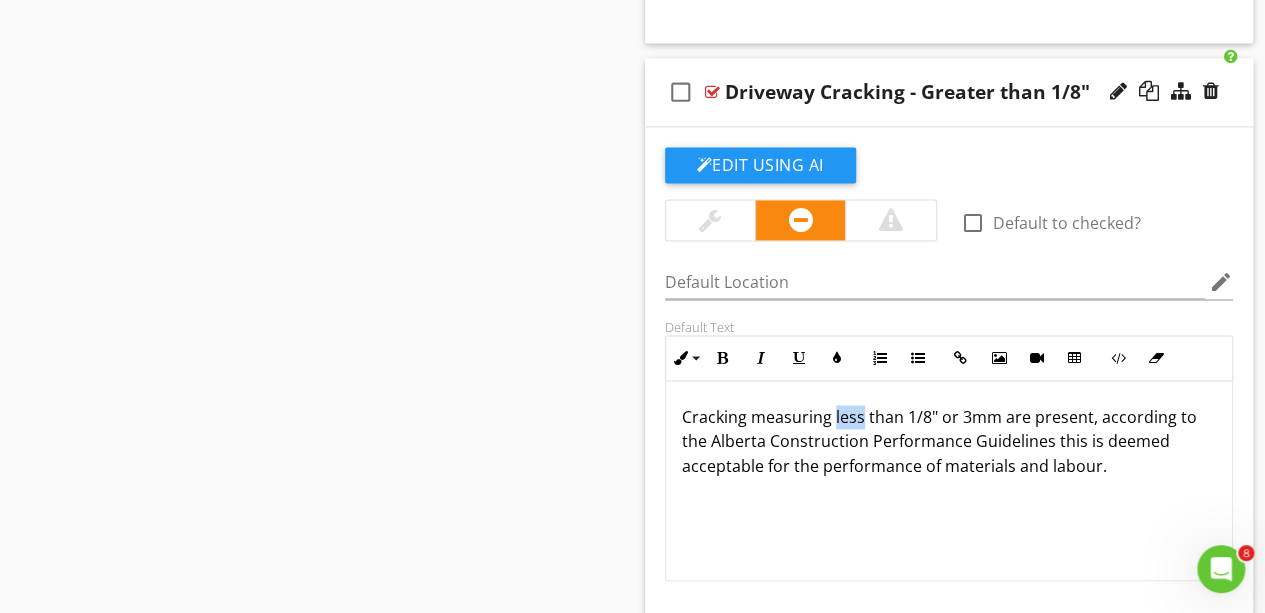 type 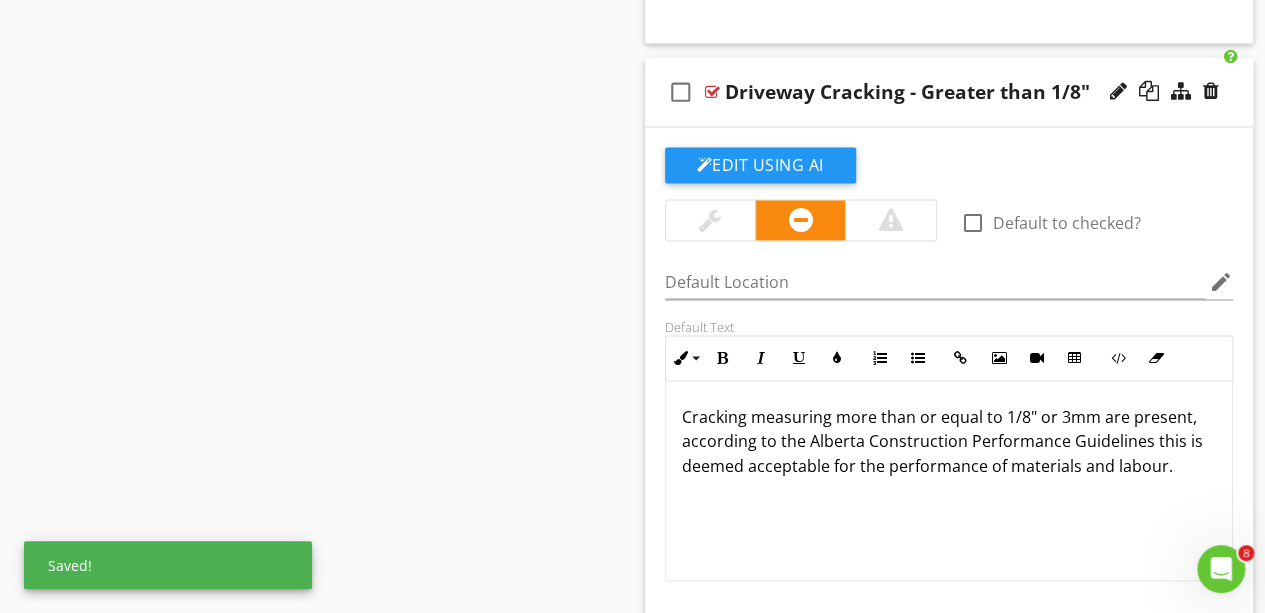 click on "Cracking measuring more than or equal to 1/8" or 3mm are present, according to the Alberta Construction Performance Guidelines this is deemed acceptable for the performance of materials and labour." at bounding box center [949, 441] 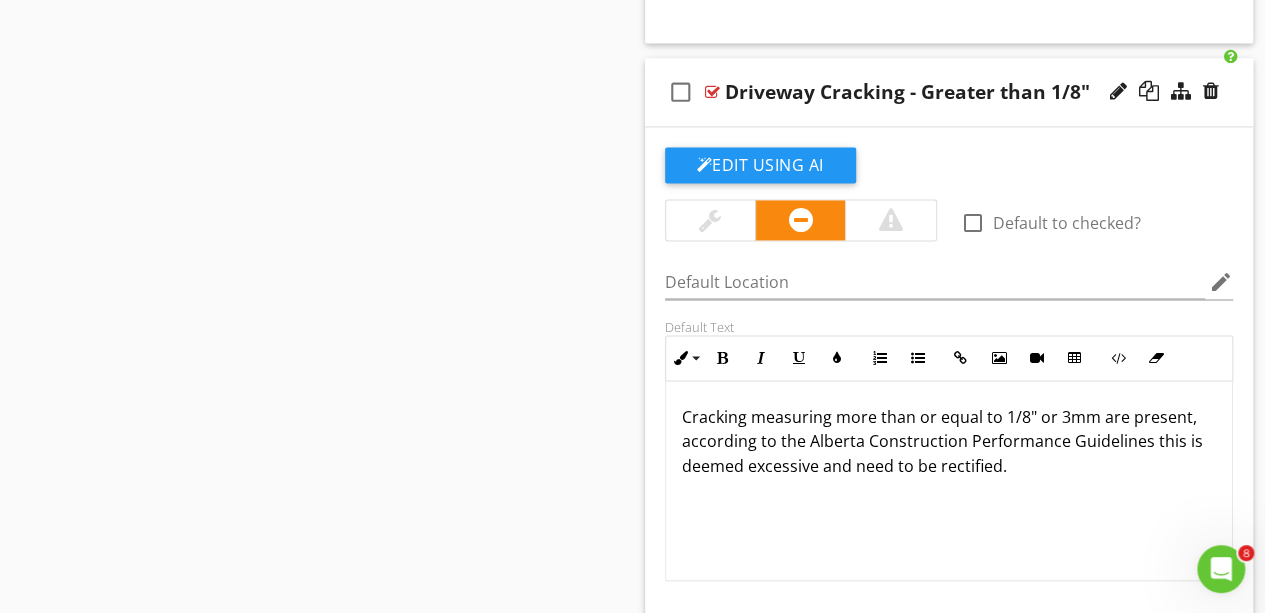 click on "Cracking measuring more than or equal to 1/8" or 3mm are present, according to the Alberta Construction Performance Guidelines this is deemed excessive and need to be rectified." at bounding box center [949, 441] 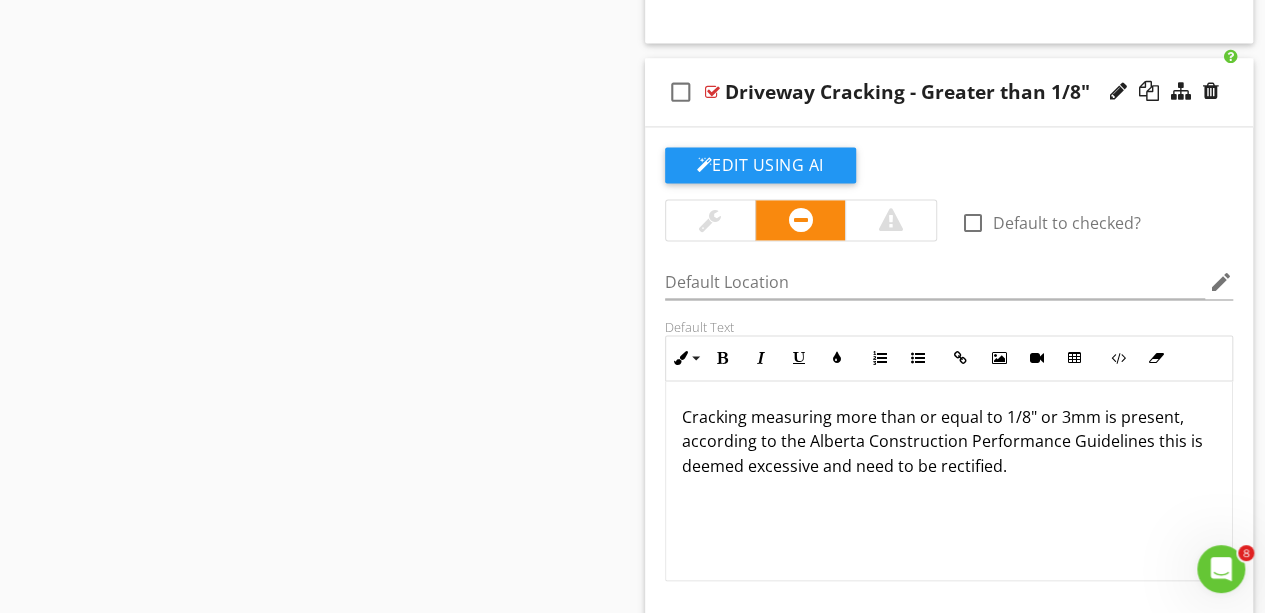 click on "Cracking measuring more than or equal to 1/8" or 3mm is present, according to the Alberta Construction Performance Guidelines this is deemed excessive and need to be rectified." at bounding box center (949, 441) 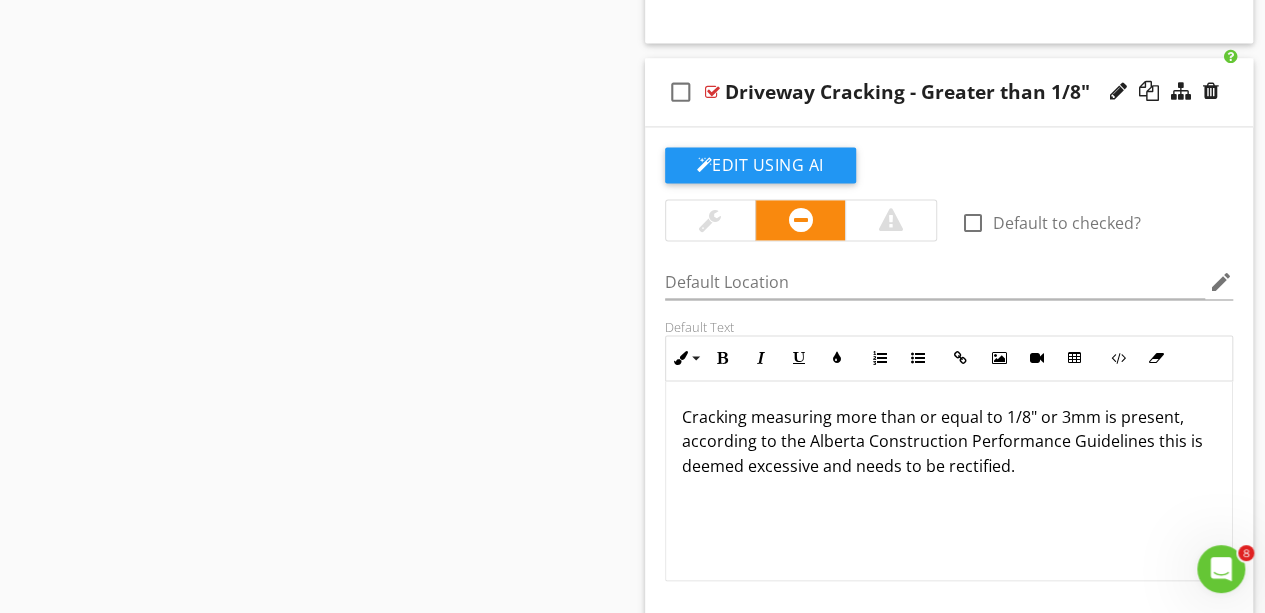 click on "Sections
Dweller's Comments           Inspection Details           Exterior           Roof           Garage           Unfinished Basement            Plumbing           Electrical           Attic           Doors, Windows & Interior           Built-in Appliances           Fireplace           Thermostat            Utility Room           Parking pad
Section
Attachments
Attachment
Items
Siding, Flashing & Trim           [PERSON_NAME], Soffits & Fascia           Exterior Doors/Windows           Decks, Balconies, Porches & Steps           Grading & Drainage            Walkways, Patios & Driveways           Foundation & Parging           Window Well
Item
Comments
New
Informational
New
Limitations
New
Observations   check_box_outline_blank" at bounding box center [632, -39] 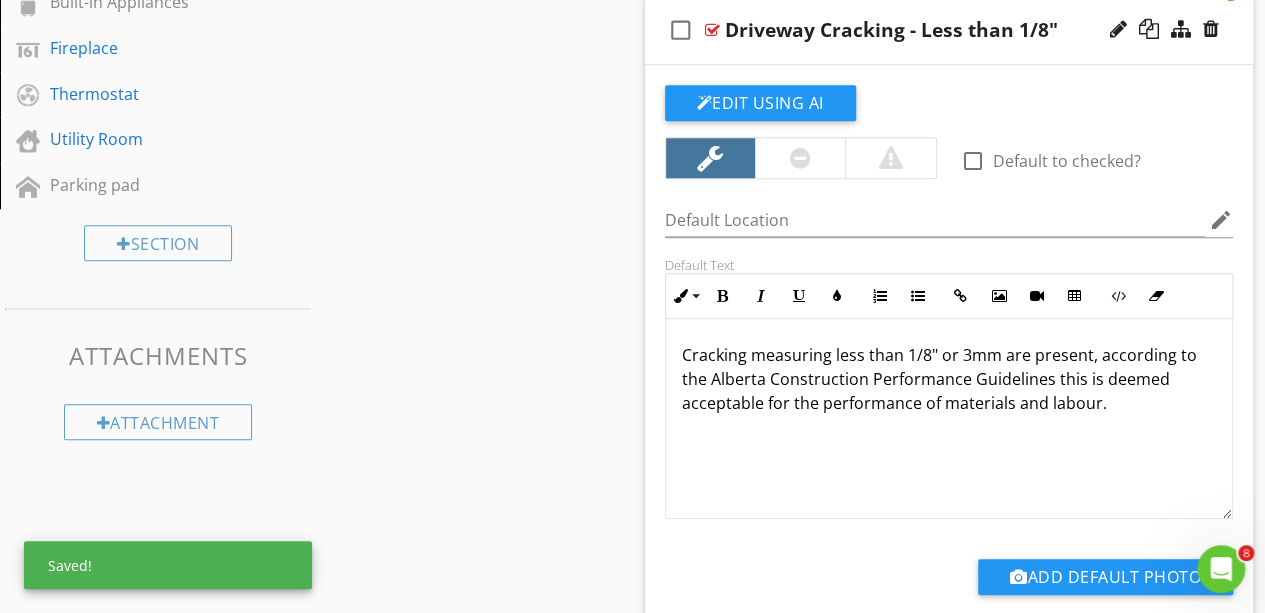 scroll, scrollTop: 811, scrollLeft: 0, axis: vertical 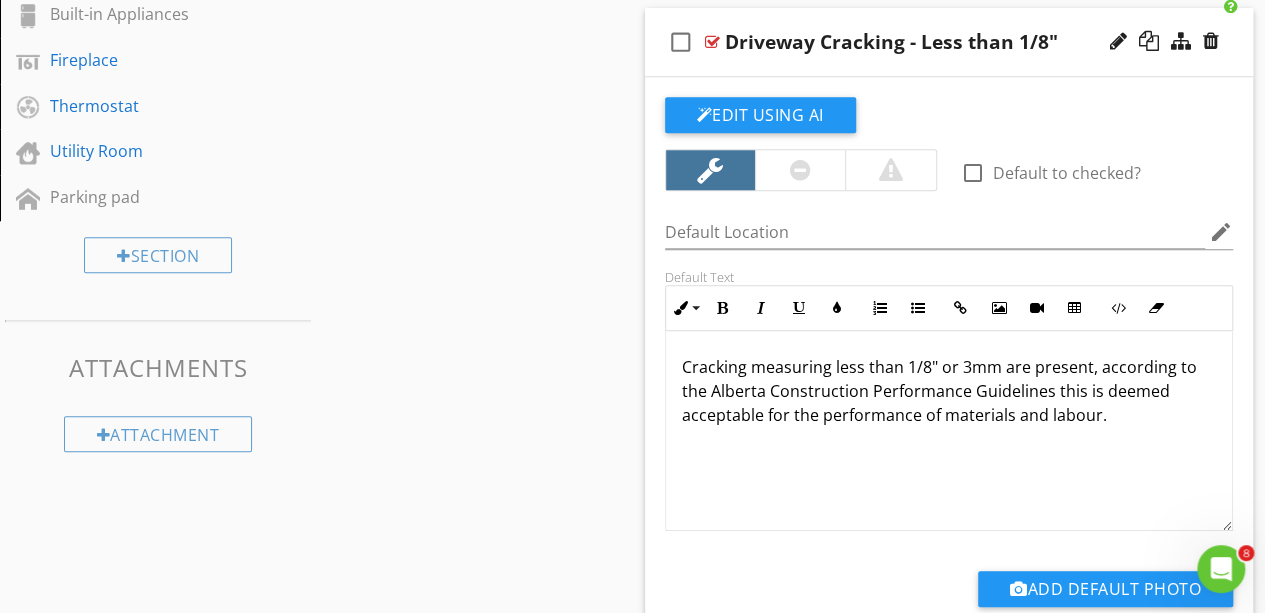 click on "Cracking measuring less than 1/8" or 3mm are present, according to the Alberta Construction Performance Guidelines this is deemed acceptable for the performance of materials and labour." at bounding box center [949, 391] 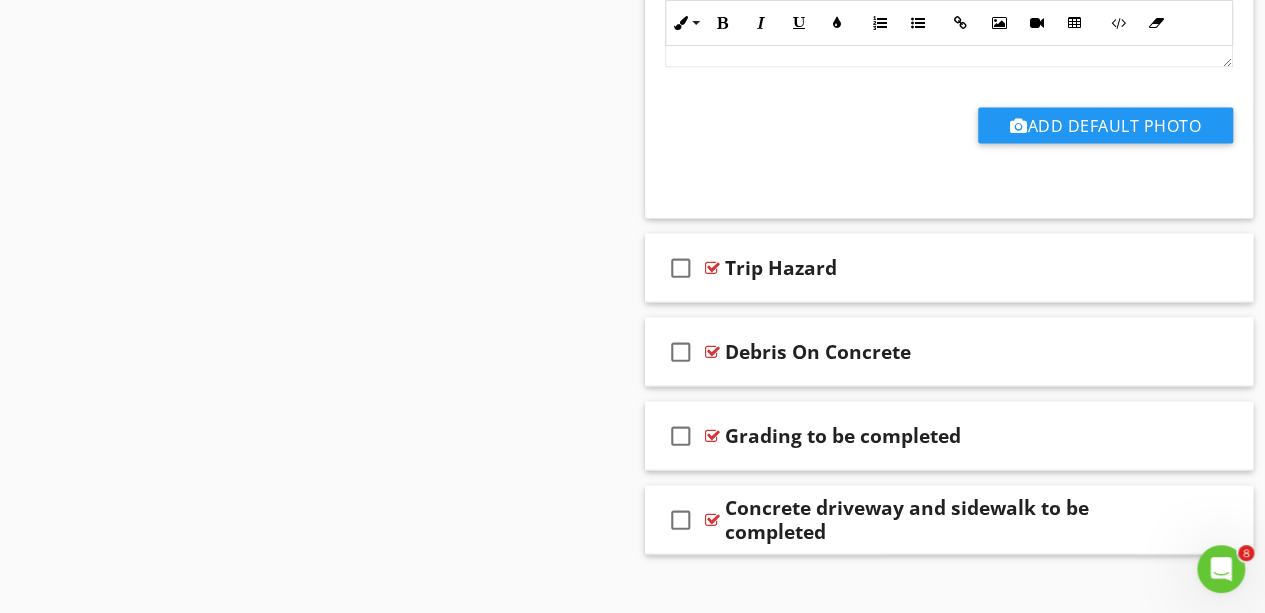 scroll, scrollTop: 1982, scrollLeft: 0, axis: vertical 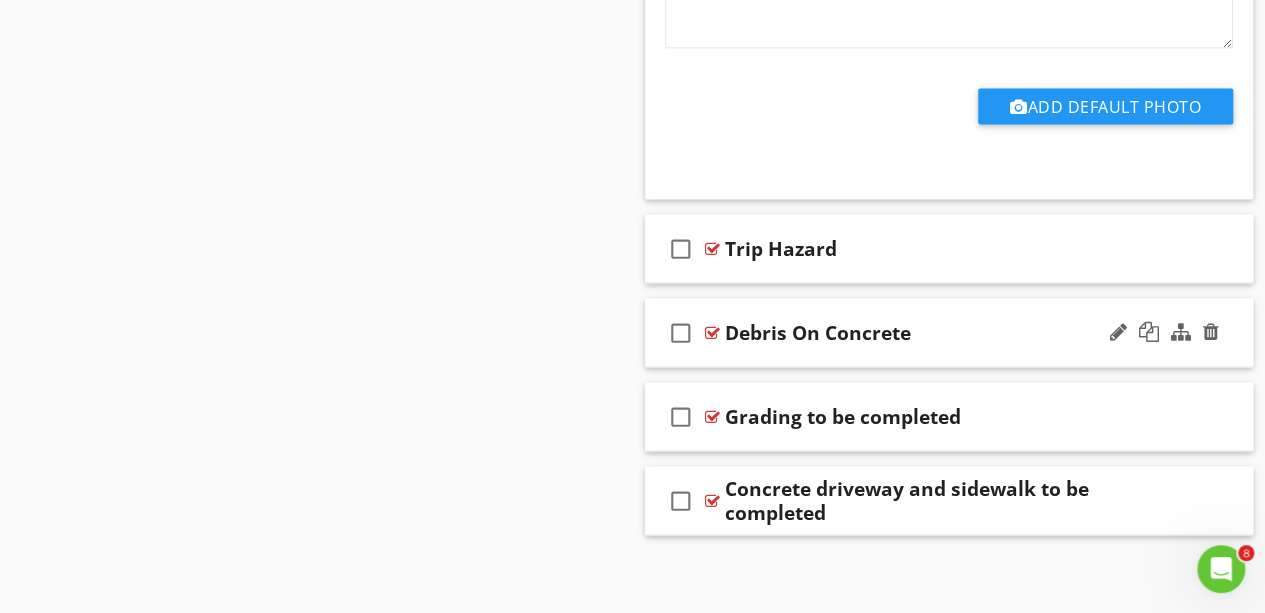 type 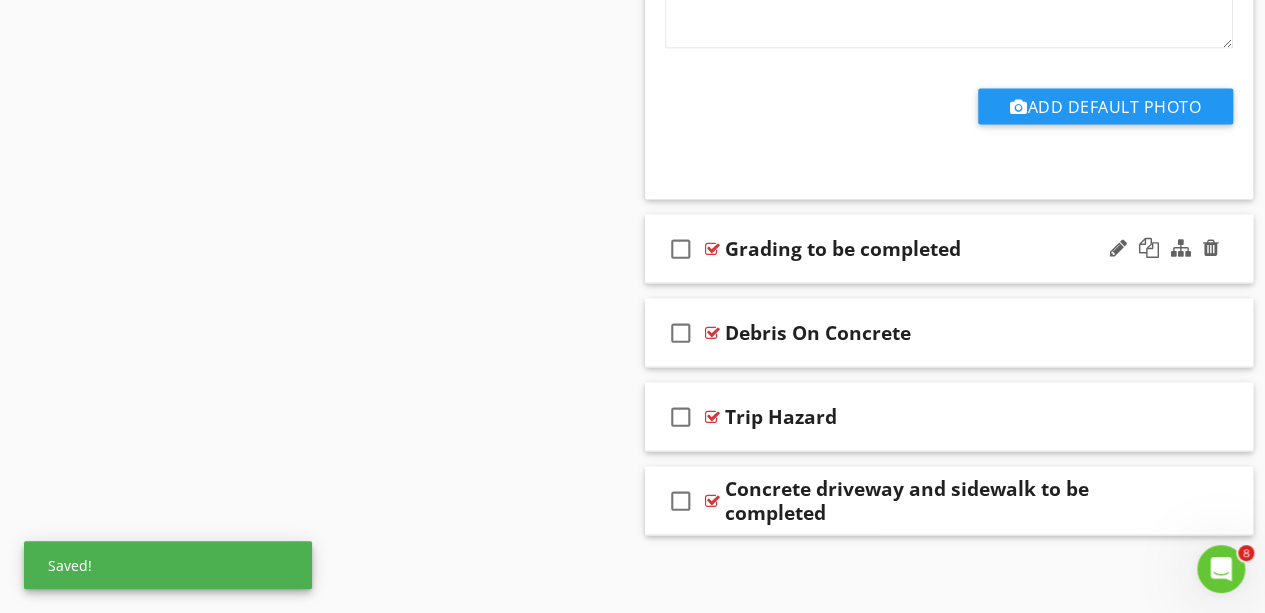 click on "check_box_outline_blank
Grading to be completed" at bounding box center (949, 249) 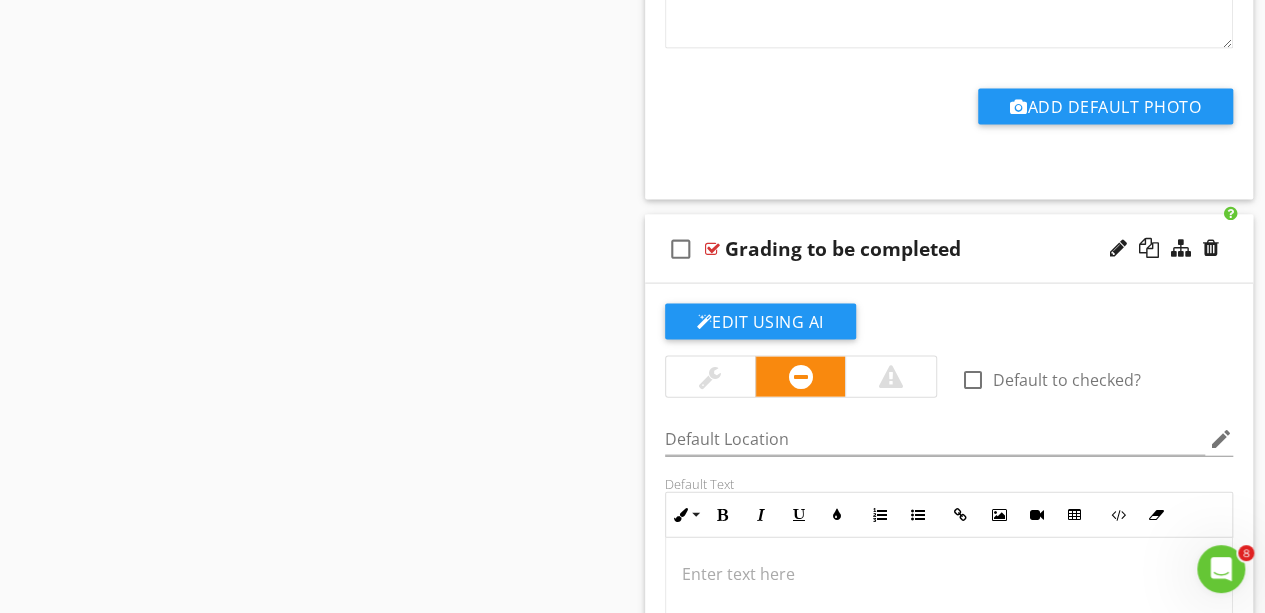 click at bounding box center [949, 574] 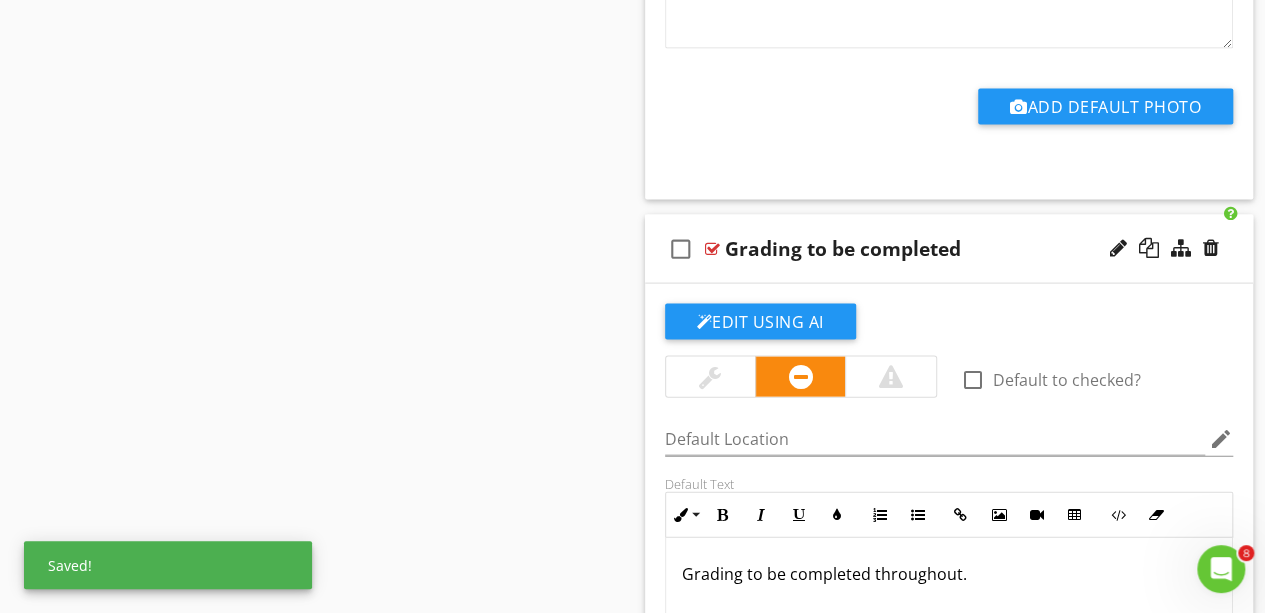 click on "Sections
Dweller's Comments           Inspection Details           Exterior           Roof           Garage           Unfinished Basement            Plumbing           Electrical           Attic           Doors, Windows & Interior           Built-in Appliances           Fireplace           Thermostat            Utility Room           Parking pad
Section
Attachments
Attachment
Items
Siding, Flashing & Trim           [PERSON_NAME], Soffits & Fascia           Exterior Doors/Windows           Decks, Balconies, Porches & Steps           Grading & Drainage            Walkways, Patios & Driveways           Foundation & Parging           Window Well
Item
Comments
New
Informational
New
Limitations
New
Observations   check_box_outline_blank" at bounding box center (632, -268) 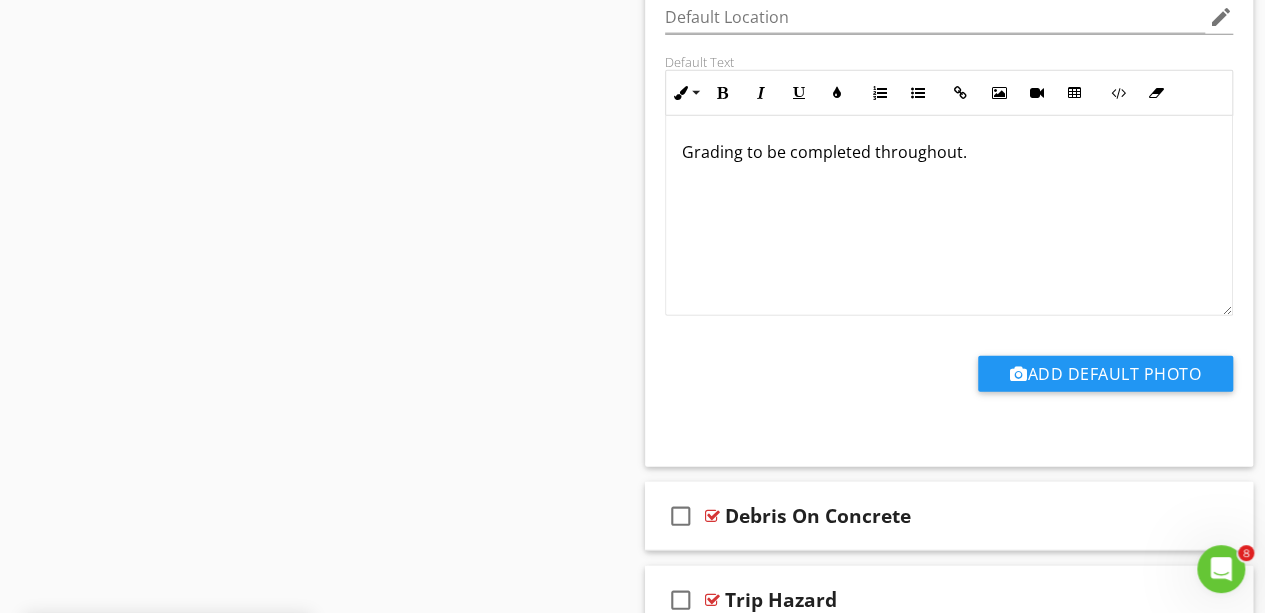 scroll, scrollTop: 2586, scrollLeft: 0, axis: vertical 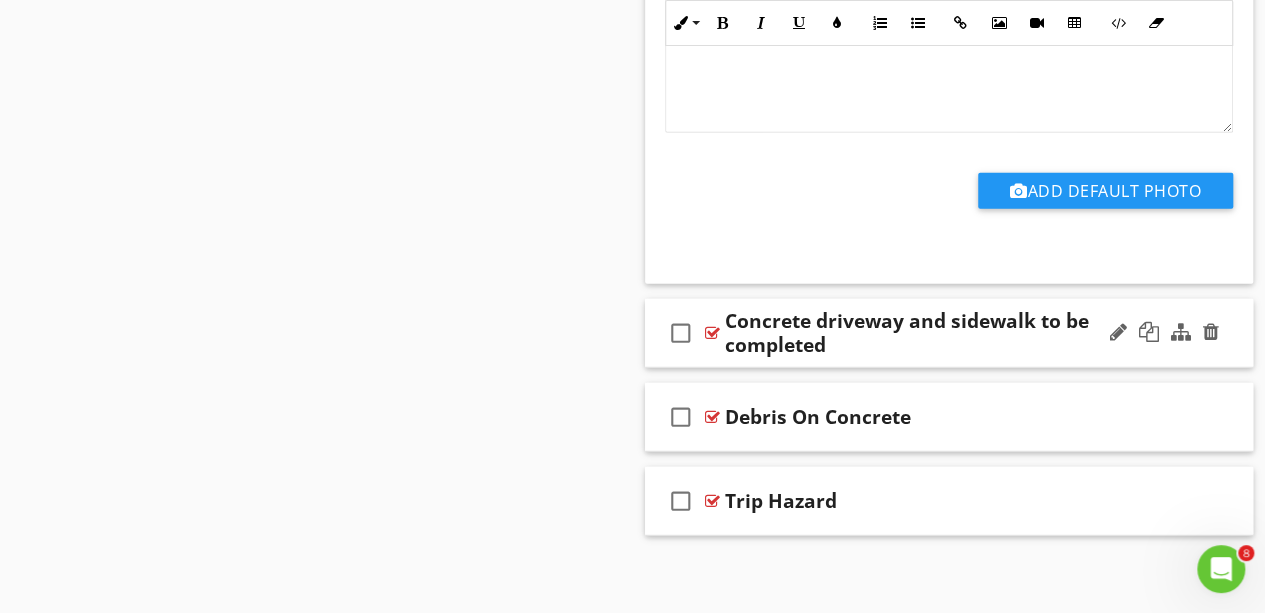 click on "Concrete driveway and sidewalk to be completed" at bounding box center (938, 333) 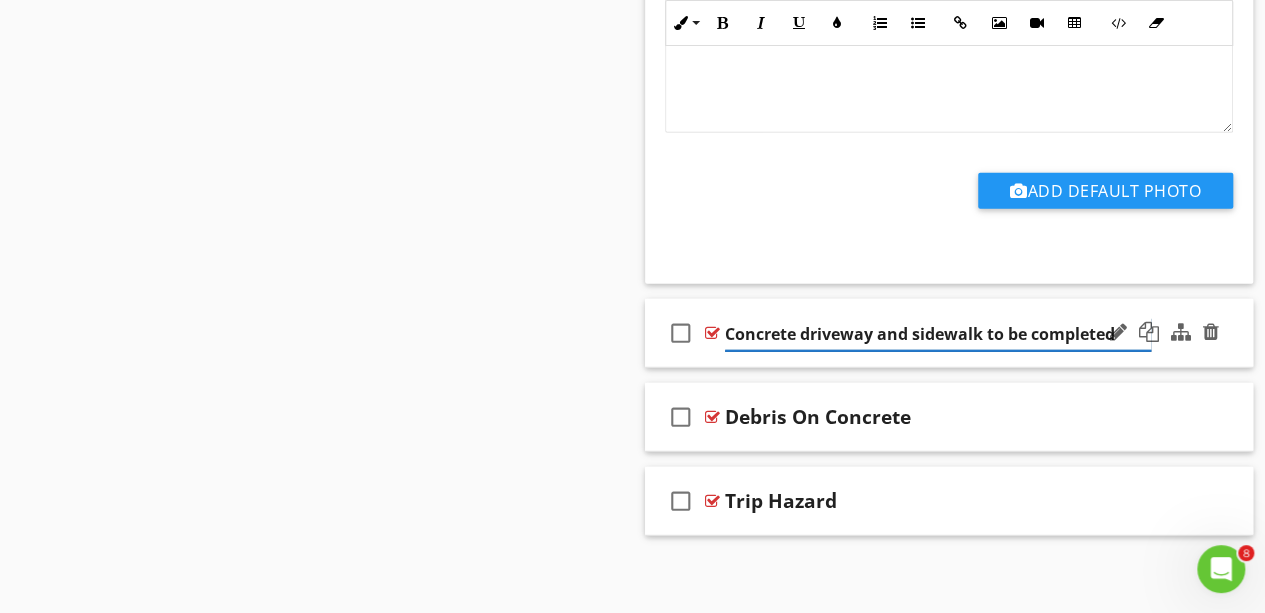 click on "Concrete driveway and sidewalk to be completed" at bounding box center (938, 334) 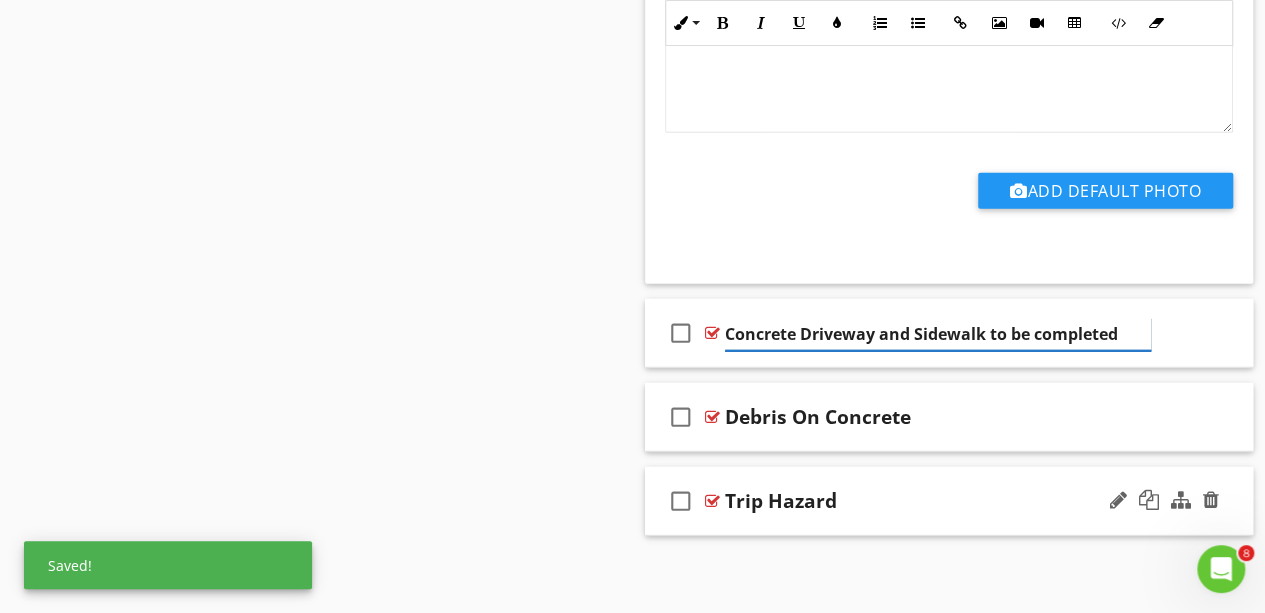 type on "Concrete Driveway and Sidewalk to be Completed" 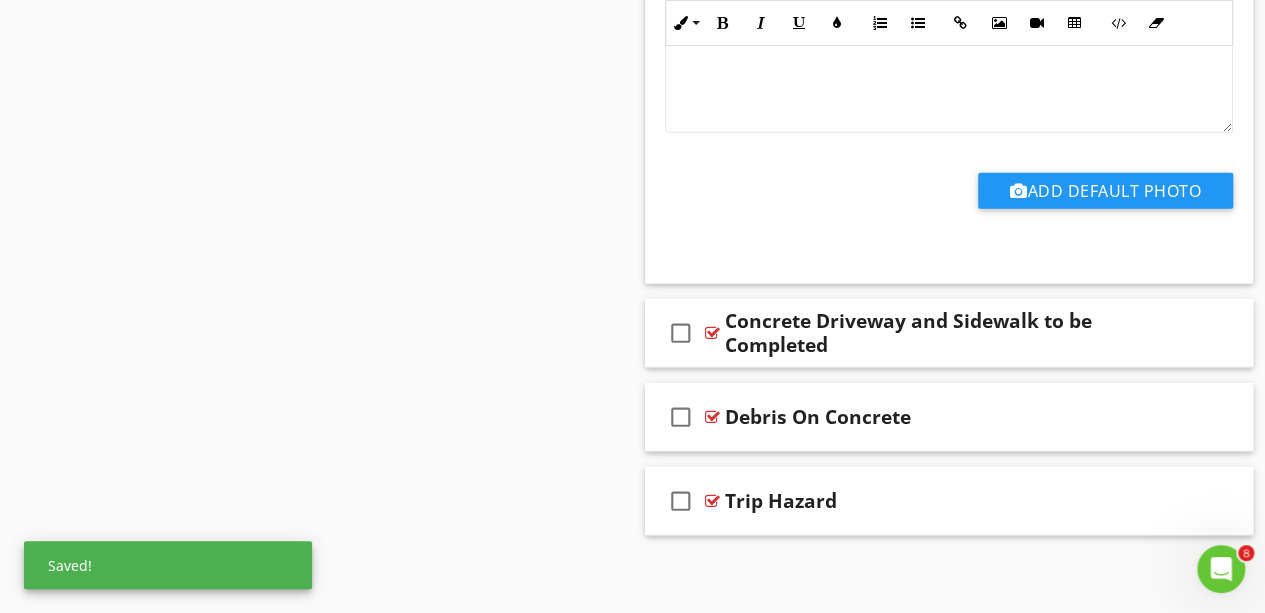 click on "Sections
Dweller's Comments           Inspection Details           Exterior           Roof           Garage           Unfinished Basement            Plumbing           Electrical           Attic           Doors, Windows & Interior           Built-in Appliances           Fireplace           Thermostat            Utility Room           Parking pad
Section
Attachments
Attachment
Items
Siding, Flashing & Trim           [PERSON_NAME], Soffits & Fascia           Exterior Doors/Windows           Decks, Balconies, Porches & Steps           Grading & Drainage            Walkways, Patios & Driveways           Foundation & Parging           Window Well
Item
Comments
New
Informational
New
Limitations
New
Observations   check_box_outline_blank" at bounding box center (632, -873) 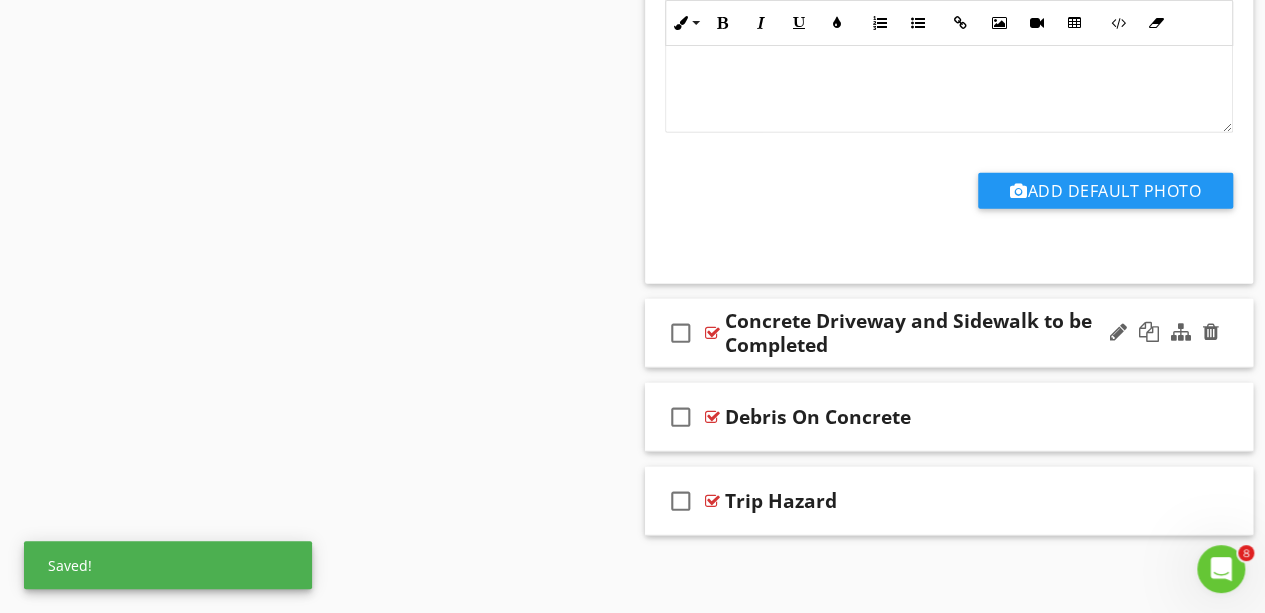 click on "check_box_outline_blank
Concrete Driveway and Sidewalk to be Completed" at bounding box center (949, 333) 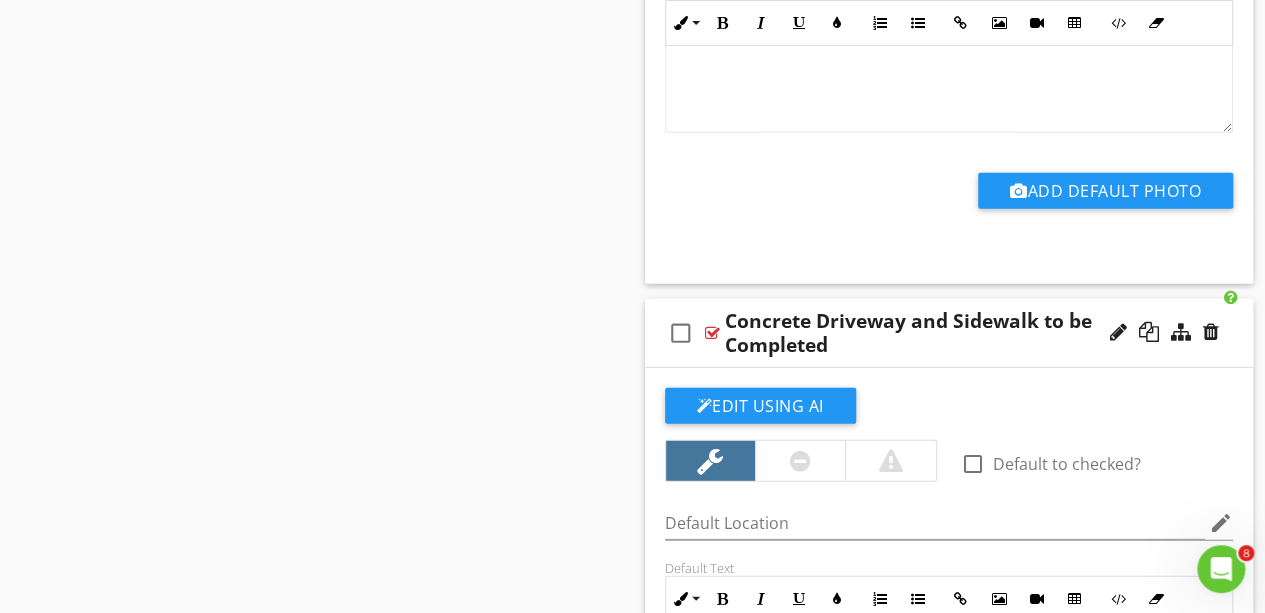 click on "check_box_outline_blank
Concrete Driveway and Sidewalk to be Completed" at bounding box center (949, 333) 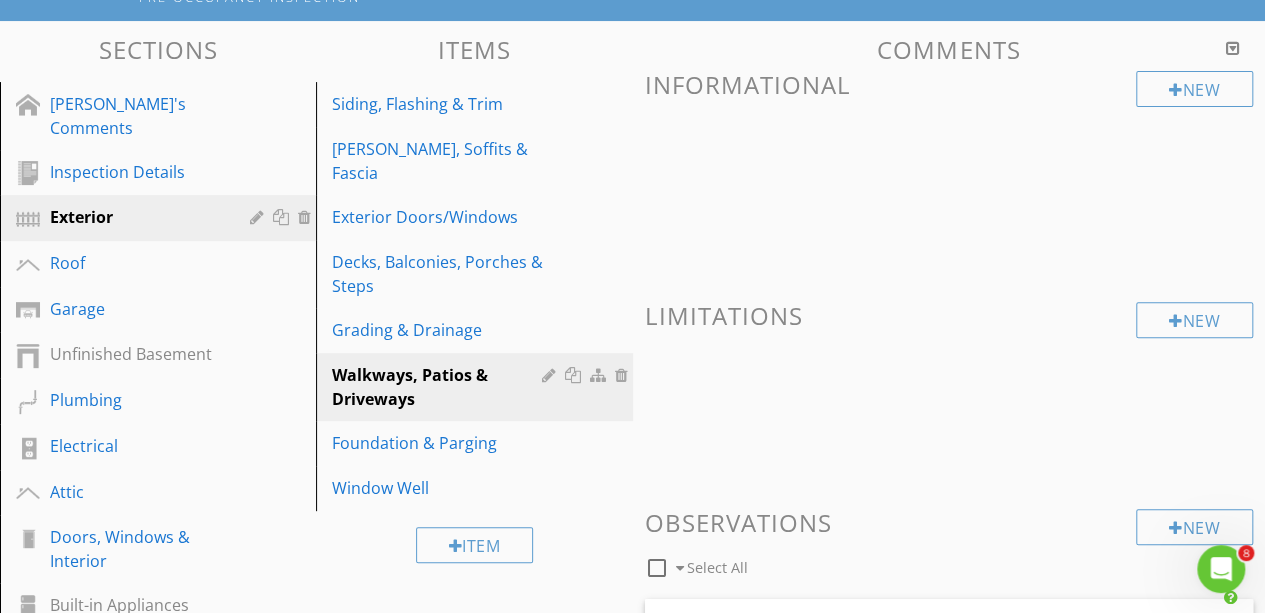 scroll, scrollTop: 286, scrollLeft: 0, axis: vertical 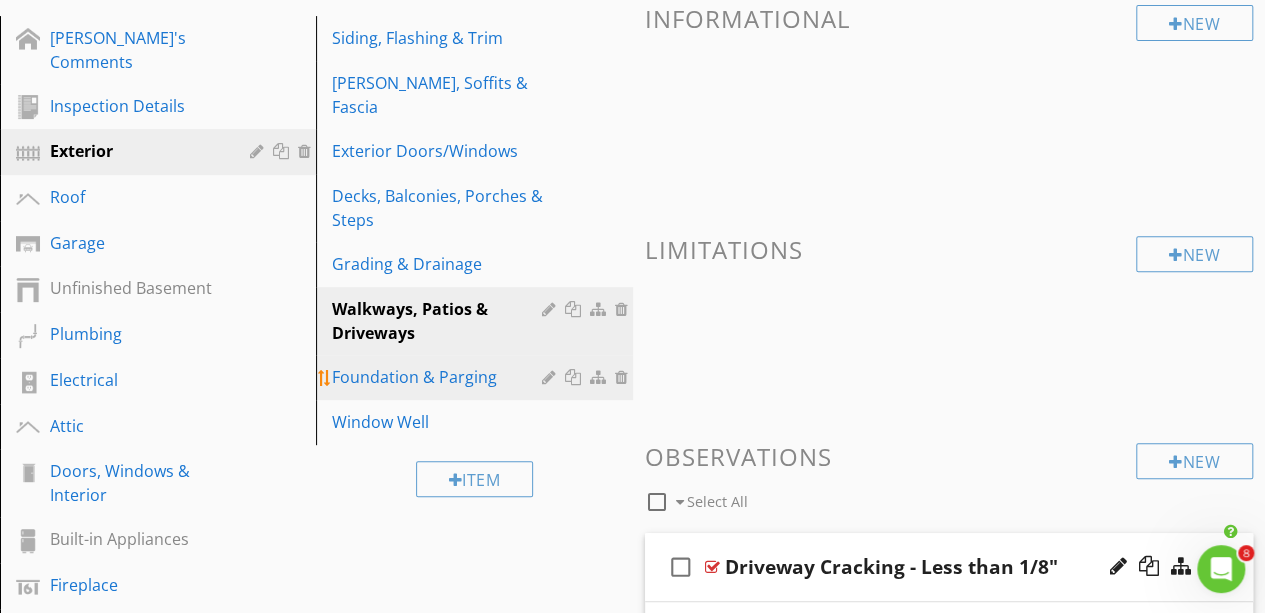 click on "Foundation & Parging" at bounding box center (439, 377) 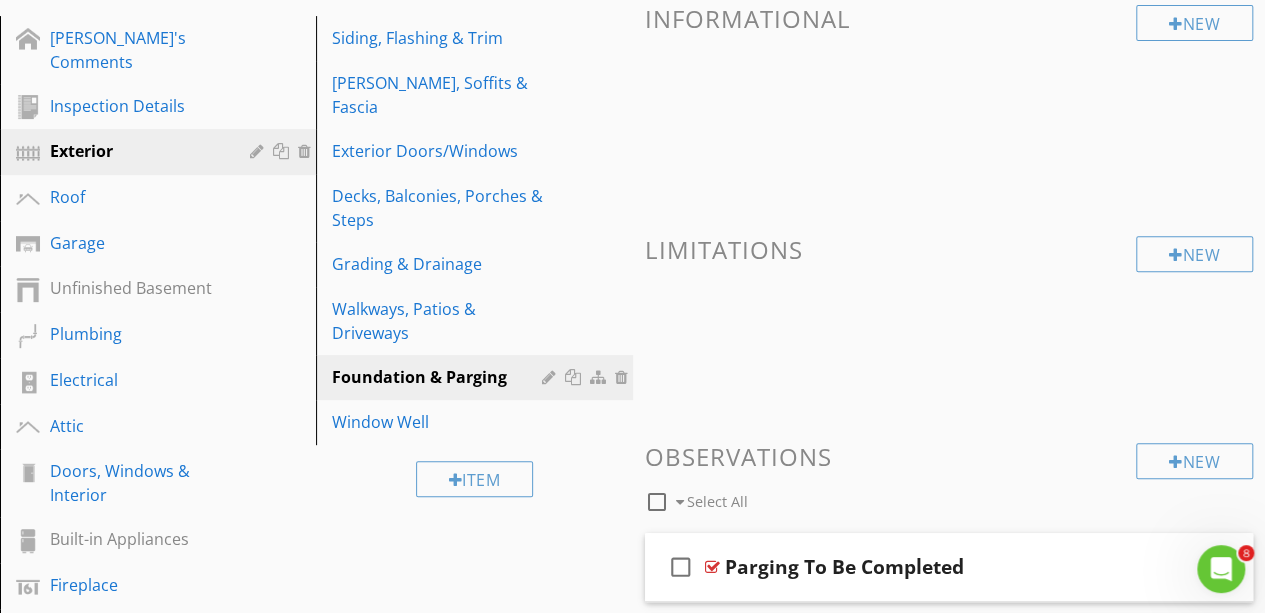 scroll, scrollTop: 661, scrollLeft: 0, axis: vertical 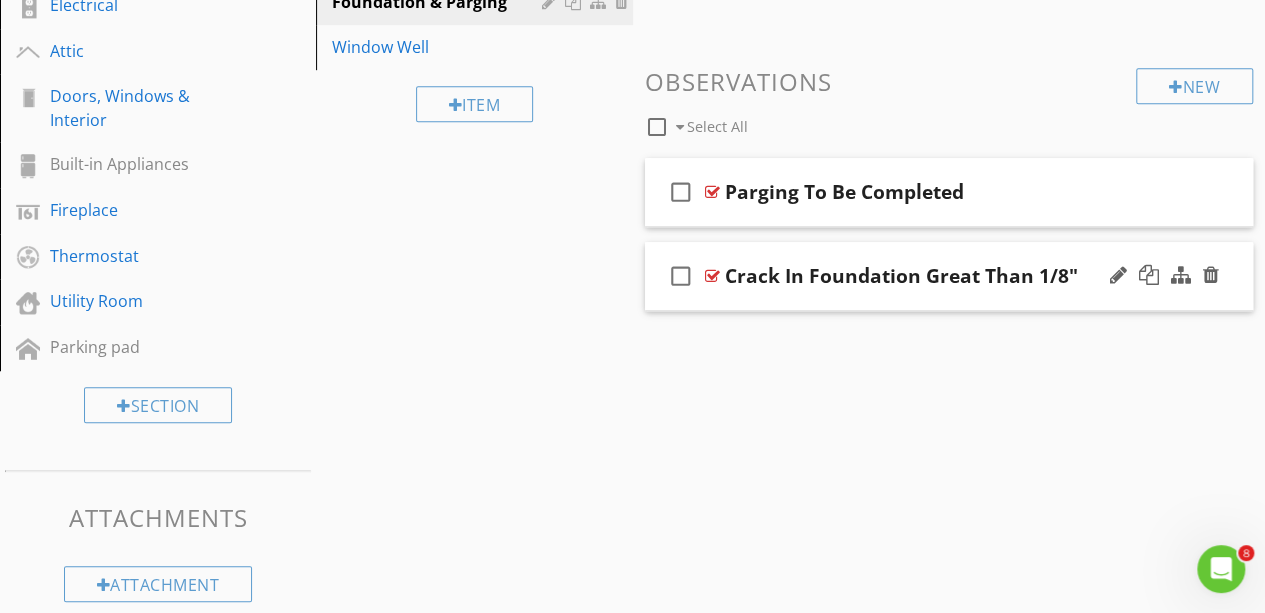 click on "check_box_outline_blank
Crack In Foundation Great Than 1/8"" at bounding box center (949, 276) 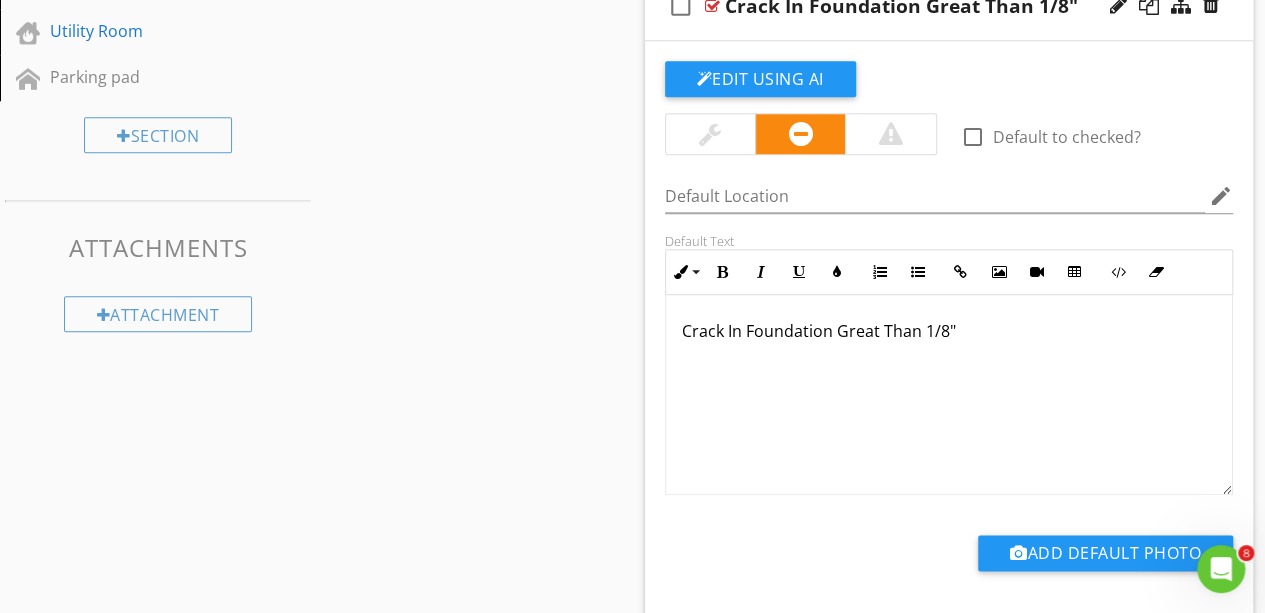 scroll, scrollTop: 932, scrollLeft: 0, axis: vertical 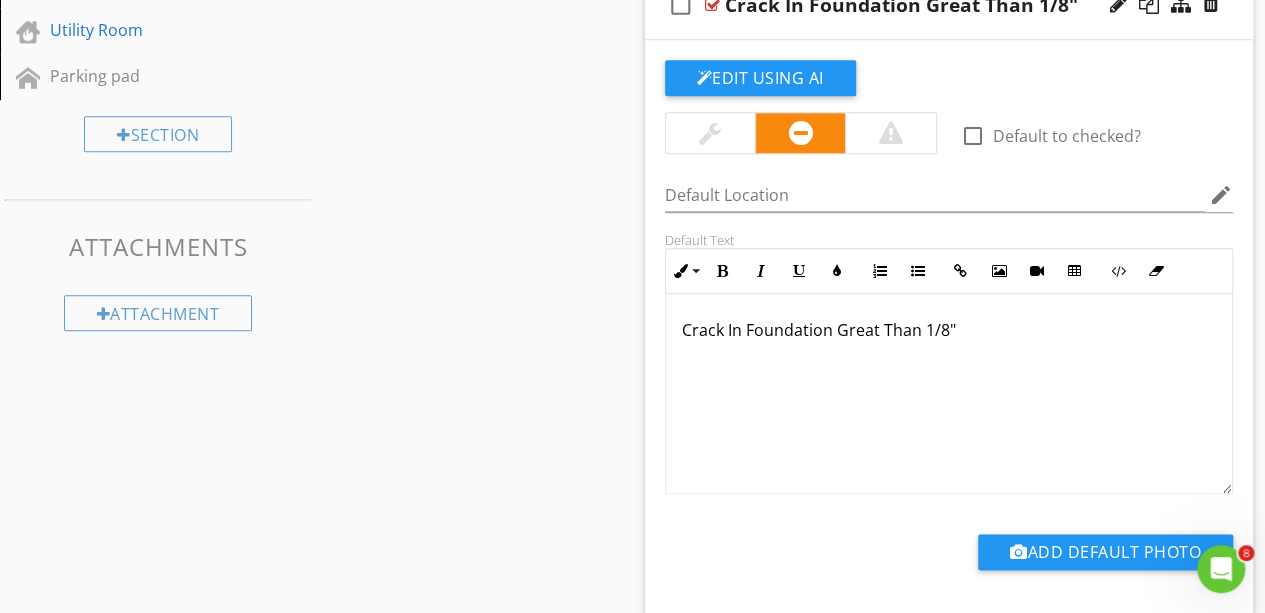 click on "Crack In Foundation Great Than 1/8"" at bounding box center [949, 330] 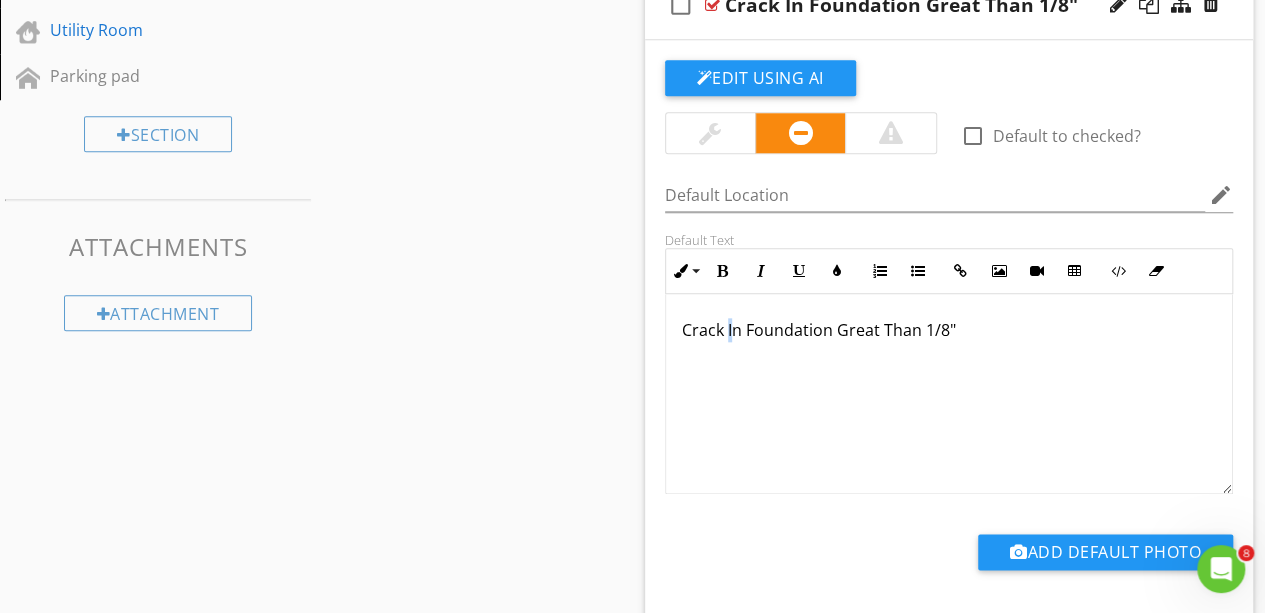 type 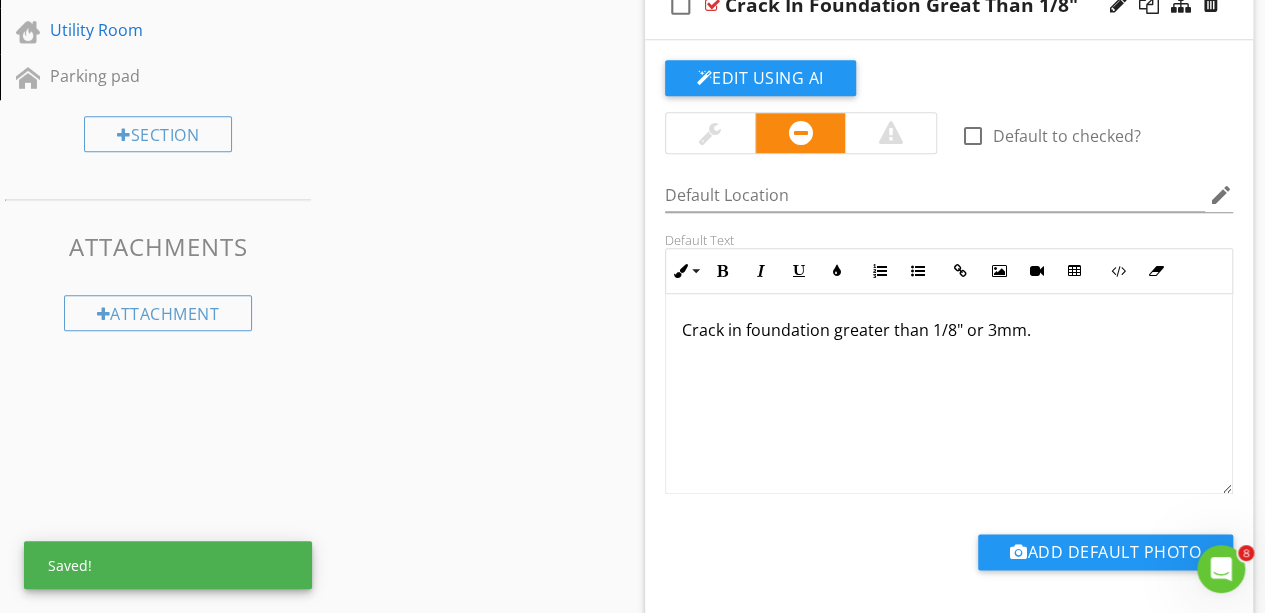 click on "Crack in foundation greater than 1/8" or 3mm." at bounding box center (949, 330) 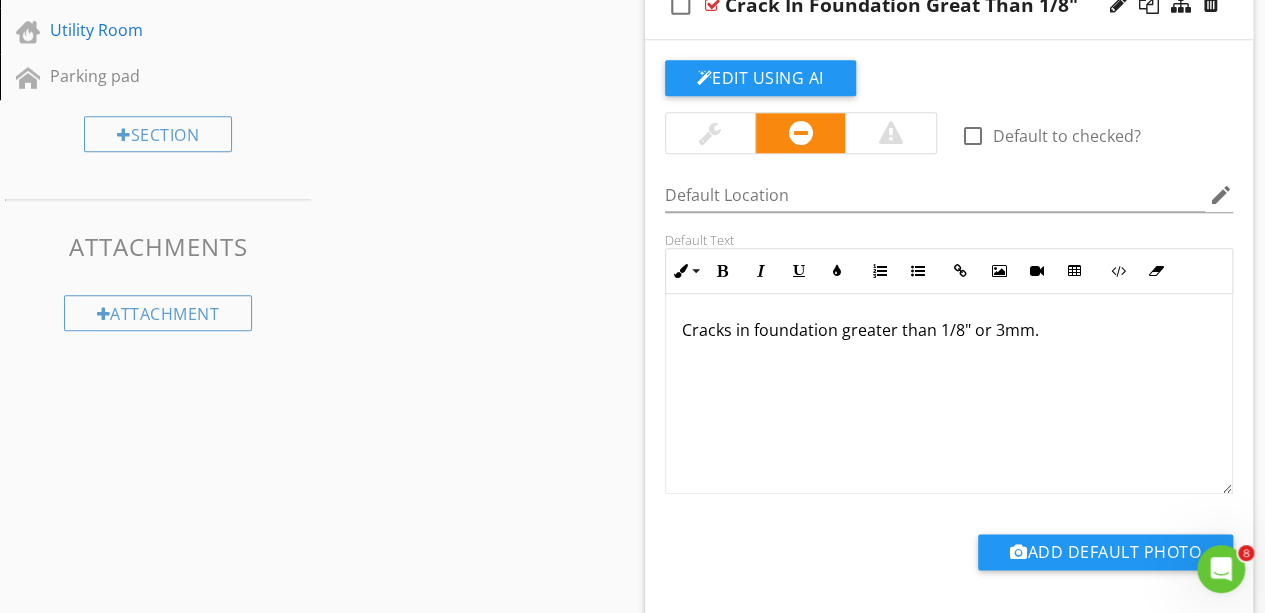 click on "Sections
Dweller's Comments           Inspection Details           Exterior           Roof           Garage           Unfinished Basement            Plumbing           Electrical           Attic           Doors, Windows & Interior           Built-in Appliances           Fireplace           Thermostat            Utility Room           Parking pad
Section
Attachments
Attachment
Items
Siding, Flashing & Trim           [PERSON_NAME], Soffits & Fascia           Exterior Doors/Windows           Decks, Balconies, Porches & Steps           Grading & Drainage            Walkways, Patios & Driveways           Foundation & Parging           Window Well
Item
Comments
New
Informational
New
Limitations
New
Observations   check_box_outline_blank" at bounding box center [632, 9] 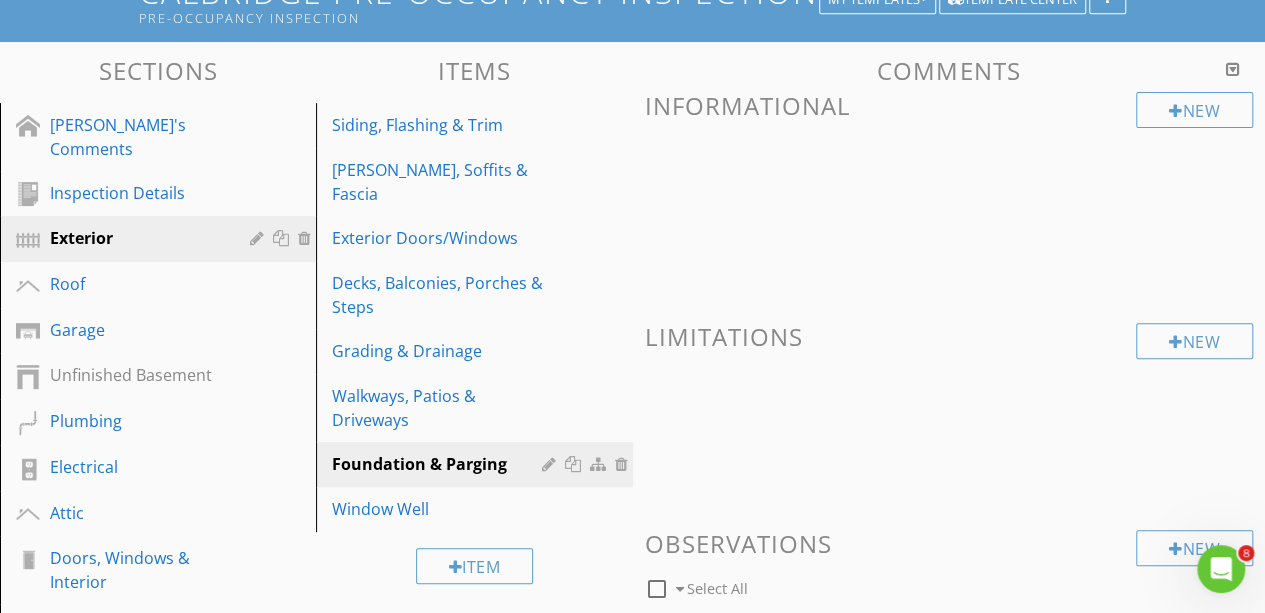 scroll, scrollTop: 191, scrollLeft: 0, axis: vertical 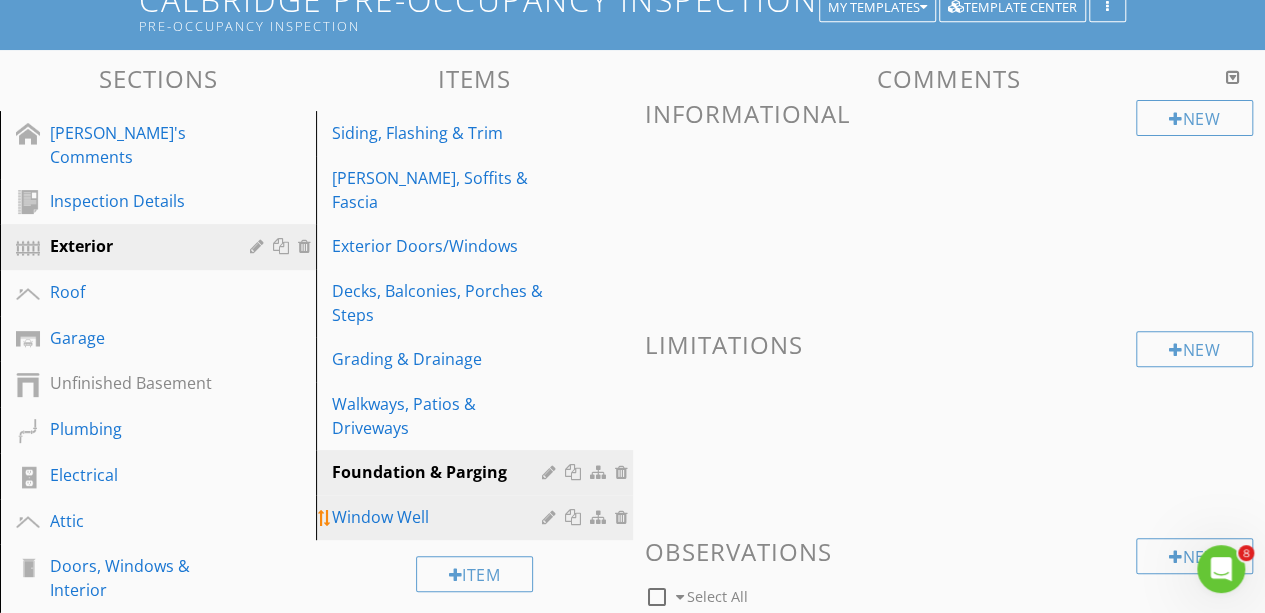 click on "Window Well" at bounding box center (439, 517) 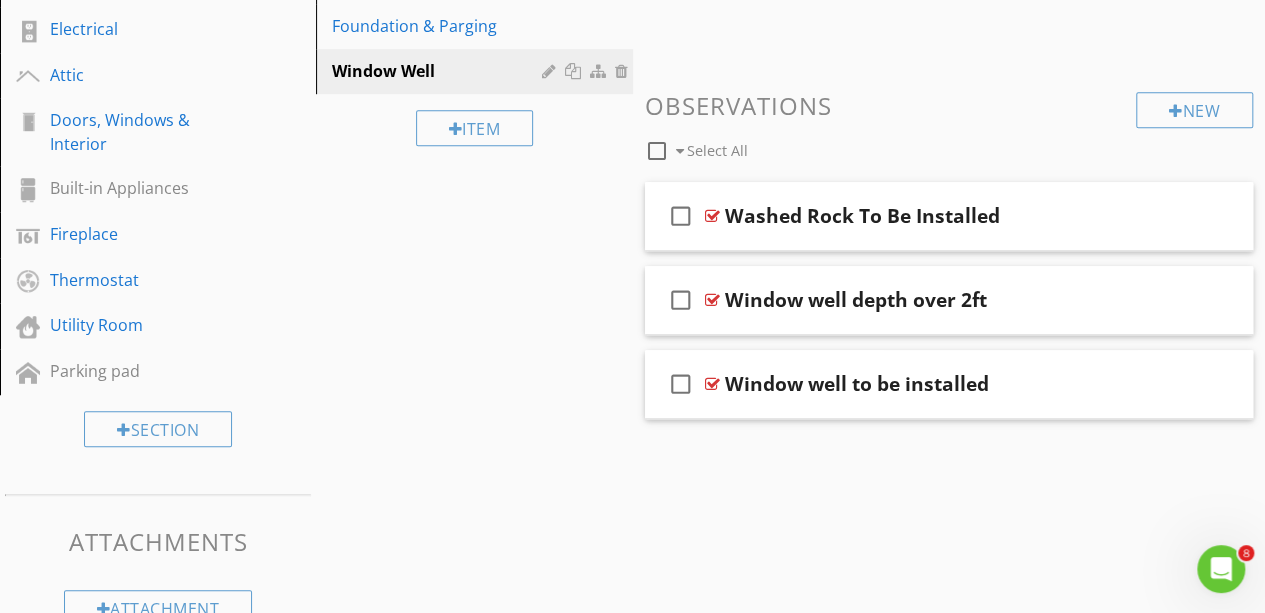 scroll, scrollTop: 661, scrollLeft: 0, axis: vertical 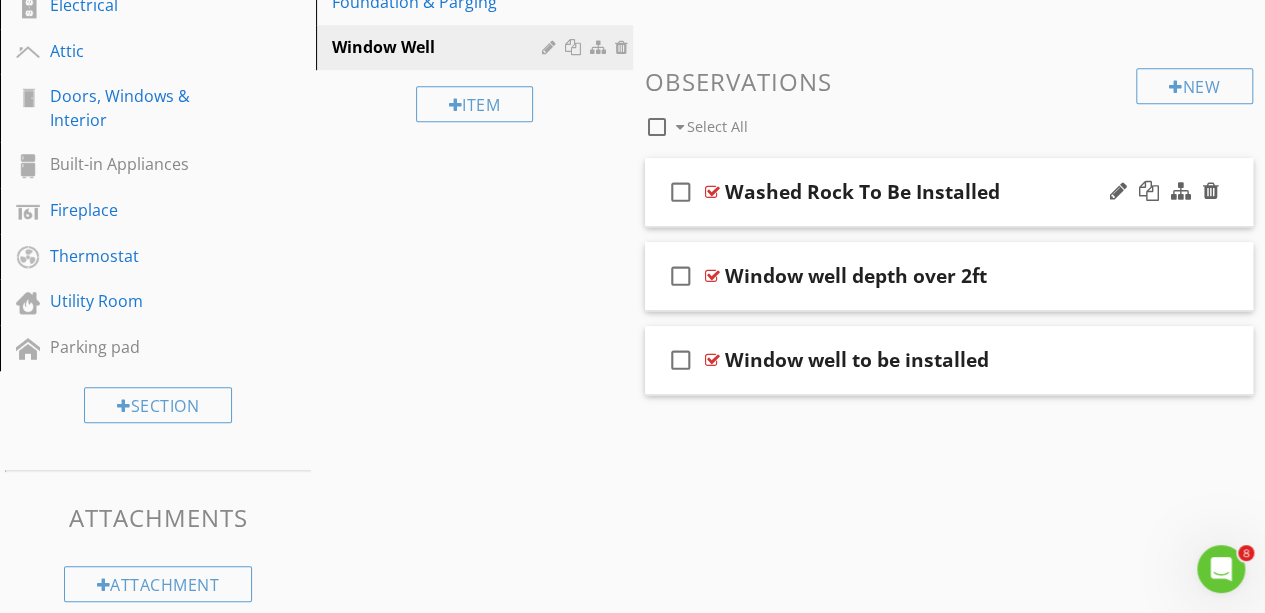 click on "check_box_outline_blank
Washed Rock To Be Installed" at bounding box center (949, 192) 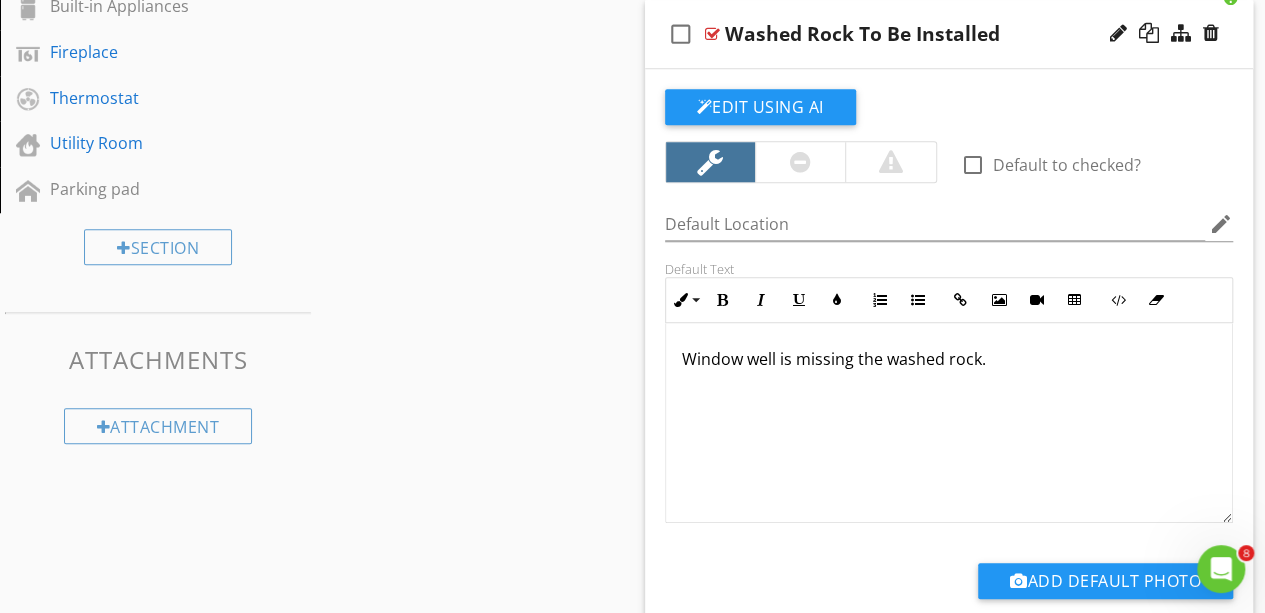 scroll, scrollTop: 820, scrollLeft: 0, axis: vertical 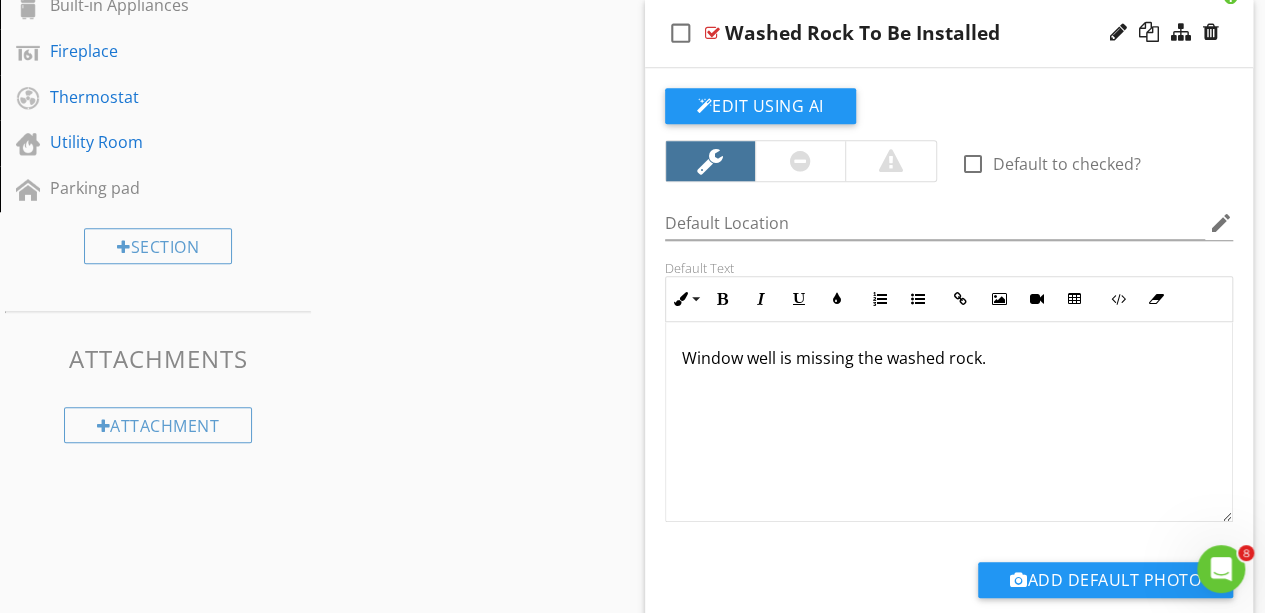 click on "Window well is missing the washed rock." at bounding box center [949, 358] 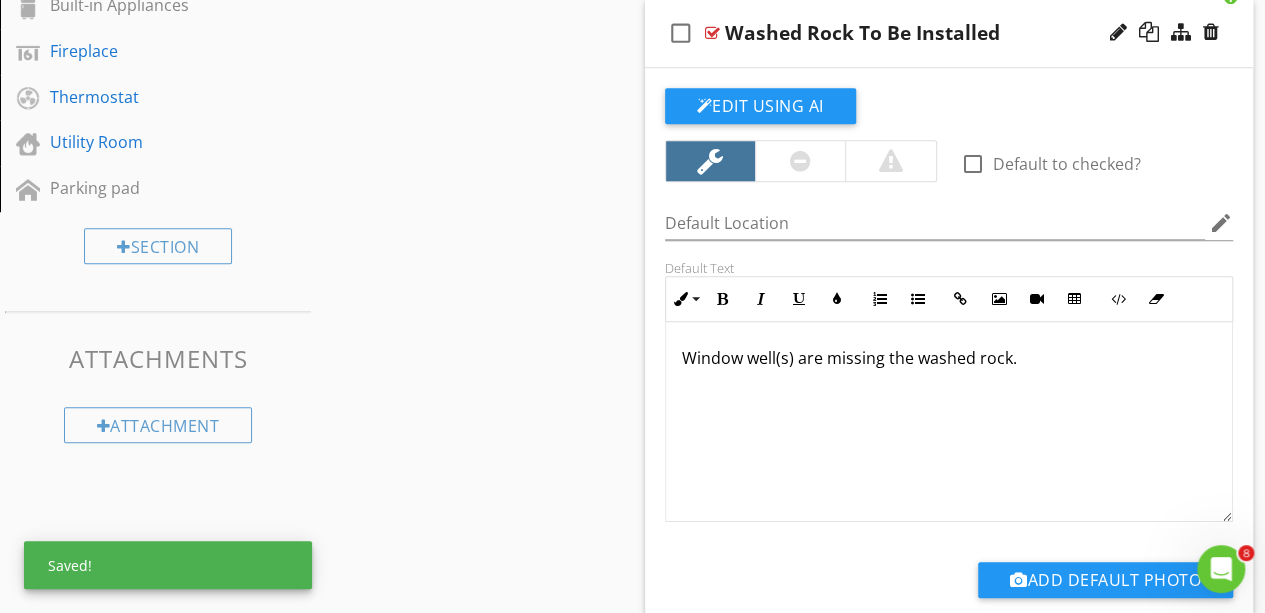 click on "Sections
Dweller's Comments           Inspection Details           Exterior           Roof           Garage           Unfinished Basement            Plumbing           Electrical           Attic           Doors, Windows & Interior           Built-in Appliances           Fireplace           Thermostat            Utility Room           Parking pad
Section
Attachments
Attachment
Items
Siding, Flashing & Trim           [PERSON_NAME], Soffits & Fascia           Exterior Doors/Windows           Decks, Balconies, Porches & Steps           Grading & Drainage            Walkways, Patios & Driveways           Foundation & Parging           Window Well
Item
Comments
New
Informational
New
Limitations
New
Observations   check_box_outline_blank" at bounding box center [632, 163] 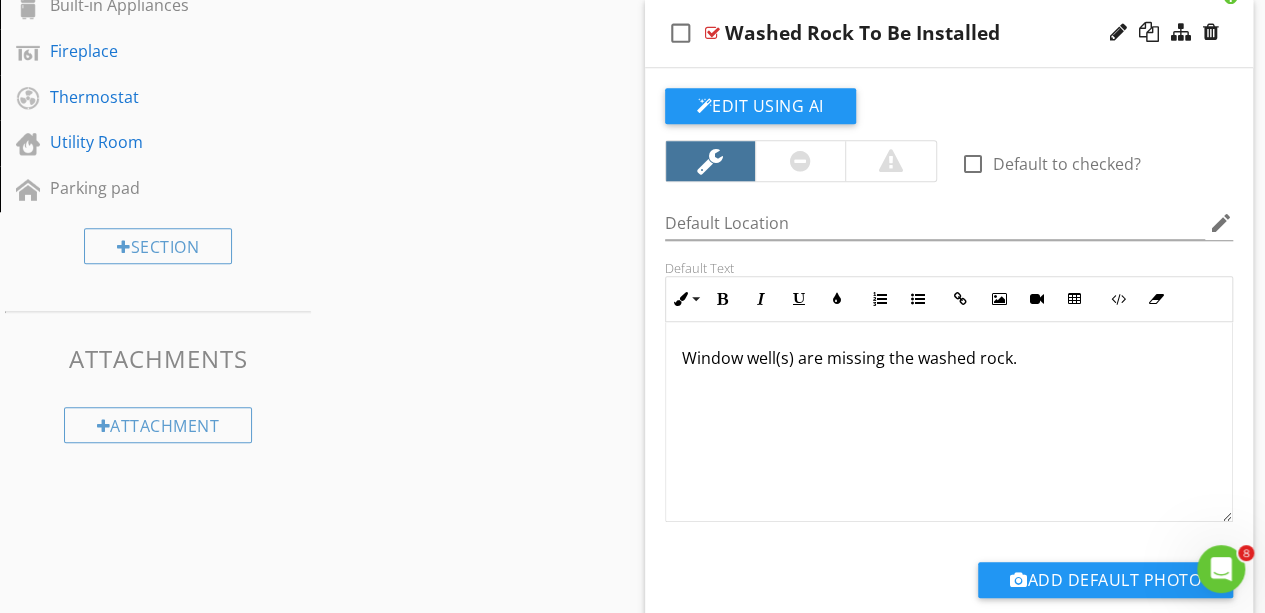 scroll, scrollTop: 689, scrollLeft: 0, axis: vertical 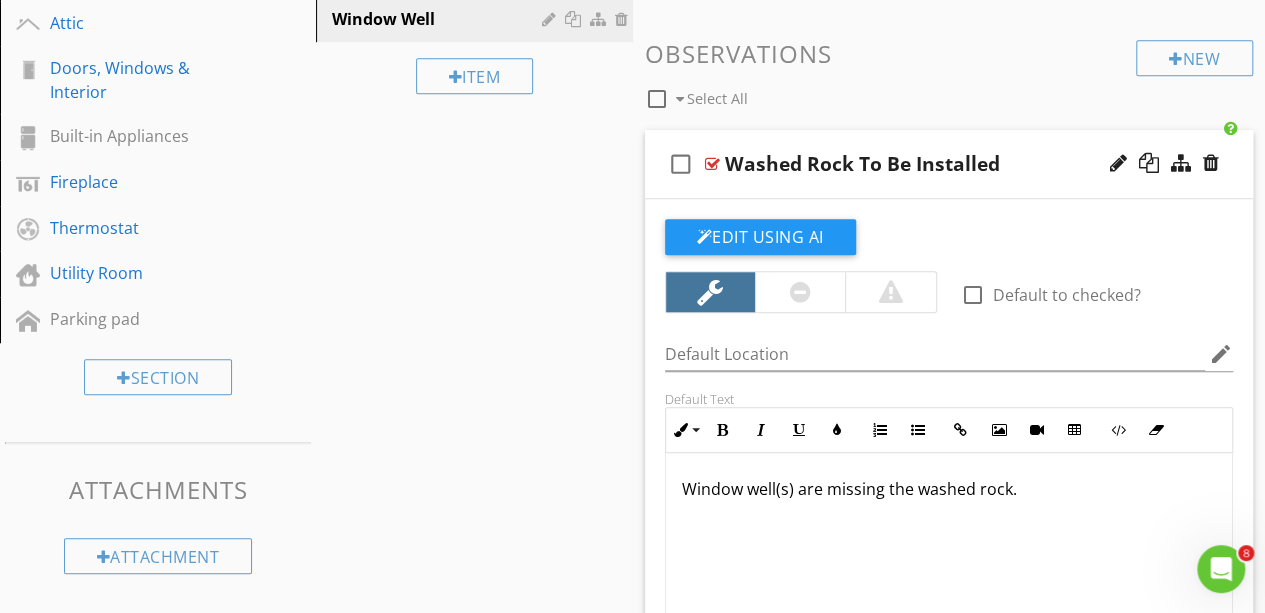 click on "Washed Rock To Be Installed" at bounding box center [862, 164] 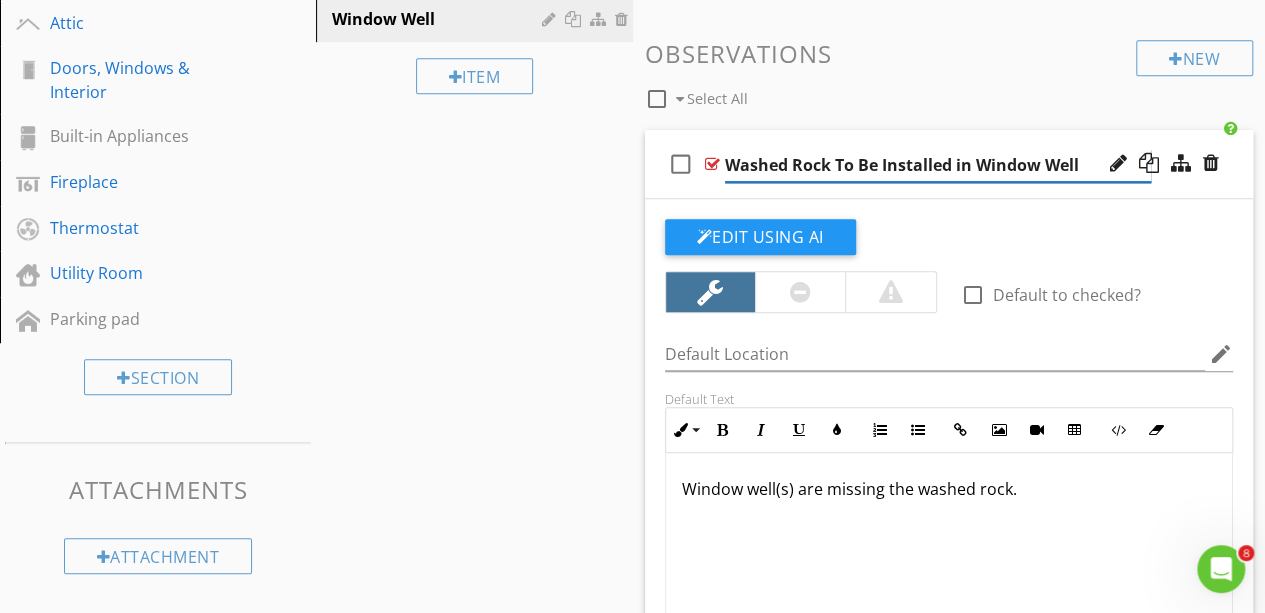 type on "Washed Rock To Be Installed in [GEOGRAPHIC_DATA][PERSON_NAME]" 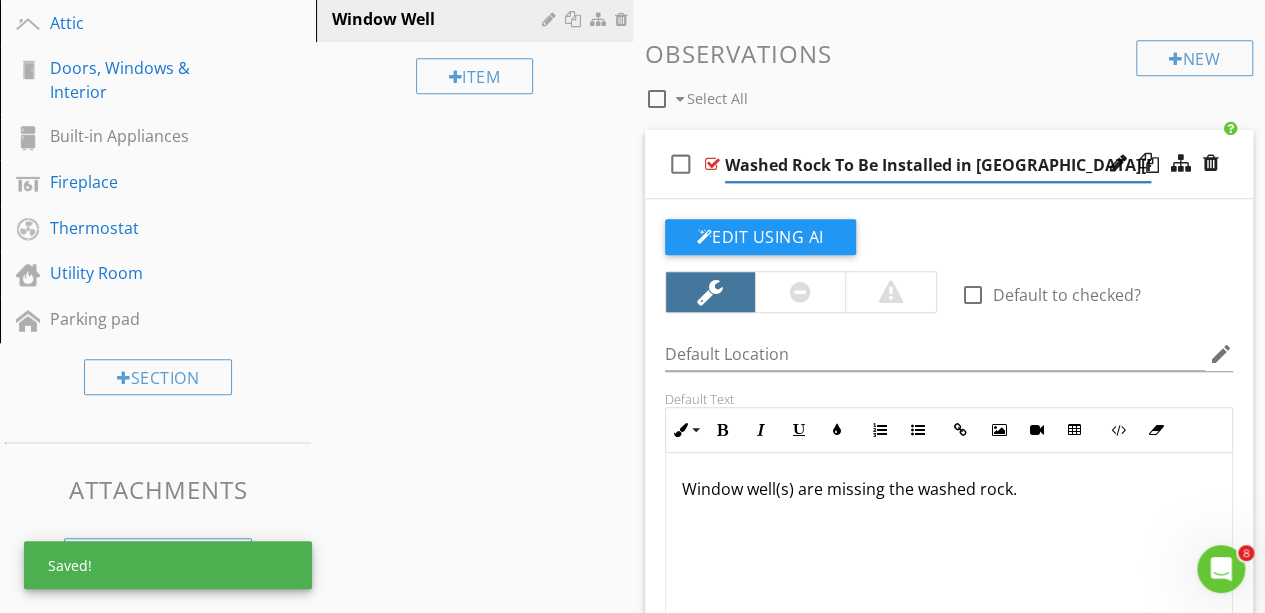 click on "Sections
Dweller's Comments           Inspection Details           Exterior           Roof           Garage           Unfinished Basement            Plumbing           Electrical           Attic           Doors, Windows & Interior           Built-in Appliances           Fireplace           Thermostat            Utility Room           Parking pad
Section
Attachments
Attachment
Items
Siding, Flashing & Trim           [PERSON_NAME], Soffits & Fascia           Exterior Doors/Windows           Decks, Balconies, Porches & Steps           Grading & Drainage            Walkways, Patios & Driveways           Foundation & Parging           Window Well
Item
Comments
New
Informational
New
Limitations
New
Observations   check_box_outline_blank" at bounding box center [632, 294] 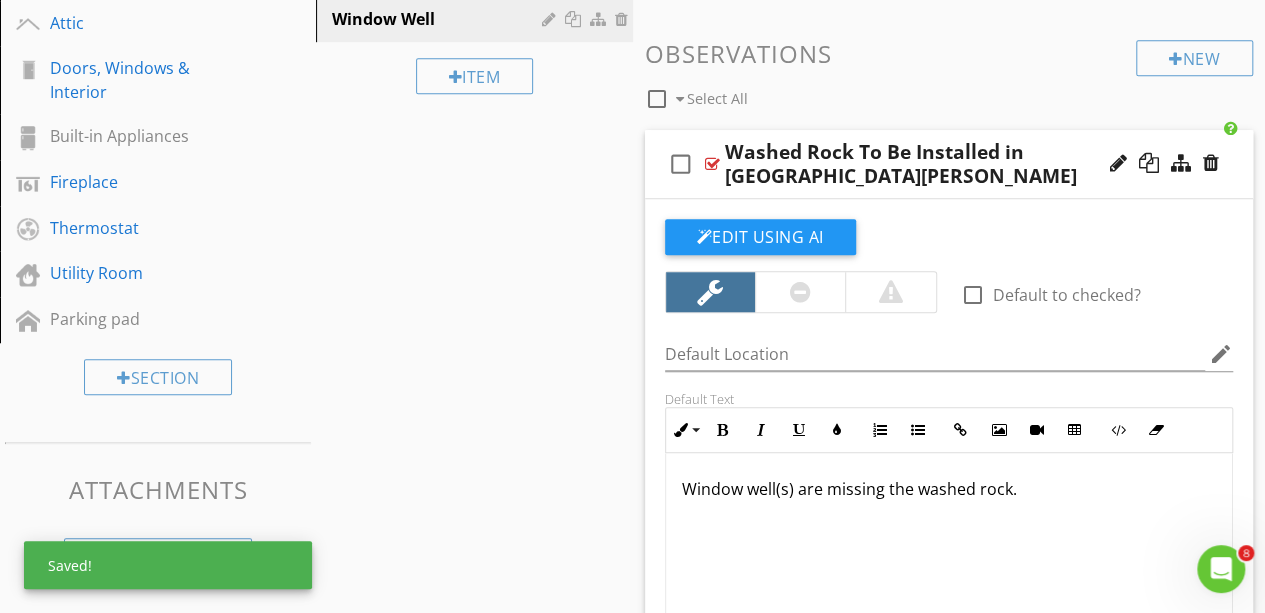 scroll, scrollTop: 1128, scrollLeft: 0, axis: vertical 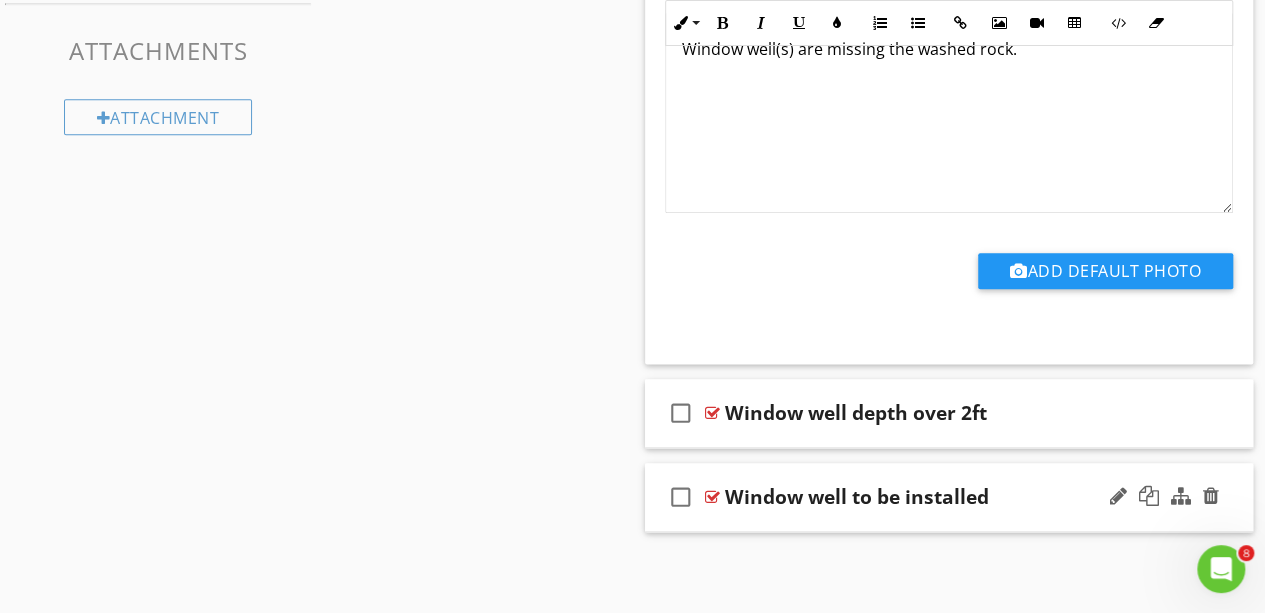type 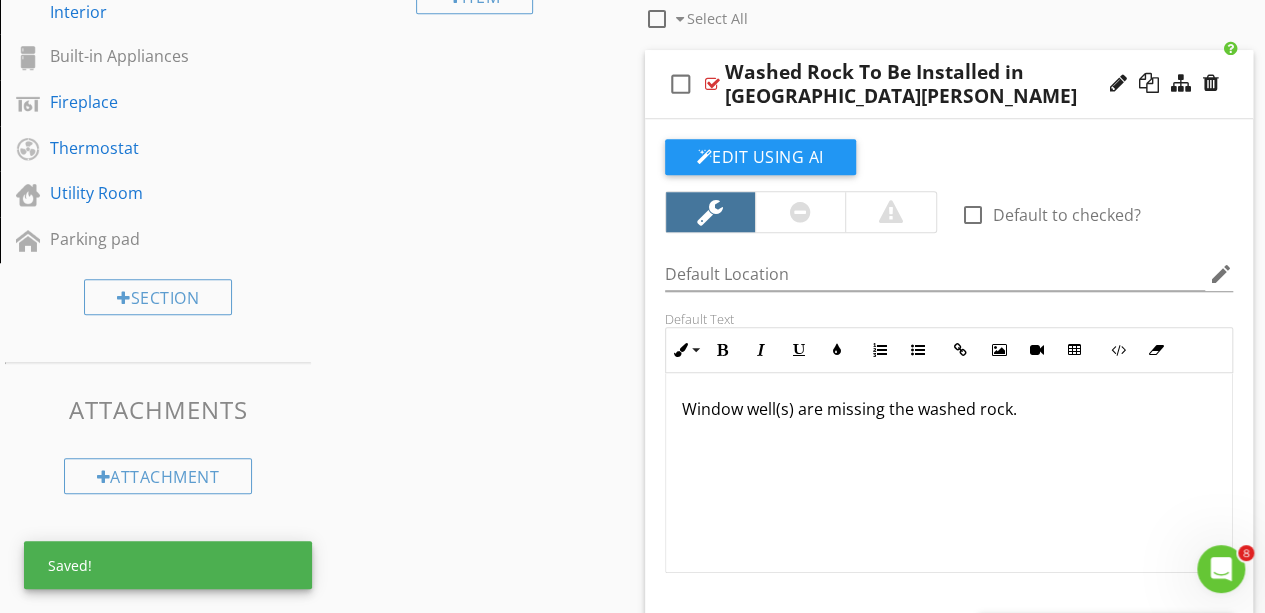 scroll, scrollTop: 1128, scrollLeft: 0, axis: vertical 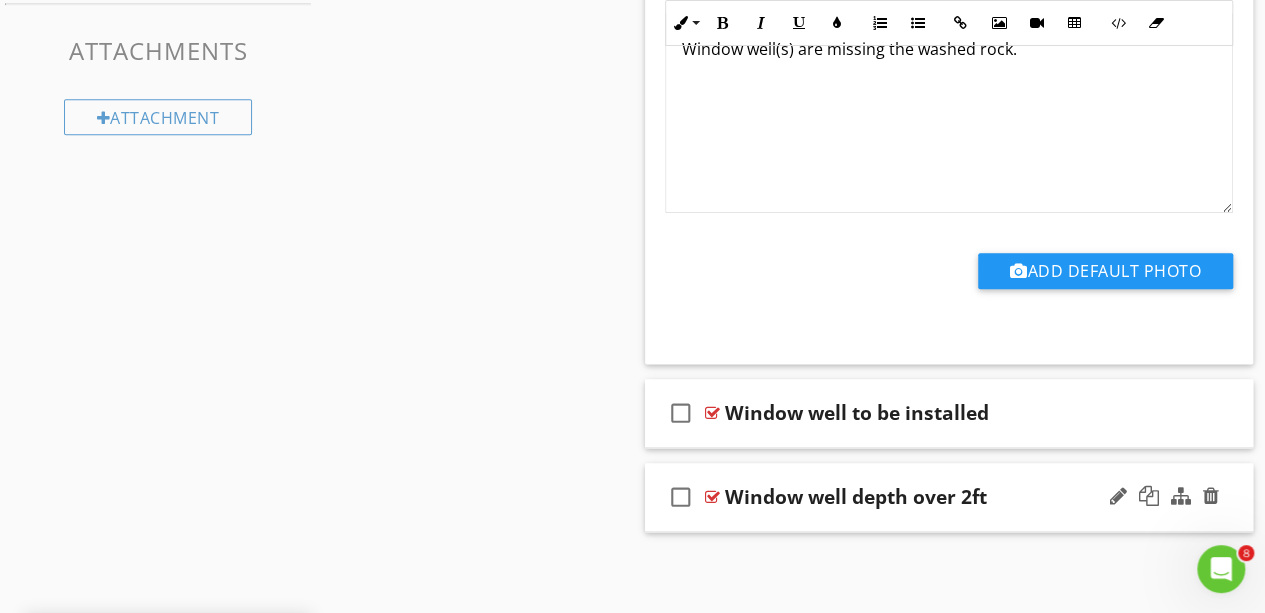 click on "check_box_outline_blank
Window well depth over 2ft" at bounding box center (949, 497) 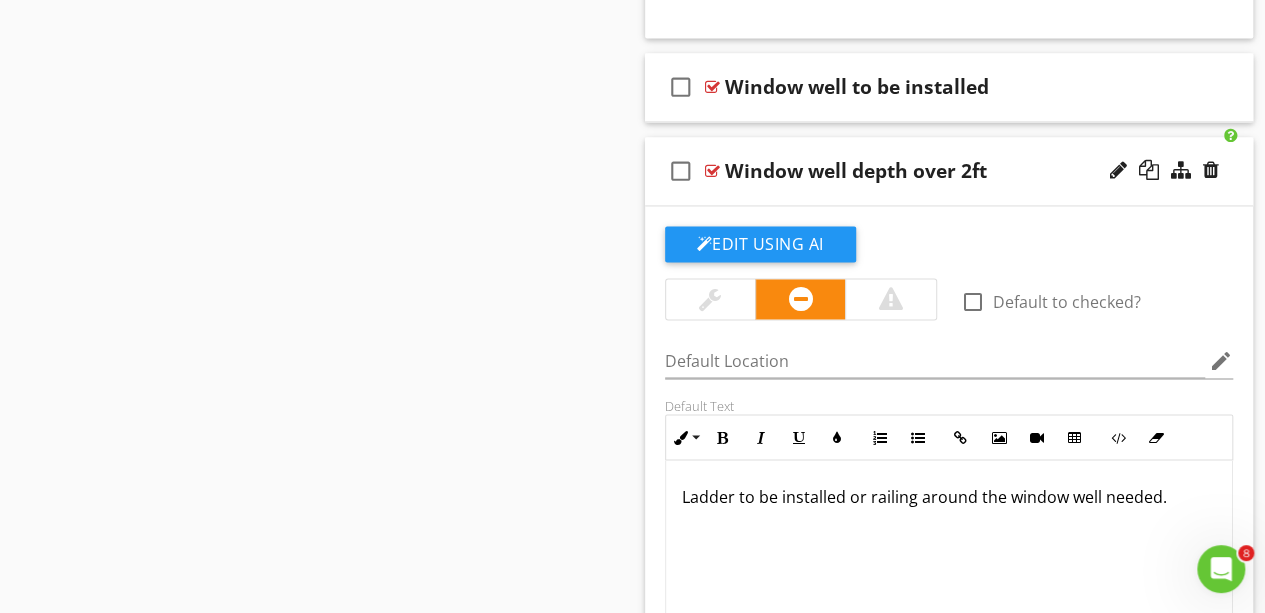 scroll, scrollTop: 1456, scrollLeft: 0, axis: vertical 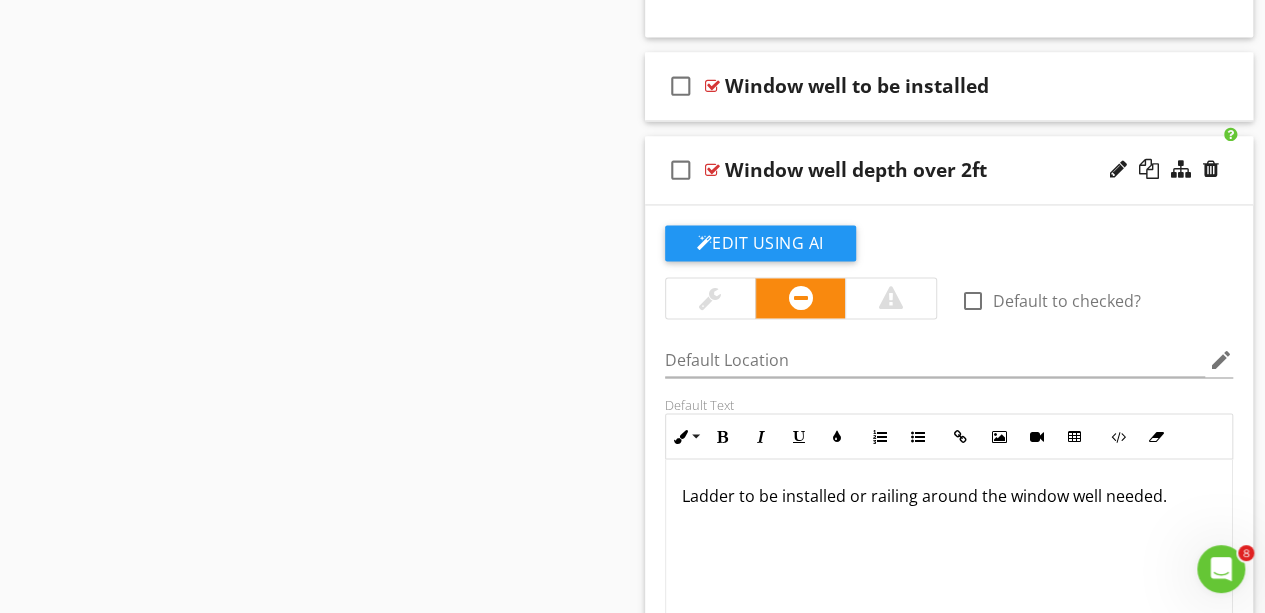 drag, startPoint x: 584, startPoint y: 479, endPoint x: 506, endPoint y: 526, distance: 91.06591 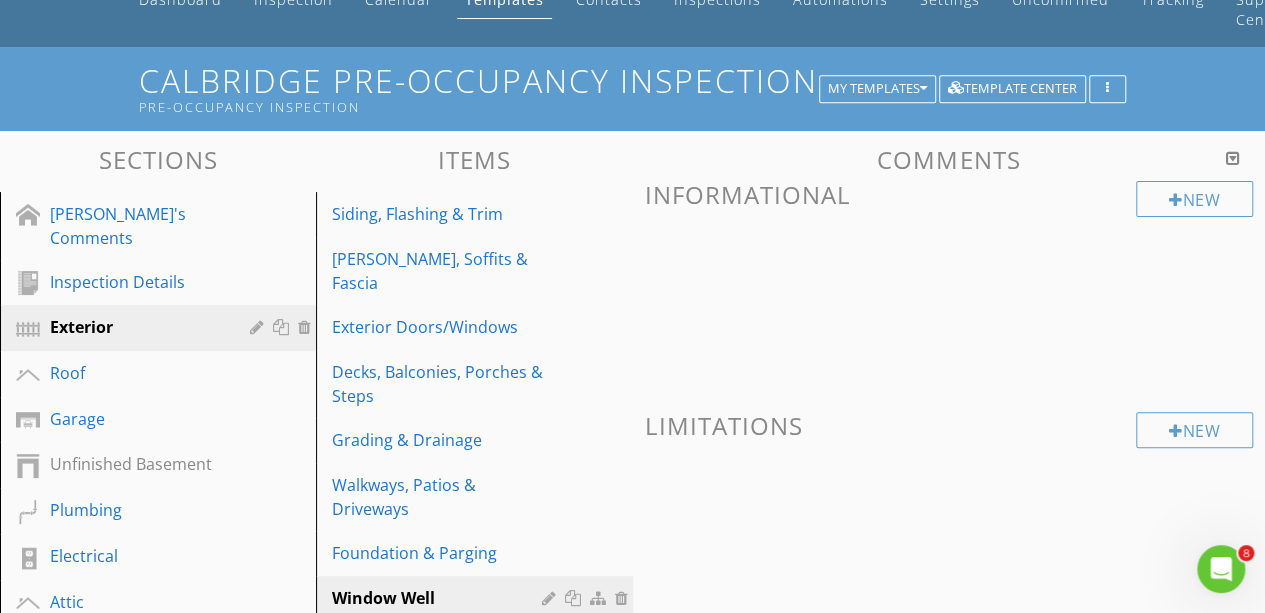 scroll, scrollTop: 104, scrollLeft: 0, axis: vertical 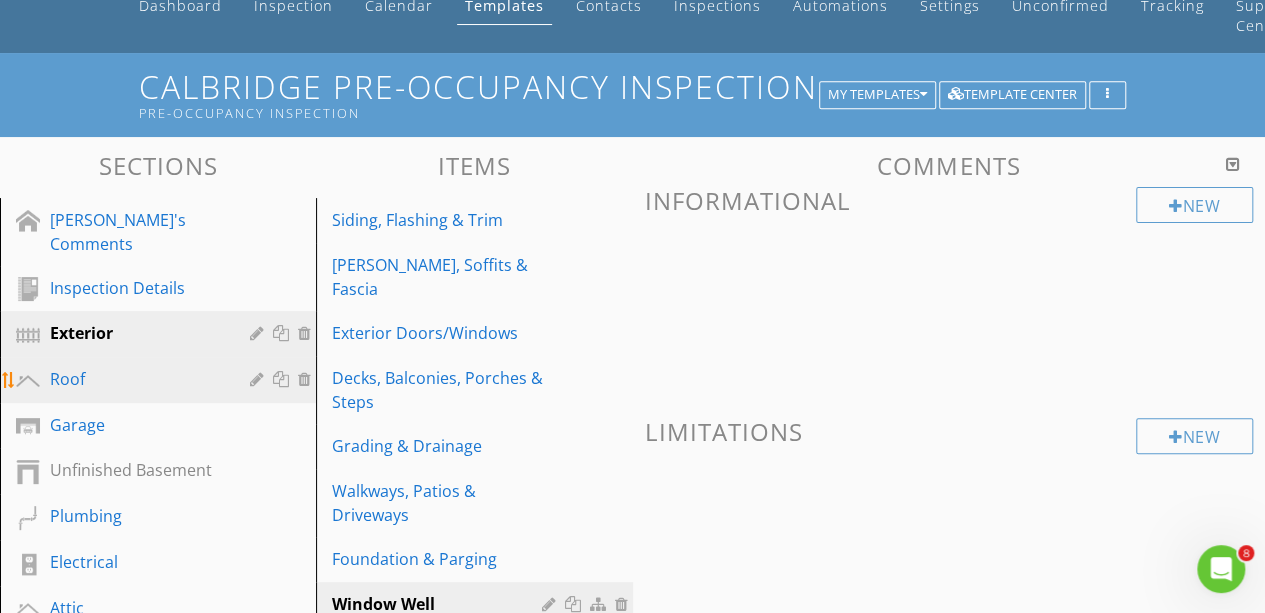click on "Roof" at bounding box center (135, 379) 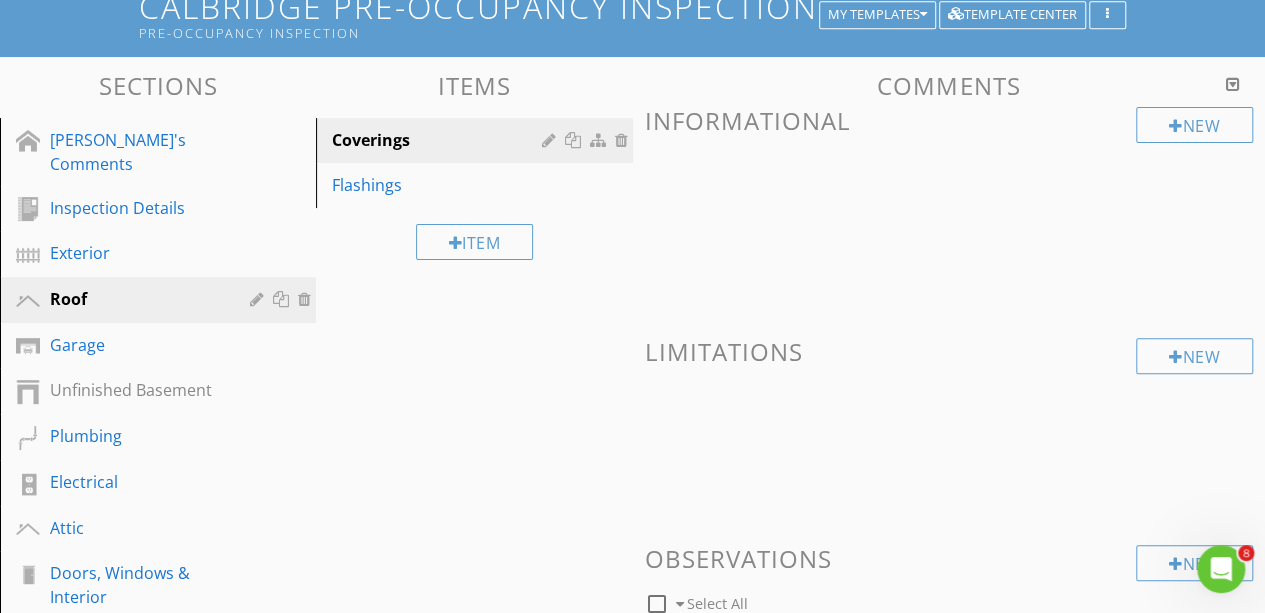 scroll, scrollTop: 183, scrollLeft: 0, axis: vertical 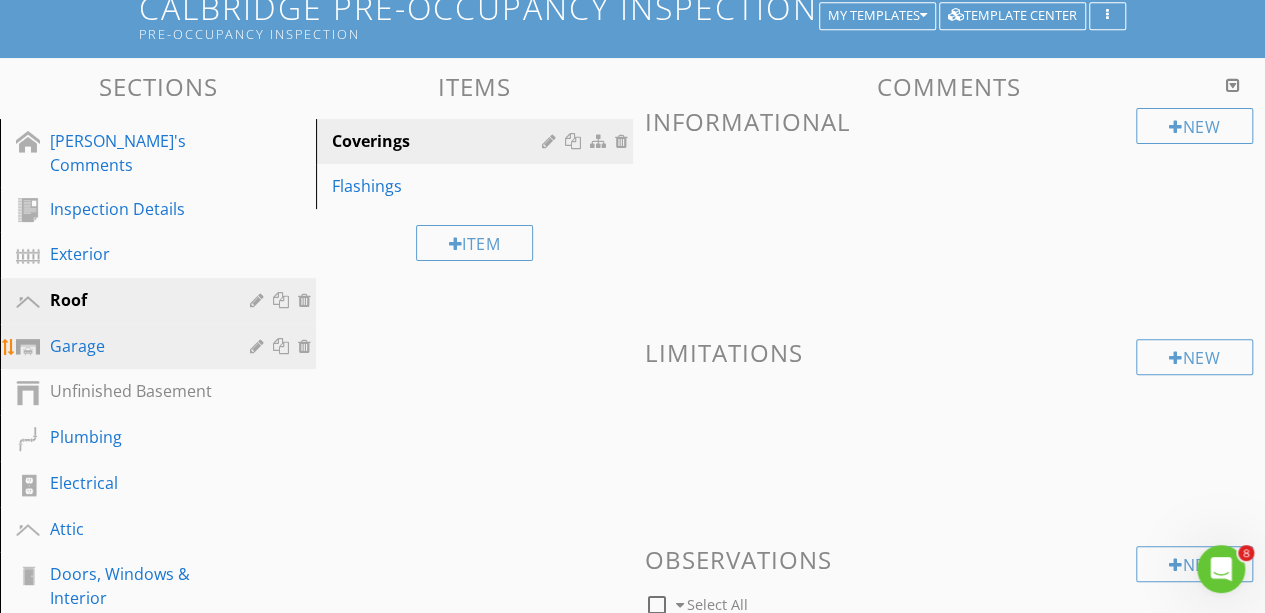 click on "Garage" at bounding box center [135, 346] 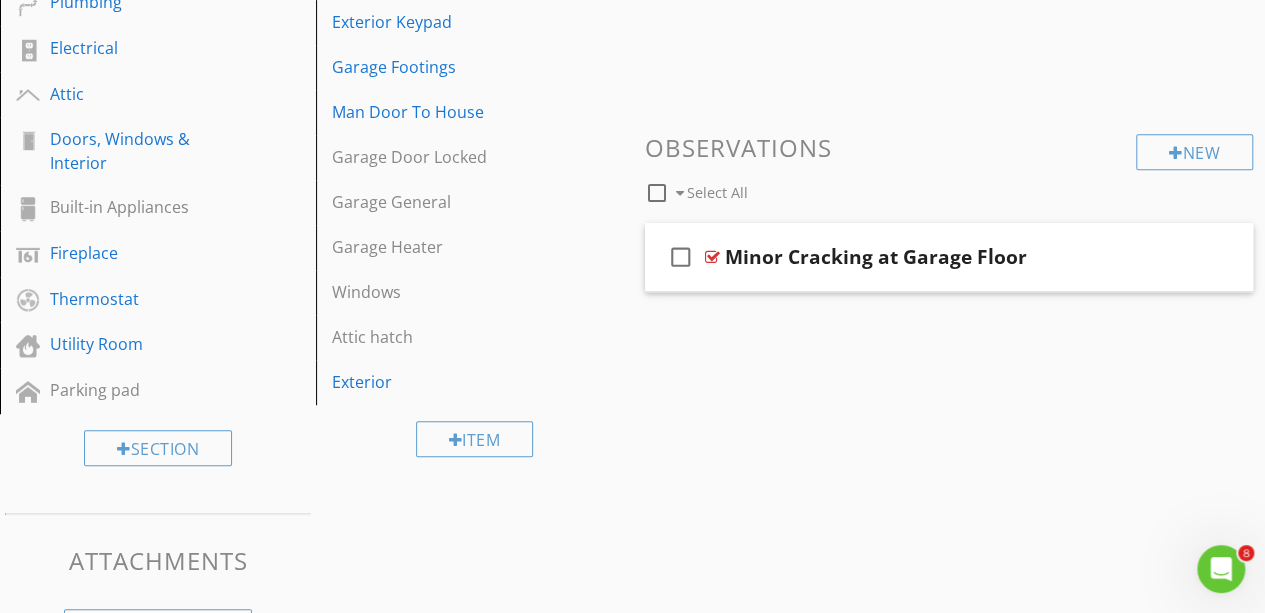 scroll, scrollTop: 619, scrollLeft: 0, axis: vertical 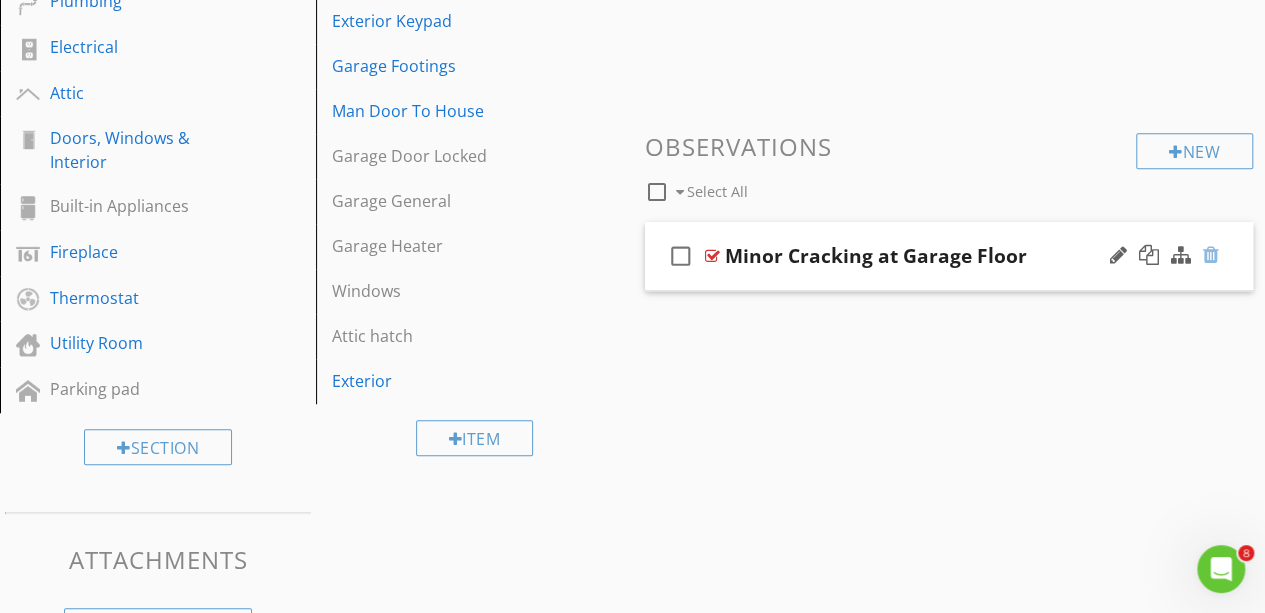 click at bounding box center [1211, 255] 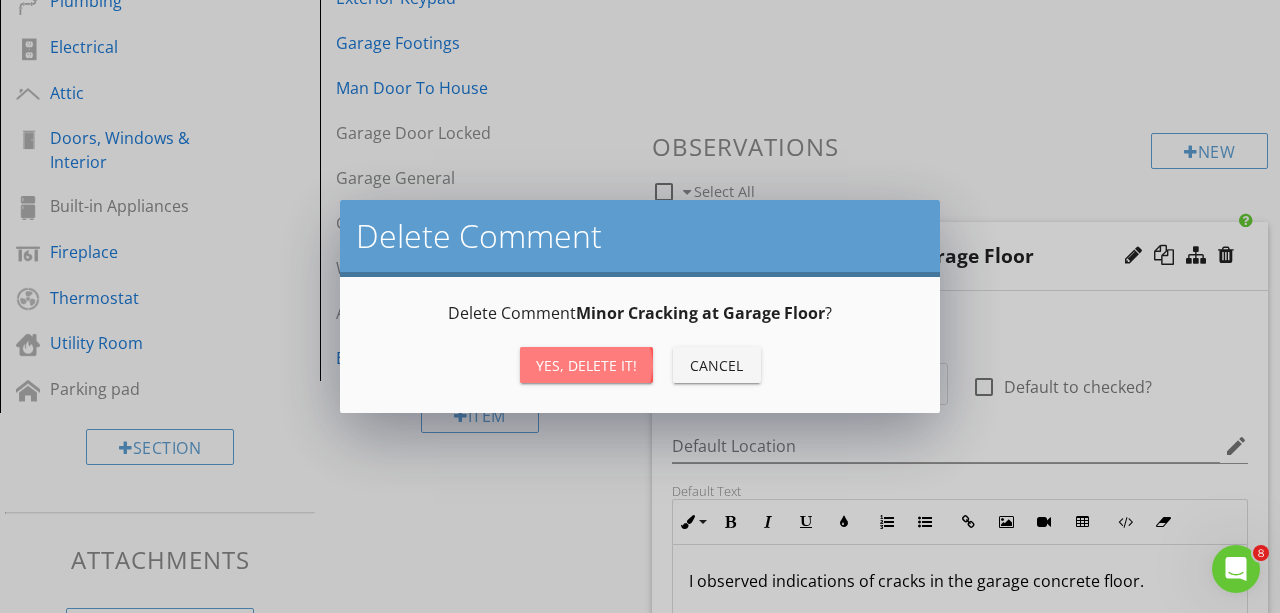 click on "Yes, Delete it!" at bounding box center (586, 365) 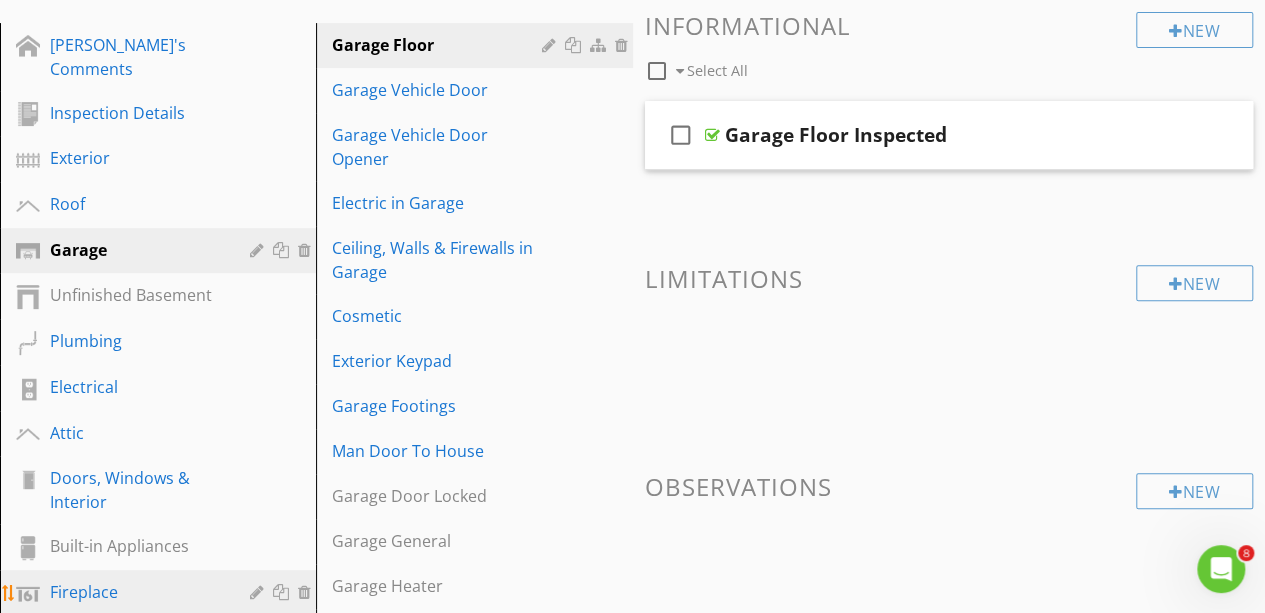 scroll, scrollTop: 278, scrollLeft: 0, axis: vertical 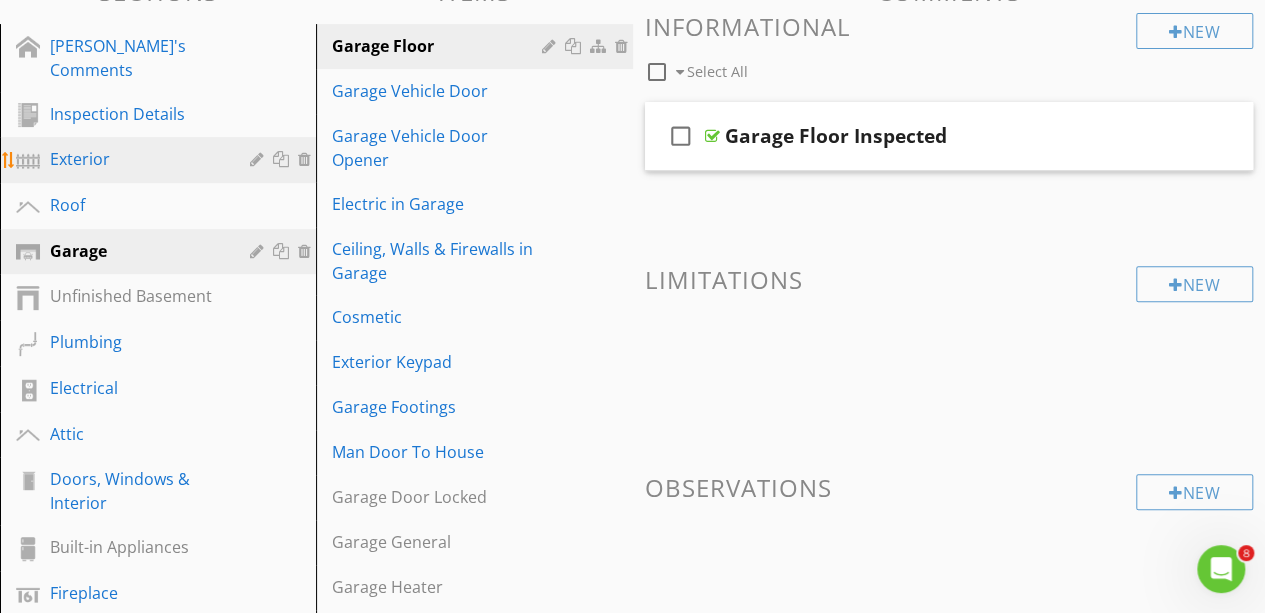 click on "Exterior" at bounding box center [161, 160] 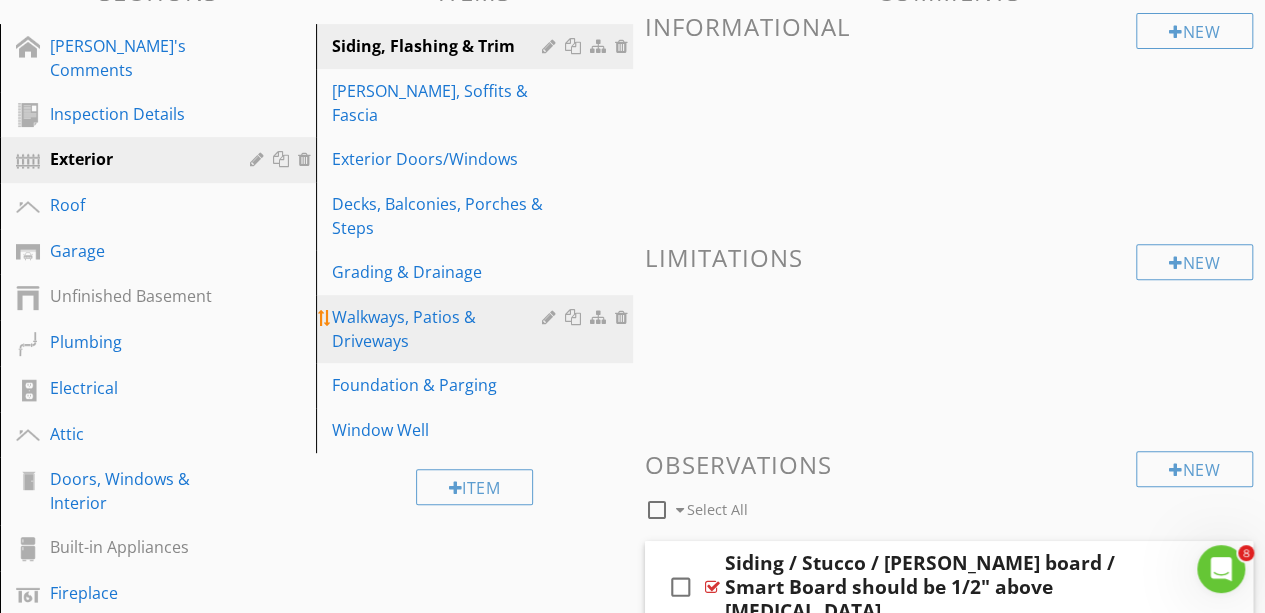 click on "Walkways, Patios & Driveways" at bounding box center [439, 329] 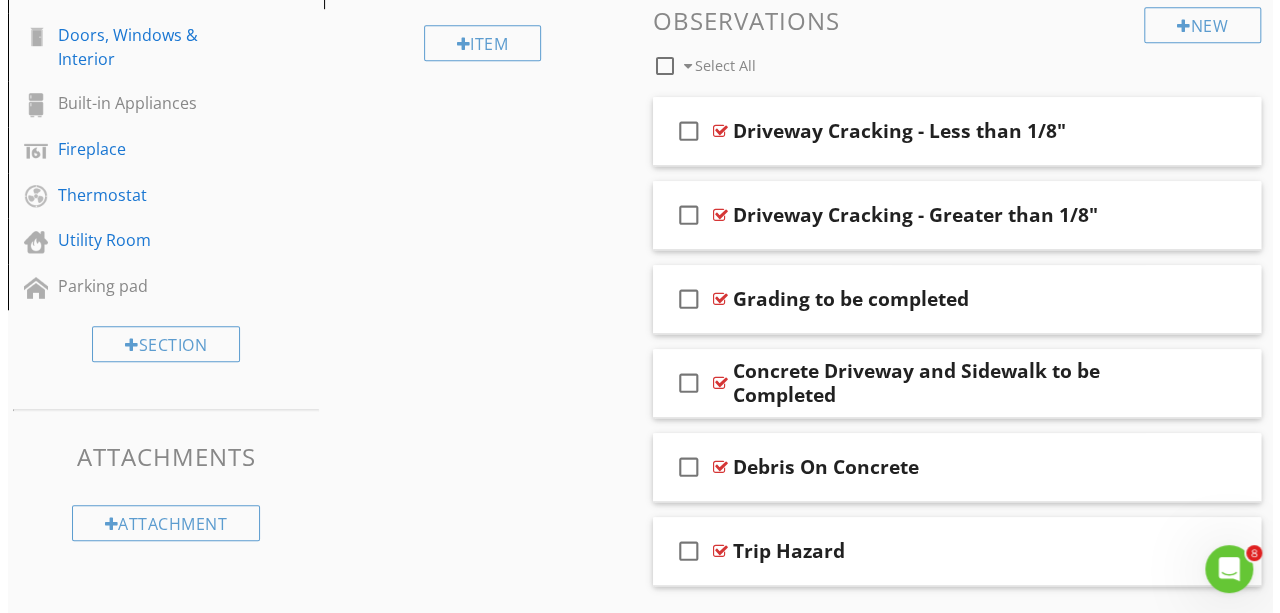 scroll, scrollTop: 726, scrollLeft: 0, axis: vertical 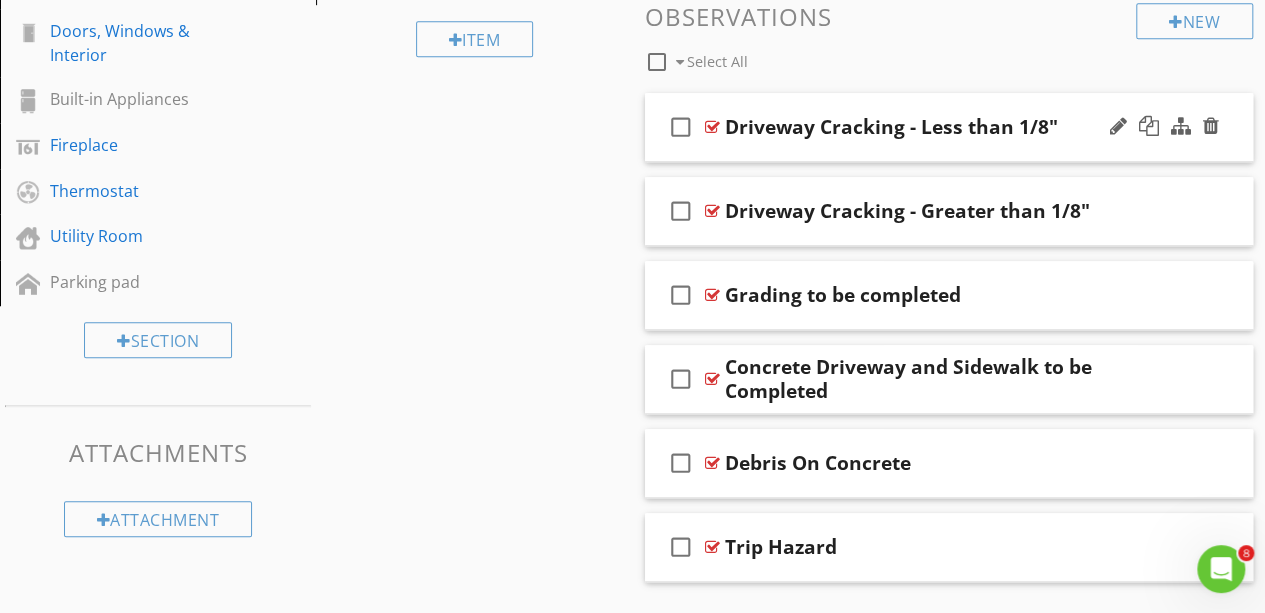 click on "check_box_outline_blank" at bounding box center (681, 127) 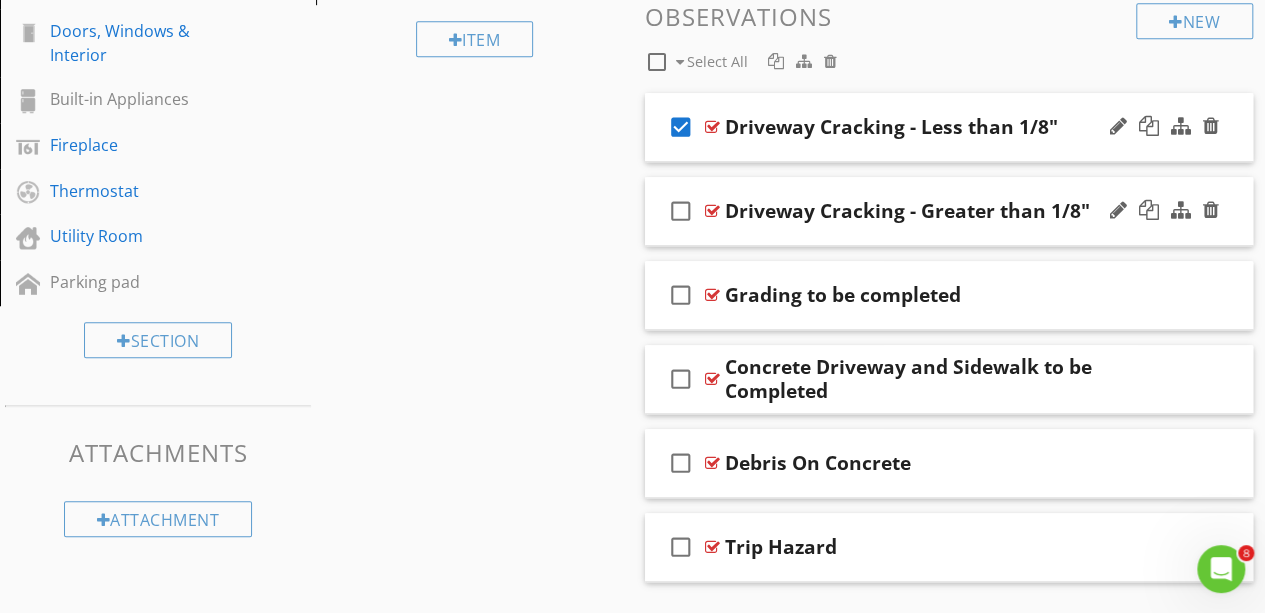 click on "check_box_outline_blank" at bounding box center [681, 211] 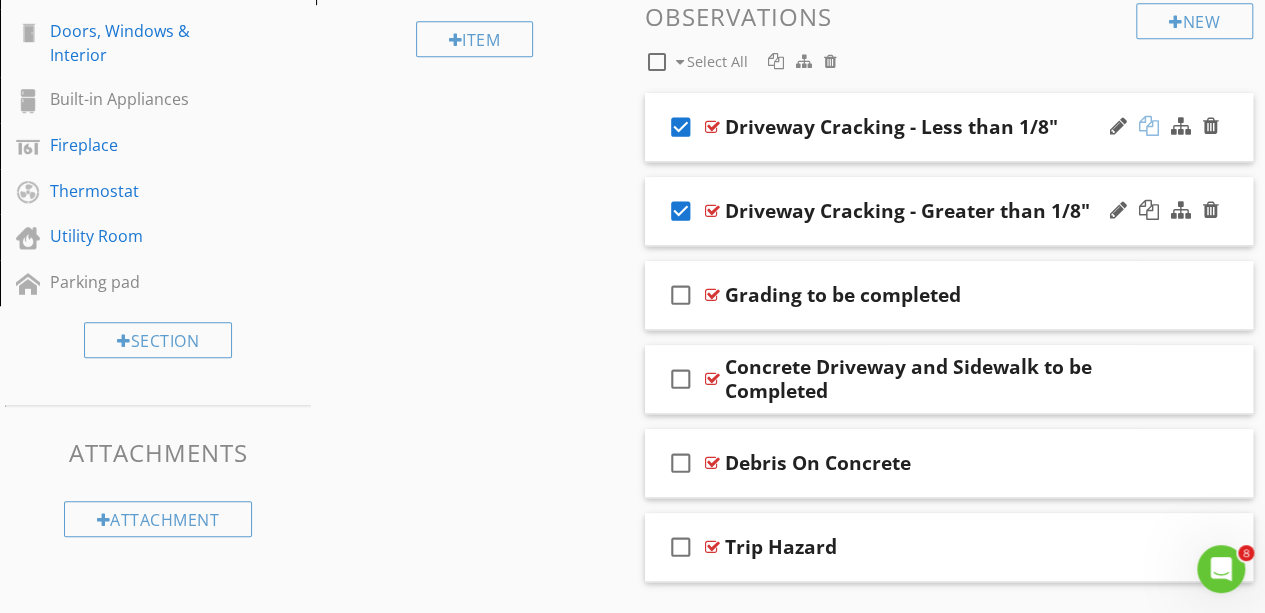 click at bounding box center (1149, 126) 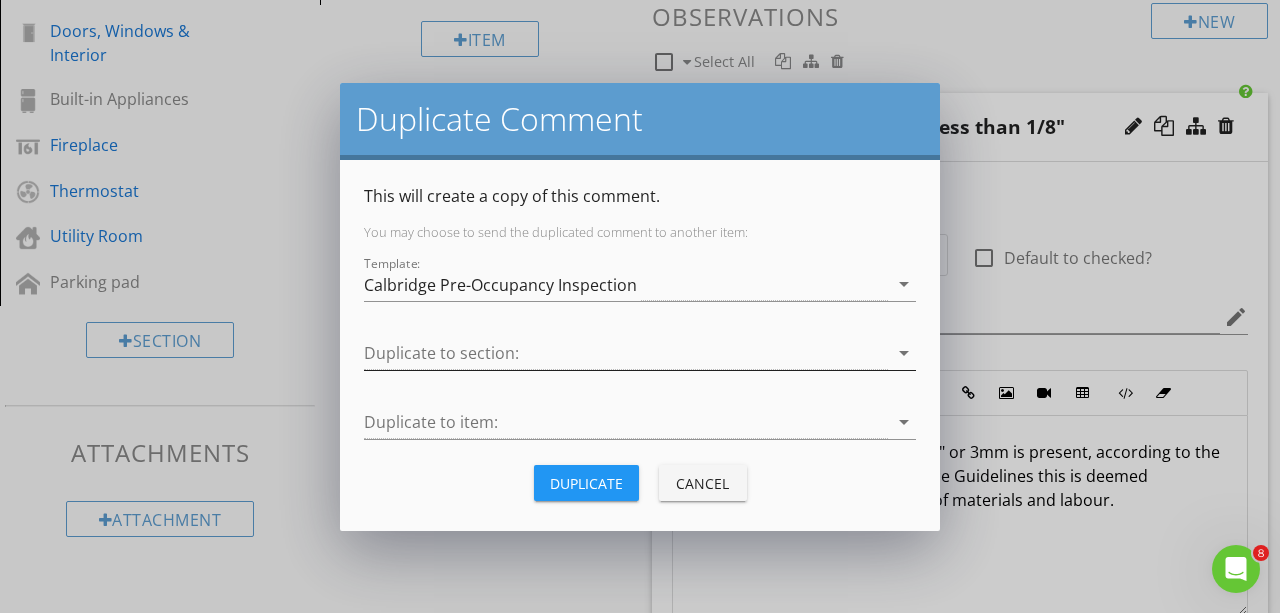 click at bounding box center [626, 353] 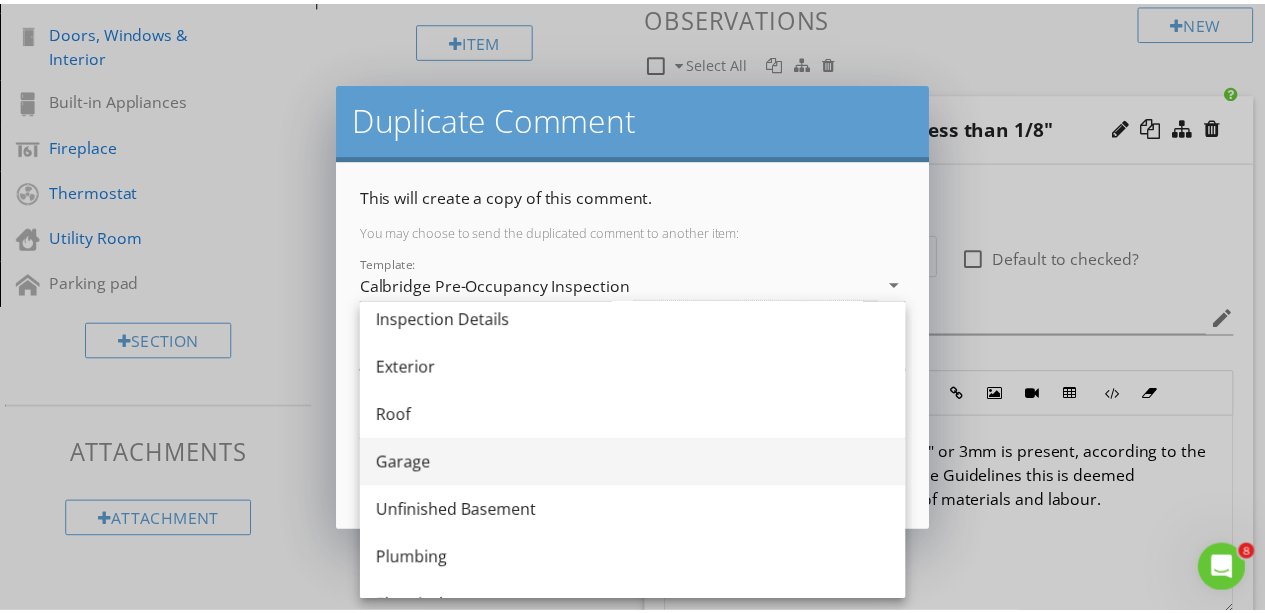 scroll, scrollTop: 55, scrollLeft: 0, axis: vertical 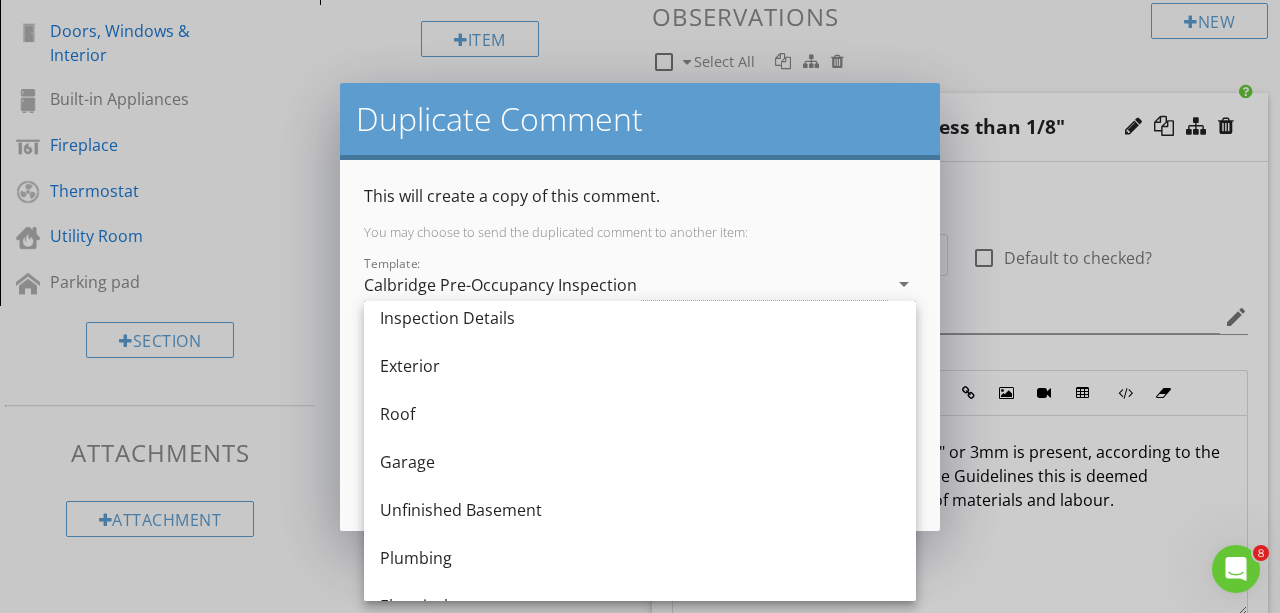 drag, startPoint x: 614, startPoint y: 481, endPoint x: 522, endPoint y: 447, distance: 98.0816 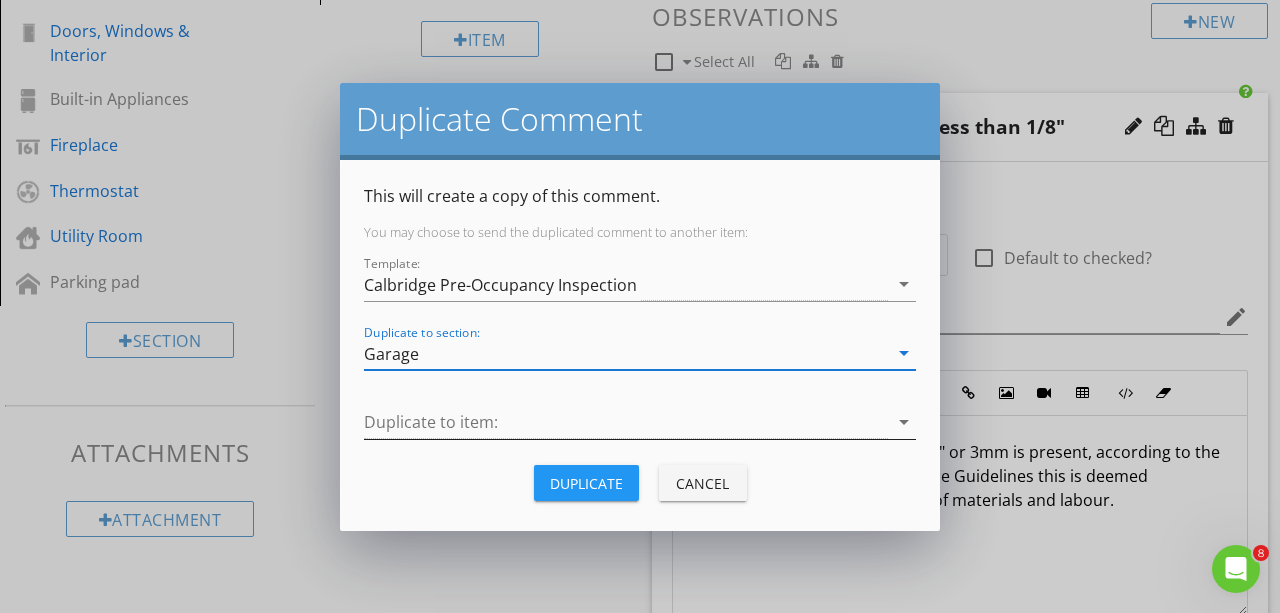 click at bounding box center (626, 422) 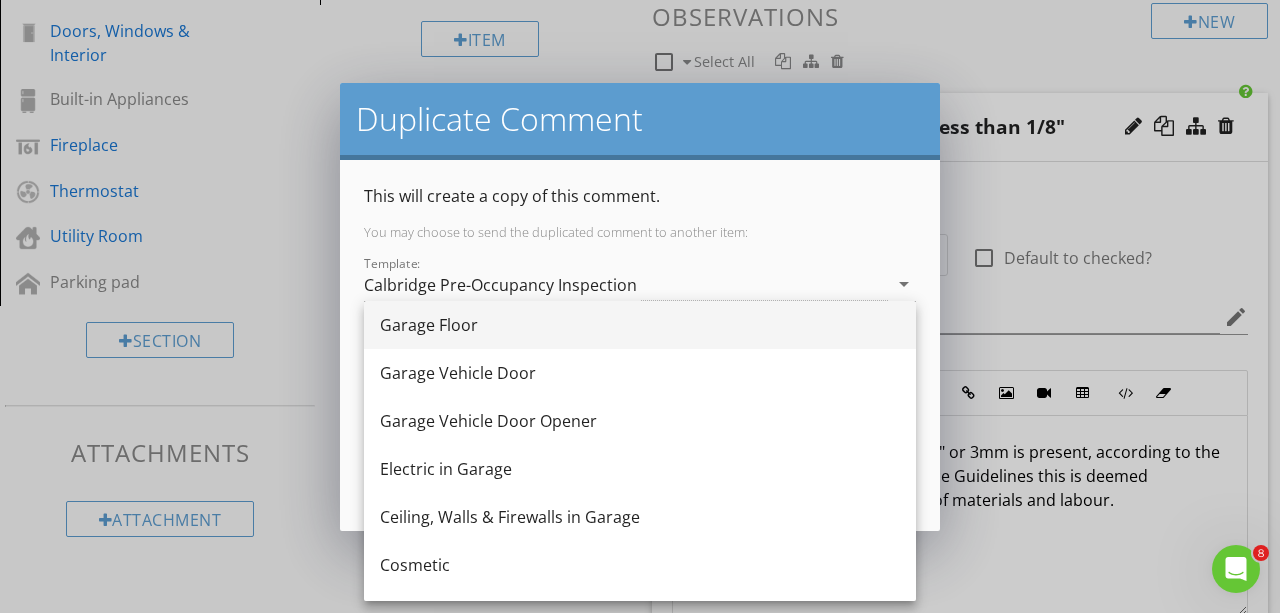 click on "Garage Floor" at bounding box center (640, 325) 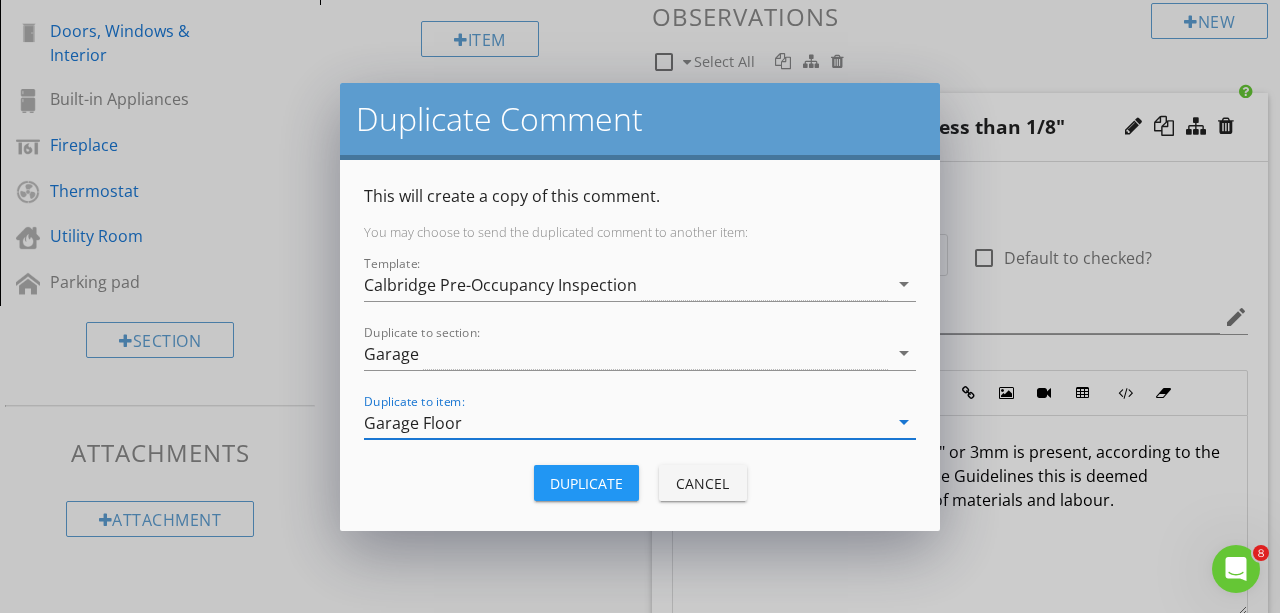 click on "Duplicate" at bounding box center (586, 483) 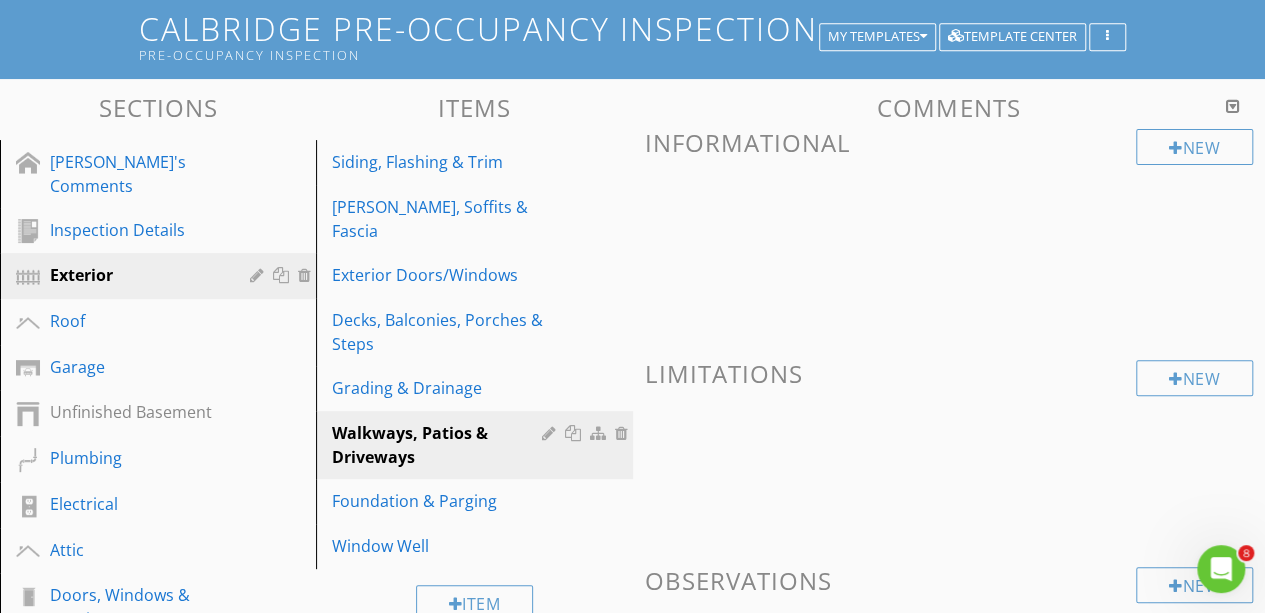 scroll, scrollTop: 170, scrollLeft: 0, axis: vertical 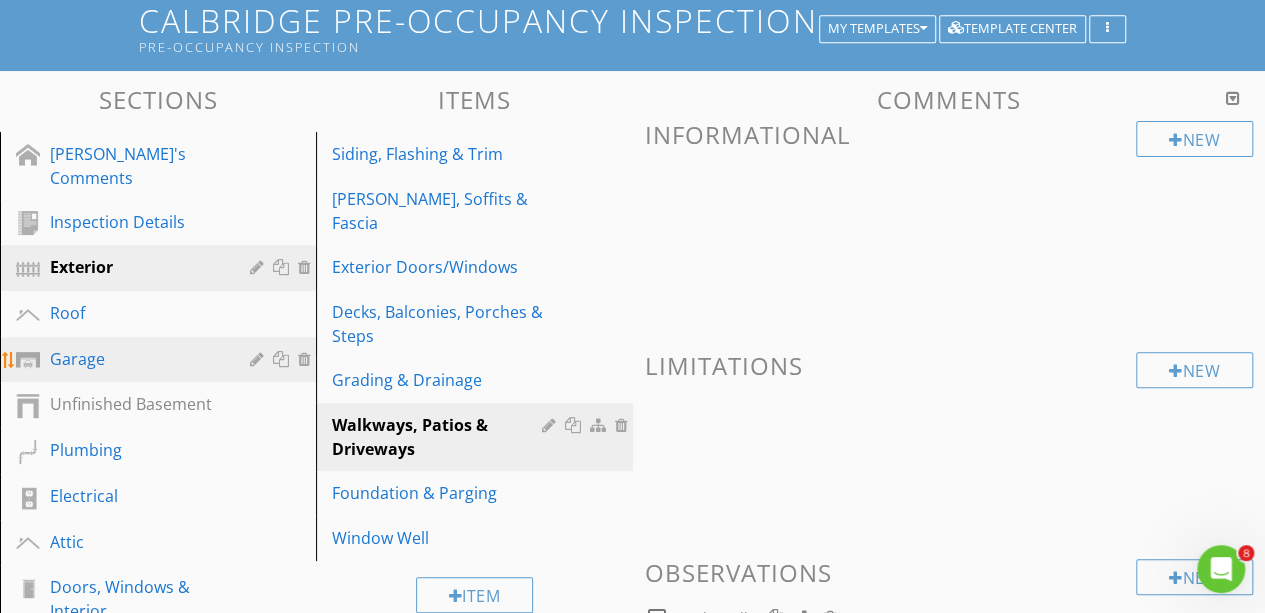 click on "Garage" at bounding box center (135, 359) 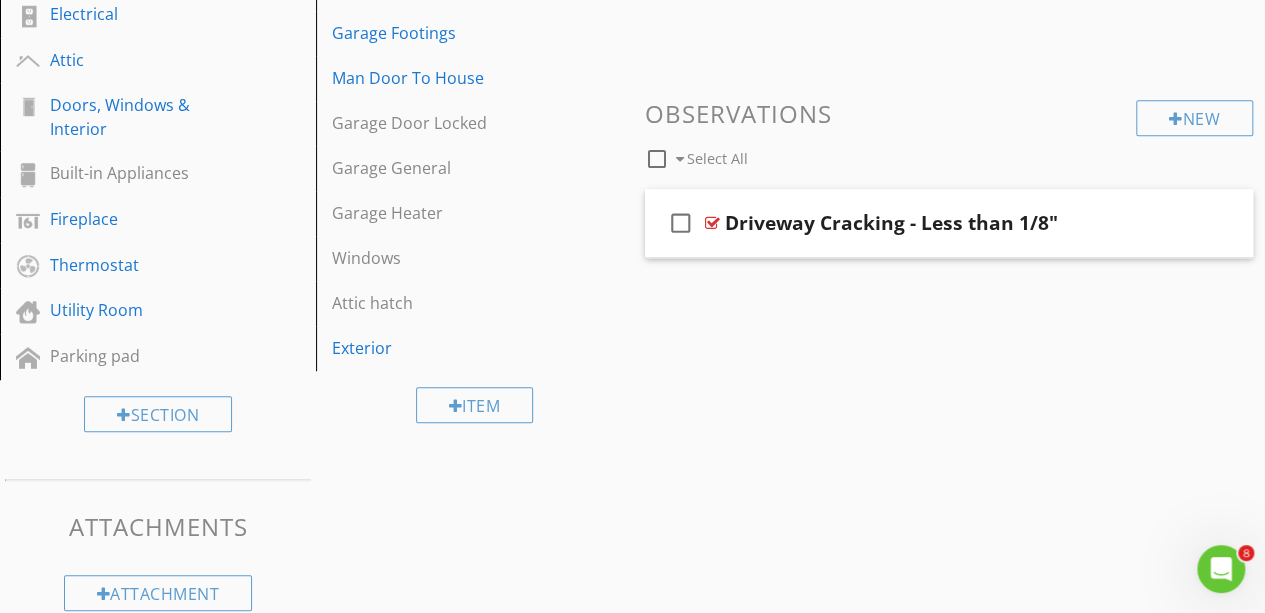 scroll, scrollTop: 655, scrollLeft: 0, axis: vertical 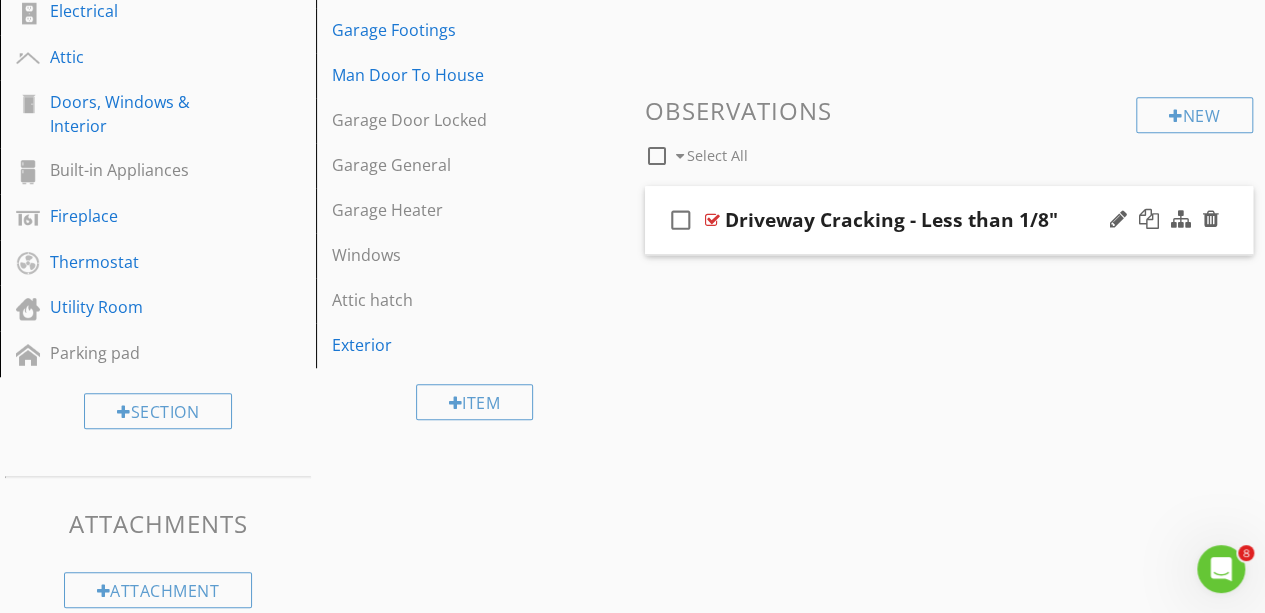 click on "Driveway Cracking - Less than 1/8"" at bounding box center [891, 220] 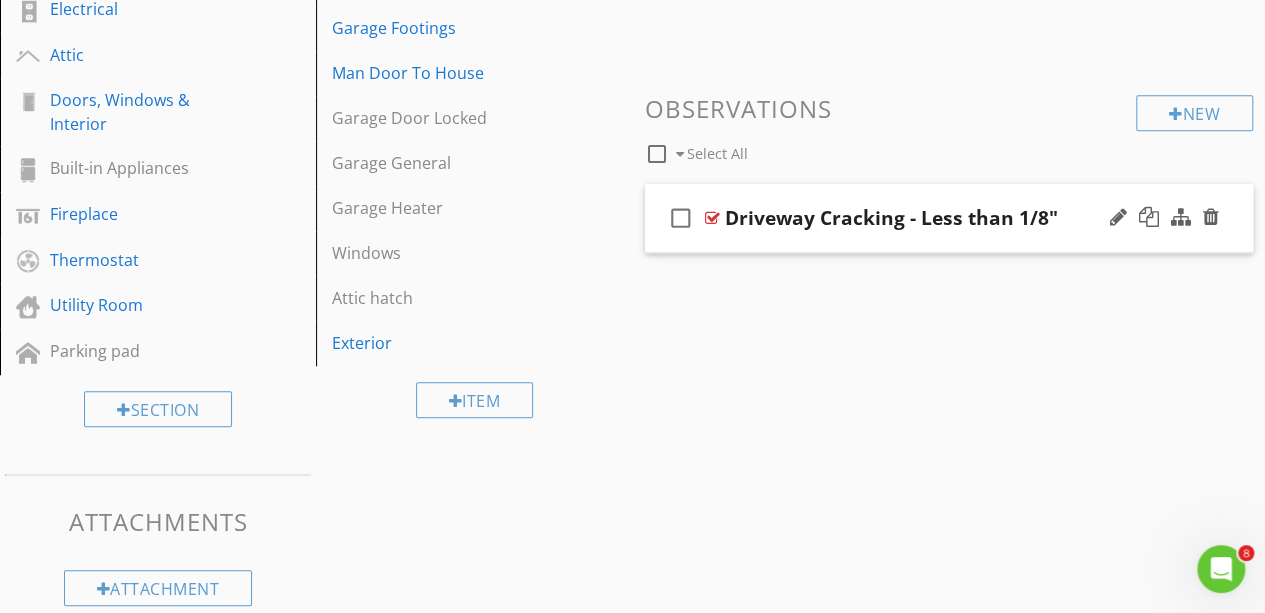 scroll, scrollTop: 658, scrollLeft: 0, axis: vertical 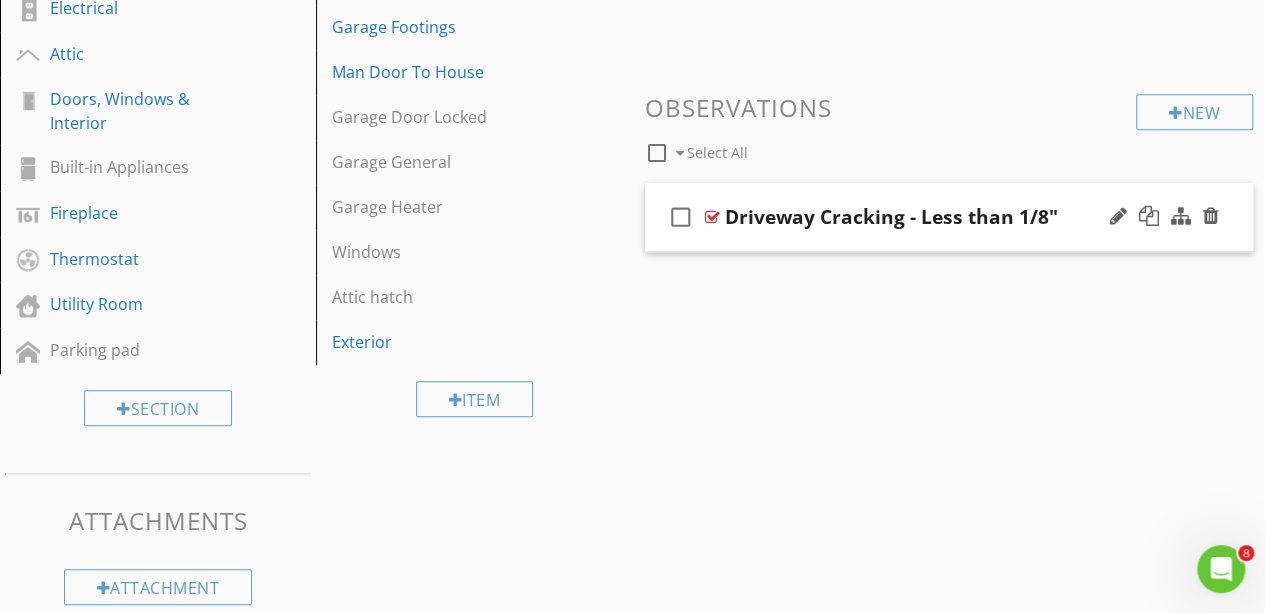 click on "check_box_outline_blank
Driveway Cracking - Less than 1/8"" at bounding box center (949, 217) 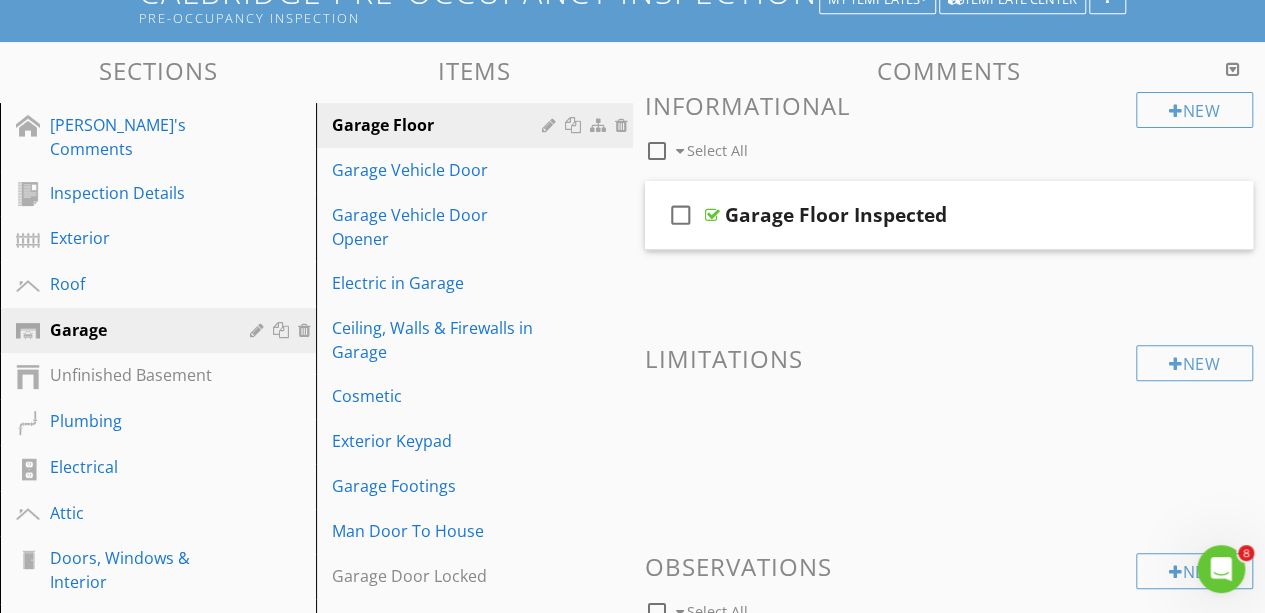 scroll, scrollTop: 198, scrollLeft: 0, axis: vertical 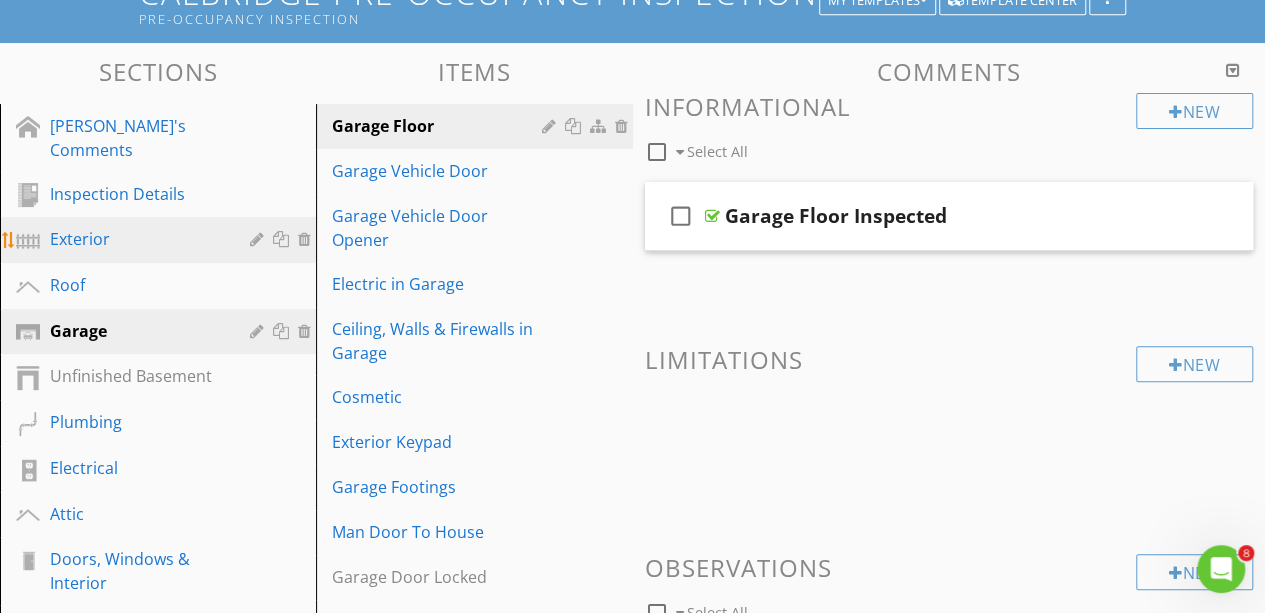 click on "Exterior" at bounding box center [135, 239] 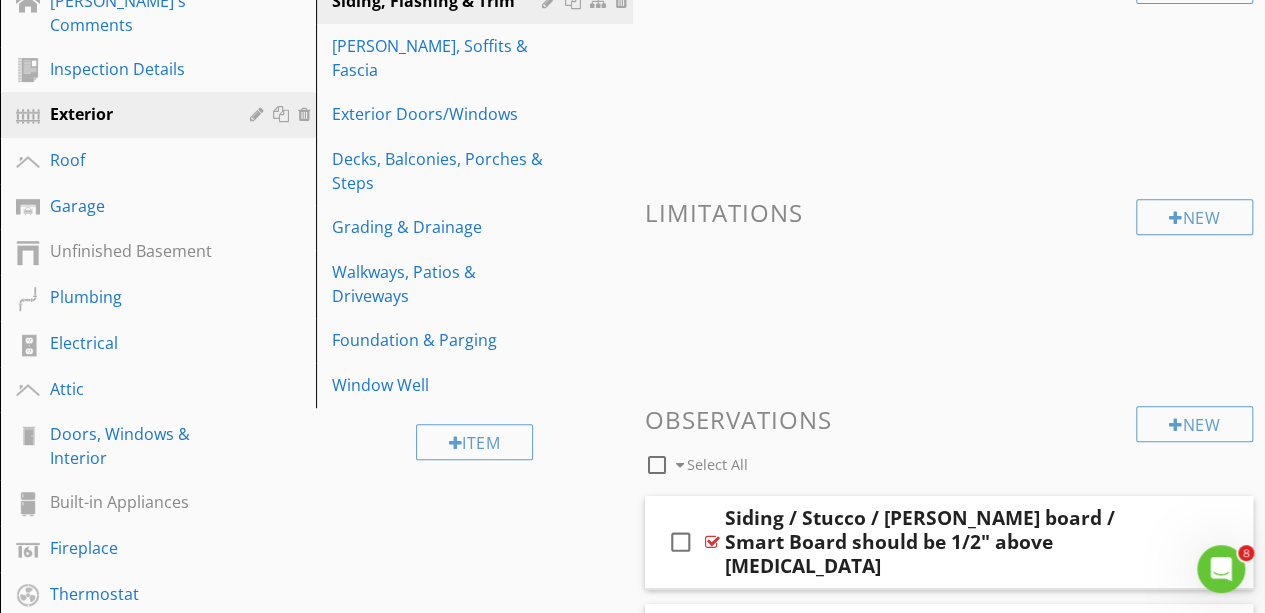 scroll, scrollTop: 324, scrollLeft: 0, axis: vertical 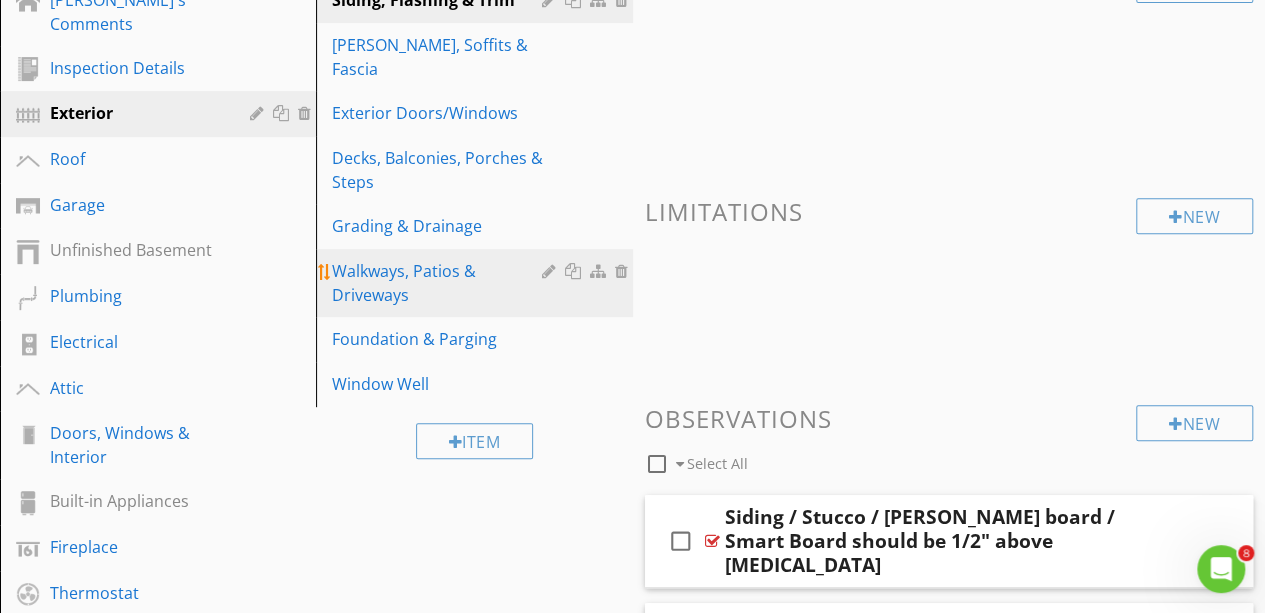 click on "Walkways, Patios & Driveways" at bounding box center [439, 283] 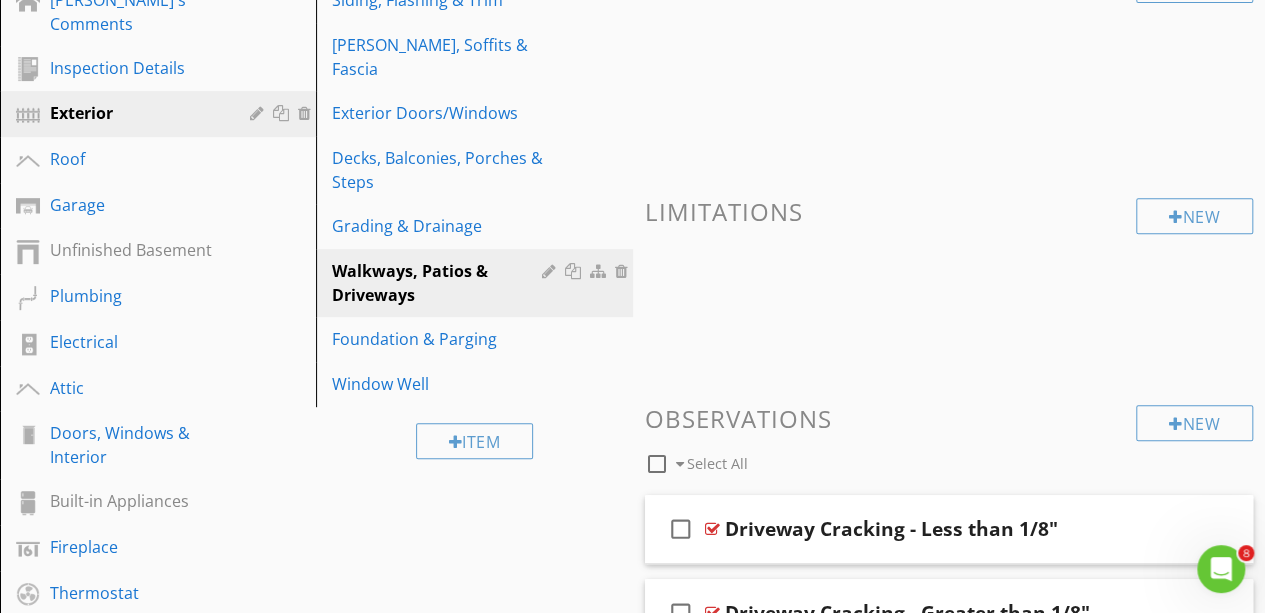 scroll, scrollTop: 696, scrollLeft: 0, axis: vertical 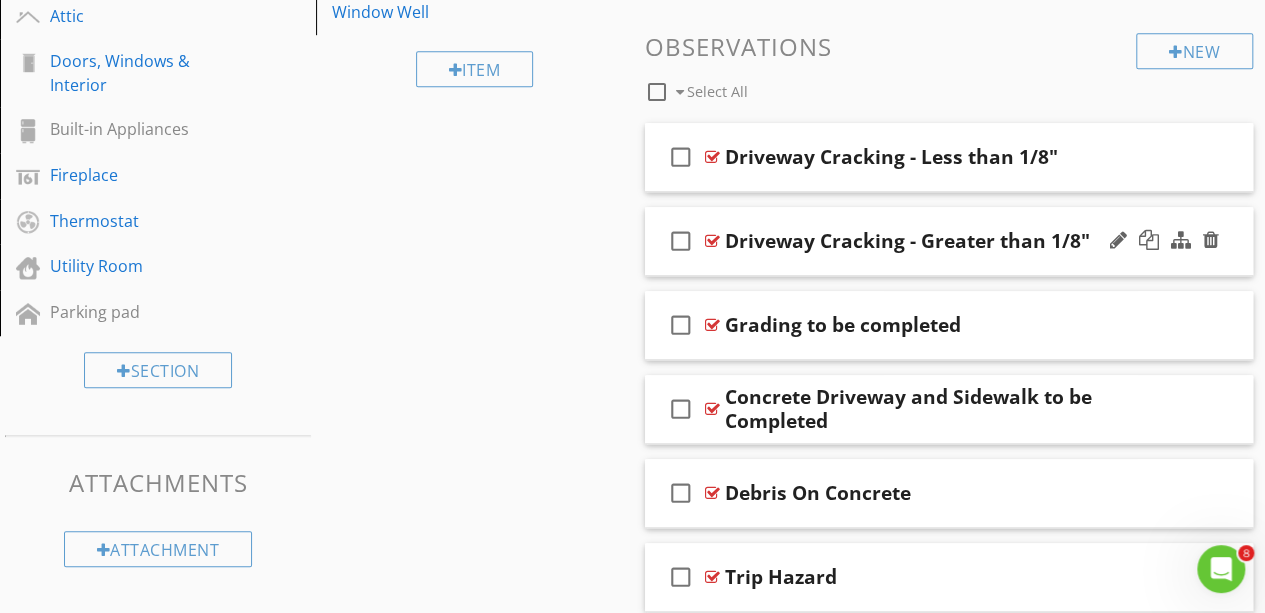 click on "check_box_outline_blank" at bounding box center (681, 241) 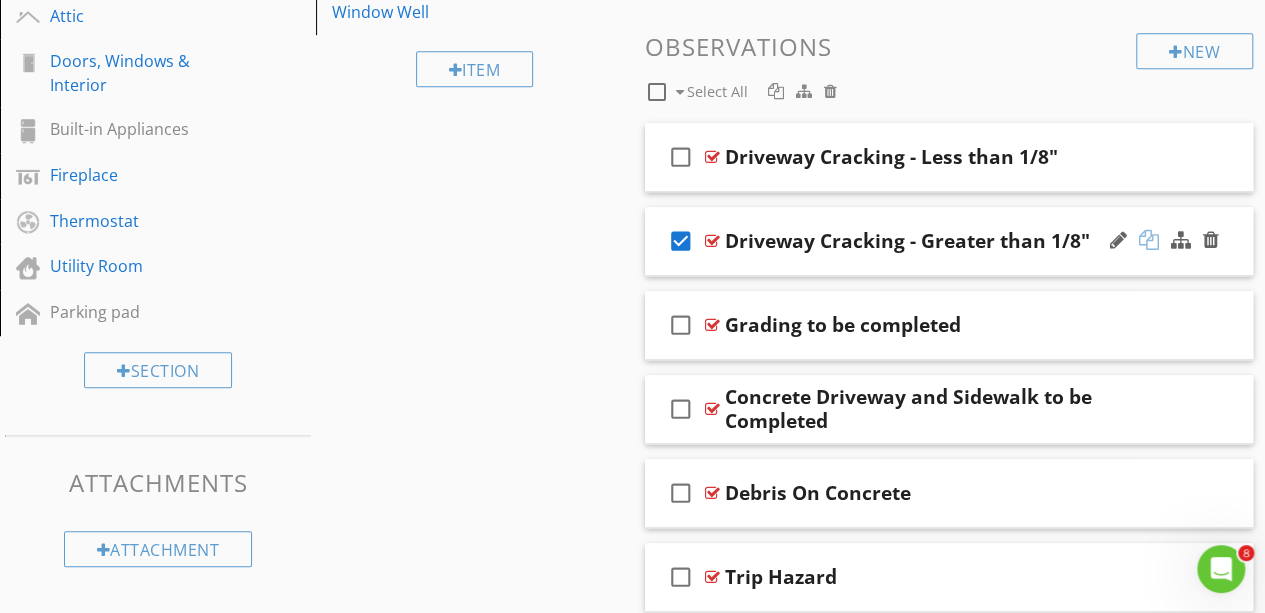 click at bounding box center (1149, 240) 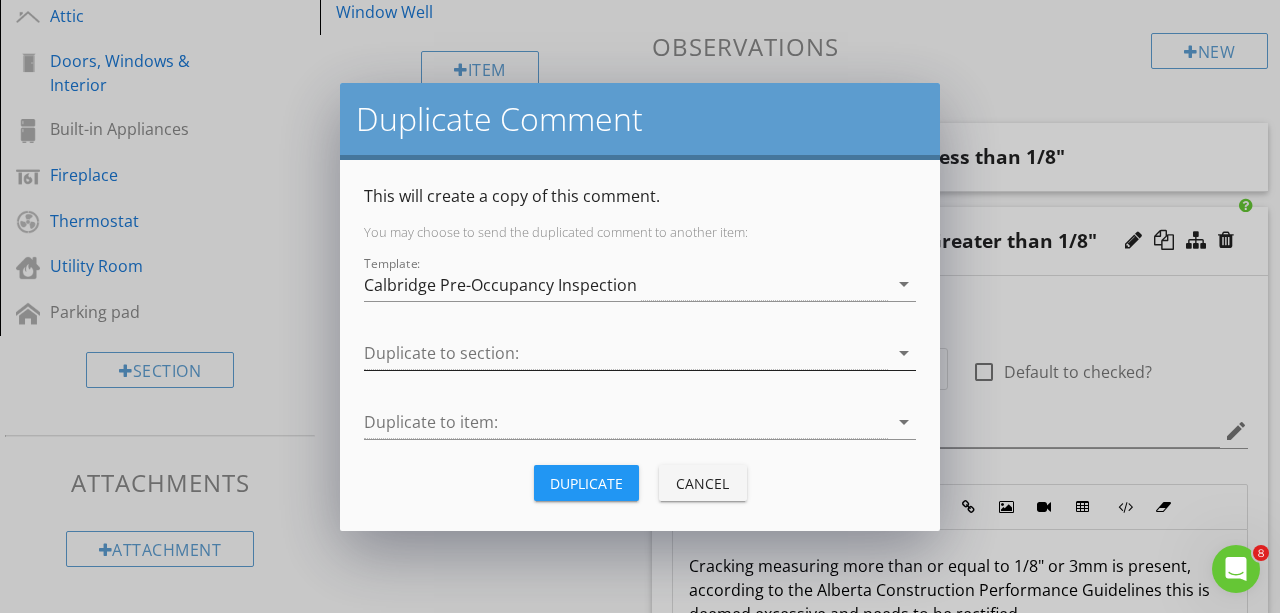 click at bounding box center (626, 353) 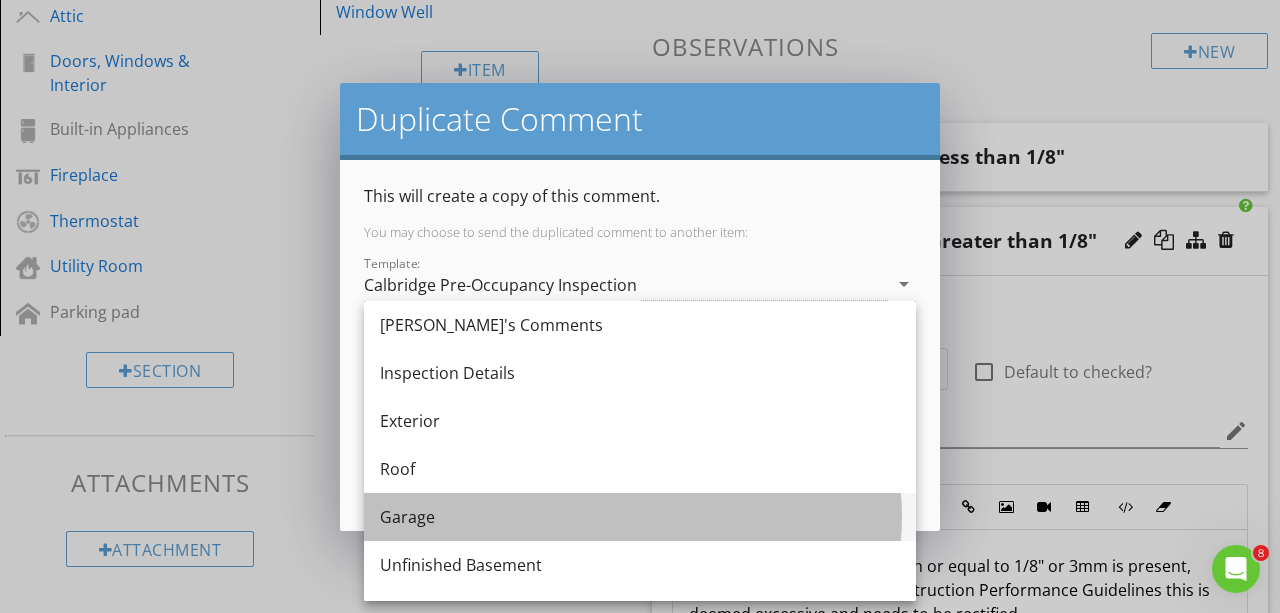 click on "Garage" at bounding box center (640, 517) 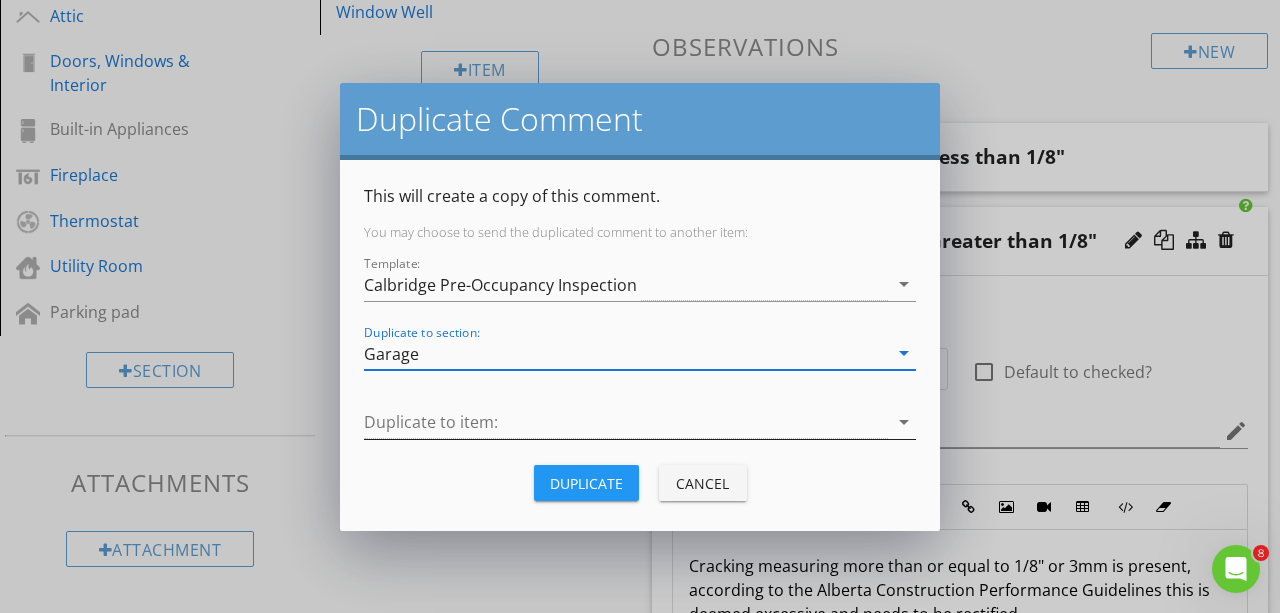 click at bounding box center (626, 422) 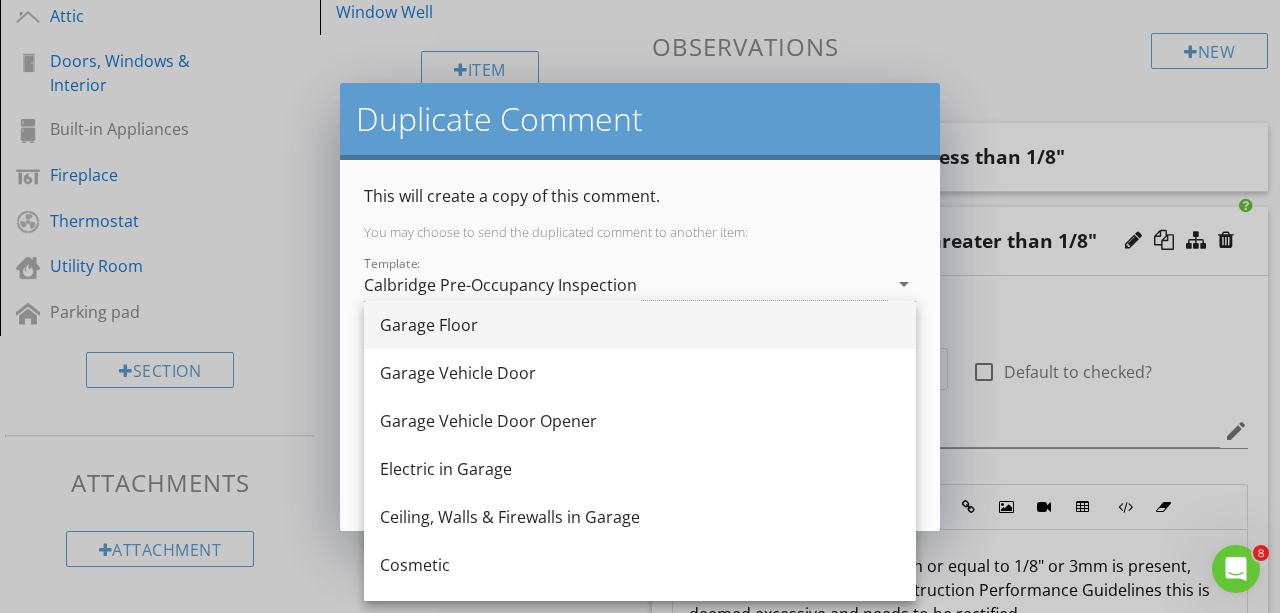 click on "Garage Floor" at bounding box center (640, 325) 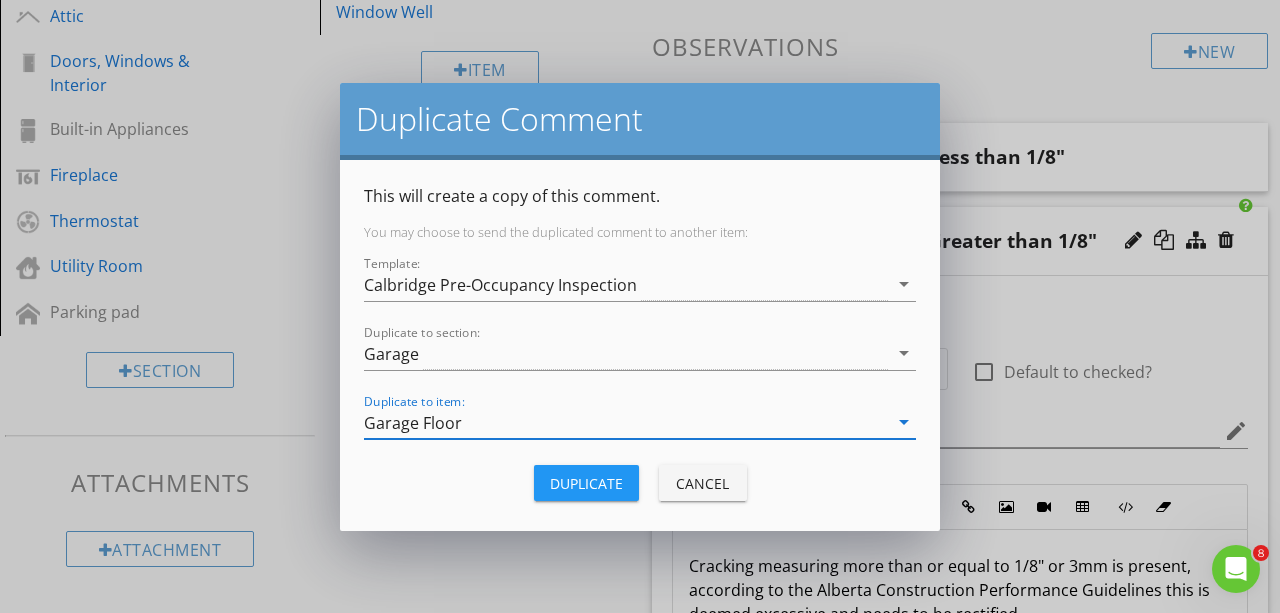 click on "Duplicate" at bounding box center [586, 483] 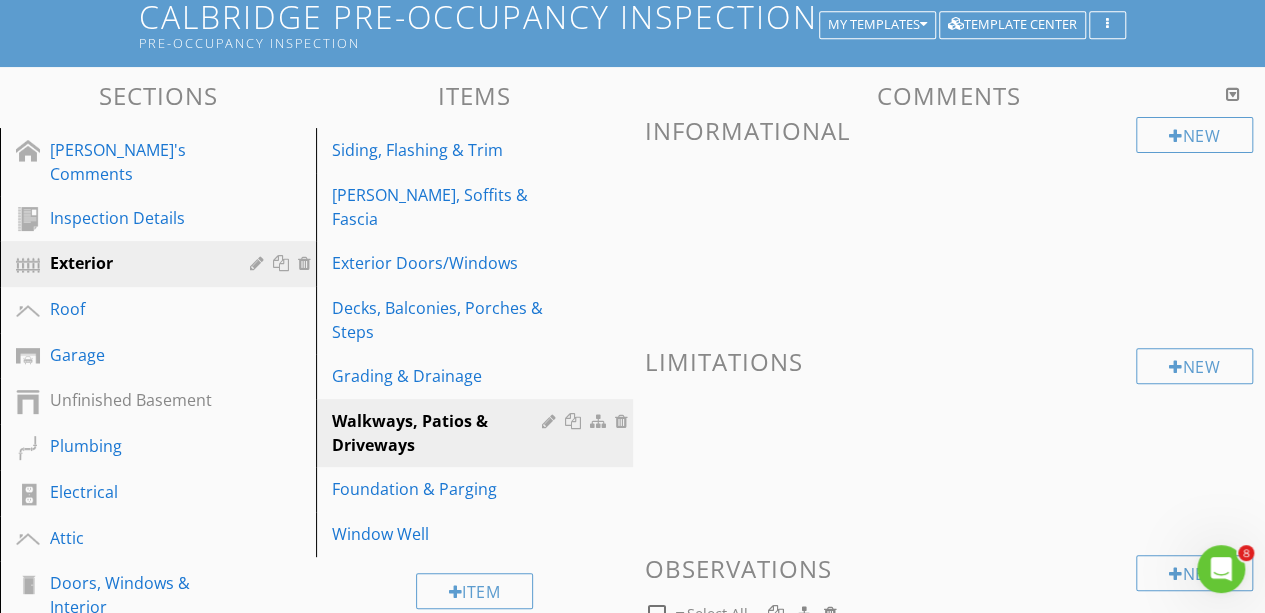 scroll, scrollTop: 172, scrollLeft: 0, axis: vertical 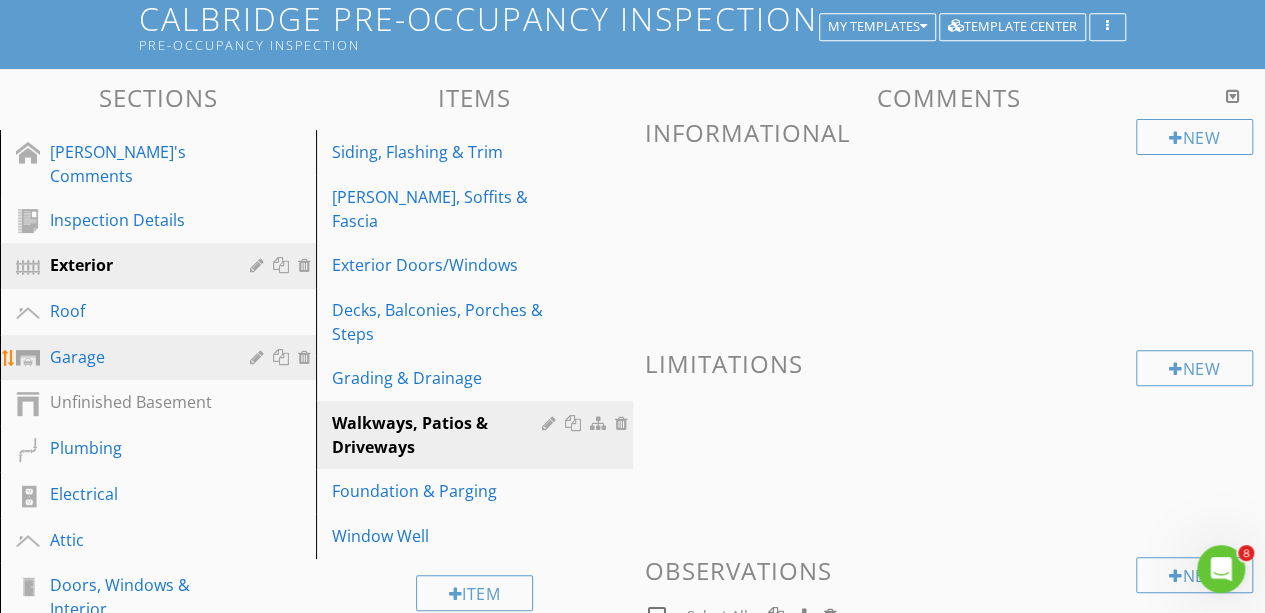 click on "Garage" at bounding box center [161, 358] 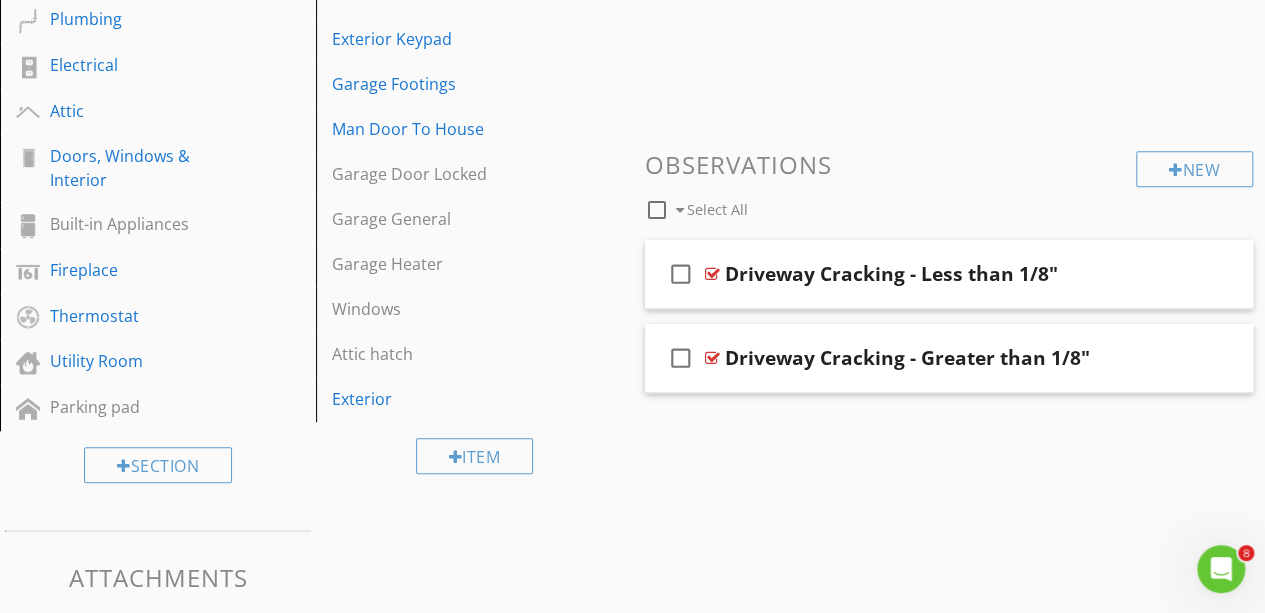 scroll, scrollTop: 605, scrollLeft: 0, axis: vertical 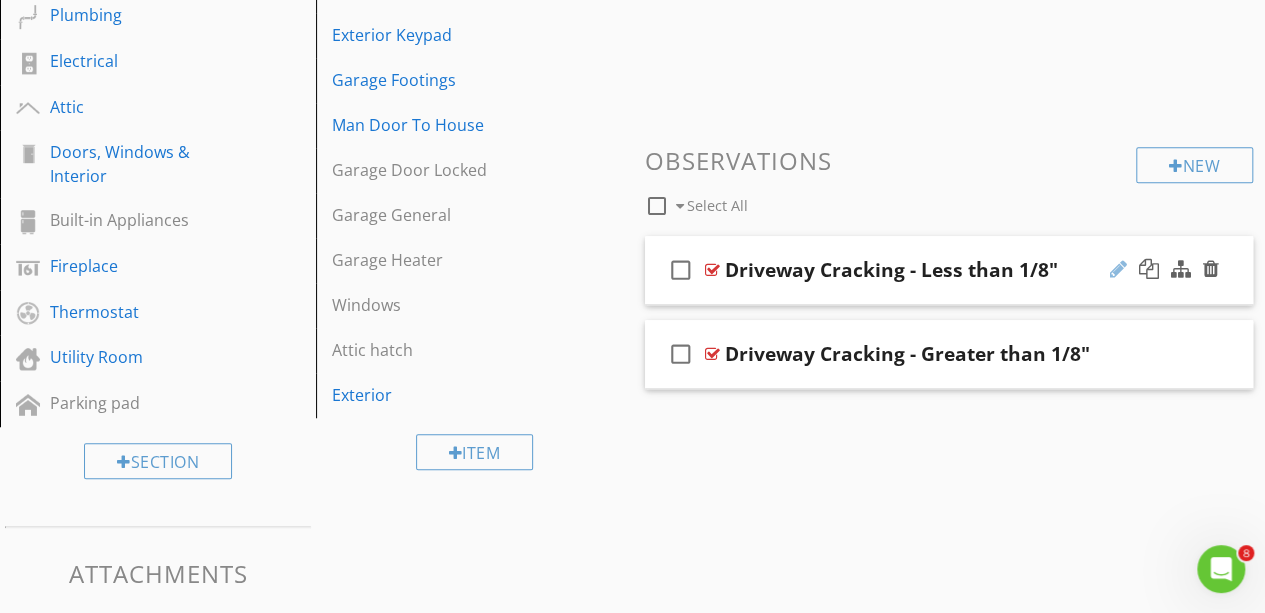 click at bounding box center [1118, 269] 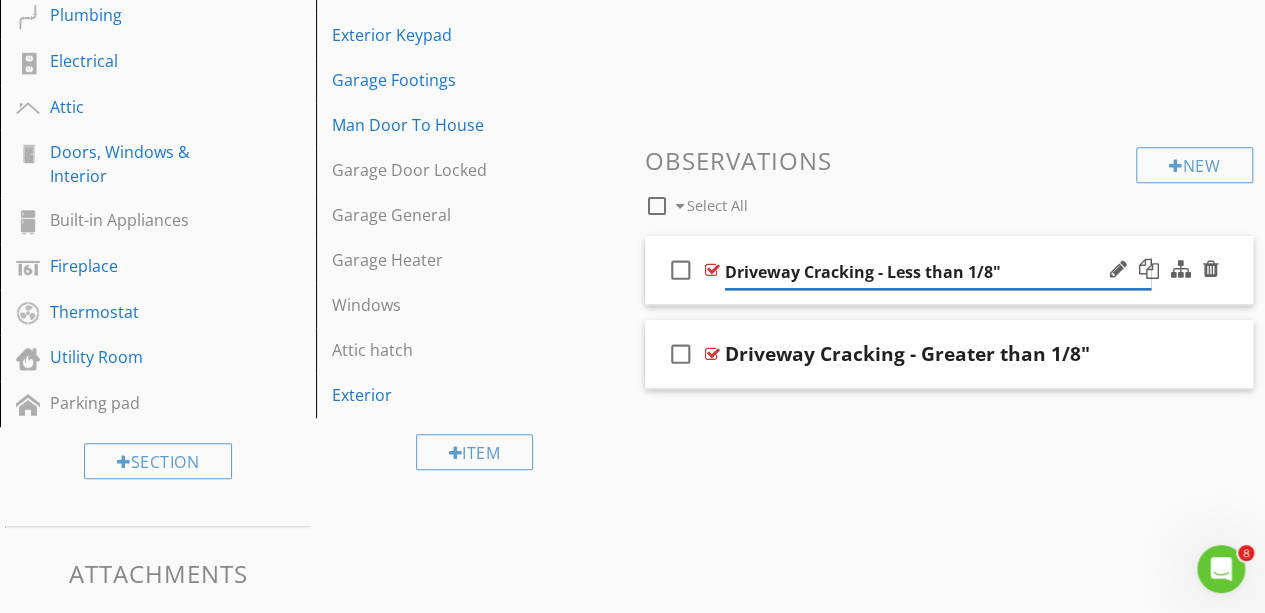 click on "Driveway Cracking - Less than 1/8"" at bounding box center (938, 272) 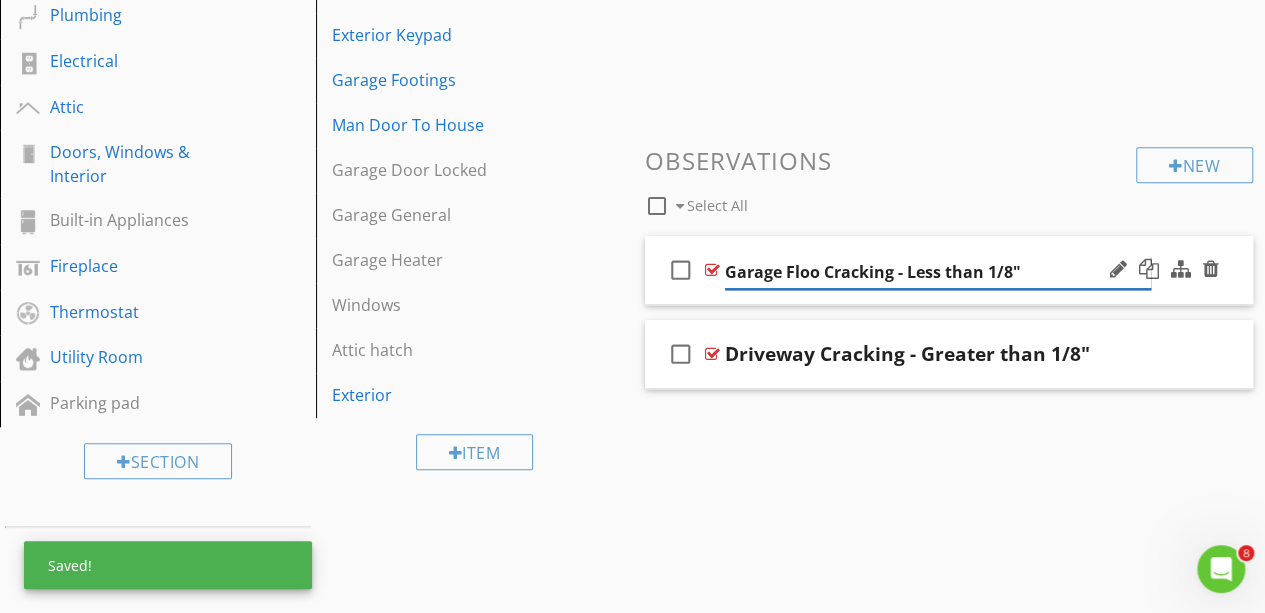 type on "Garage Floor Cracking - Less than 1/8"" 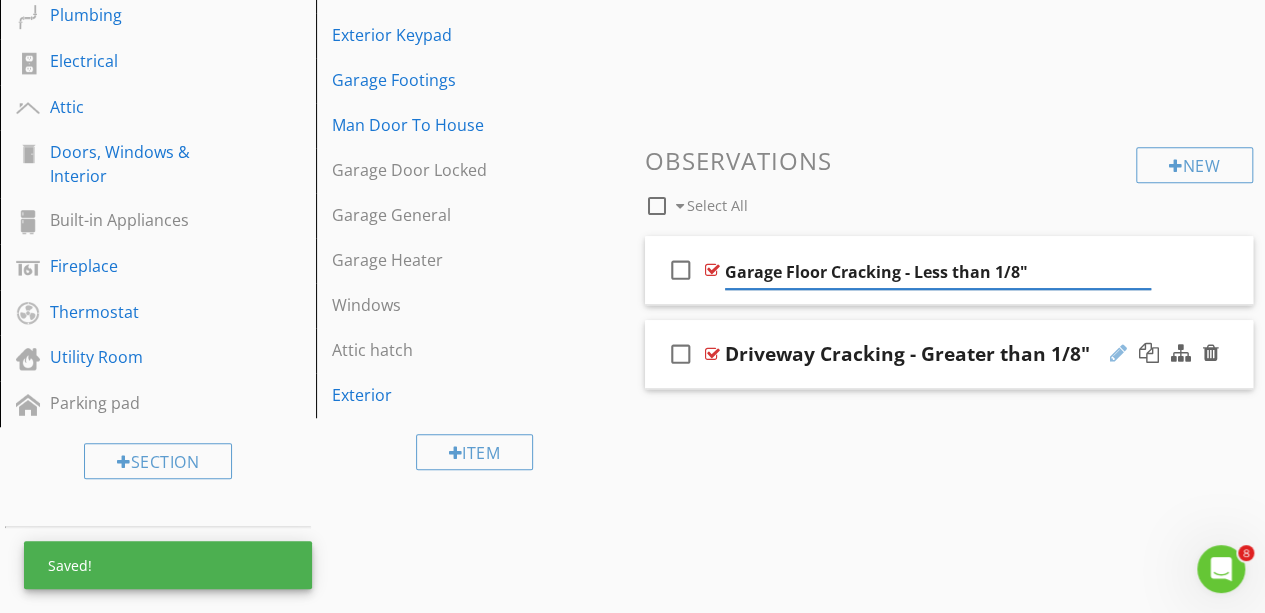click at bounding box center (1118, 353) 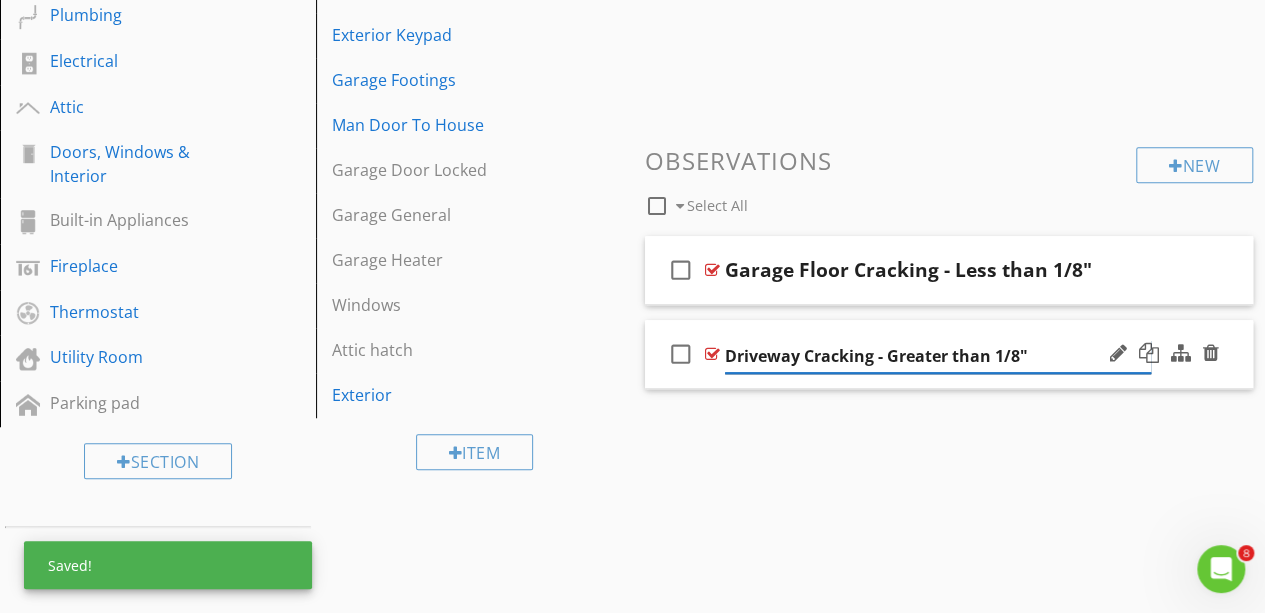 click on "Driveway Cracking - Greater than 1/8"" at bounding box center (938, 356) 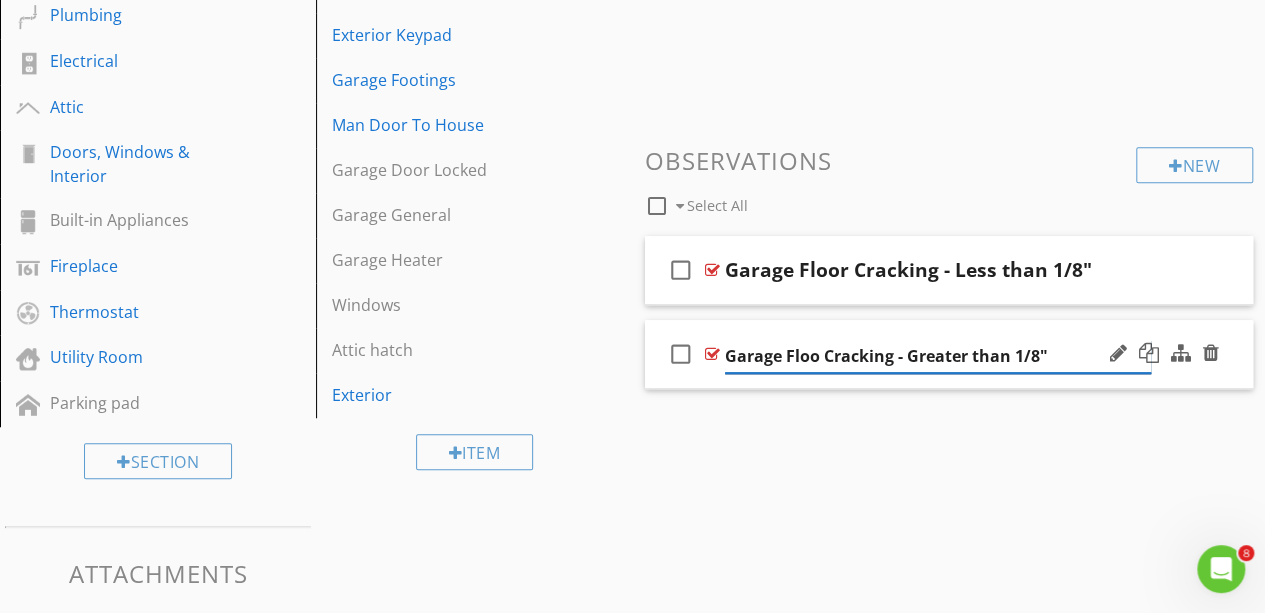 type on "Garage Floor Cracking - Greater than 1/8"" 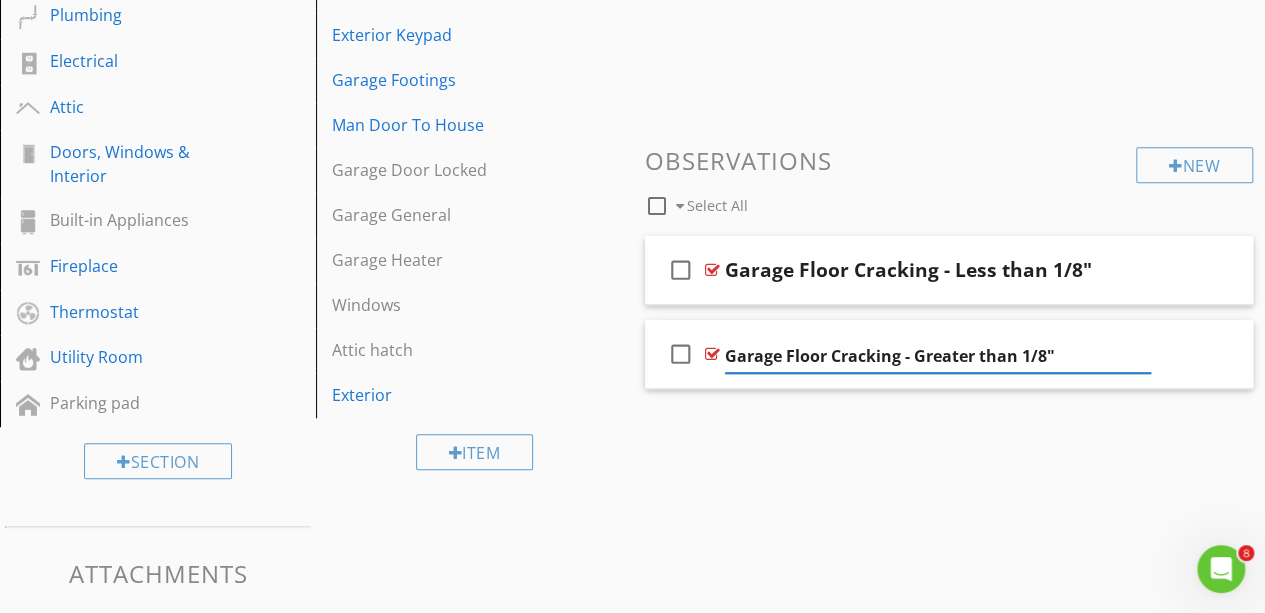 click on "Comments
New
Informational   check_box_outline_blank     Select All       check_box_outline_blank
Garage Floor Inspected
New
Limitations
New
Observations   check_box_outline_blank     Select All     check_box_outline_blank
Garage Floor Cracking - Less than 1/8"
check_box_outline_blank         Garage Floor Cracking - Greater than 1/8"" at bounding box center (949, 52) 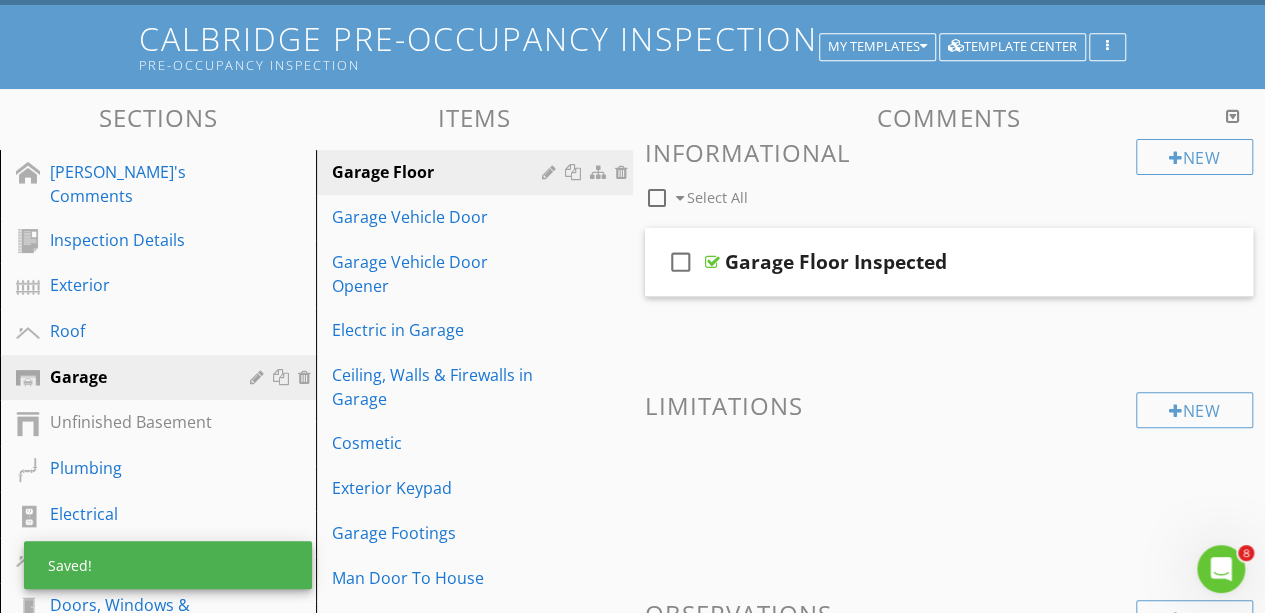 scroll, scrollTop: 149, scrollLeft: 0, axis: vertical 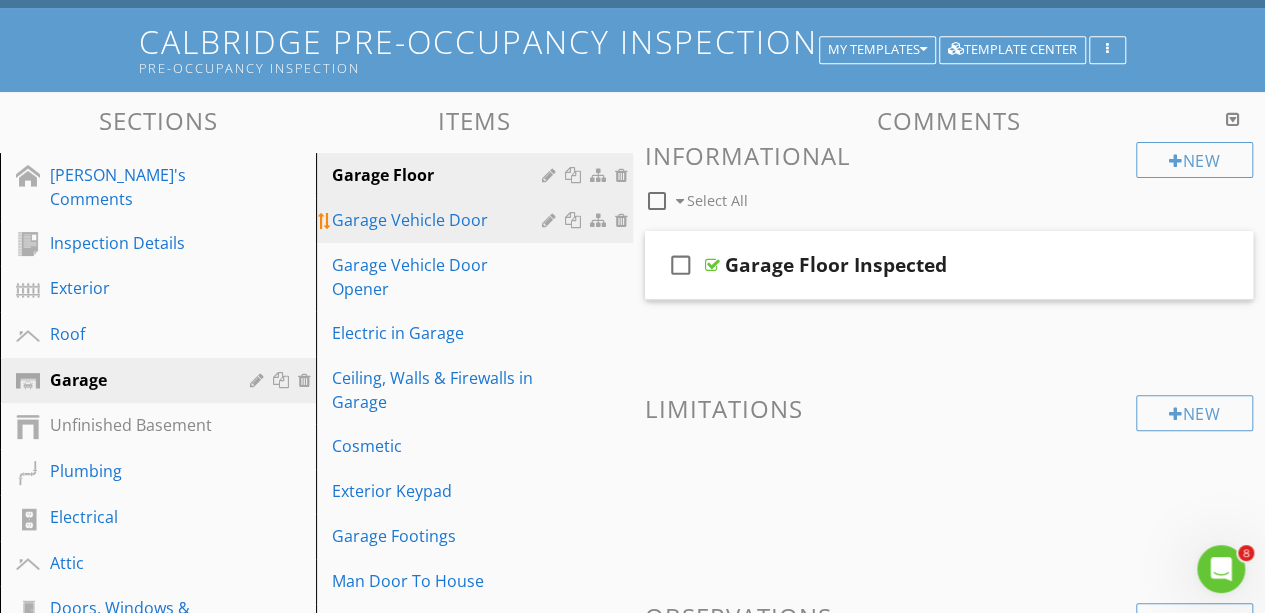 click on "Garage Vehicle Door" at bounding box center [439, 220] 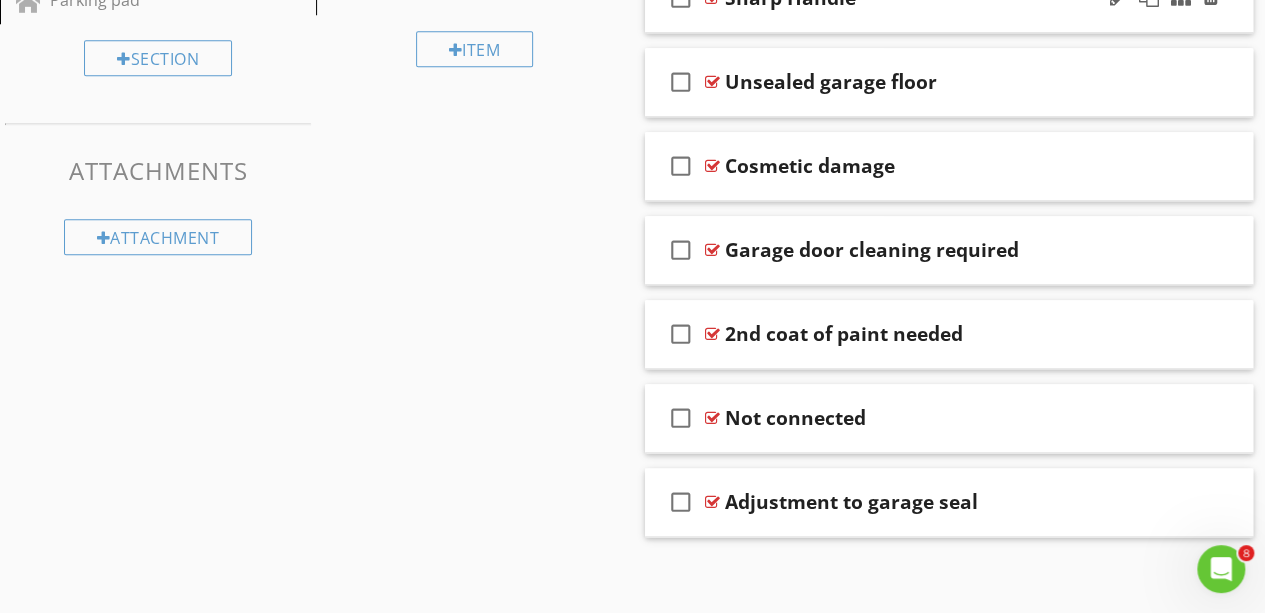scroll, scrollTop: 1012, scrollLeft: 0, axis: vertical 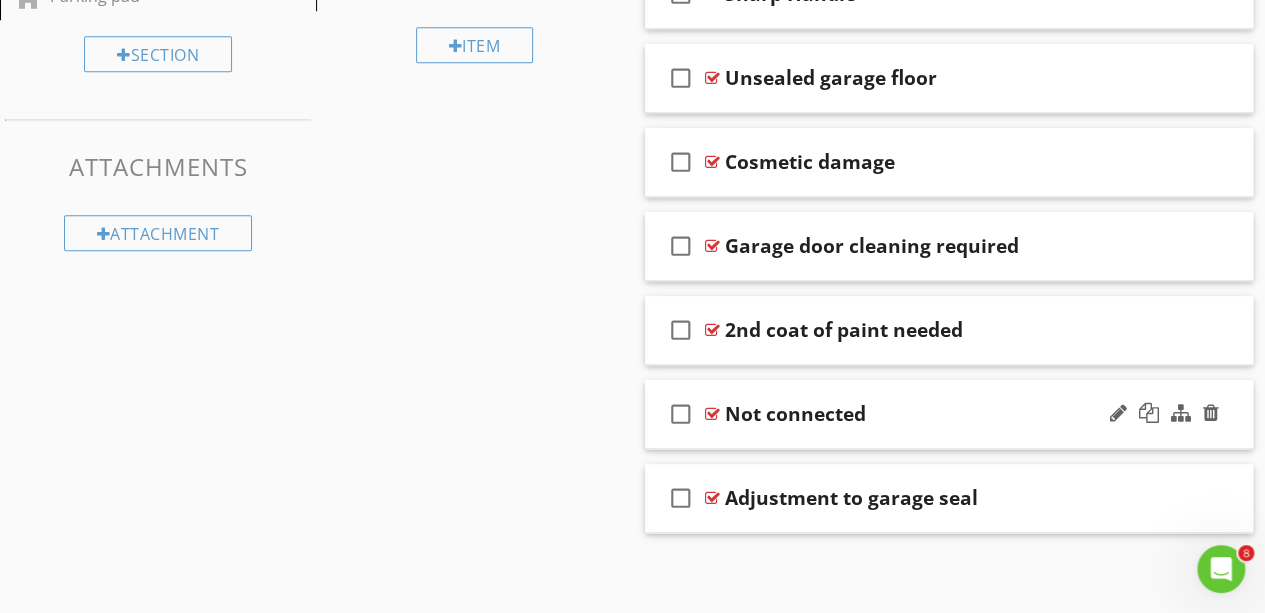 click on "check_box_outline_blank
Not connected" at bounding box center (949, 414) 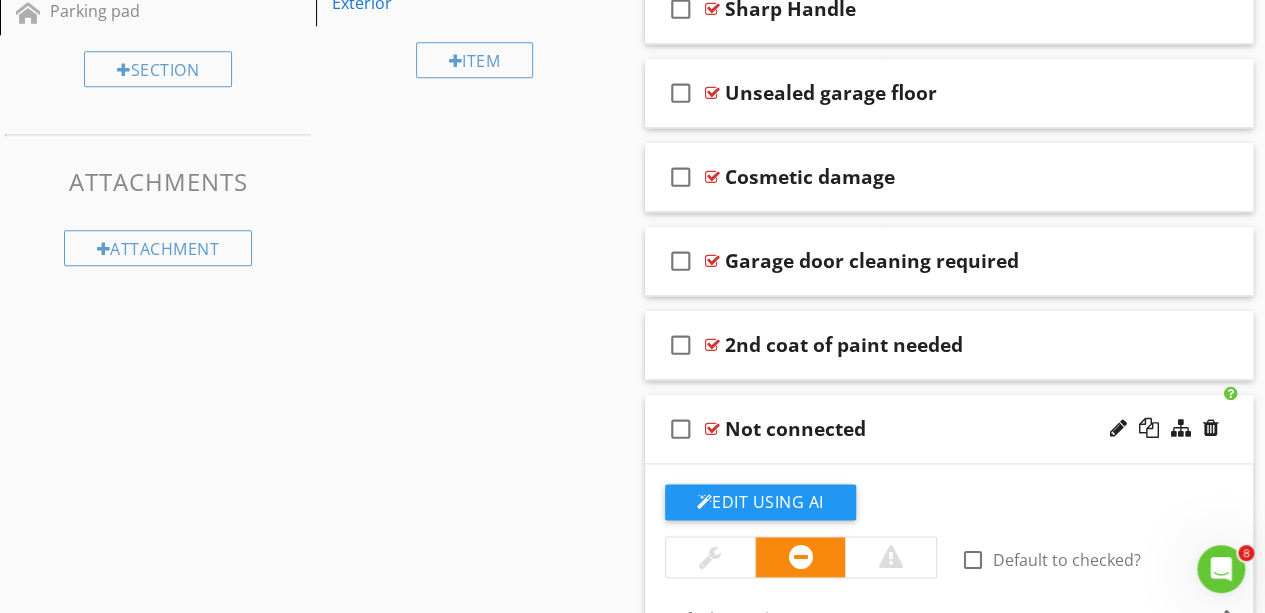 scroll, scrollTop: 996, scrollLeft: 0, axis: vertical 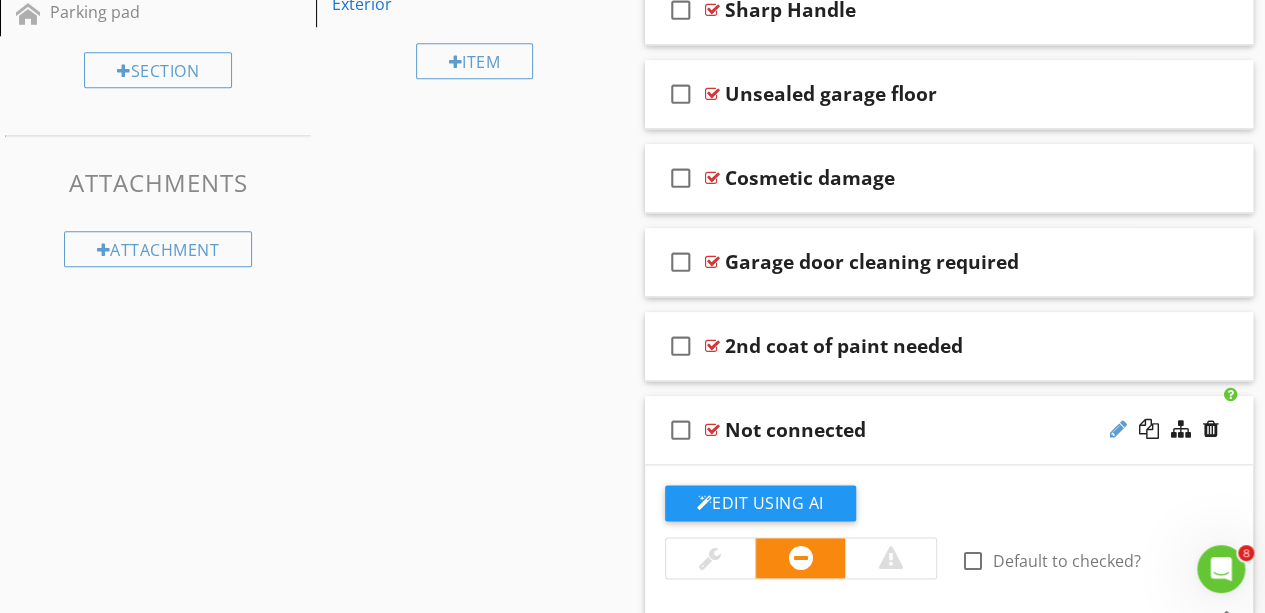 click at bounding box center (1118, 429) 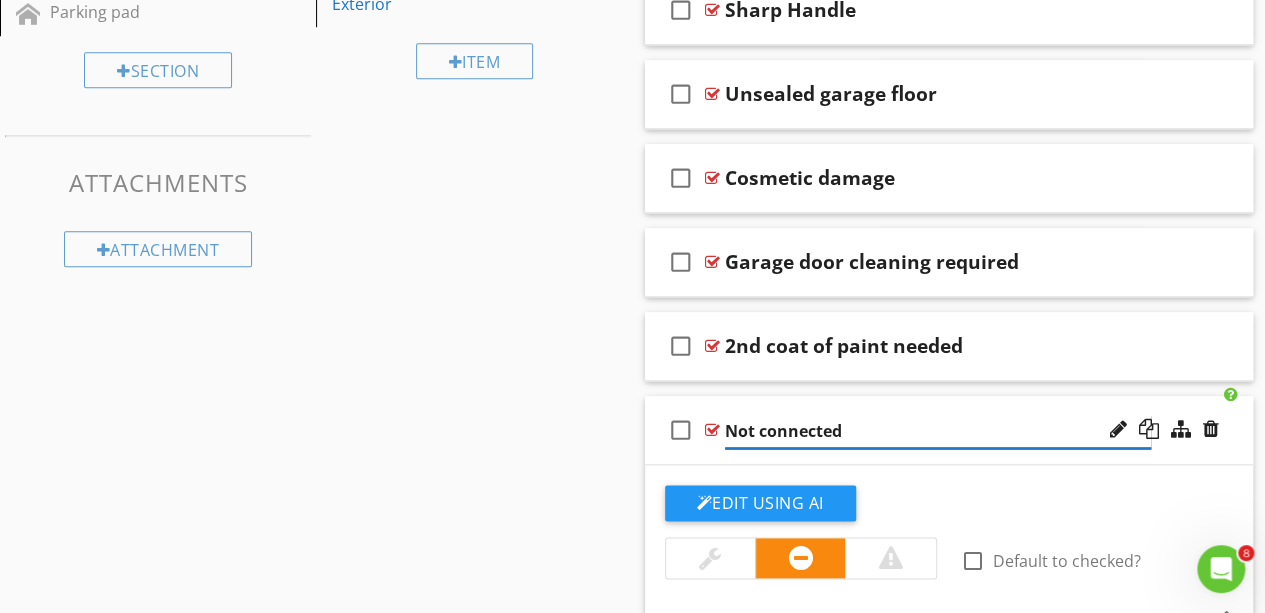 click on "Not connected" at bounding box center (938, 431) 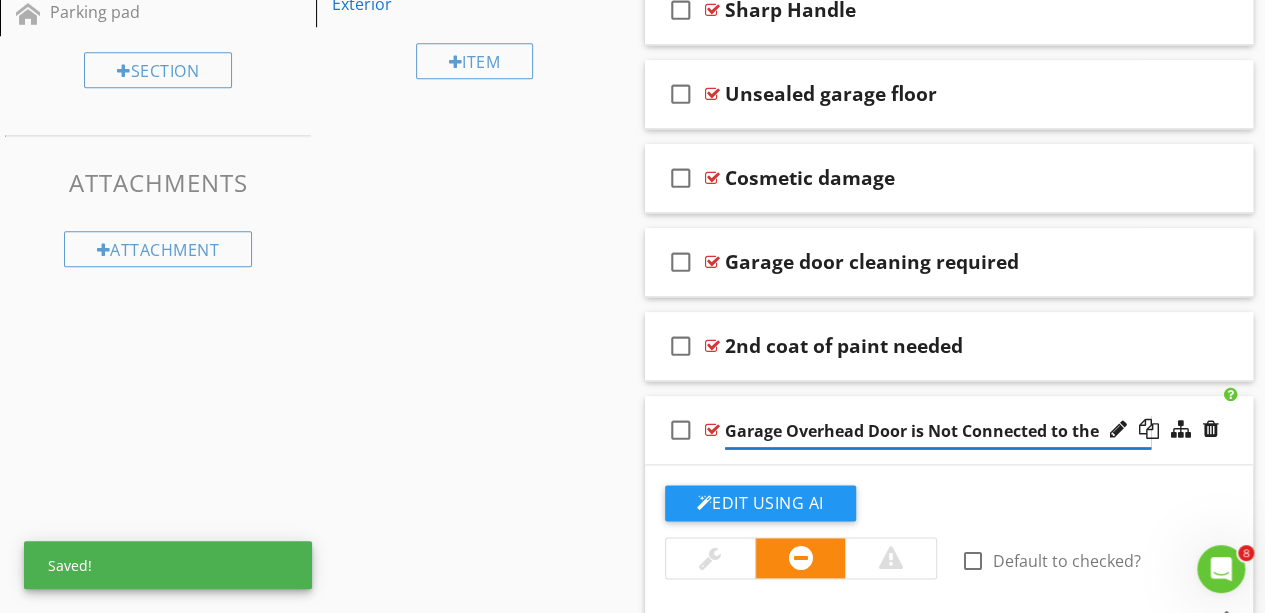 type on "Garage Overhead Door is Not Connected to the" 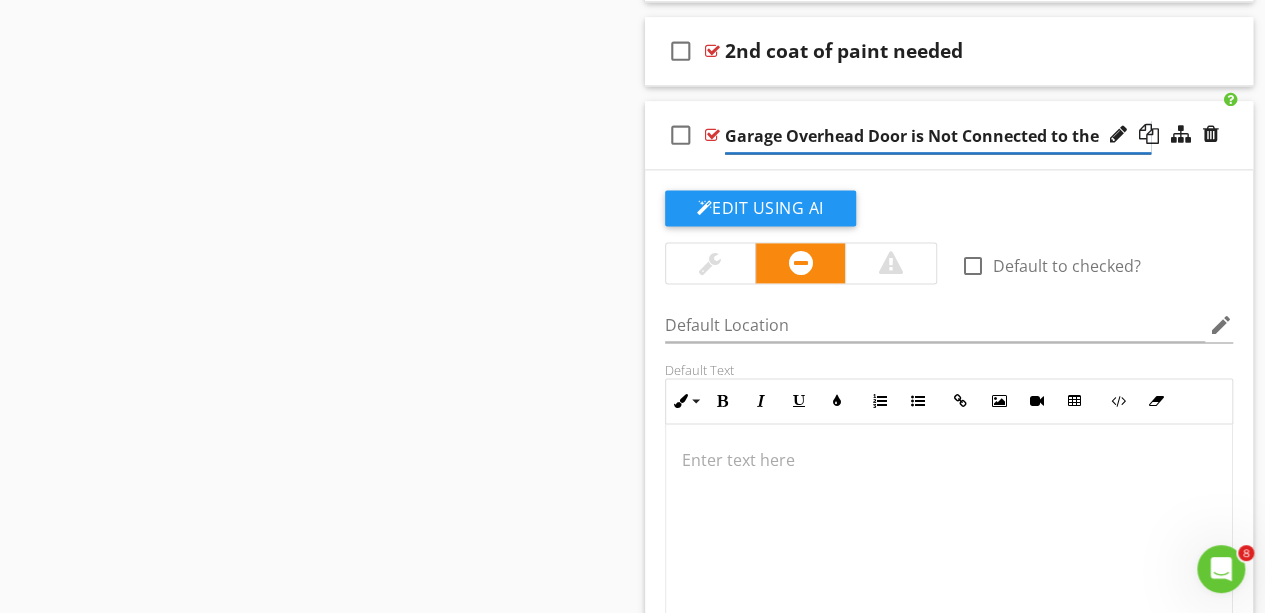scroll, scrollTop: 1294, scrollLeft: 0, axis: vertical 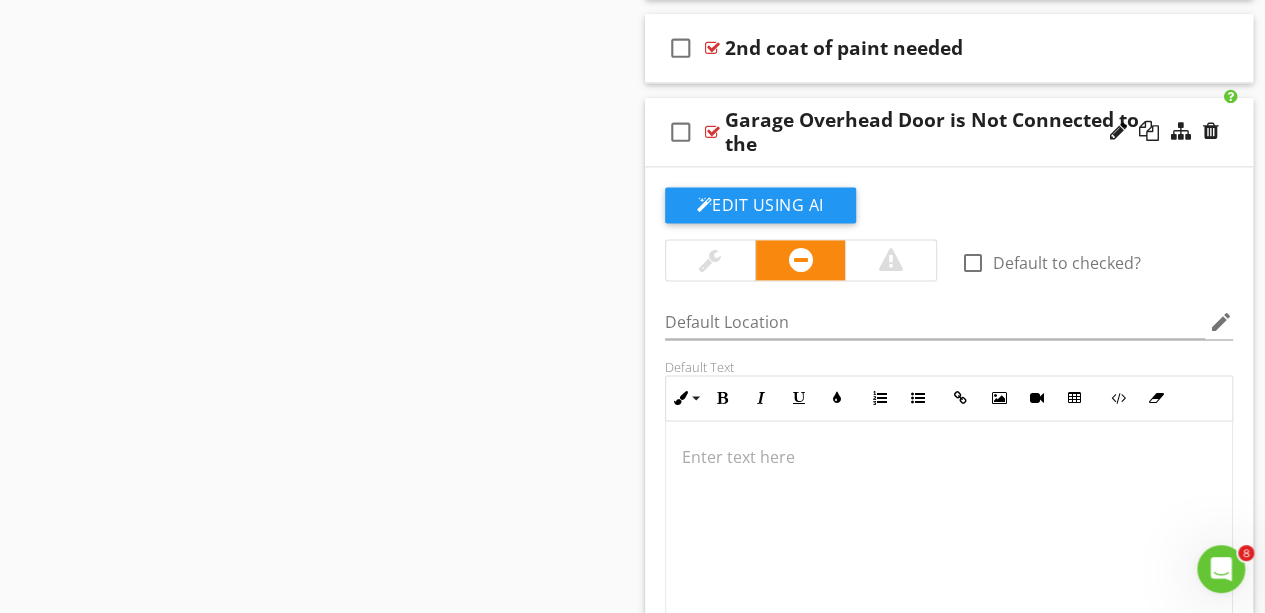 click at bounding box center (949, 521) 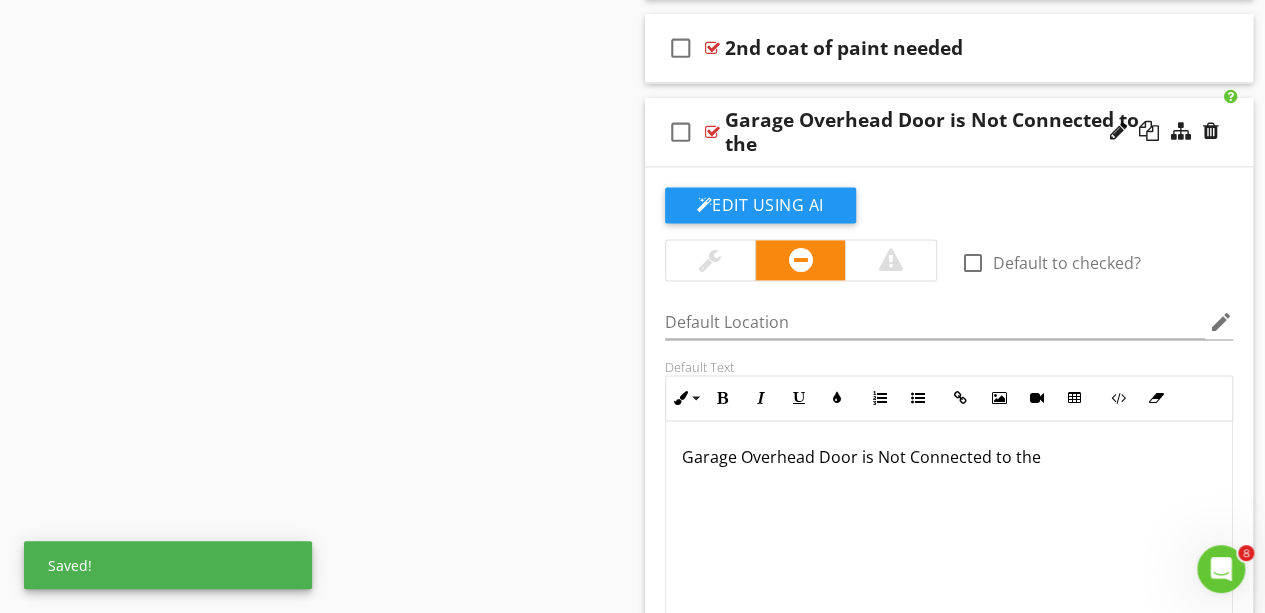 click on "Garage Overhead Door is Not Connected to the" at bounding box center (949, 457) 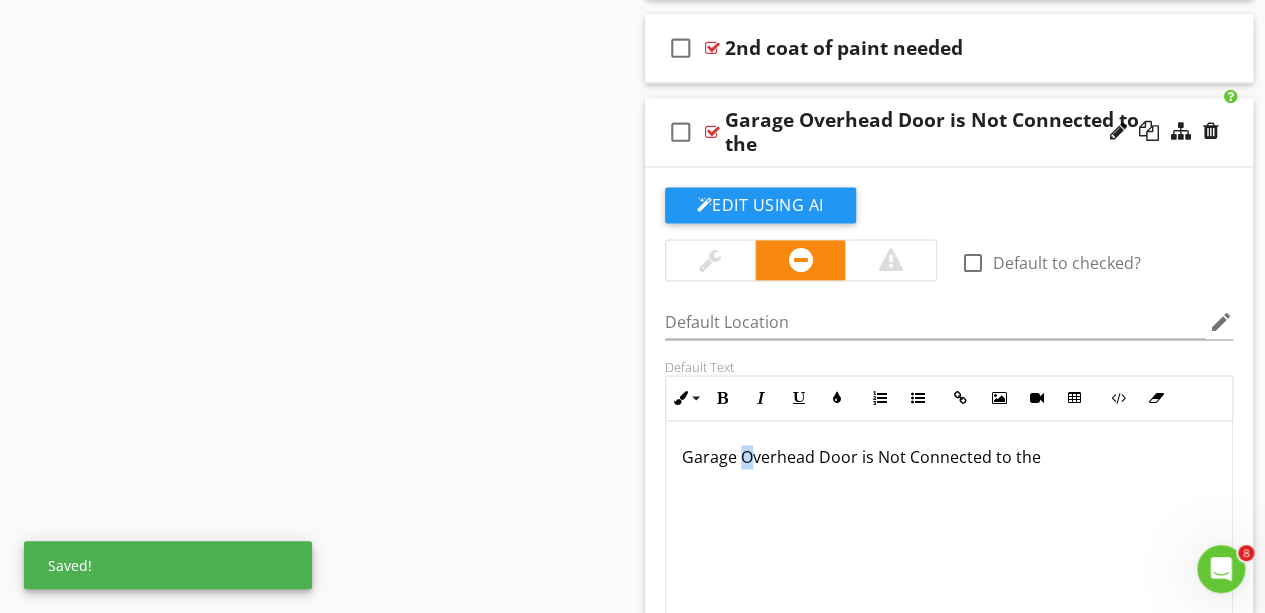 type 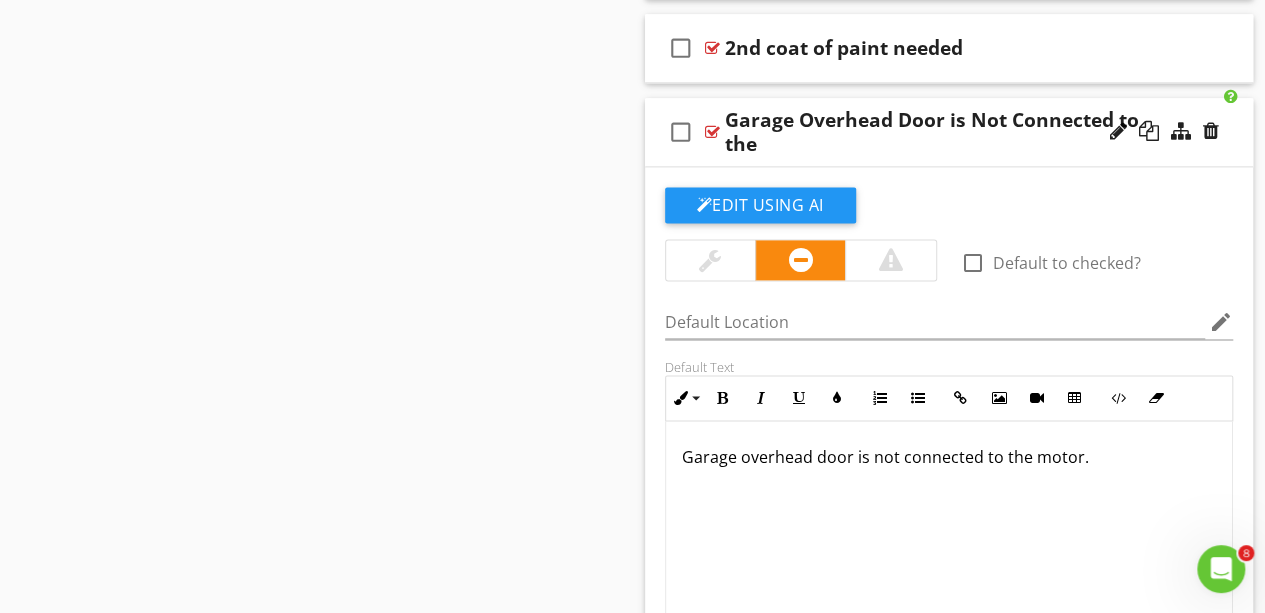 click at bounding box center [1164, 132] 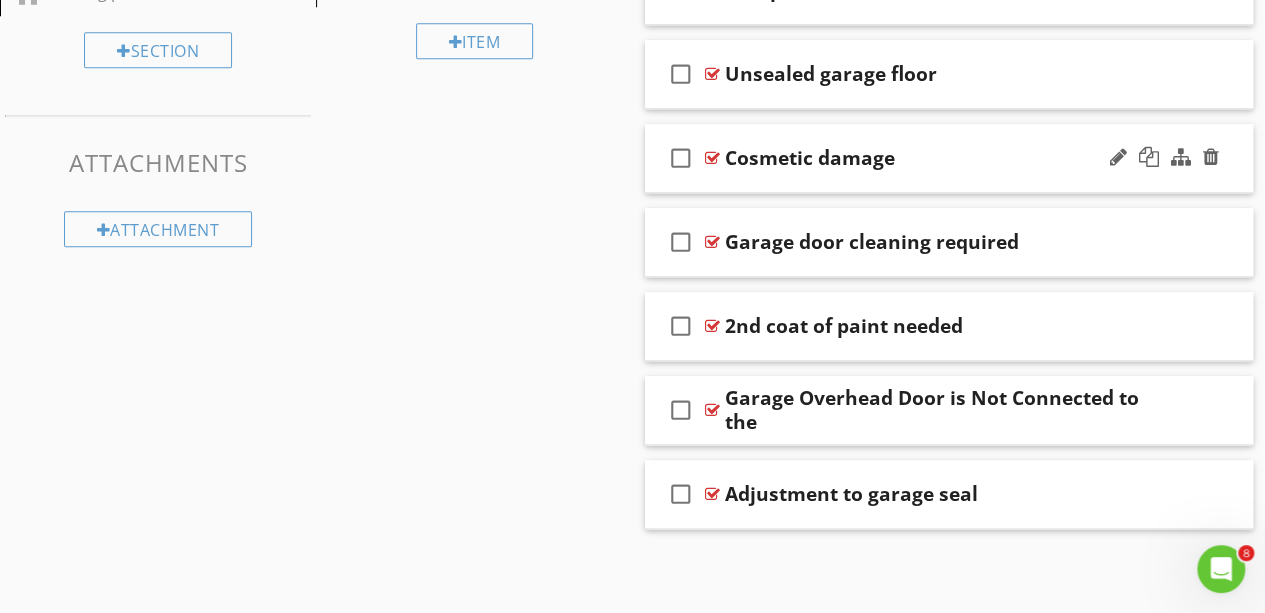 scroll, scrollTop: 1012, scrollLeft: 0, axis: vertical 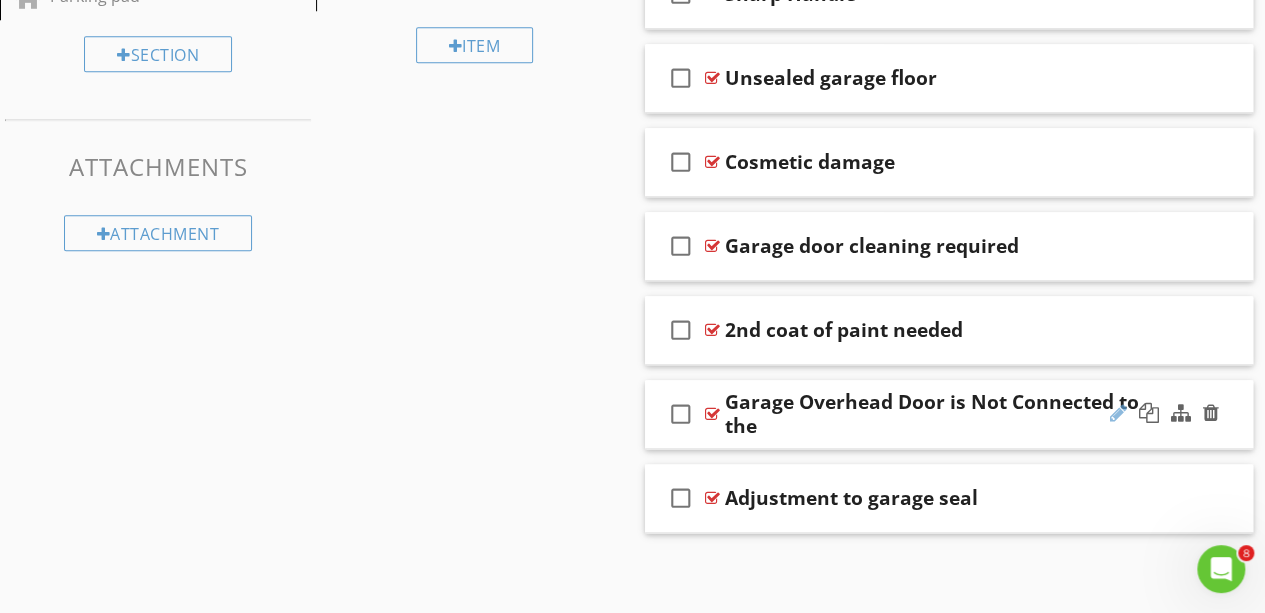 click at bounding box center (1118, 413) 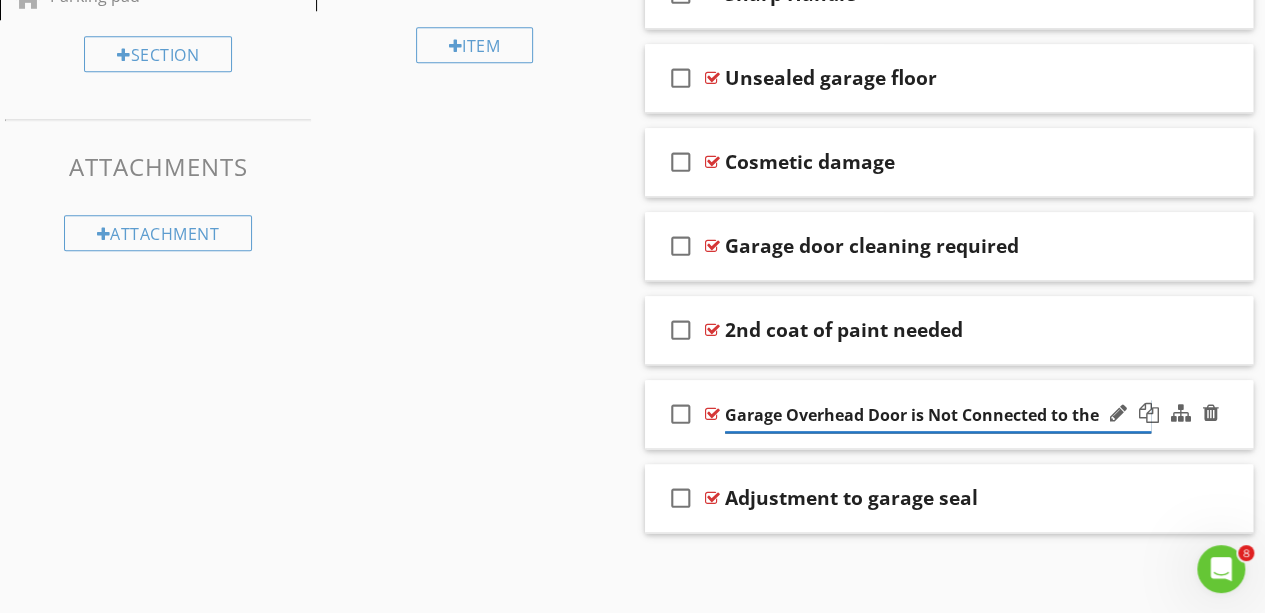 type on "Garage Overhead Door is Not Connected" 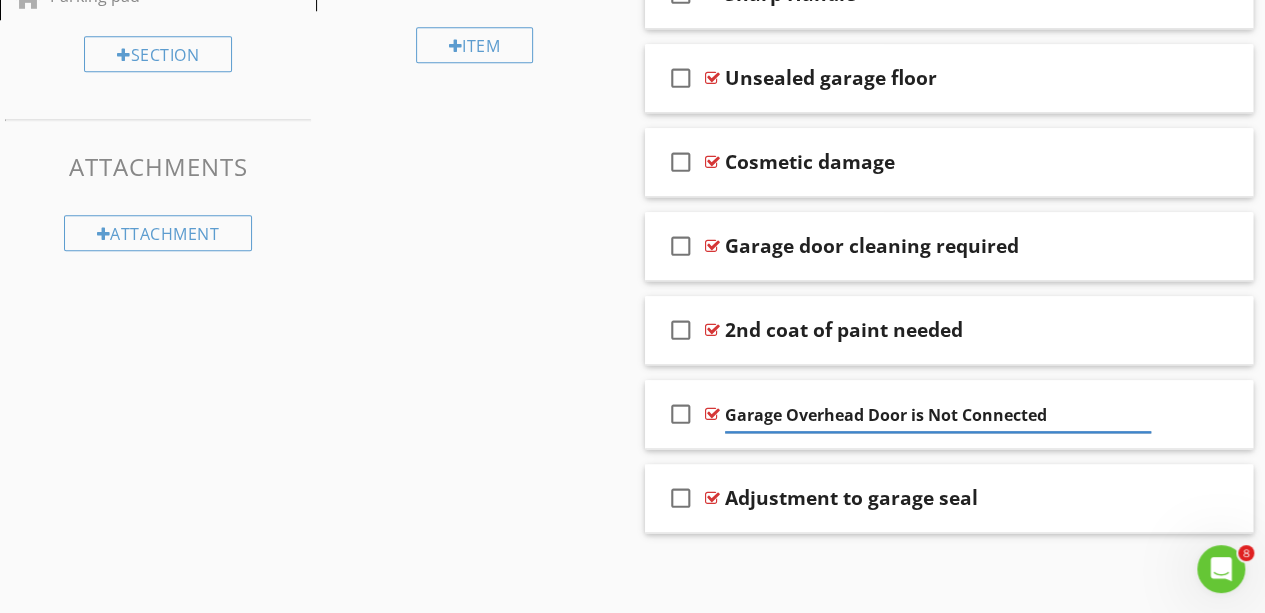 click on "Sections
Dweller's Comments           Inspection Details           Exterior           Roof           Garage           Unfinished Basement            Plumbing           Electrical           Attic           Doors, Windows & Interior           Built-in Appliances           Fireplace           Thermostat            Utility Room           Parking pad
Section
Attachments
Attachment
Items
Garage Floor           Garage Vehicle Door           Garage Vehicle Door Opener           Electric in Garage           Ceiling, Walls & Firewalls in Garage           Cosmetic           Exterior Keypad           Garage Footings           Man Door To House           Garage Door Locked           Garage General           Garage Heater            Windows           Attic hatch           Exterior
Item
Comments
New" at bounding box center (632, -87) 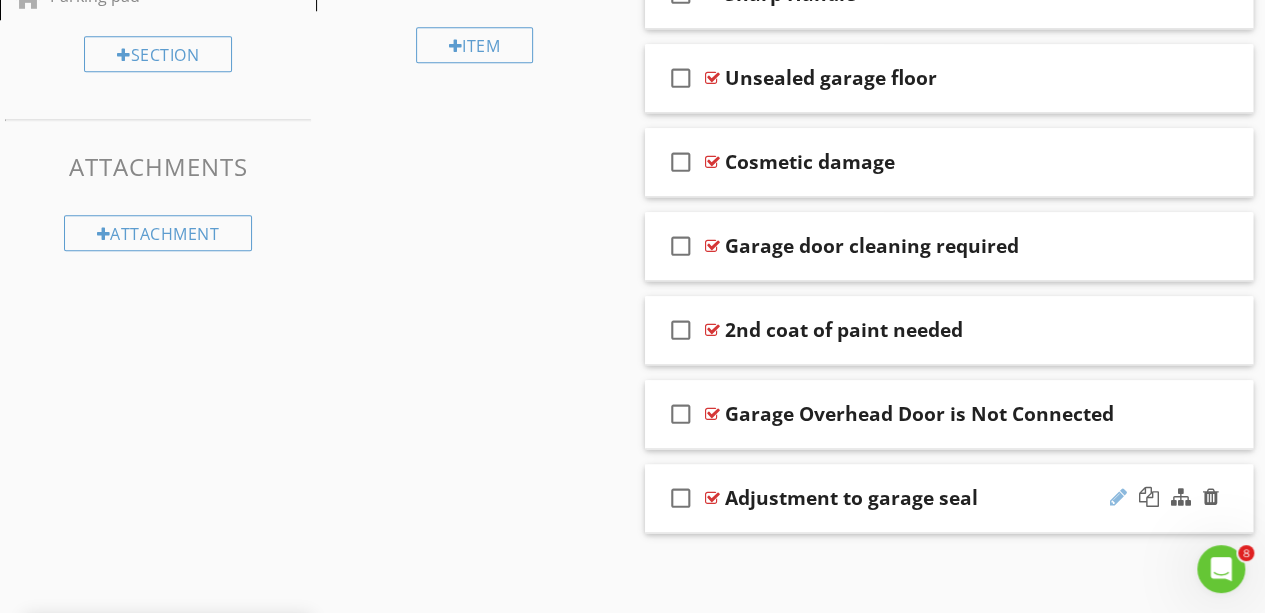 click at bounding box center (1118, 497) 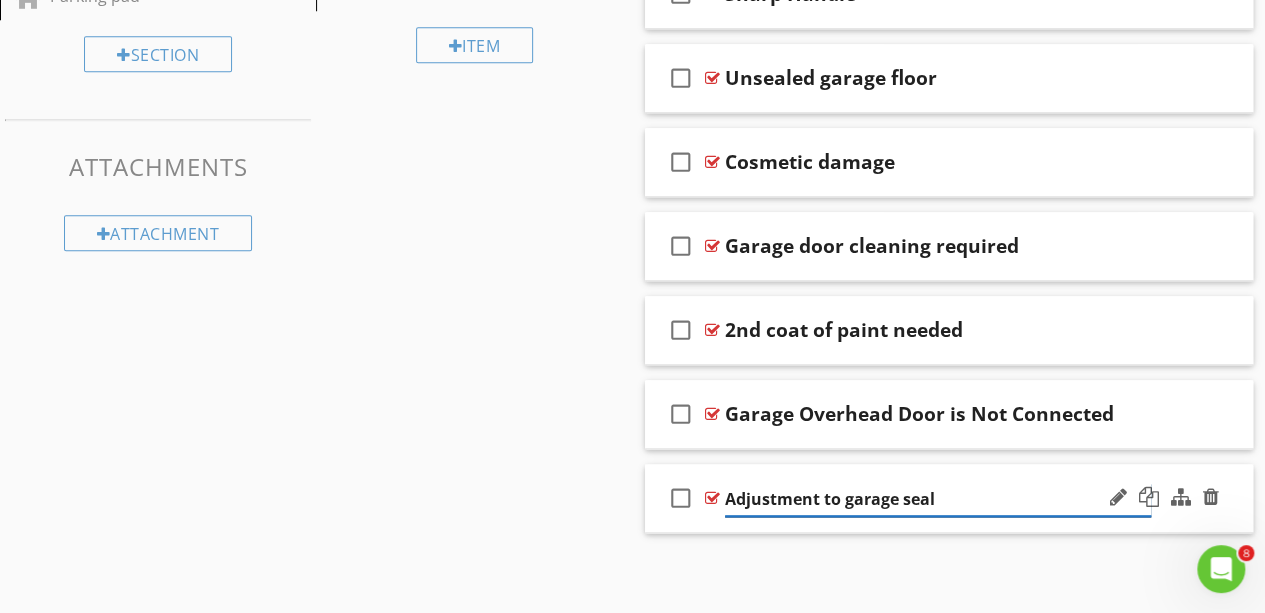 click on "Adjustment to garage seal" at bounding box center [938, 499] 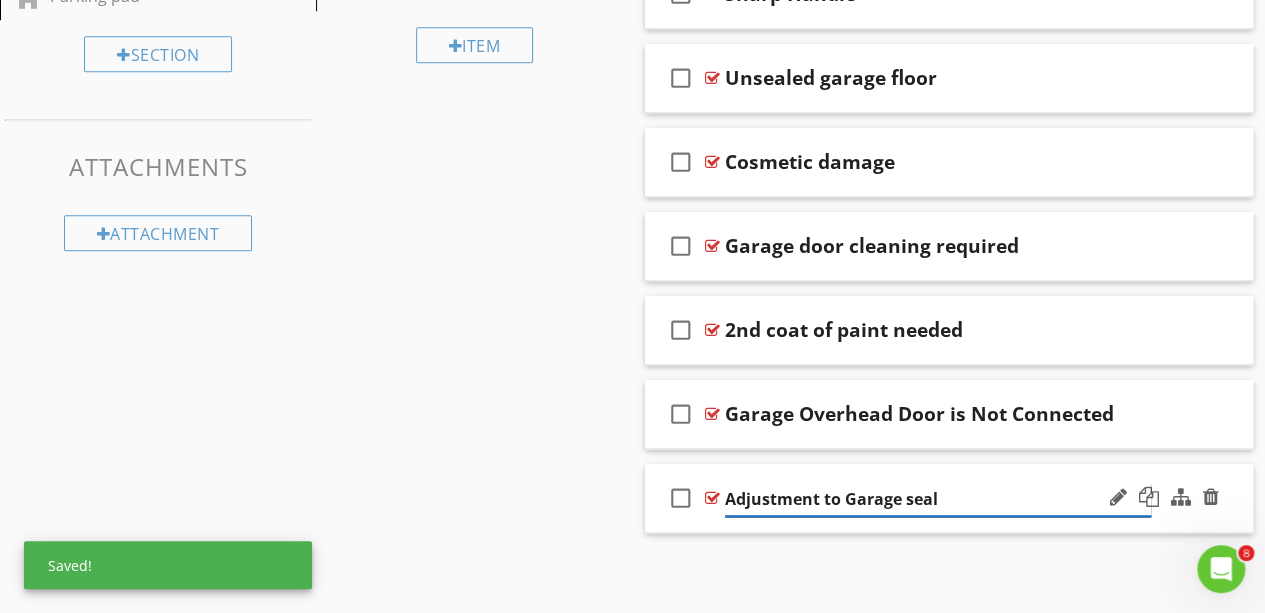 type on "Adjustment to Garage Seal" 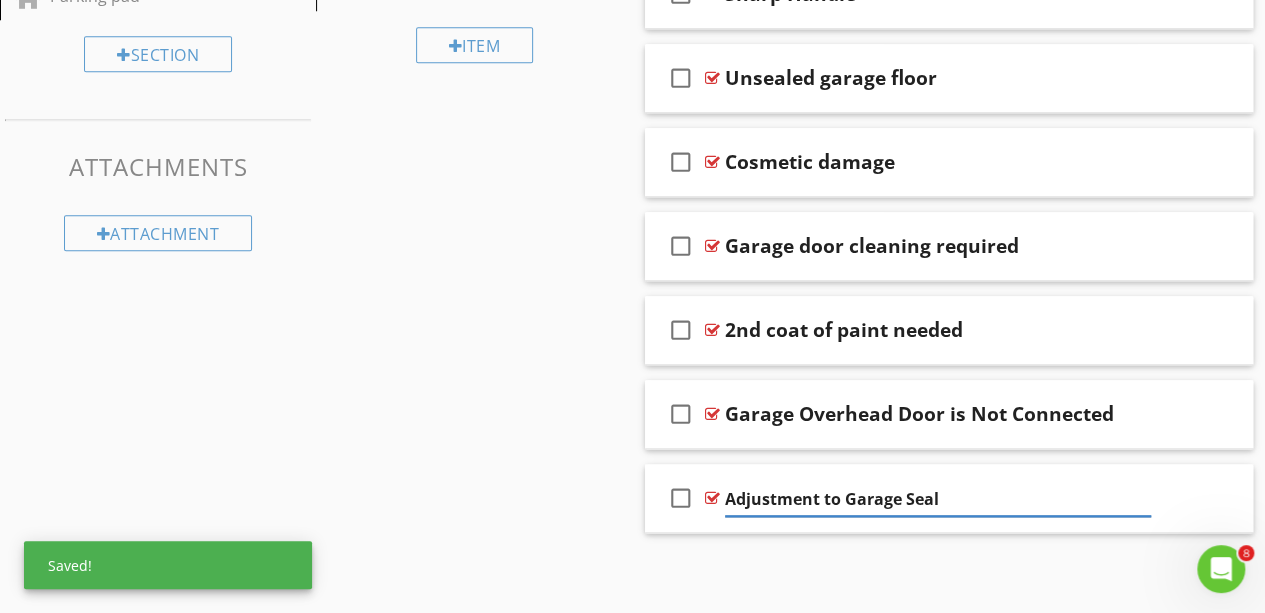 click on "Sections
Dweller's Comments           Inspection Details           Exterior           Roof           Garage           Unfinished Basement            Plumbing           Electrical           Attic           Doors, Windows & Interior           Built-in Appliances           Fireplace           Thermostat            Utility Room           Parking pad
Section
Attachments
Attachment
Items
Garage Floor           Garage Vehicle Door           Garage Vehicle Door Opener           Electric in Garage           Ceiling, Walls & Firewalls in Garage           Cosmetic           Exterior Keypad           Garage Footings           Man Door To House           Garage Door Locked           Garage General           Garage Heater            Windows           Attic hatch           Exterior
Item
Comments
New" at bounding box center [632, -87] 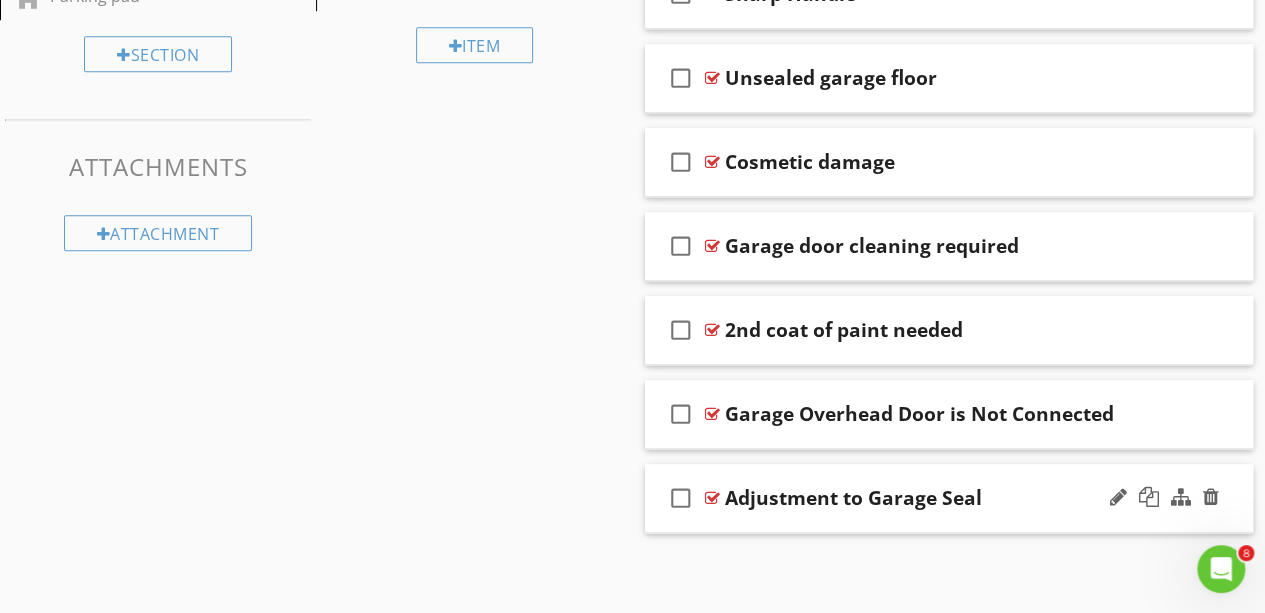 click on "check_box_outline_blank
Adjustment to Garage Seal" at bounding box center [949, 498] 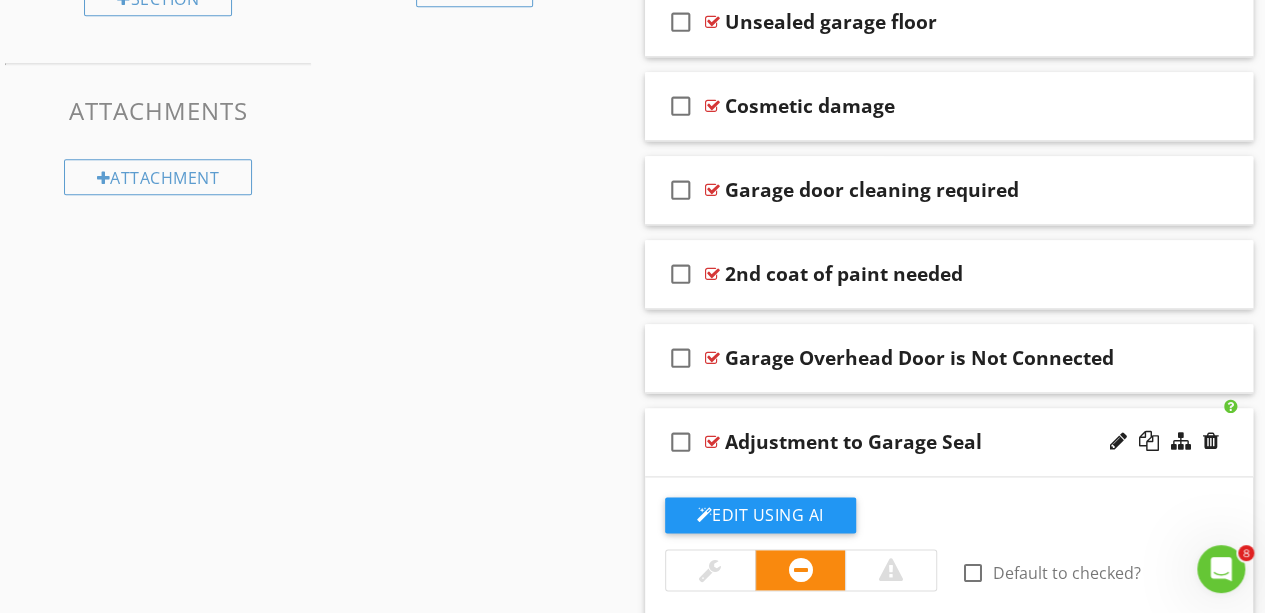 scroll, scrollTop: 1066, scrollLeft: 0, axis: vertical 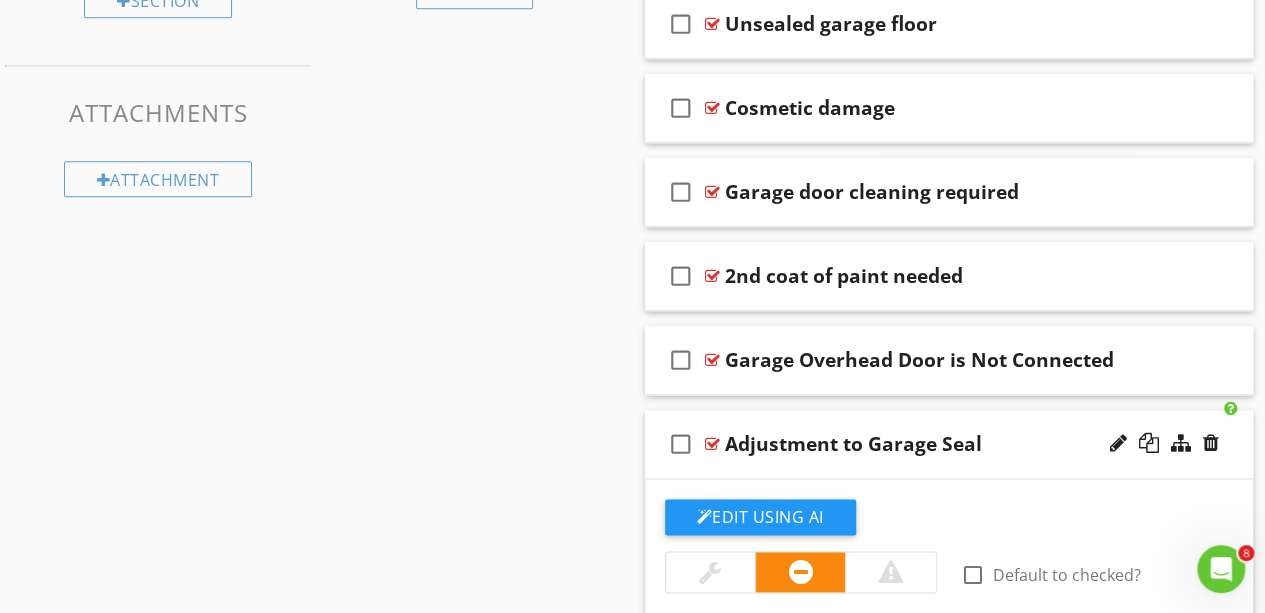 click on "Sections
Dweller's Comments           Inspection Details           Exterior           Roof           Garage           Unfinished Basement            Plumbing           Electrical           Attic           Doors, Windows & Interior           Built-in Appliances           Fireplace           Thermostat            Utility Room           Parking pad
Section
Attachments
Attachment
Items
Garage Floor           Garage Vehicle Door           Garage Vehicle Door Opener           Electric in Garage           Ceiling, Walls & Firewalls in Garage           Cosmetic           Exterior Keypad           Garage Footings           Man Door To House           Garage Door Locked           Garage General           Garage Heater            Windows           Attic hatch           Exterior
Item
Comments
New" at bounding box center [632, 161] 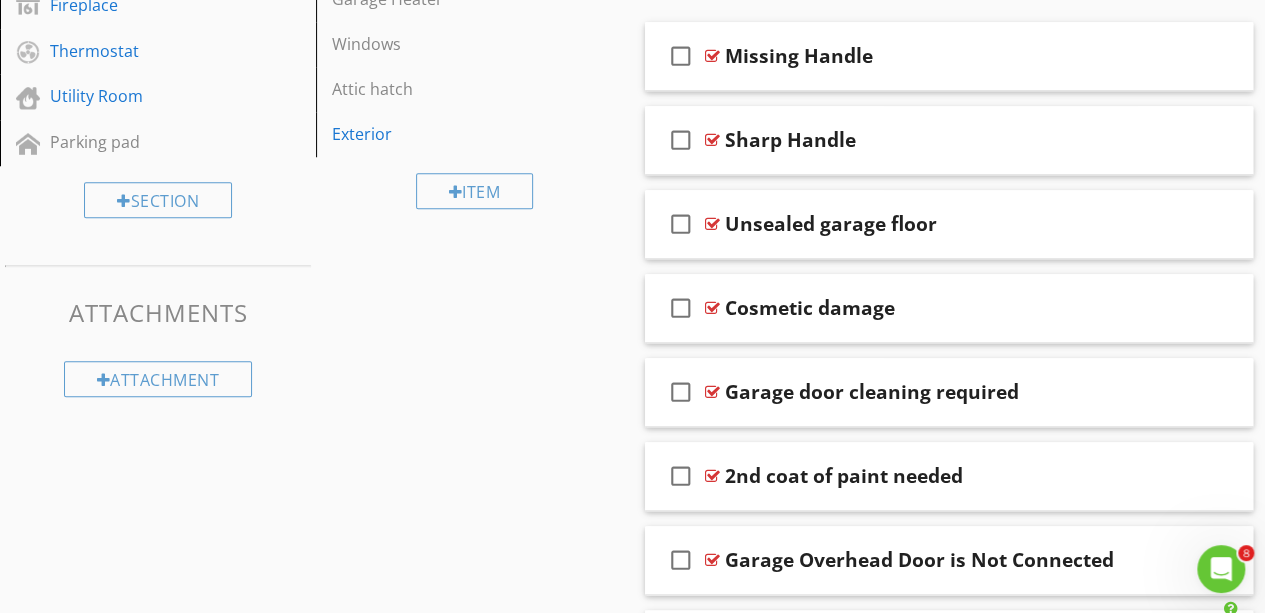 scroll, scrollTop: 865, scrollLeft: 0, axis: vertical 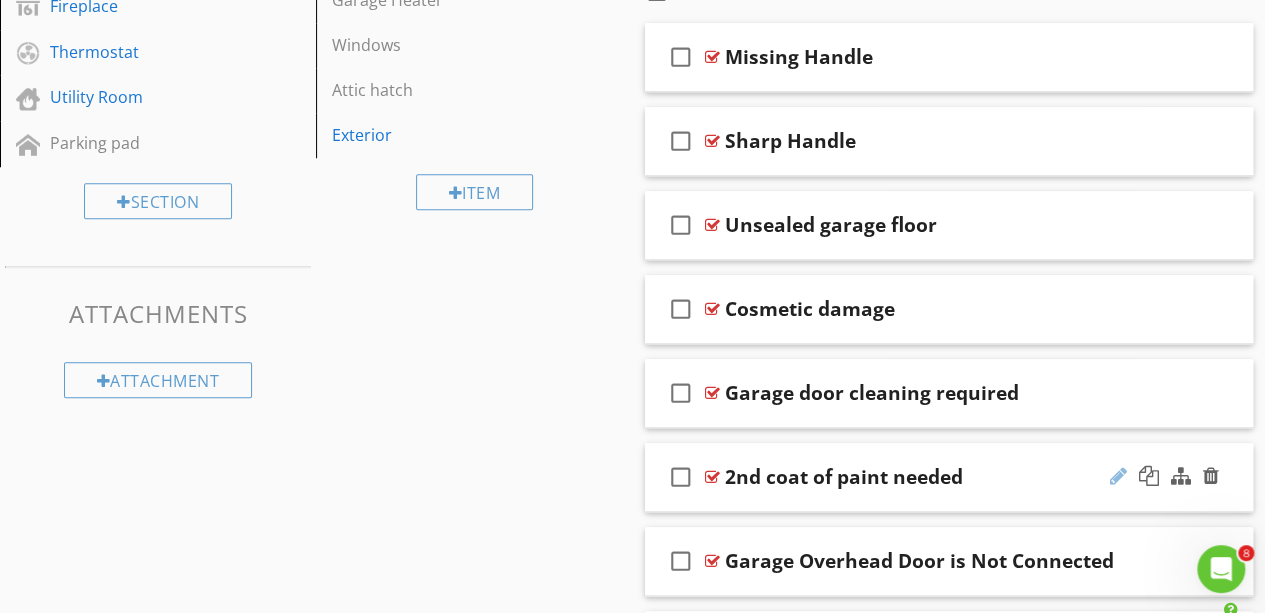 click at bounding box center [1118, 476] 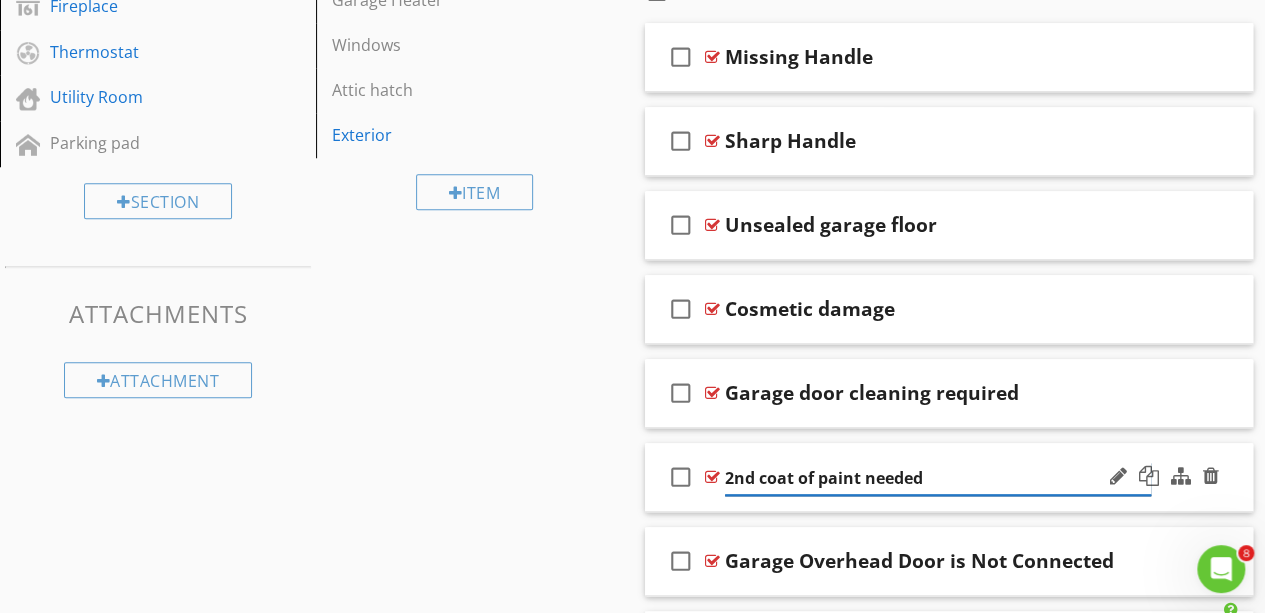click on "2nd coat of paint needed" at bounding box center [938, 478] 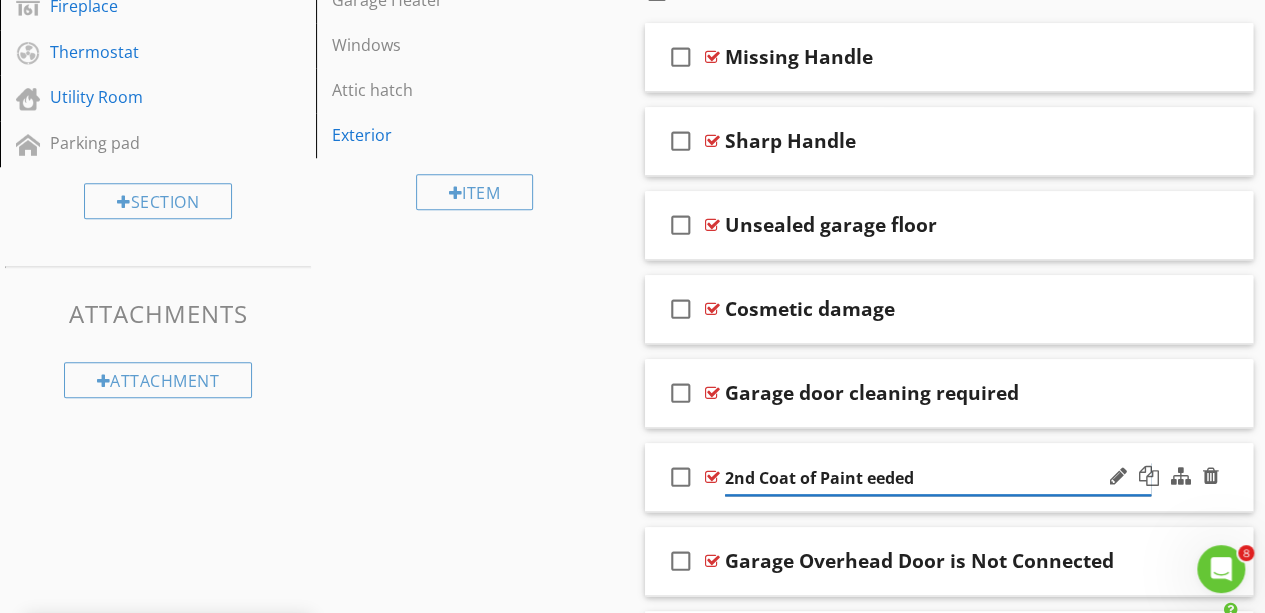 type on "2nd Coat of Paint Needed" 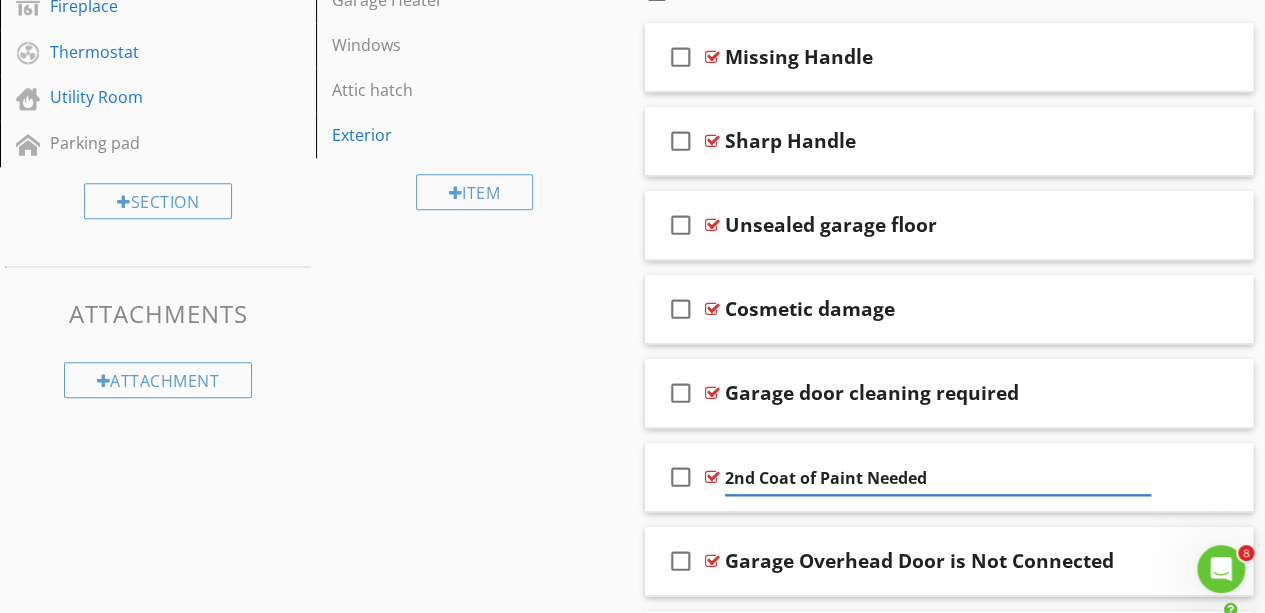 click on "Sections
Dweller's Comments           Inspection Details           Exterior           Roof           Garage           Unfinished Basement            Plumbing           Electrical           Attic           Doors, Windows & Interior           Built-in Appliances           Fireplace           Thermostat            Utility Room           Parking pad
Section
Attachments
Attachment
Items
Garage Floor           Garage Vehicle Door           Garage Vehicle Door Opener           Electric in Garage           Ceiling, Walls & Firewalls in Garage           Cosmetic           Exterior Keypad           Garage Footings           Man Door To House           Garage Door Locked           Garage General           Garage Heater            Windows           Attic hatch           Exterior
Item
Comments
New" at bounding box center [632, 362] 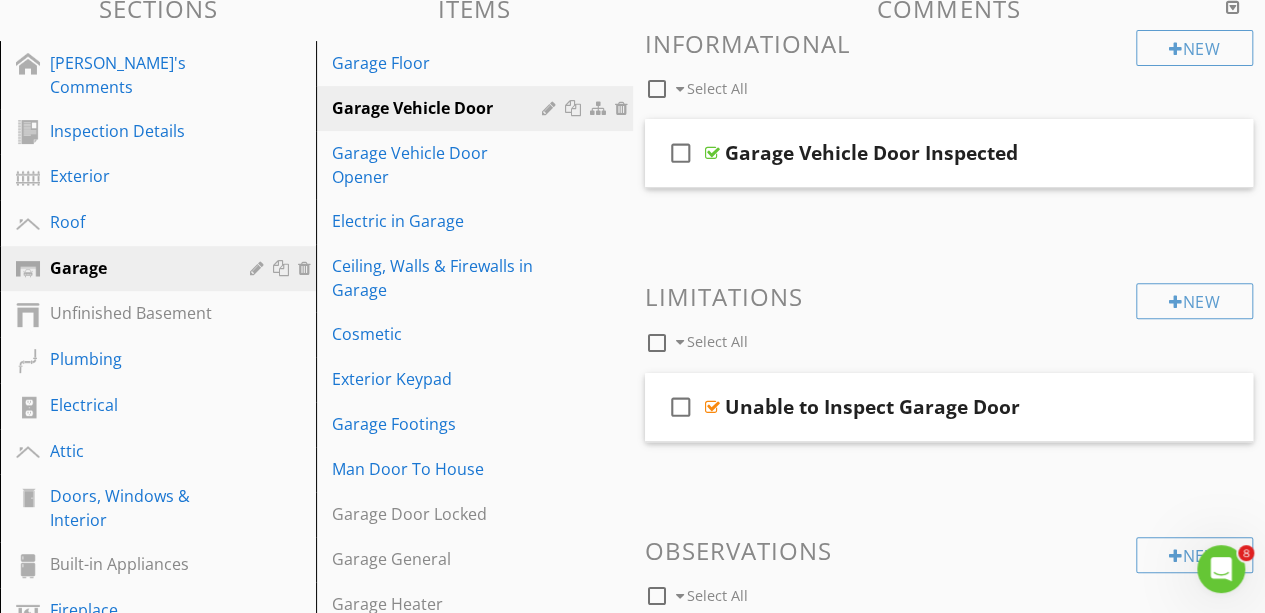 scroll, scrollTop: 260, scrollLeft: 0, axis: vertical 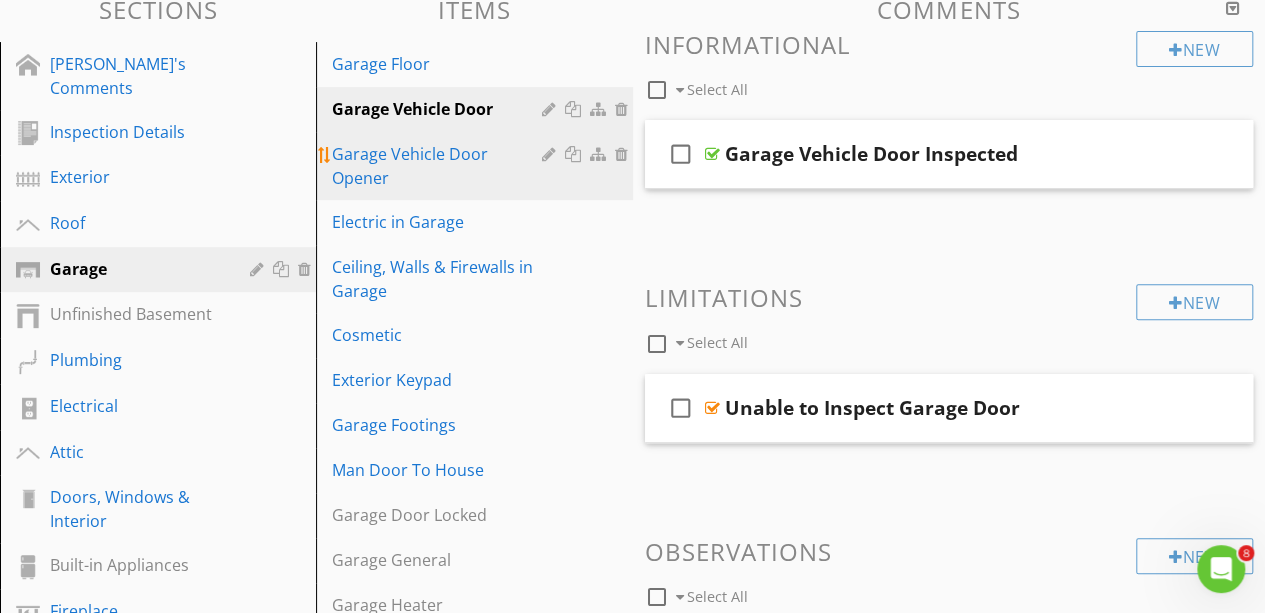 drag, startPoint x: 450, startPoint y: 153, endPoint x: 380, endPoint y: 173, distance: 72.8011 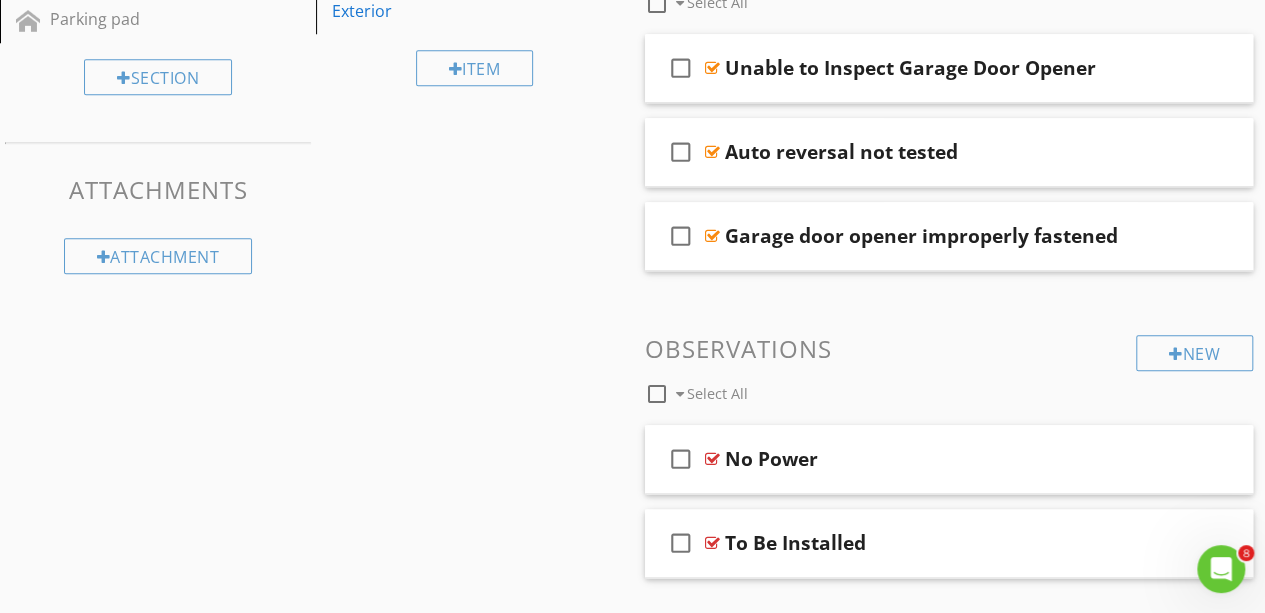 scroll, scrollTop: 1033, scrollLeft: 0, axis: vertical 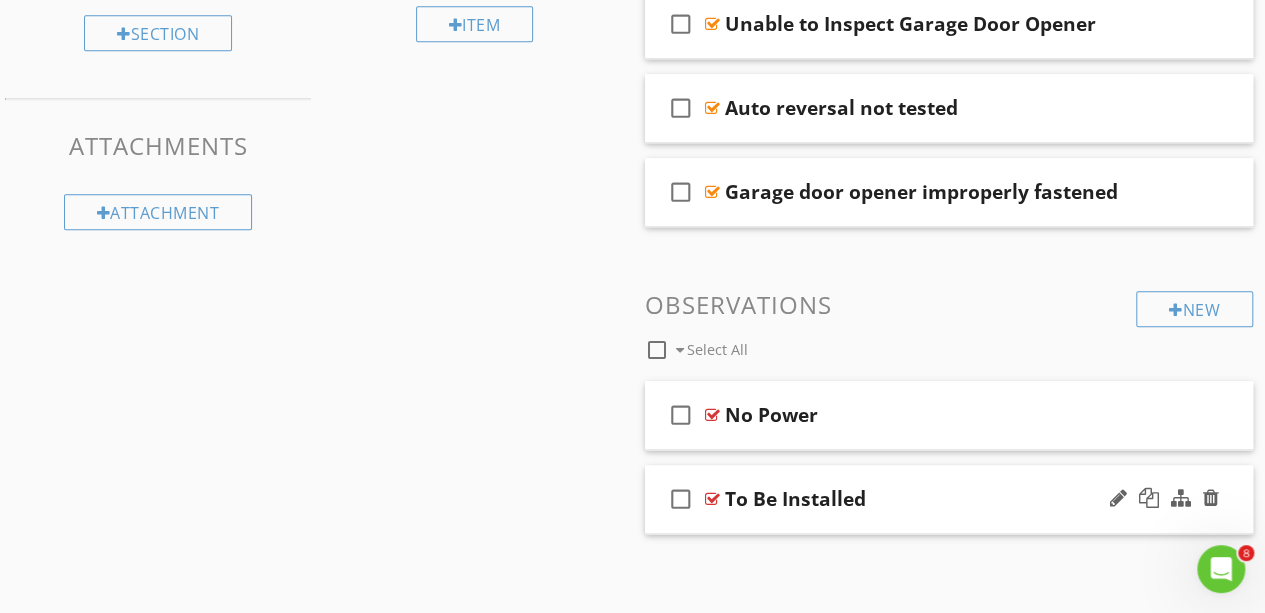 click on "check_box_outline_blank
To Be Installed" at bounding box center [949, 499] 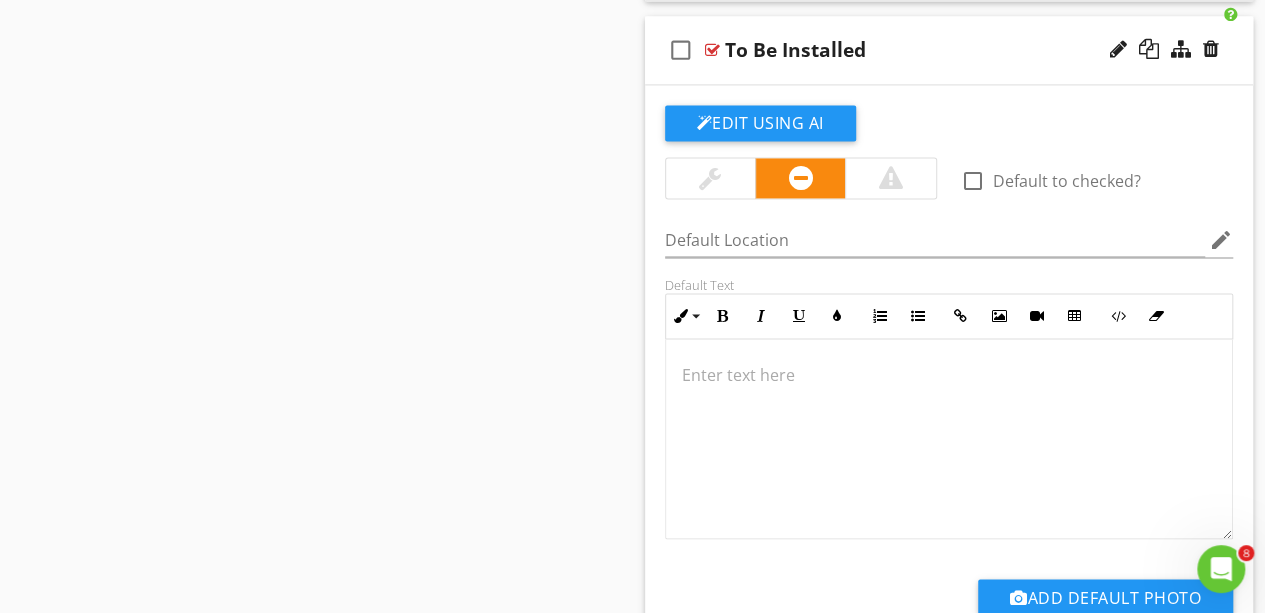 scroll, scrollTop: 1481, scrollLeft: 0, axis: vertical 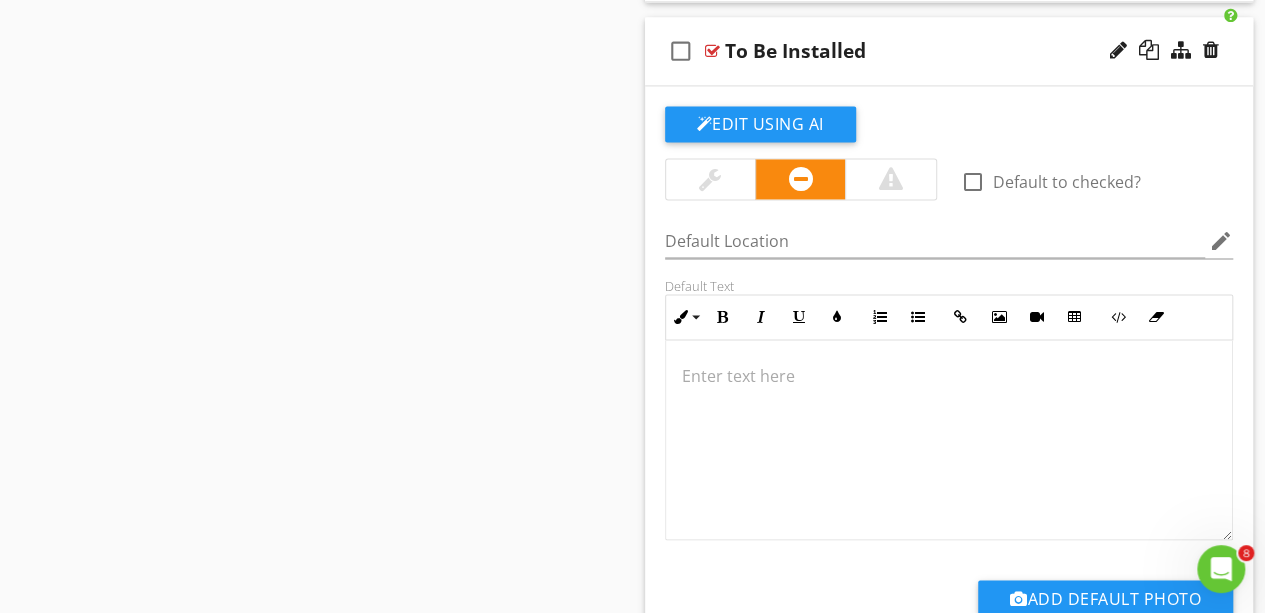 click at bounding box center (949, 440) 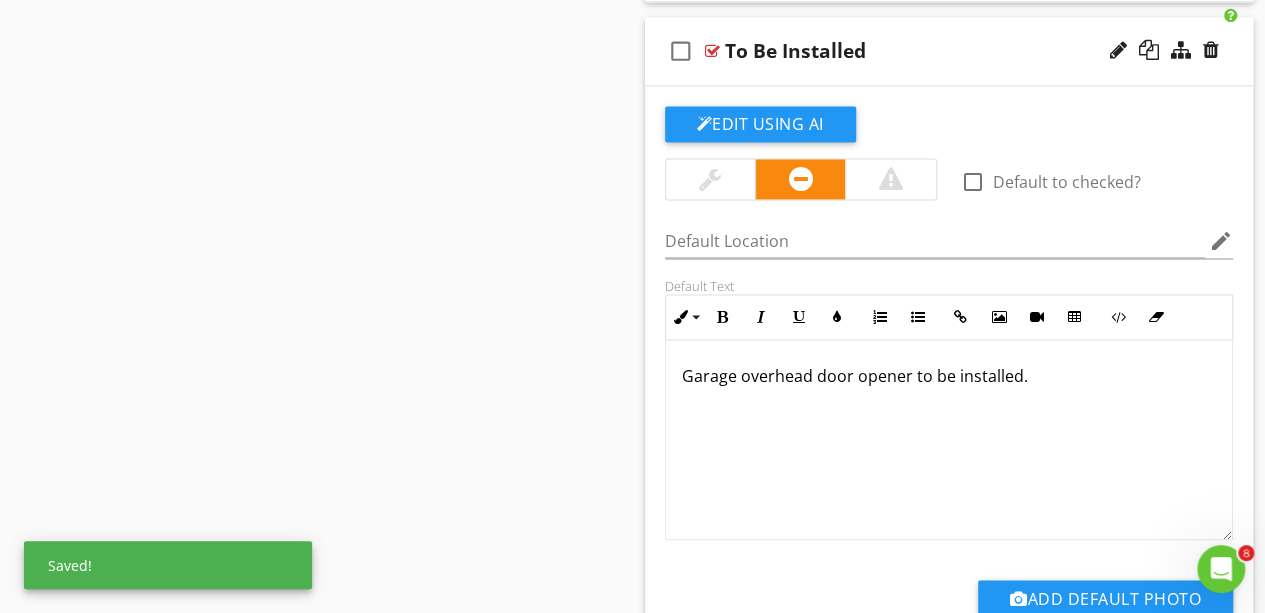 click on "Sections
Dweller's Comments           Inspection Details           Exterior           Roof           Garage           Unfinished Basement            Plumbing           Electrical           Attic           Doors, Windows & Interior           Built-in Appliances           Fireplace           Thermostat            Utility Room           Parking pad
Section
Attachments
Attachment
Items
Garage Floor           Garage Vehicle Door           Garage Vehicle Door Opener           Electric in Garage           Ceiling, Walls & Firewalls in Garage           Cosmetic           Exterior Keypad           Garage Footings           Man Door To House           Garage Door Locked           Garage General           Garage Heater            Windows           Attic hatch           Exterior
Item
Comments
New" at bounding box center [632, -243] 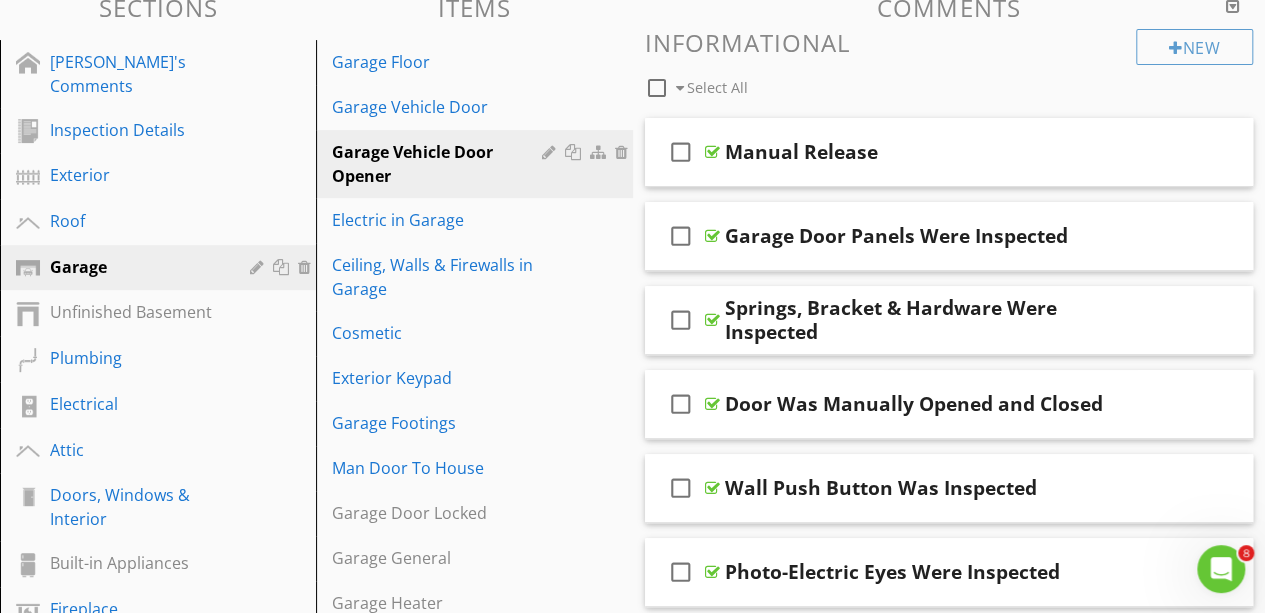 scroll, scrollTop: 260, scrollLeft: 0, axis: vertical 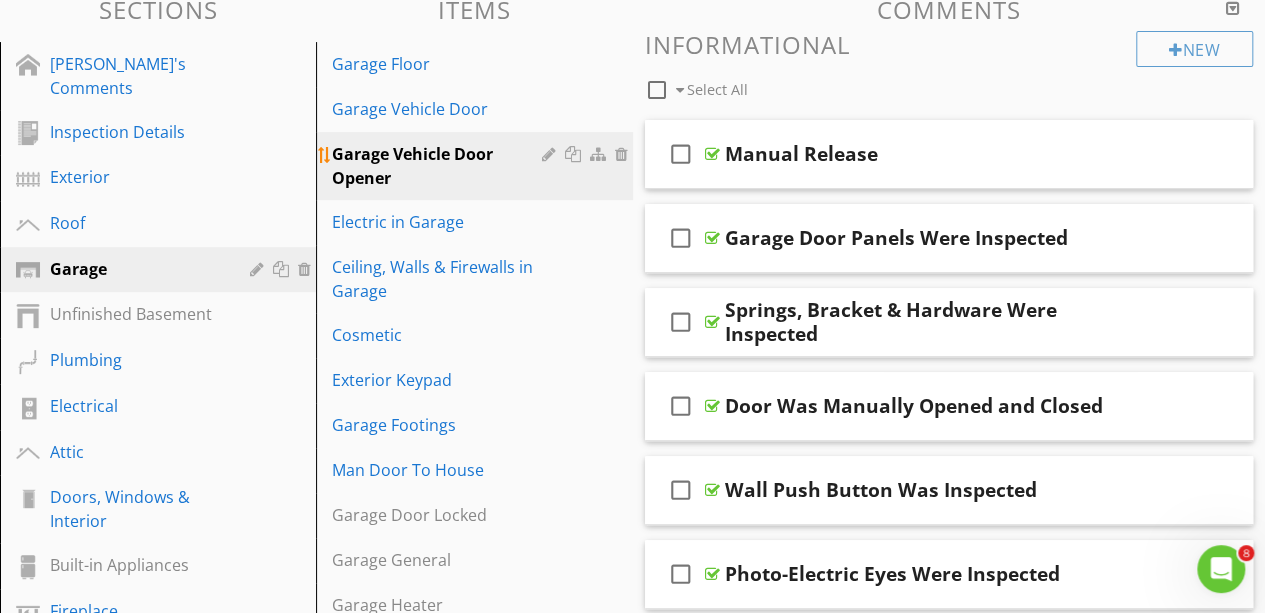 click at bounding box center (551, 154) 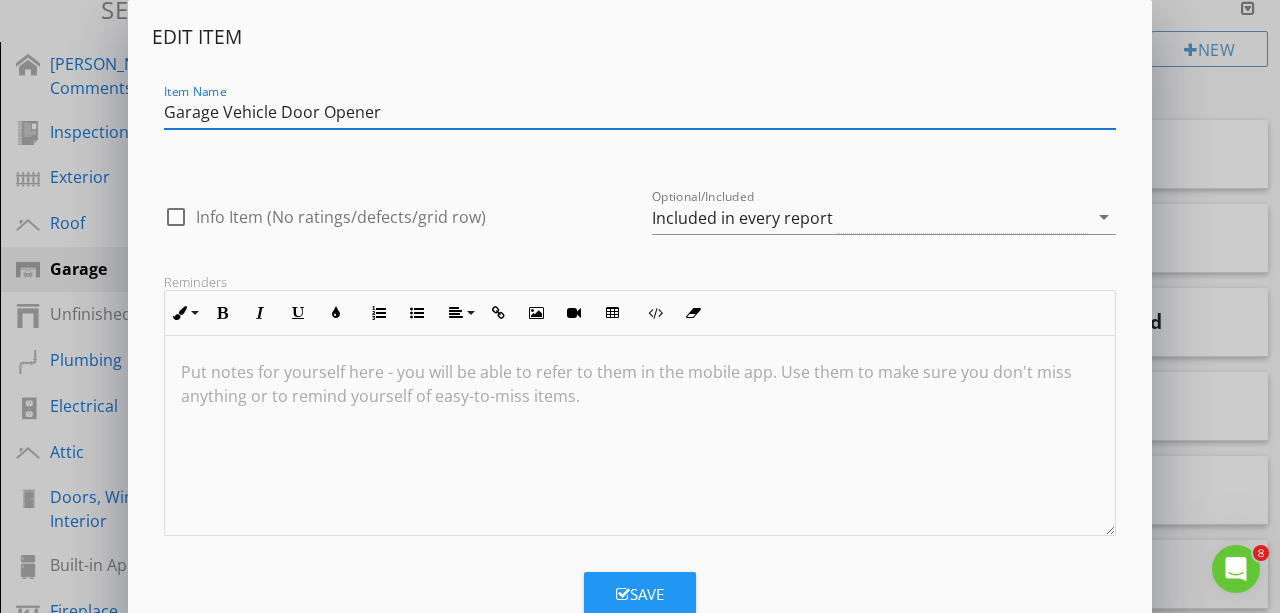 click on "Garage Vehicle Door Opener" at bounding box center [640, 112] 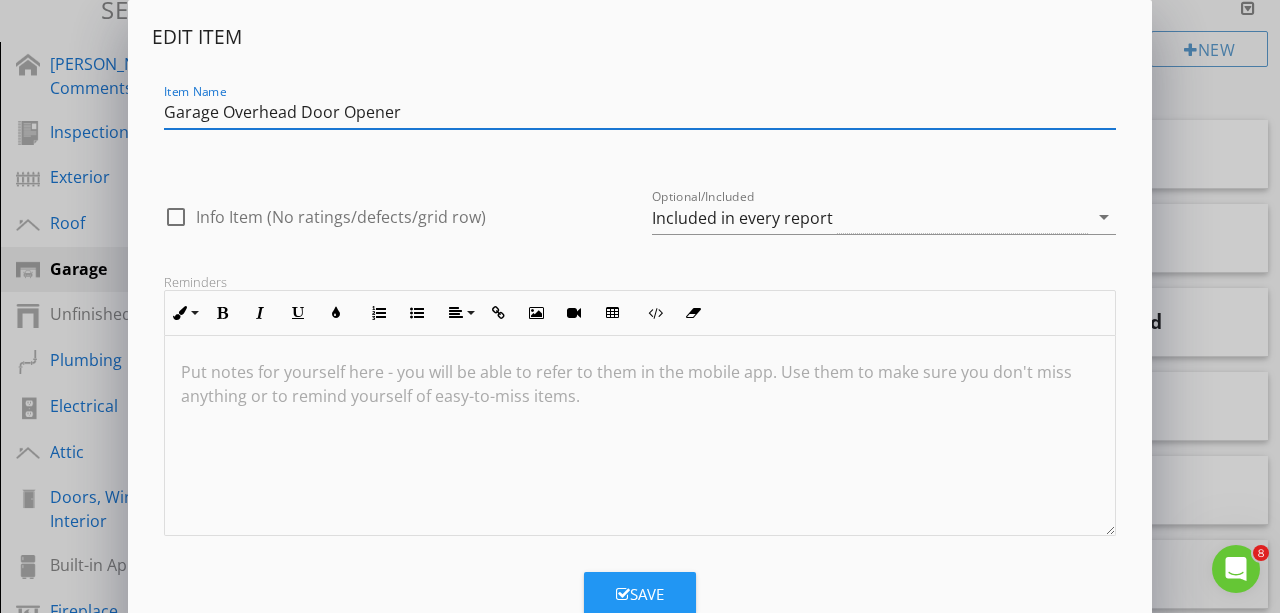 type on "Garage Overhead Door Opener" 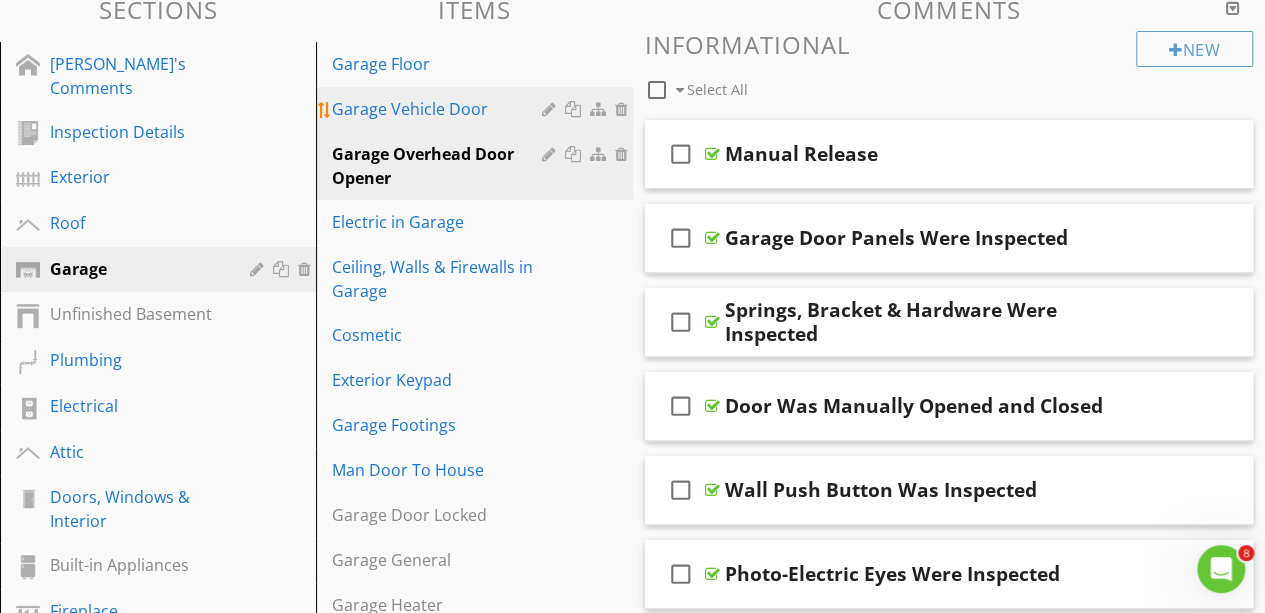 click at bounding box center [551, 109] 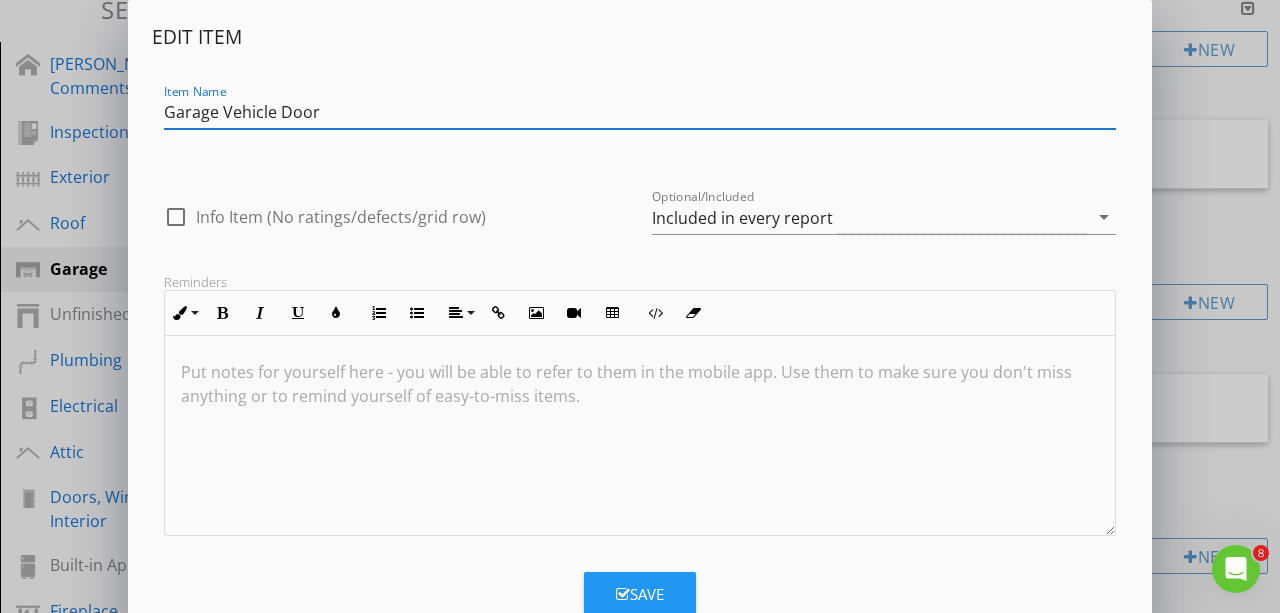 click on "Garage Vehicle Door" at bounding box center [640, 112] 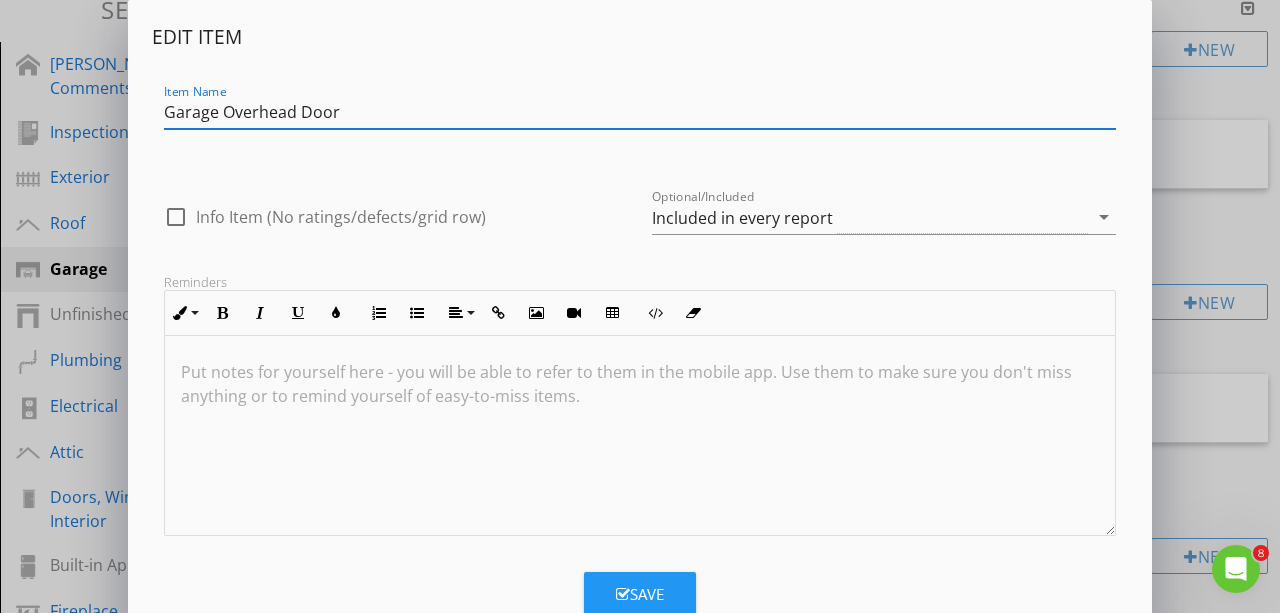 type on "Garage Overhead Door" 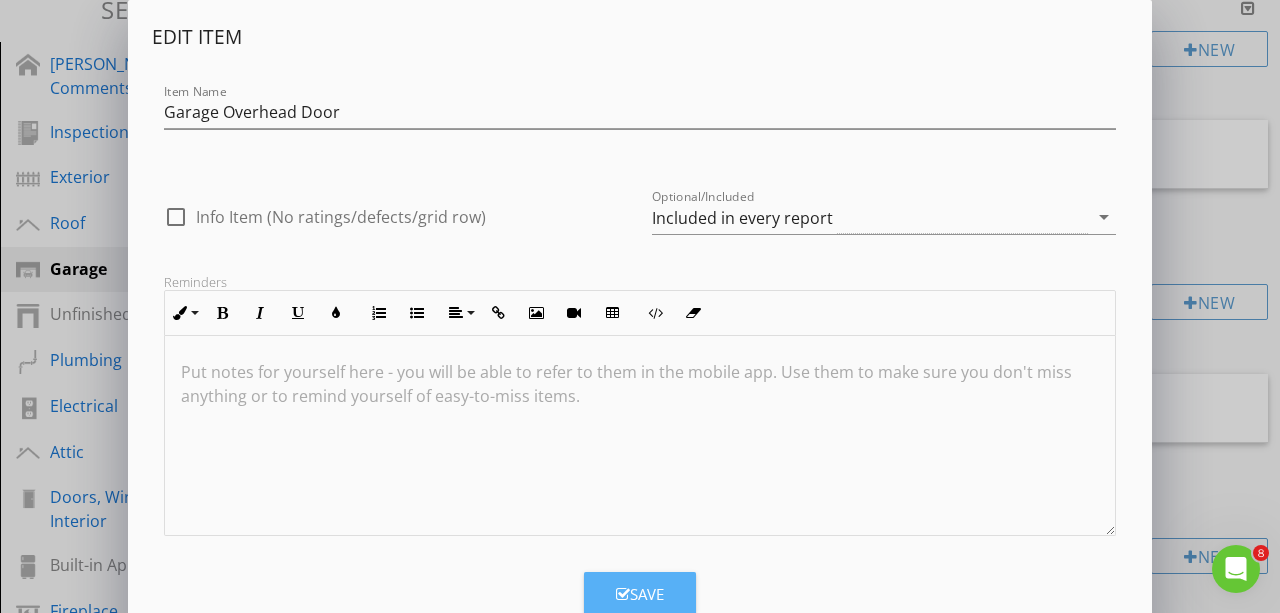 click on "Save" at bounding box center (640, 594) 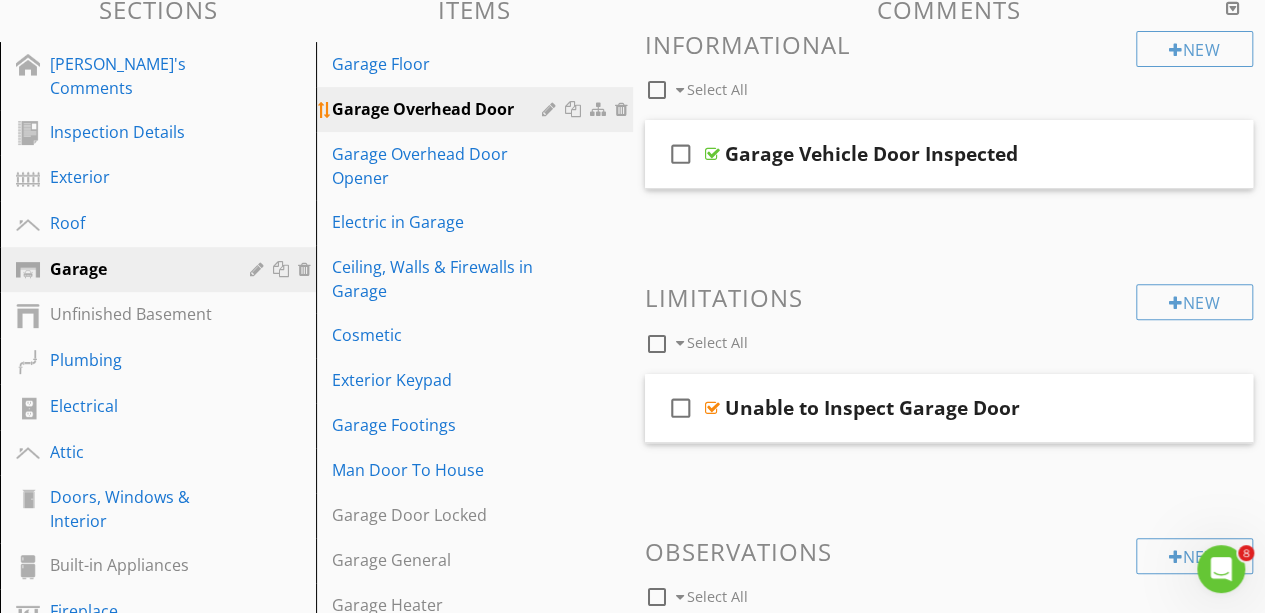 click on "Garage Overhead Door" at bounding box center (439, 109) 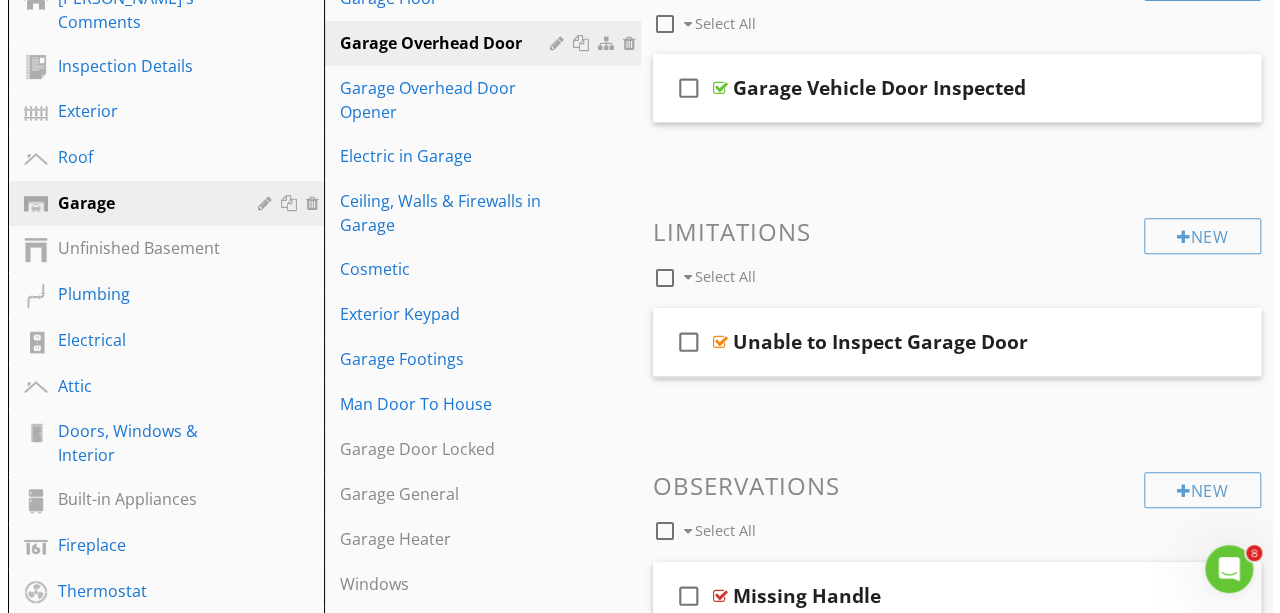 scroll, scrollTop: 348, scrollLeft: 0, axis: vertical 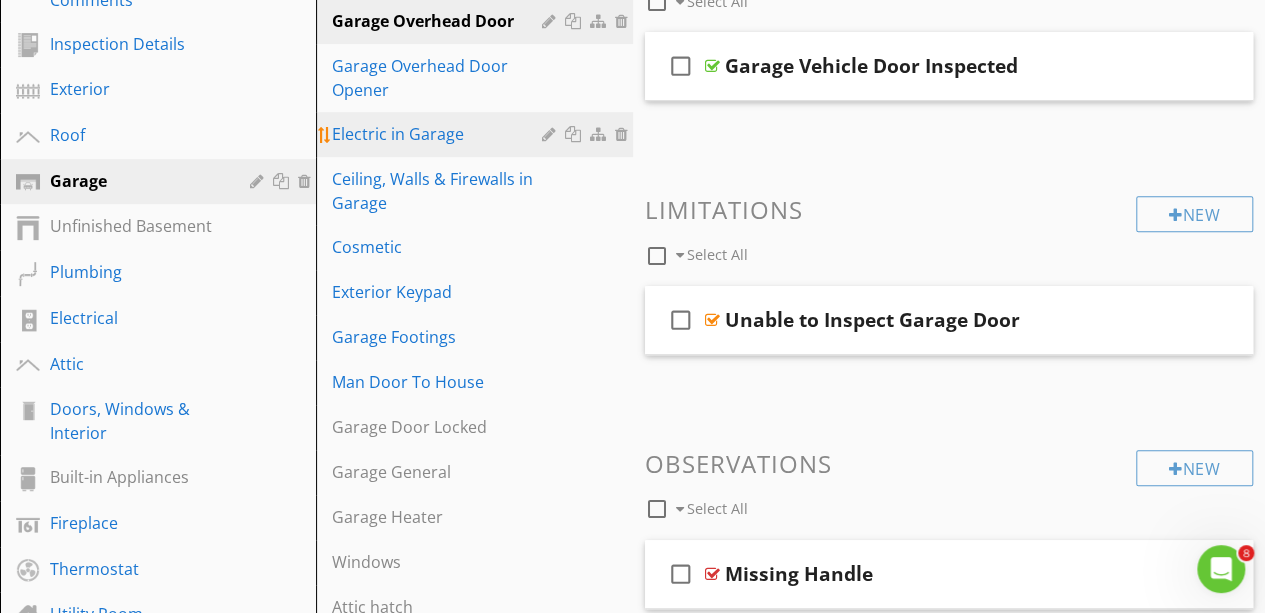 click on "Electric in Garage" at bounding box center [439, 134] 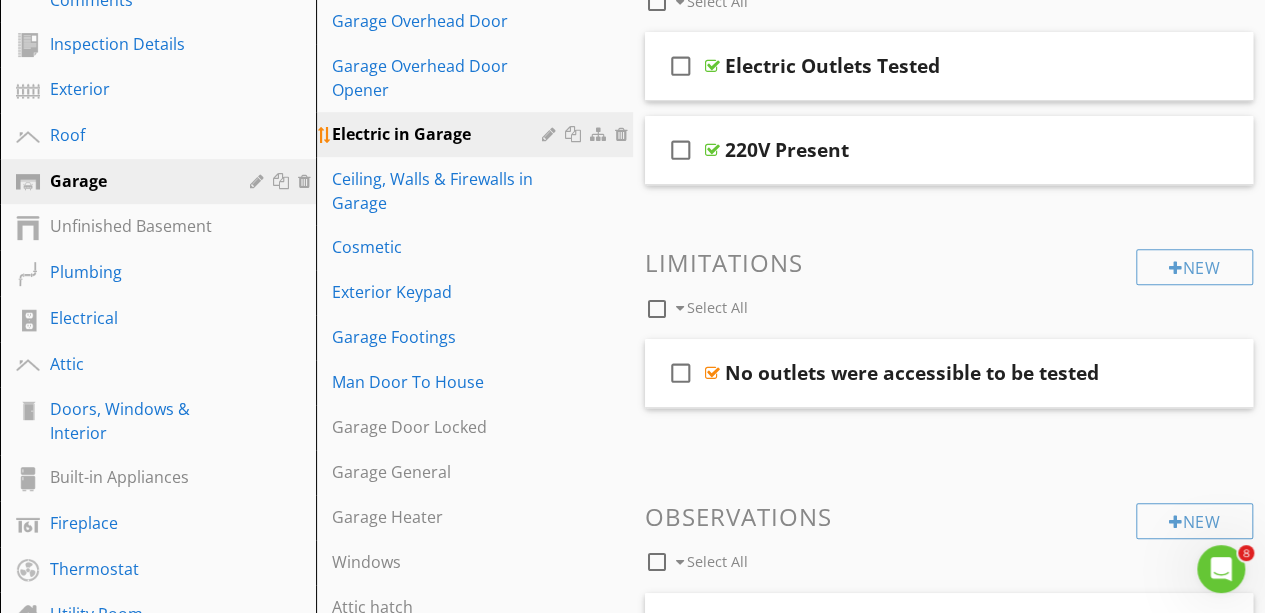 click at bounding box center [551, 134] 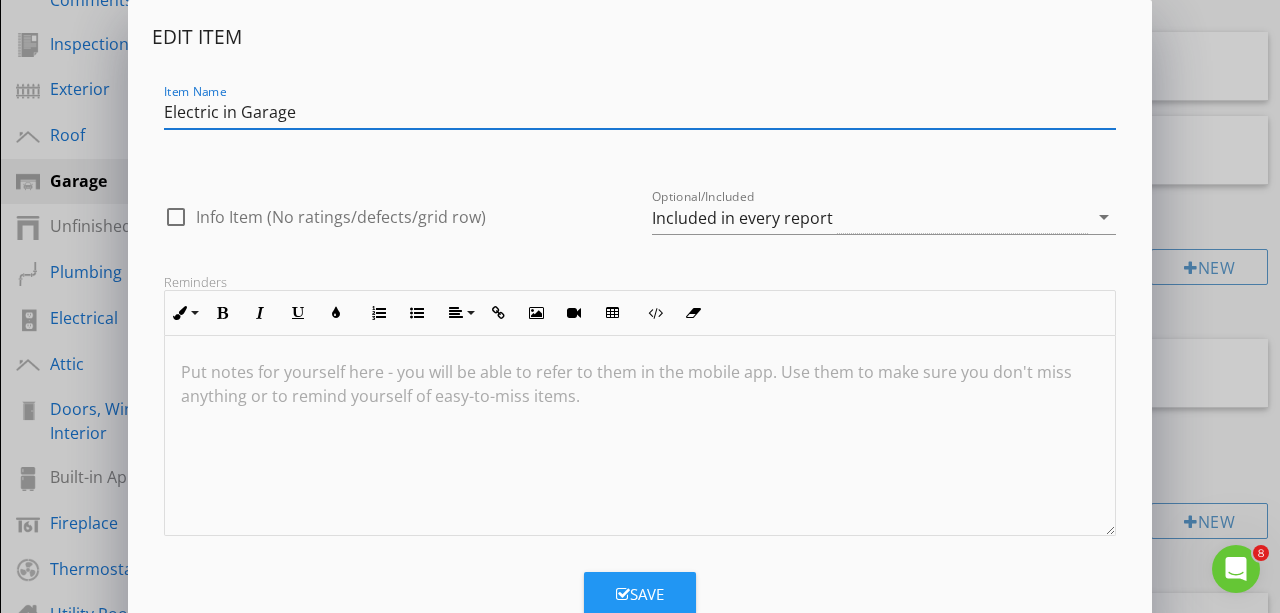 click on "Electric in Garage" at bounding box center (640, 112) 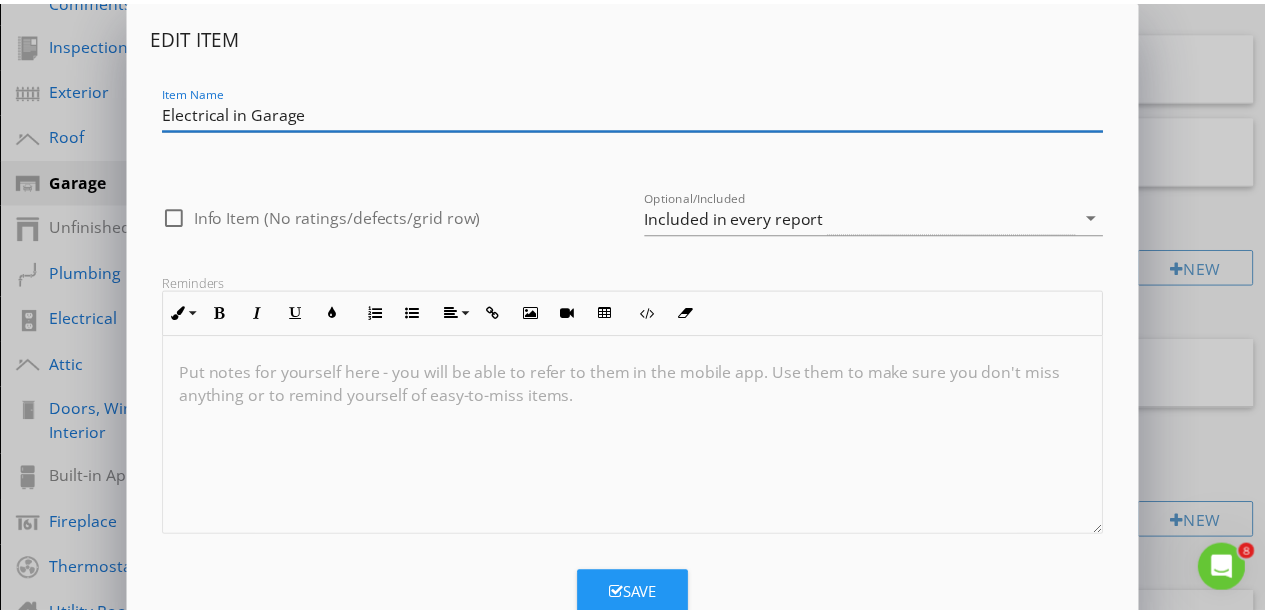 scroll, scrollTop: 57, scrollLeft: 0, axis: vertical 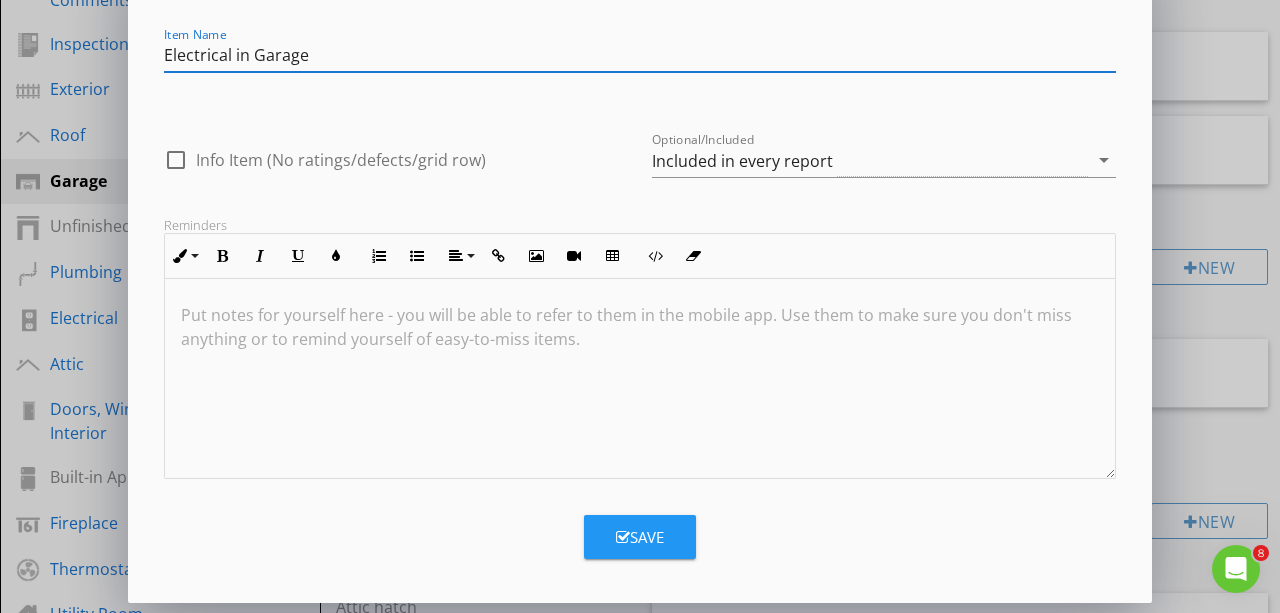 type on "Electrical in Garage" 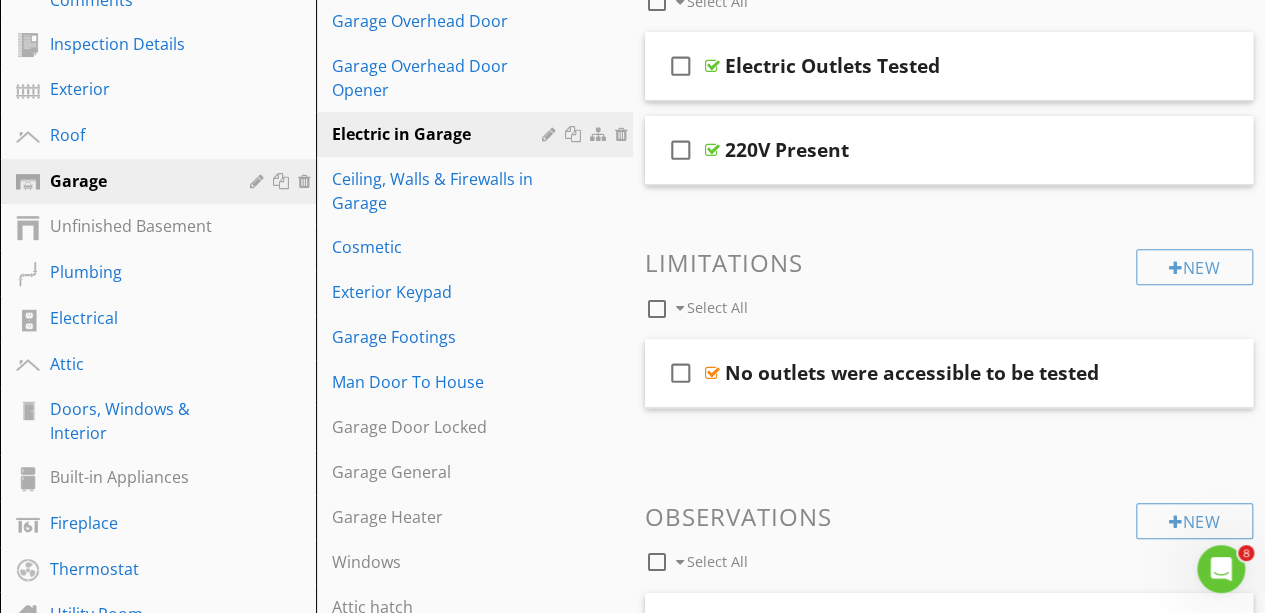 scroll, scrollTop: 0, scrollLeft: 0, axis: both 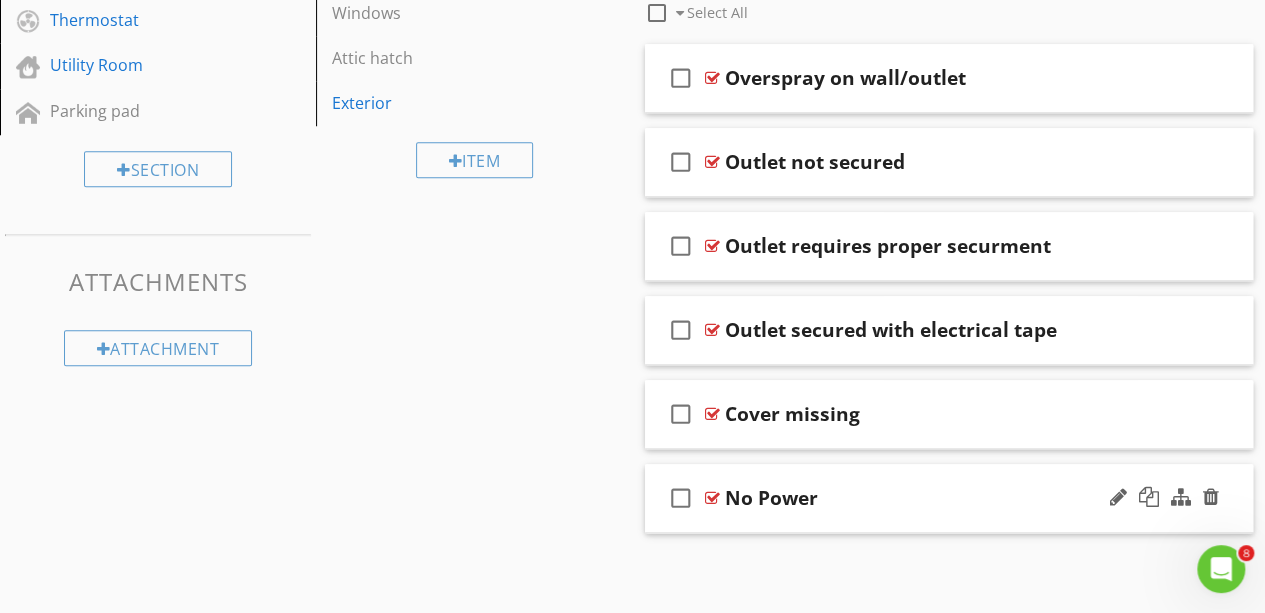 type 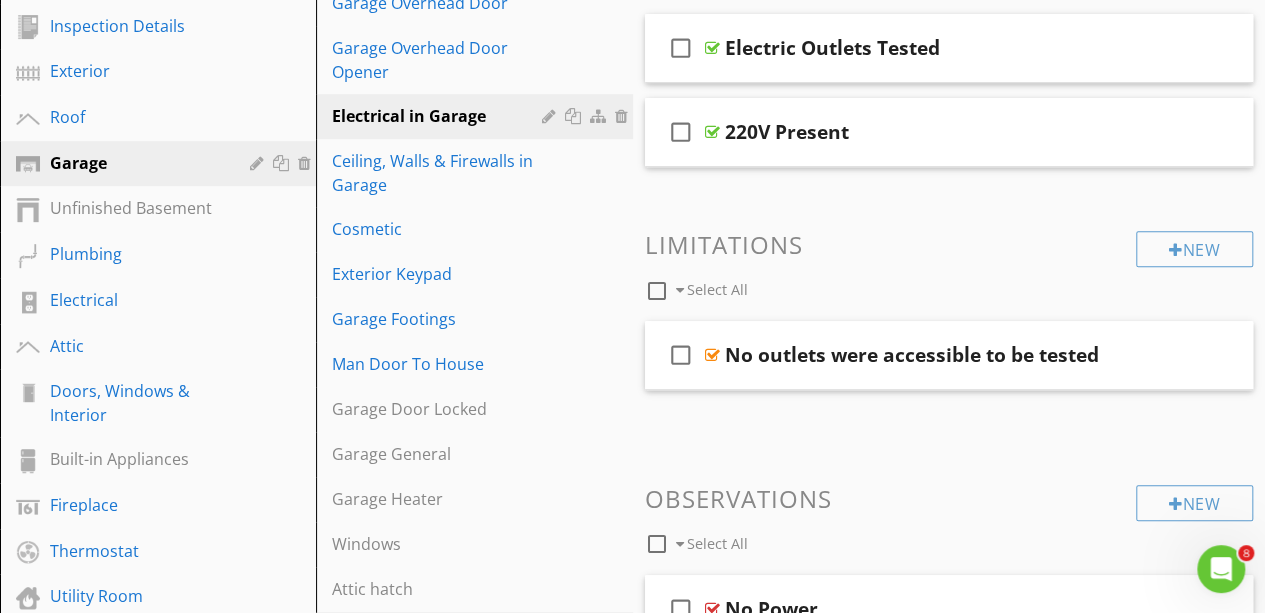 scroll, scrollTop: 346, scrollLeft: 0, axis: vertical 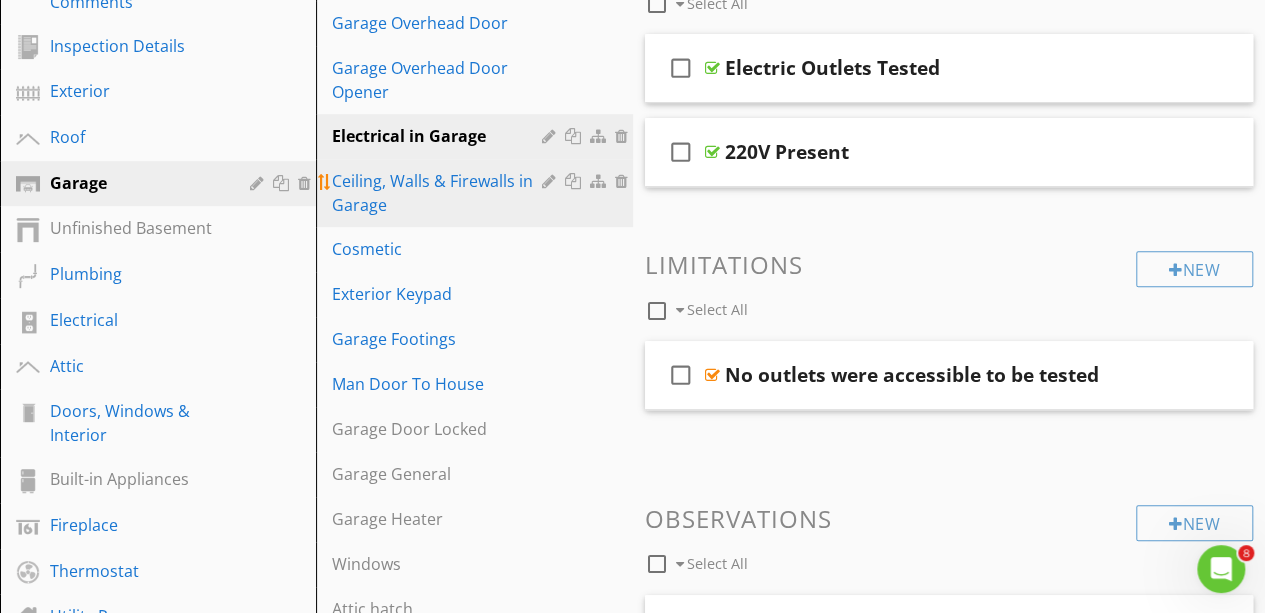 click on "Ceiling, Walls & Firewalls in Garage" at bounding box center [439, 193] 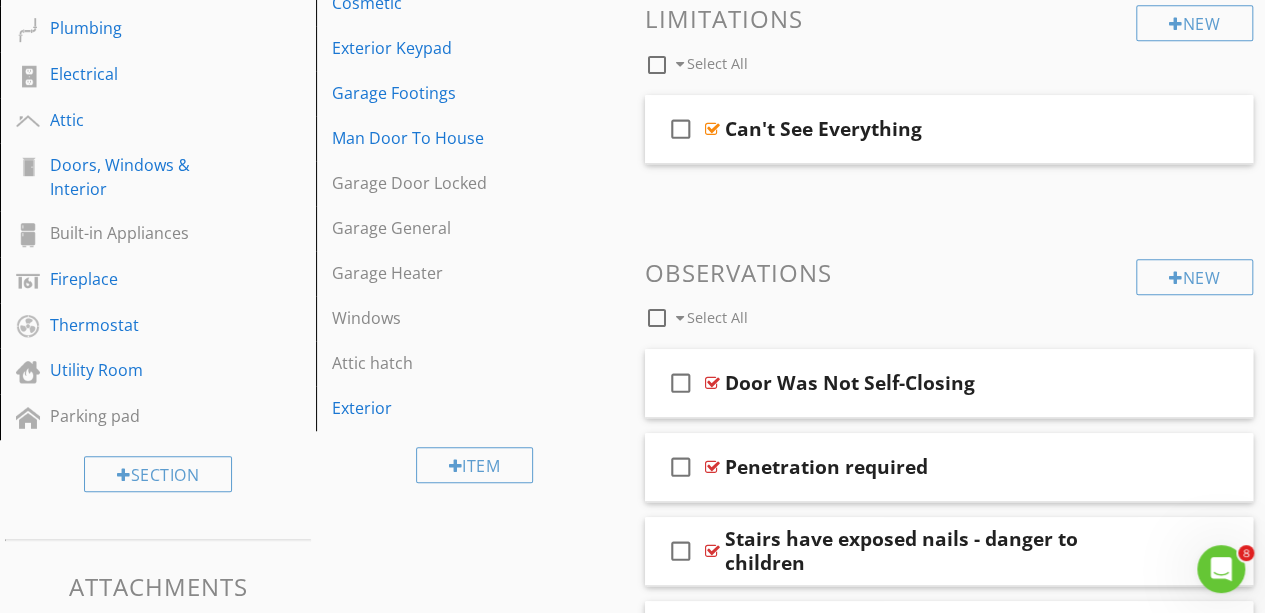 scroll, scrollTop: 593, scrollLeft: 0, axis: vertical 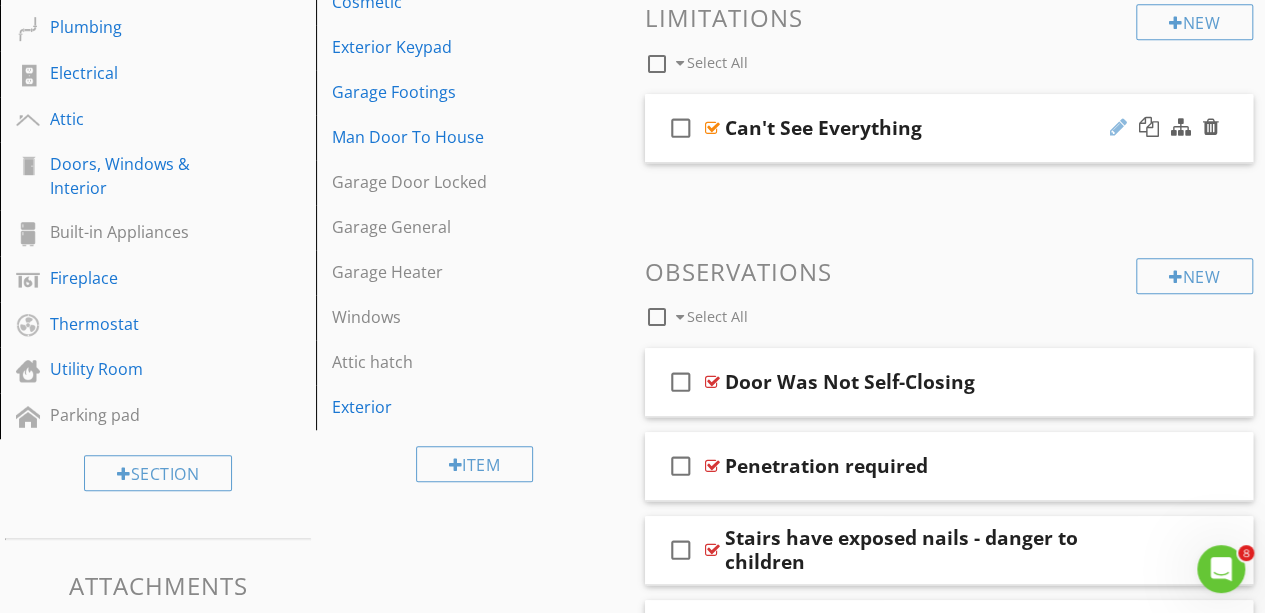 click at bounding box center [1118, 127] 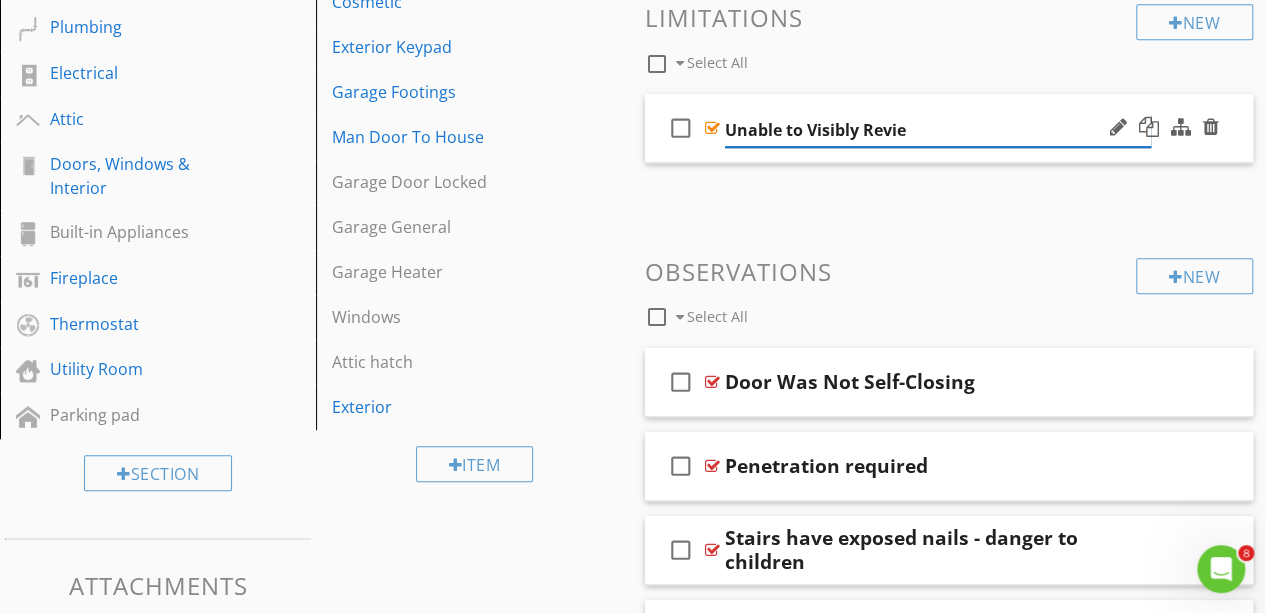 type on "Unable to Visibly Review" 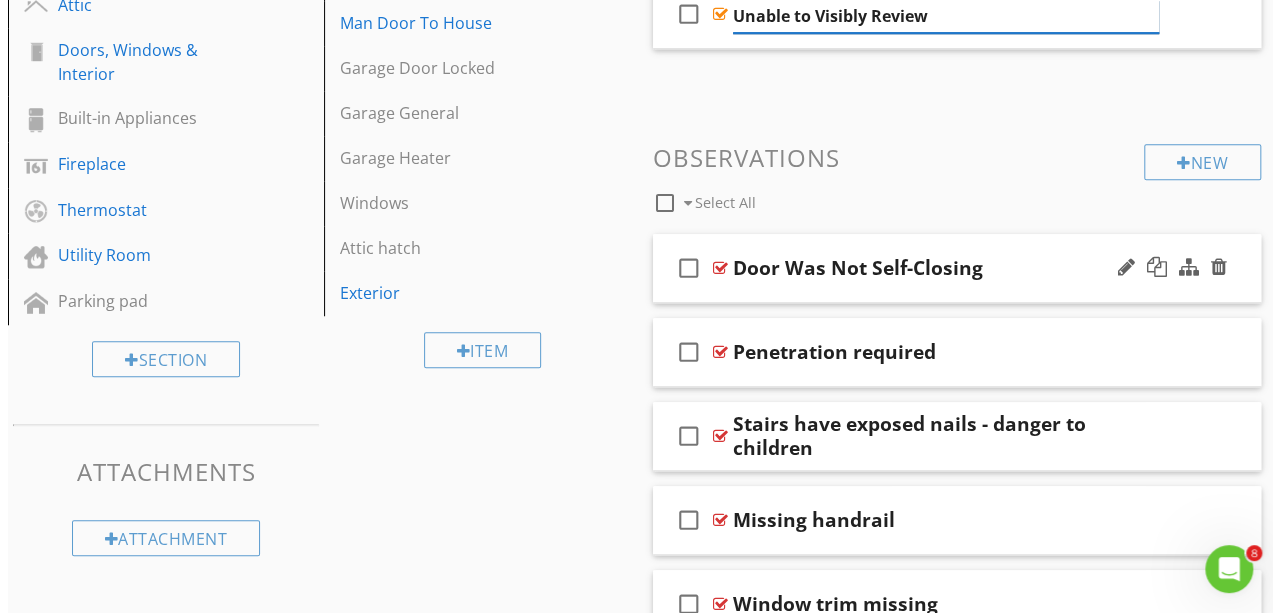 scroll, scrollTop: 708, scrollLeft: 0, axis: vertical 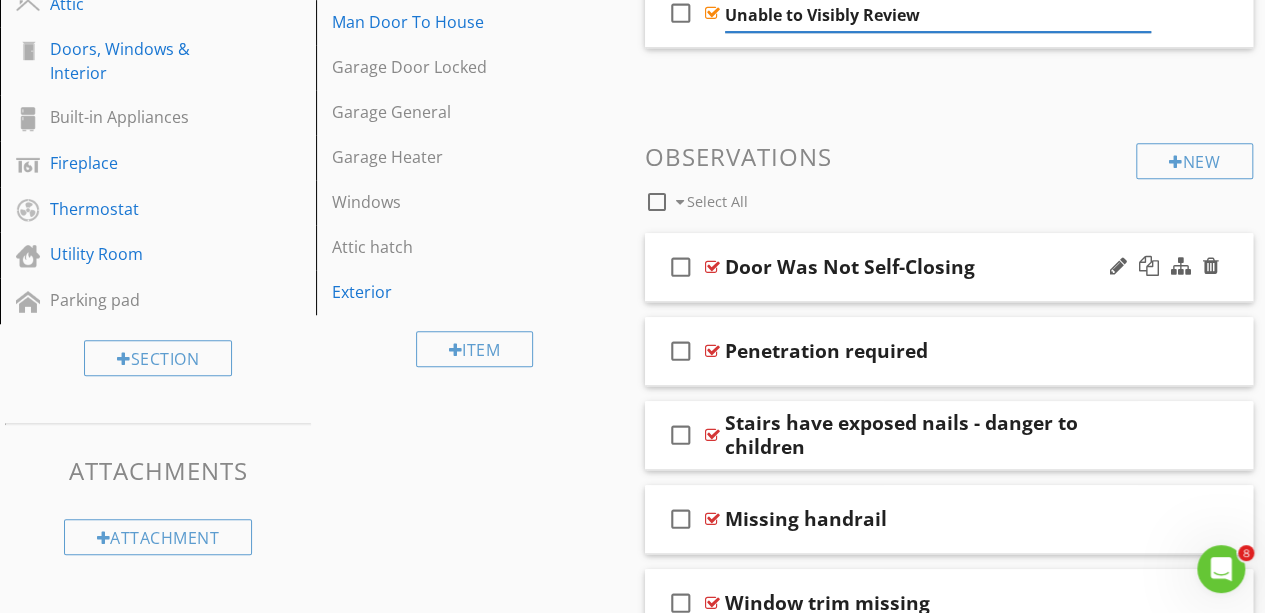click on "check_box_outline_blank" at bounding box center [681, 267] 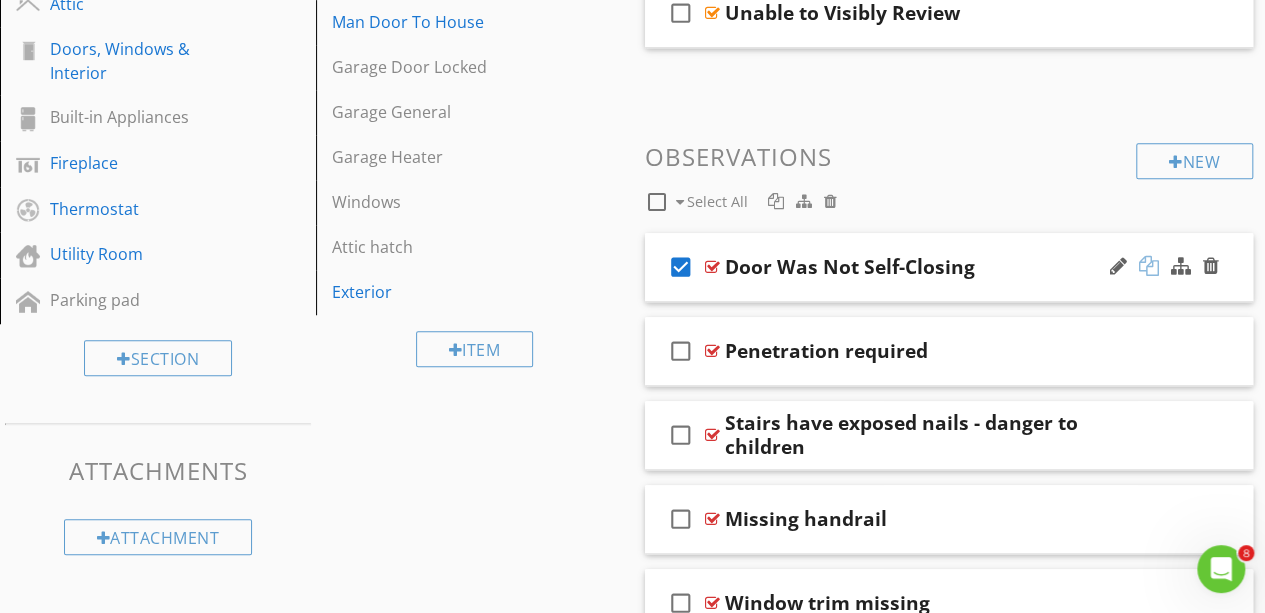 click at bounding box center [1149, 266] 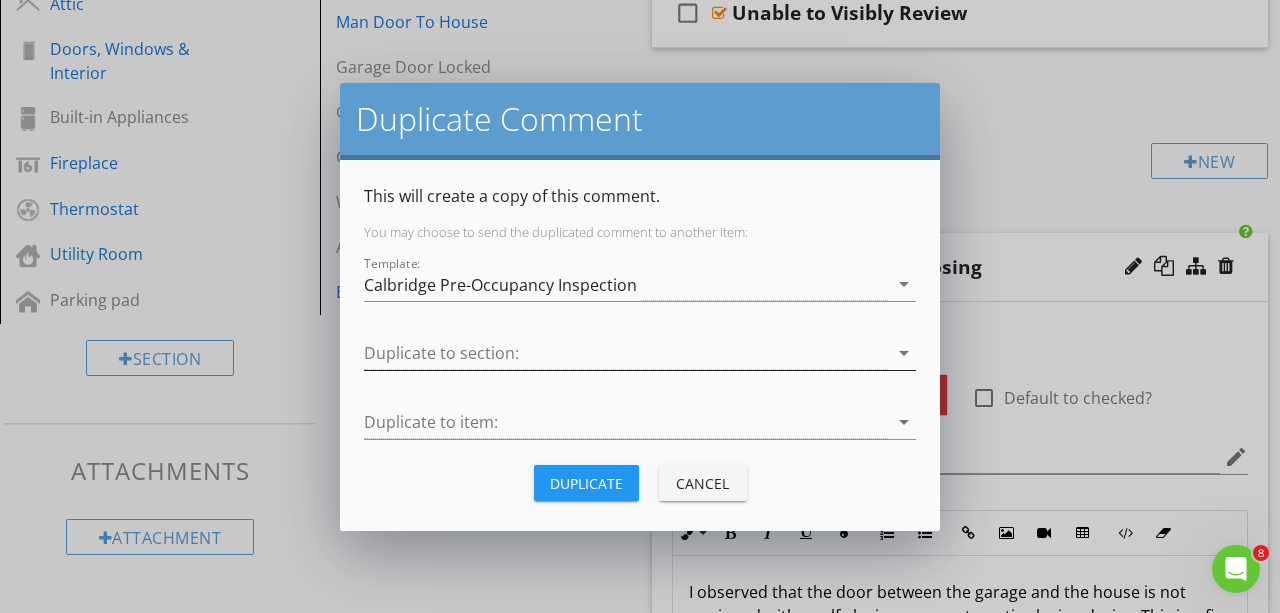 click at bounding box center [626, 353] 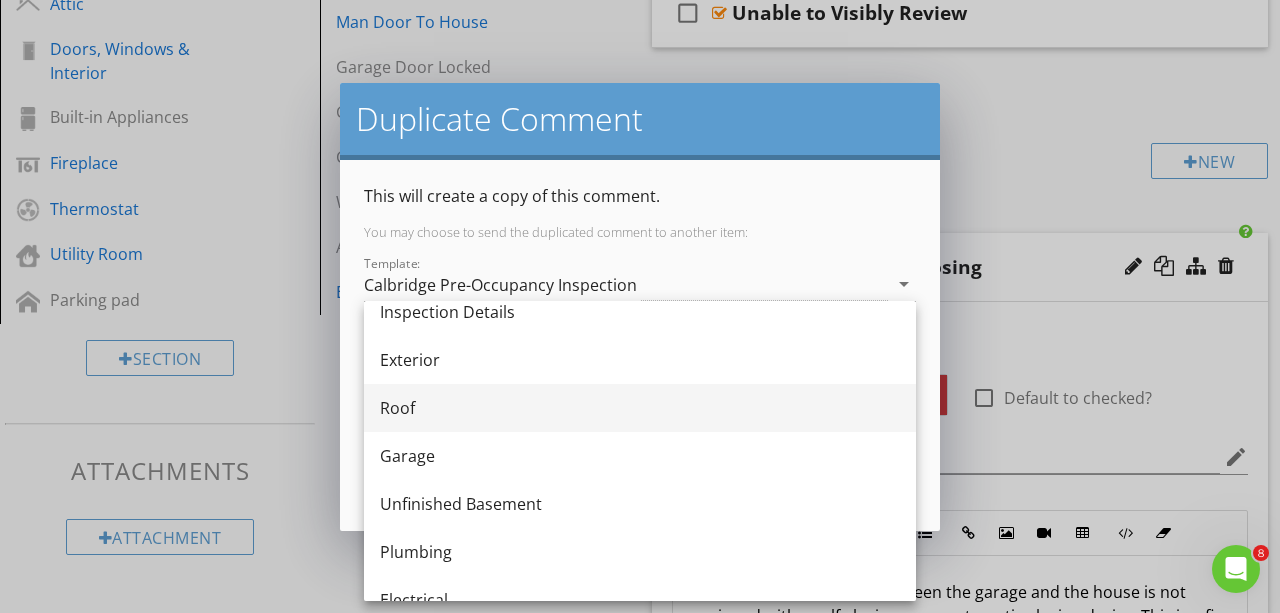 scroll, scrollTop: 62, scrollLeft: 0, axis: vertical 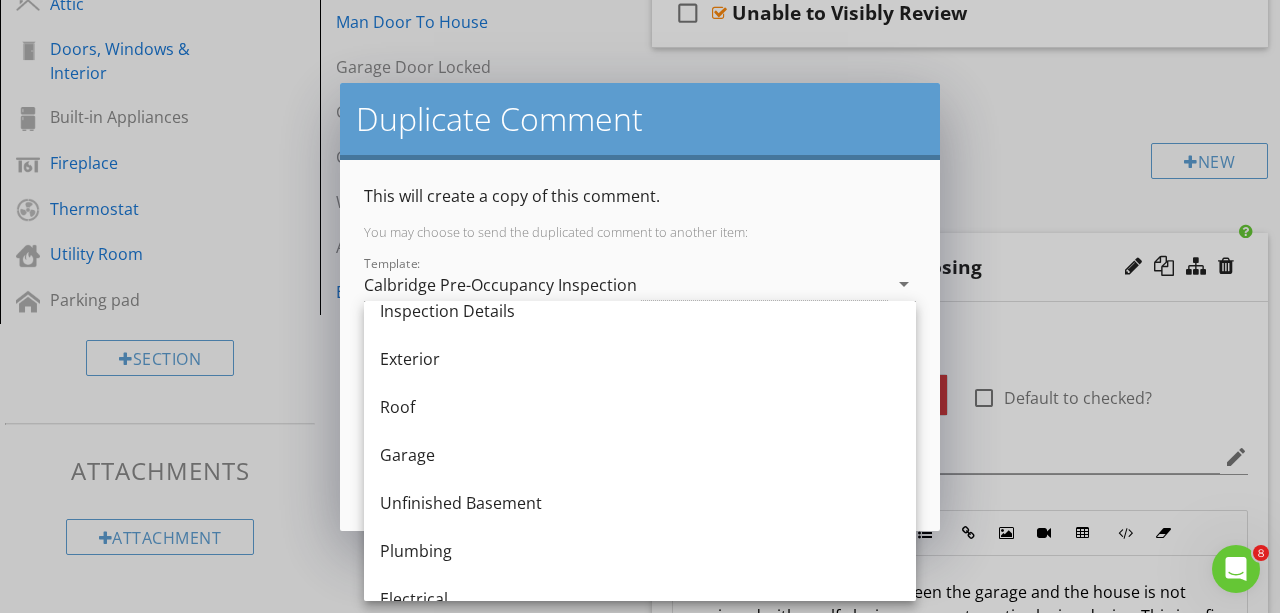 drag, startPoint x: 668, startPoint y: 453, endPoint x: 540, endPoint y: 456, distance: 128.03516 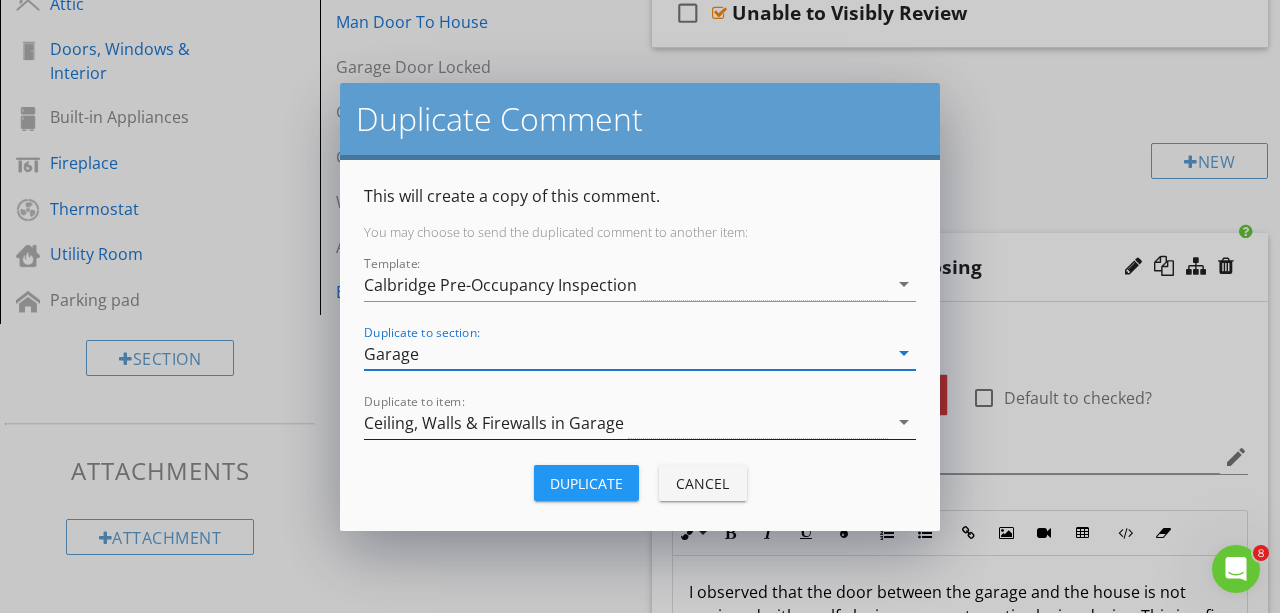 click on "Ceiling, Walls & Firewalls in Garage" at bounding box center [494, 423] 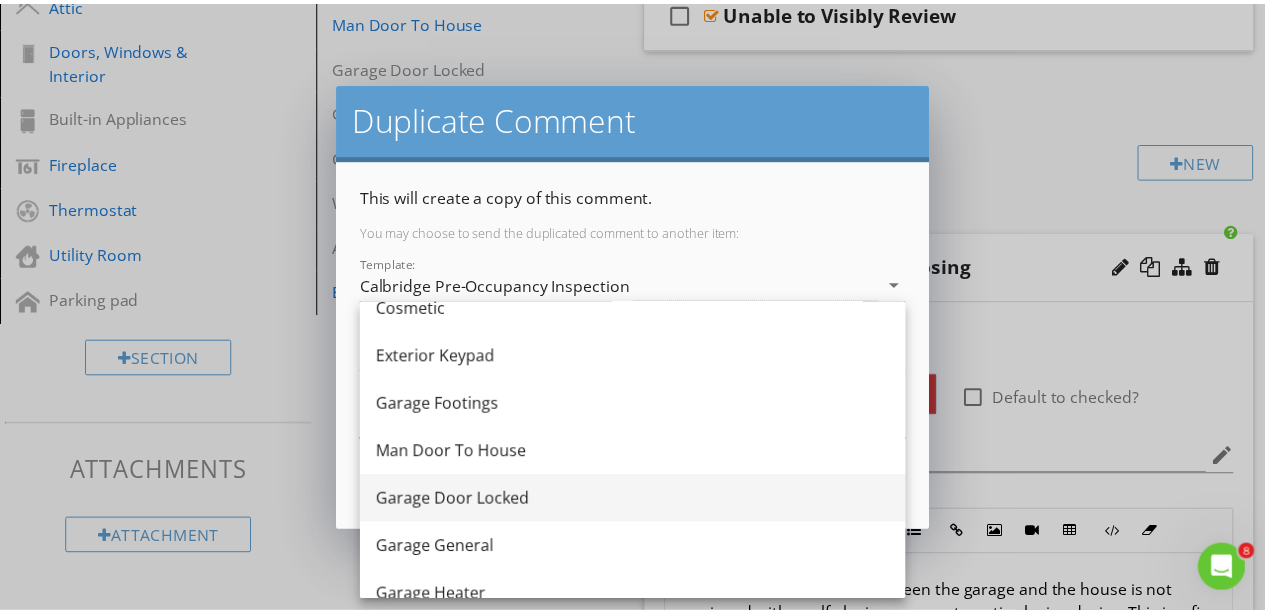 scroll, scrollTop: 255, scrollLeft: 0, axis: vertical 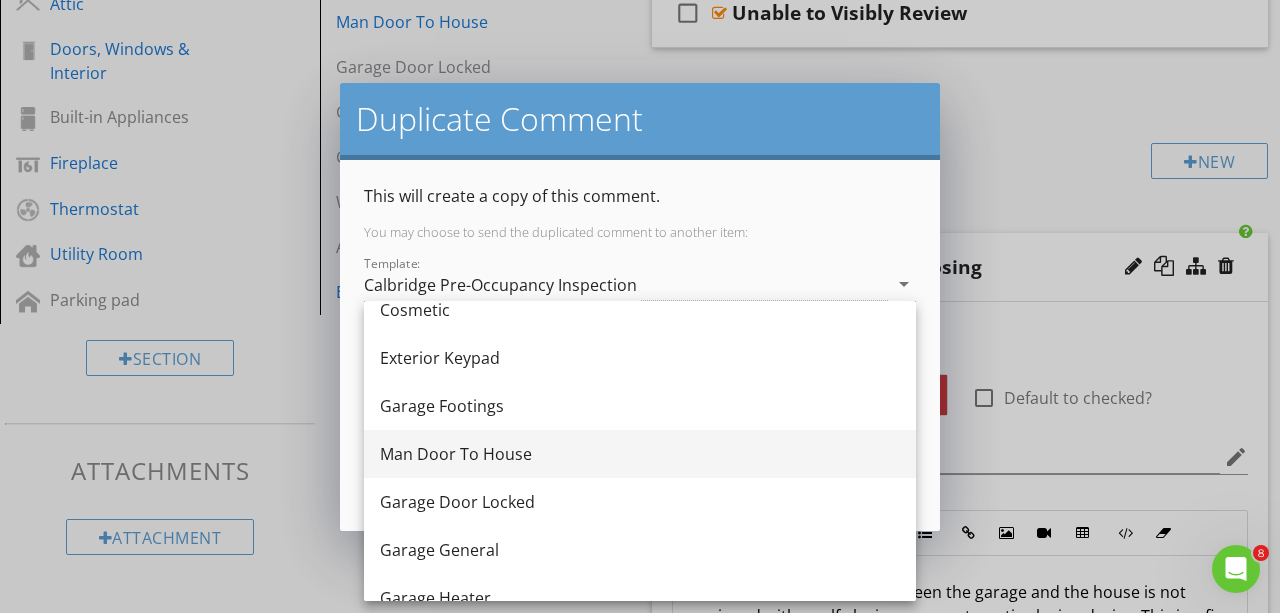 click on "Man Door To House" at bounding box center [640, 454] 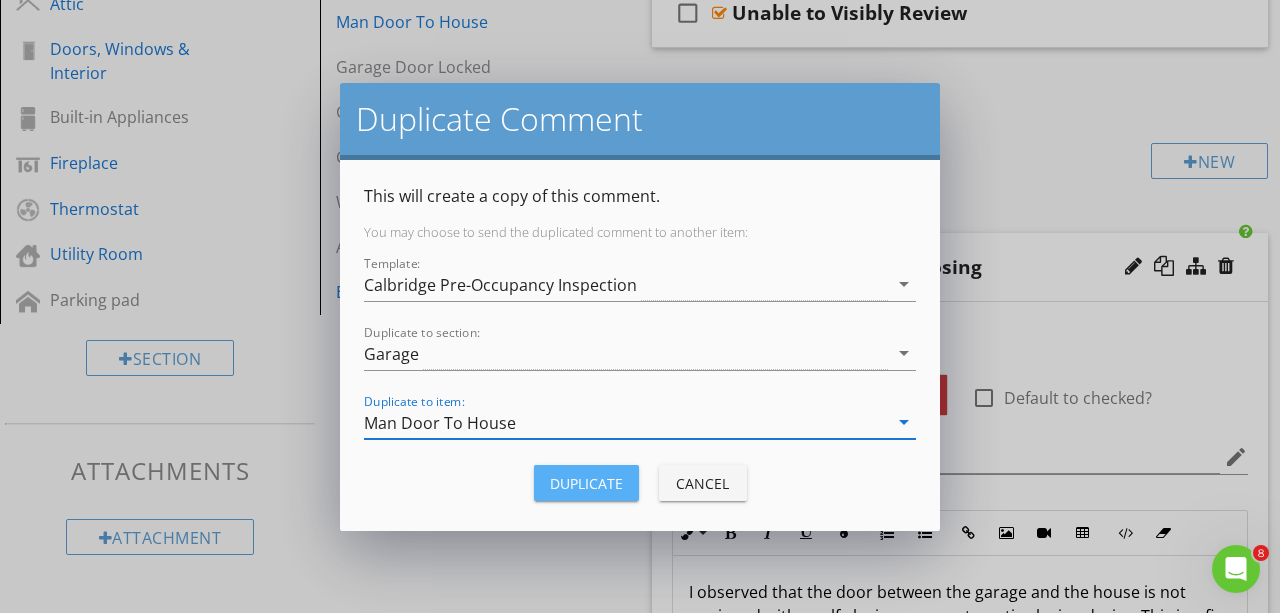 click on "Duplicate" at bounding box center (586, 483) 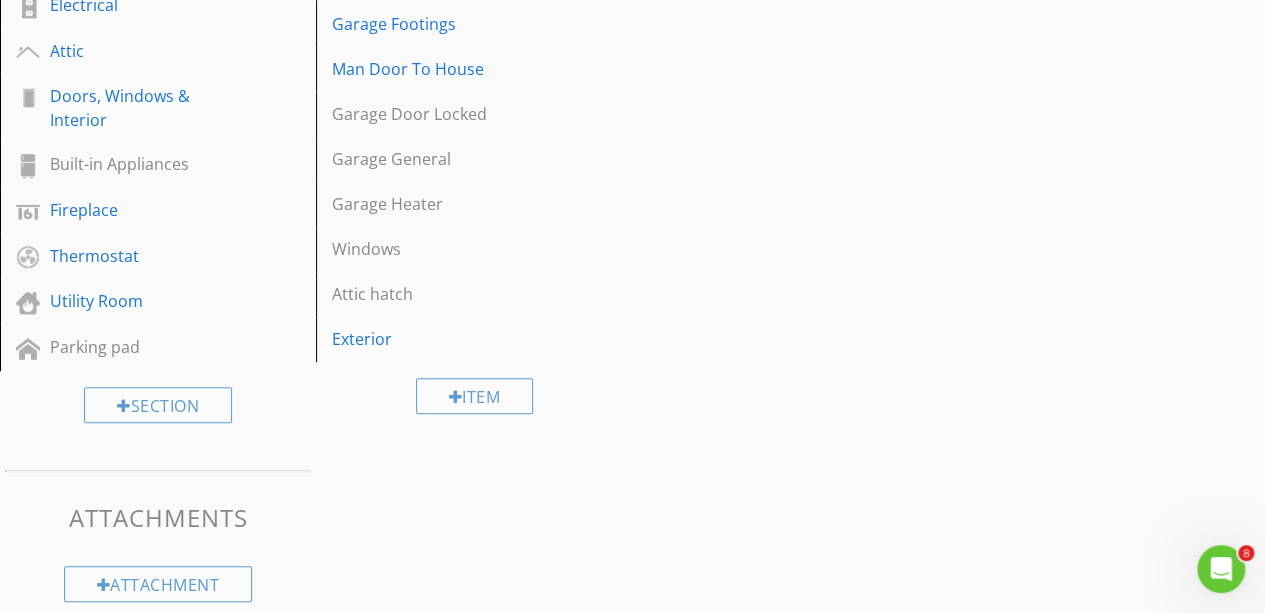 scroll, scrollTop: 708, scrollLeft: 0, axis: vertical 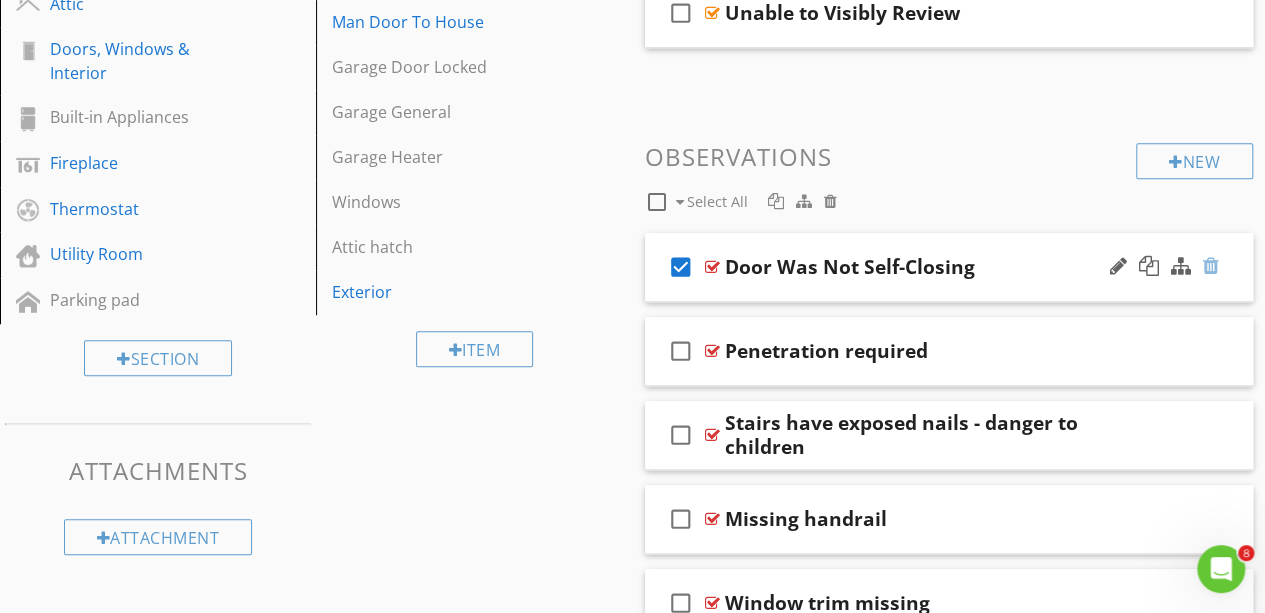 click at bounding box center [1211, 266] 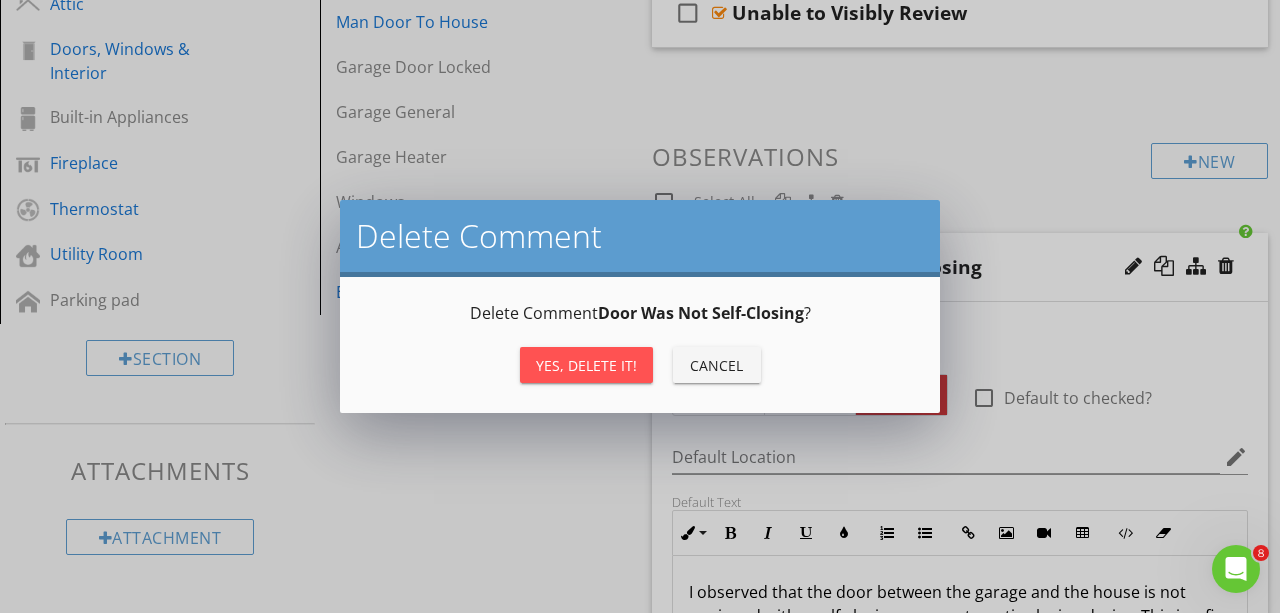 click on "Yes, Delete it!" at bounding box center [586, 365] 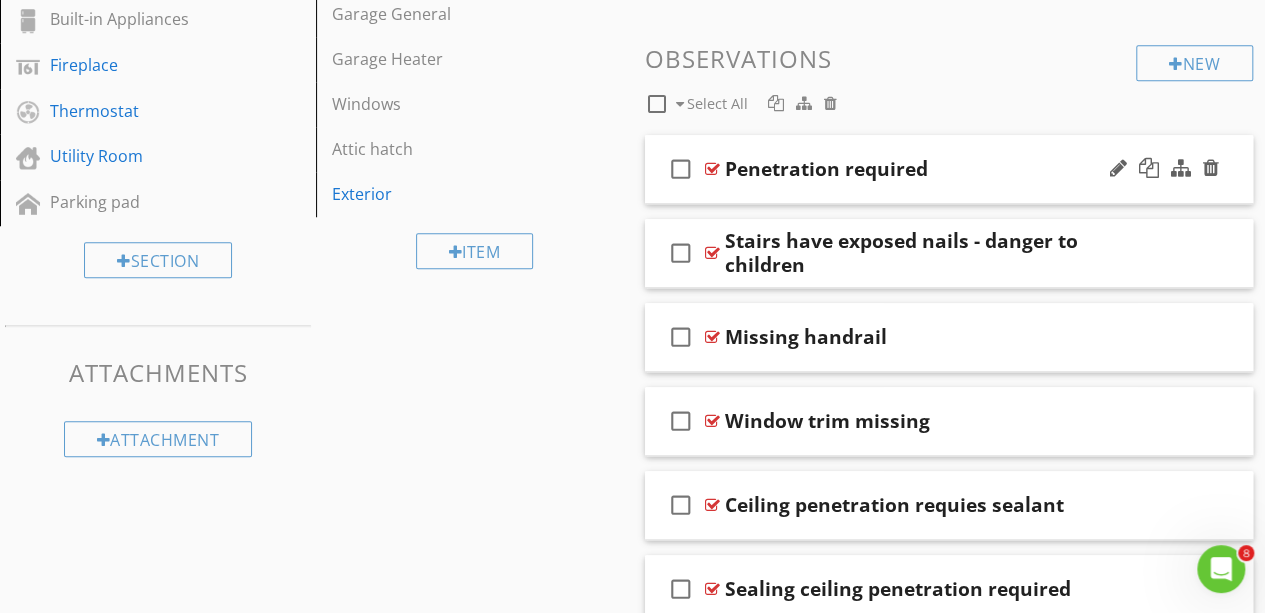 scroll, scrollTop: 807, scrollLeft: 0, axis: vertical 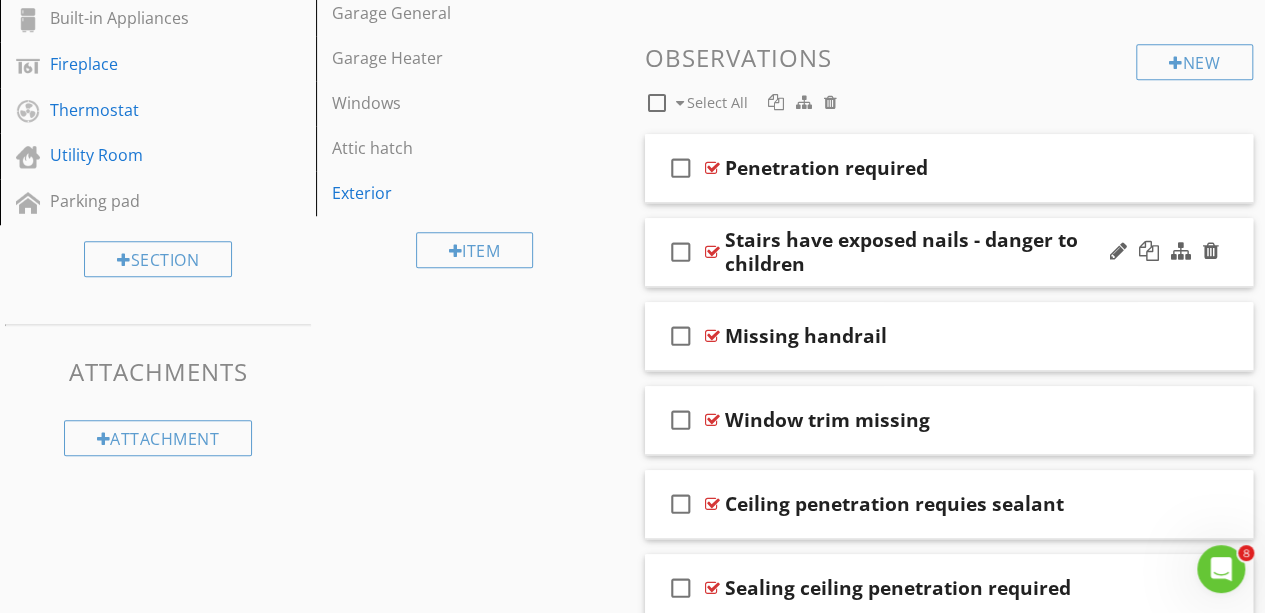 click at bounding box center (1164, 252) 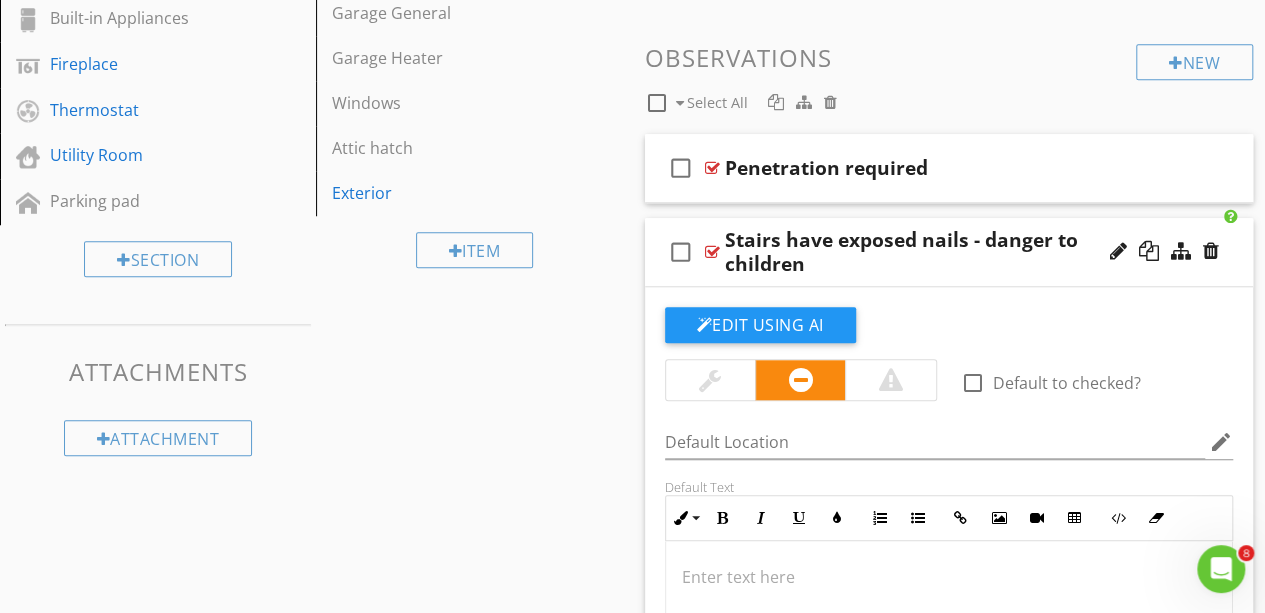 click on "Stairs have exposed nails - danger to children" at bounding box center [938, 252] 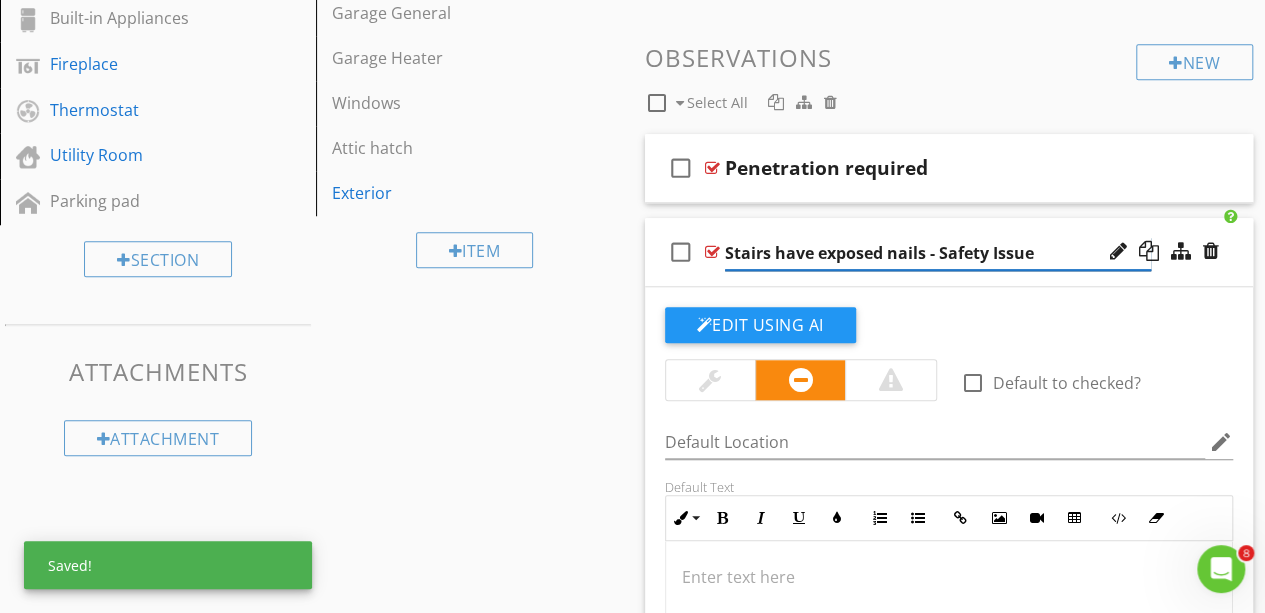 click on "Stairs have exposed nails - Safety Issue" at bounding box center [938, 253] 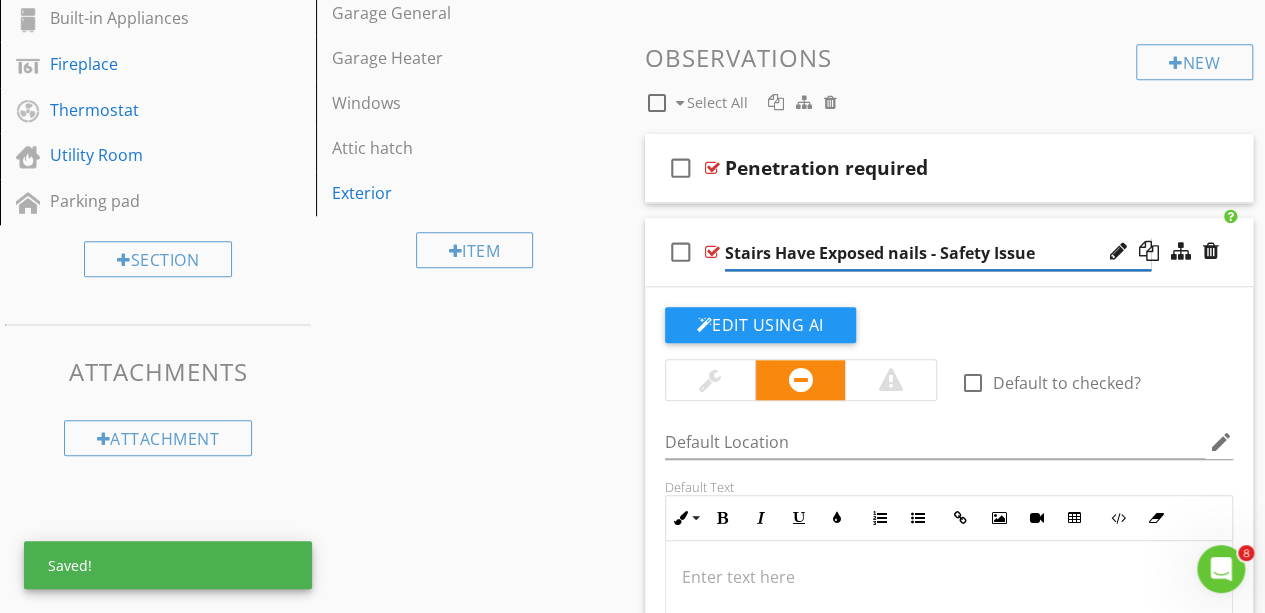 type on "Stairs Have Exposed Nails - Safety Issue" 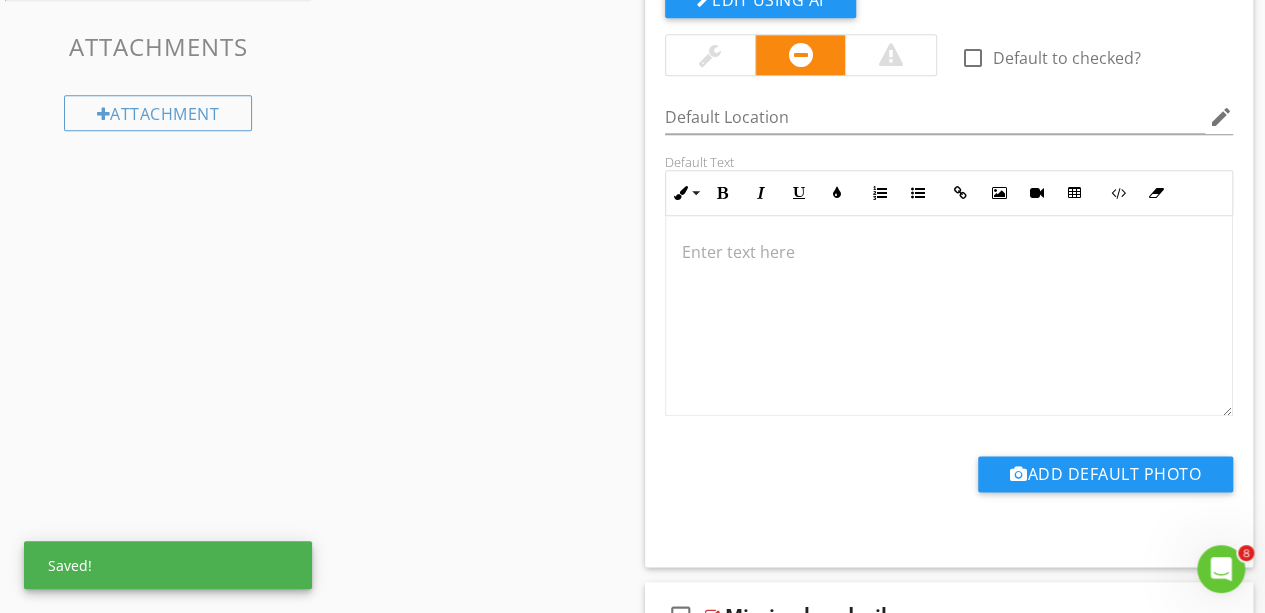 scroll, scrollTop: 1136, scrollLeft: 0, axis: vertical 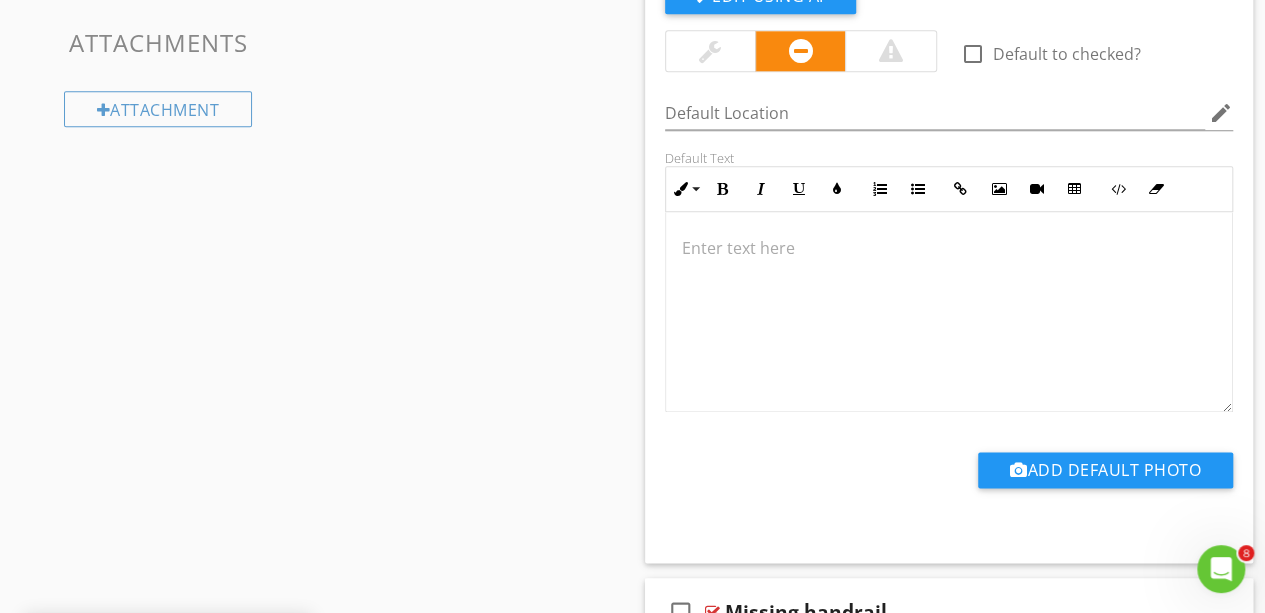 click on "Sections
Dweller's Comments           Inspection Details           Exterior           Roof           Garage           Unfinished Basement            Plumbing           Electrical           Attic           Doors, Windows & Interior           Built-in Appliances           Fireplace           Thermostat            Utility Room           Parking pad
Section
Attachments
Attachment
Items
Garage Floor           Garage Overhead Door           Garage Overhead Door Opener           Electrical in Garage           Ceiling, Walls & Firewalls in Garage           Cosmetic           Exterior Keypad           Garage Footings           Man Door To House           Garage Door Locked           Garage General           Garage Heater            Windows           Attic hatch           Exterior
Item
Comments
New" at bounding box center [632, 34] 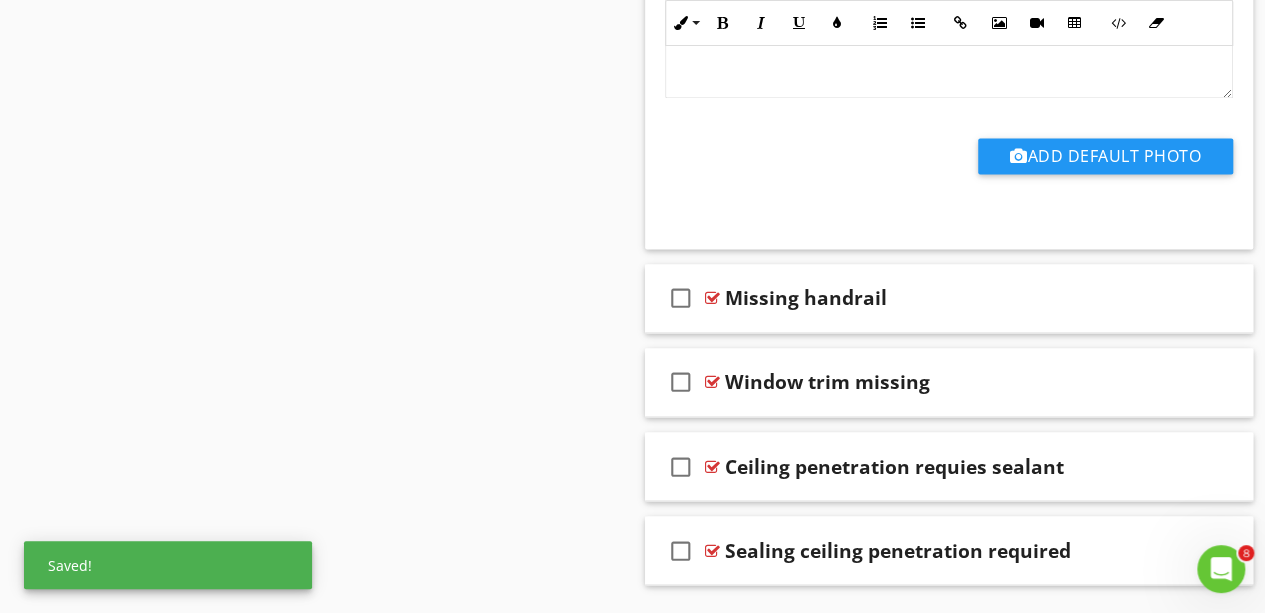 scroll, scrollTop: 1456, scrollLeft: 0, axis: vertical 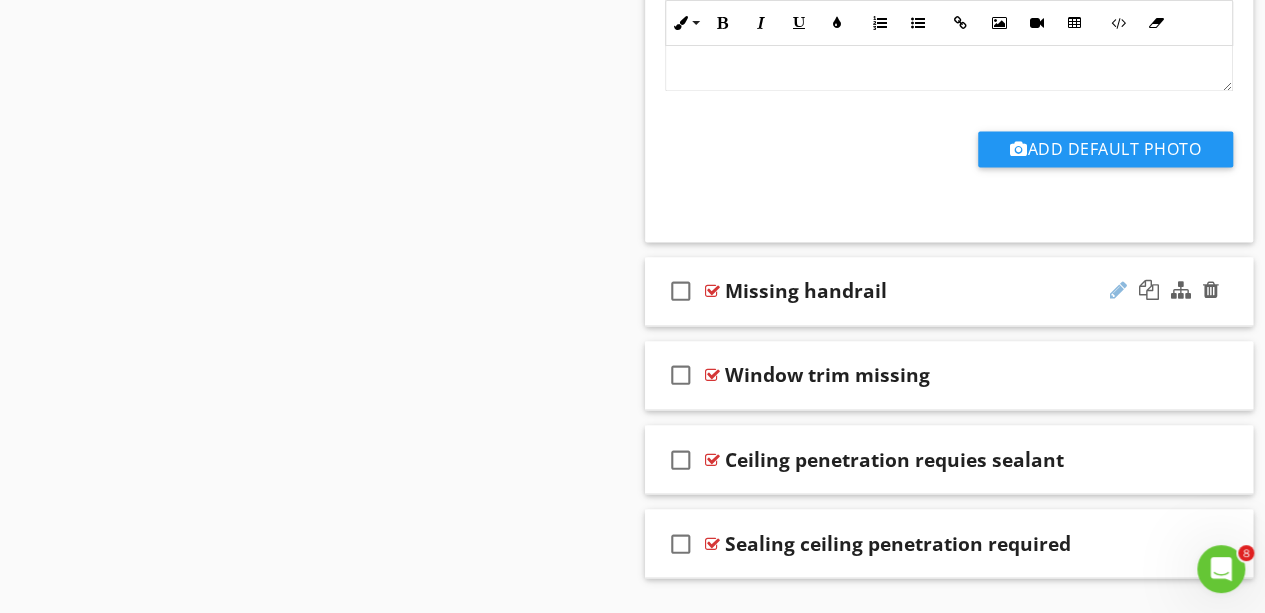 click at bounding box center [1118, 290] 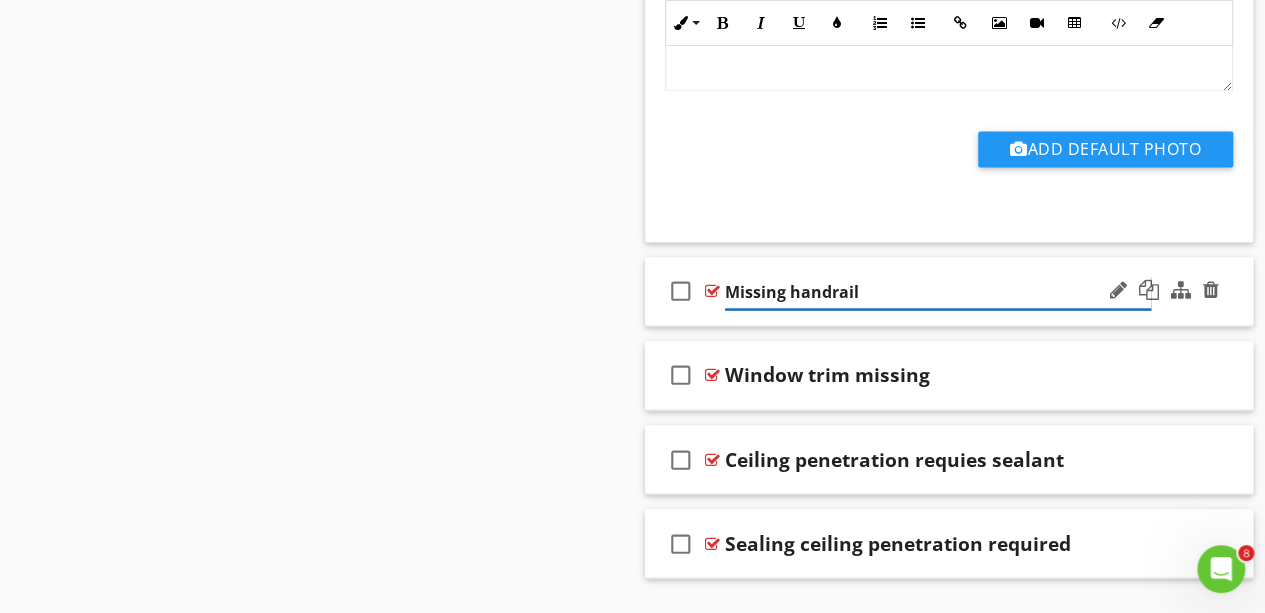 click on "Missing handrail" at bounding box center [938, 292] 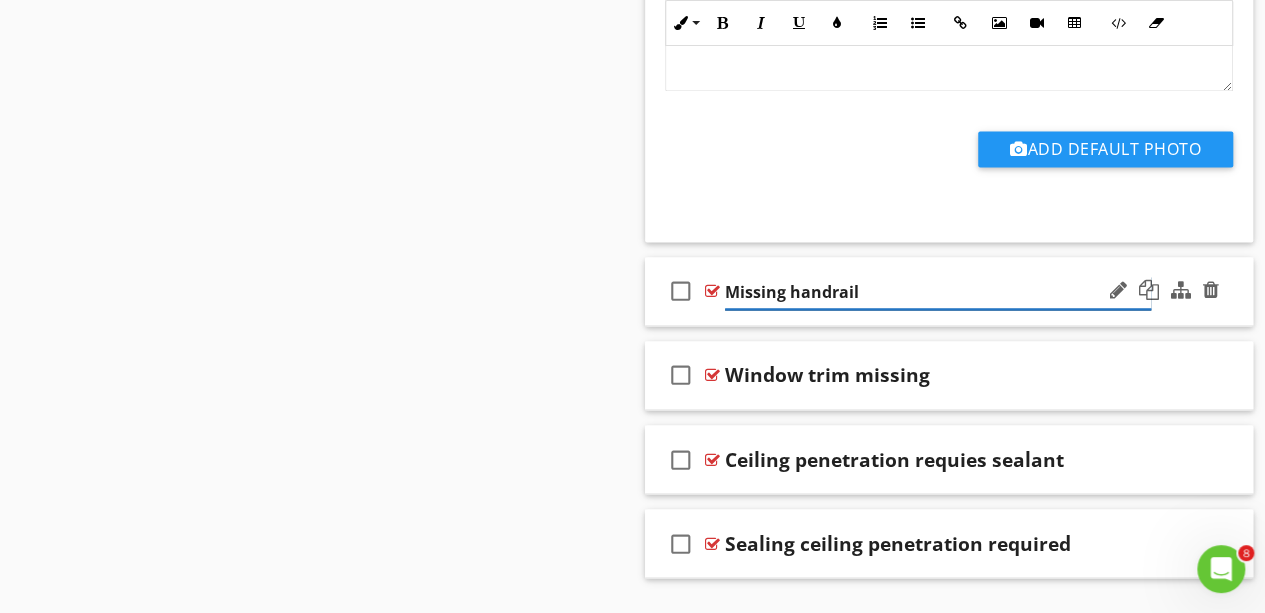 type on "Missing Handrail" 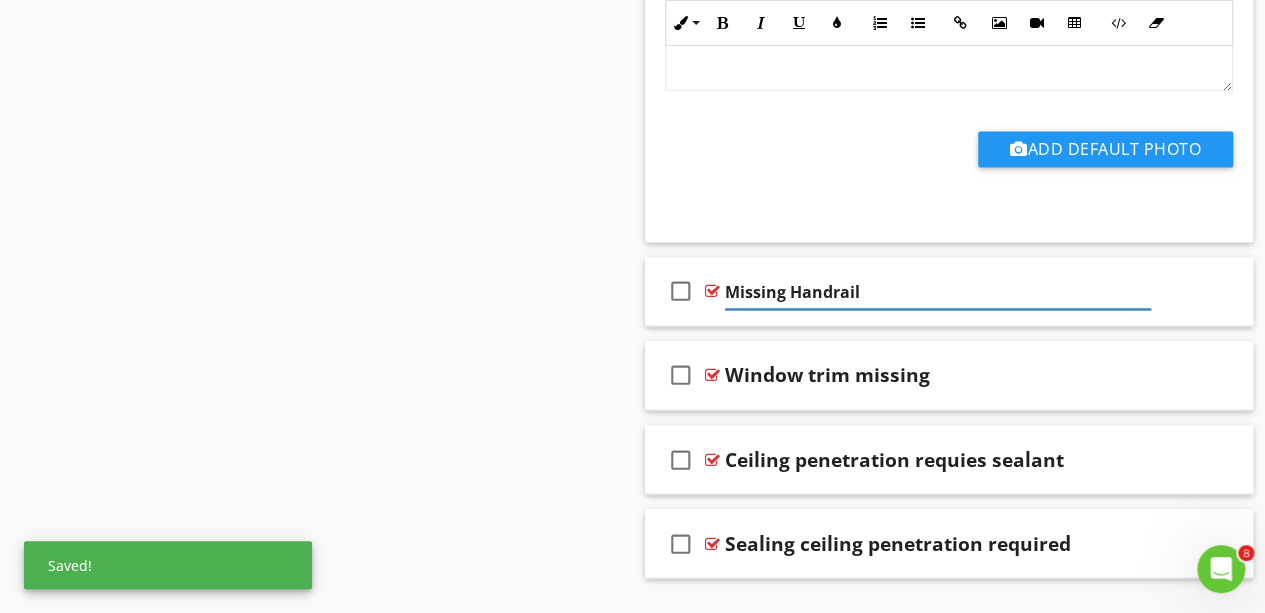 click on "Sections
Dweller's Comments           Inspection Details           Exterior           Roof           Garage           Unfinished Basement            Plumbing           Electrical           Attic           Doors, Windows & Interior           Built-in Appliances           Fireplace           Thermostat            Utility Room           Parking pad
Section
Attachments
Attachment
Items
Garage Floor           Garage Overhead Door           Garage Overhead Door Opener           Electrical in Garage           Ceiling, Walls & Firewalls in Garage           Cosmetic           Exterior Keypad           Garage Footings           Man Door To House           Garage Door Locked           Garage General           Garage Heater            Windows           Attic hatch           Exterior
Item
Comments
New" at bounding box center [632, -287] 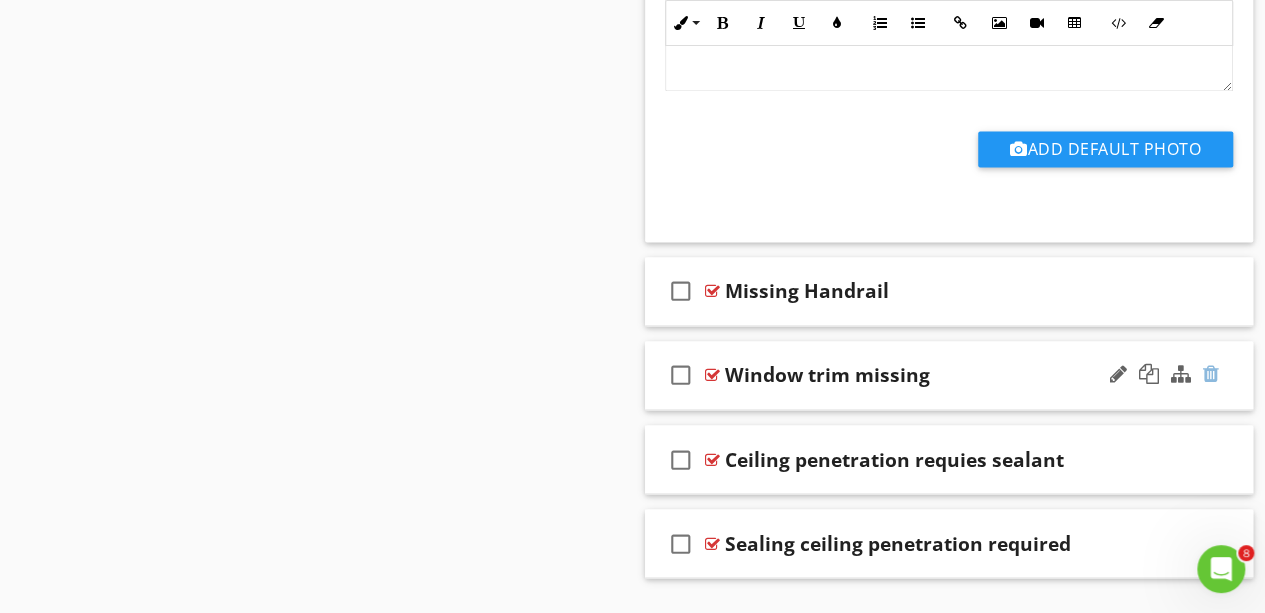 click at bounding box center (1211, 374) 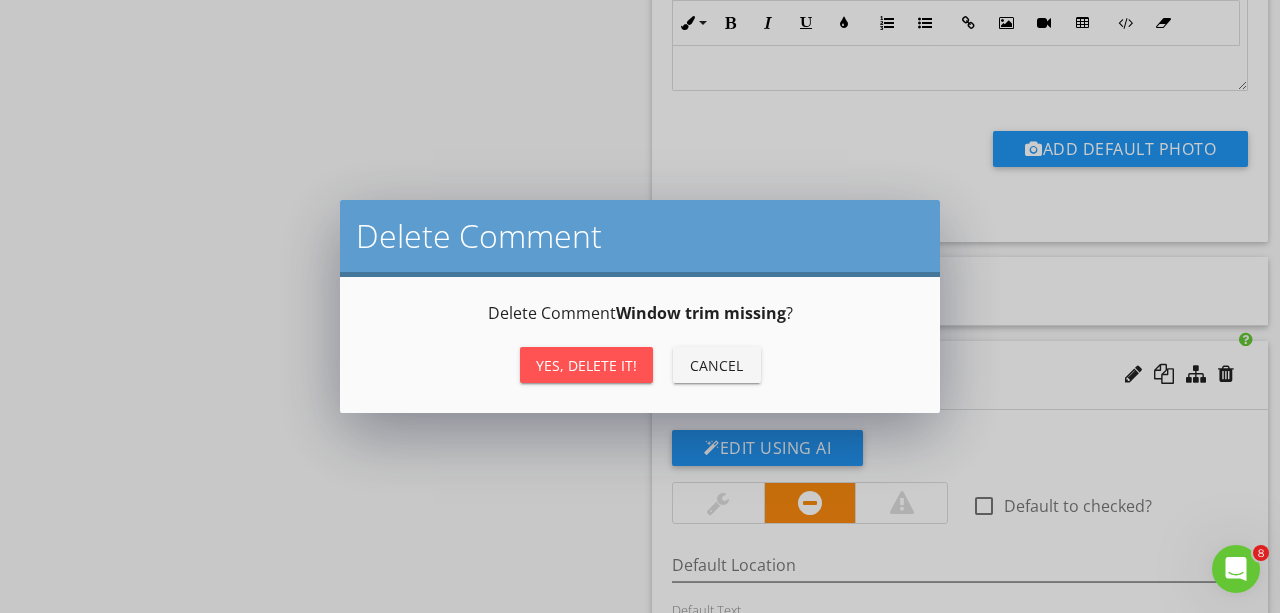 click on "Yes, Delete it!" at bounding box center [586, 365] 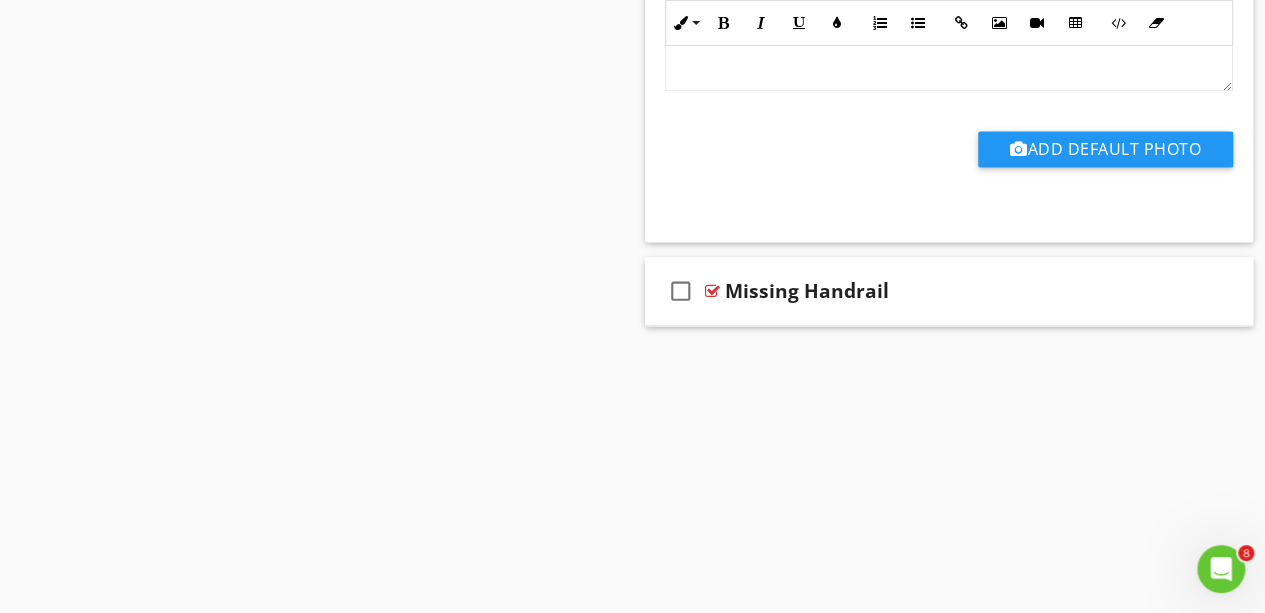 scroll, scrollTop: 1416, scrollLeft: 0, axis: vertical 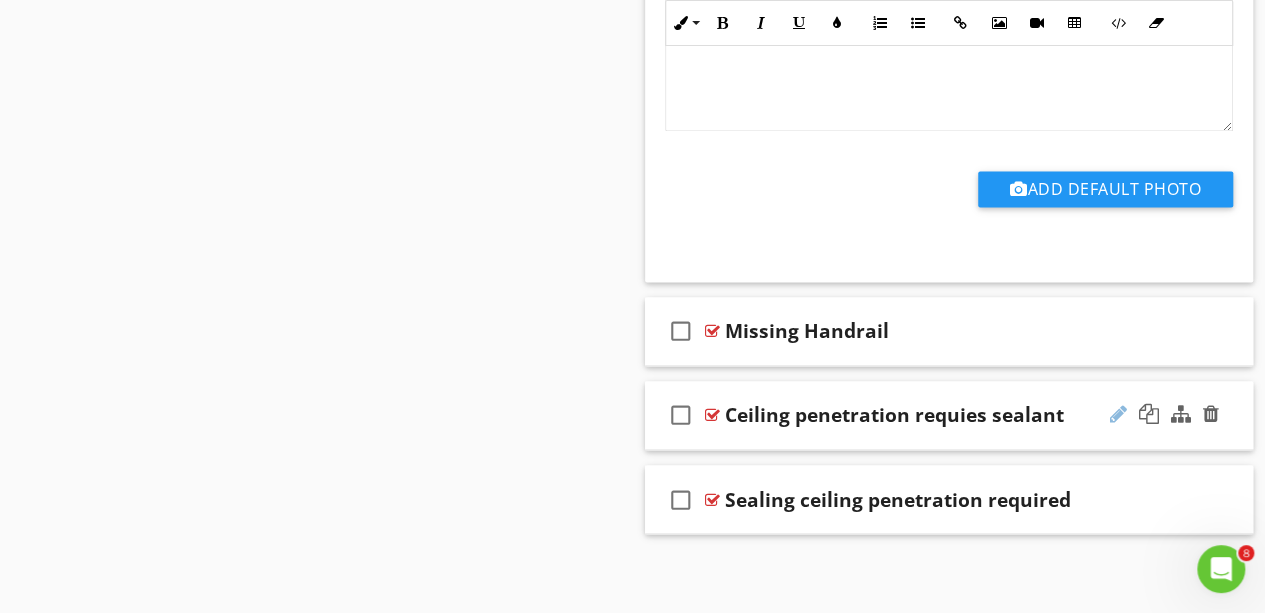 click at bounding box center [1118, 414] 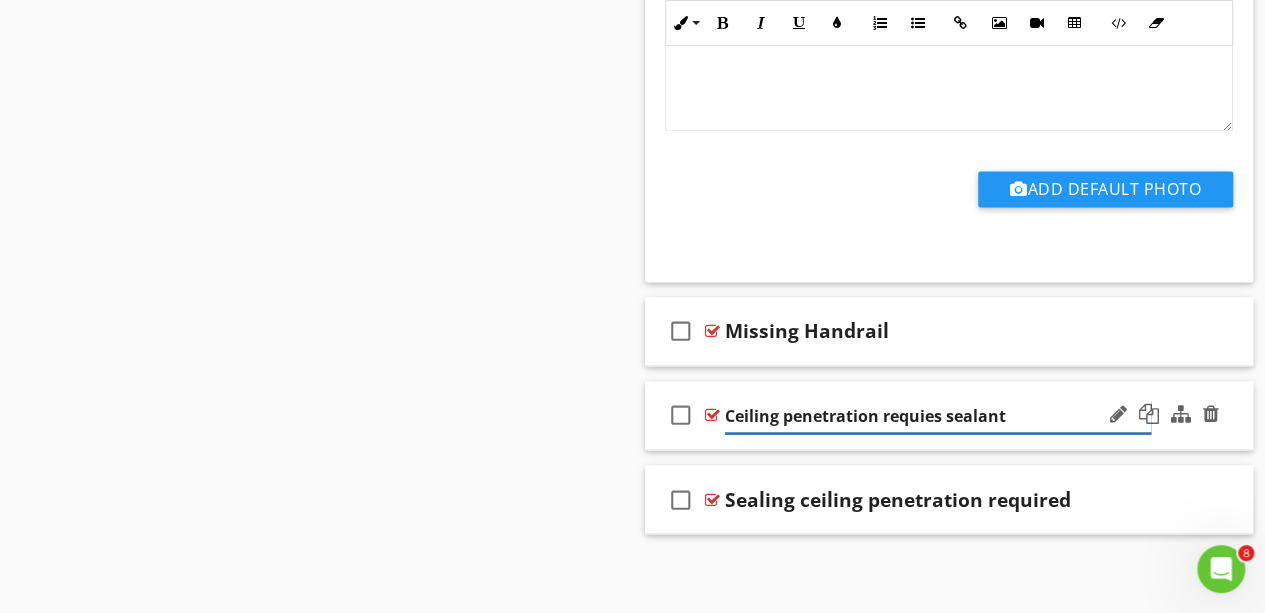 click on "Ceiling penetration requies sealant" at bounding box center [938, 416] 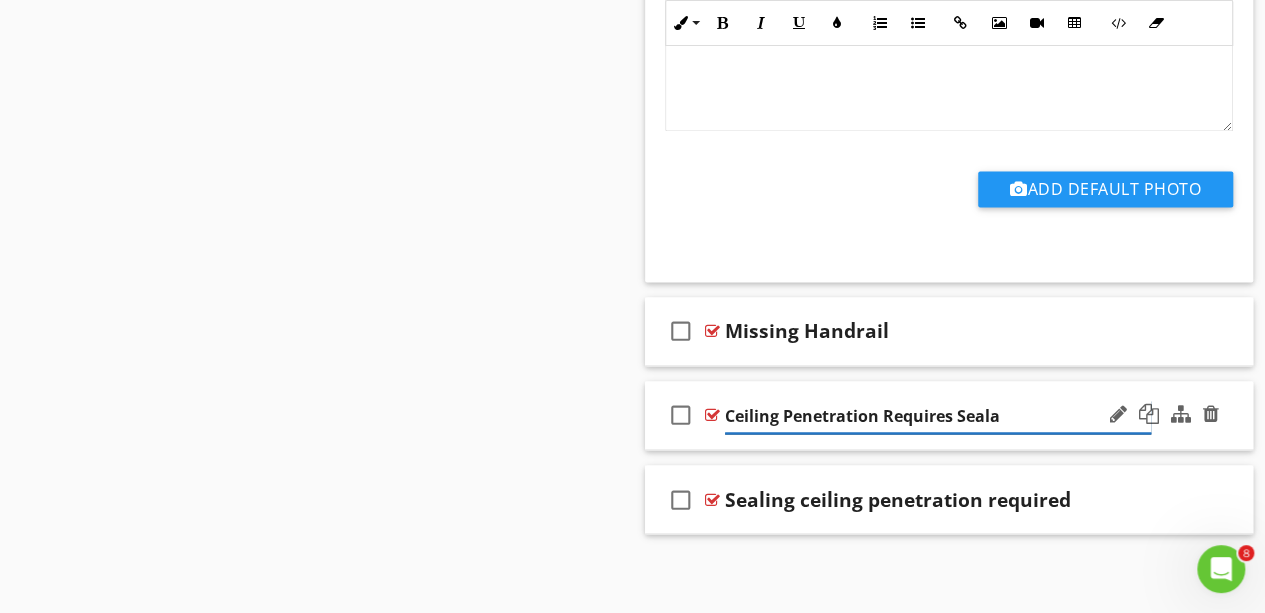 type on "Ceiling Penetration Requires Seal" 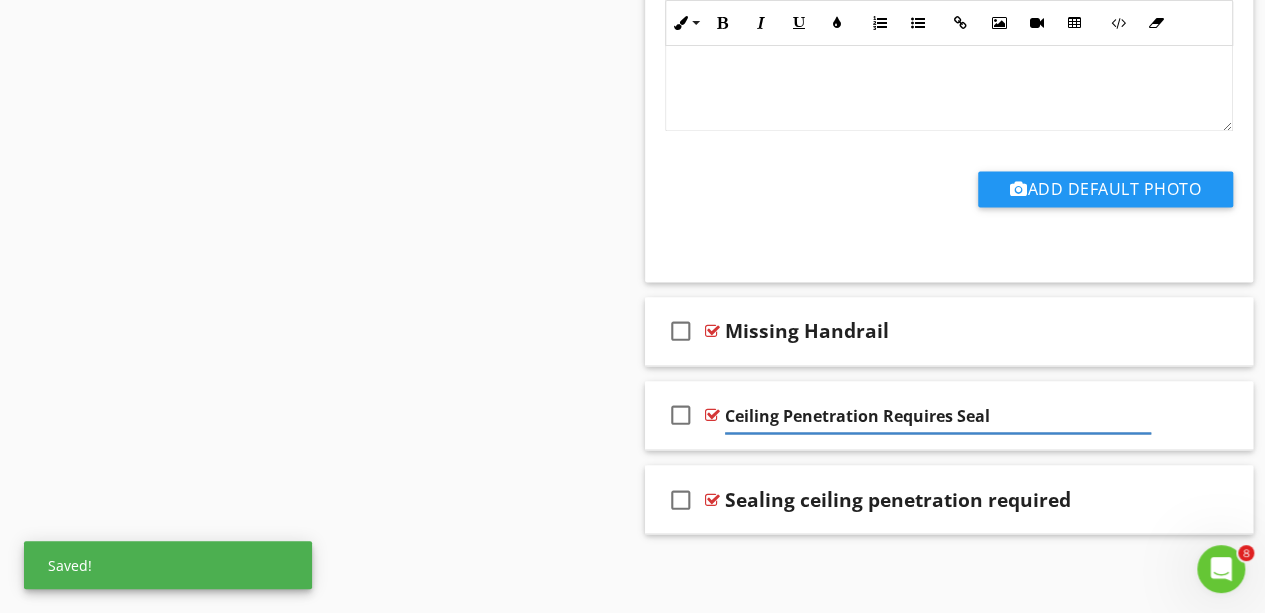 click on "Sections
Dweller's Comments           Inspection Details           Exterior           Roof           Garage           Unfinished Basement            Plumbing           Electrical           Attic           Doors, Windows & Interior           Built-in Appliances           Fireplace           Thermostat            Utility Room           Parking pad
Section
Attachments
Attachment
Items
Garage Floor           Garage Overhead Door           Garage Overhead Door Opener           Electrical in Garage           Ceiling, Walls & Firewalls in Garage           Cosmetic           Exterior Keypad           Garage Footings           Man Door To House           Garage Door Locked           Garage General           Garage Heater            Windows           Attic hatch           Exterior
Item
Comments
New" at bounding box center [632, -289] 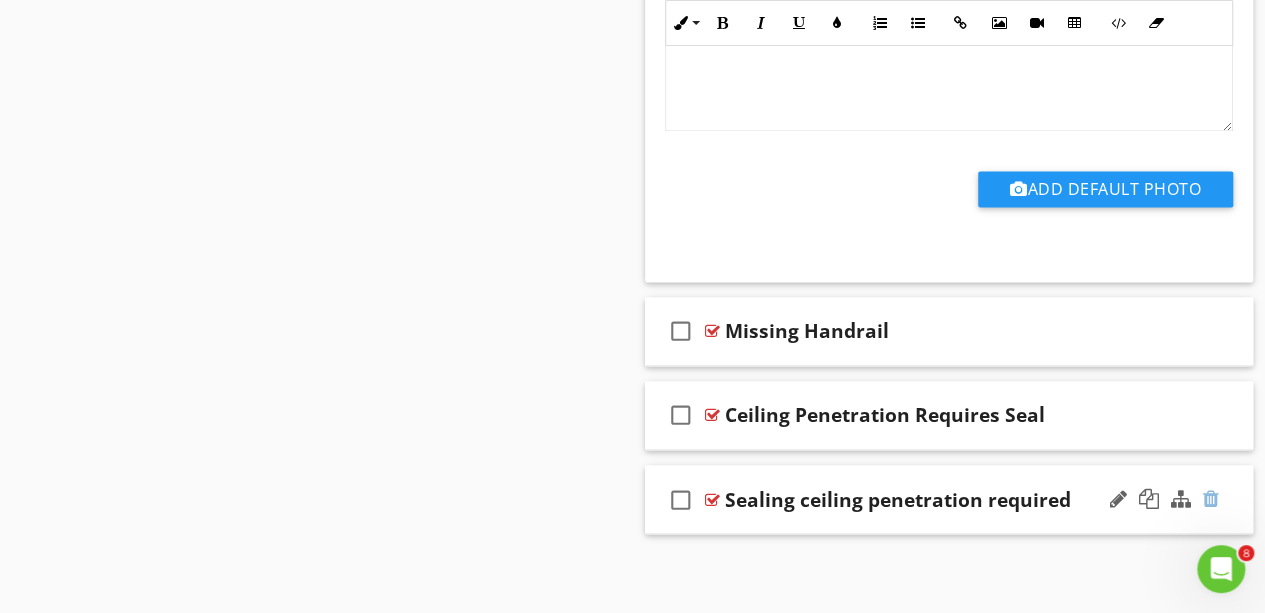 click at bounding box center (1211, 498) 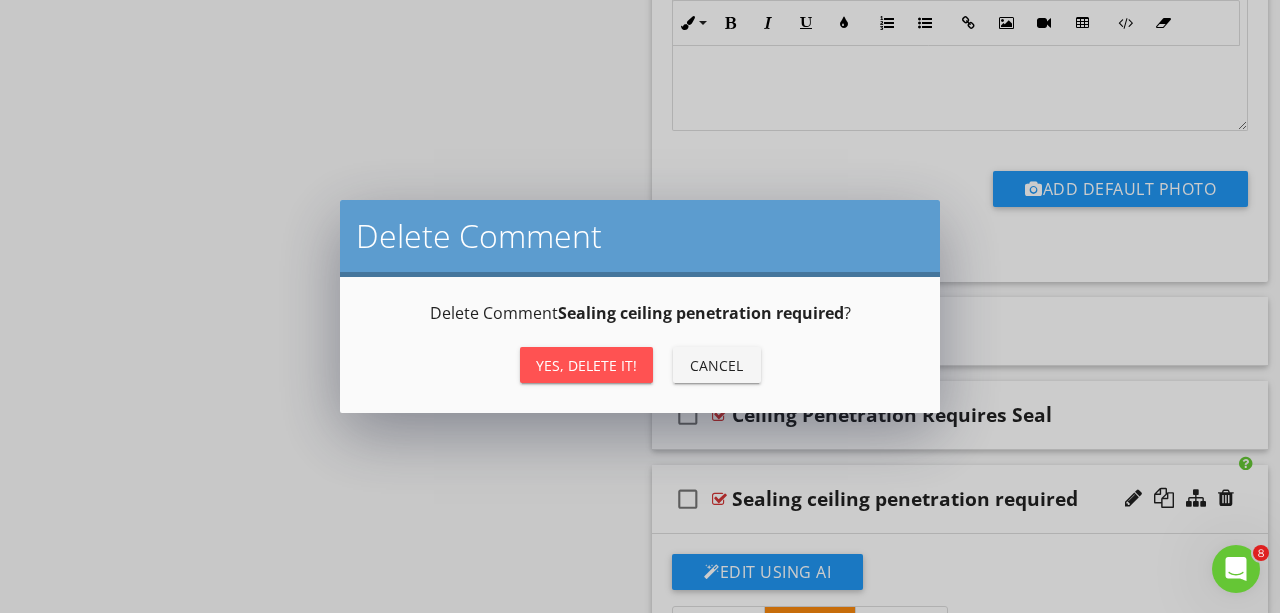 click on "Yes, Delete it!" at bounding box center [586, 365] 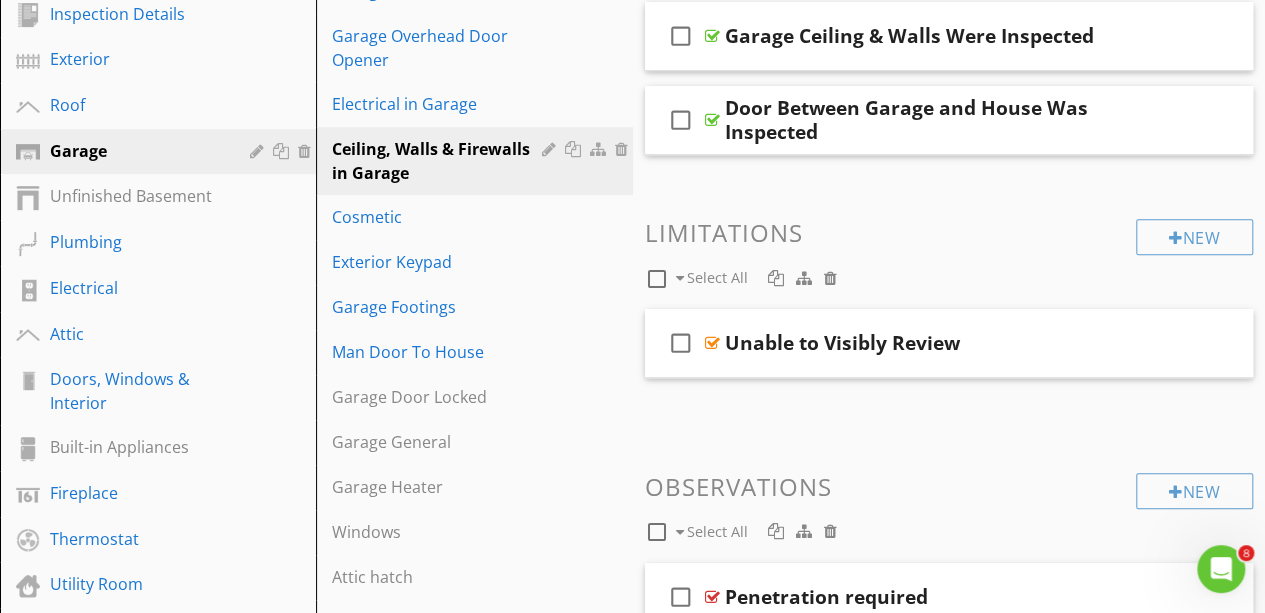 scroll, scrollTop: 384, scrollLeft: 0, axis: vertical 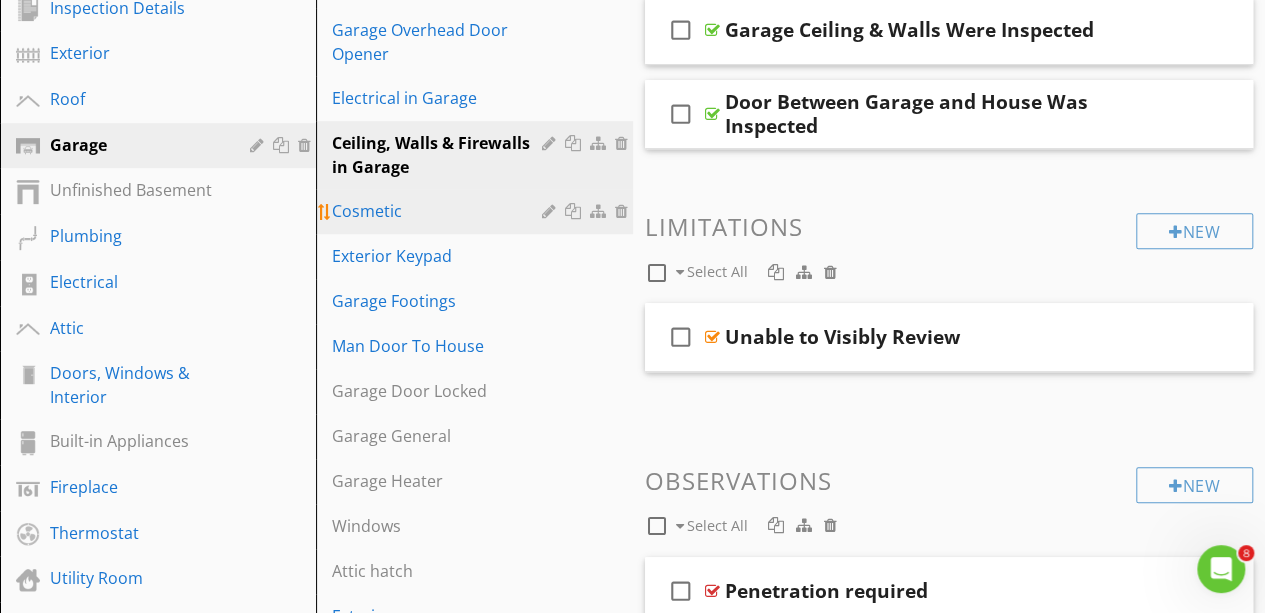 click on "Cosmetic" at bounding box center (439, 211) 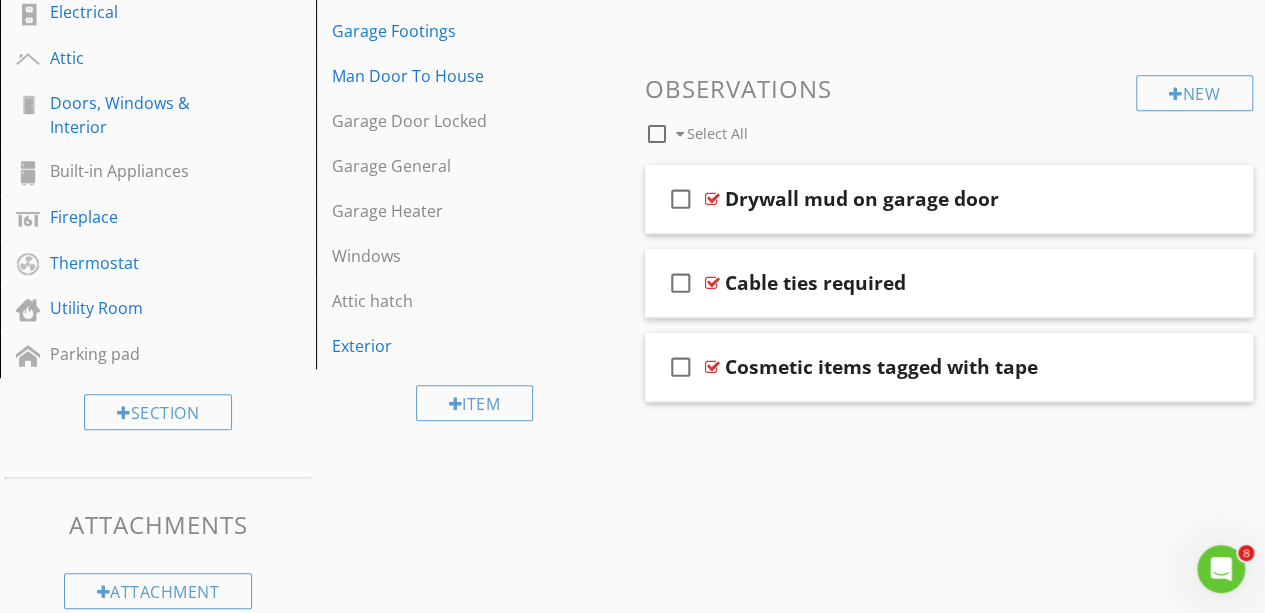 scroll, scrollTop: 661, scrollLeft: 0, axis: vertical 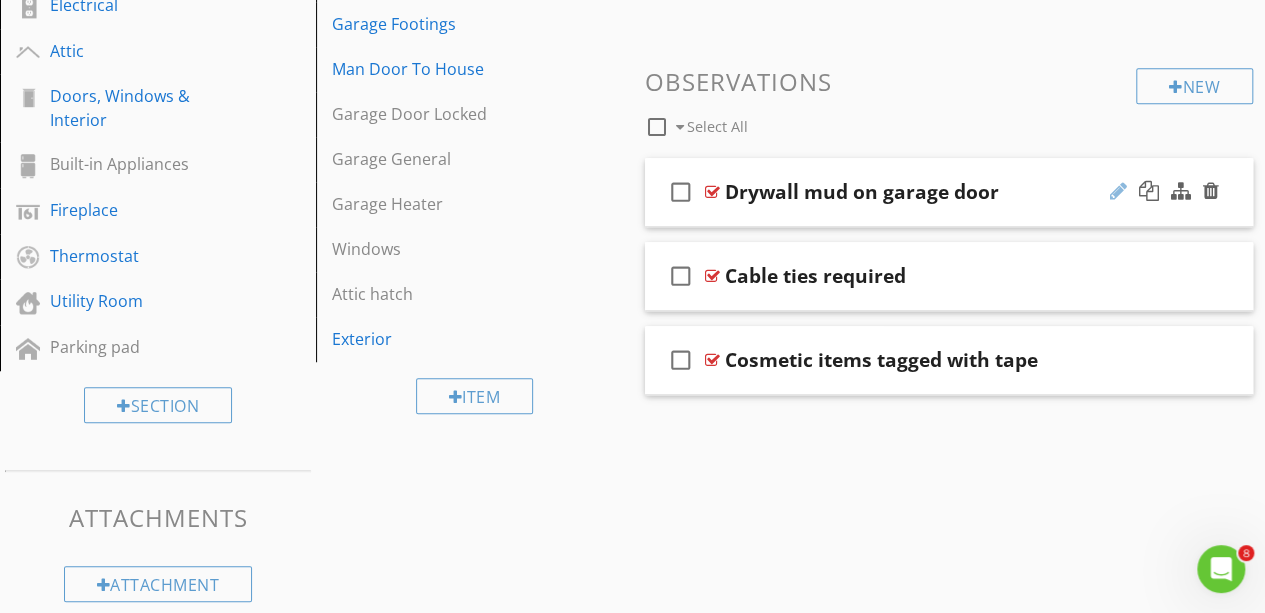 click at bounding box center (1118, 191) 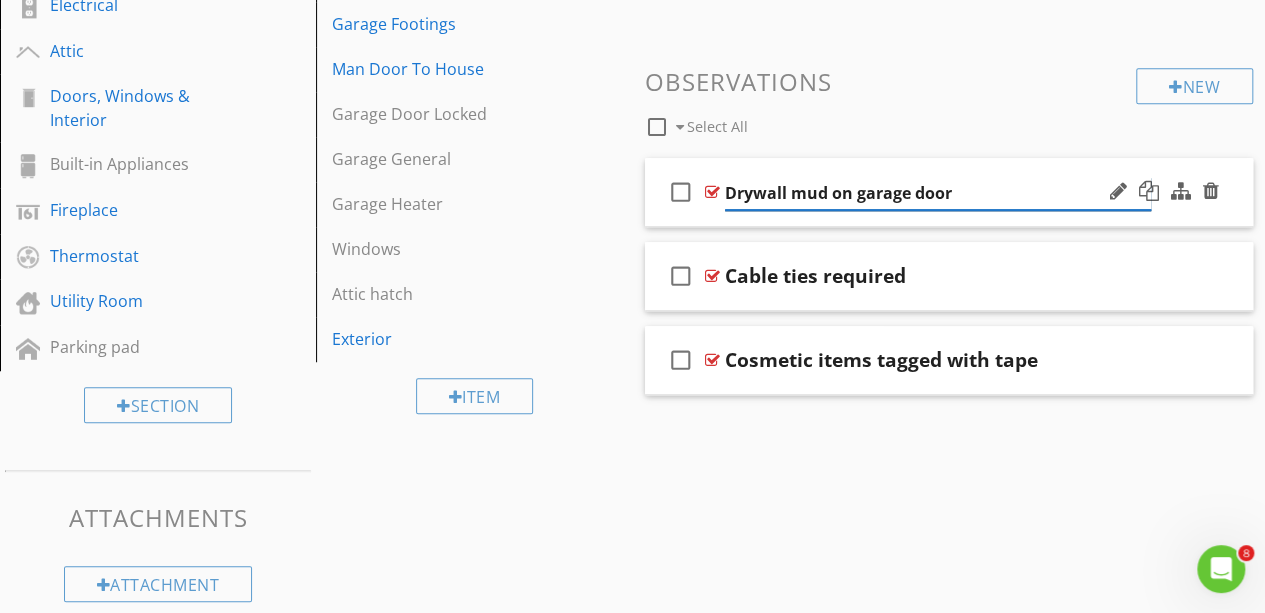 click on "Drywall mud on garage door" at bounding box center (938, 193) 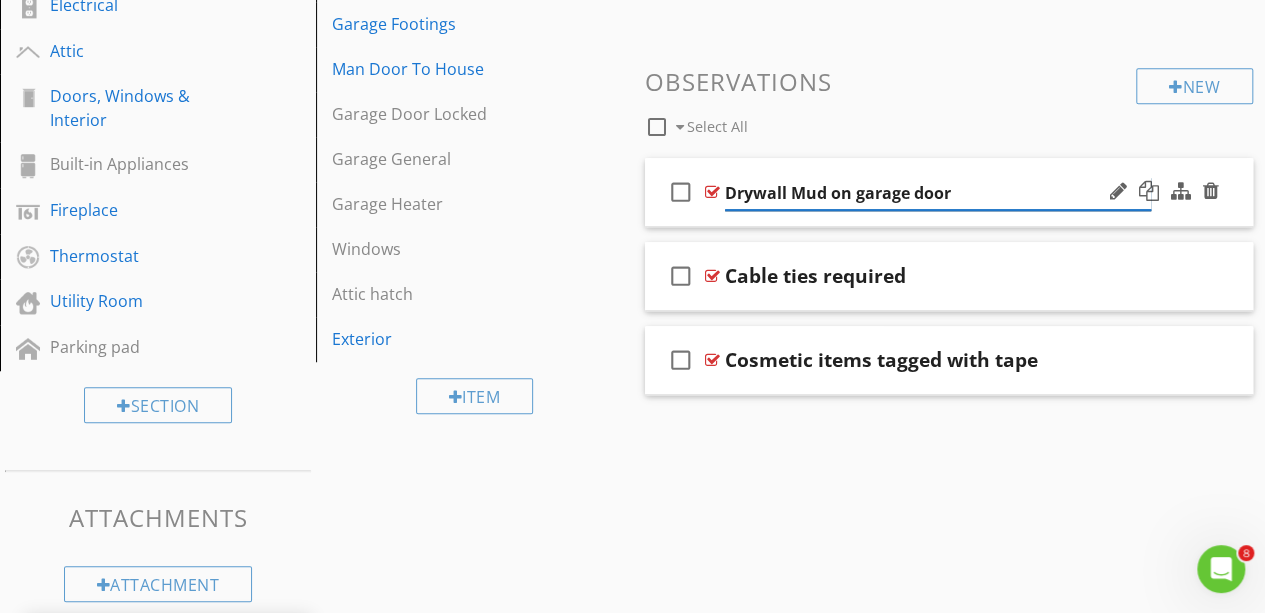 click on "Drywall Mud on garage door" at bounding box center (938, 193) 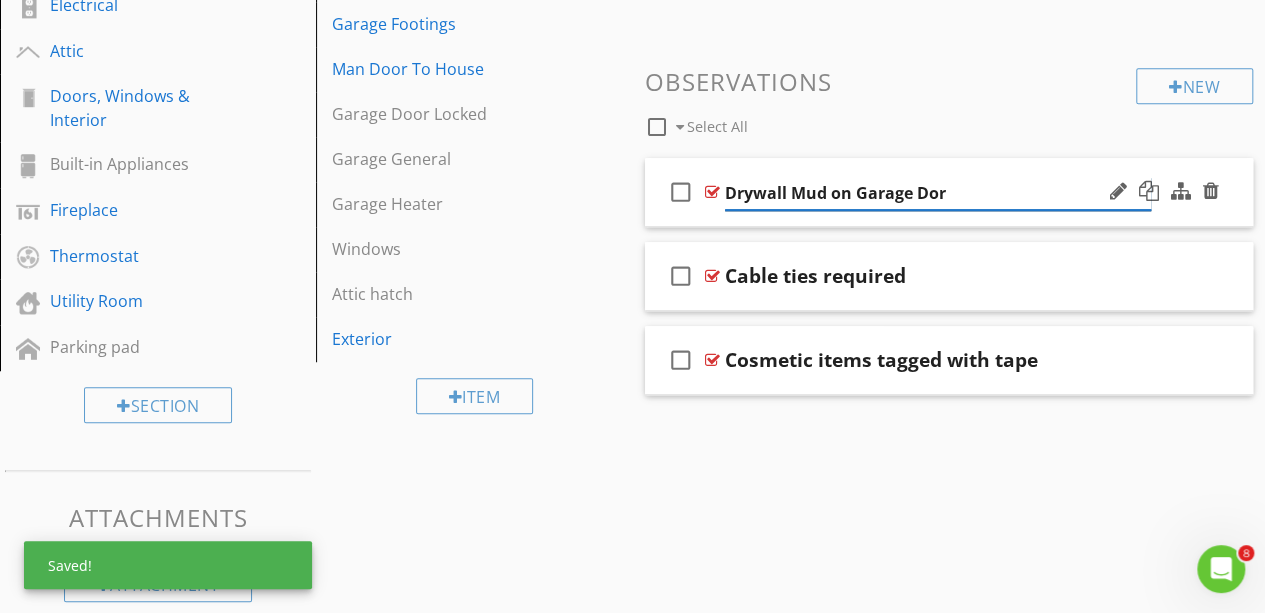 type on "Drywall Mud on Garage Door" 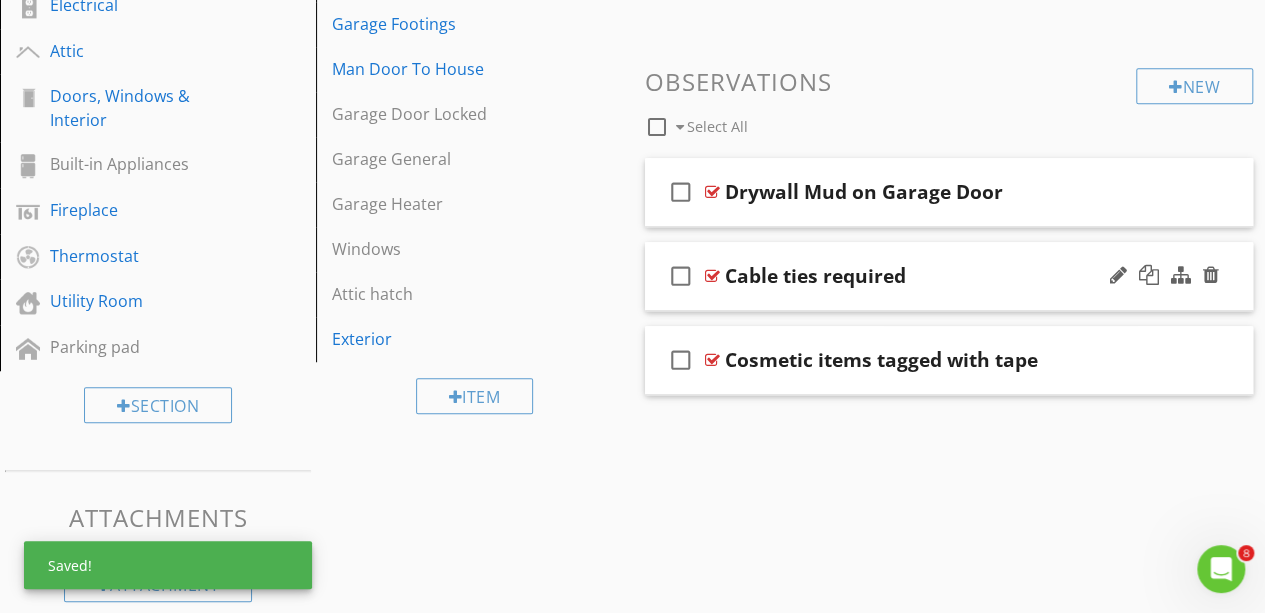 click at bounding box center (1164, 276) 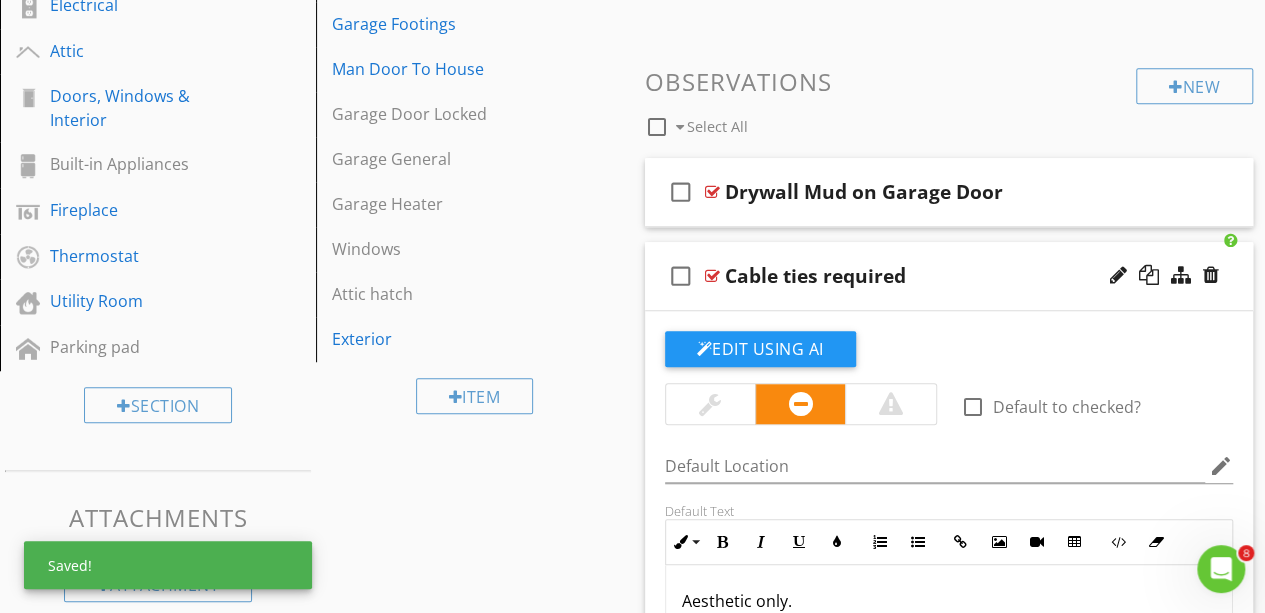 click on "Cable ties required" at bounding box center (938, 276) 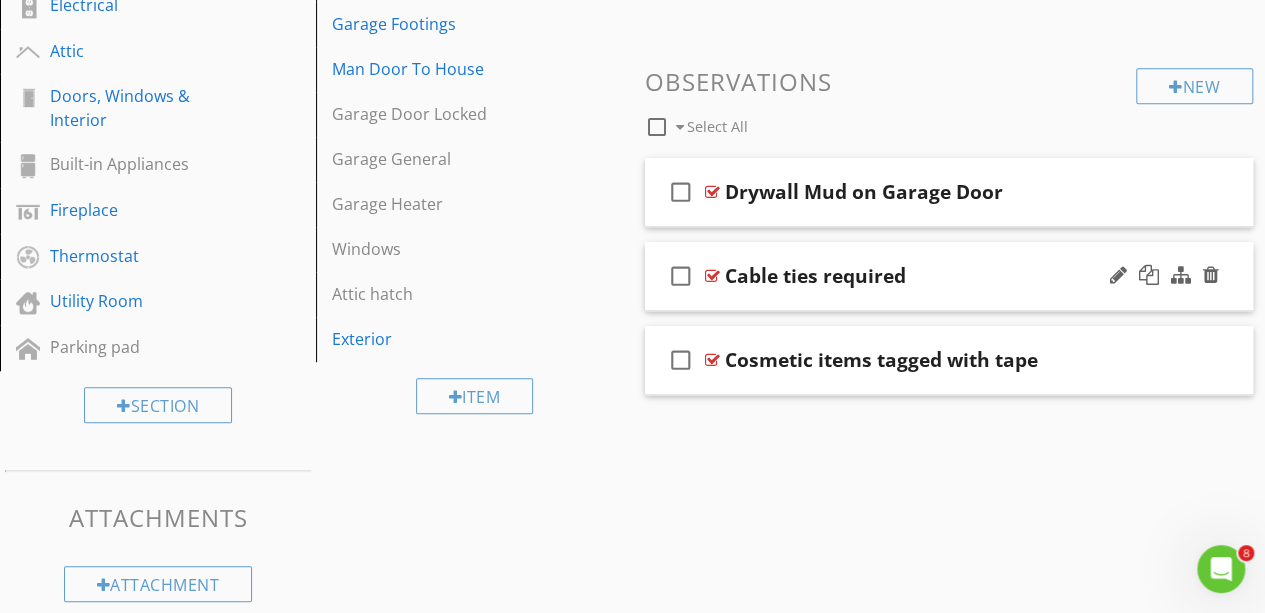 click on "Cable ties required" at bounding box center [815, 276] 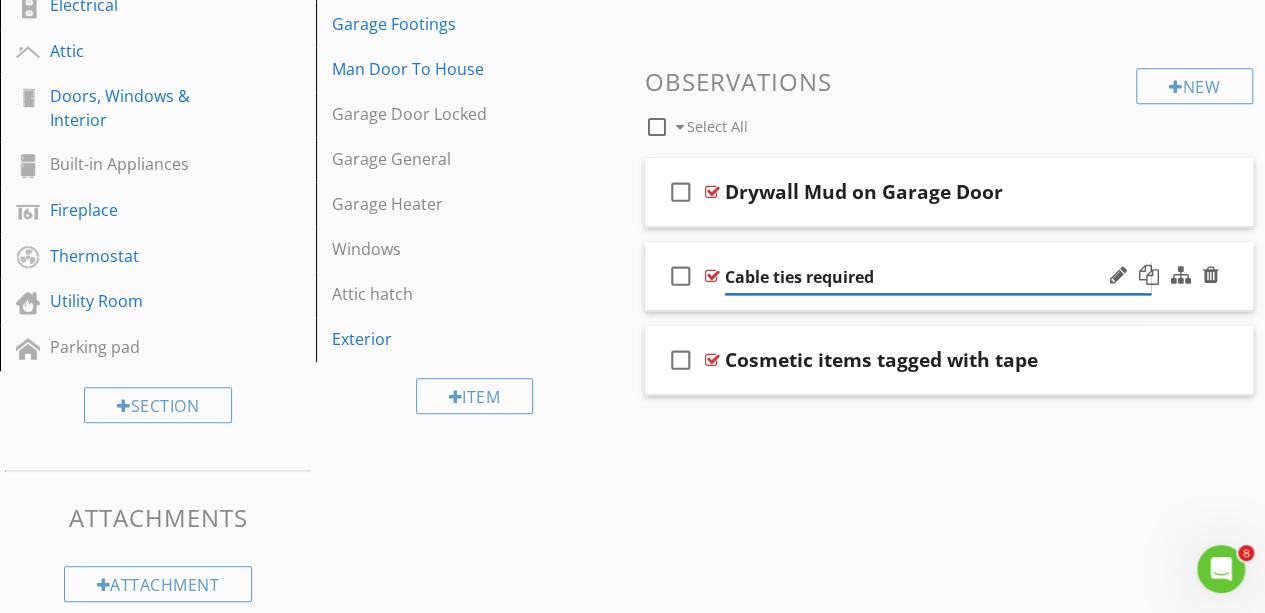 drag, startPoint x: 885, startPoint y: 278, endPoint x: 835, endPoint y: 270, distance: 50.635956 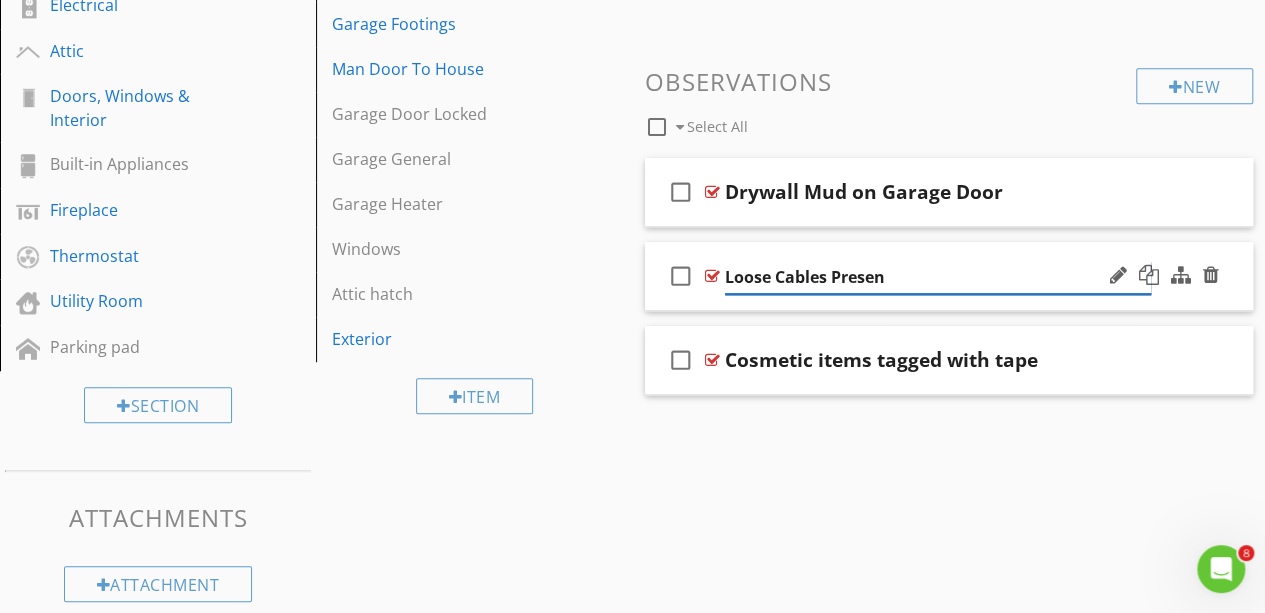 type on "Loose Cables Present" 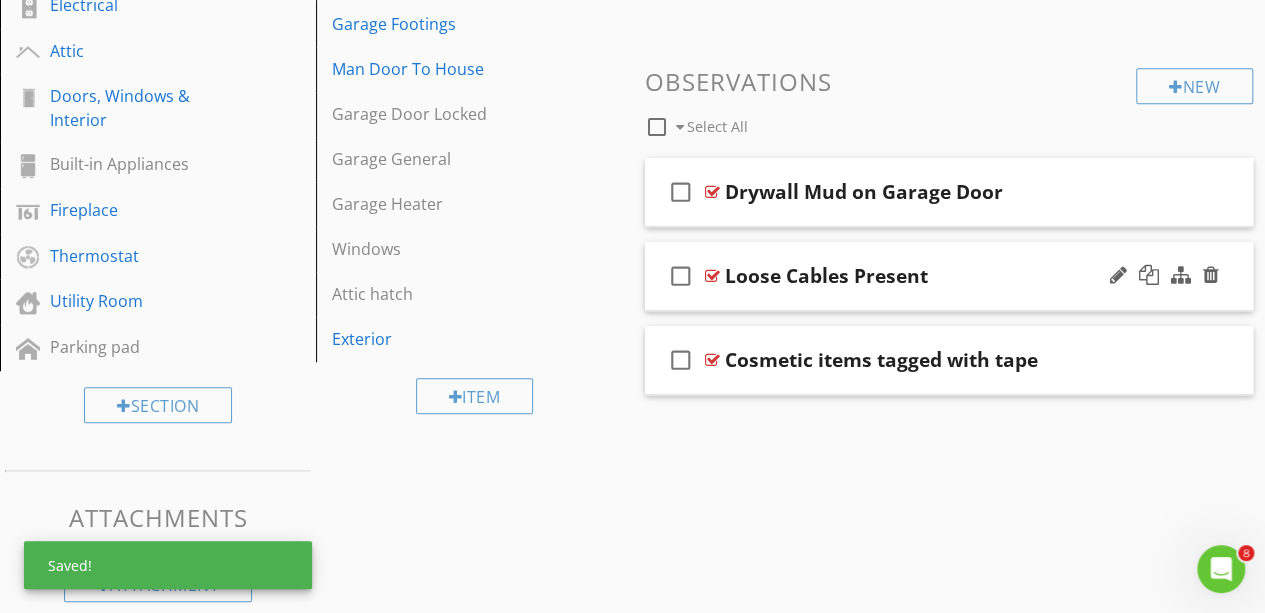 click on "check_box_outline_blank" at bounding box center (681, 276) 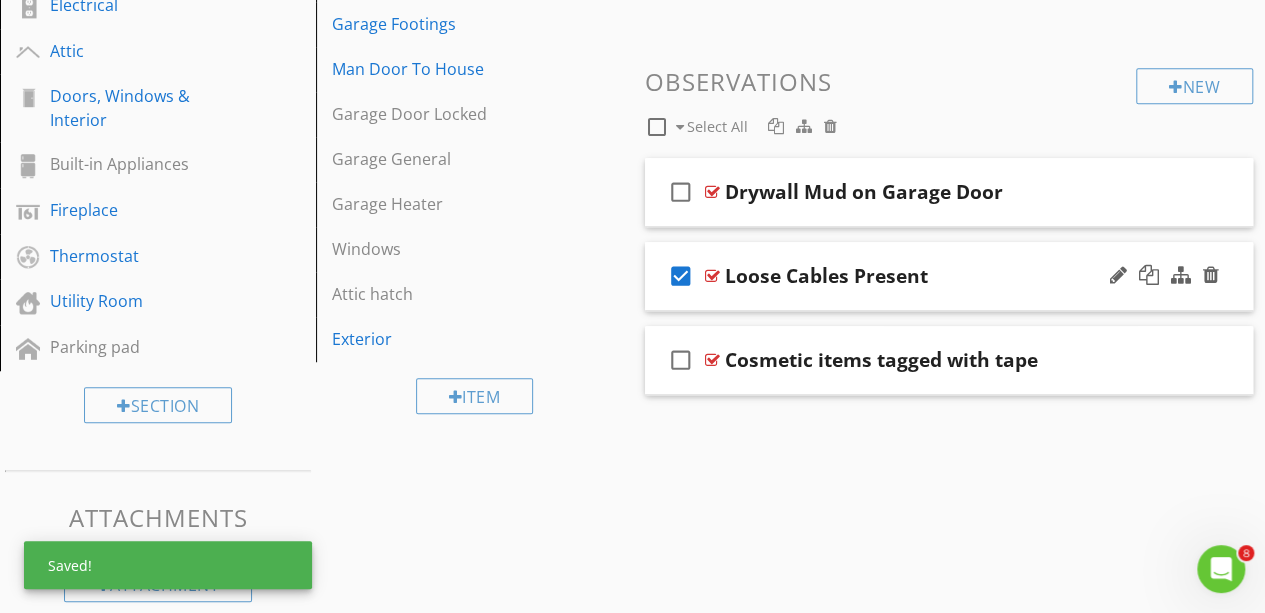 click on "check_box
Loose Cables Present" at bounding box center [949, 276] 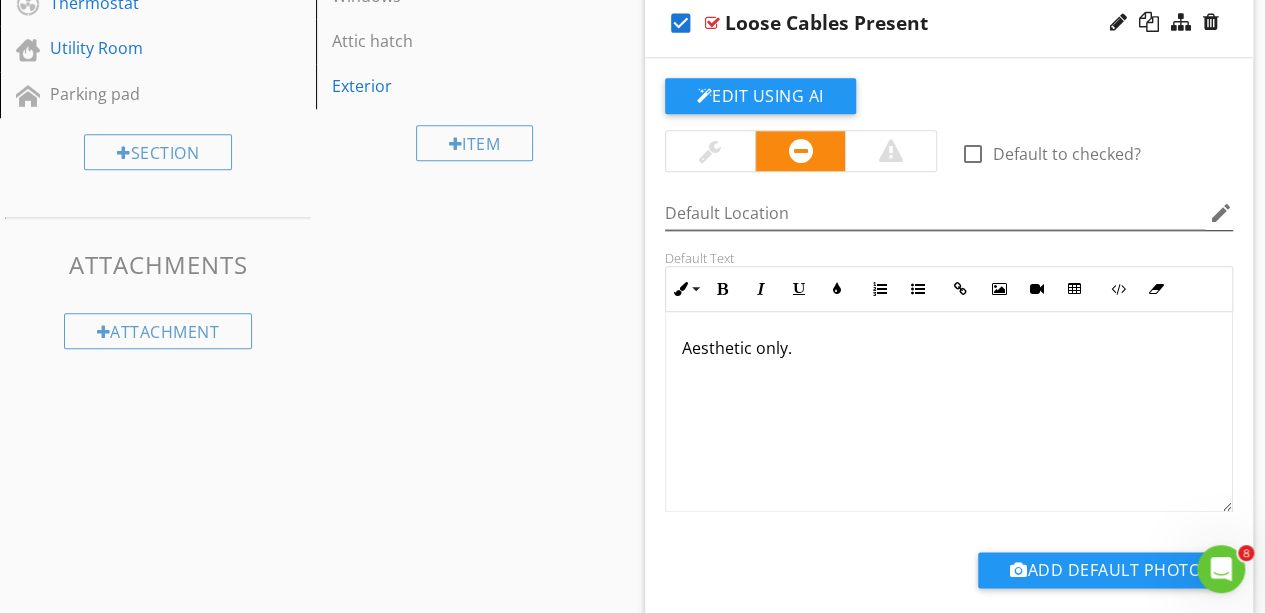 scroll, scrollTop: 915, scrollLeft: 0, axis: vertical 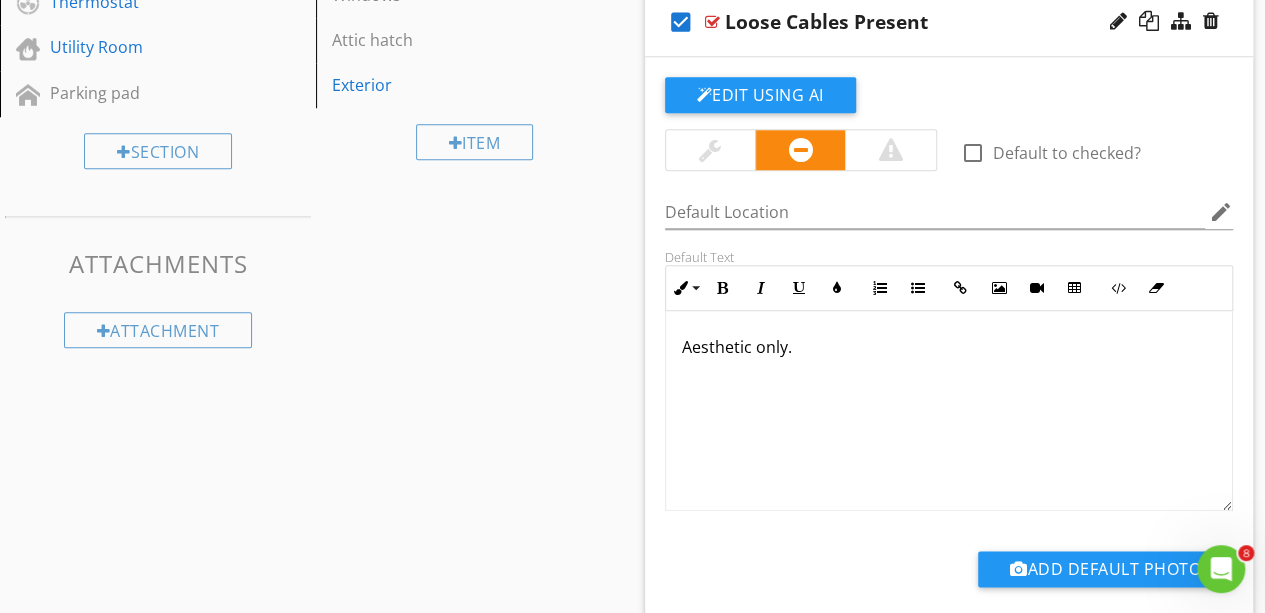 click on "Aesthetic only." at bounding box center (949, 411) 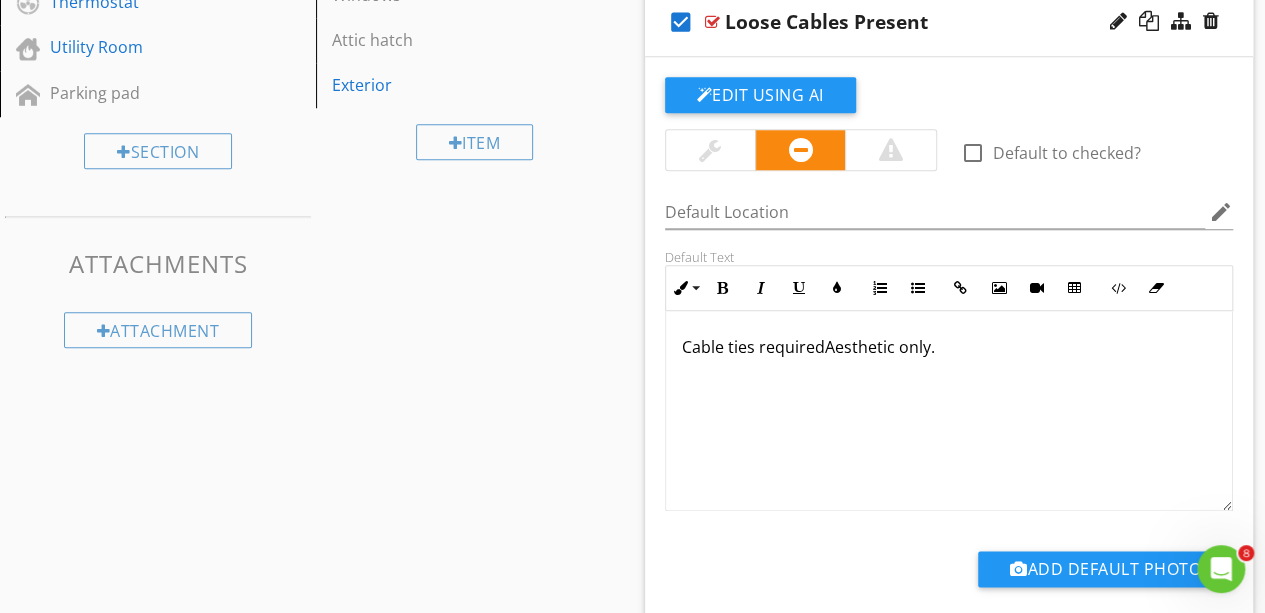 type 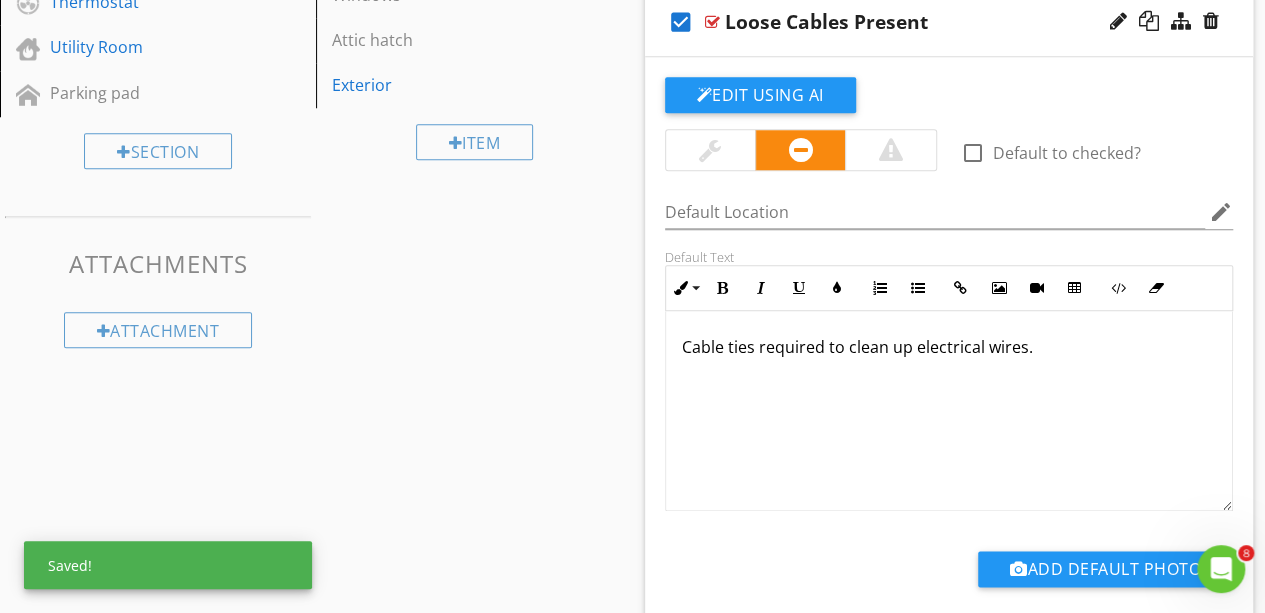 click on "Sections
Dweller's Comments           Inspection Details           Exterior           Roof           Garage           Unfinished Basement            Plumbing           Electrical           Attic           Doors, Windows & Interior           Built-in Appliances           Fireplace           Thermostat            Utility Room           Parking pad
Section
Attachments
Attachment
Items
Garage Floor           Garage Overhead Door           Garage Overhead Door Opener           Electrical in Garage           Ceiling, Walls & Firewalls in Garage           Cosmetic           Exterior Keypad           Garage Footings           Man Door To House           Garage Door Locked           Garage General           Garage Heater            Windows           Attic hatch           Exterior
Item
Comments
New" at bounding box center (632, 68) 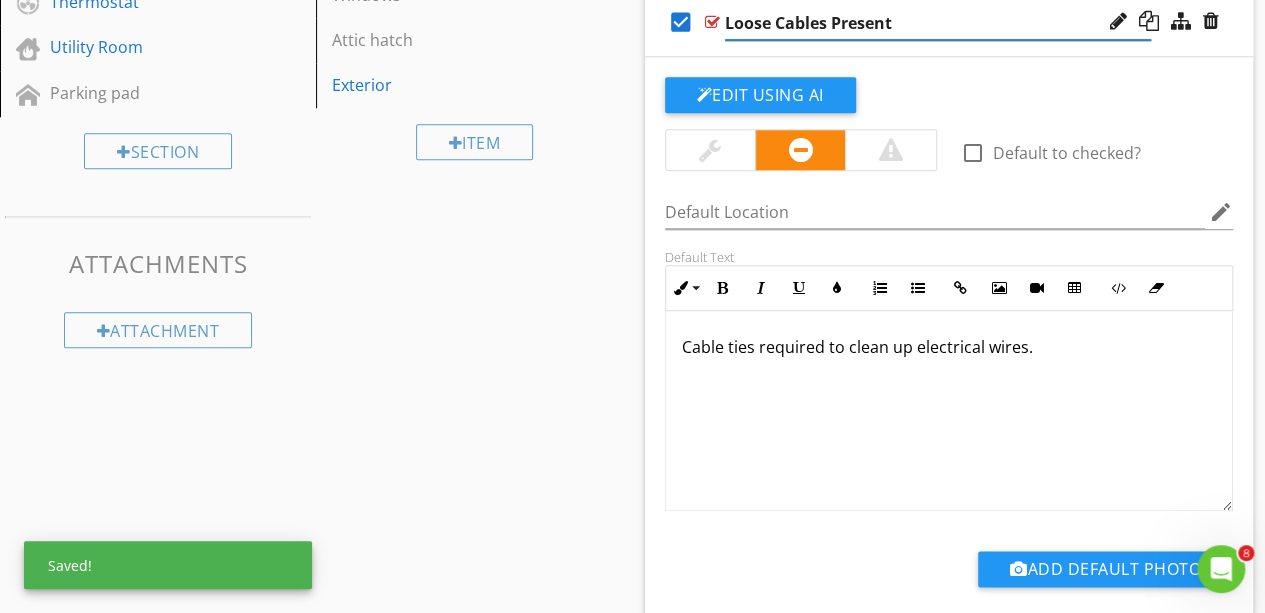 click on "check_box" at bounding box center (681, 22) 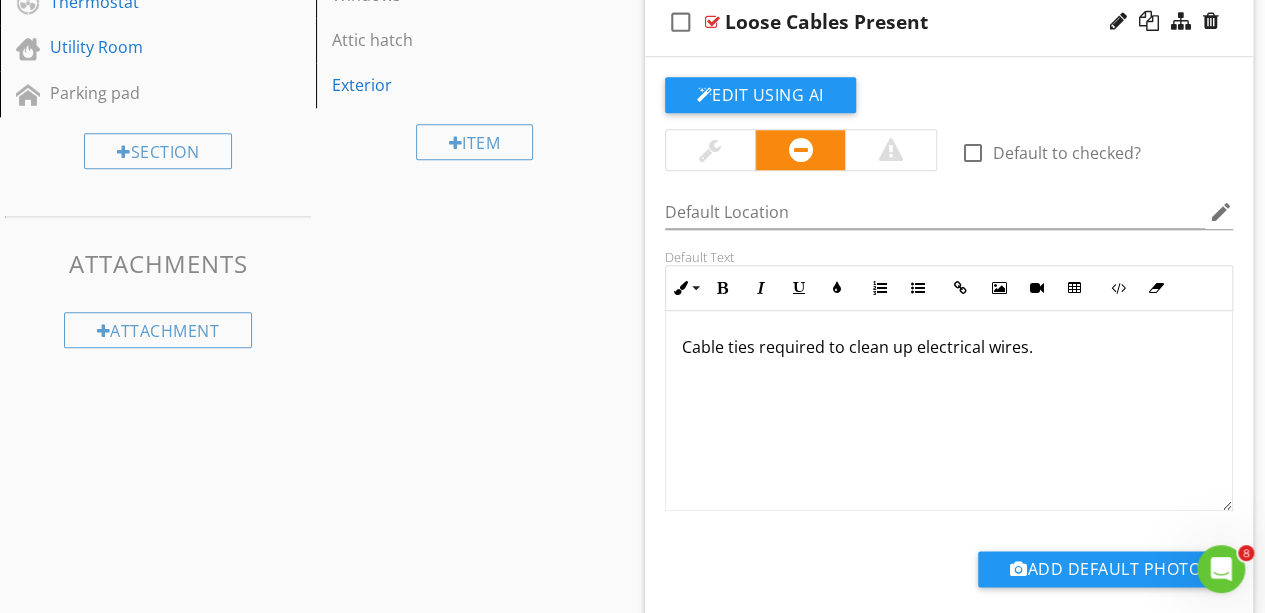 click on "check_box_outline_blank" at bounding box center [681, 22] 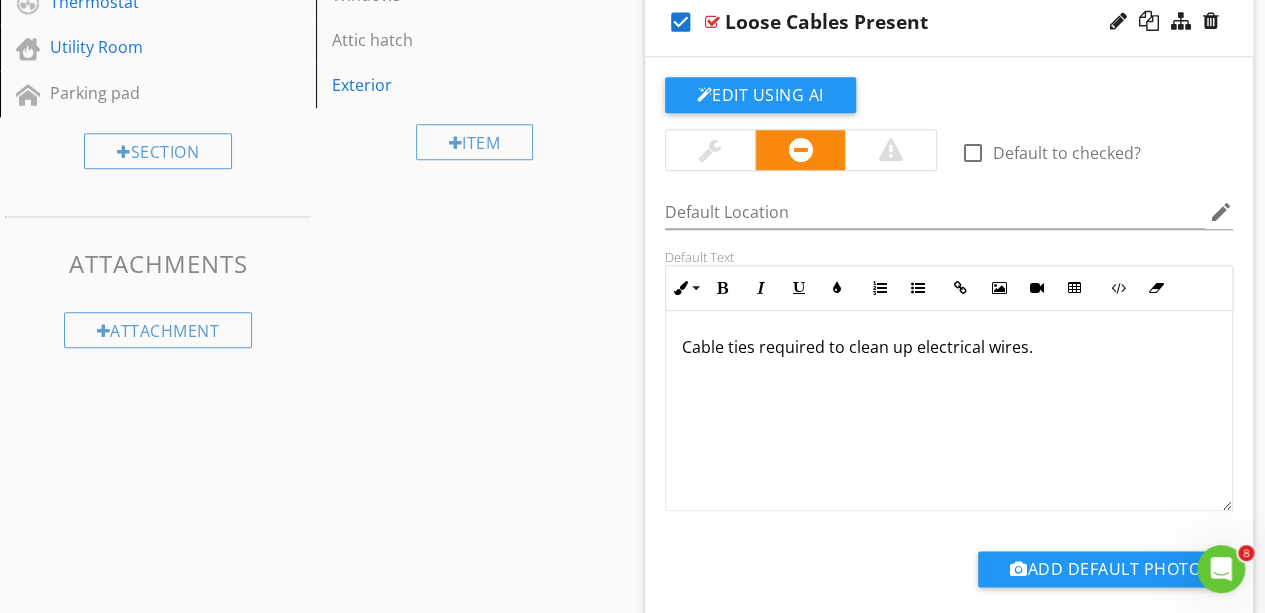 click on "Sections
Dweller's Comments           Inspection Details           Exterior           Roof           Garage           Unfinished Basement            Plumbing           Electrical           Attic           Doors, Windows & Interior           Built-in Appliances           Fireplace           Thermostat            Utility Room           Parking pad
Section
Attachments
Attachment
Items
Garage Floor           Garage Overhead Door           Garage Overhead Door Opener           Electrical in Garage           Ceiling, Walls & Firewalls in Garage           Cosmetic           Exterior Keypad           Garage Footings           Man Door To House           Garage Door Locked           Garage General           Garage Heater            Windows           Attic hatch           Exterior
Item
Comments
New" at bounding box center (632, 68) 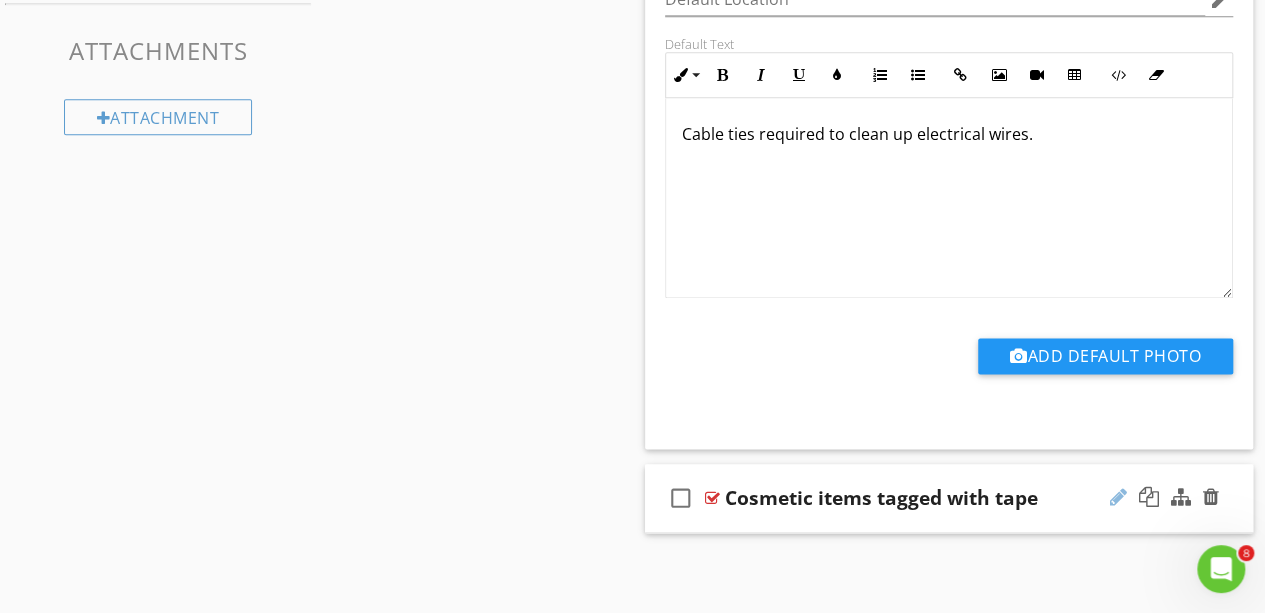 click at bounding box center [1118, 497] 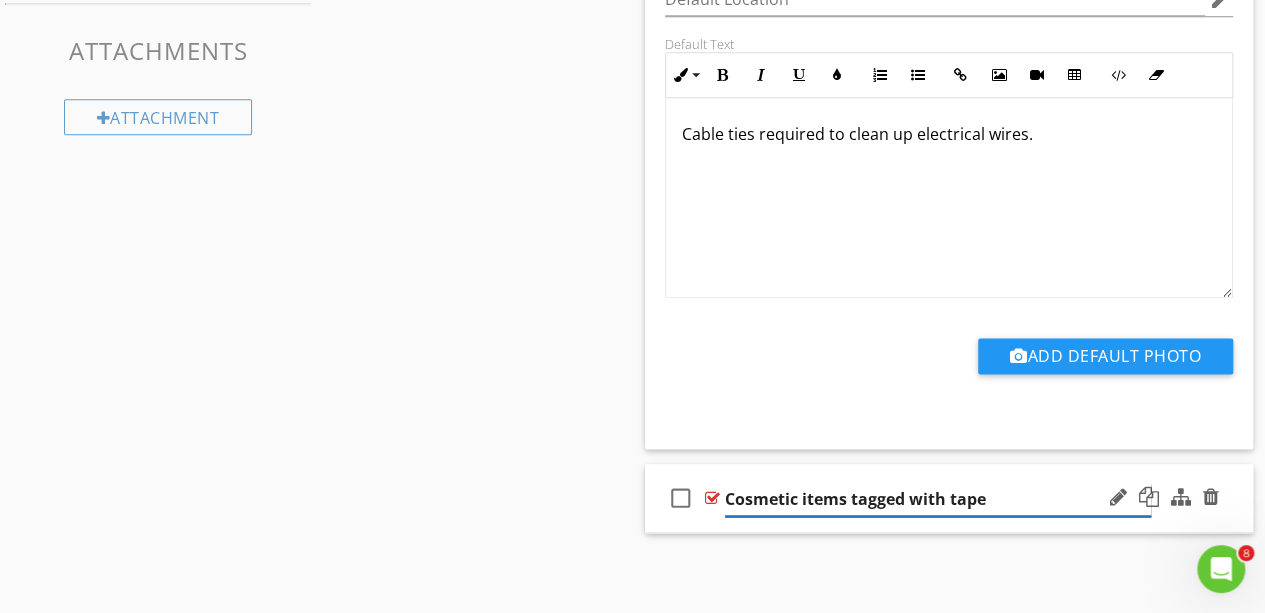 click on "Cosmetic items tagged with tape" at bounding box center (938, 499) 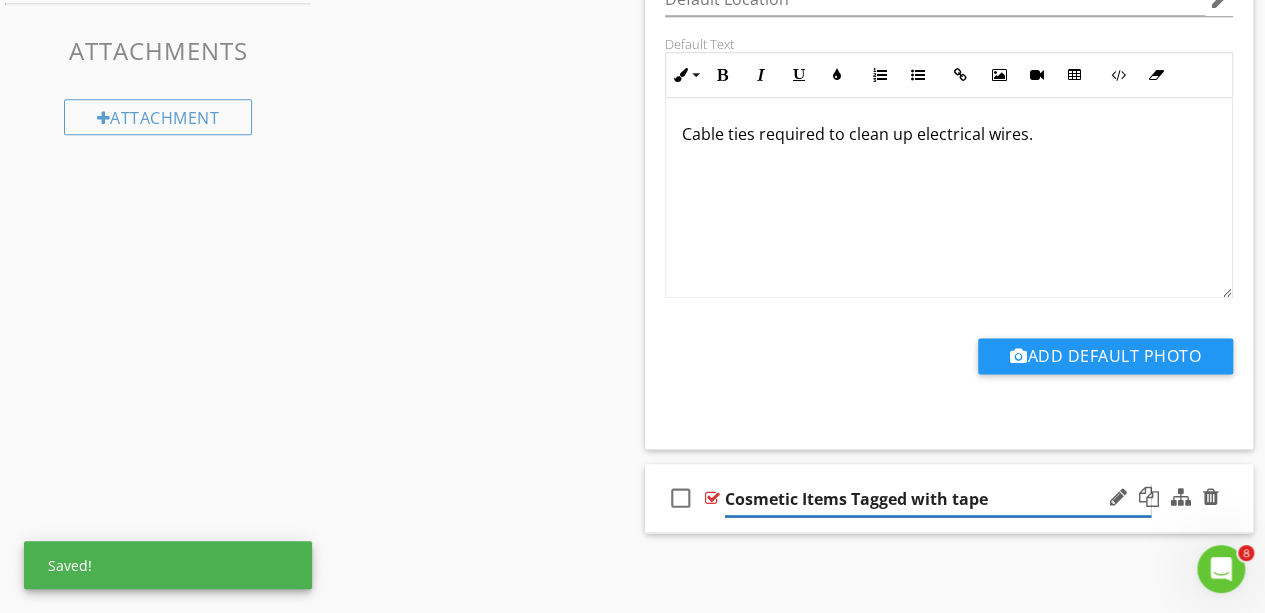 type on "Cosmetic Items Tagged with Tape" 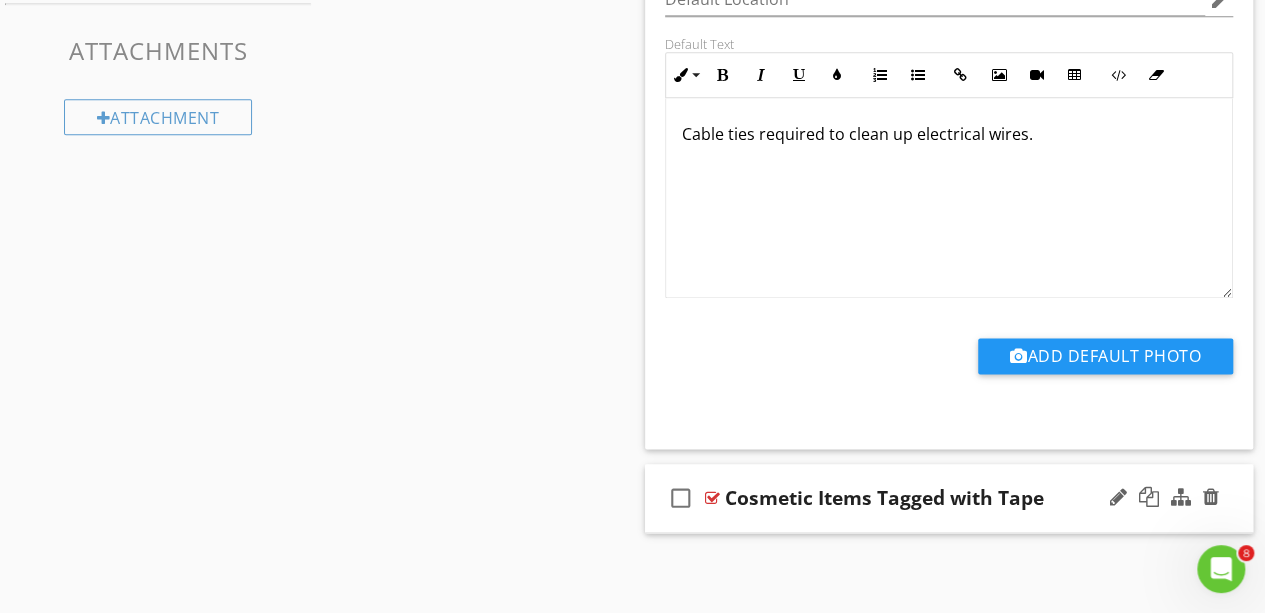 click on "Sections
Dweller's Comments           Inspection Details           Exterior           Roof           Garage           Unfinished Basement            Plumbing           Electrical           Attic           Doors, Windows & Interior           Built-in Appliances           Fireplace           Thermostat            Utility Room           Parking pad
Section
Attachments
Attachment
Items
Garage Floor           Garage Overhead Door           Garage Overhead Door Opener           Electrical in Garage           Ceiling, Walls & Firewalls in Garage           Cosmetic           Exterior Keypad           Garage Footings           Man Door To House           Garage Door Locked           Garage General           Garage Heater            Windows           Attic hatch           Exterior
Item
Comments
New" at bounding box center [632, -145] 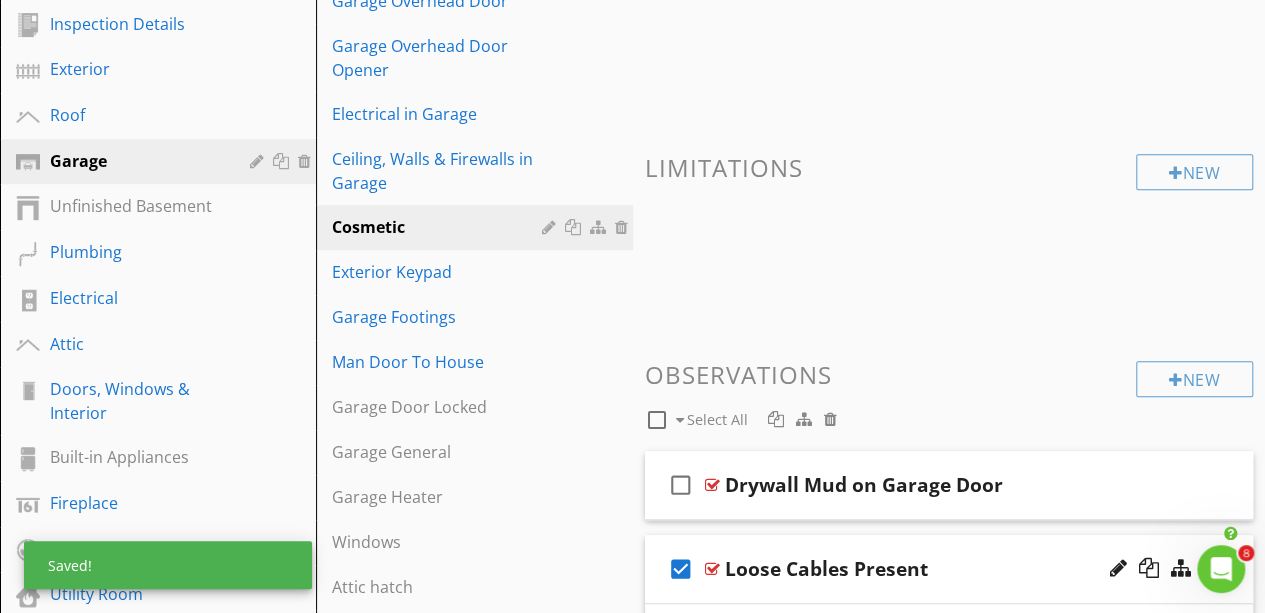 scroll, scrollTop: 366, scrollLeft: 0, axis: vertical 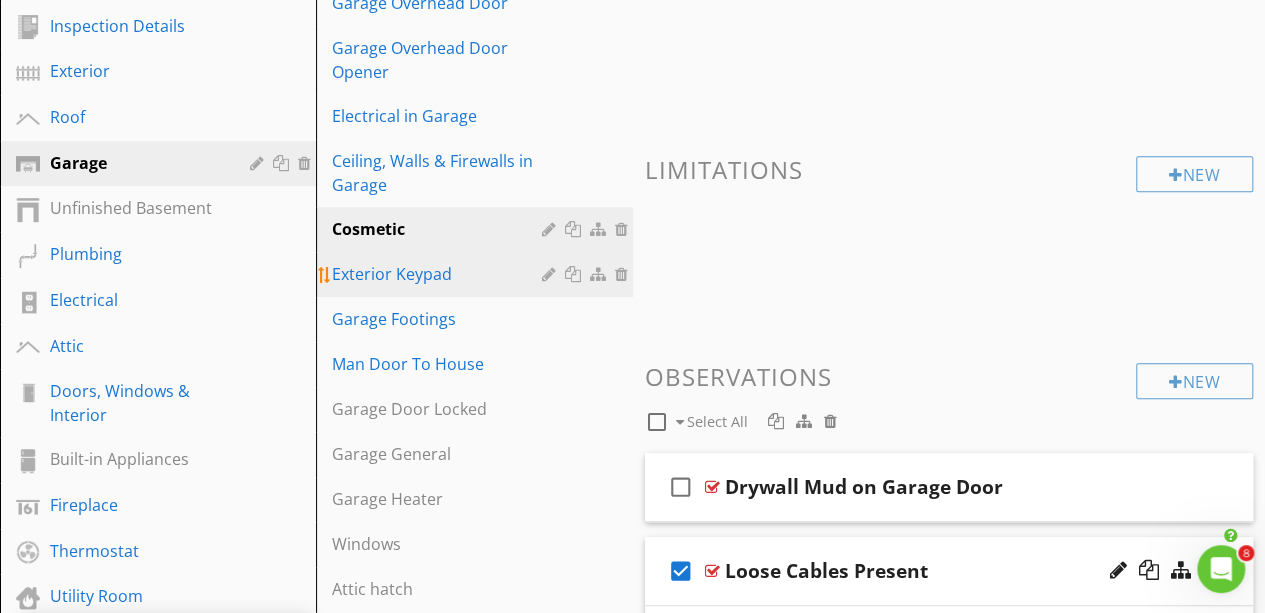click on "Exterior Keypad" at bounding box center [439, 274] 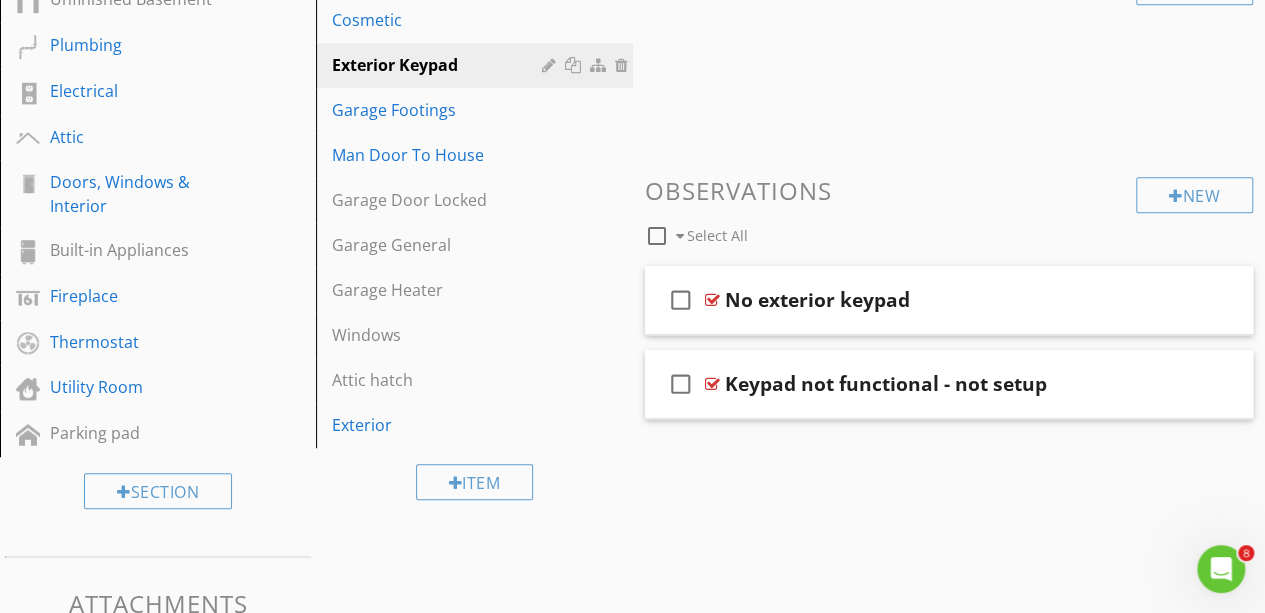 scroll, scrollTop: 576, scrollLeft: 0, axis: vertical 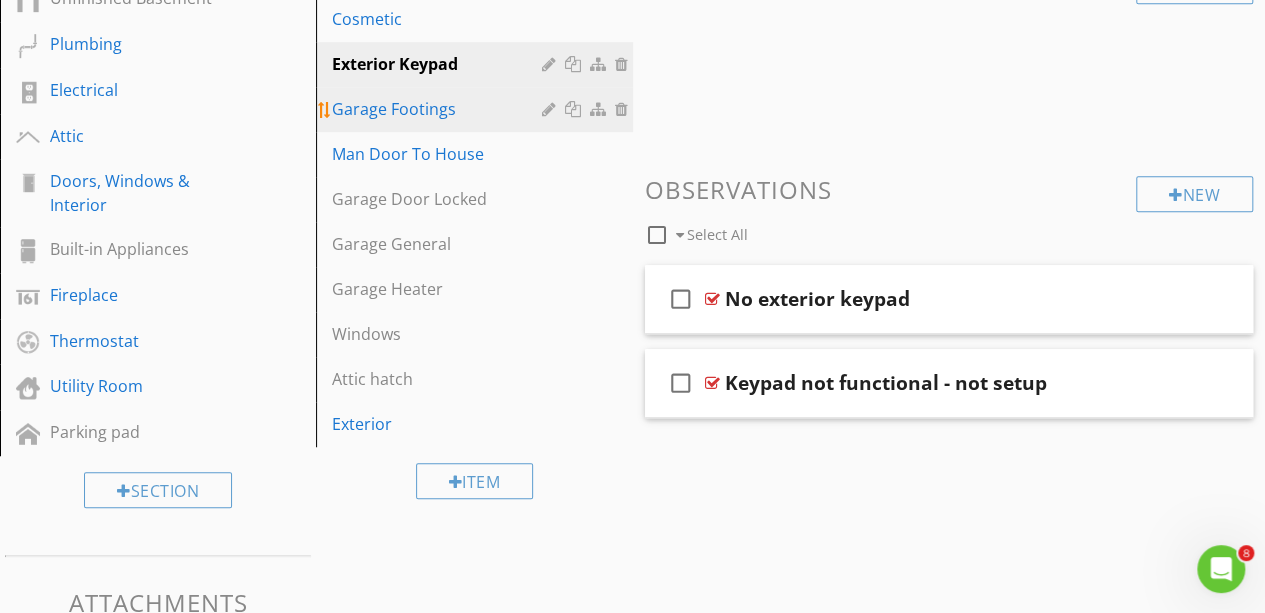 click at bounding box center (551, 109) 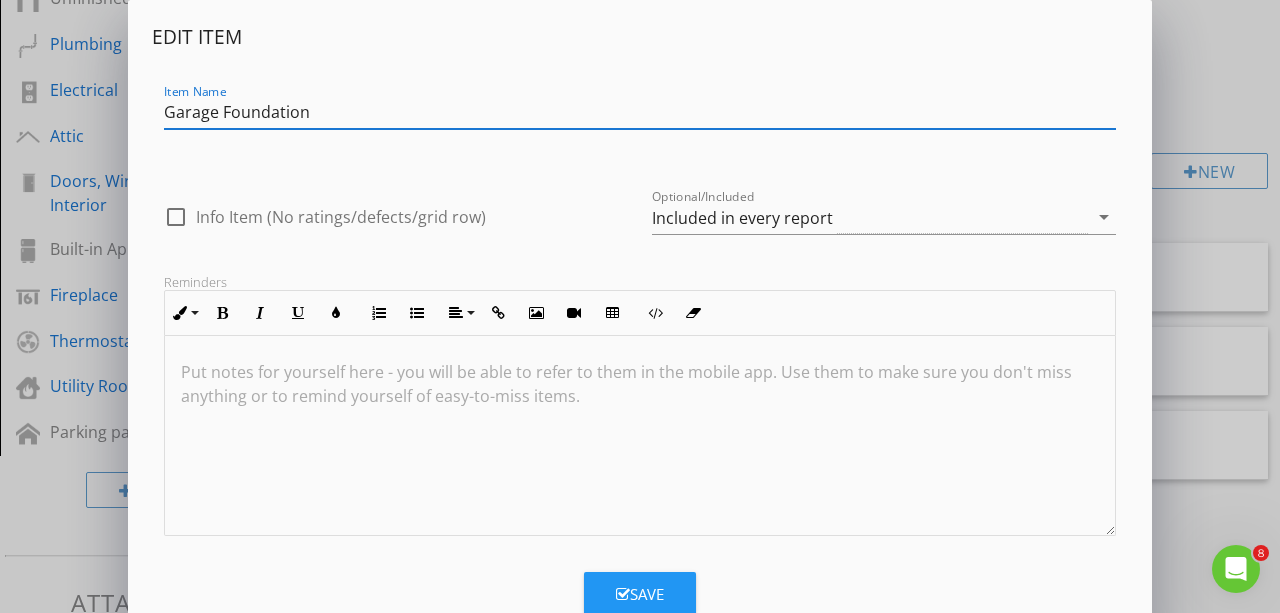 type on "Garage Foundation" 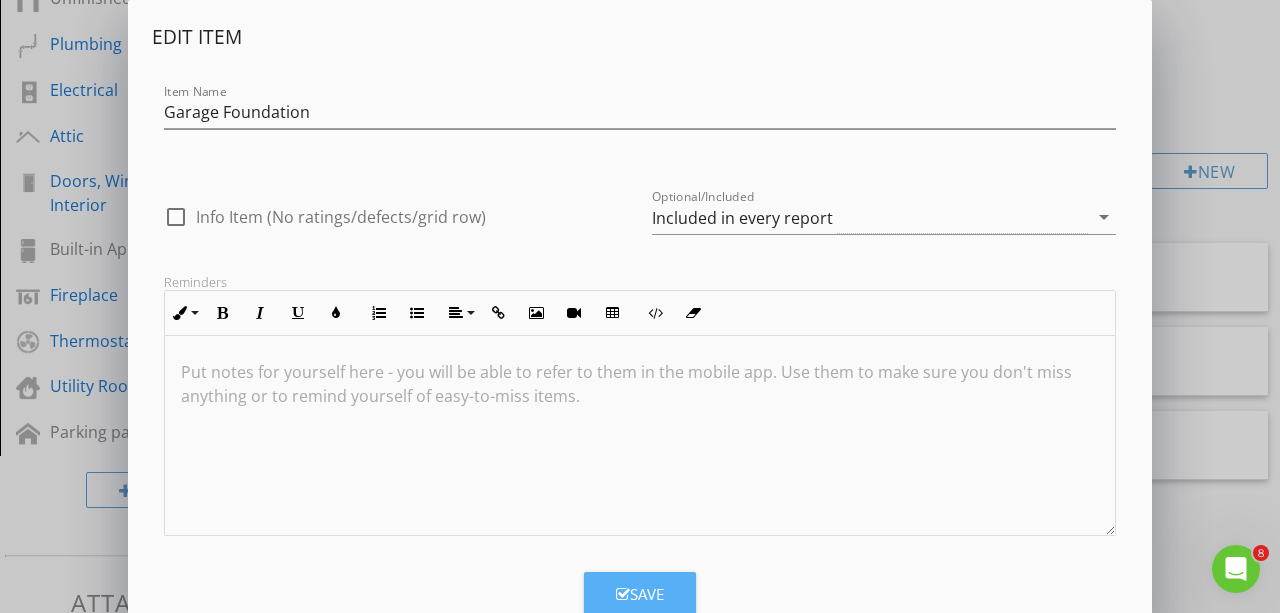 click on "Save" at bounding box center [640, 594] 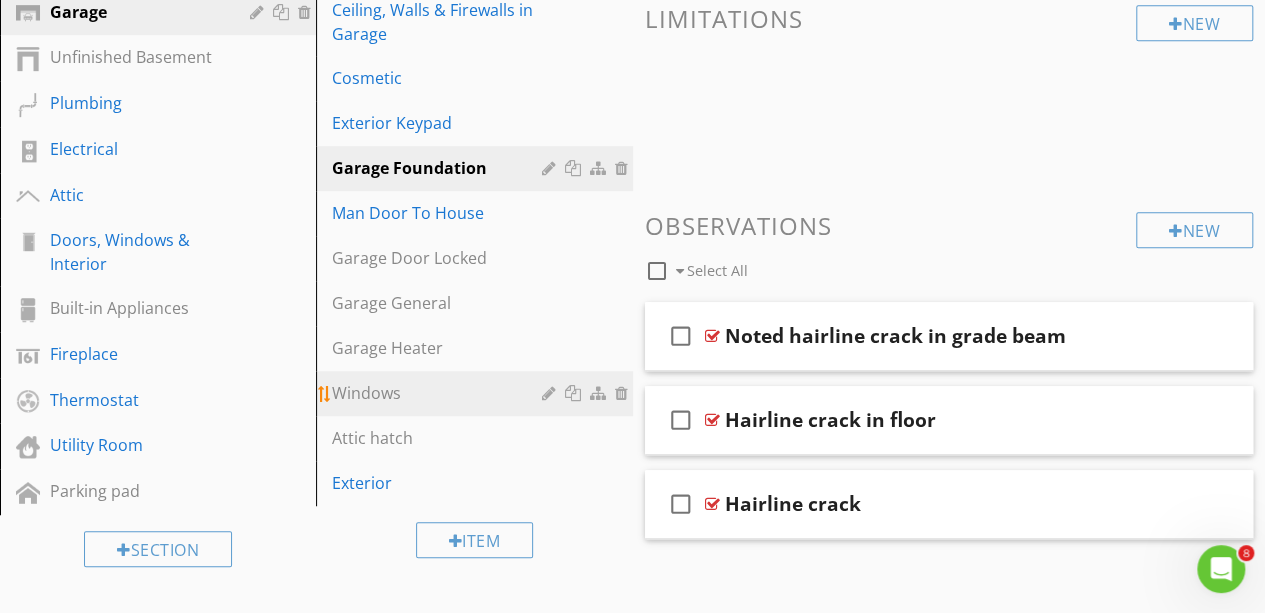 scroll, scrollTop: 521, scrollLeft: 0, axis: vertical 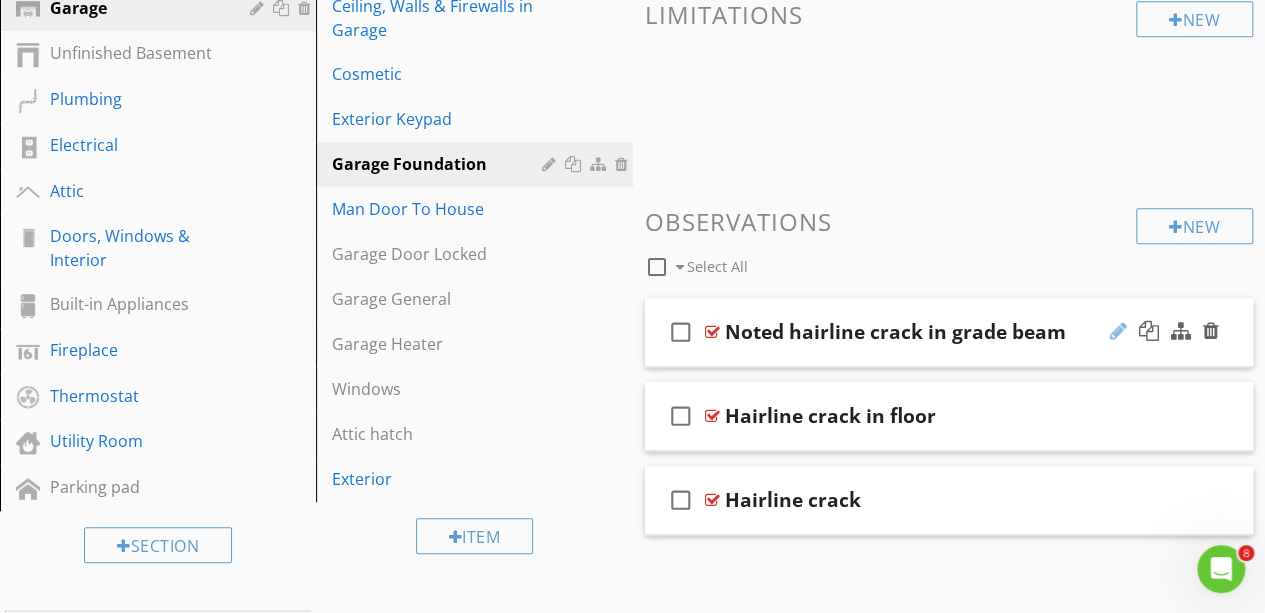 click at bounding box center (1118, 331) 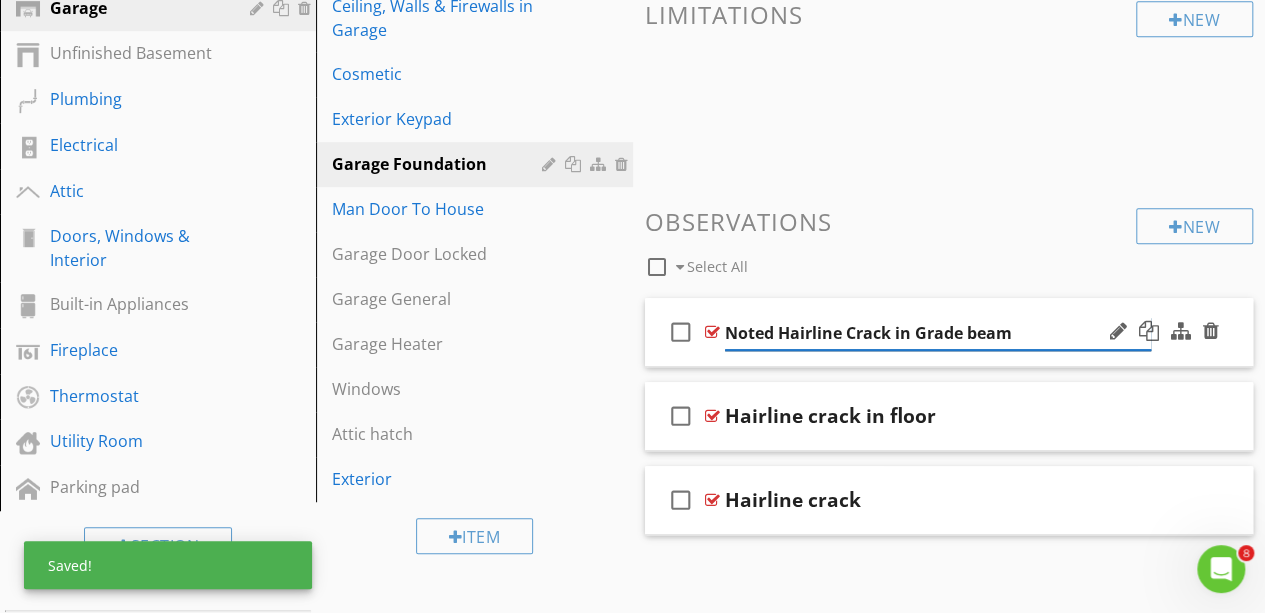 type on "Noted Hairline Crack in Grade Beam" 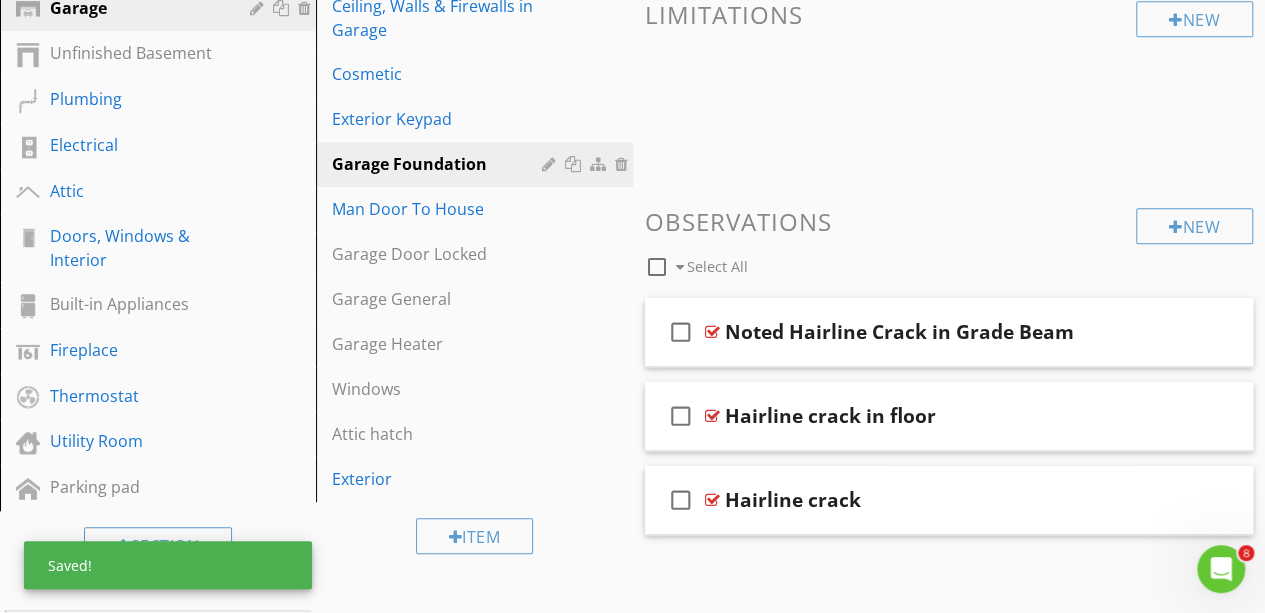 click on "New
Informational
New
Limitations
New
Observations   check_box_outline_blank     Select All     check_box_outline_blank
Noted Hairline Crack in Grade Beam
check_box_outline_blank
Hairline crack in floor
check_box_outline_blank
Hairline crack" at bounding box center [949, 152] 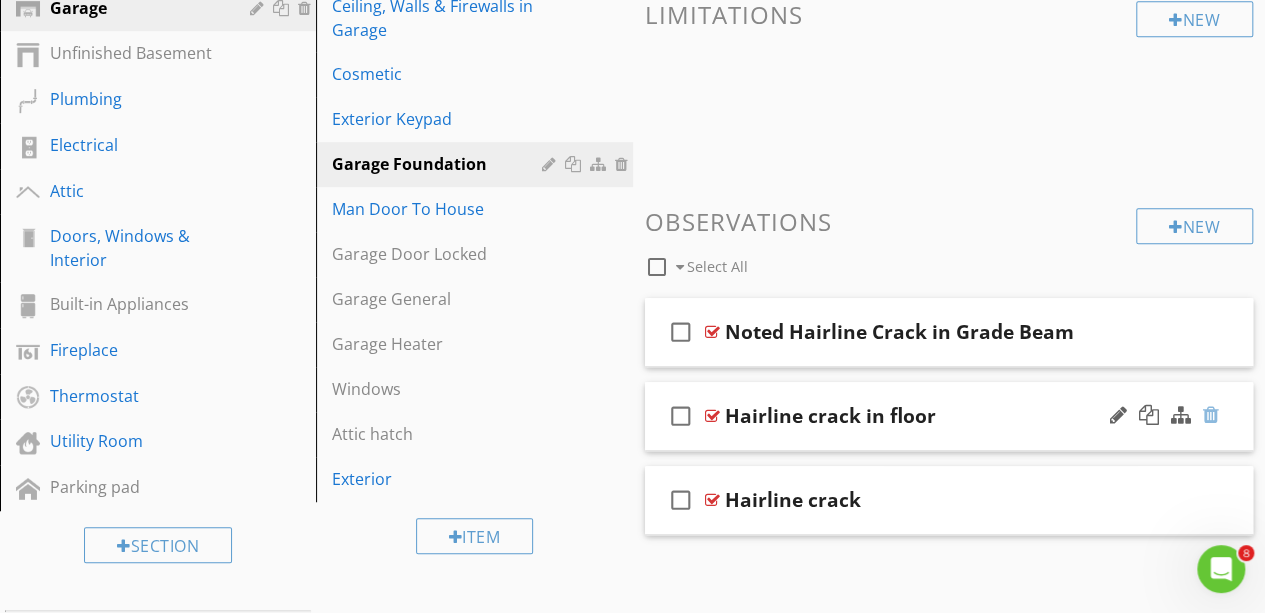 click at bounding box center [1211, 415] 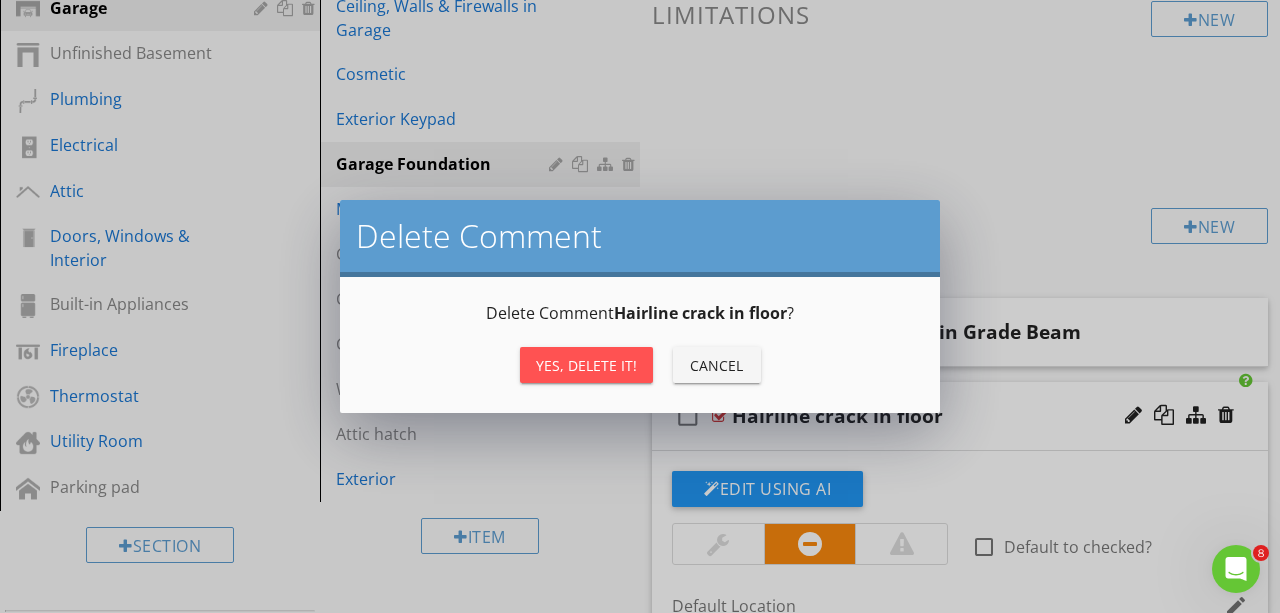 click on "Yes, Delete it!" at bounding box center [586, 365] 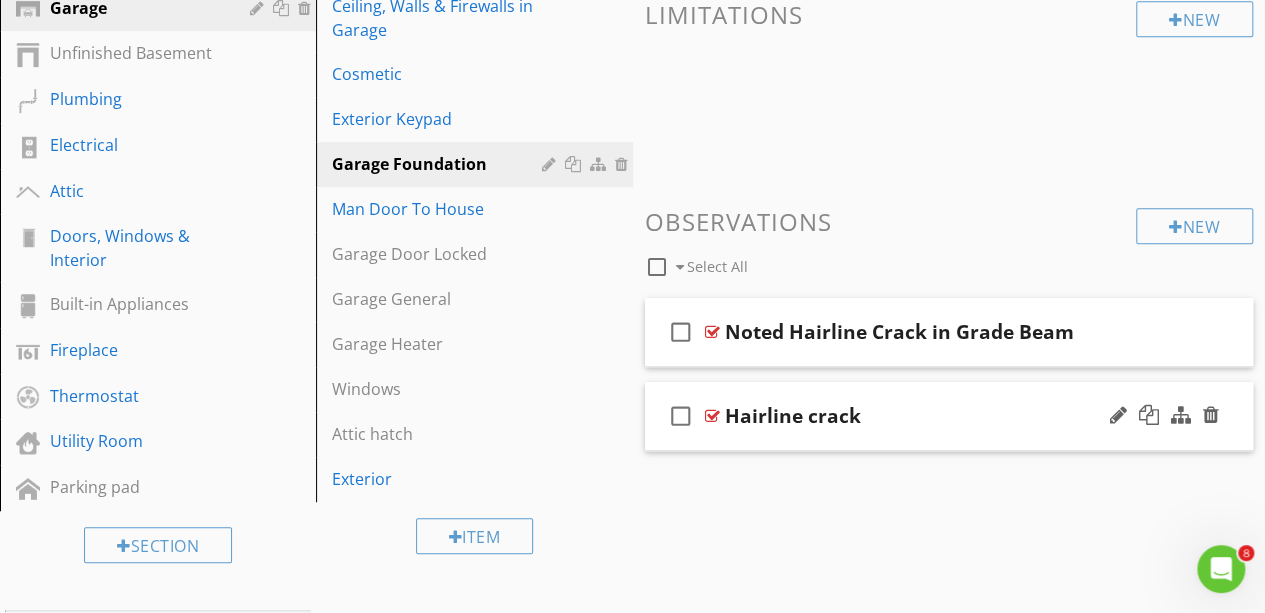 click on "Hairline crack" at bounding box center [938, 416] 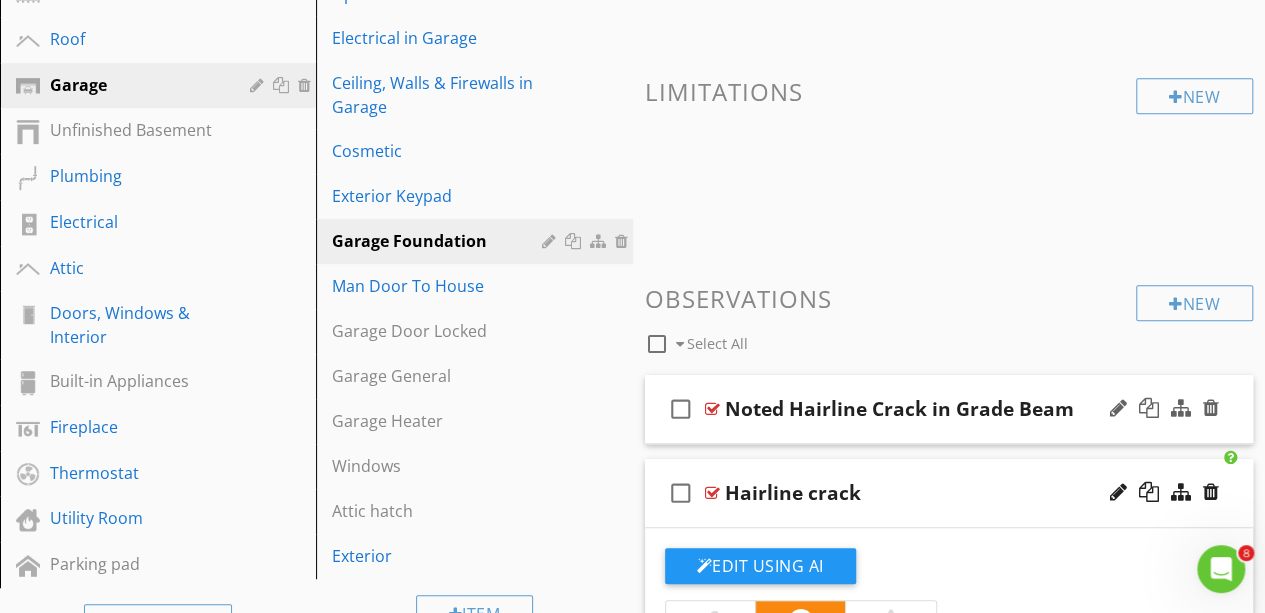 scroll, scrollTop: 661, scrollLeft: 0, axis: vertical 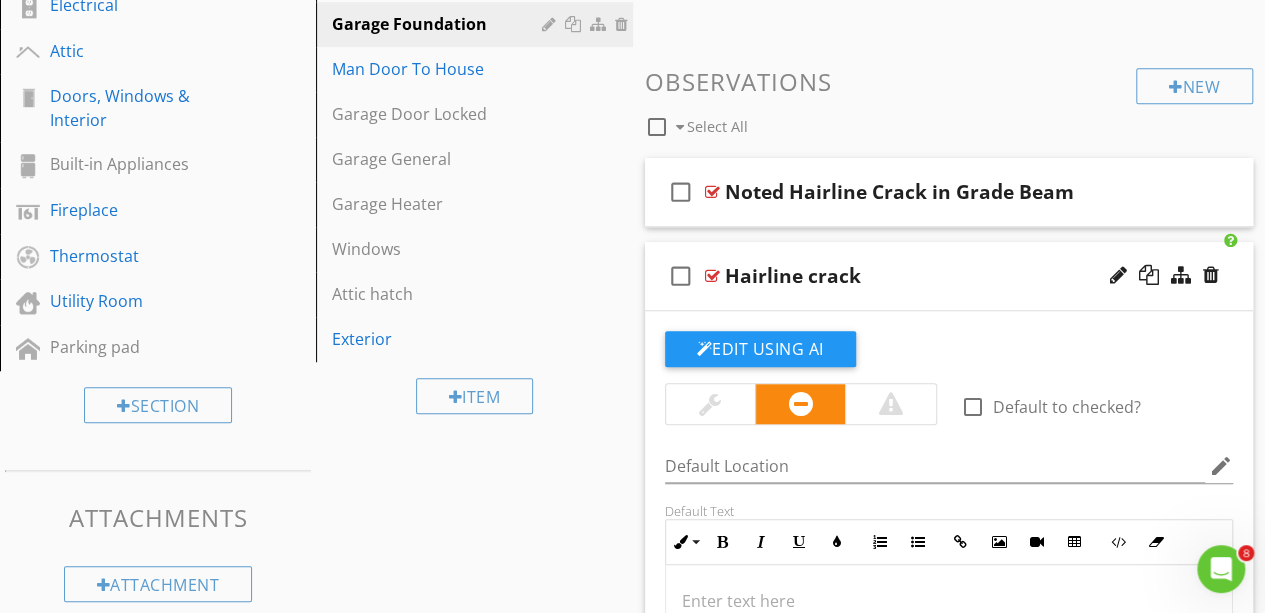 click at bounding box center (710, 404) 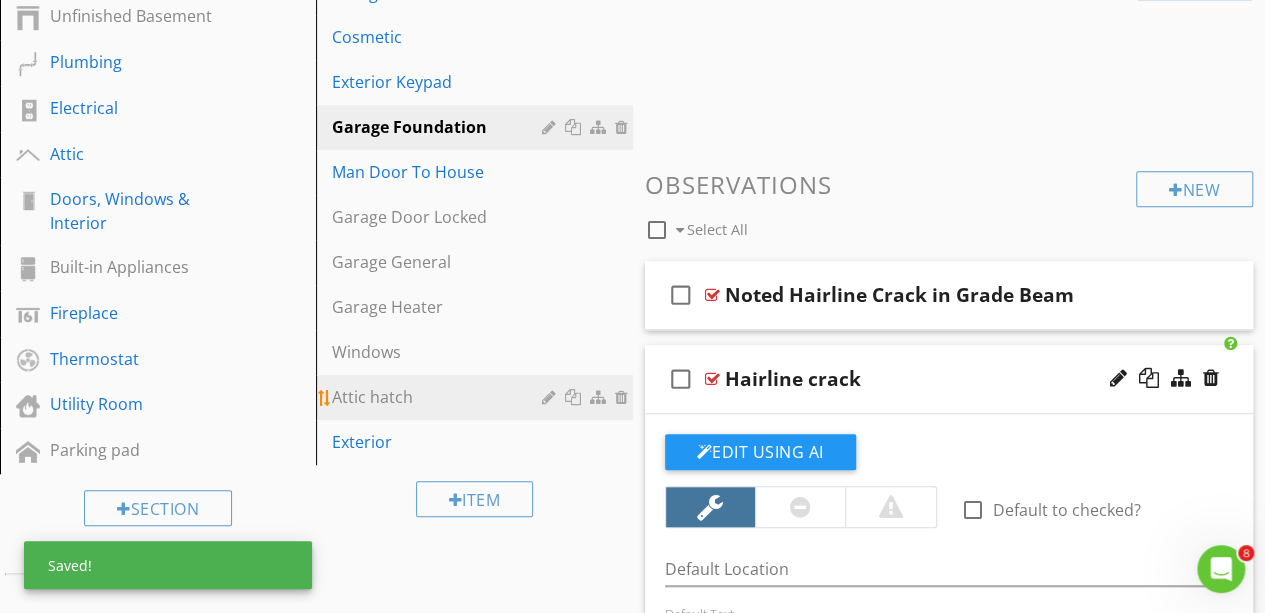 scroll, scrollTop: 527, scrollLeft: 0, axis: vertical 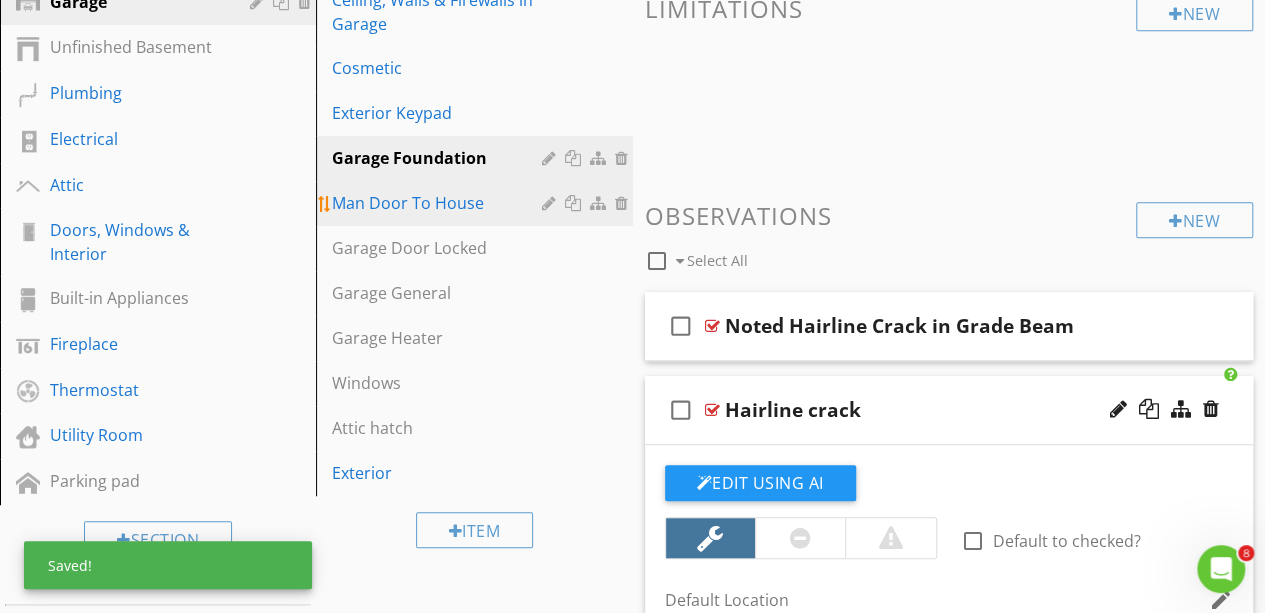 click on "Man Door To House" at bounding box center (439, 203) 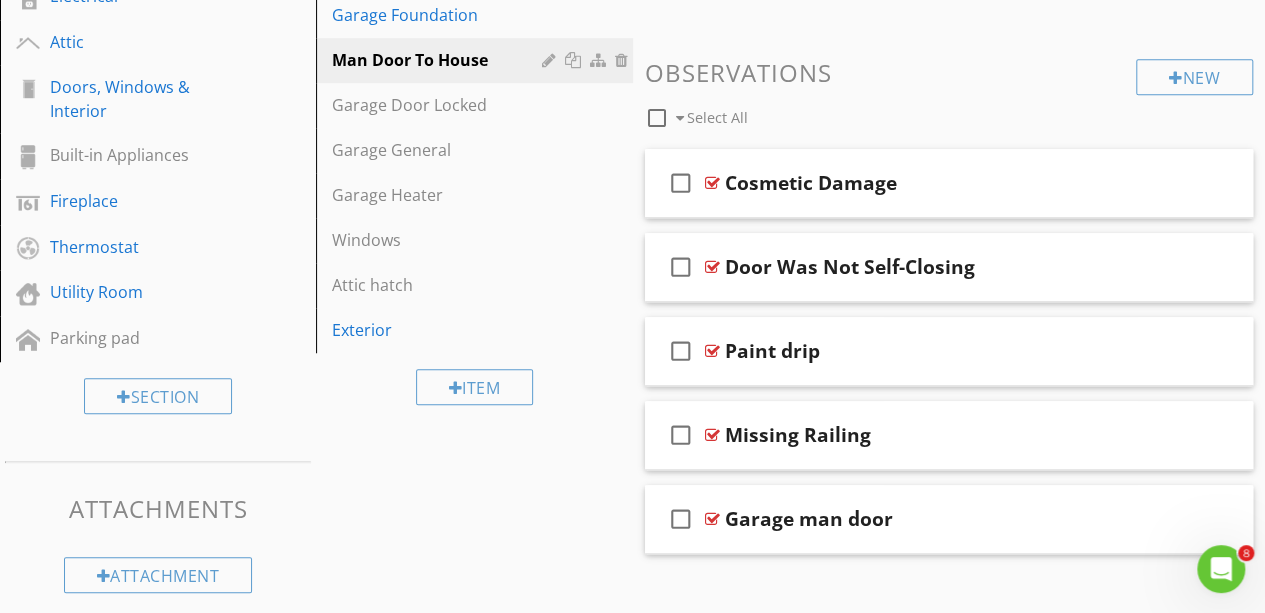 scroll, scrollTop: 692, scrollLeft: 0, axis: vertical 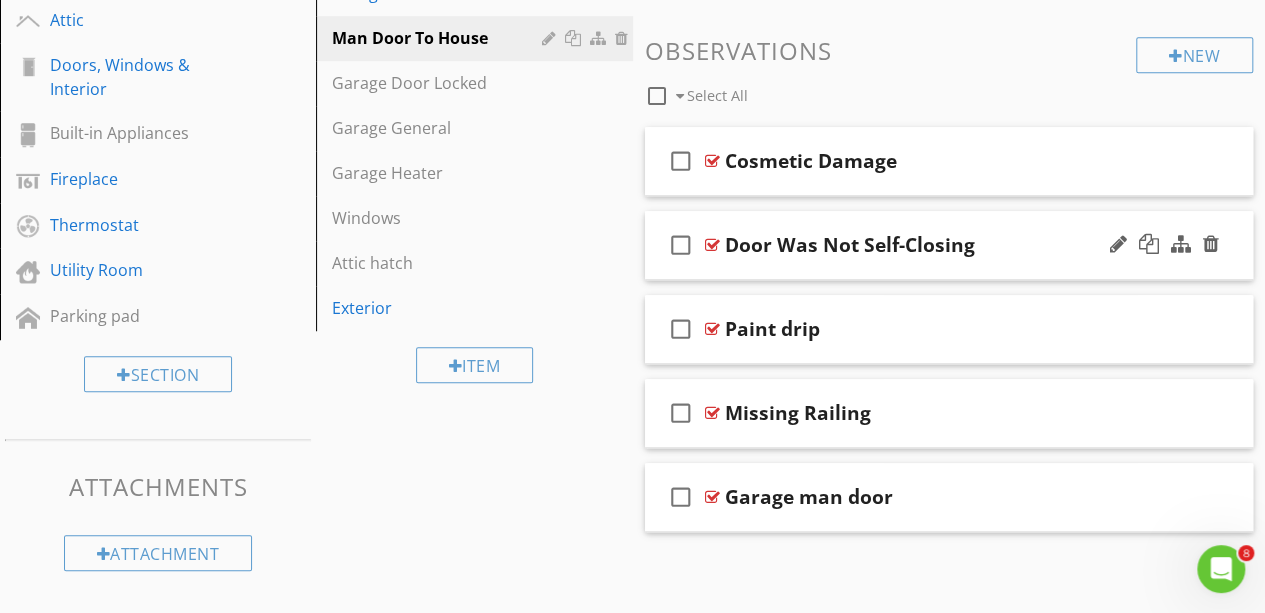 click at bounding box center (1164, 245) 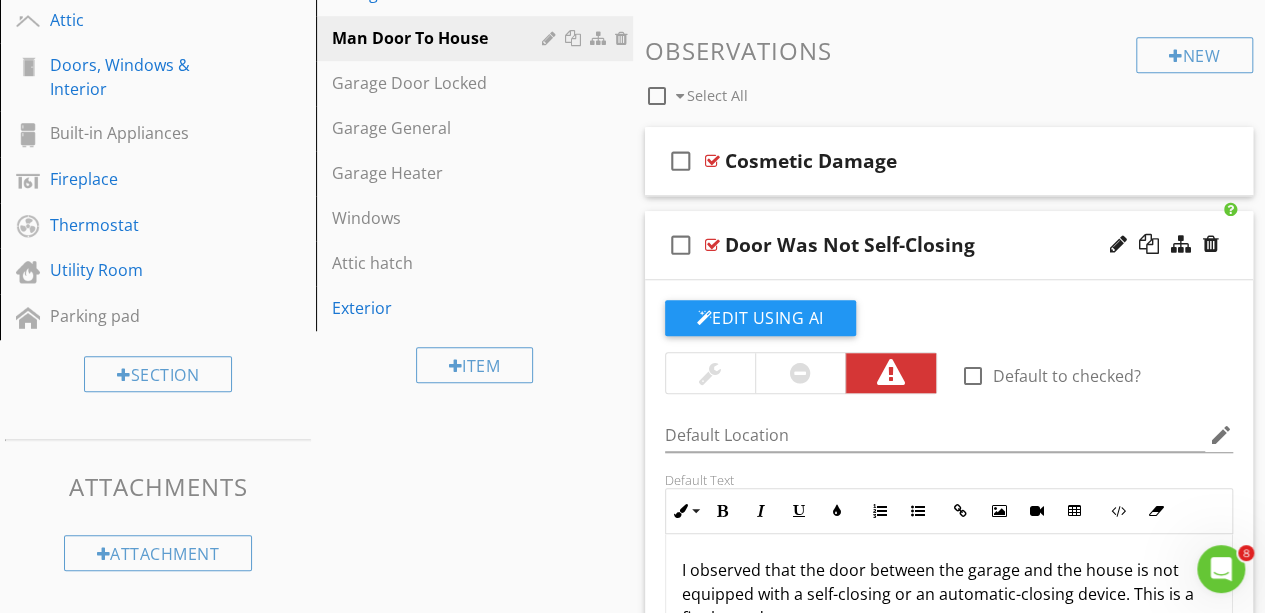 click on "Door Was Not Self-Closing" at bounding box center [850, 245] 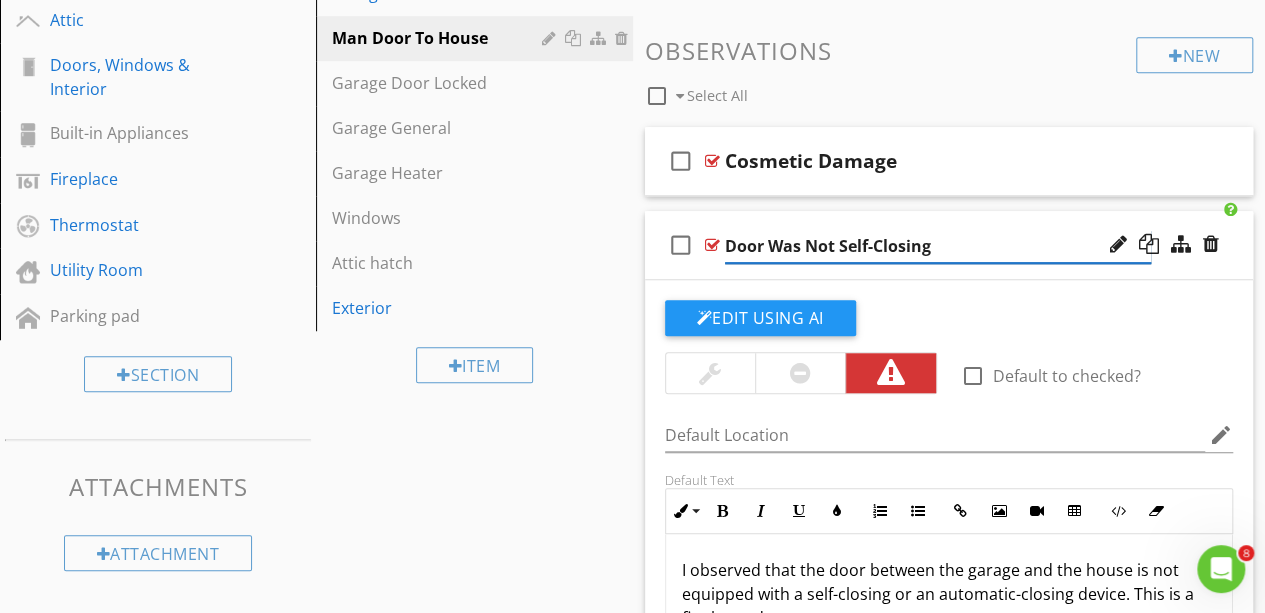 click on "Door Was Not Self-Closing" at bounding box center [938, 246] 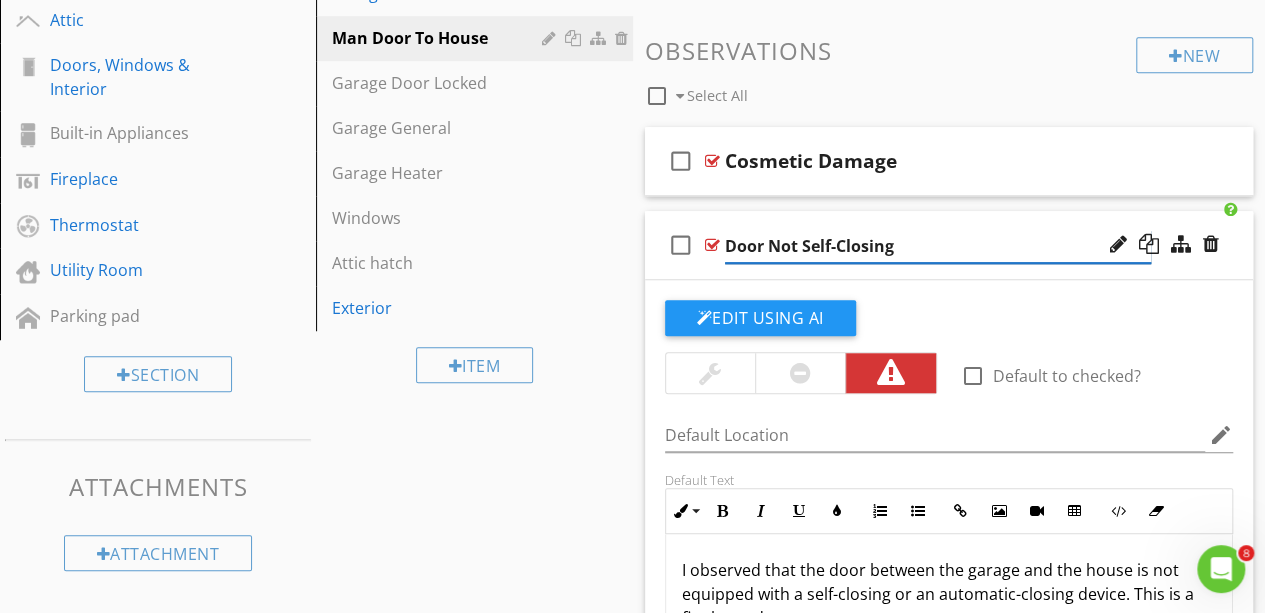 type on "Door not Self-Closing" 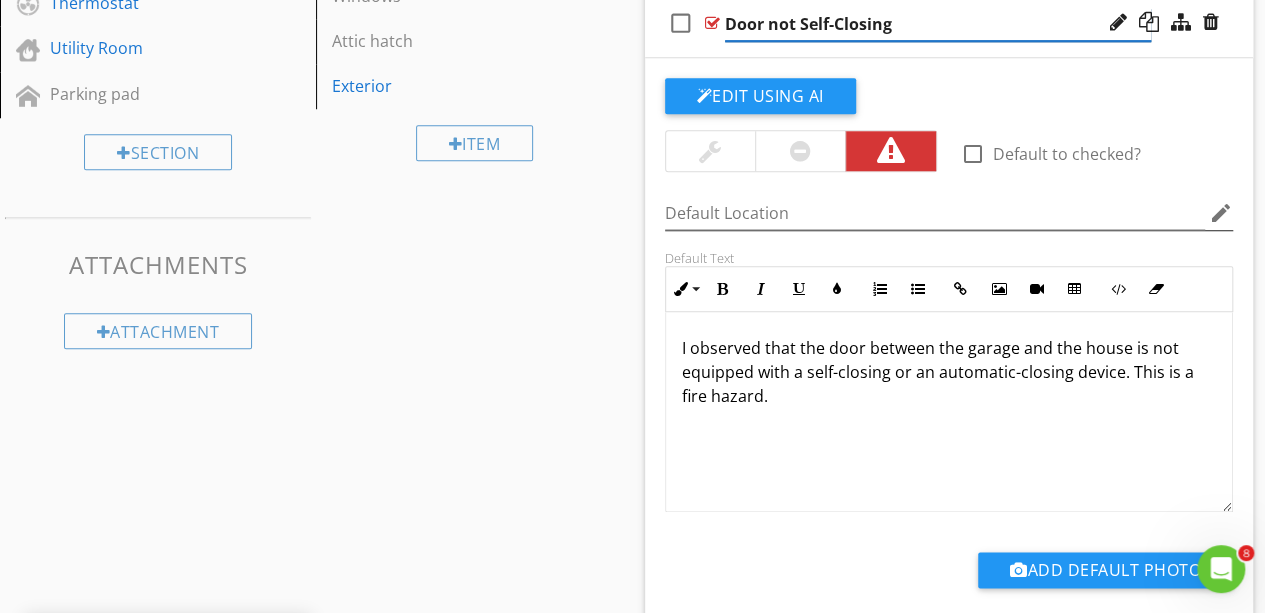 scroll, scrollTop: 915, scrollLeft: 0, axis: vertical 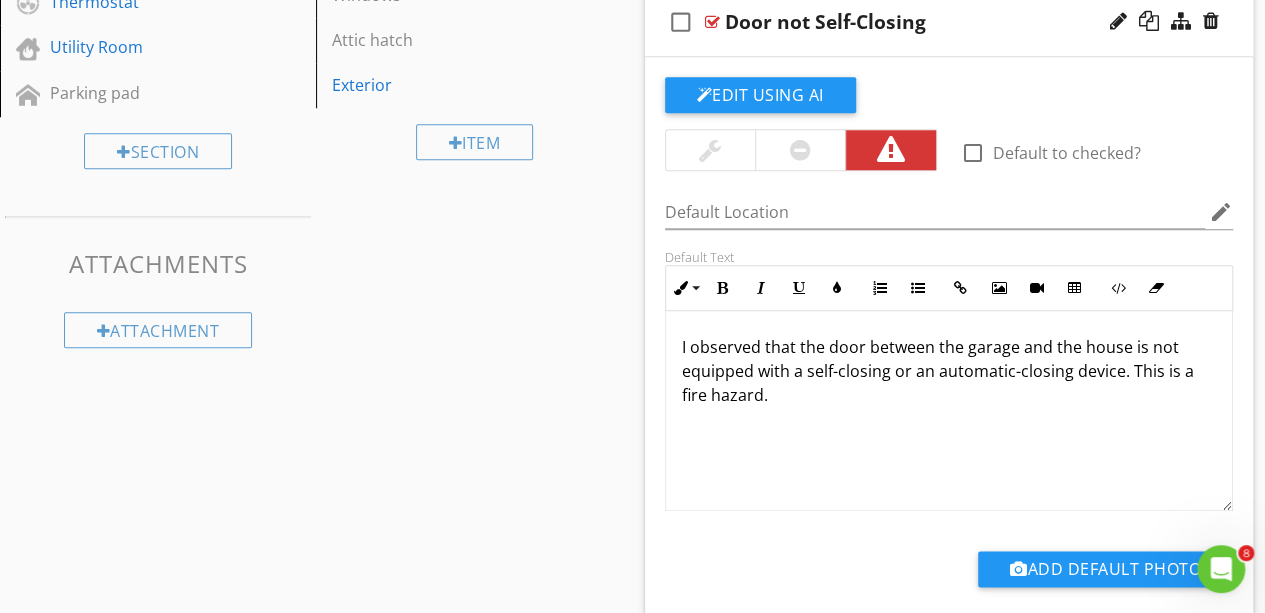 click on "I observed that the door between the garage and the house is not equipped with a self-closing or an automatic-closing device. This is a fire hazard." at bounding box center (949, 411) 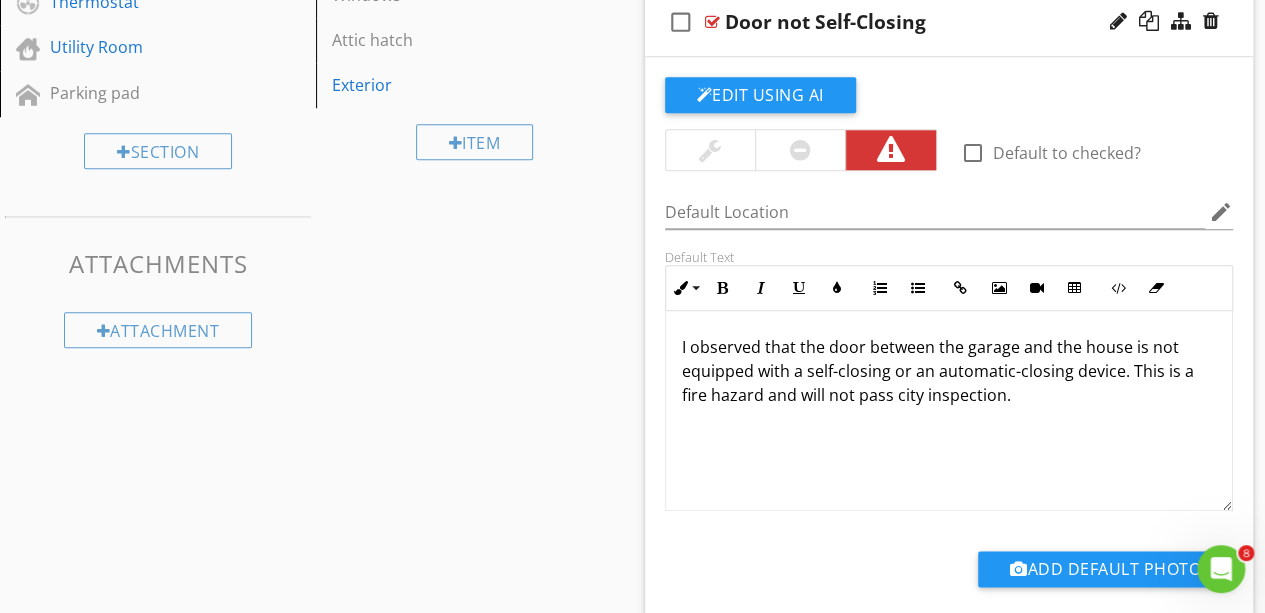 click on "Sections
Dweller's Comments           Inspection Details           Exterior           Roof           Garage           Unfinished Basement            Plumbing           Electrical           Attic           Doors, Windows & Interior           Built-in Appliances           Fireplace           Thermostat            Utility Room           Parking pad
Section
Attachments
Attachment
Items
Garage Floor           Garage Overhead Door           Garage Overhead Door Opener           Electrical in Garage           Ceiling, Walls & Firewalls in Garage           Cosmetic           Exterior Keypad           Garage Foundation           Man Door To House           Garage Door Locked           Garage General           Garage Heater            Windows           Attic hatch           Exterior
Item
Comments
New" at bounding box center [632, 152] 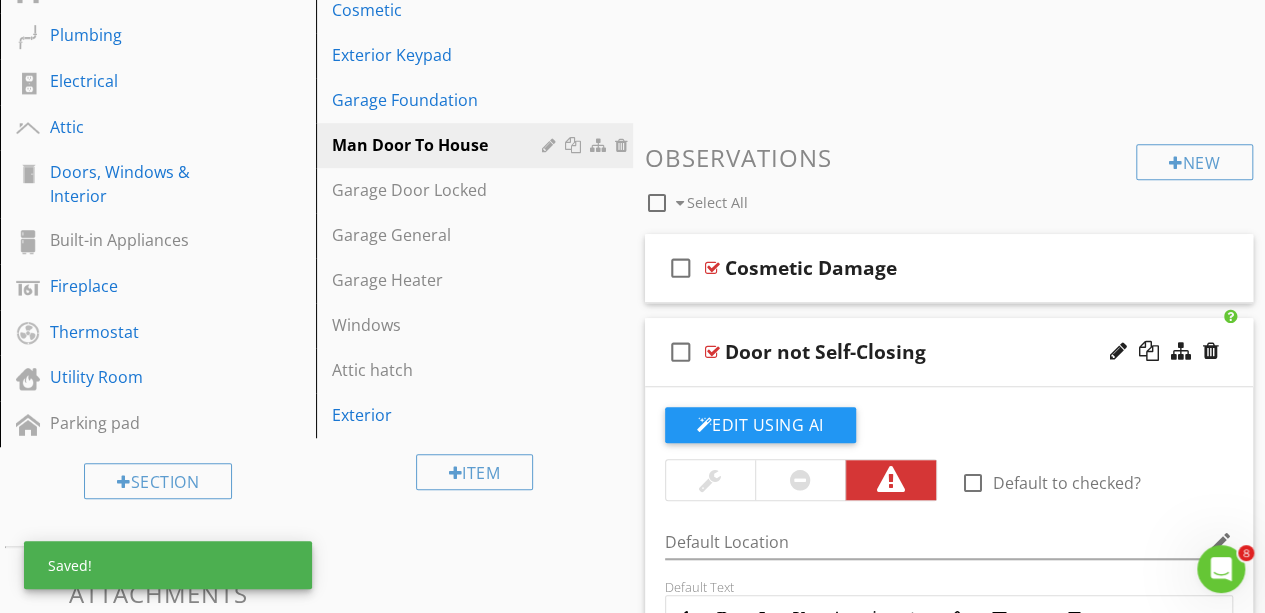 scroll, scrollTop: 583, scrollLeft: 0, axis: vertical 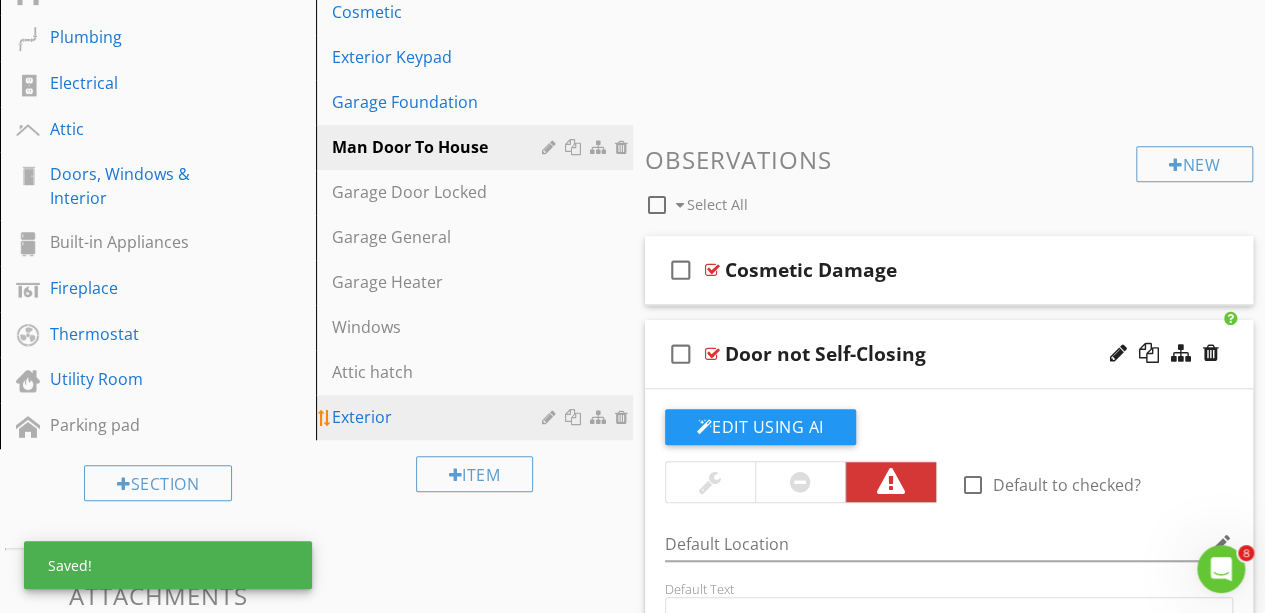 click on "Exterior" at bounding box center (439, 417) 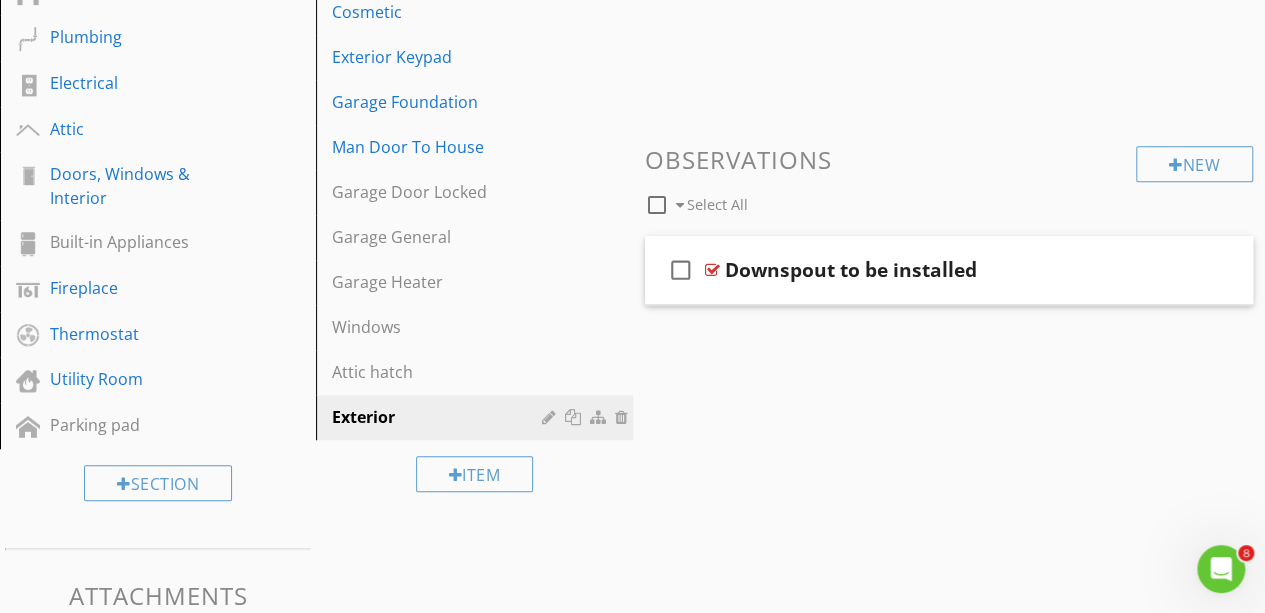 scroll, scrollTop: 606, scrollLeft: 0, axis: vertical 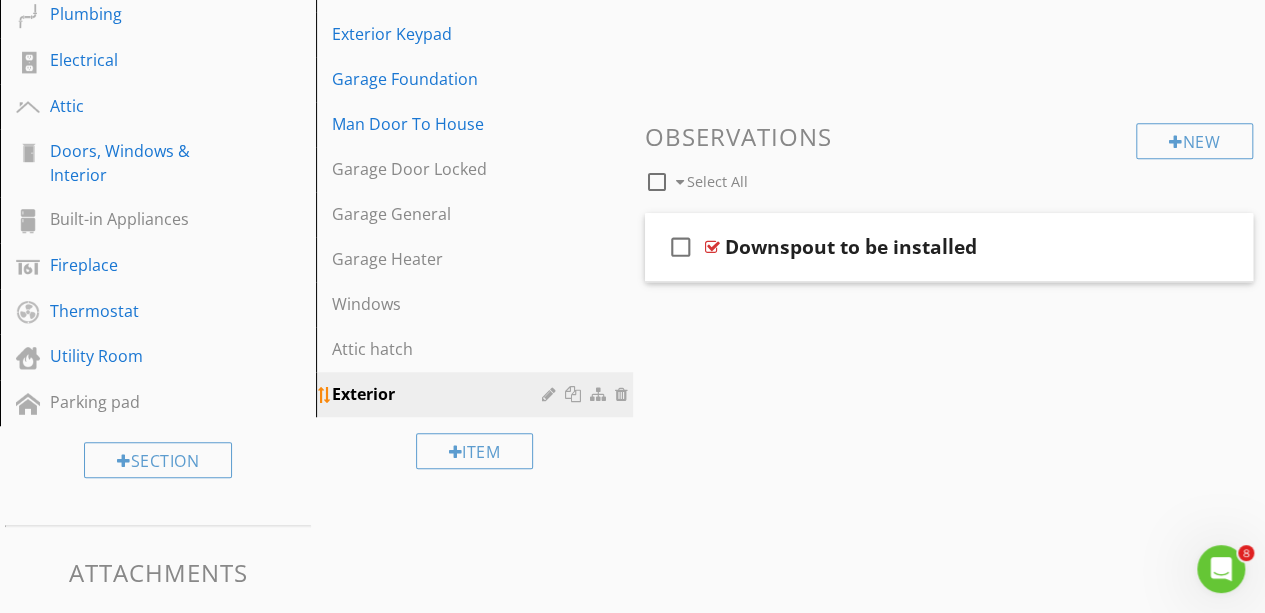 type 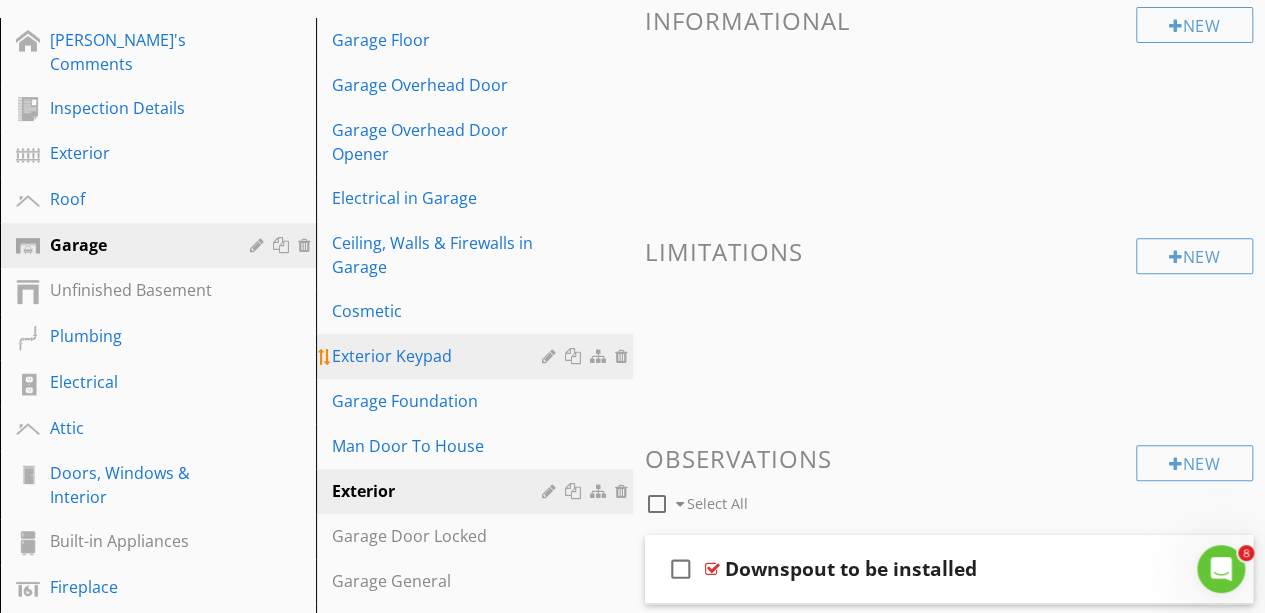 scroll, scrollTop: 285, scrollLeft: 0, axis: vertical 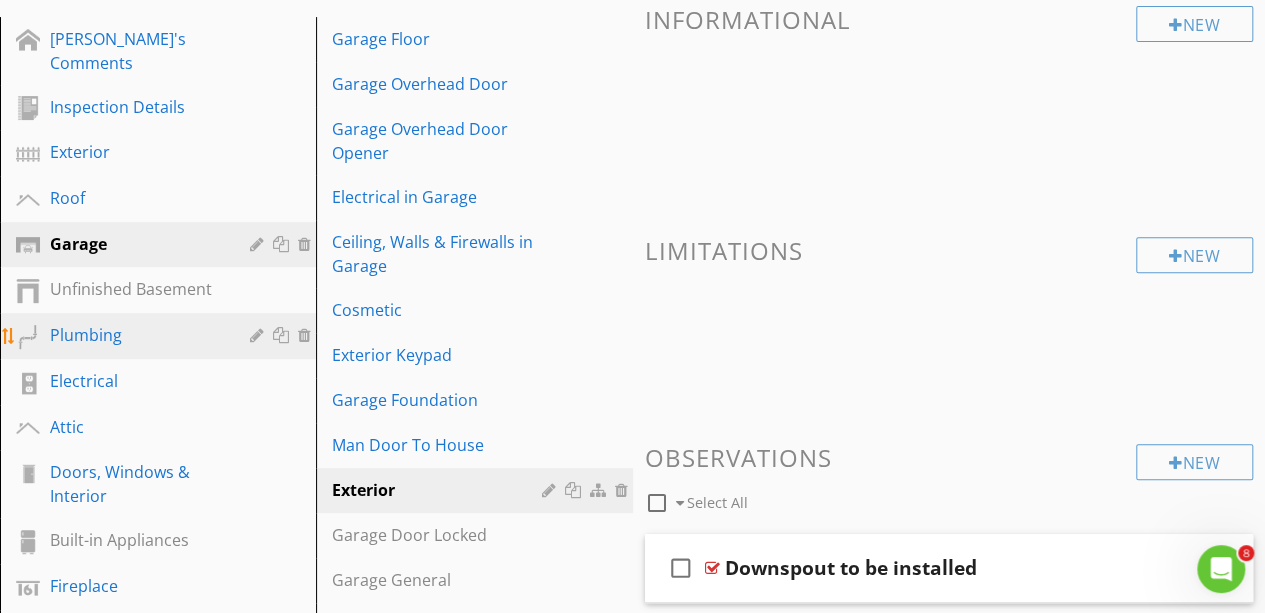 click on "Plumbing" at bounding box center [135, 335] 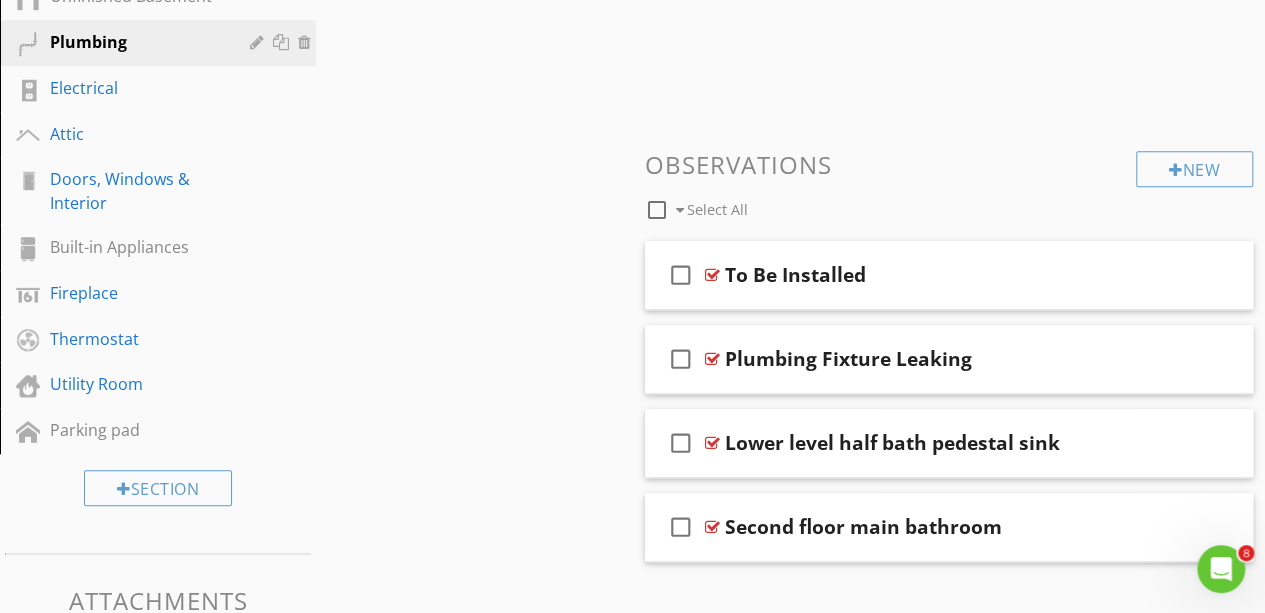 scroll, scrollTop: 579, scrollLeft: 0, axis: vertical 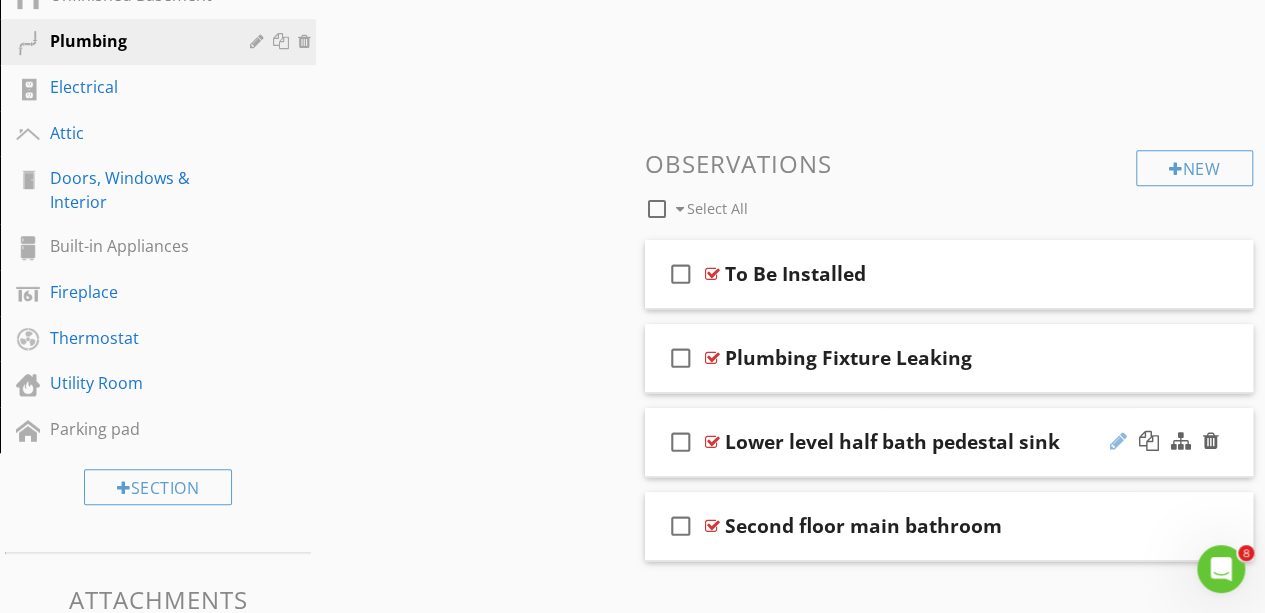 click at bounding box center (1118, 441) 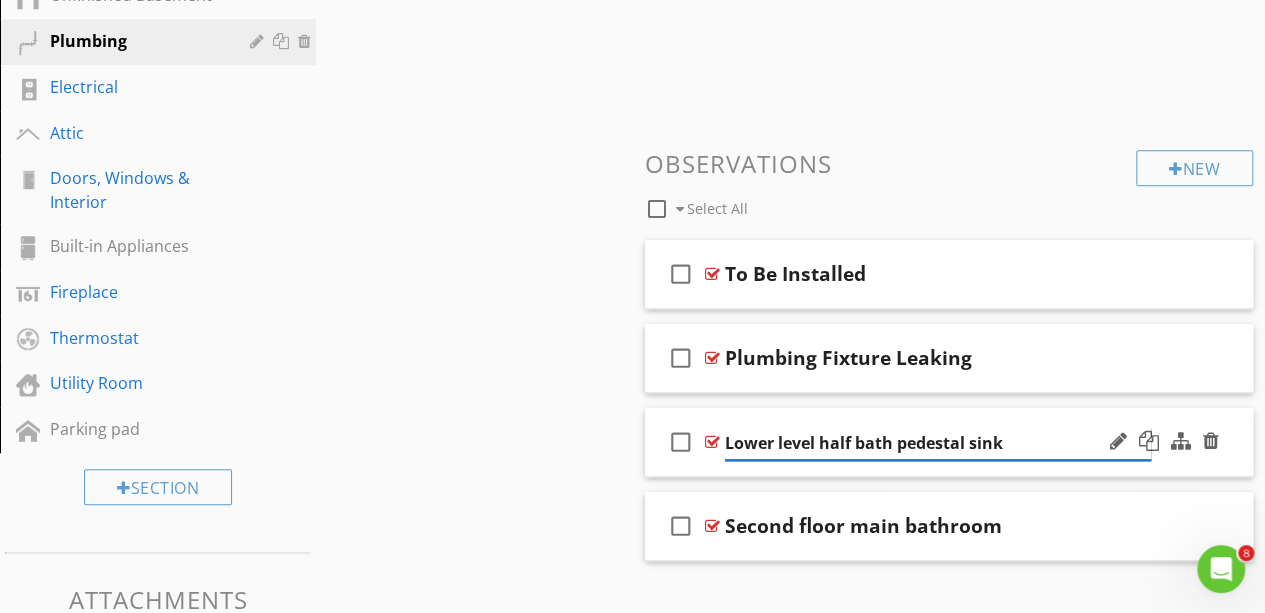 click on "Lower level half bath pedestal sink" at bounding box center (938, 443) 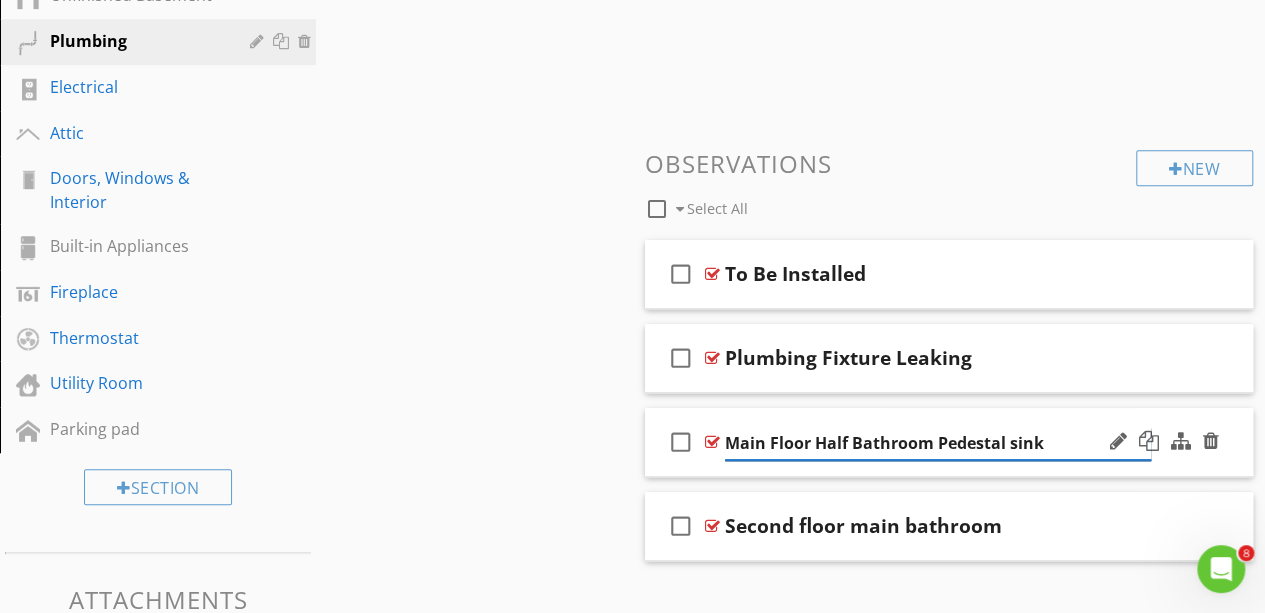 type on "Main Floor Half Bathroom Pedestal Sink" 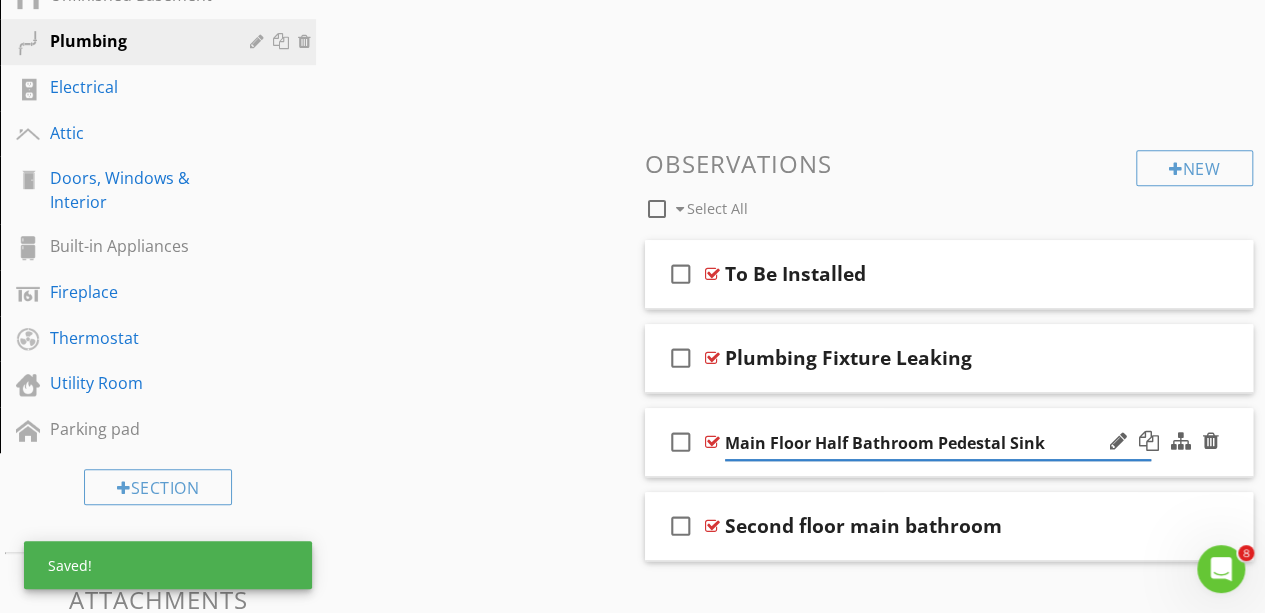click on "check_box_outline_blank         Main Floor Half Bathroom Pedestal Sink" at bounding box center [949, 442] 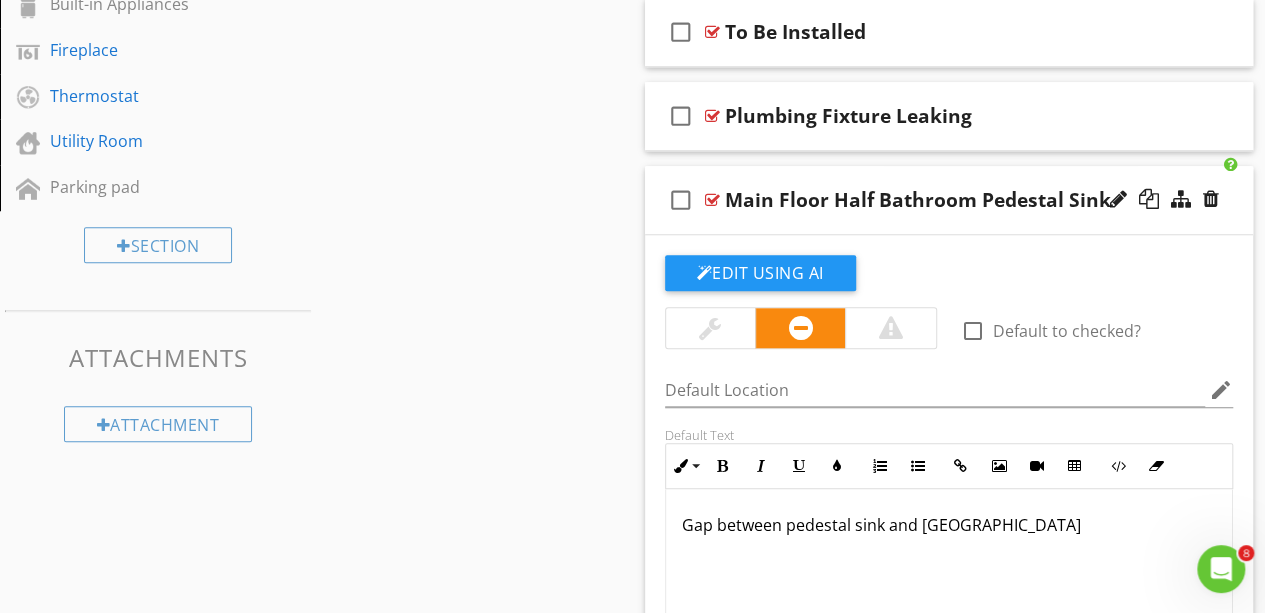scroll, scrollTop: 824, scrollLeft: 0, axis: vertical 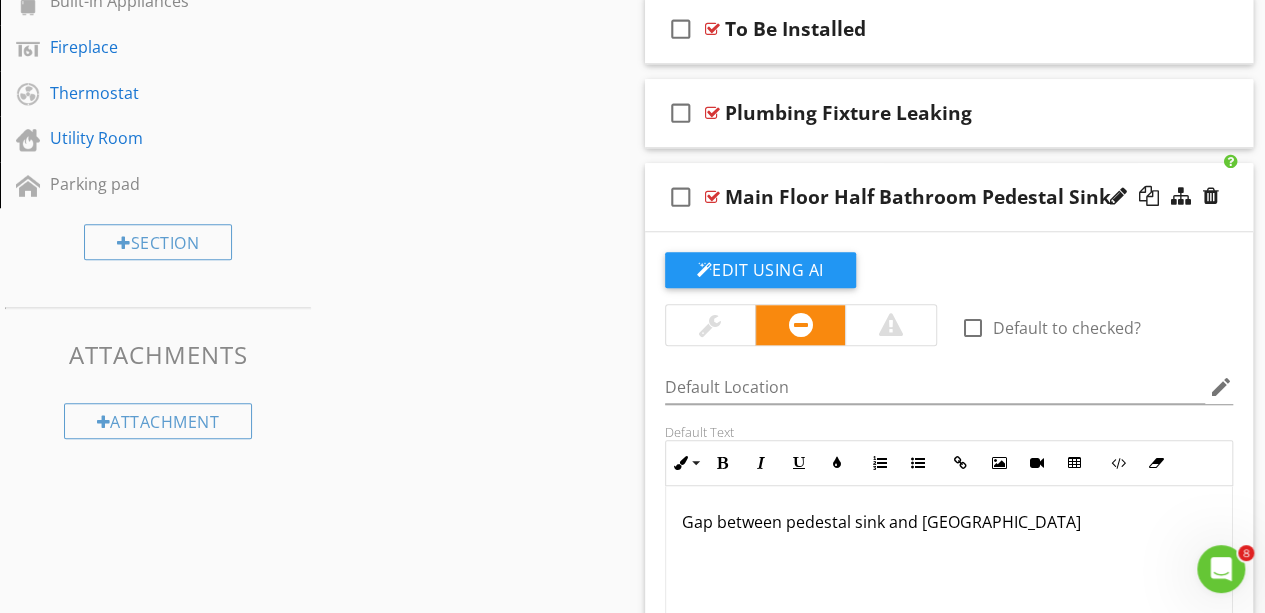 click on "Gap between pedestal sink and [GEOGRAPHIC_DATA]" at bounding box center [949, 522] 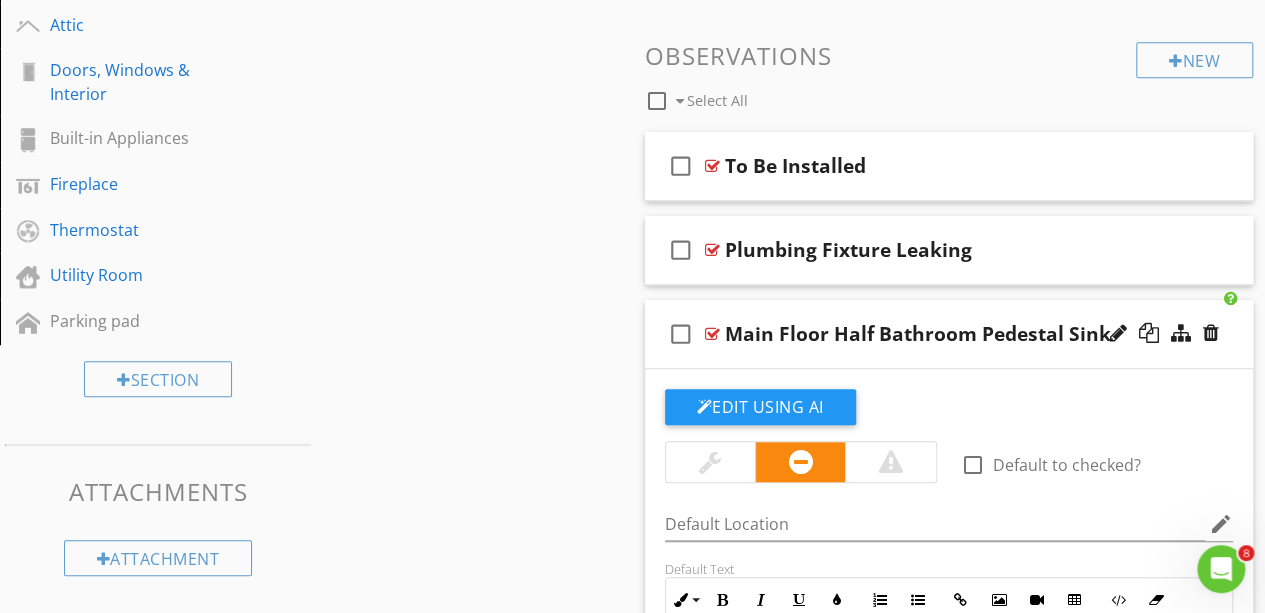 scroll, scrollTop: 686, scrollLeft: 0, axis: vertical 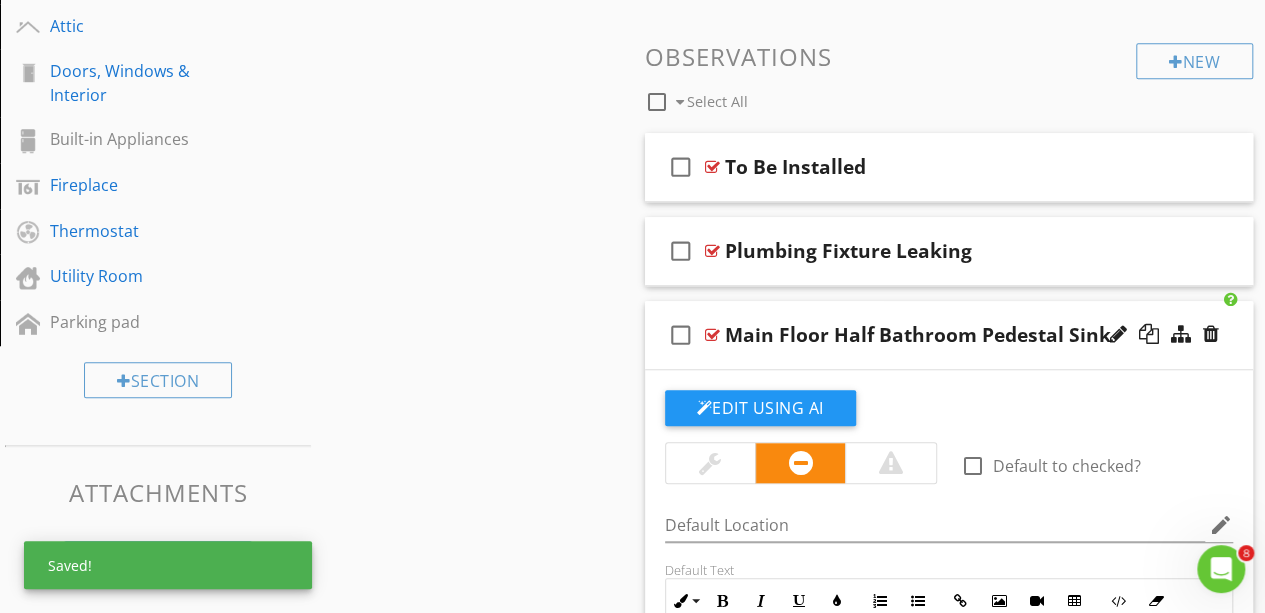 click on "Sections
Dweller's Comments           Inspection Details           Exterior           Roof           Garage           Unfinished Basement            Plumbing           Electrical           Attic           Doors, Windows & Interior           Built-in Appliances           Fireplace           Thermostat            Utility Room           Parking pad
Section
Attachments
Attachment
Items
Plumbing Fixtures           Plumbing Drainage
Item
Comments
New
Informational
New
Limitations
New
Observations   check_box_outline_blank     Select All     check_box_outline_blank
To Be Installed
check_box_outline_blank
Plumbing Fixture Leaking
check_box_outline_blank" at bounding box center (632, 339) 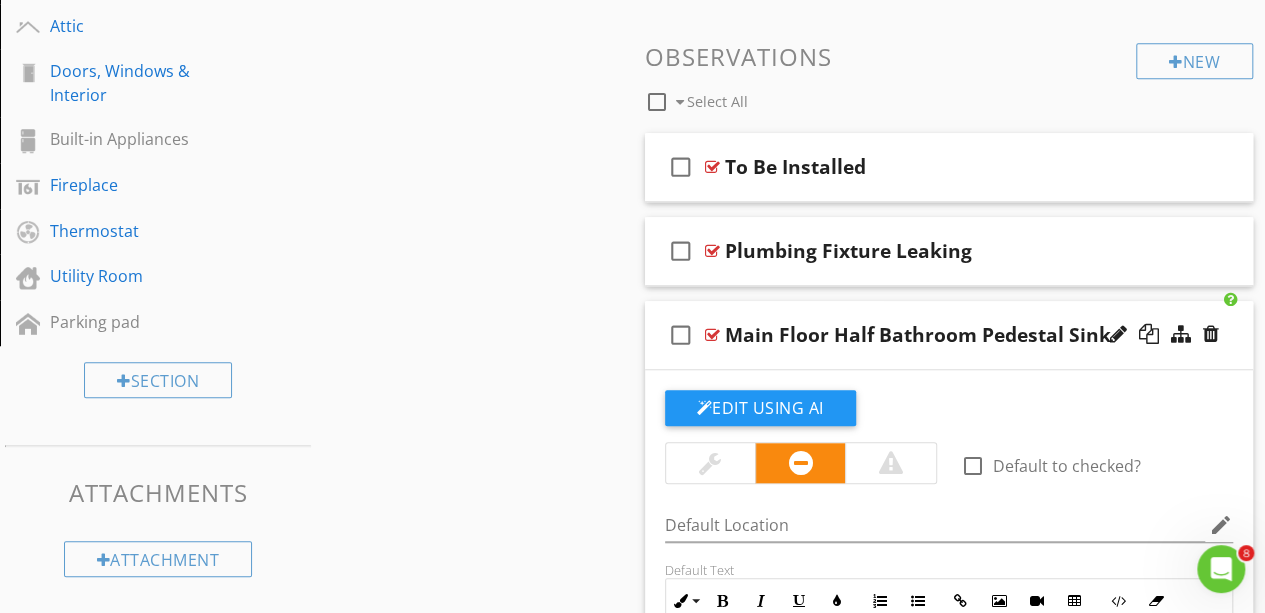 click on "check_box_outline_blank
Main Floor Half Bathroom Pedestal Sink" at bounding box center (949, 335) 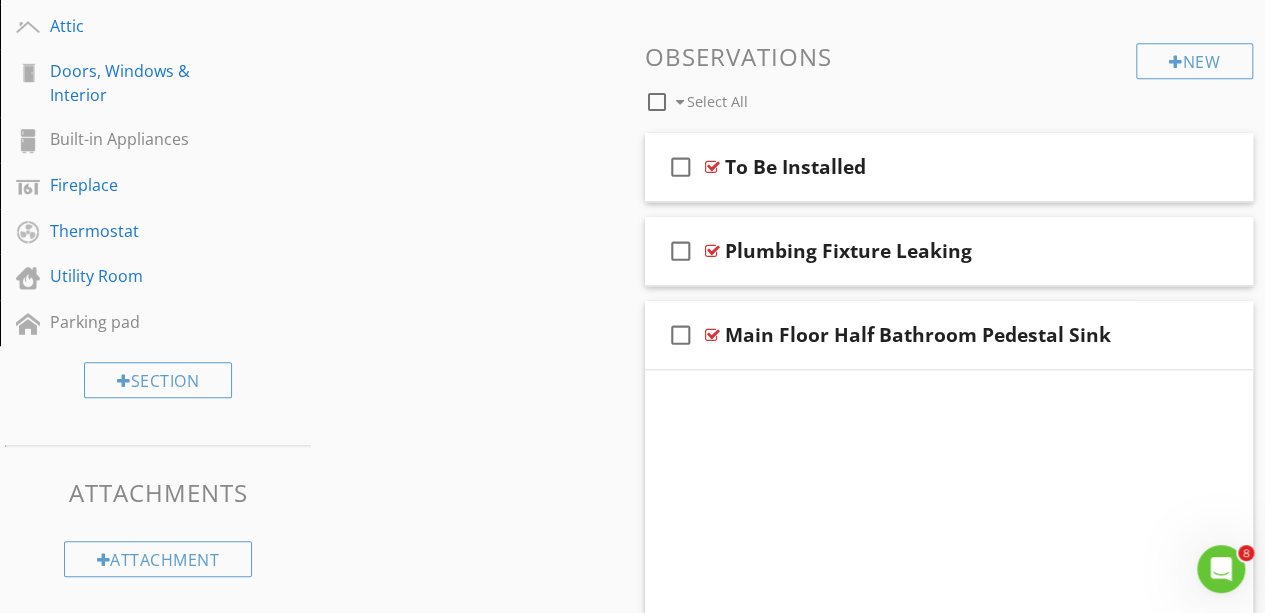 scroll, scrollTop: 661, scrollLeft: 0, axis: vertical 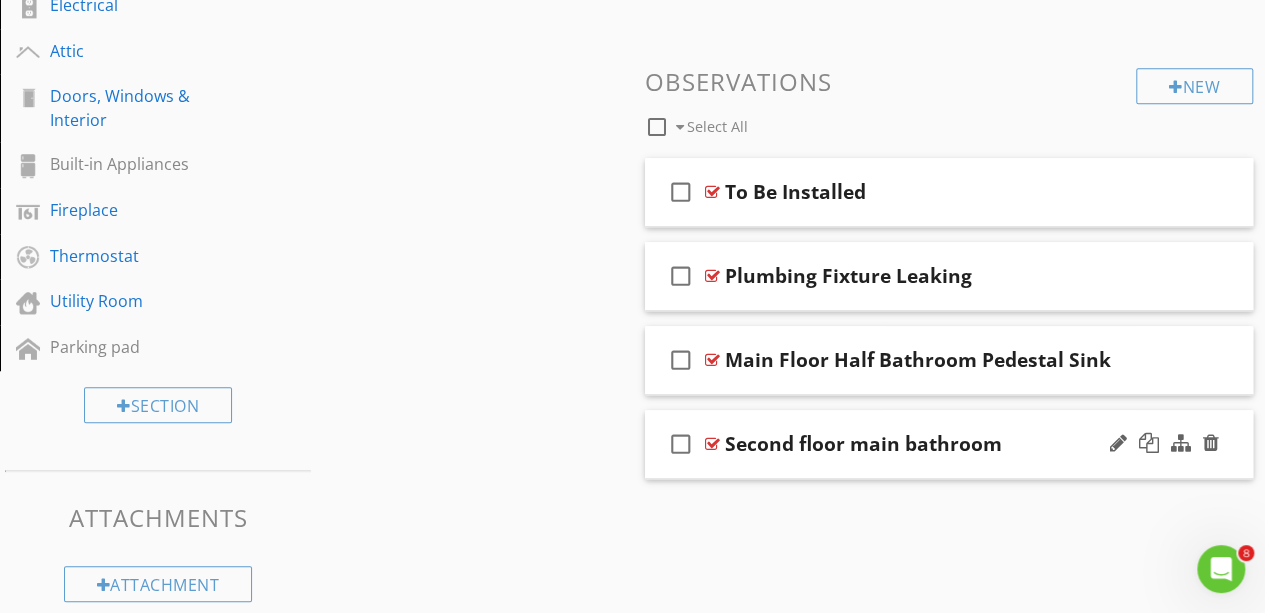 click on "Second floor main bathroom" at bounding box center [938, 444] 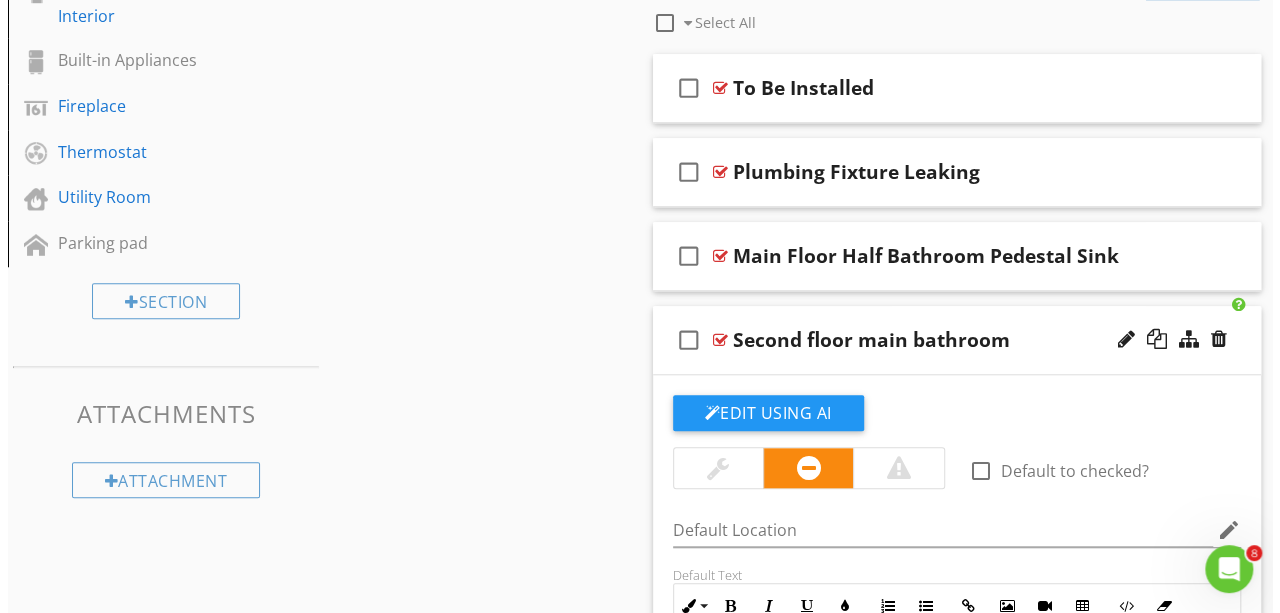 scroll, scrollTop: 762, scrollLeft: 0, axis: vertical 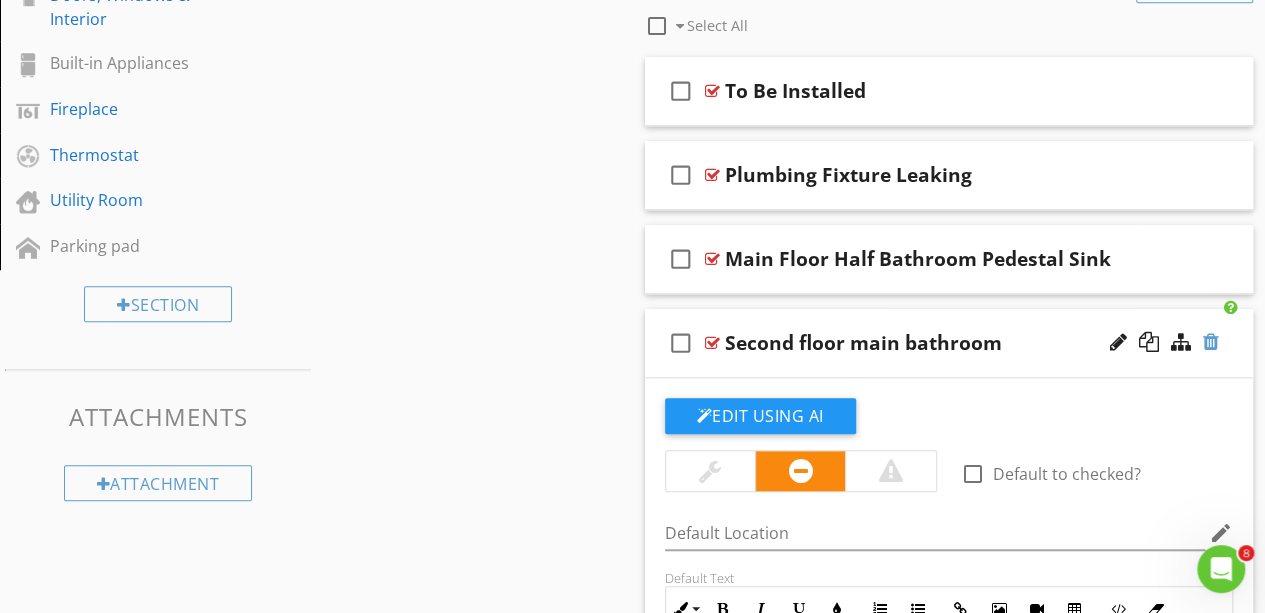 click at bounding box center [1211, 342] 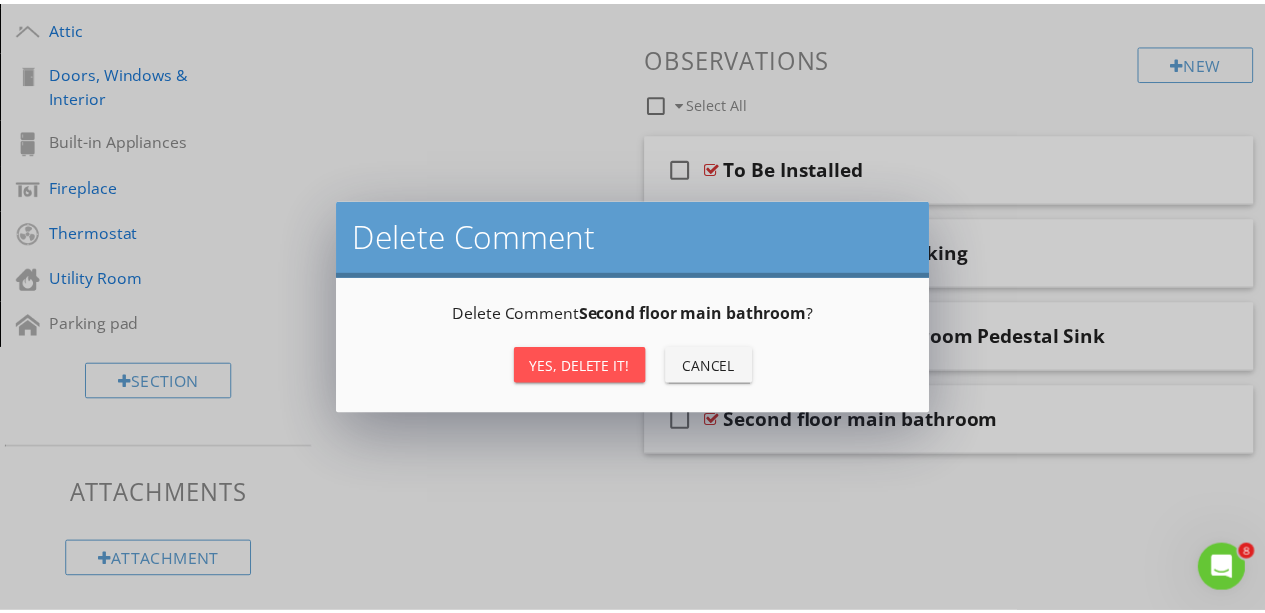 scroll, scrollTop: 661, scrollLeft: 0, axis: vertical 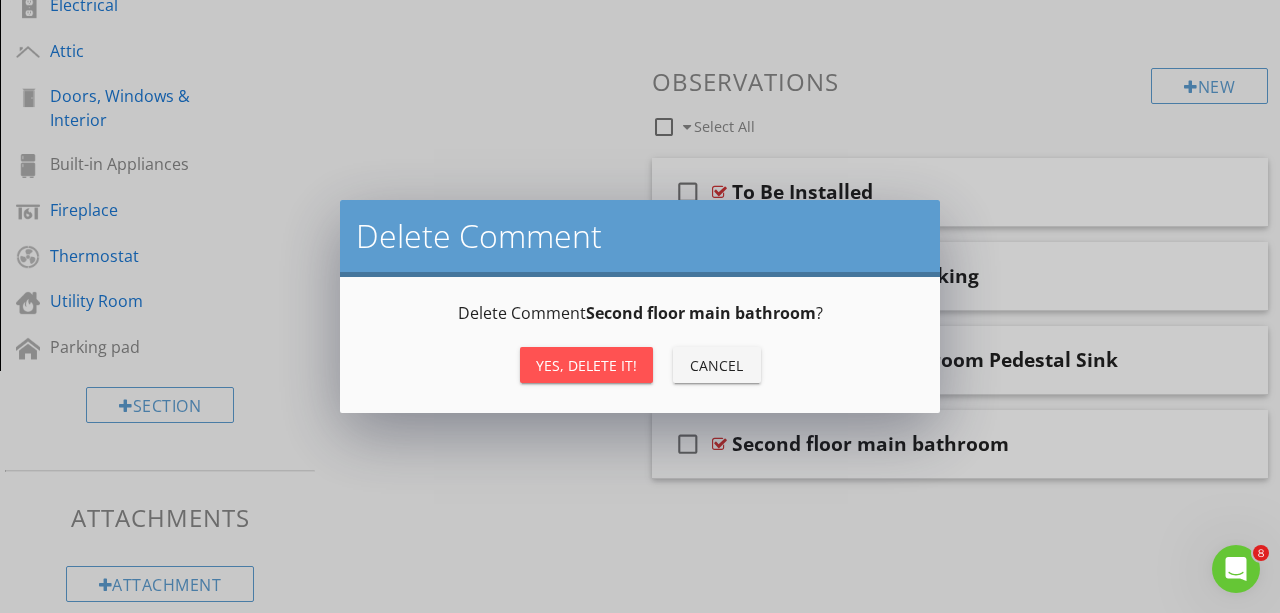 click on "Yes, Delete it!" at bounding box center (586, 365) 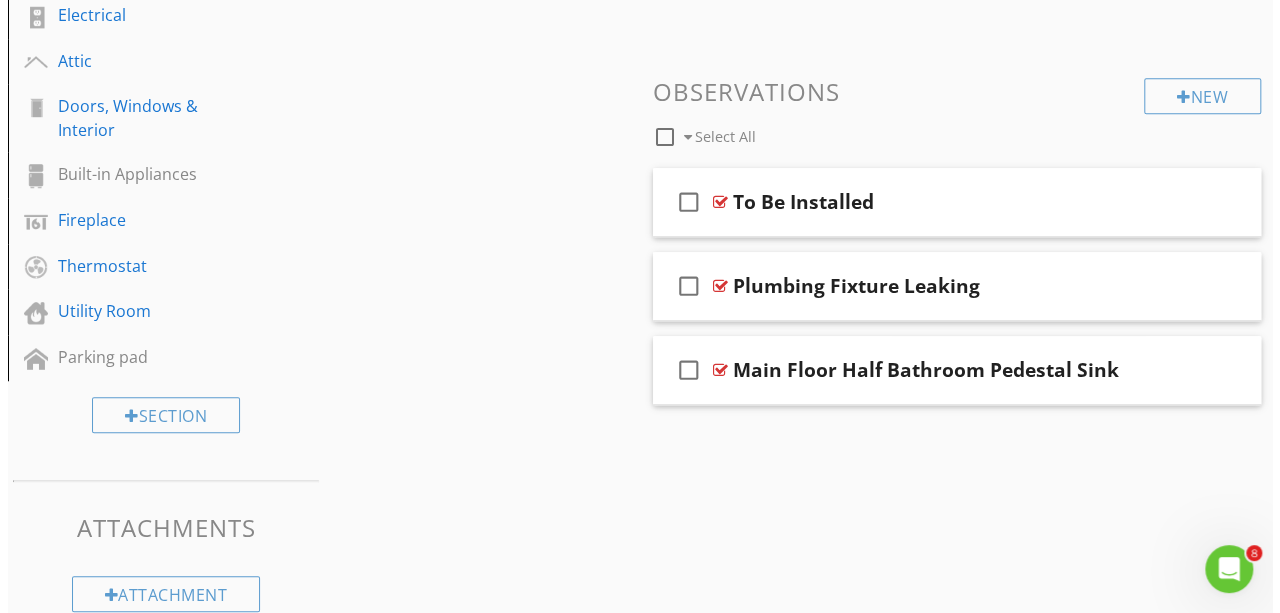 scroll, scrollTop: 652, scrollLeft: 0, axis: vertical 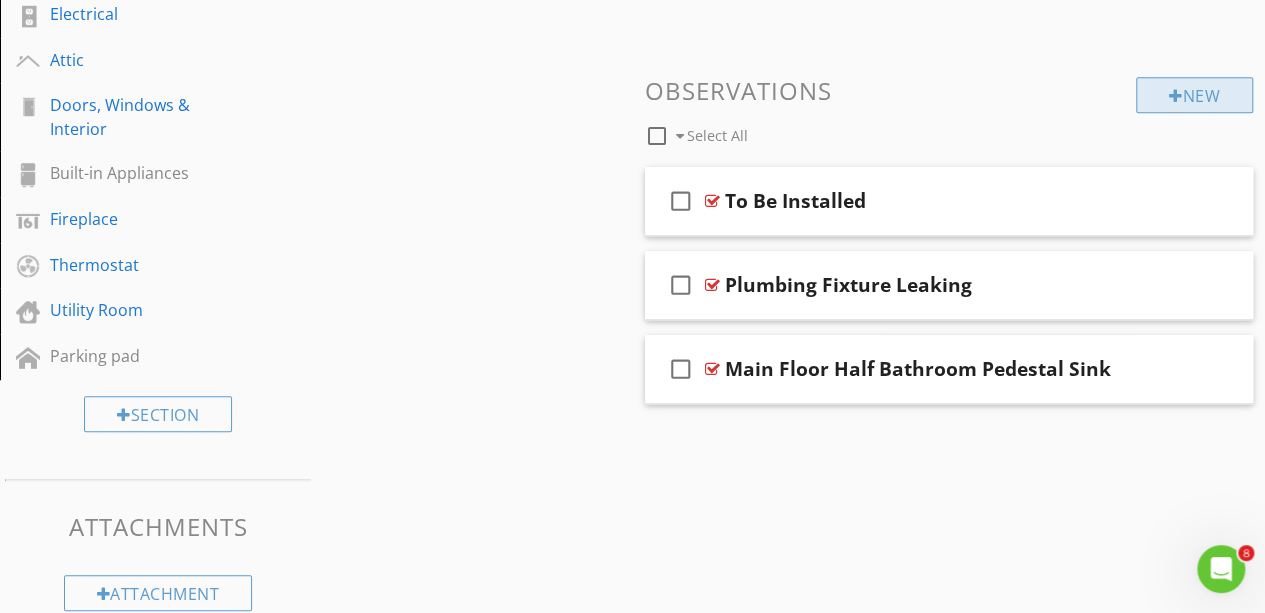 click on "New" at bounding box center (1194, 95) 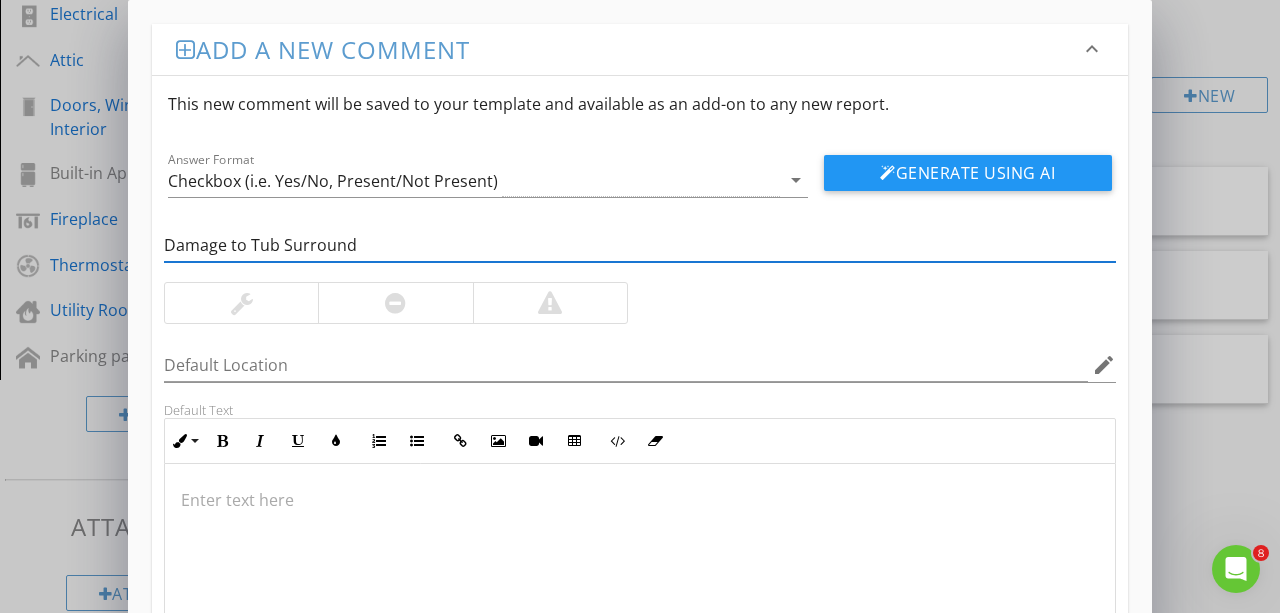 scroll, scrollTop: 184, scrollLeft: 0, axis: vertical 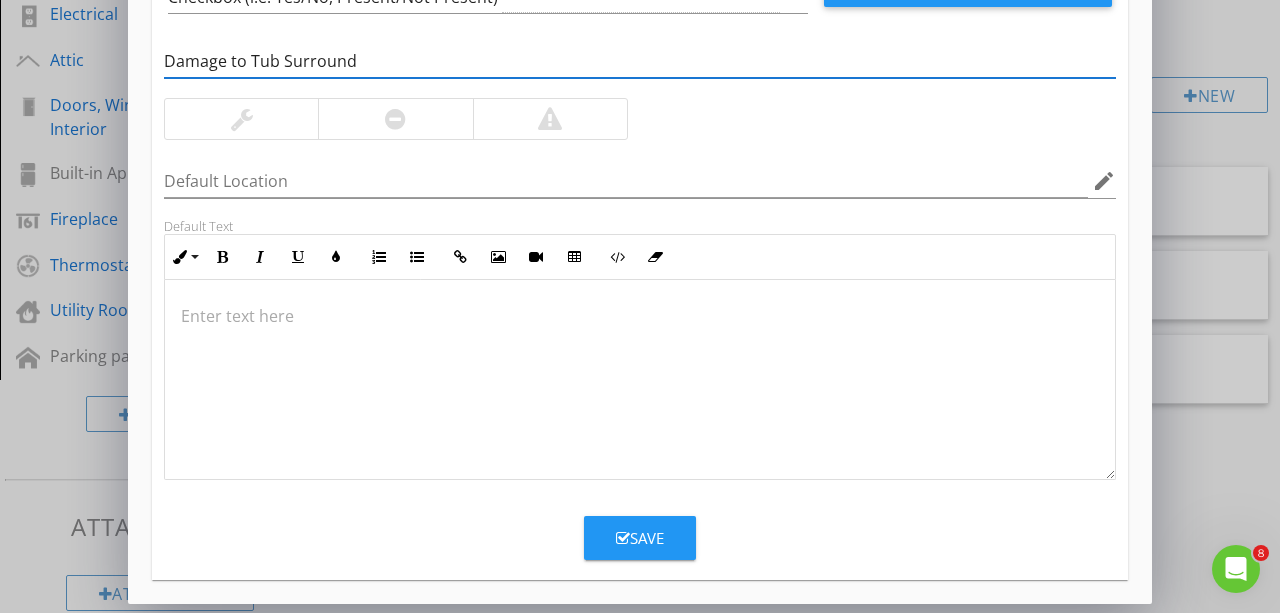 type on "Damage to Tub Surround" 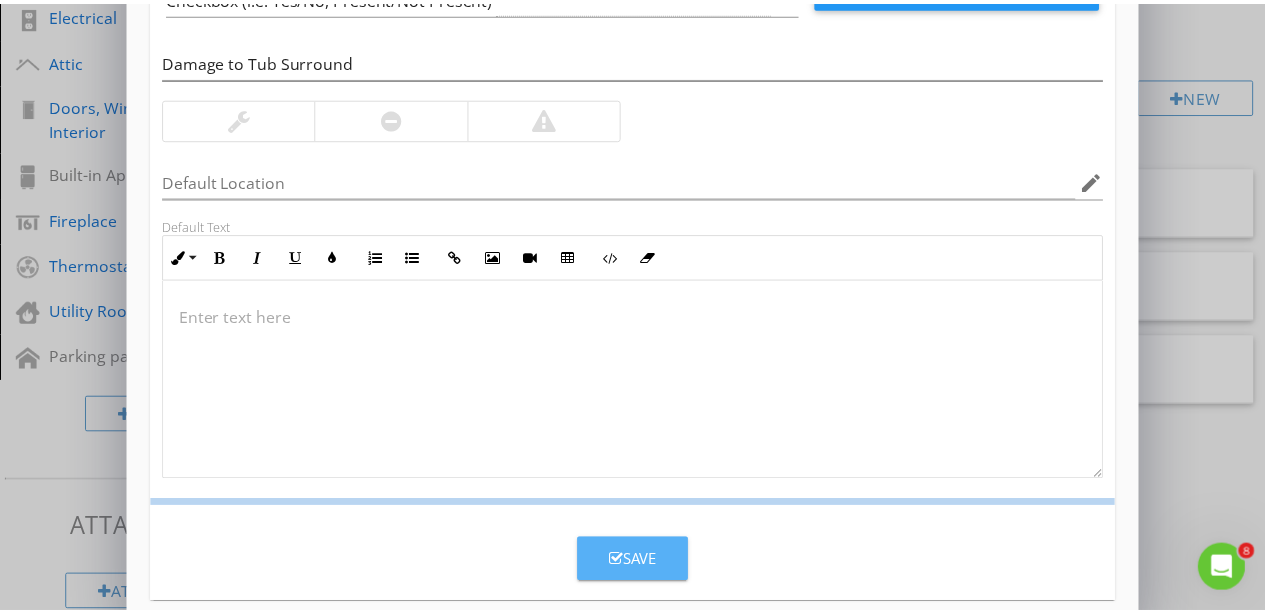 scroll, scrollTop: 88, scrollLeft: 0, axis: vertical 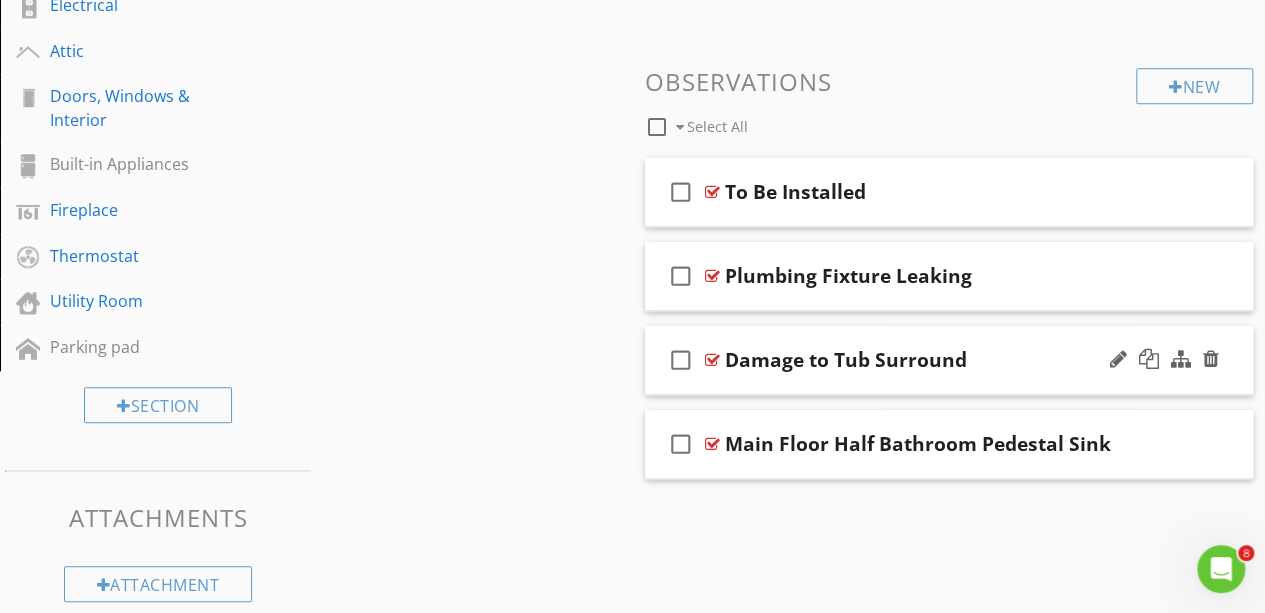 type 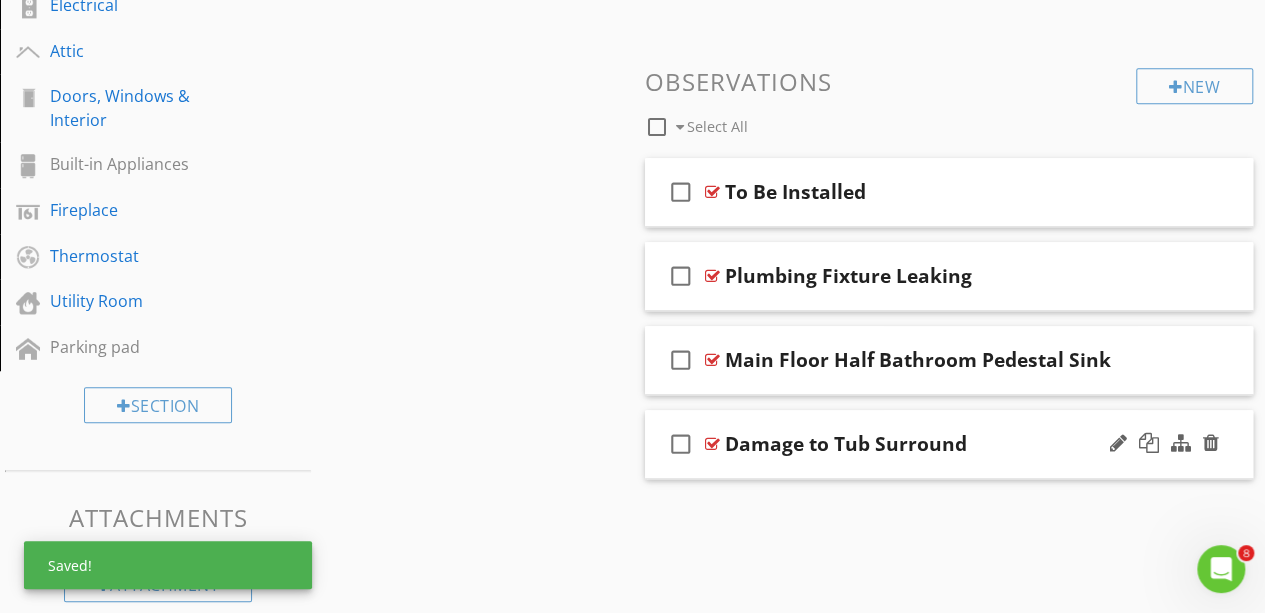 click on "check_box_outline_blank
Damage to Tub Surround" at bounding box center (949, 444) 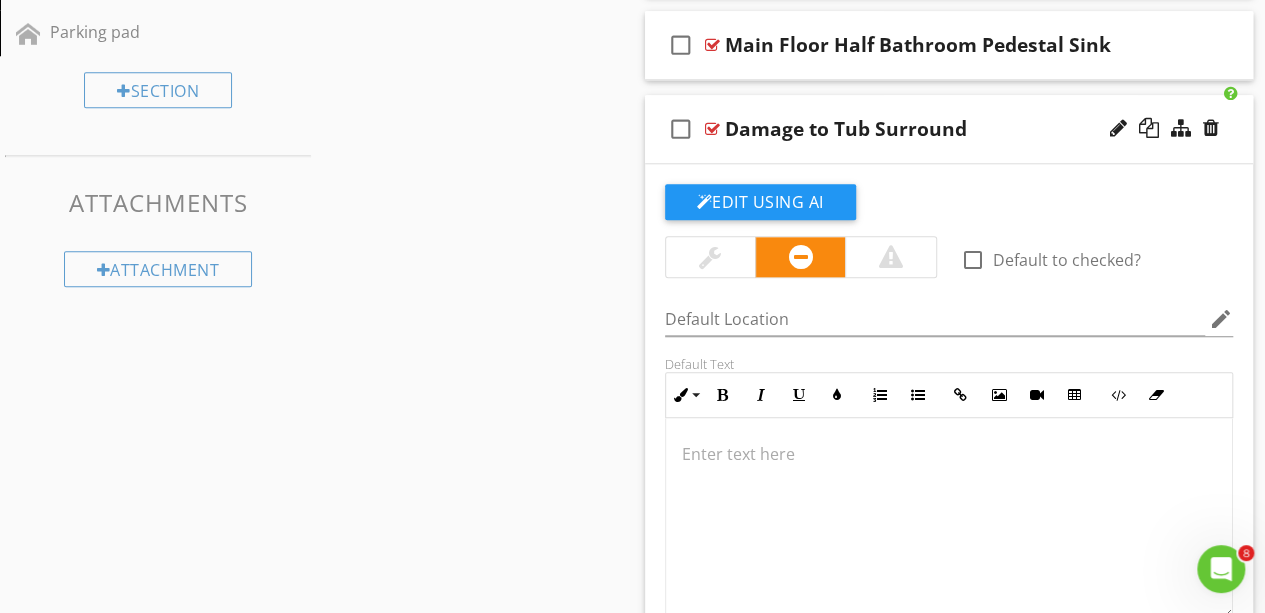 scroll, scrollTop: 1033, scrollLeft: 0, axis: vertical 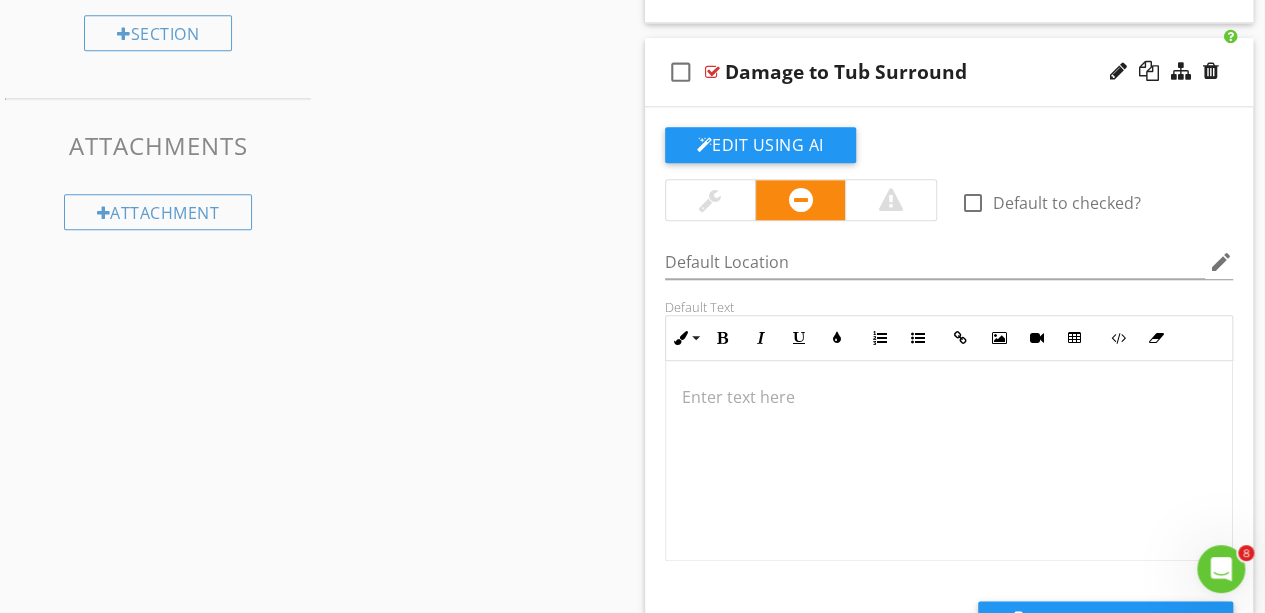 click at bounding box center (949, 461) 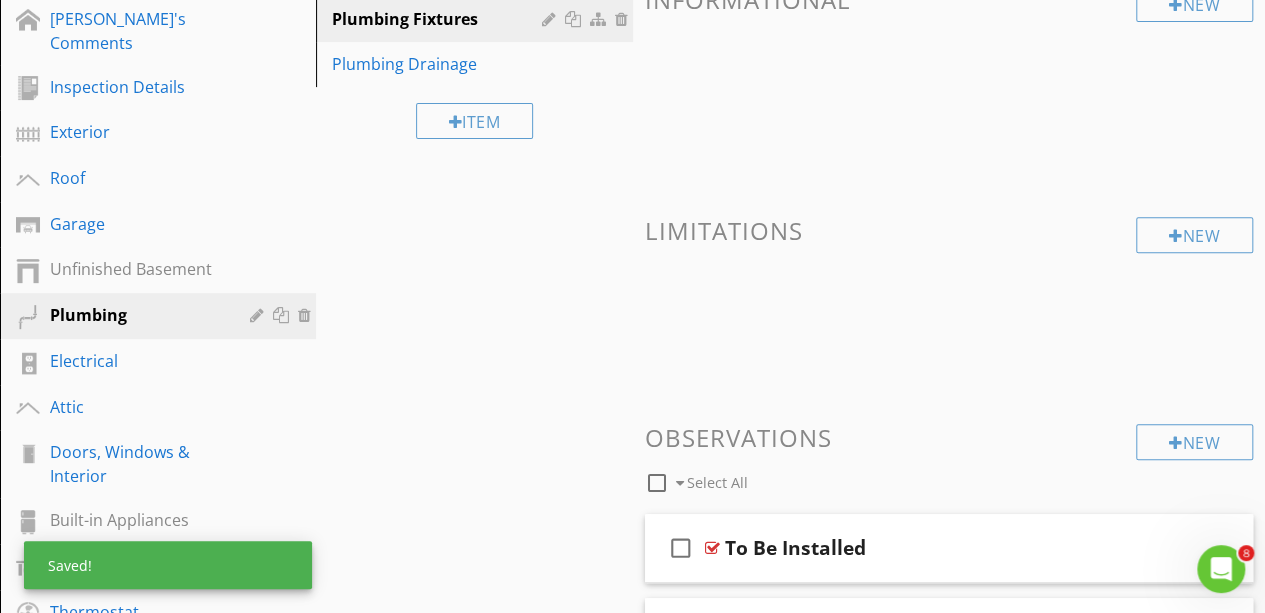 scroll, scrollTop: 273, scrollLeft: 0, axis: vertical 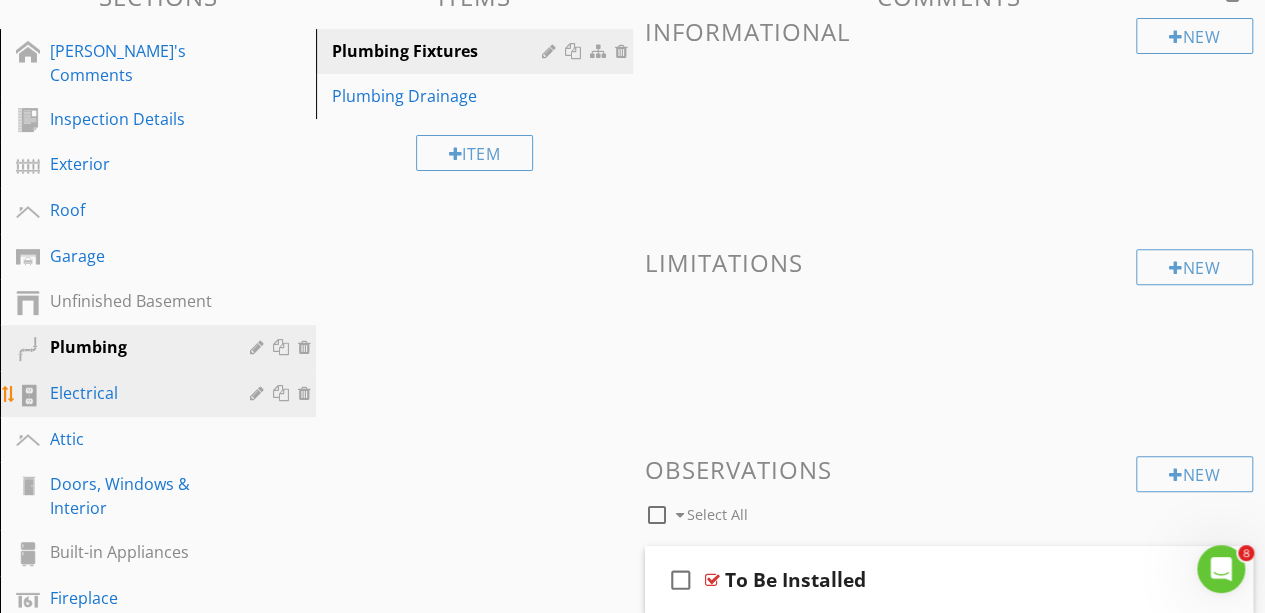 click on "Electrical" at bounding box center (135, 393) 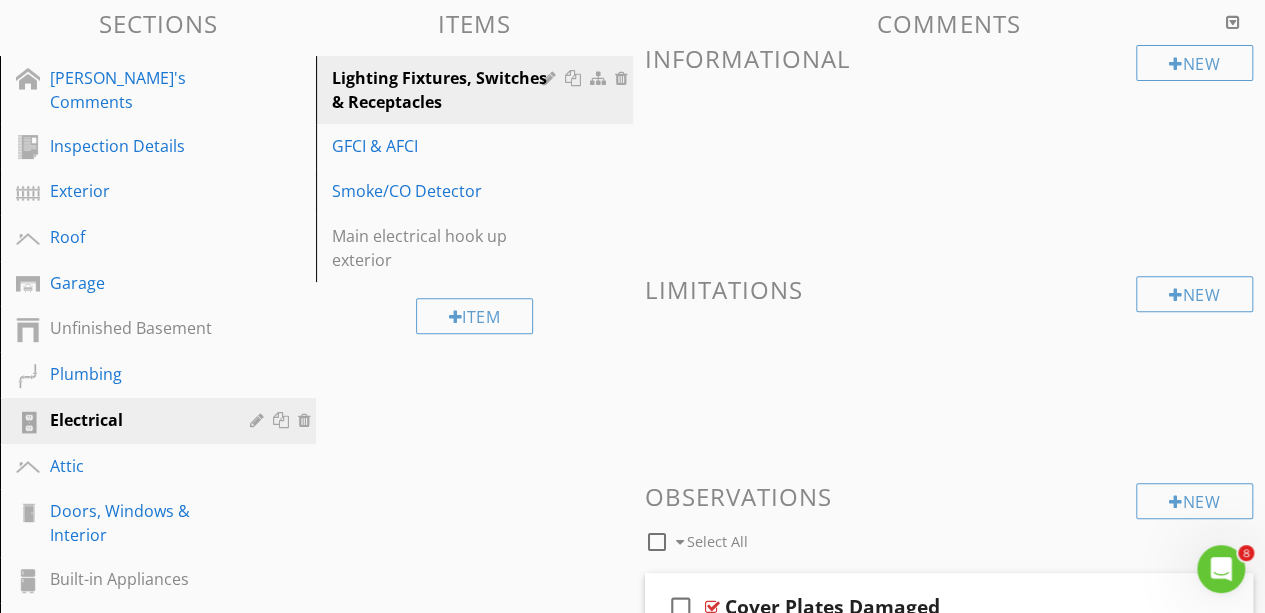 scroll, scrollTop: 247, scrollLeft: 0, axis: vertical 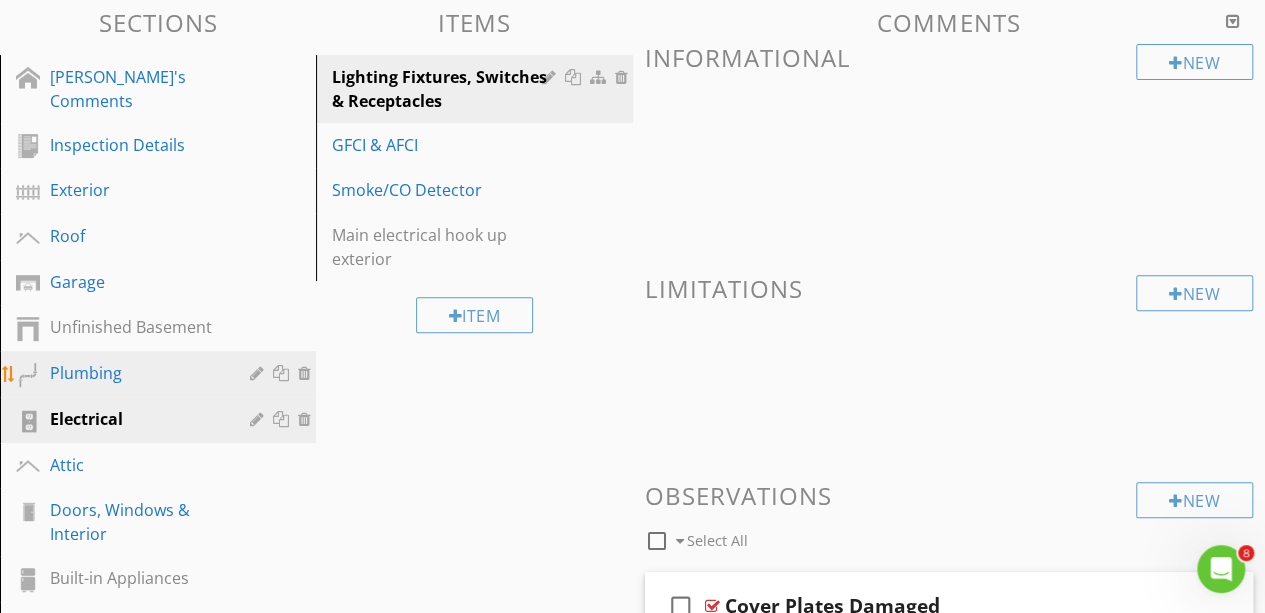 click on "Plumbing" at bounding box center (135, 373) 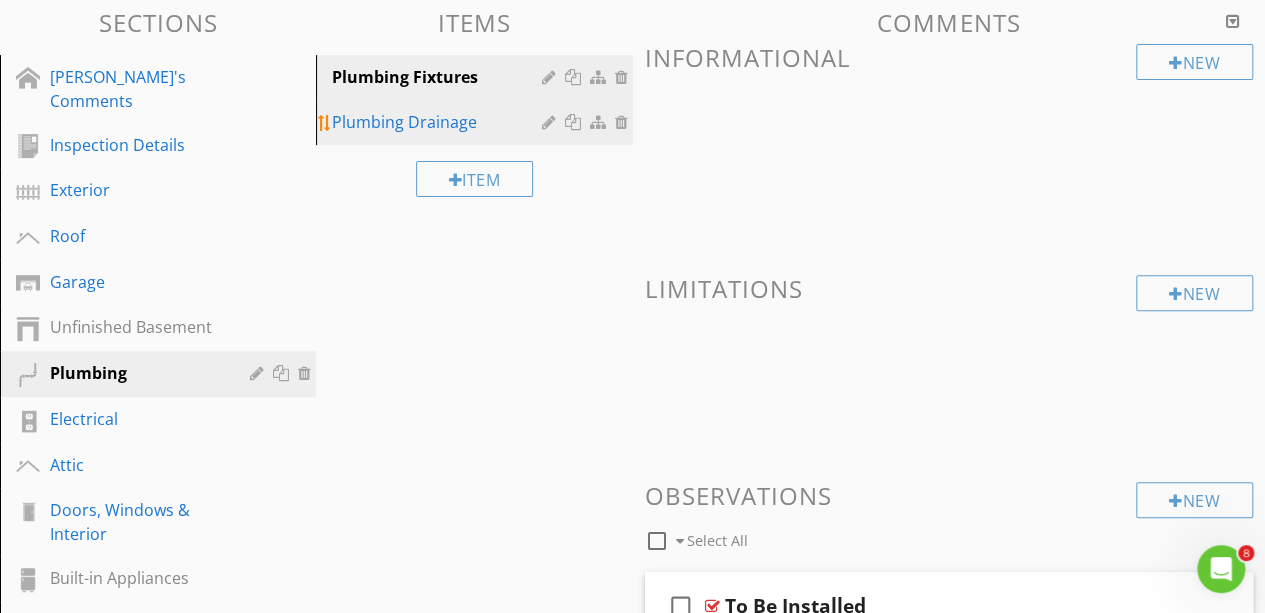 click on "Plumbing Drainage" at bounding box center (439, 122) 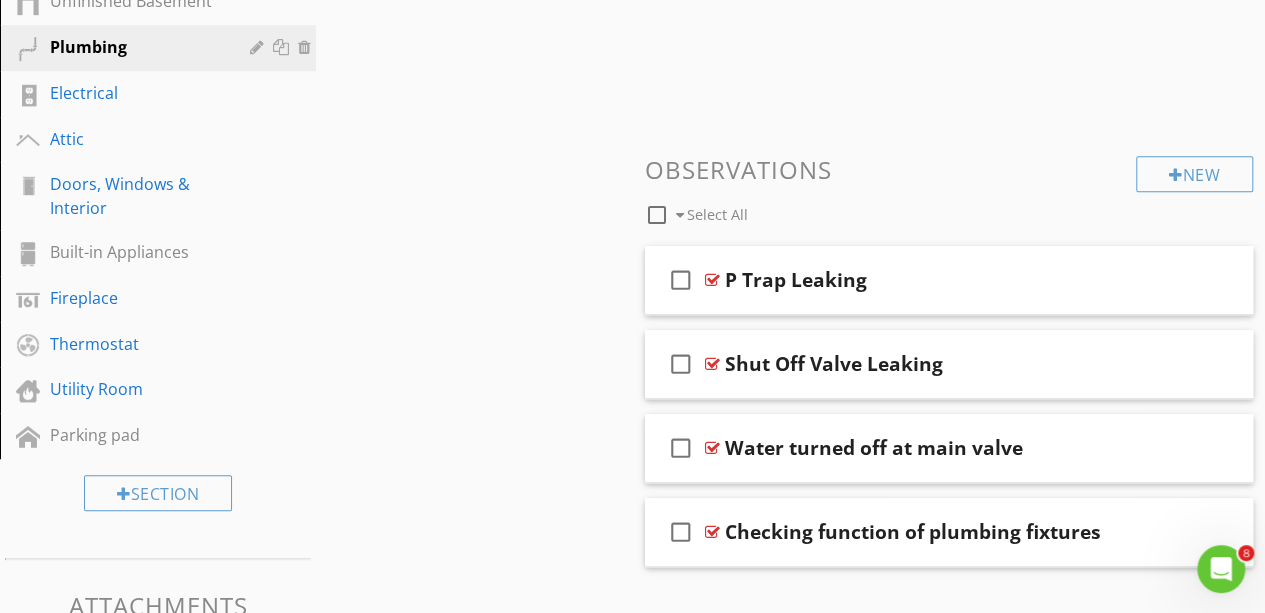 scroll, scrollTop: 577, scrollLeft: 0, axis: vertical 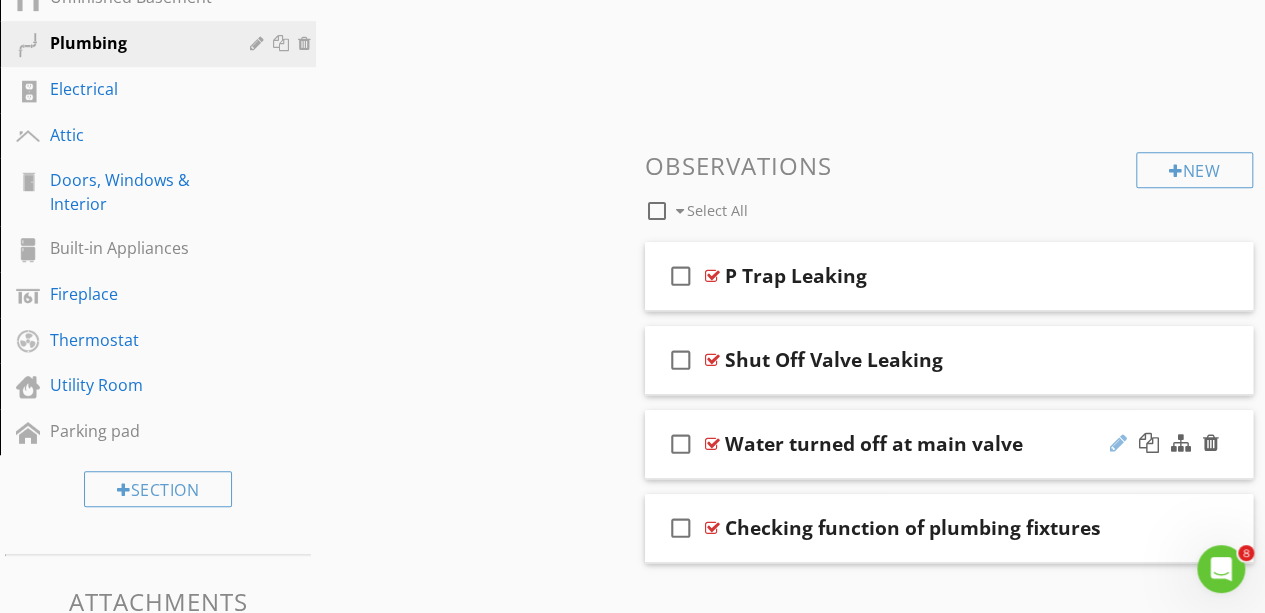 click at bounding box center [1118, 443] 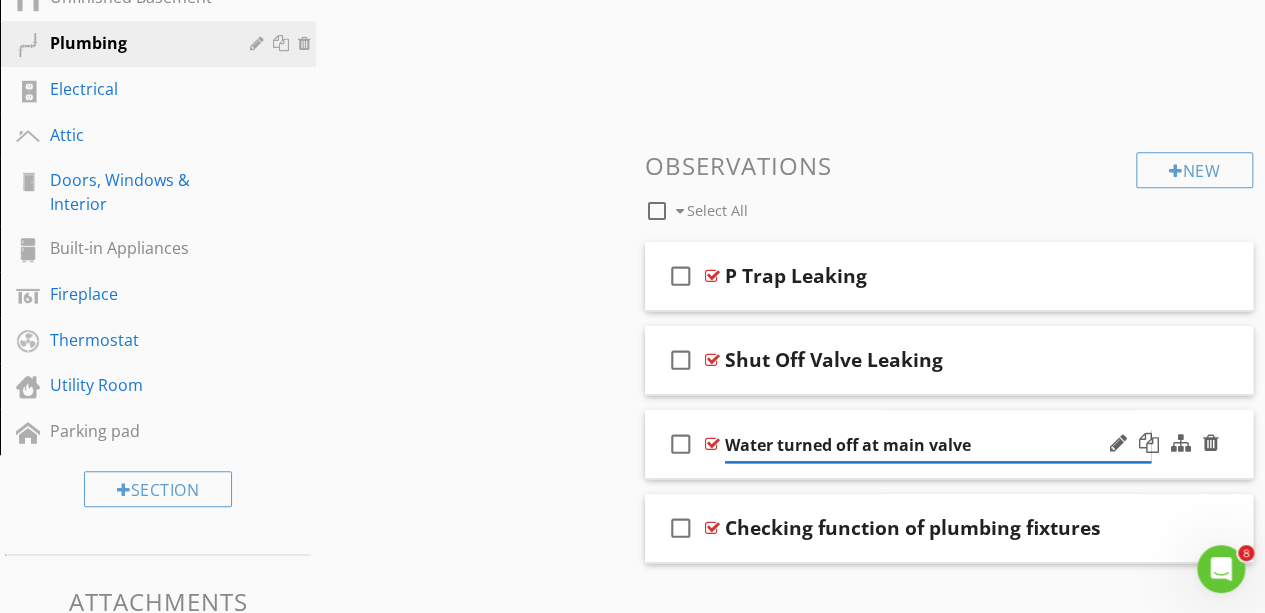 click on "Water turned off at main valve" at bounding box center [938, 445] 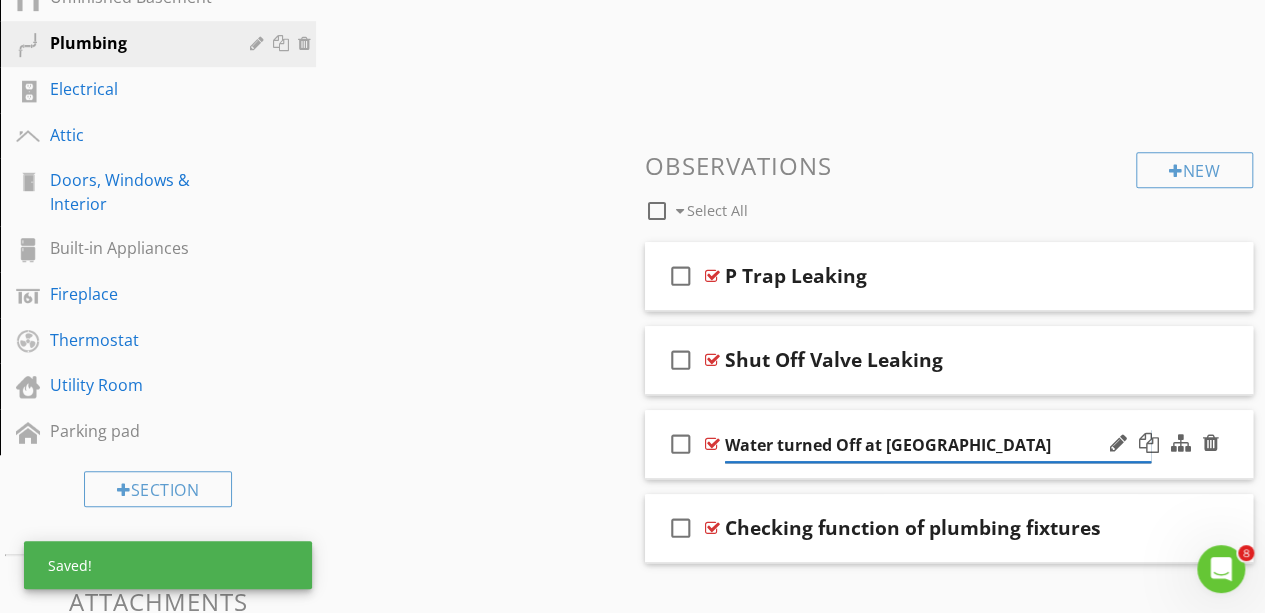 type on "Water turned Off at [GEOGRAPHIC_DATA]" 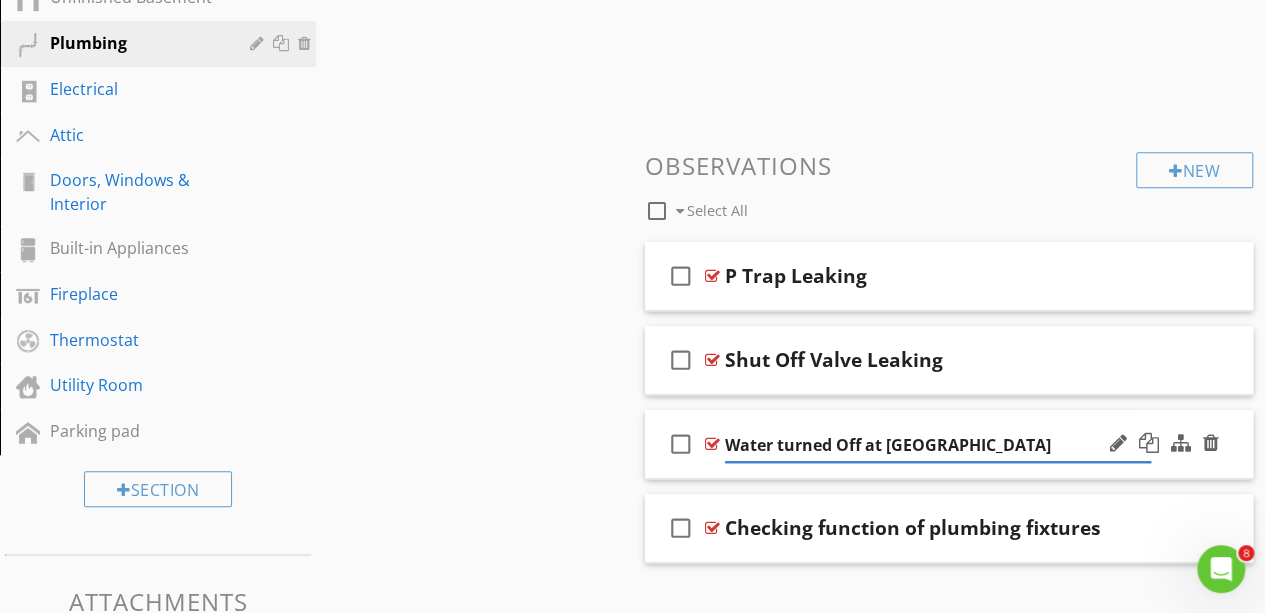 click on "check_box_outline_blank         Water turned Off at Main Water Valve" at bounding box center [949, 444] 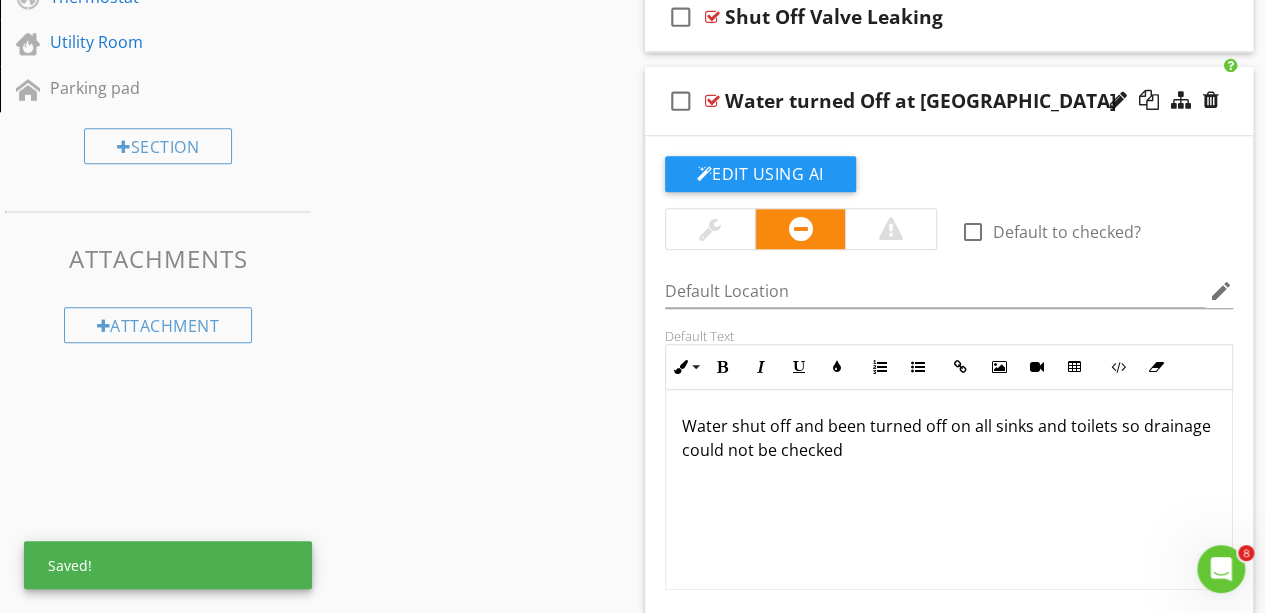scroll, scrollTop: 923, scrollLeft: 0, axis: vertical 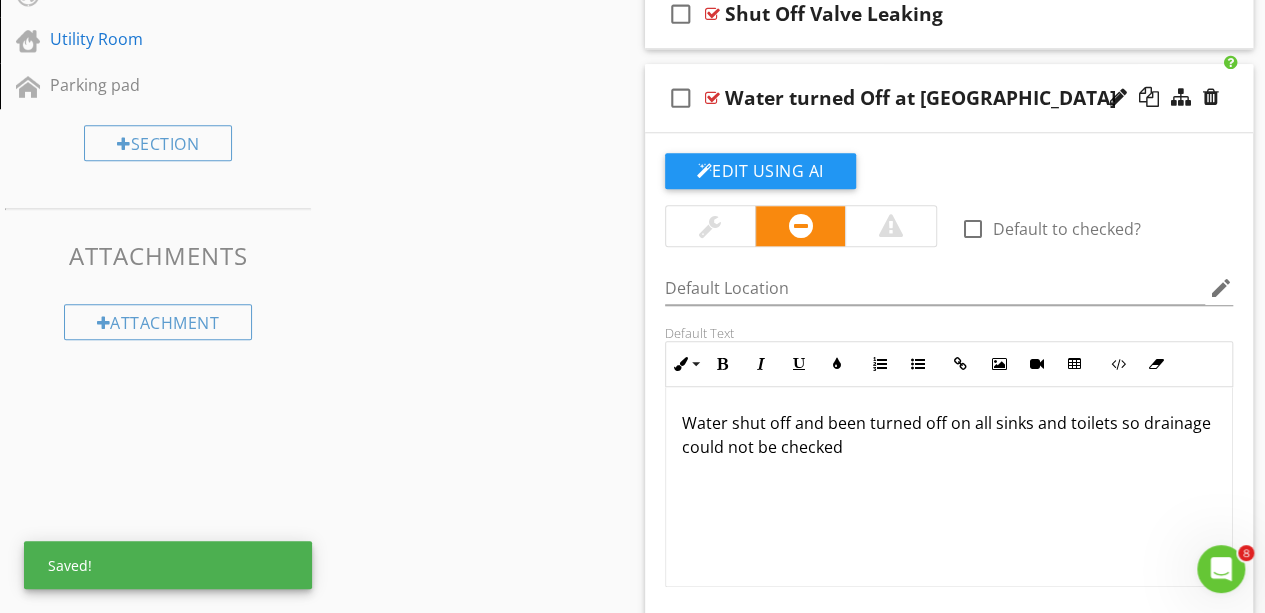 click on "Water shut off and been turned off on all sinks and toilets so drainage could not be checked" at bounding box center (949, 487) 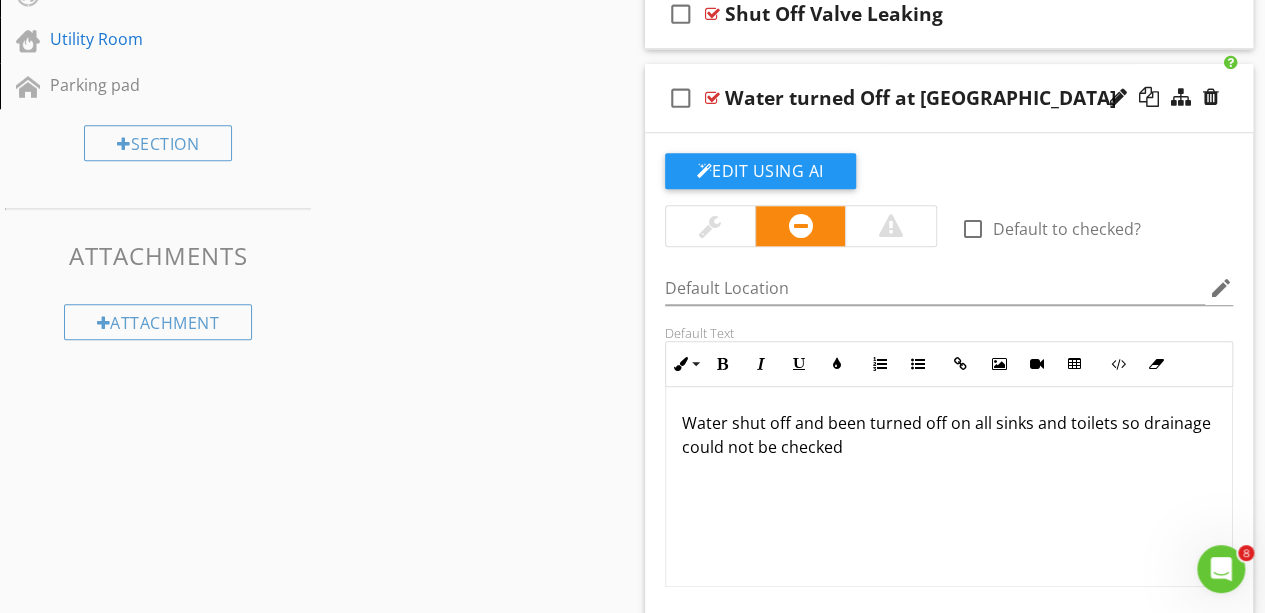 type 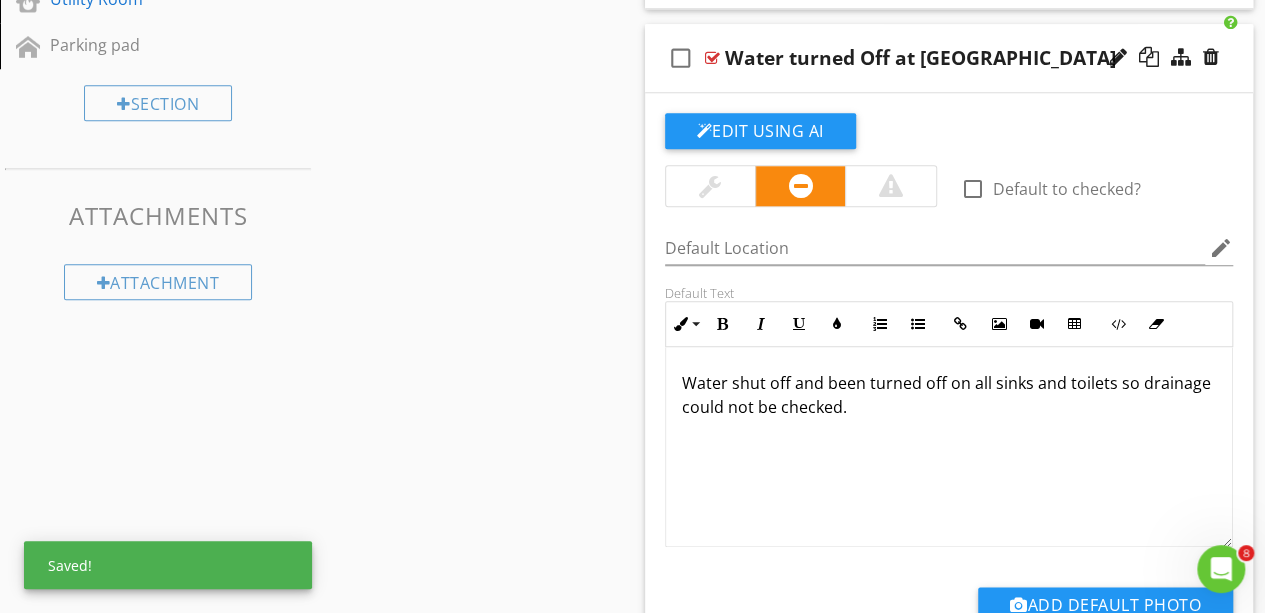 scroll, scrollTop: 970, scrollLeft: 0, axis: vertical 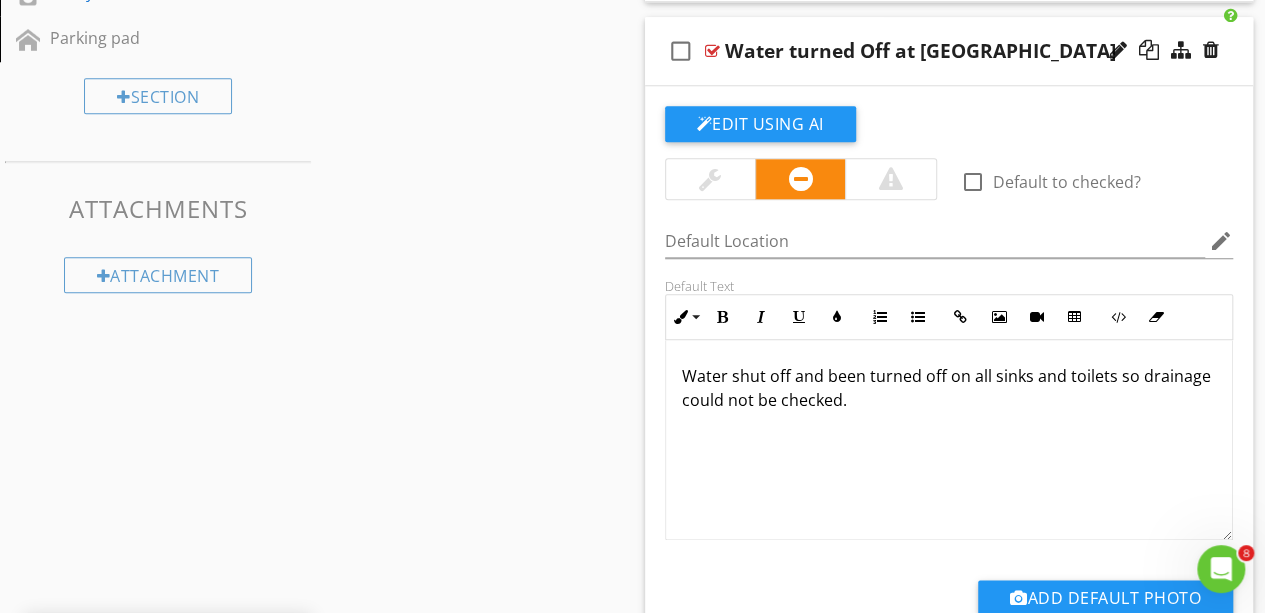 click on "Water shut off and been turned off on all sinks and toilets so drainage could not be checked." at bounding box center [949, 388] 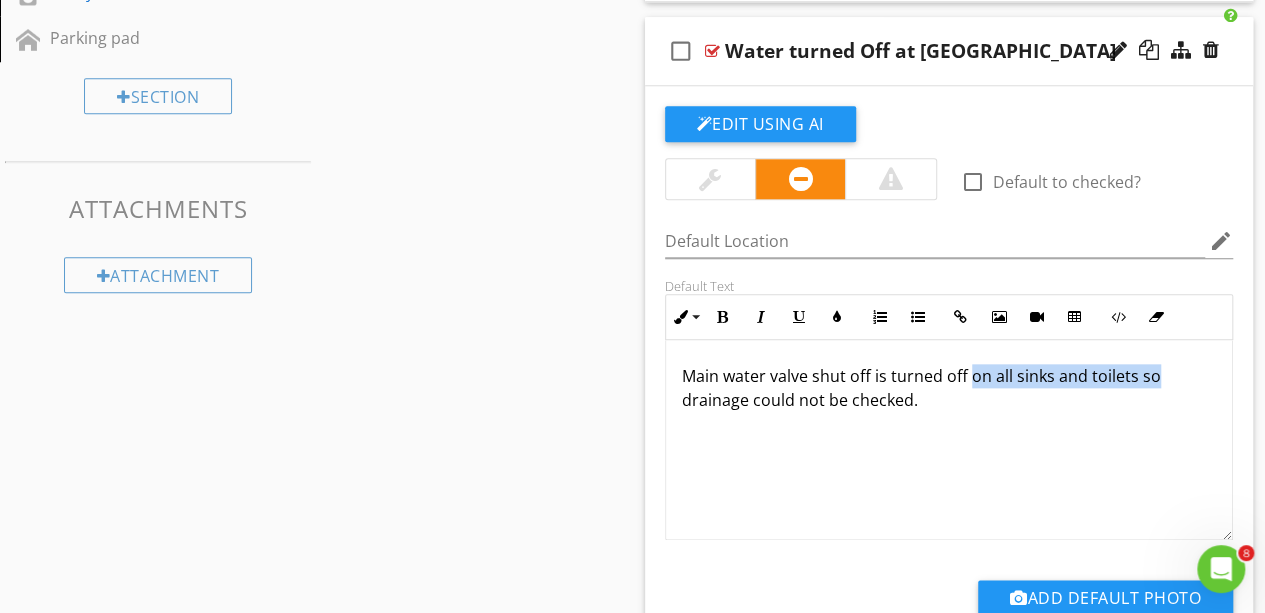 copy on "on all sinks and toilets so" 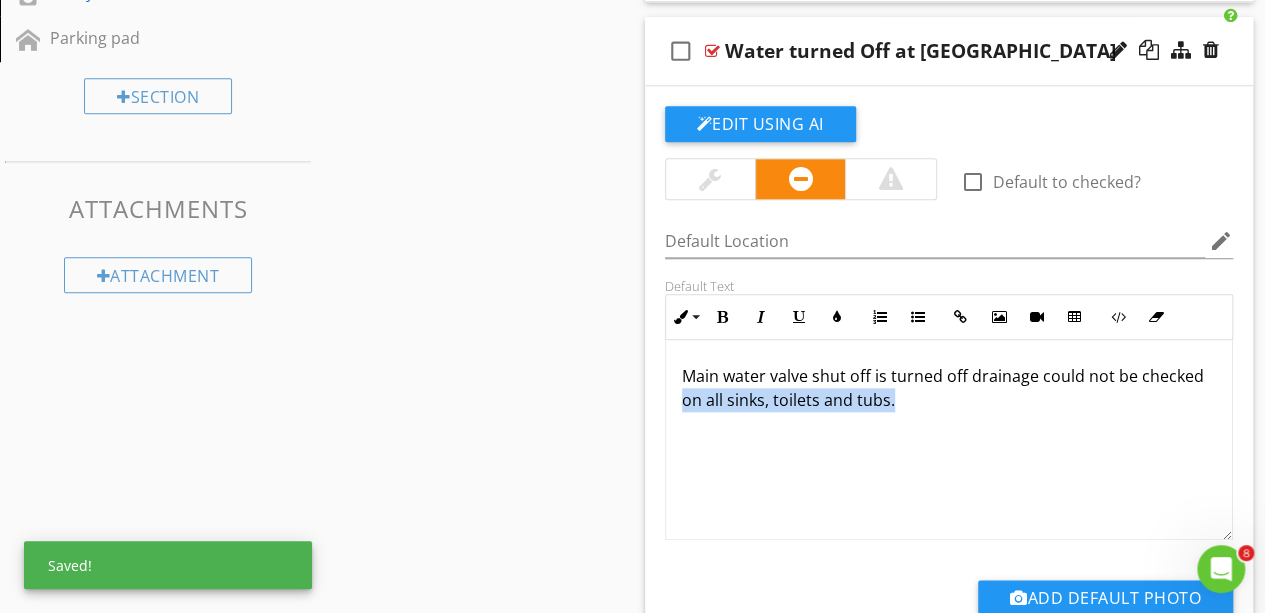 drag, startPoint x: 950, startPoint y: 487, endPoint x: 631, endPoint y: 411, distance: 327.92834 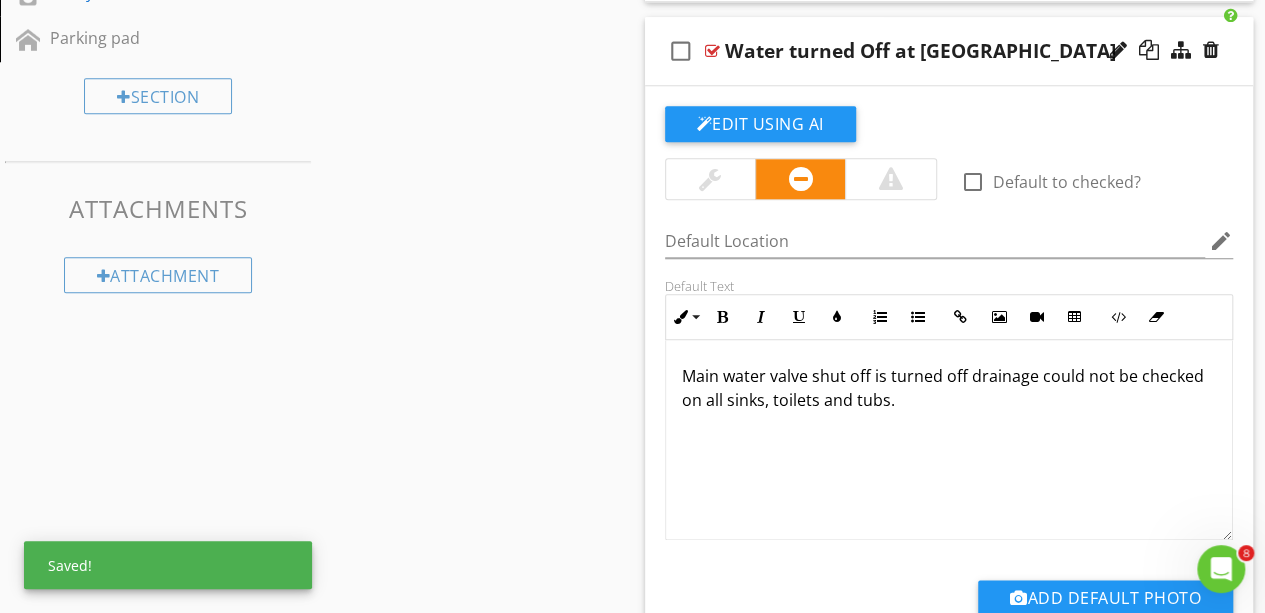 click on "Sections
Dweller's Comments           Inspection Details           Exterior           Roof           Garage           Unfinished Basement            Plumbing           Electrical           Attic           Doors, Windows & Interior           Built-in Appliances           Fireplace           Thermostat            Utility Room           Parking pad
Section
Attachments
Attachment
Items
Plumbing Fixtures           Plumbing Drainage
Item
Comments
New
Informational
New
Limitations
New
Observations   check_box_outline_blank     Select All     check_box_outline_blank
P Trap Leaking
check_box_outline_blank
Shut Off Valve Leaking
check_box_outline_blank" at bounding box center [632, 55] 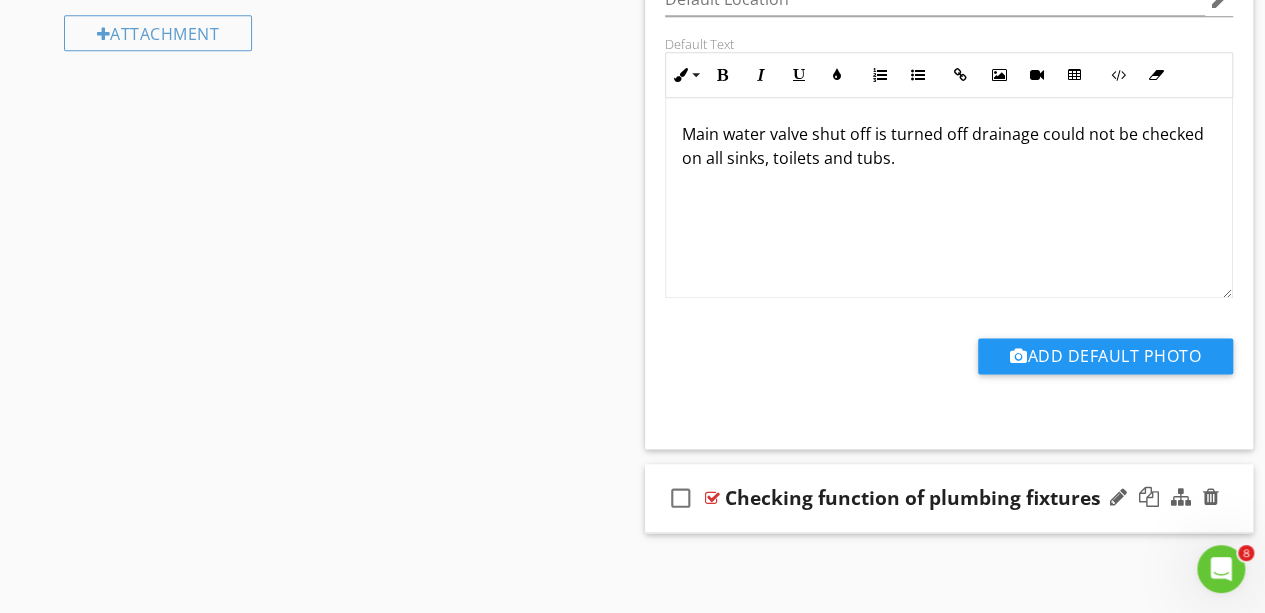 click on "check_box_outline_blank
Checking function of plumbing fixtures" at bounding box center [949, 498] 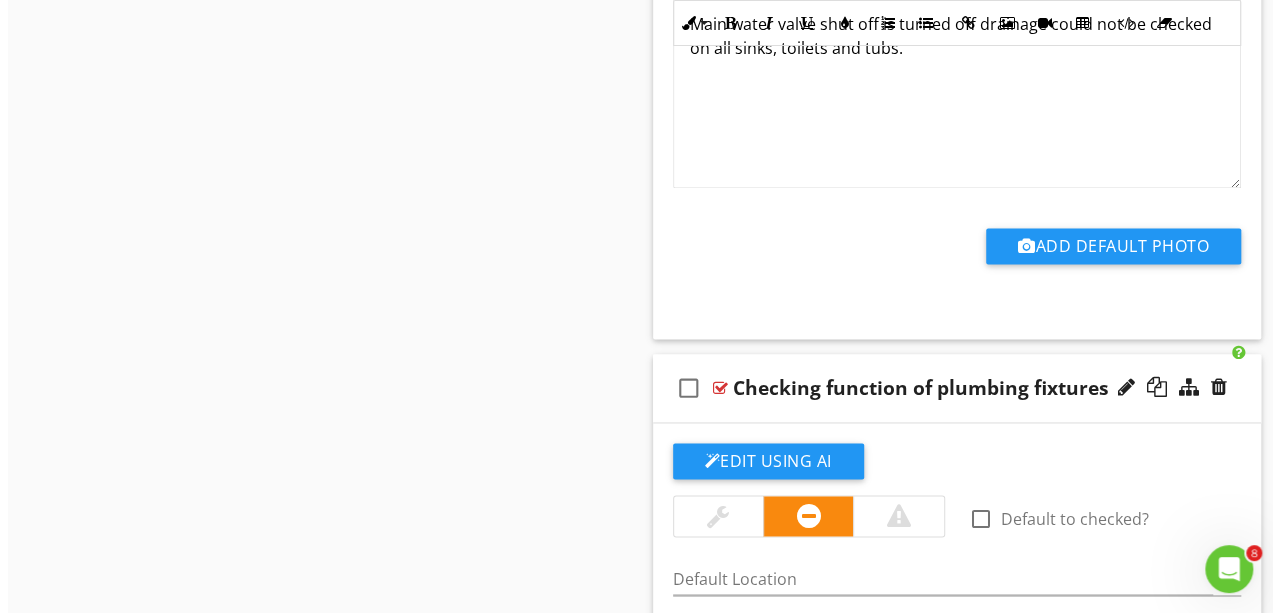 scroll, scrollTop: 1322, scrollLeft: 0, axis: vertical 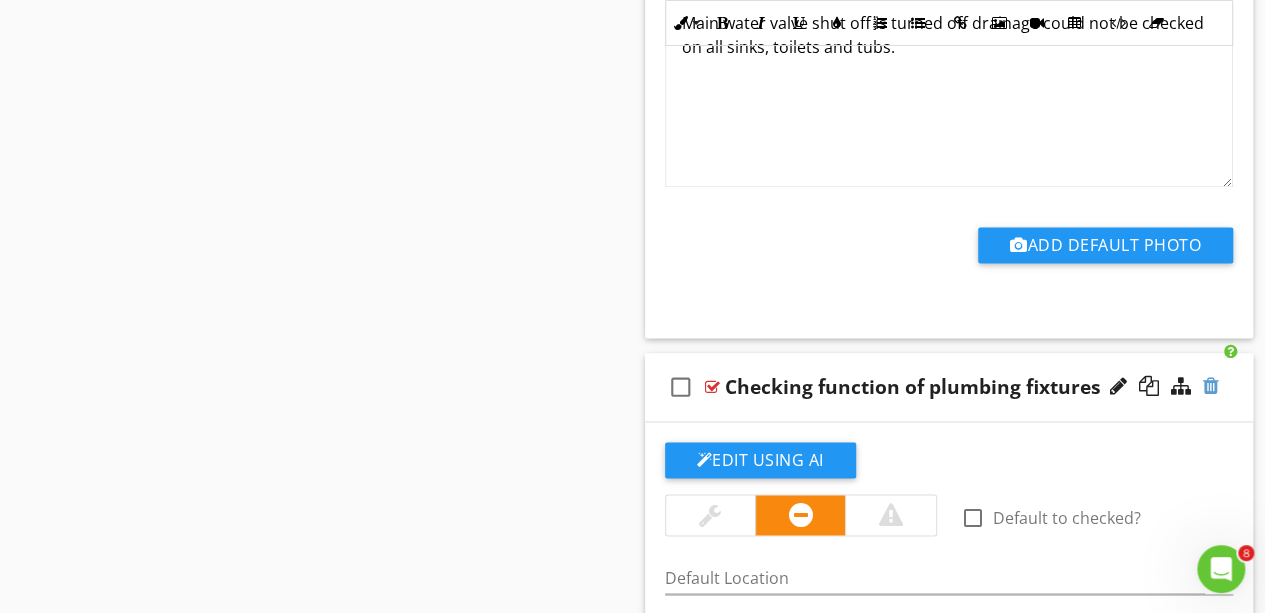 click at bounding box center [1211, 386] 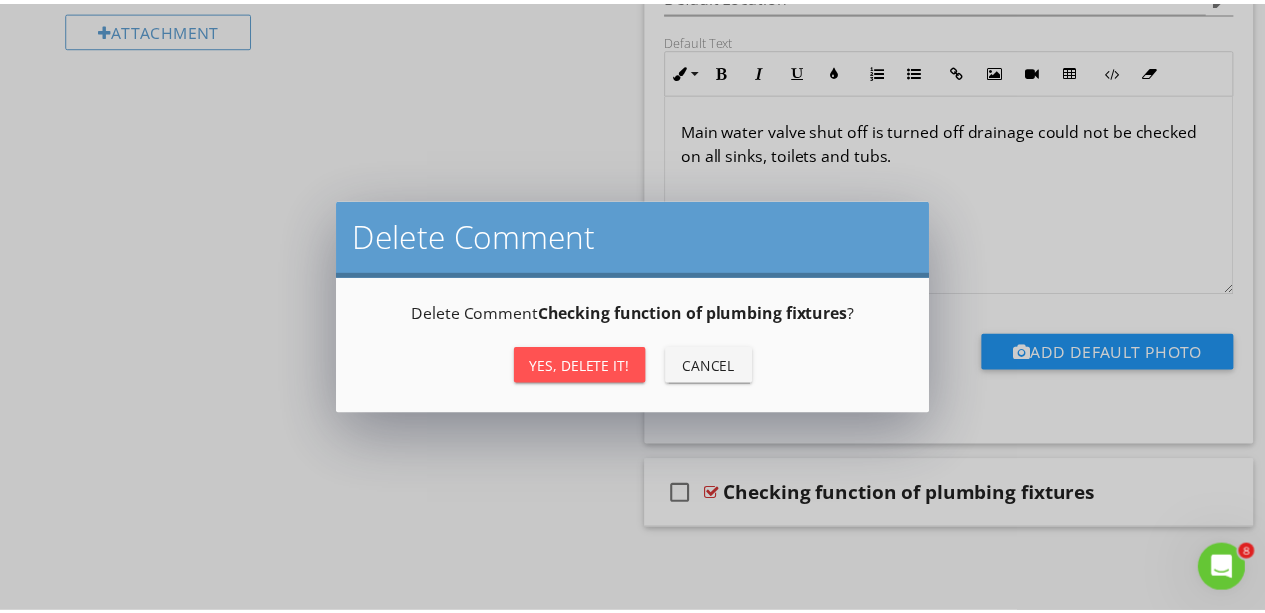 scroll, scrollTop: 1212, scrollLeft: 0, axis: vertical 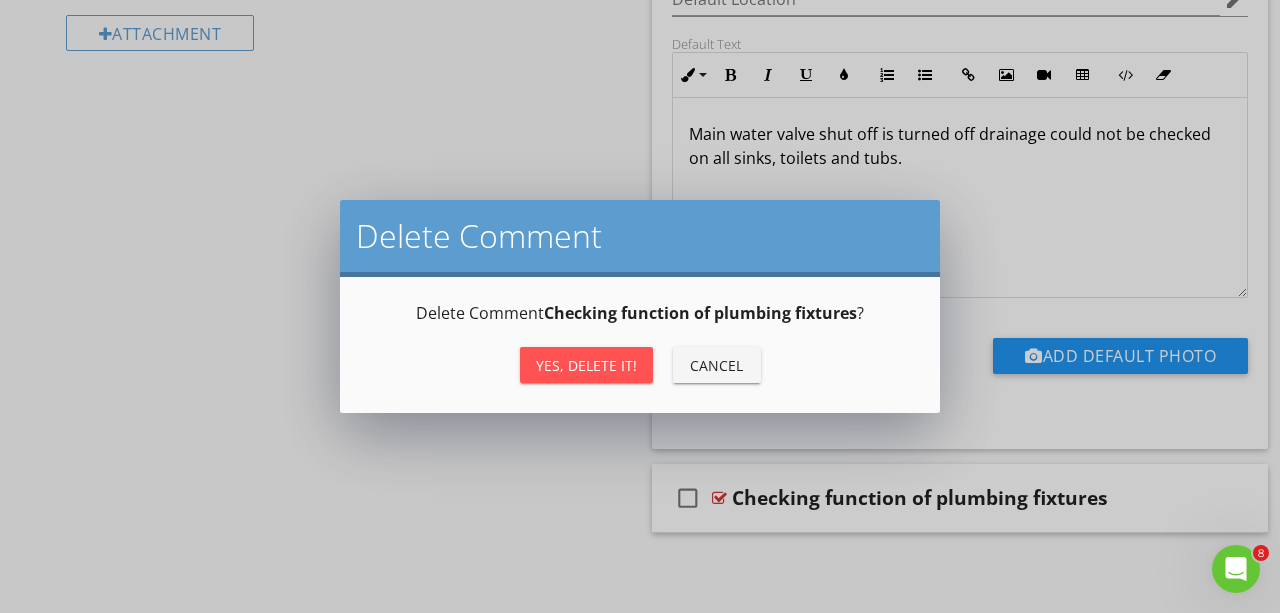 click on "Yes, Delete it!" at bounding box center [586, 365] 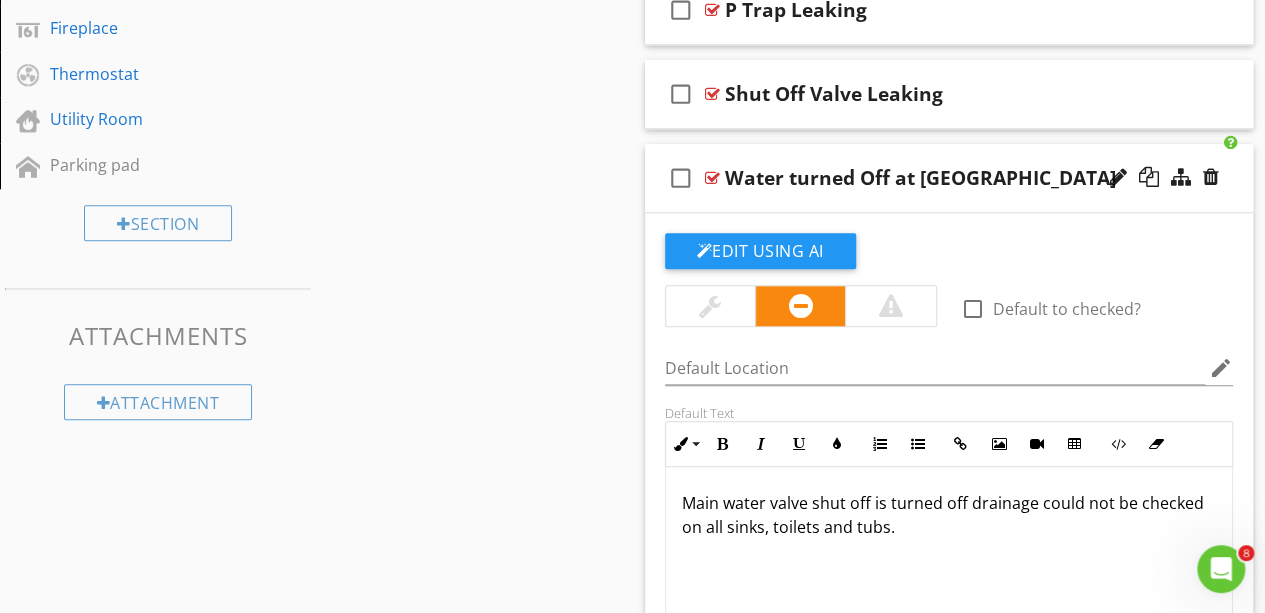 scroll, scrollTop: 842, scrollLeft: 0, axis: vertical 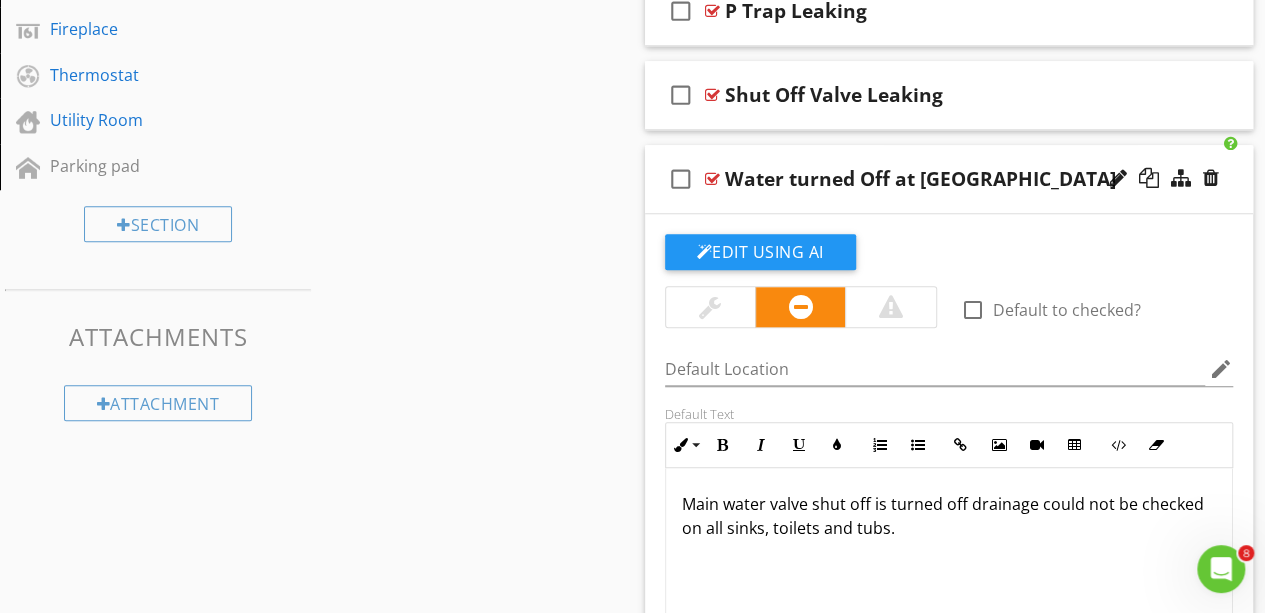 click on "Water turned Off at [GEOGRAPHIC_DATA]" at bounding box center (920, 179) 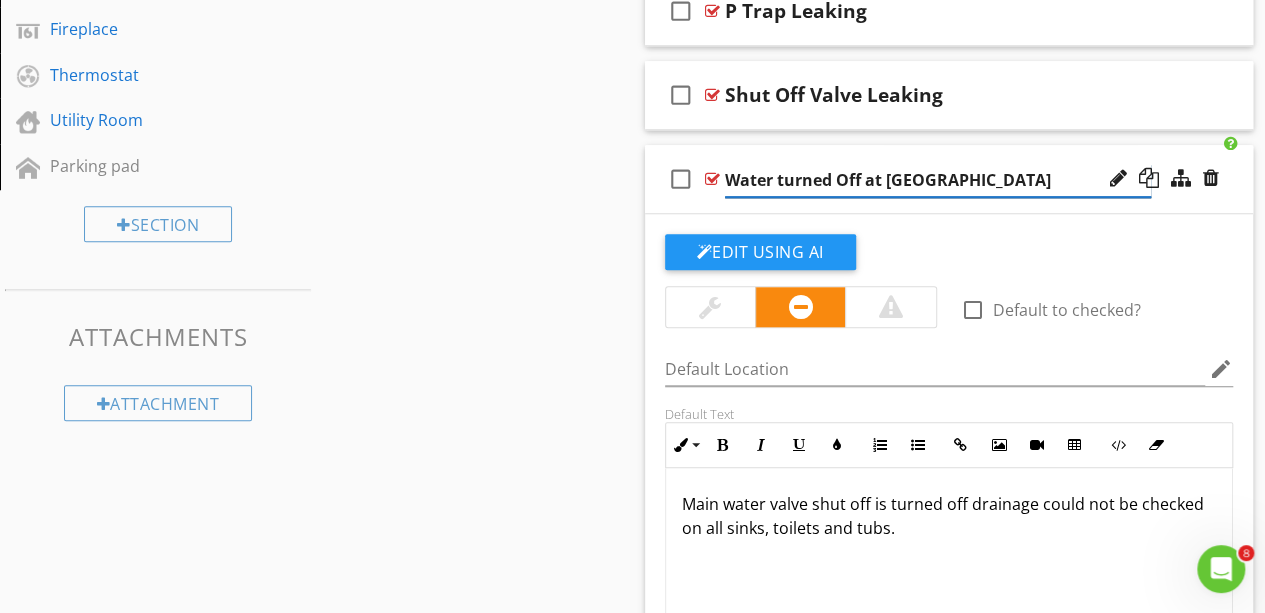 click on "Water turned Off at [GEOGRAPHIC_DATA]" at bounding box center (938, 180) 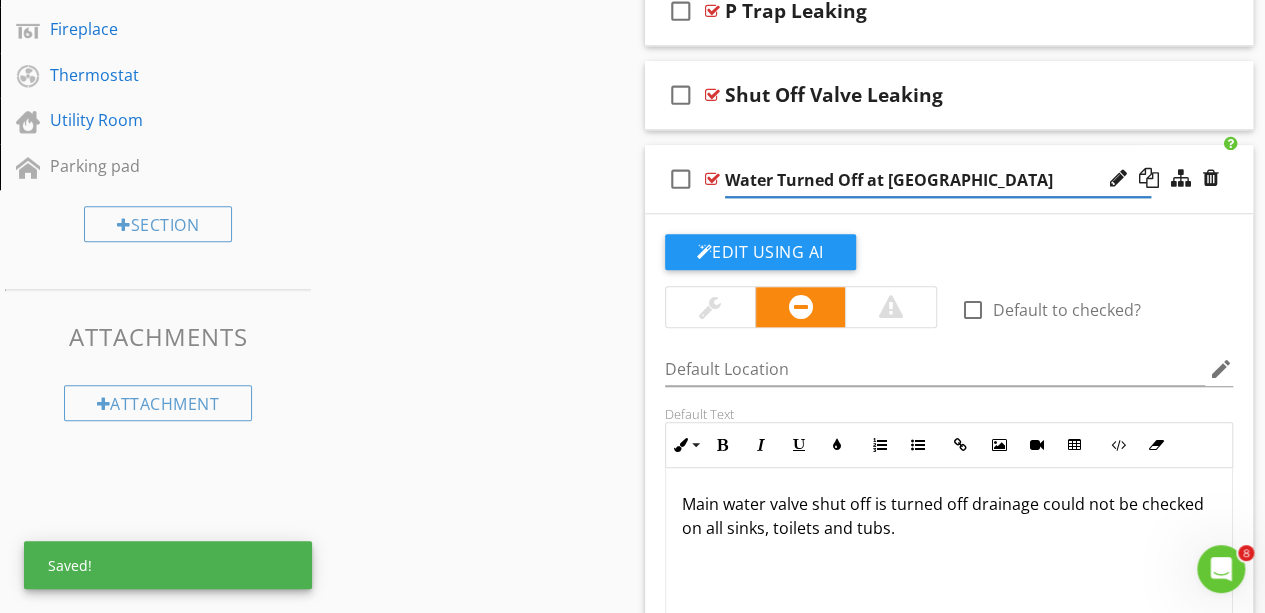 click on "Sections
Dweller's Comments           Inspection Details           Exterior           Roof           Garage           Unfinished Basement            Plumbing           Electrical           Attic           Doors, Windows & Interior           Built-in Appliances           Fireplace           Thermostat            Utility Room           Parking pad
Section
Attachments
Attachment
Items
Plumbing Fixtures           Plumbing Drainage
Item
Comments
New
Informational
New
Limitations
New
Observations   check_box_outline_blank     Select All     check_box_outline_blank
P Trap Leaking
check_box_outline_blank
Shut Off Valve Leaking
check_box_outline_blank" at bounding box center (632, 141) 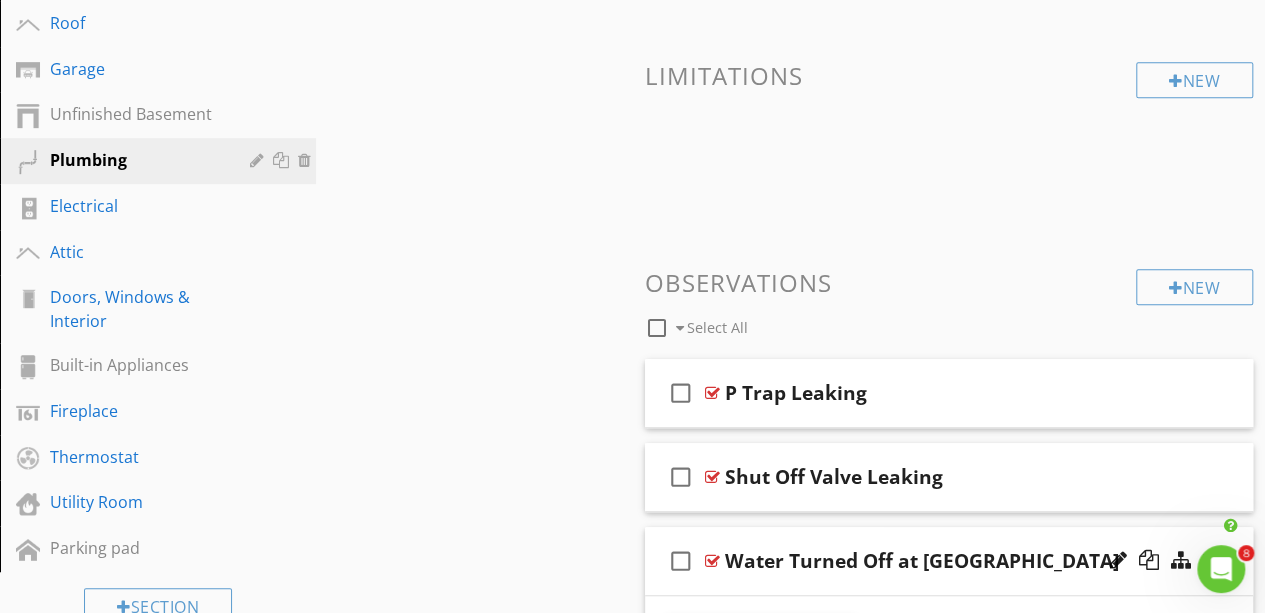 scroll, scrollTop: 464, scrollLeft: 0, axis: vertical 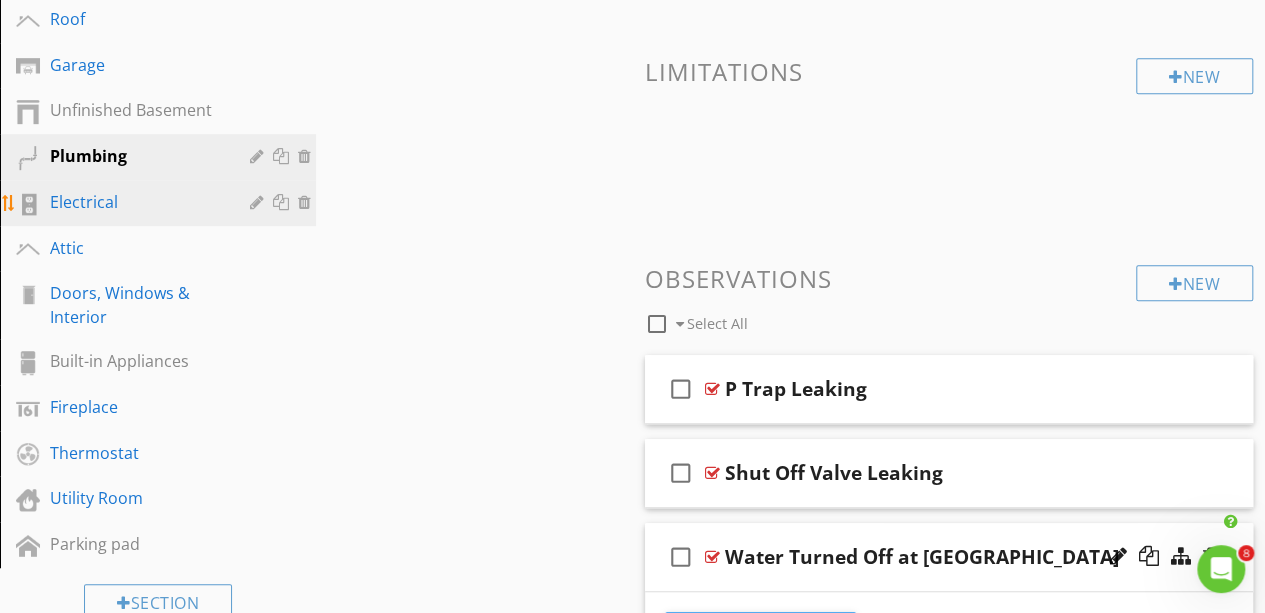 click on "Electrical" at bounding box center [135, 202] 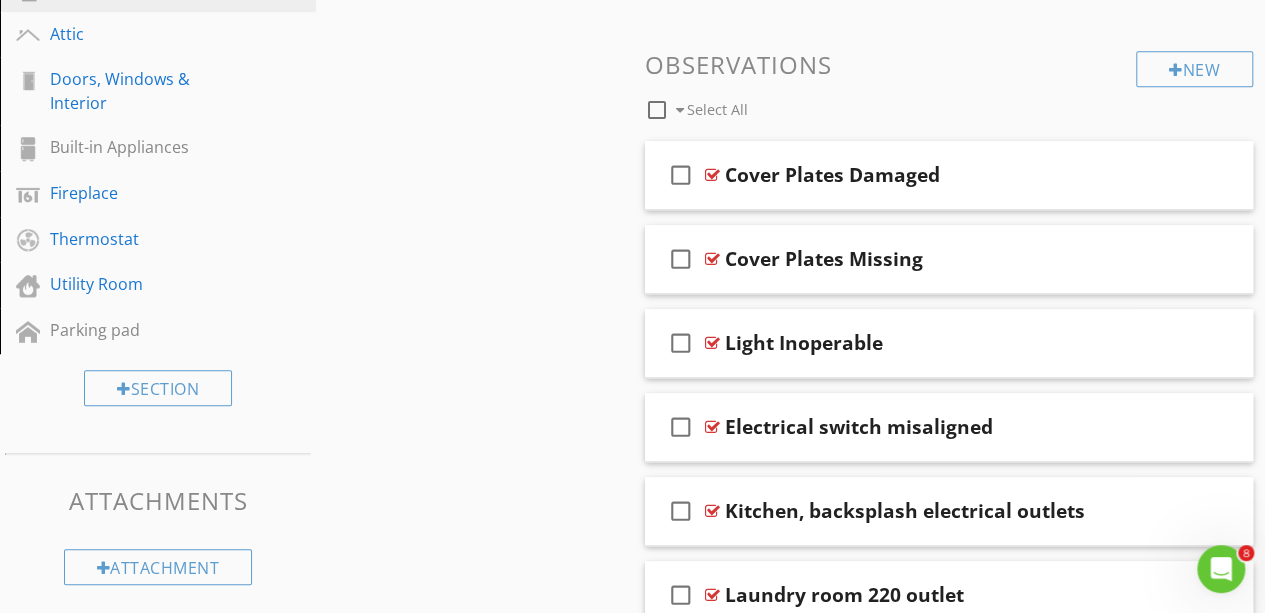 scroll, scrollTop: 681, scrollLeft: 0, axis: vertical 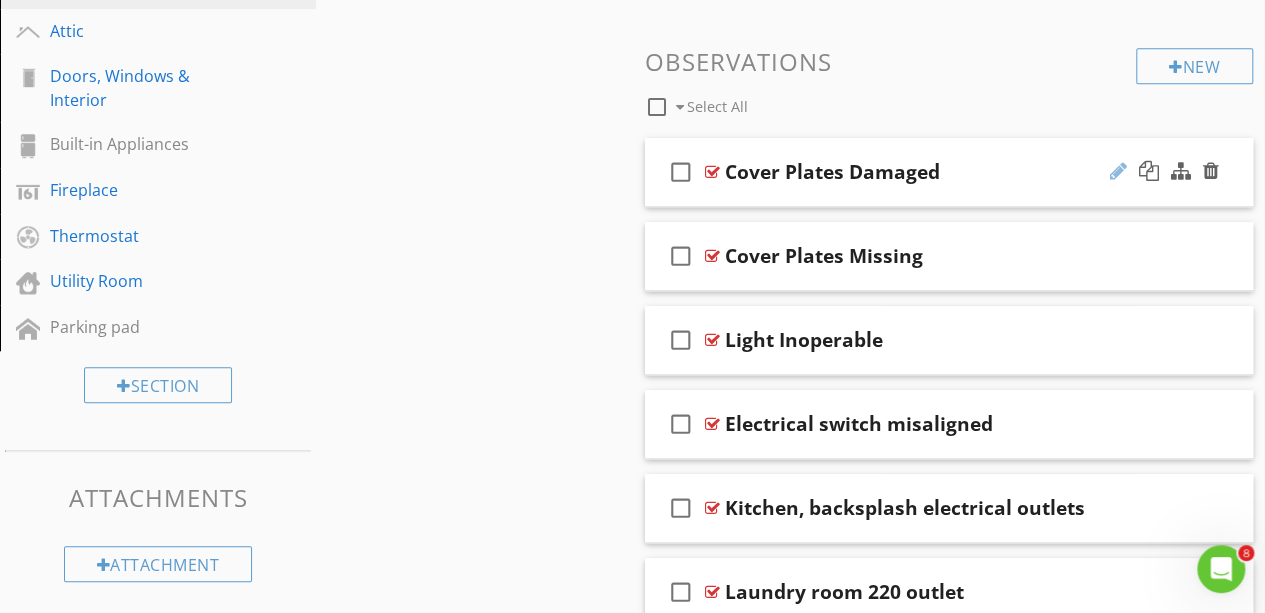 click at bounding box center (1118, 171) 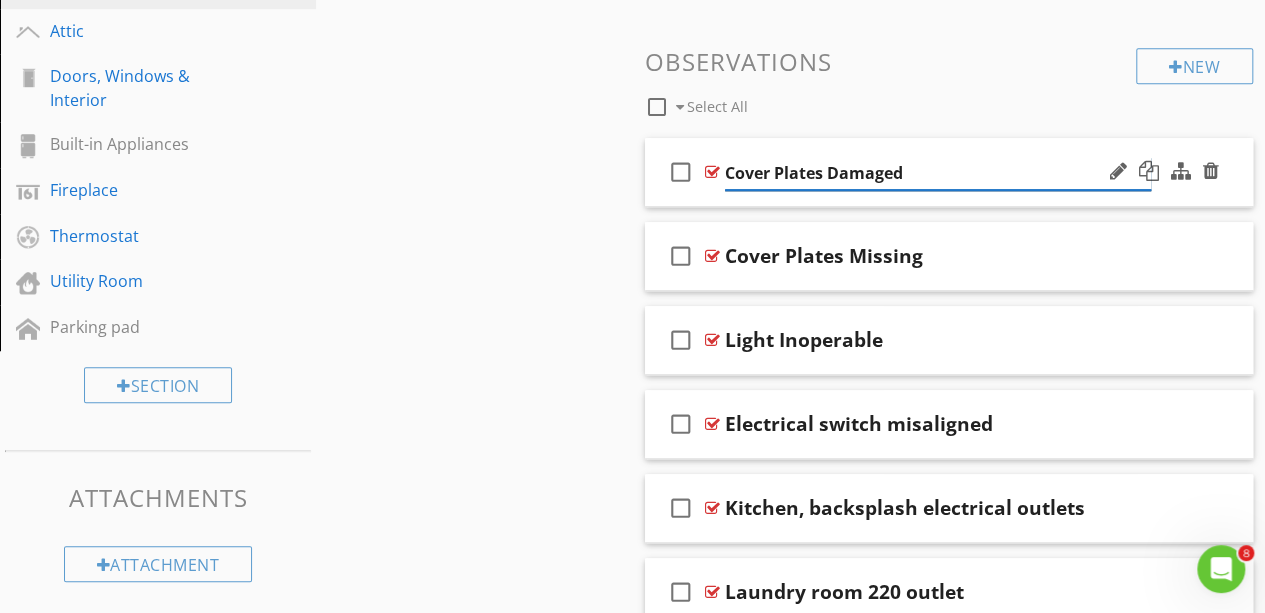 click on "Cover Plates Damaged" at bounding box center [938, 173] 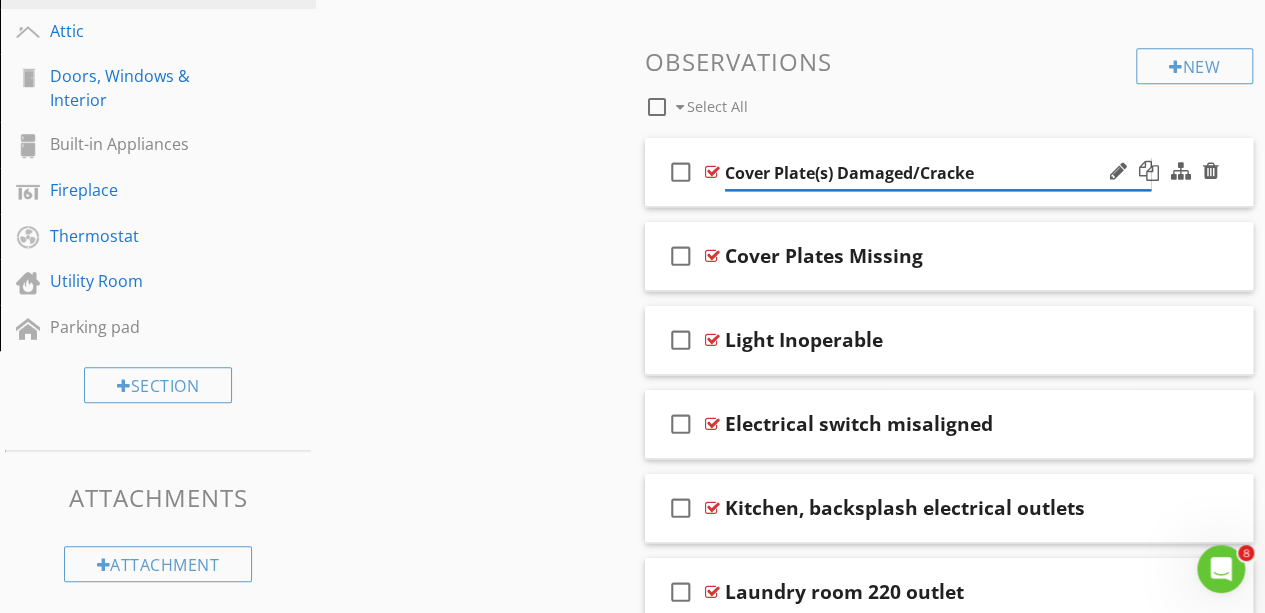 type on "Cover Plate(s) Damaged/Cracked" 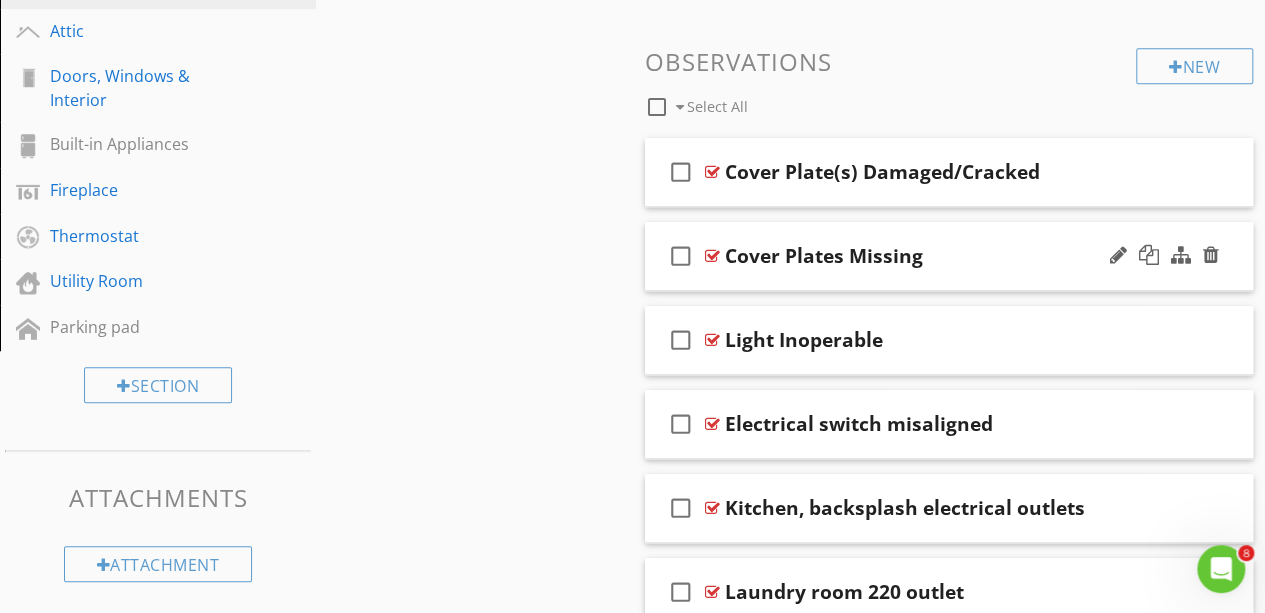 click on "Cover Plates Missing" at bounding box center [824, 256] 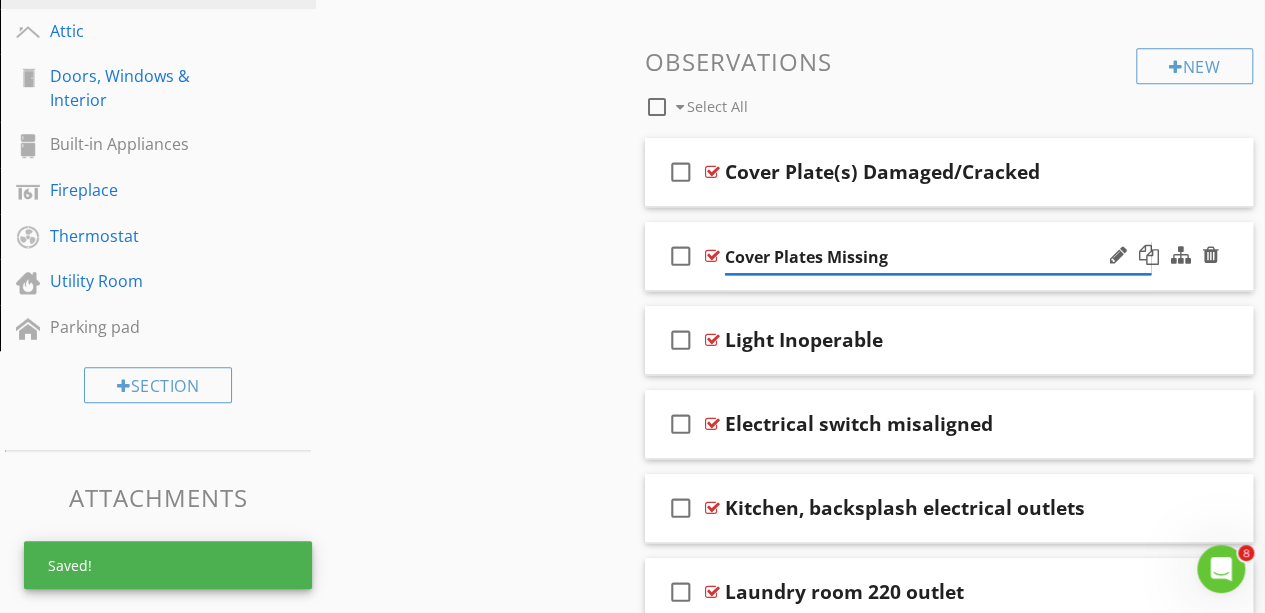 click on "Cover Plates Missing" at bounding box center (938, 257) 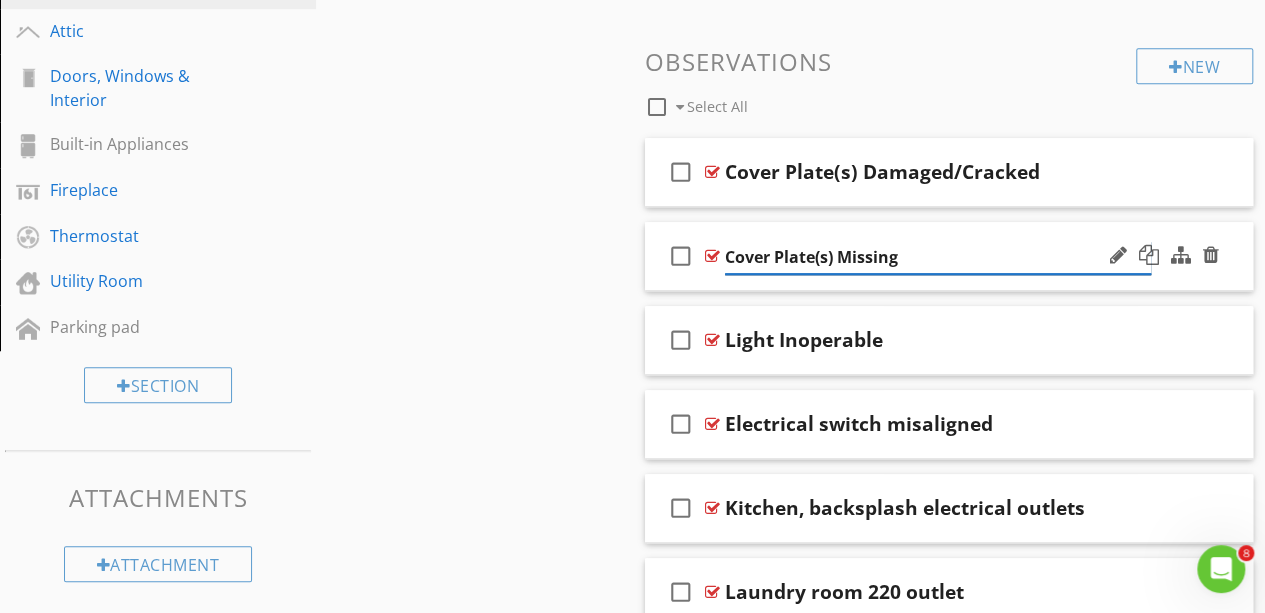 click on "Cover Plate(s) Missing" at bounding box center (938, 257) 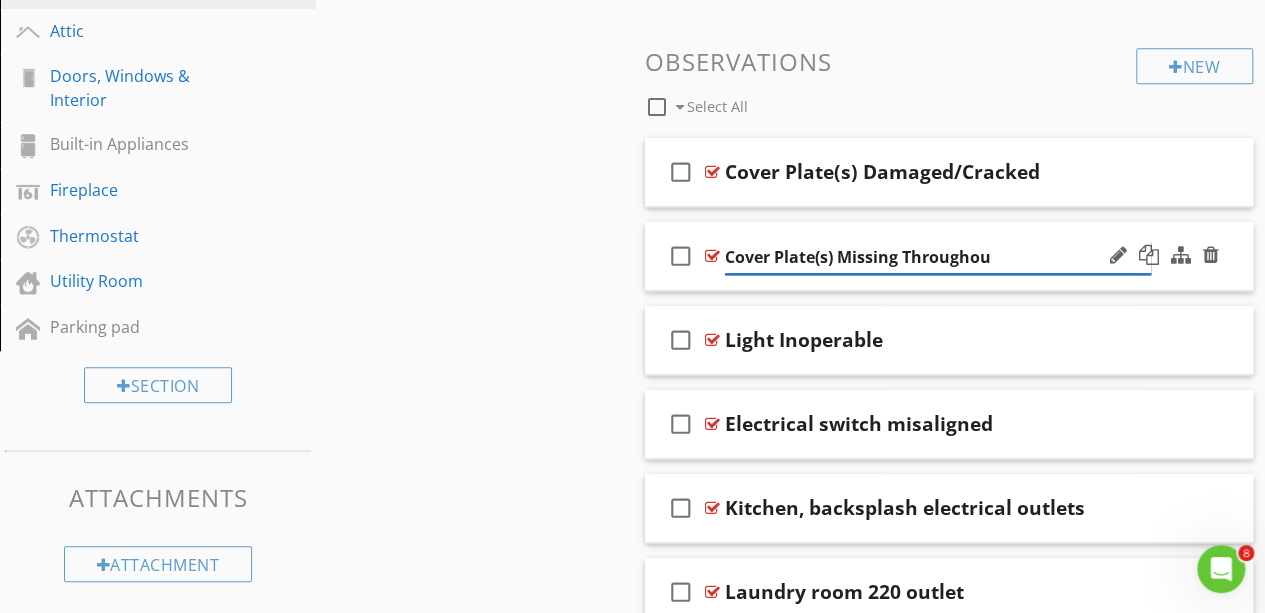 type on "Cover Plate(s) Missing Throughout" 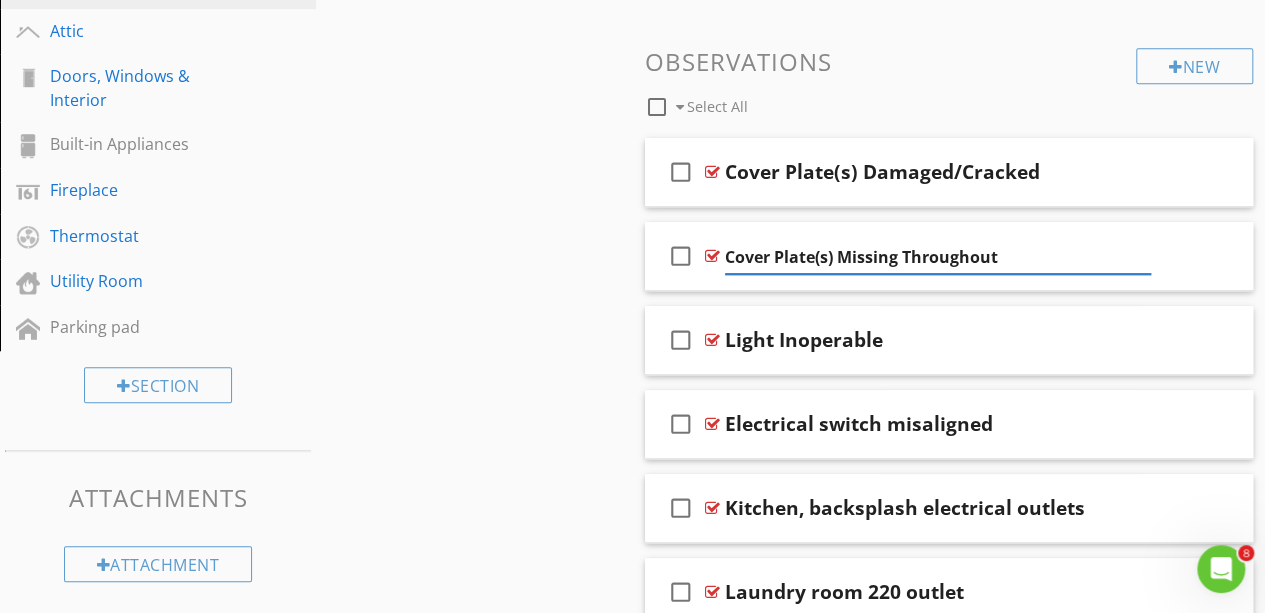 click on "Sections
Dweller's Comments           Inspection Details           Exterior           Roof           Garage           Unfinished Basement            Plumbing           Electrical           Attic           Doors, Windows & Interior           Built-in Appliances           Fireplace           Thermostat            Utility Room           Parking pad
Section
Attachments
Attachment
Items
Lighting Fixtures, Switches & Receptacles           GFCI & AFCI           Smoke/CO Detector           Main electrical hook up exterior
Item
Comments
New
Informational
New
Limitations
New
Observations   check_box_outline_blank     Select All     check_box_outline_blank
Cover Plate(s) Damaged/Cracked" at bounding box center [632, 209] 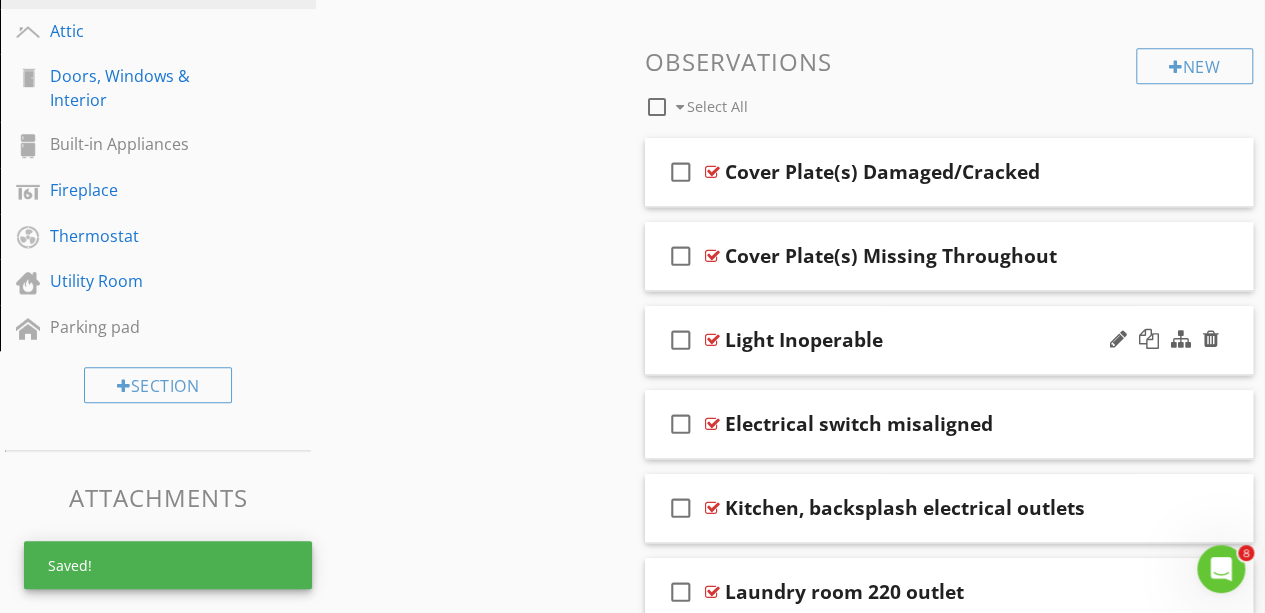 click on "check_box_outline_blank
Light Inoperable" at bounding box center (949, 340) 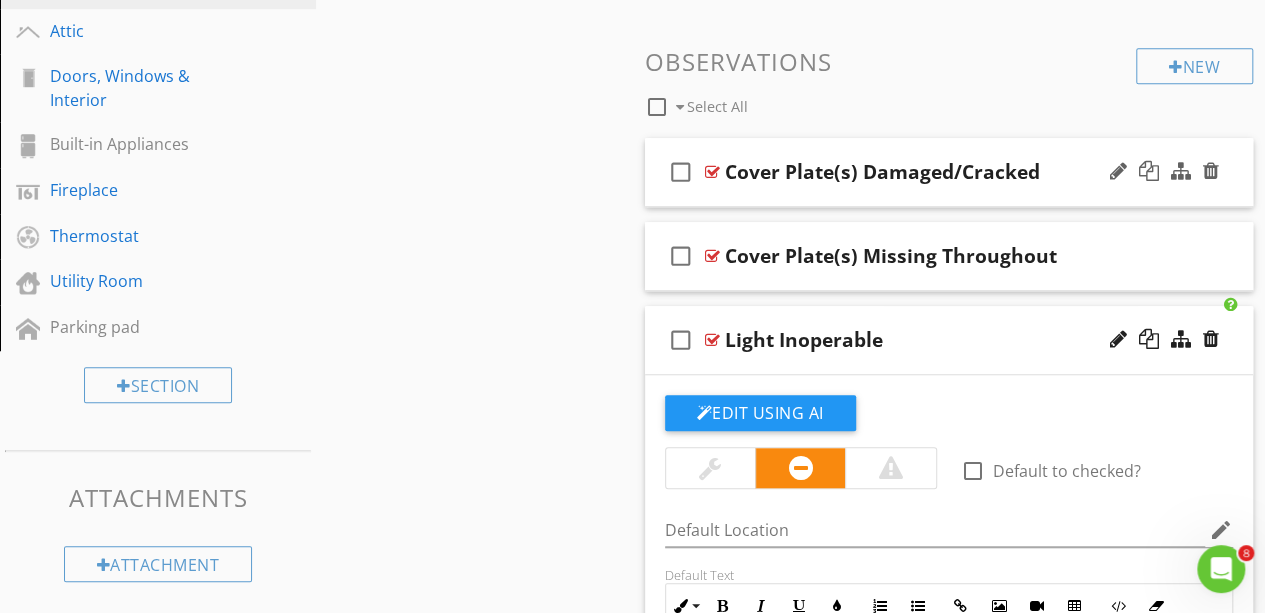 click on "check_box_outline_blank
Cover Plate(s) Damaged/Cracked" at bounding box center [949, 172] 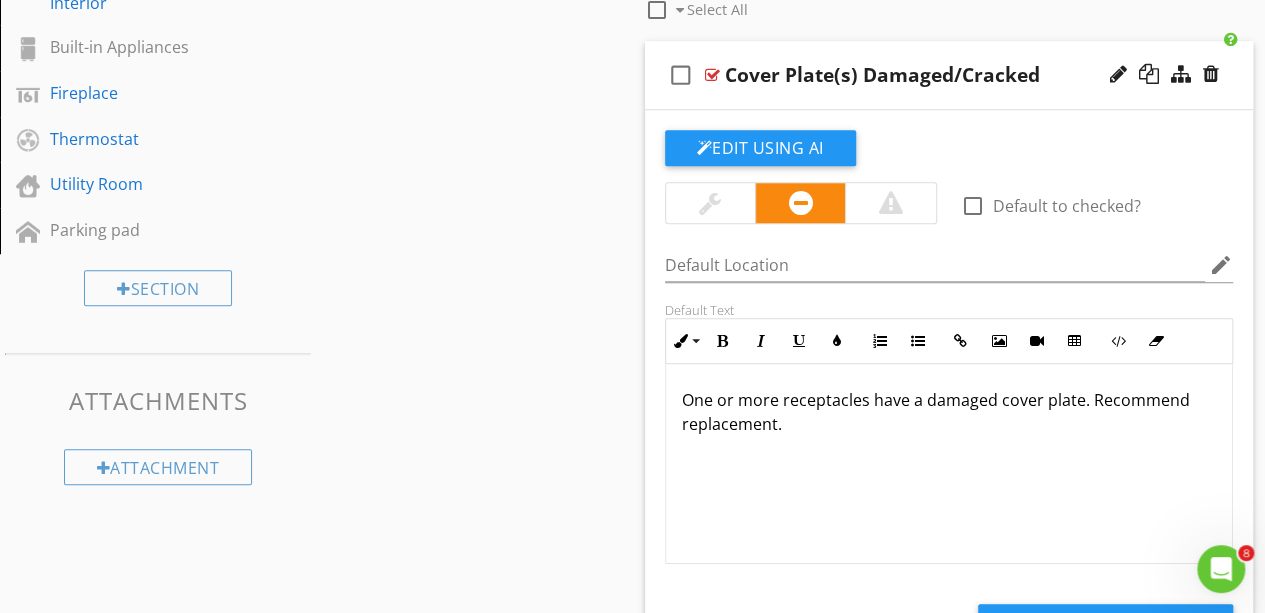 scroll, scrollTop: 779, scrollLeft: 0, axis: vertical 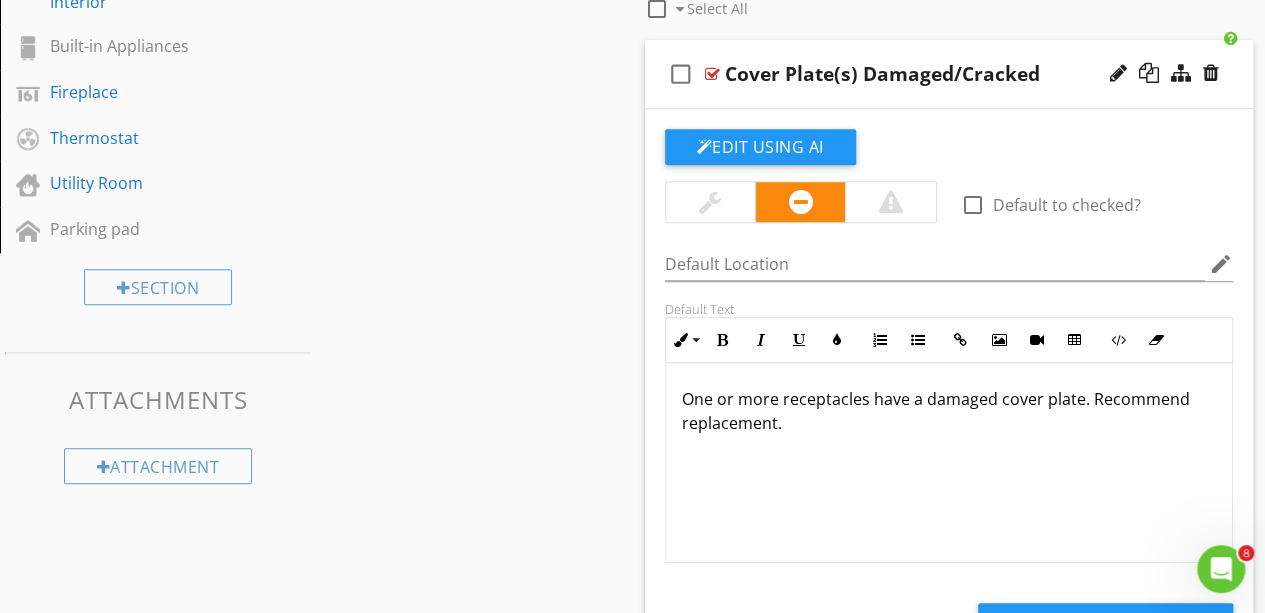 click on "check_box_outline_blank
Cover Plate(s) Damaged/Cracked" at bounding box center [949, 74] 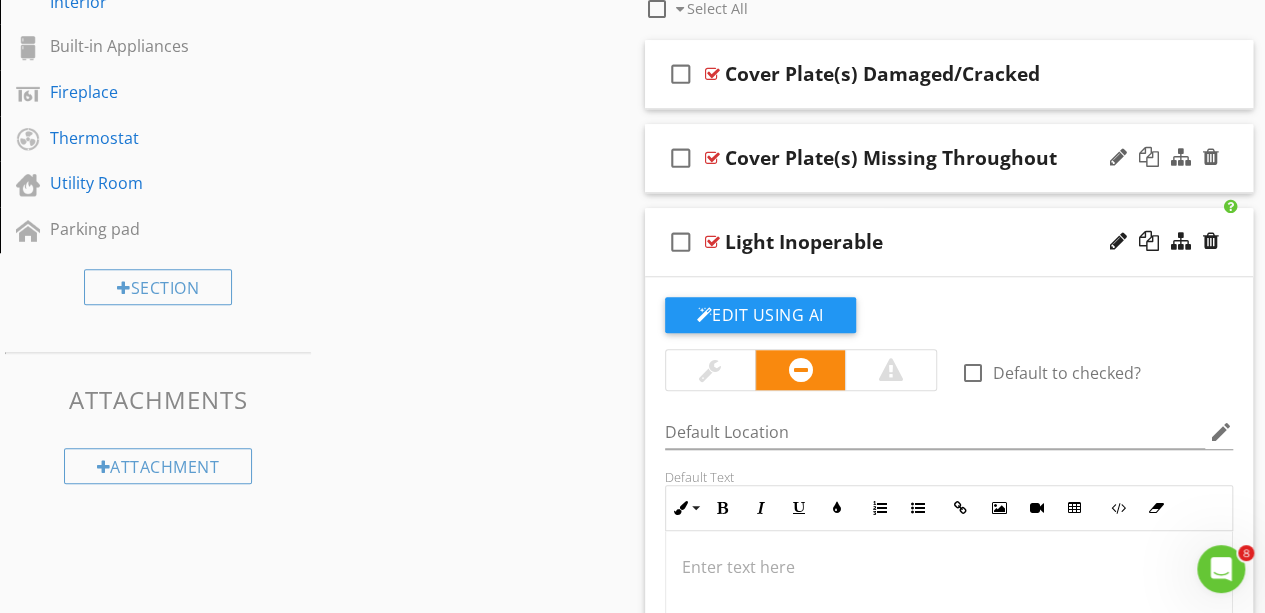 click on "check_box_outline_blank
Cover Plate(s) Missing Throughout" at bounding box center (949, 158) 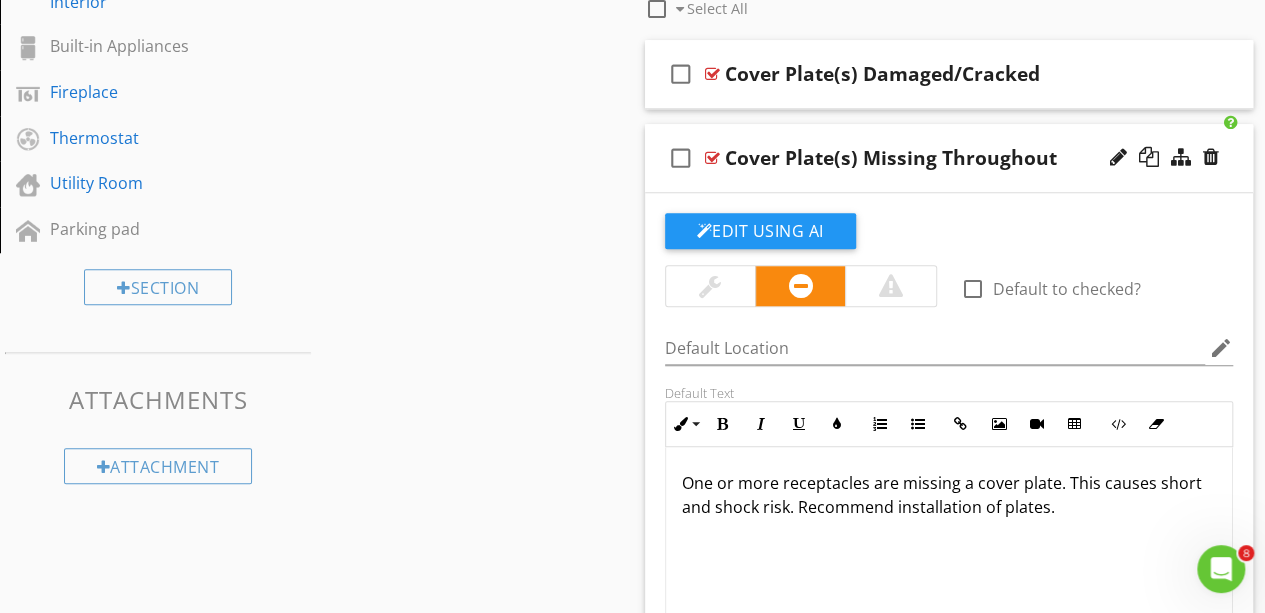 scroll, scrollTop: 0, scrollLeft: 0, axis: both 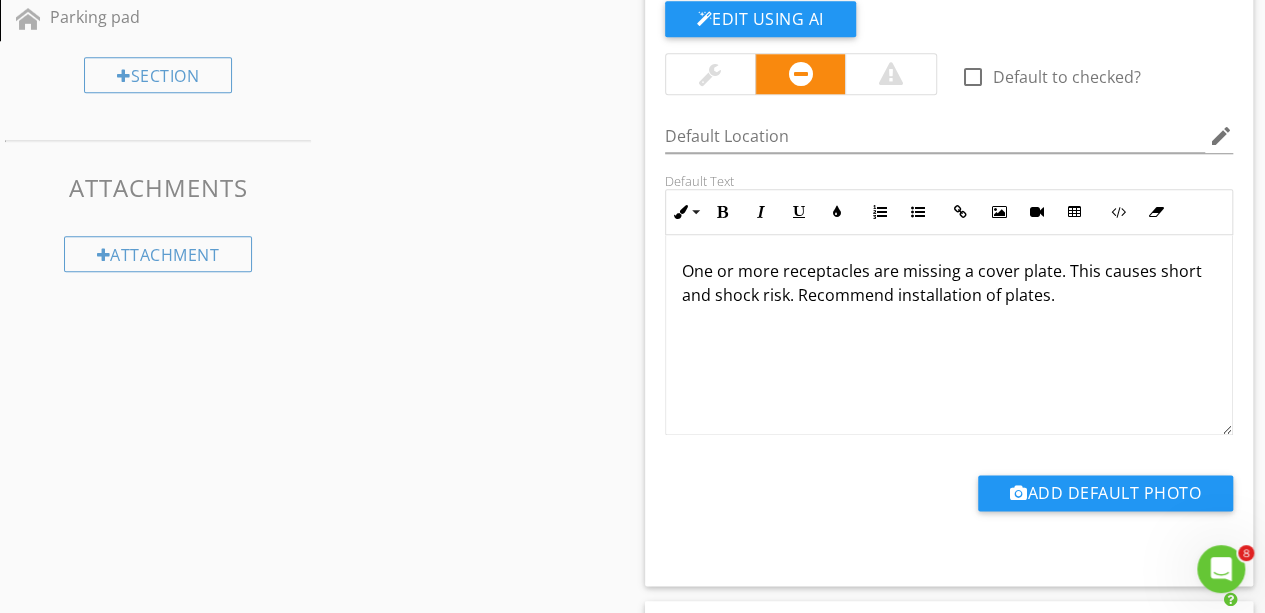click on "One or more receptacles are missing a cover plate. This causes short and shock risk. Recommend installation of plates." at bounding box center [949, 283] 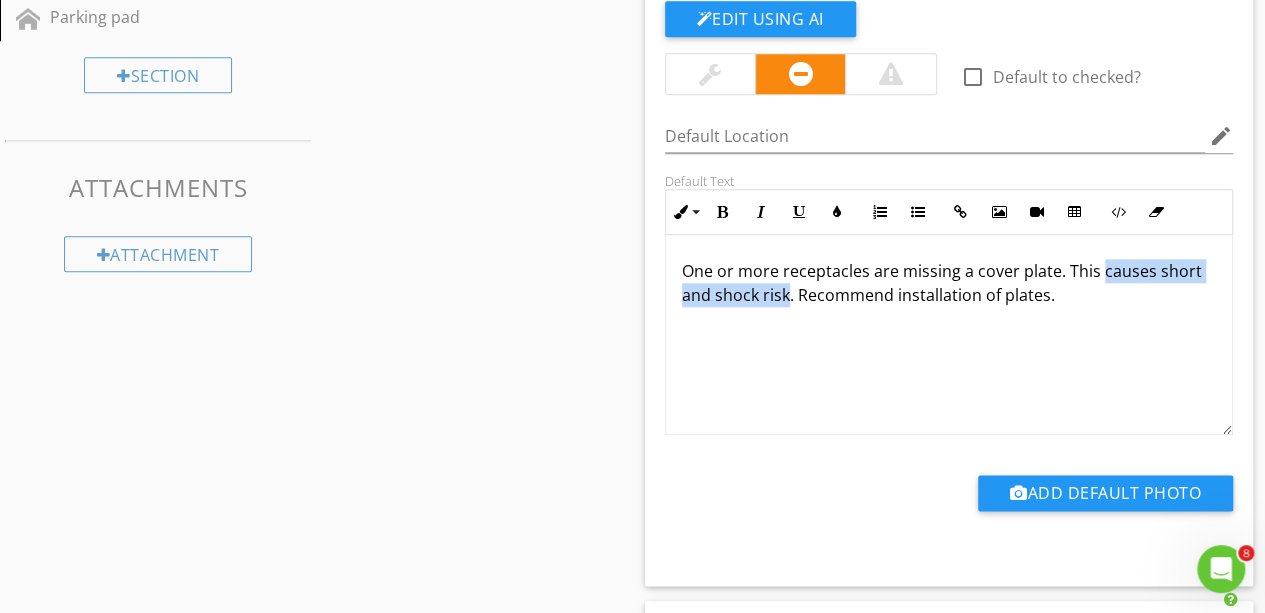 type 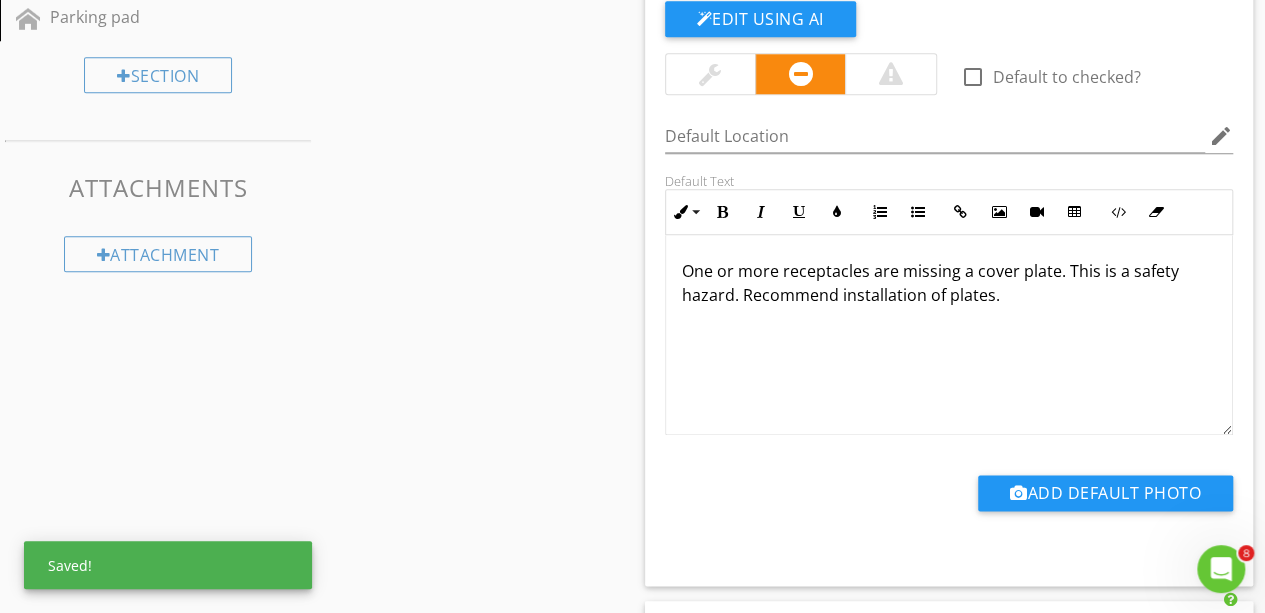 click on "Sections
Dweller's Comments           Inspection Details           Exterior           Roof           Garage           Unfinished Basement            Plumbing           Electrical           Attic           Doors, Windows & Interior           Built-in Appliances           Fireplace           Thermostat            Utility Room           Parking pad
Section
Attachments
Attachment
Items
Lighting Fixtures, Switches & Receptacles           GFCI & AFCI           Smoke/CO Detector           Main electrical hook up exterior
Item
Comments
New
Informational
New
Limitations
New
Observations   check_box_outline_blank     Select All     check_box_outline_blank
Cover Plate(s) Damaged/Cracked" at bounding box center [632, 504] 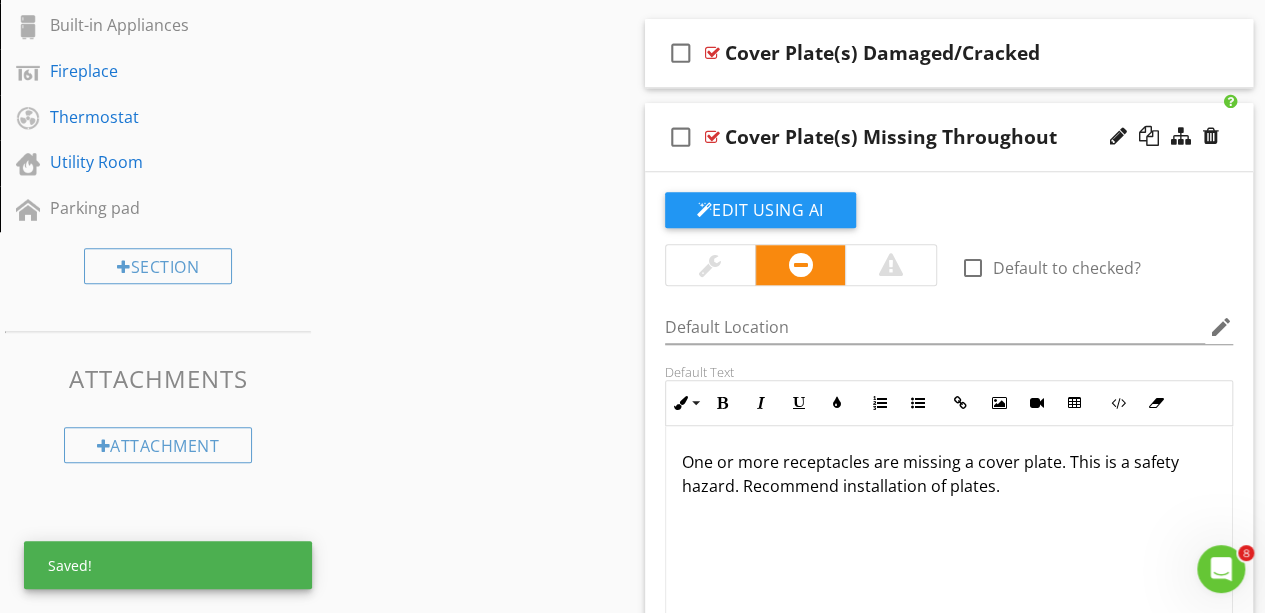 click on "check_box_outline_blank
Cover Plate(s) Missing Throughout" at bounding box center (949, 137) 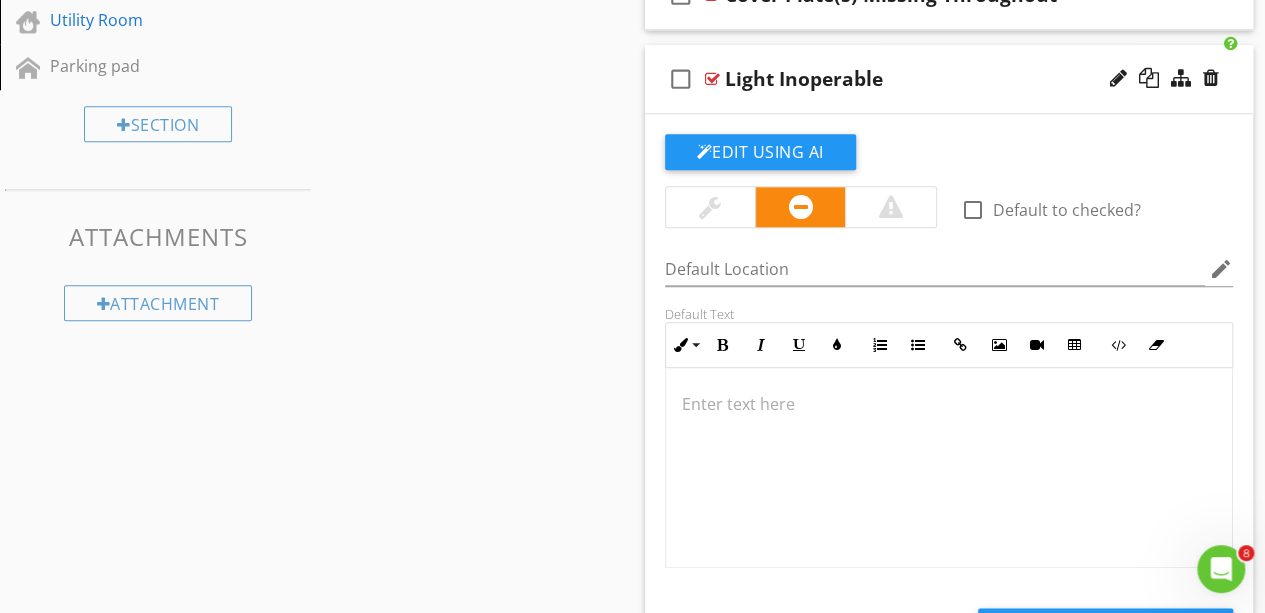 scroll, scrollTop: 943, scrollLeft: 0, axis: vertical 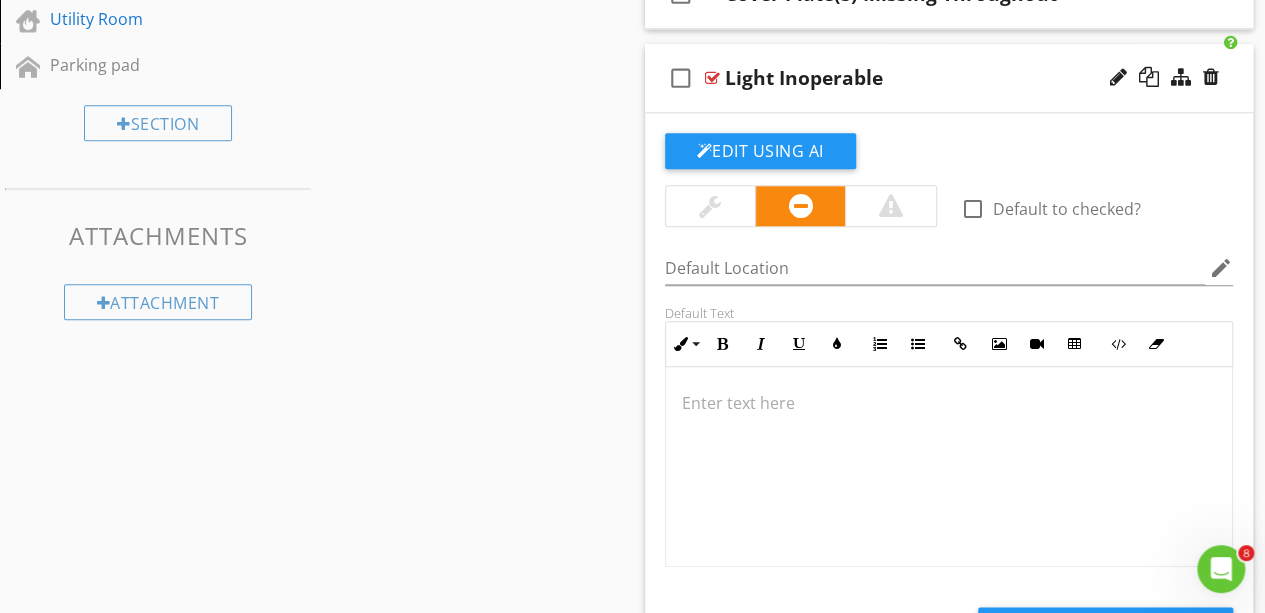 click at bounding box center (949, 467) 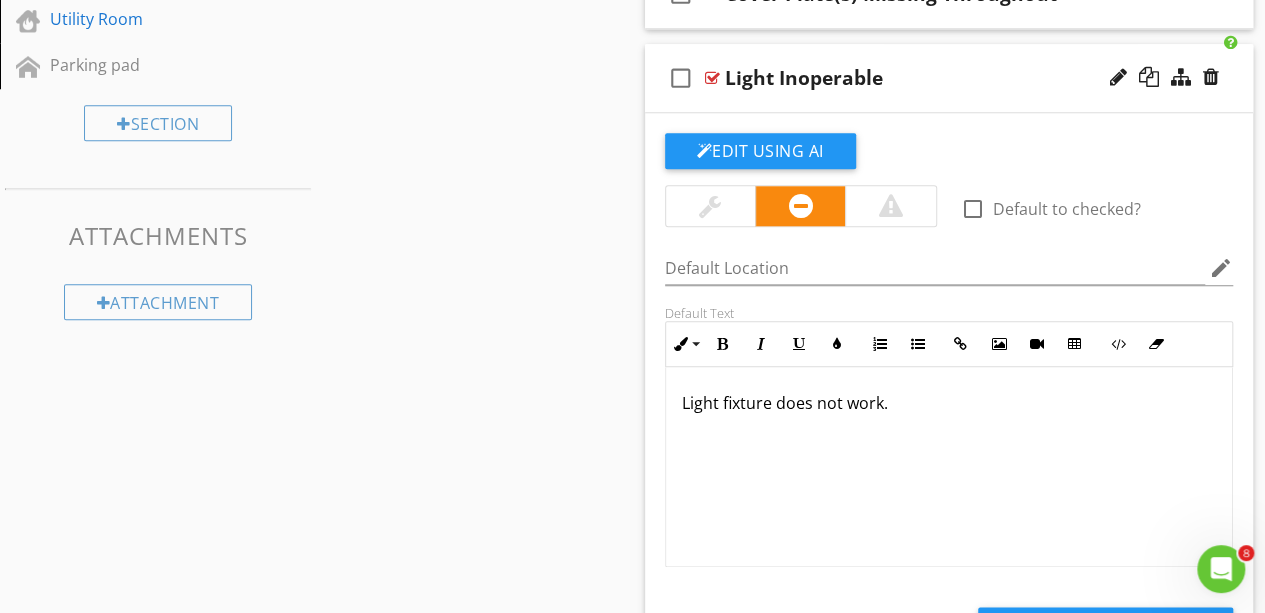 click on "check_box_outline_blank
Light Inoperable" at bounding box center (949, 78) 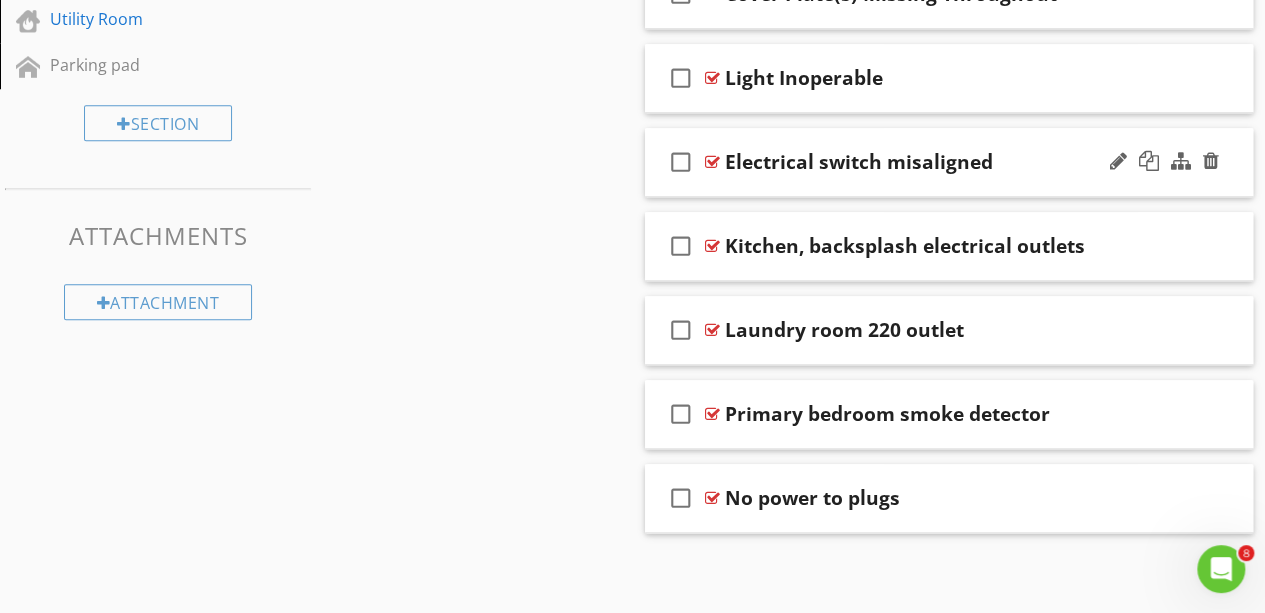 click on "check_box_outline_blank
Electrical switch misaligned" at bounding box center (949, 162) 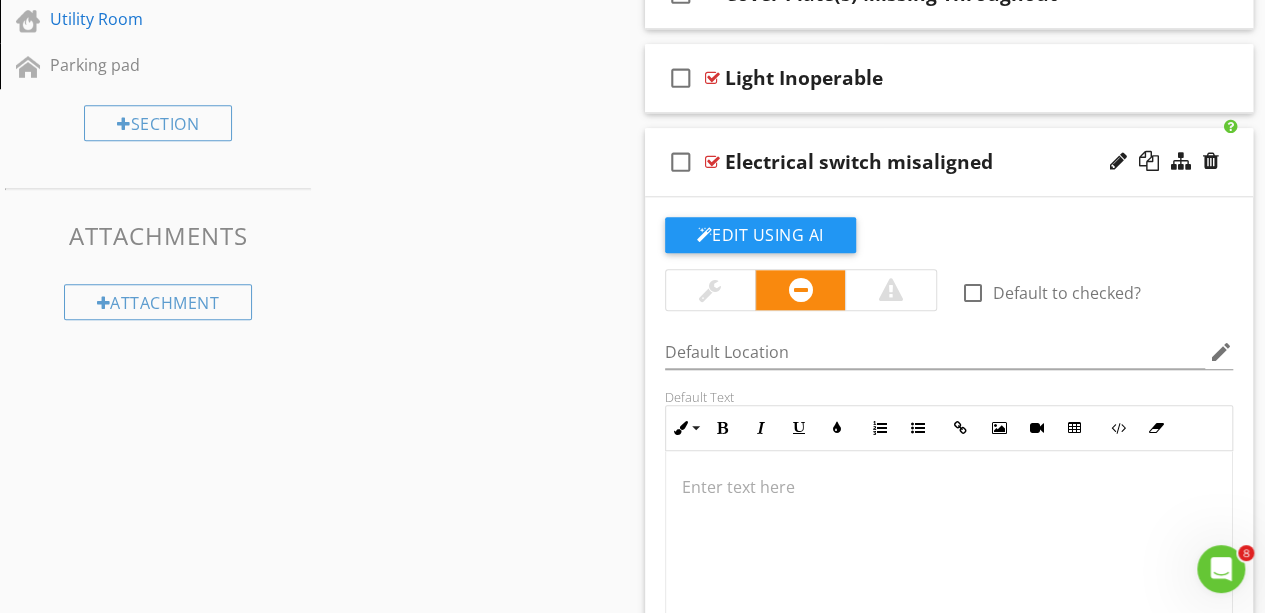 click on "Electrical switch misaligned" at bounding box center (859, 162) 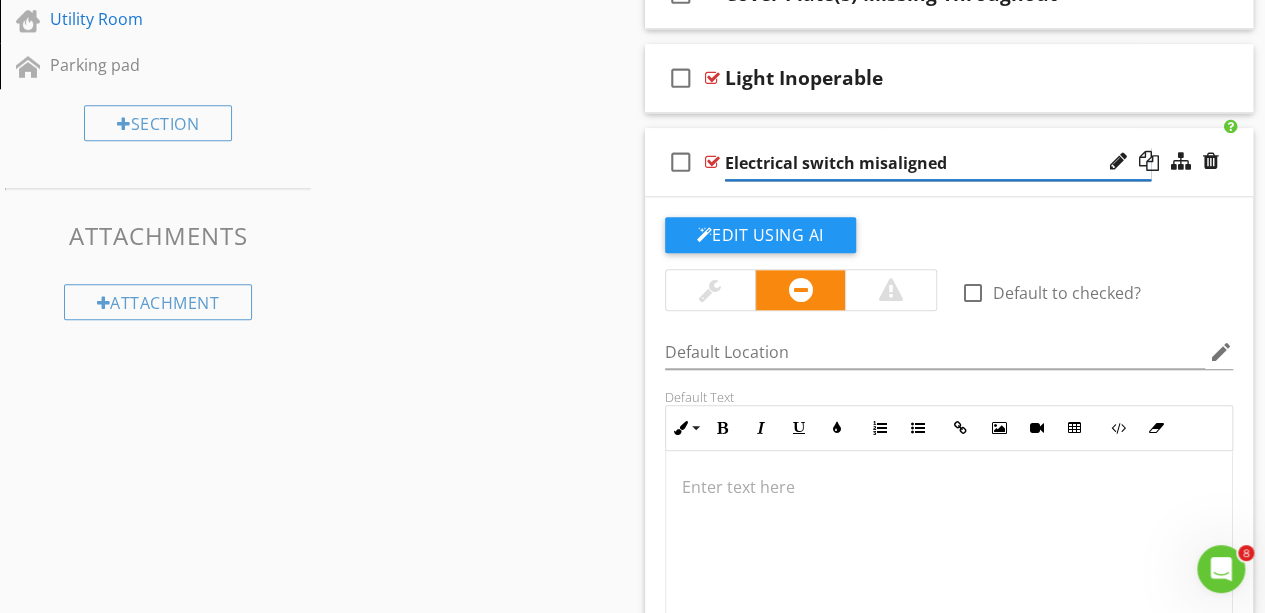 click on "Electrical switch misaligned" at bounding box center [938, 163] 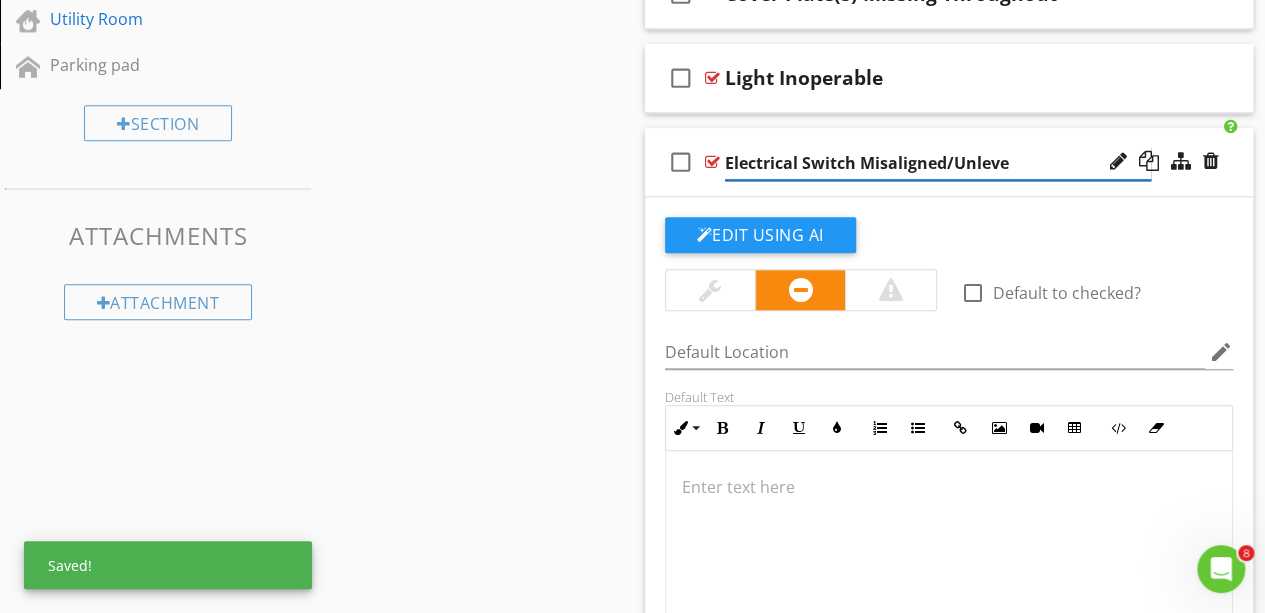 type on "Electrical Switch Misaligned/Unlevel" 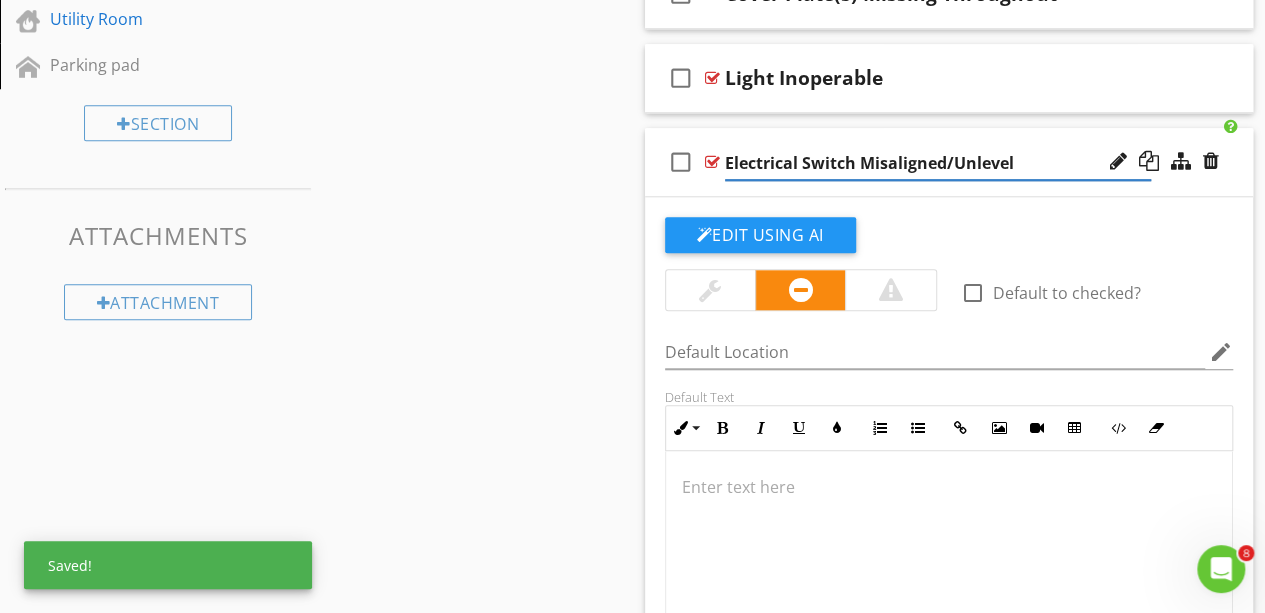 click on "Sections
Dweller's Comments           Inspection Details           Exterior           Roof           Garage           Unfinished Basement            Plumbing           Electrical           Attic           Doors, Windows & Interior           Built-in Appliances           Fireplace           Thermostat            Utility Room           Parking pad
Section
Attachments
Attachment
Items
Lighting Fixtures, Switches & Receptacles           GFCI & AFCI           Smoke/CO Detector           Main electrical hook up exterior
Item
Comments
New
Informational
New
Limitations
New
Observations   check_box_outline_blank     Select All     check_box_outline_blank
Cover Plate(s) Damaged/Cracked" at bounding box center (632, 250) 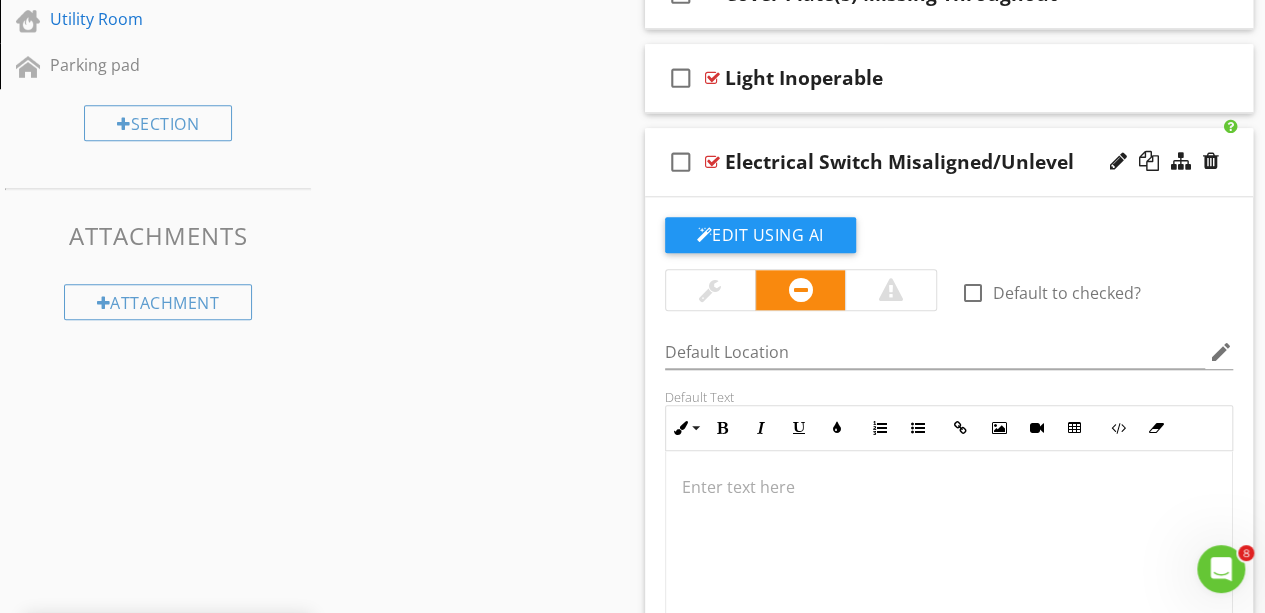click on "check_box_outline_blank
Electrical Switch Misaligned/Unlevel" at bounding box center (949, 162) 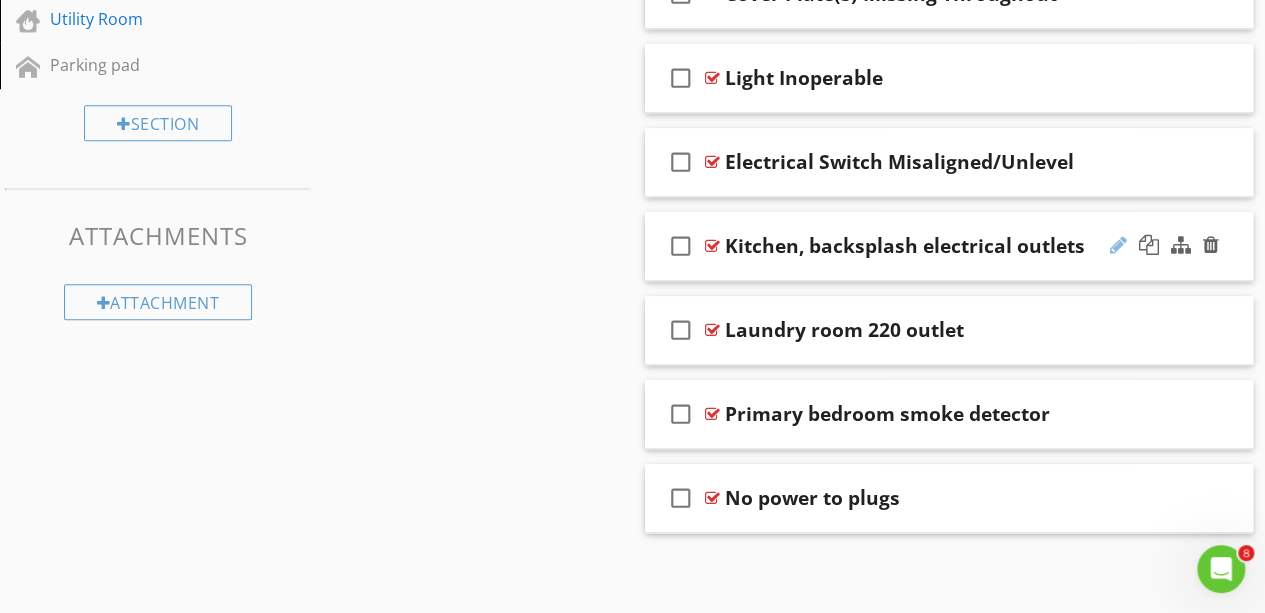 click at bounding box center (1118, 245) 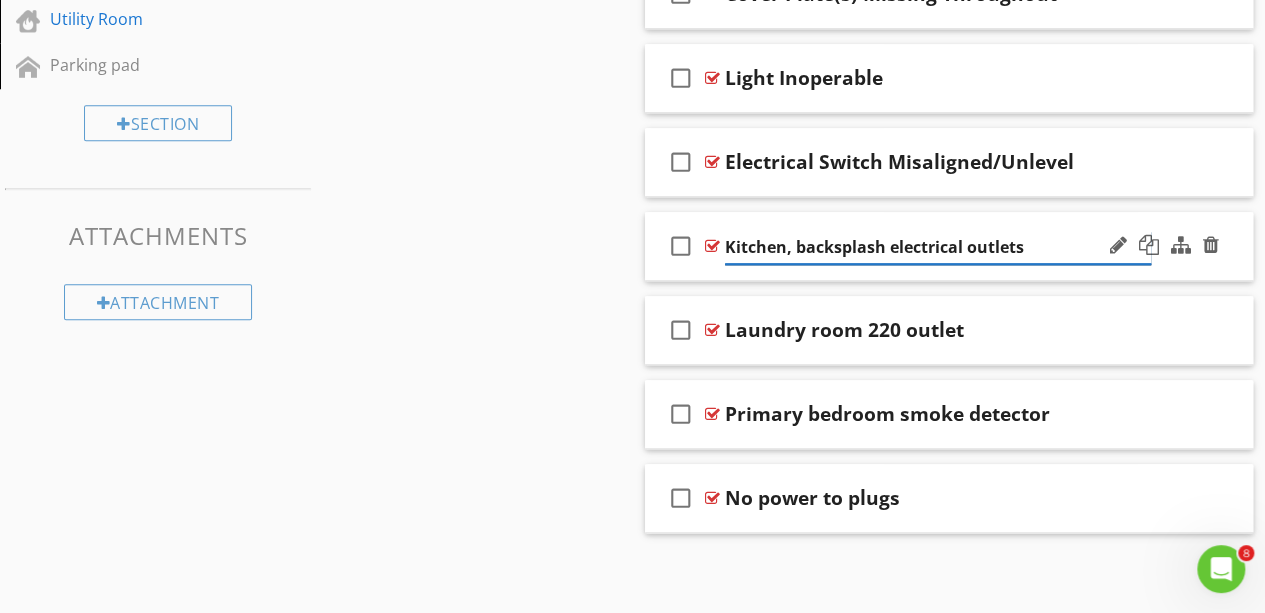 click on "Kitchen, backsplash electrical outlets" at bounding box center [938, 247] 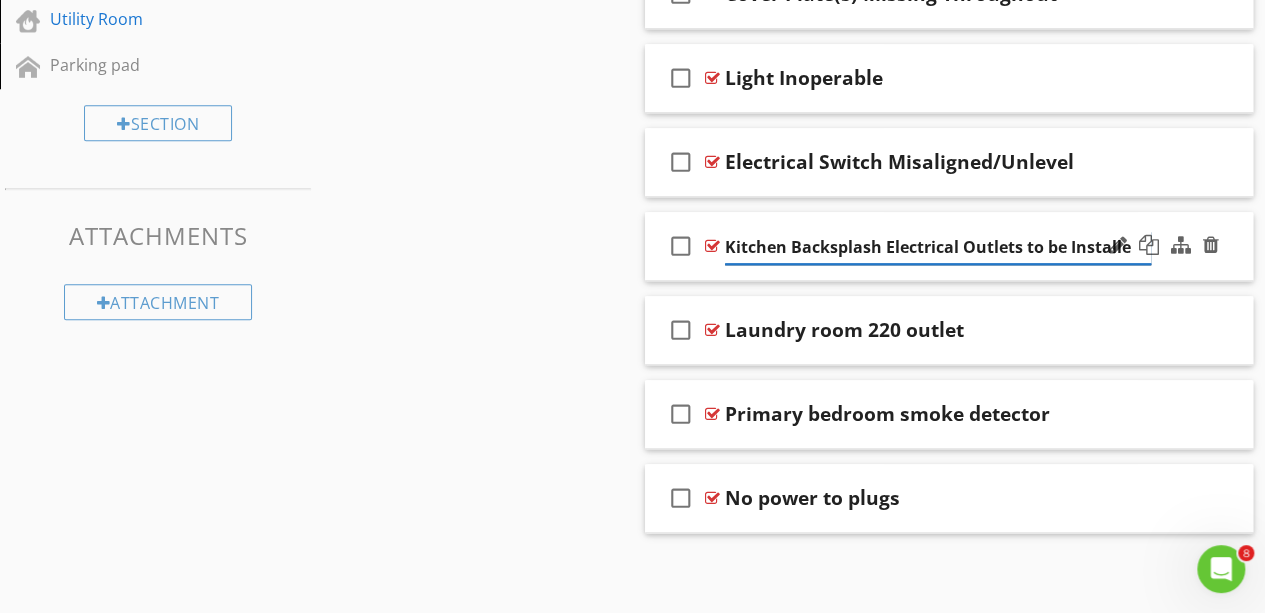 type on "Kitchen Backsplash Electrical Outlets to be Installed" 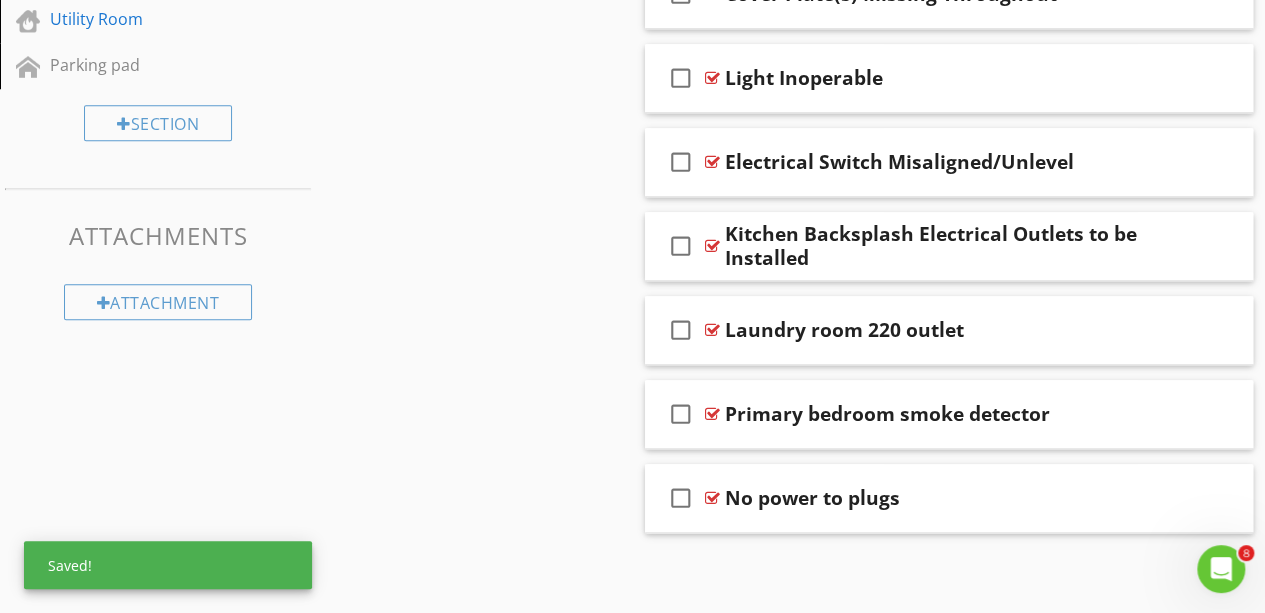 click on "Sections
Dweller's Comments           Inspection Details           Exterior           Roof           Garage           Unfinished Basement            Plumbing           Electrical           Attic           Doors, Windows & Interior           Built-in Appliances           Fireplace           Thermostat            Utility Room           Parking pad
Section
Attachments
Attachment
Items
Lighting Fixtures, Switches & Receptacles           GFCI & AFCI           Smoke/CO Detector           Main electrical hook up exterior
Item
Comments
New
Informational
New
Limitations
New
Observations   check_box_outline_blank     Select All     check_box_outline_blank
Cover Plate(s) Damaged/Cracked" at bounding box center (632, -53) 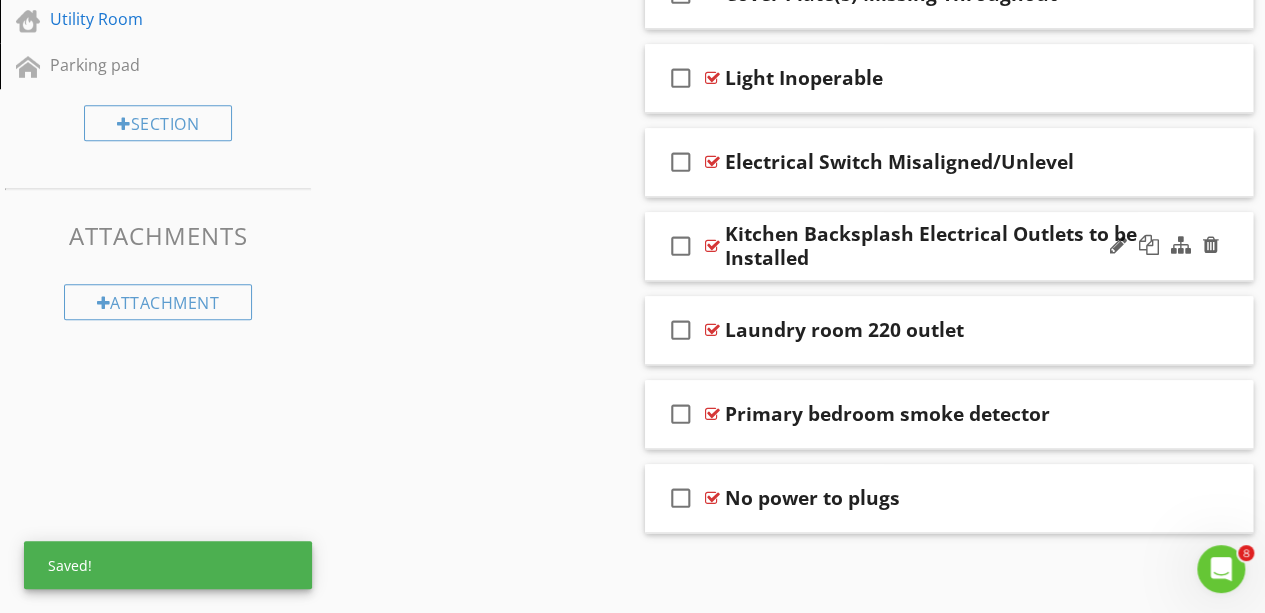click on "check_box_outline_blank
Kitchen Backsplash Electrical Outlets to be Installed" at bounding box center [949, 246] 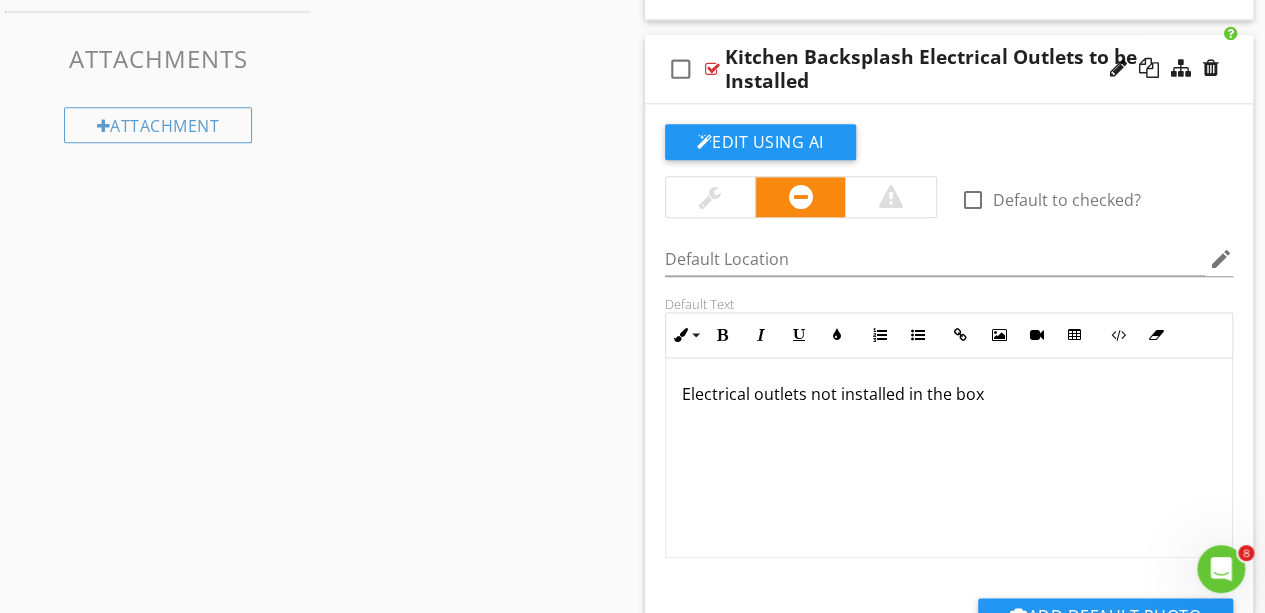 scroll, scrollTop: 1132, scrollLeft: 0, axis: vertical 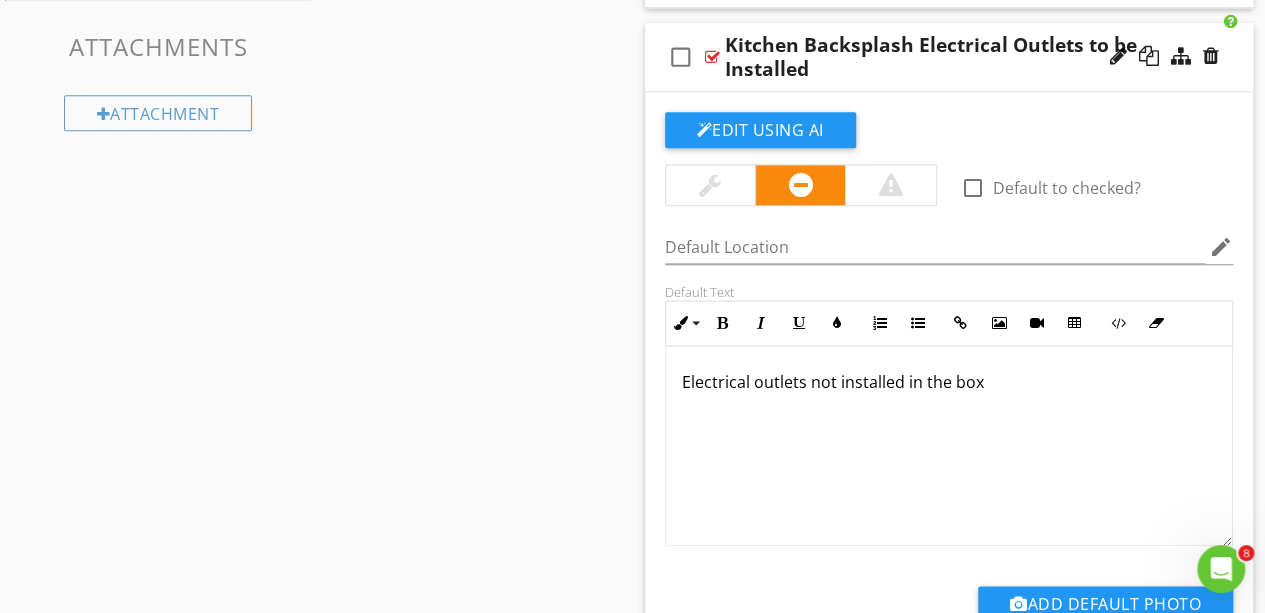 click on "Electrical outlets not installed in the box" at bounding box center (949, 382) 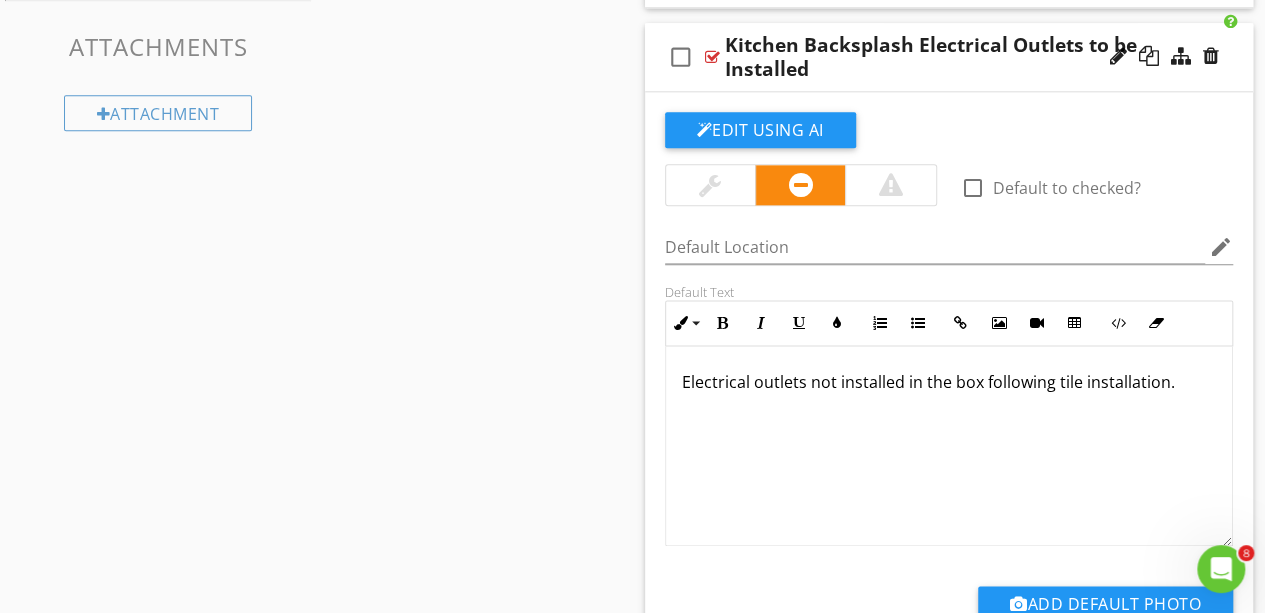 click on "Sections
Dweller's Comments           Inspection Details           Exterior           Roof           Garage           Unfinished Basement            Plumbing           Electrical           Attic           Doors, Windows & Interior           Built-in Appliances           Fireplace           Thermostat            Utility Room           Parking pad
Section
Attachments
Attachment
Items
Lighting Fixtures, Switches & Receptacles           GFCI & AFCI           Smoke/CO Detector           Main electrical hook up exterior
Item
Comments
New
Informational
New
Limitations
New
Observations   check_box_outline_blank     Select All     check_box_outline_blank
Cover Plate(s) Damaged/Cracked" at bounding box center [632, 61] 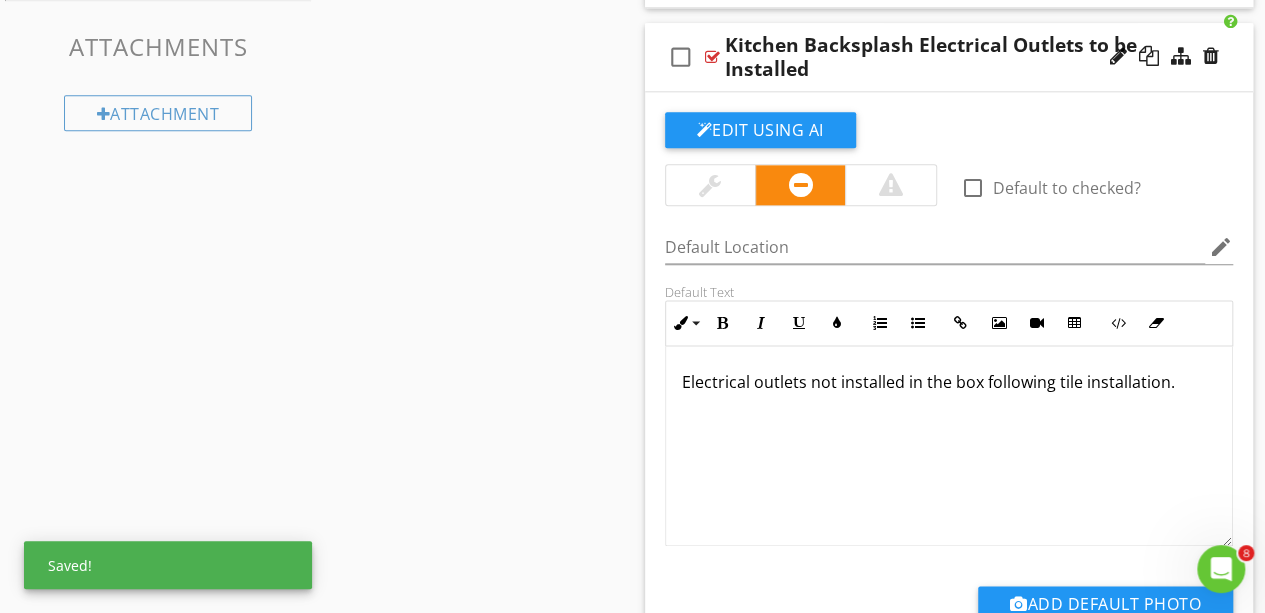 scroll, scrollTop: 1022, scrollLeft: 0, axis: vertical 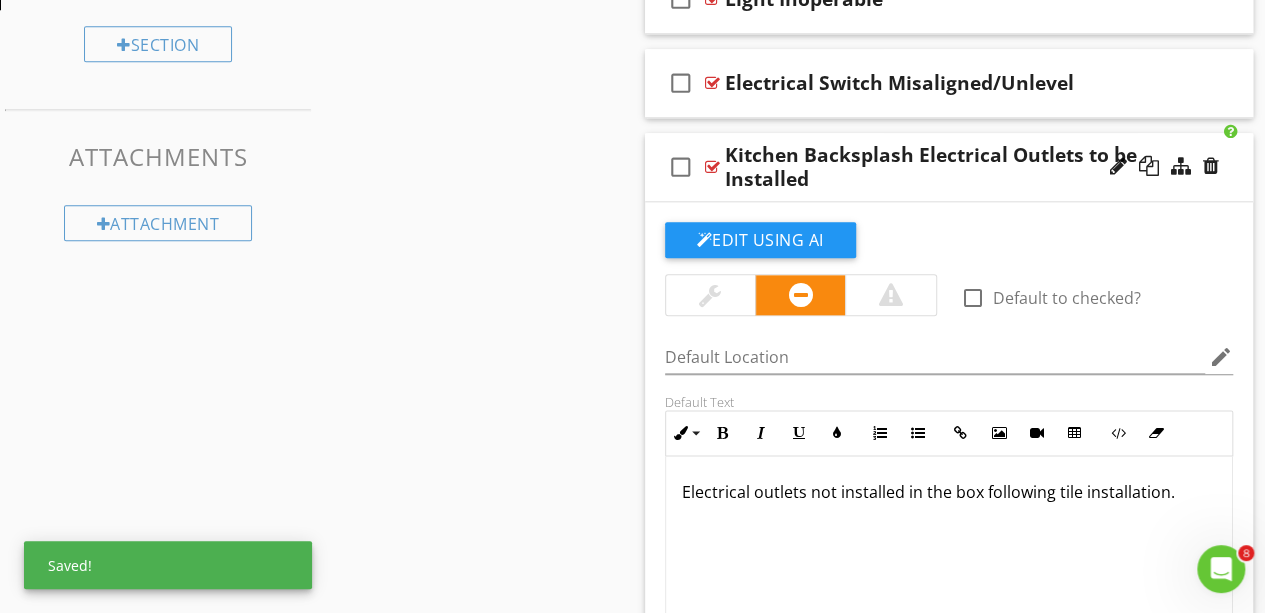 click on "Kitchen Backsplash Electrical Outlets to be Installed" at bounding box center (938, 167) 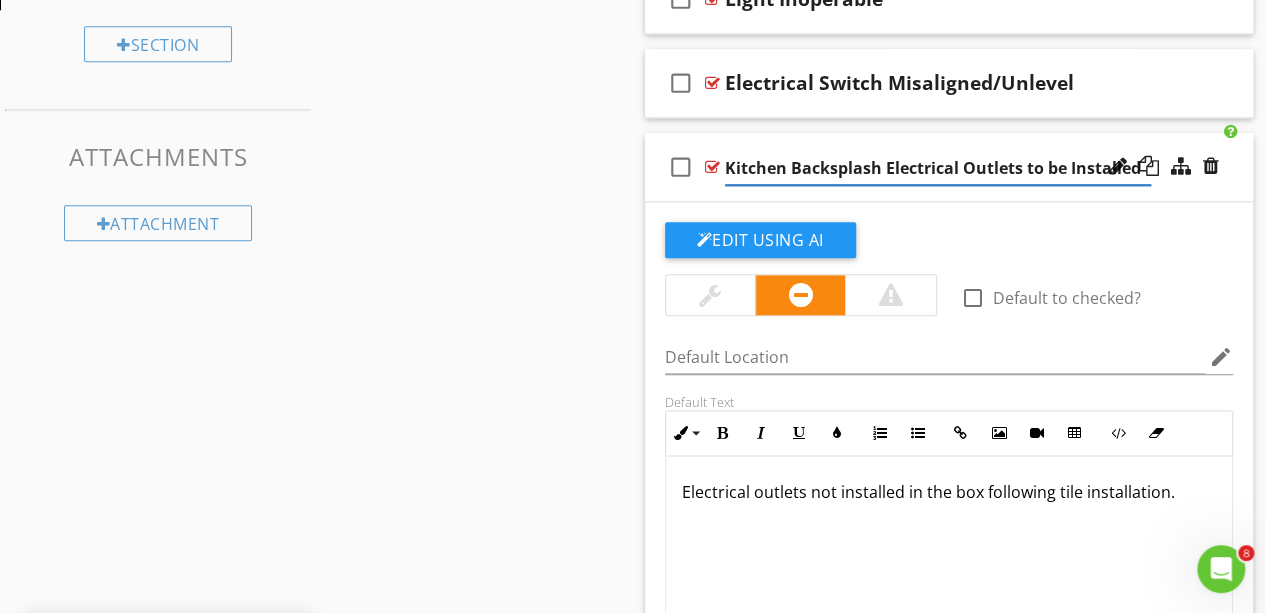 click on "check_box_outline_blank         Kitchen Backsplash Electrical Outlets to be Installed" at bounding box center (949, 167) 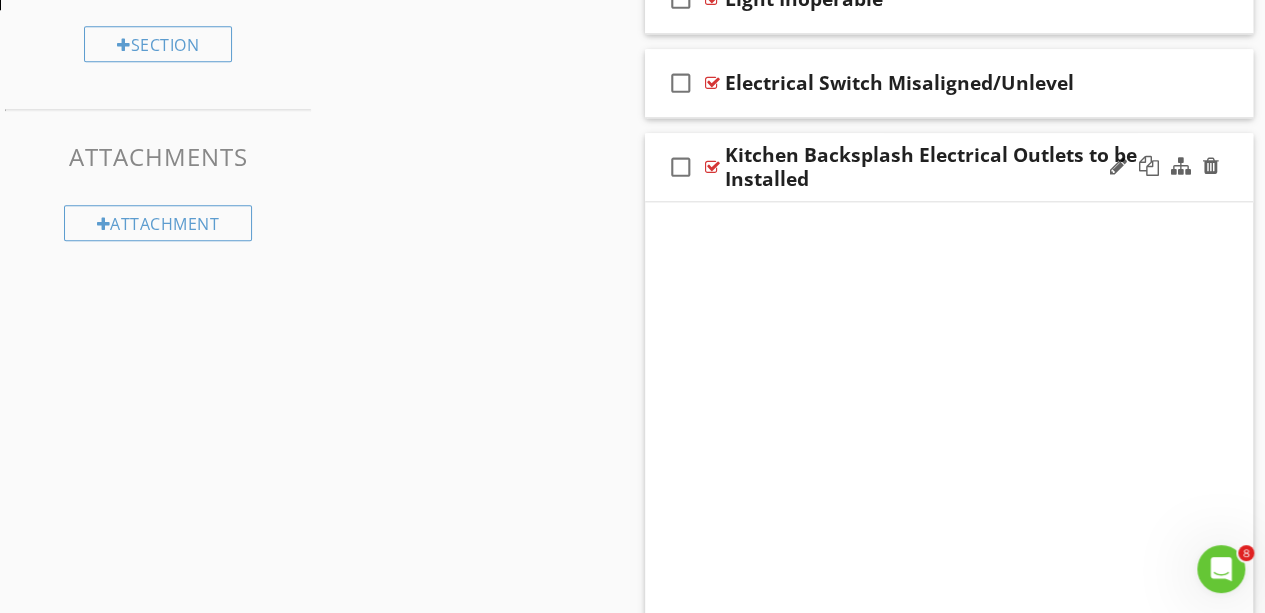 scroll, scrollTop: 943, scrollLeft: 0, axis: vertical 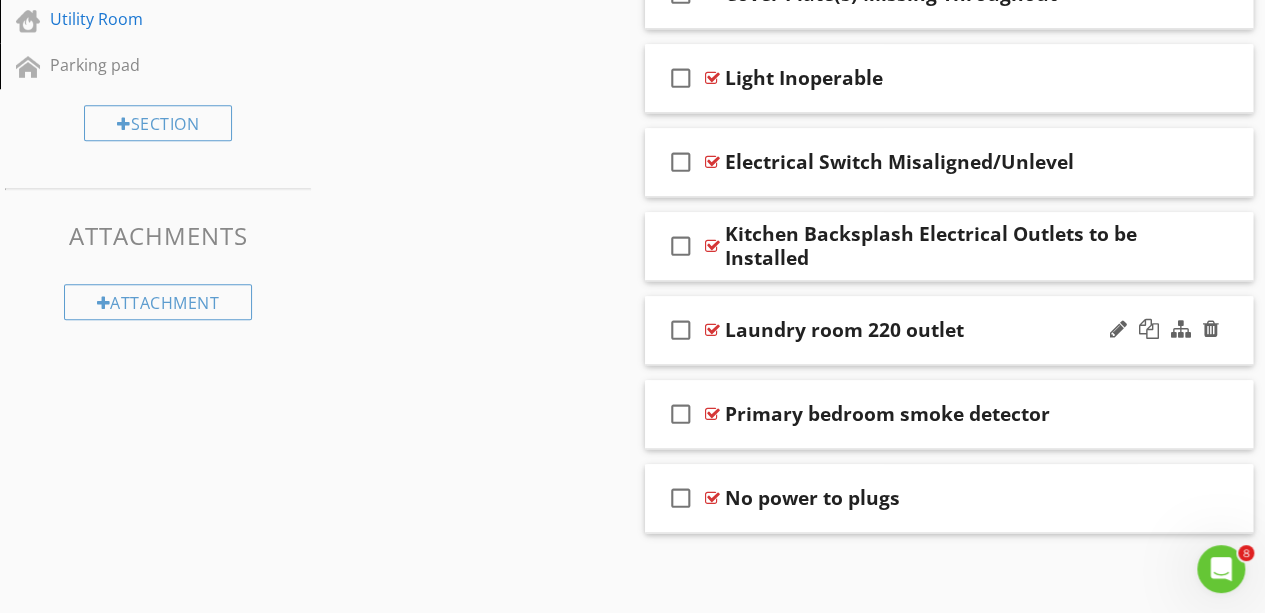 click on "check_box_outline_blank
Laundry room 220 outlet" at bounding box center [949, 330] 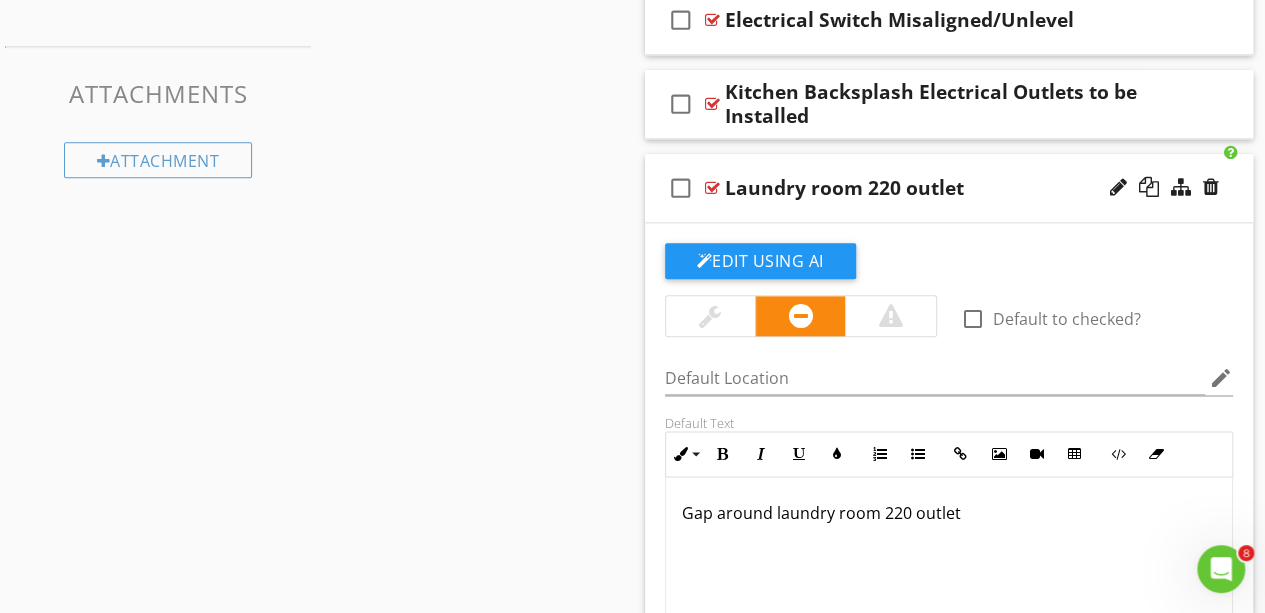scroll, scrollTop: 1084, scrollLeft: 0, axis: vertical 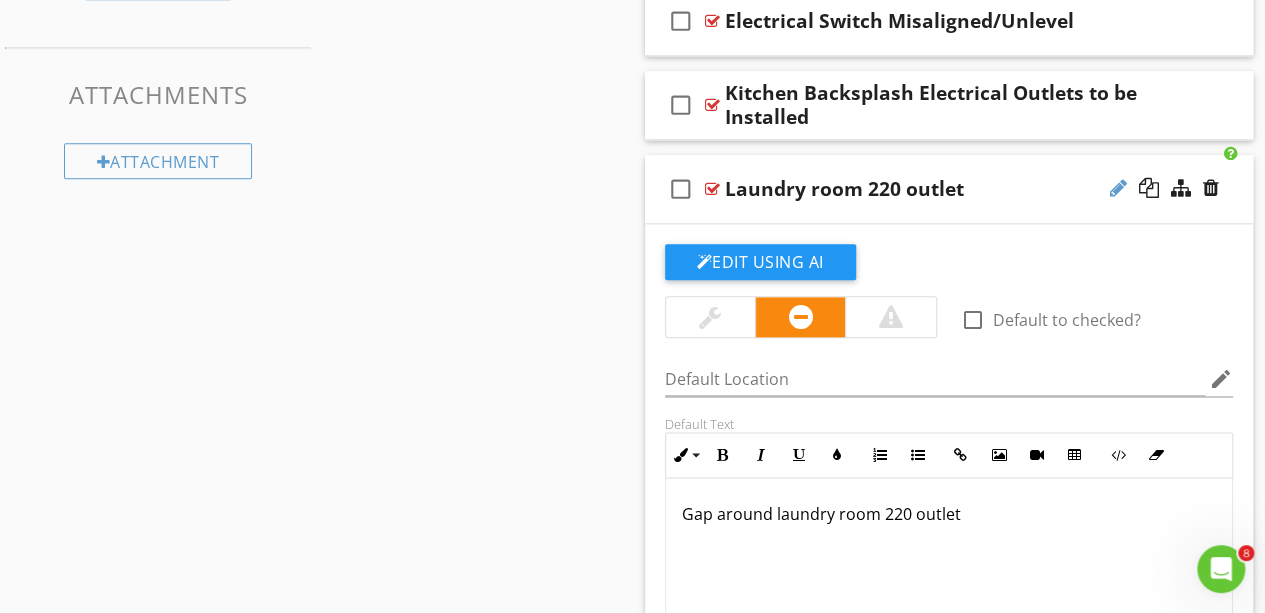 click at bounding box center [1118, 188] 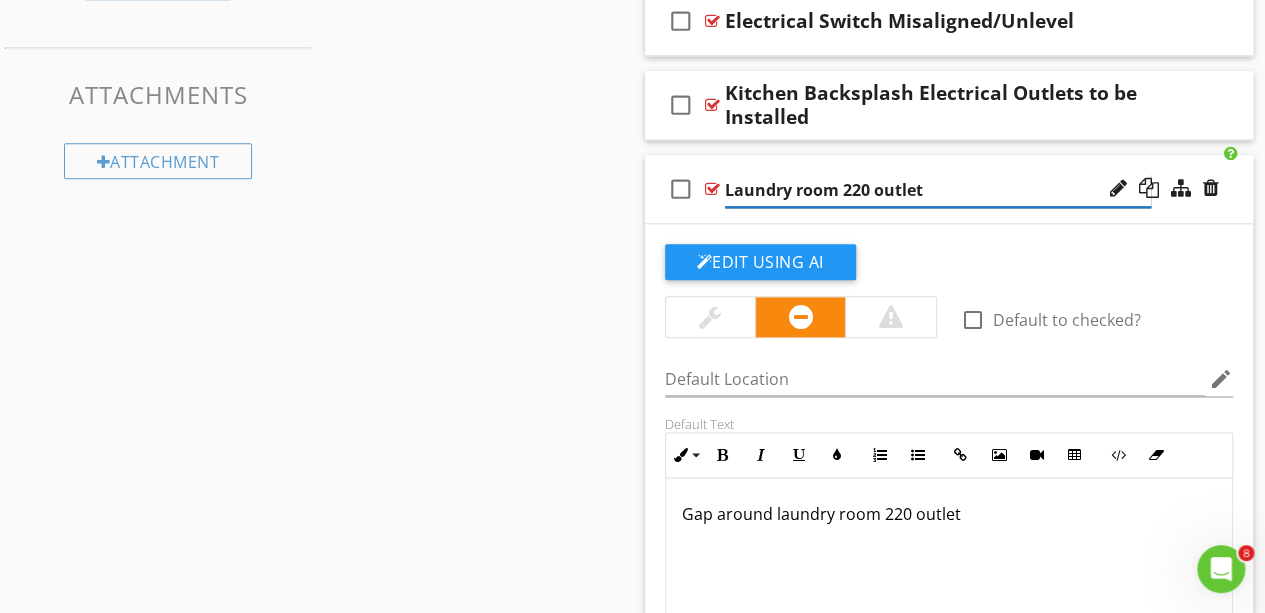 click on "Laundry room 220 outlet" at bounding box center (938, 190) 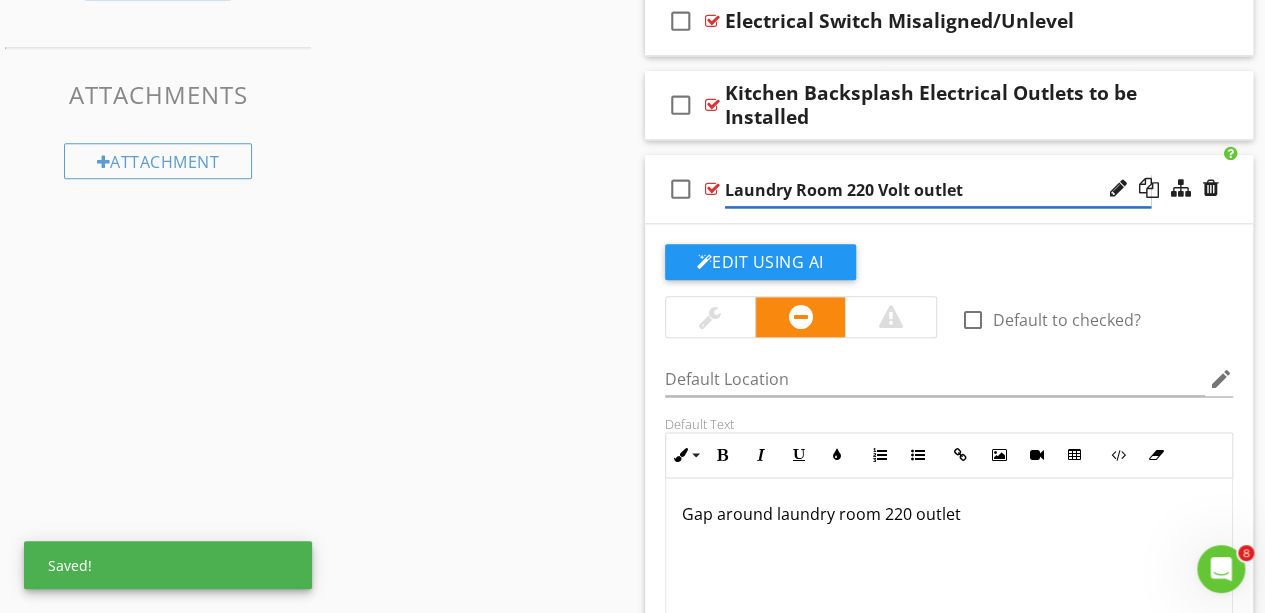 type on "Laundry Room 220 Volt Outlet" 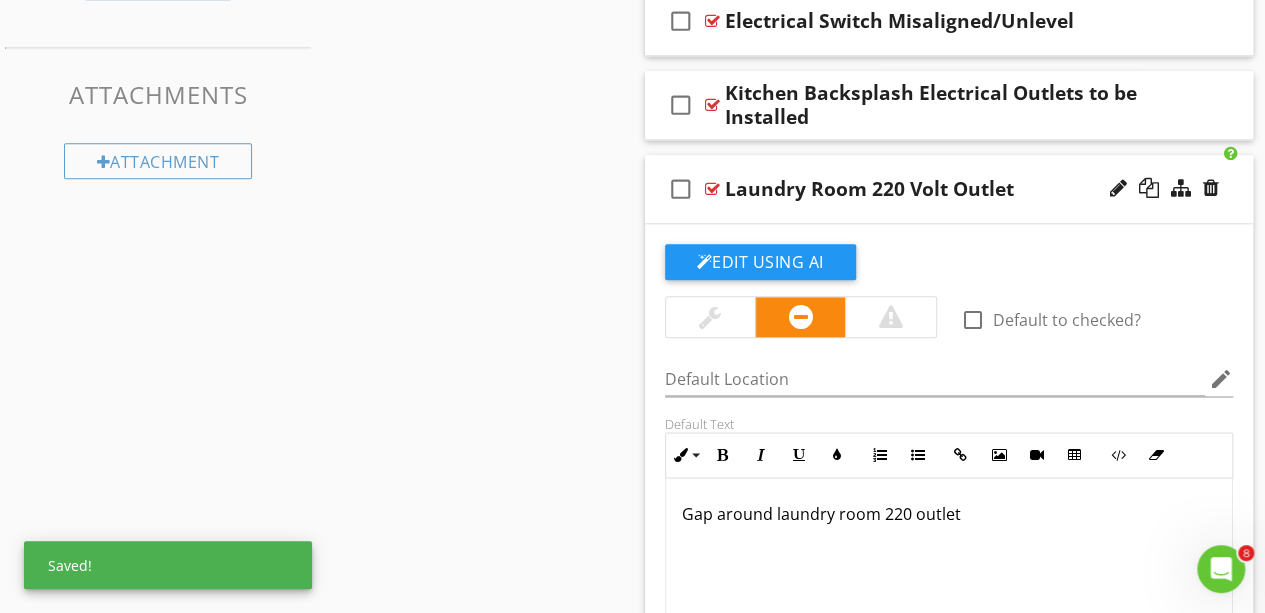 click on "Gap around laundry room 220 outlet" at bounding box center (949, 514) 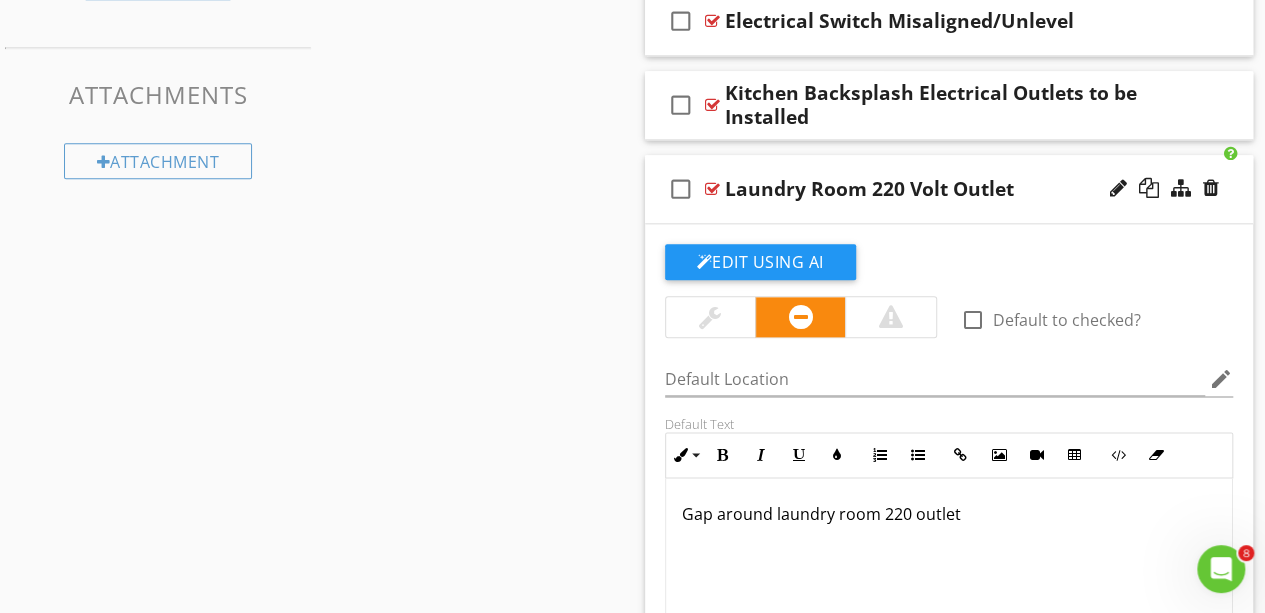 type 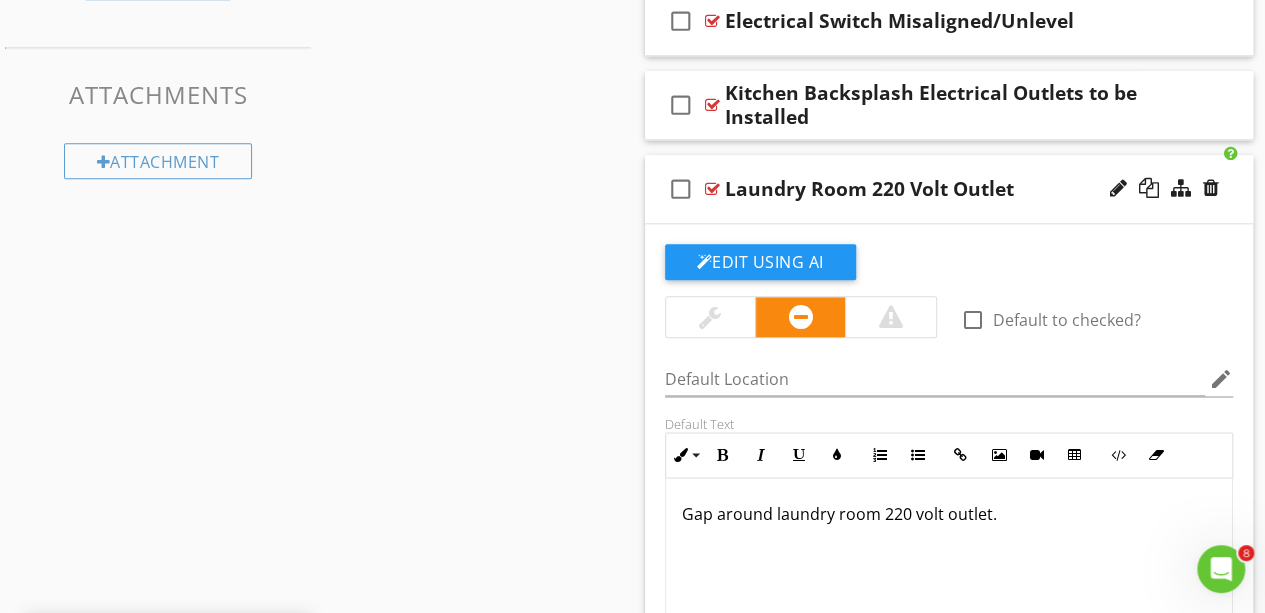 click on "Sections
Dweller's Comments           Inspection Details           Exterior           Roof           Garage           Unfinished Basement            Plumbing           Electrical           Attic           Doors, Windows & Interior           Built-in Appliances           Fireplace           Thermostat            Utility Room           Parking pad
Section
Attachments
Attachment
Items
Lighting Fixtures, Switches & Receptacles           GFCI & AFCI           Smoke/CO Detector           Main electrical hook up exterior
Item
Comments
New
Informational
New
Limitations
New
Observations   check_box_outline_blank     Select All     check_box_outline_blank
Cover Plate(s) Damaged/Cracked" at bounding box center [632, 109] 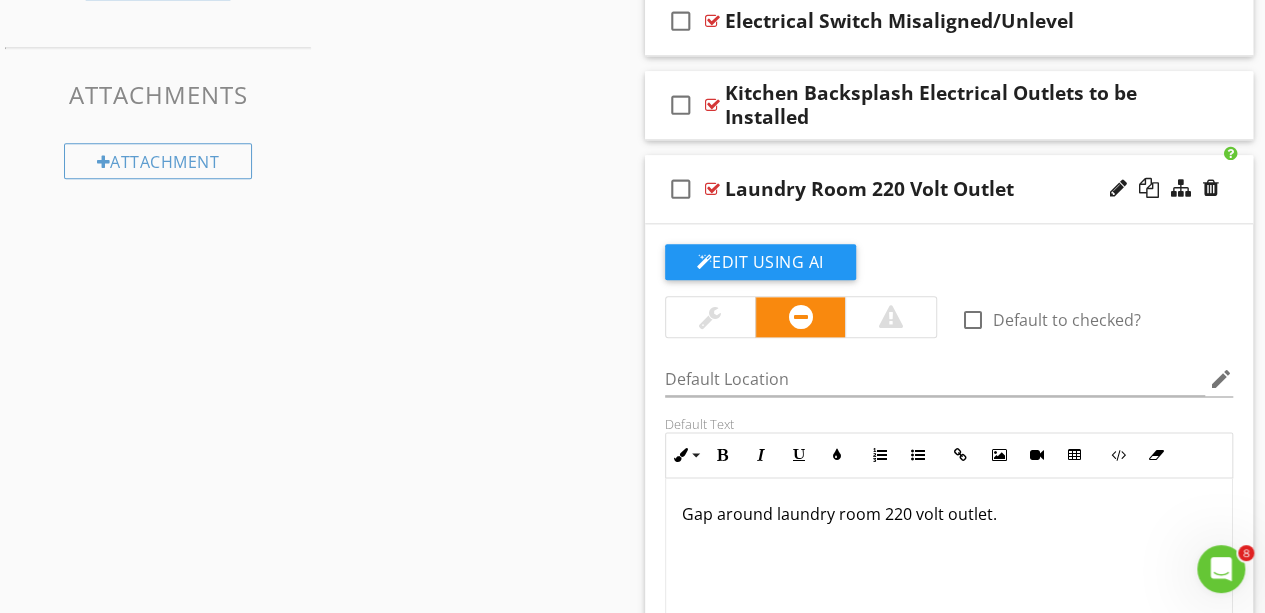 click on "check_box_outline_blank
Laundry Room 220 Volt Outlet" at bounding box center [949, 189] 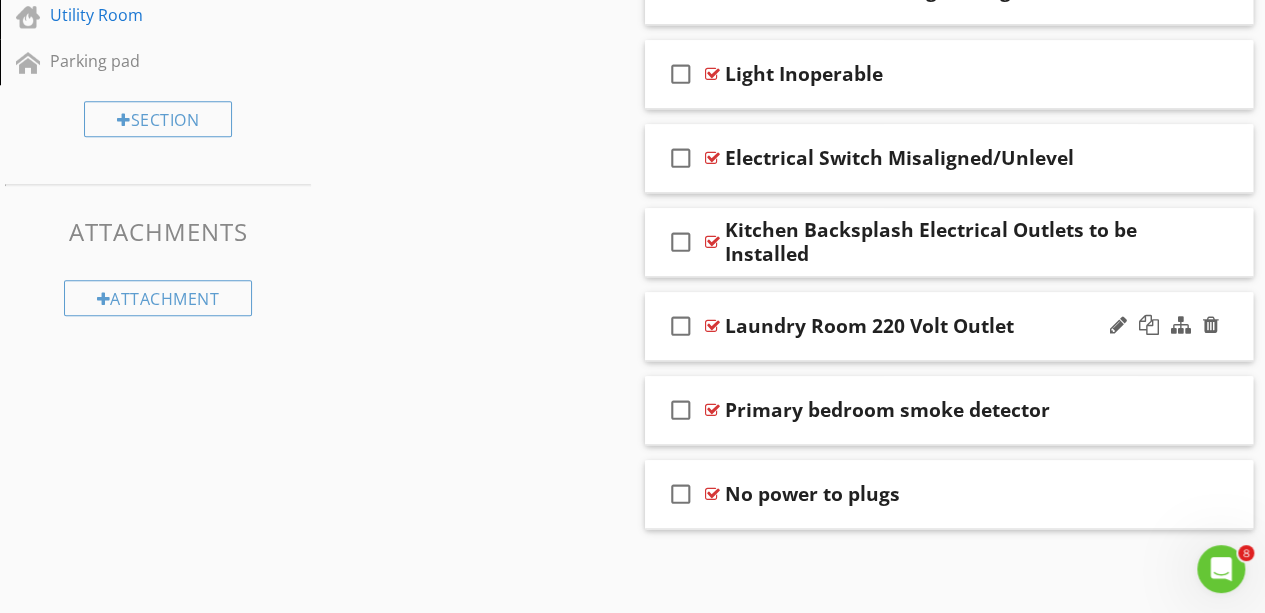 scroll, scrollTop: 943, scrollLeft: 0, axis: vertical 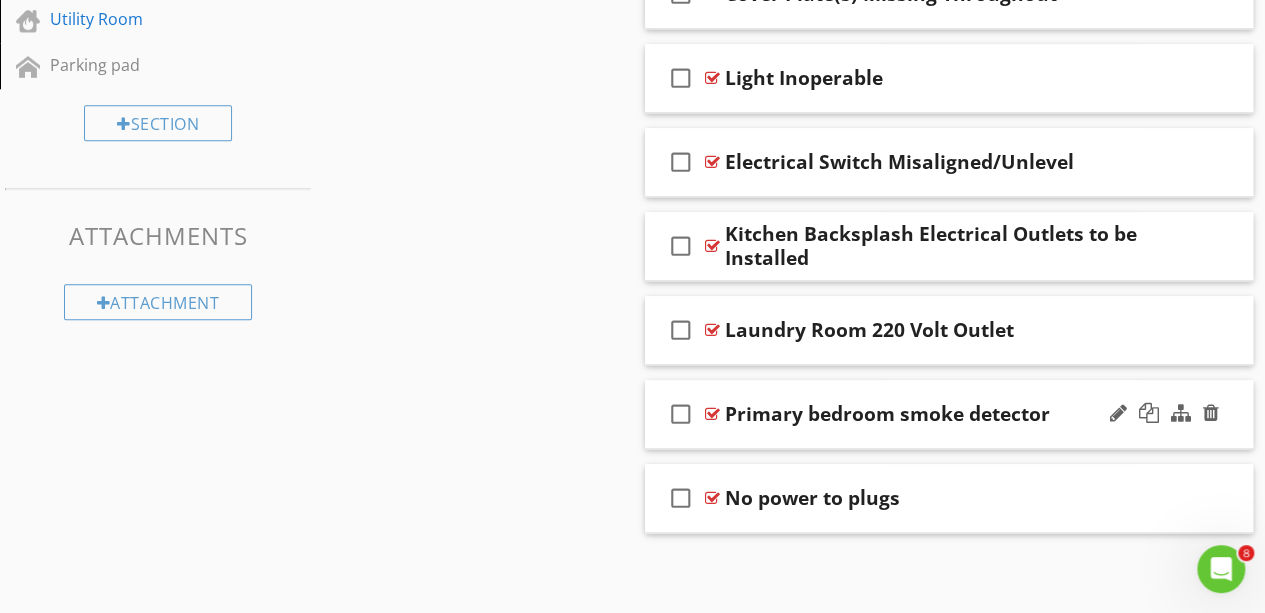 click on "check_box_outline_blank
Primary bedroom smoke detector" at bounding box center [949, 414] 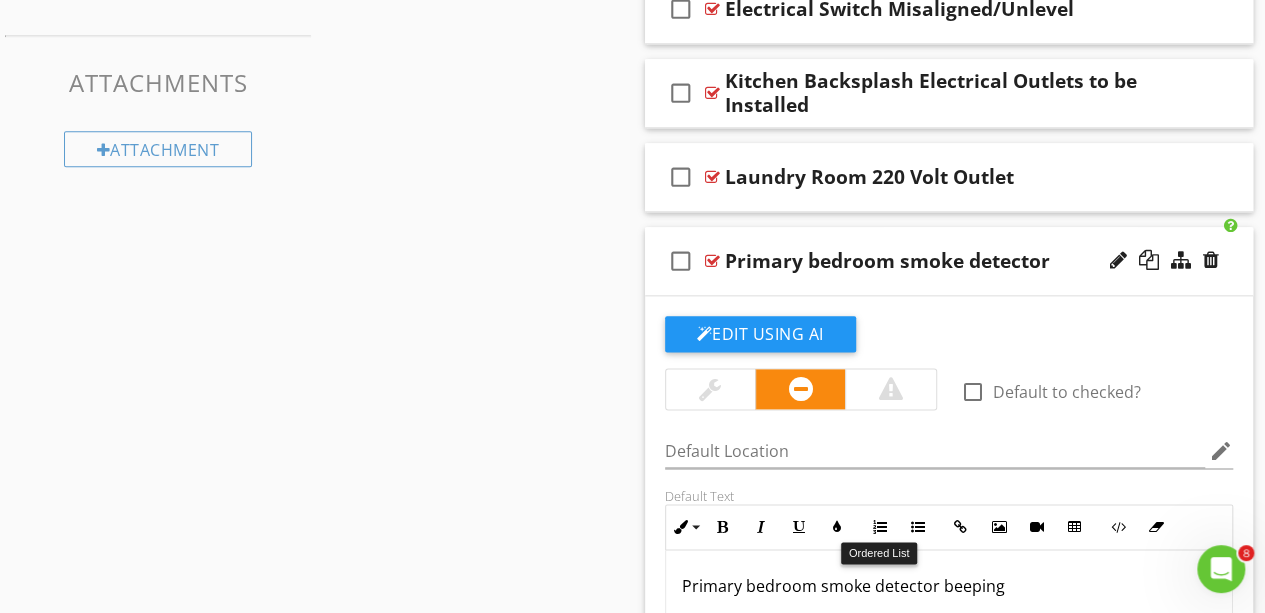 scroll, scrollTop: 1094, scrollLeft: 0, axis: vertical 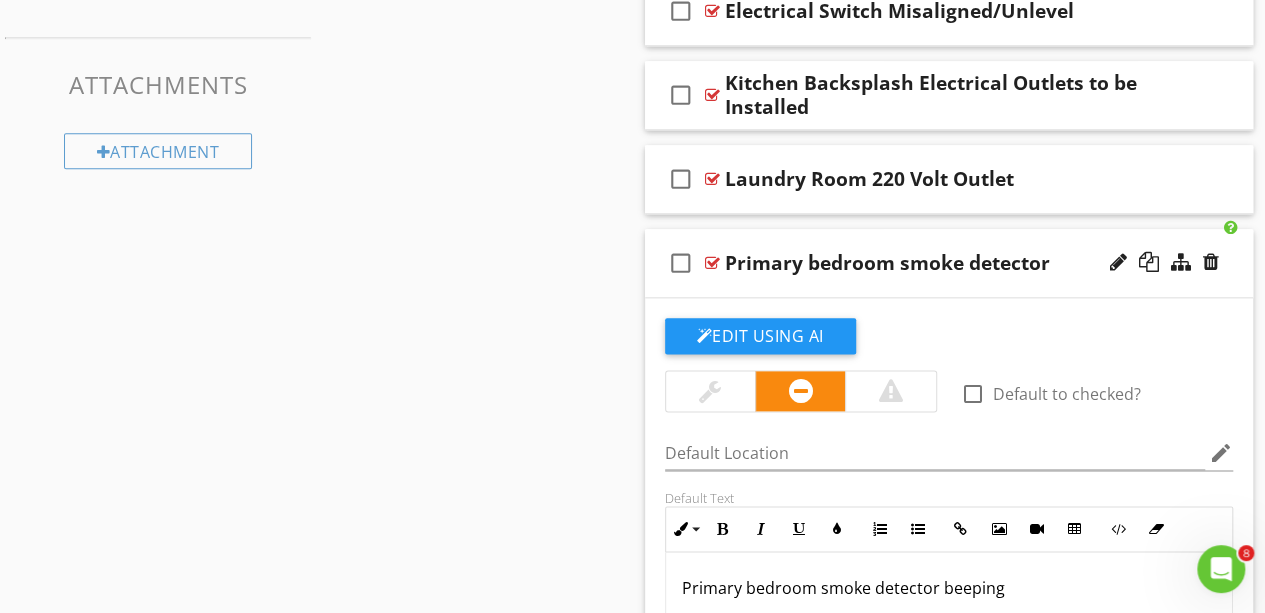 click on "Primary bedroom smoke detector" at bounding box center (887, 263) 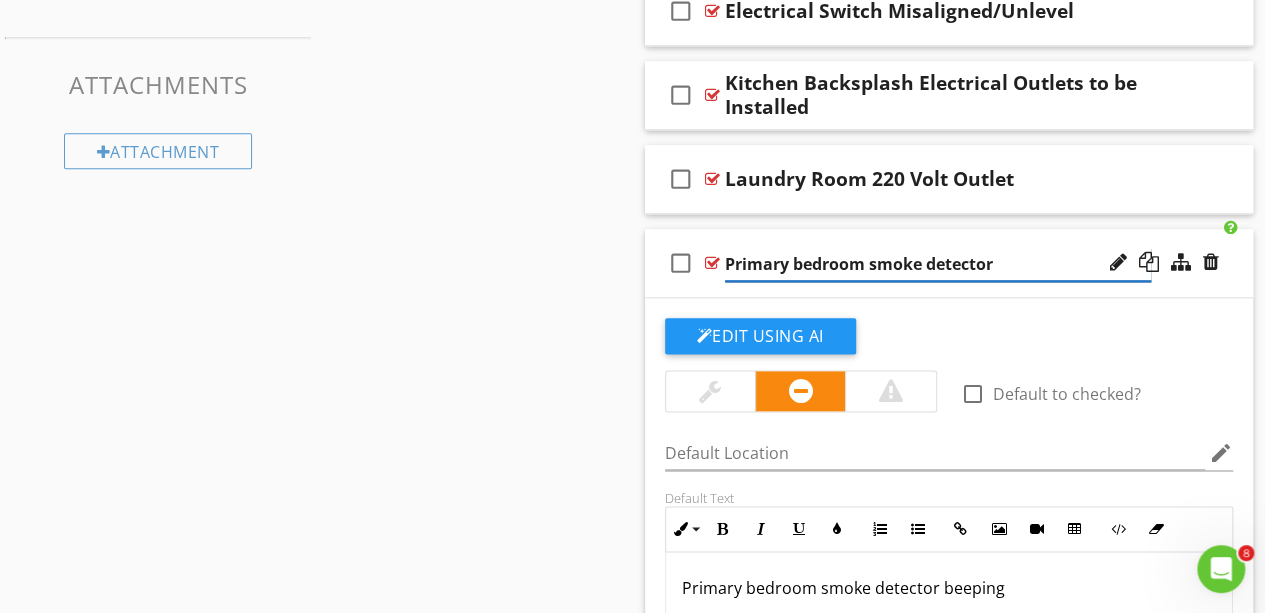 click on "Primary bedroom smoke detector" at bounding box center [938, 264] 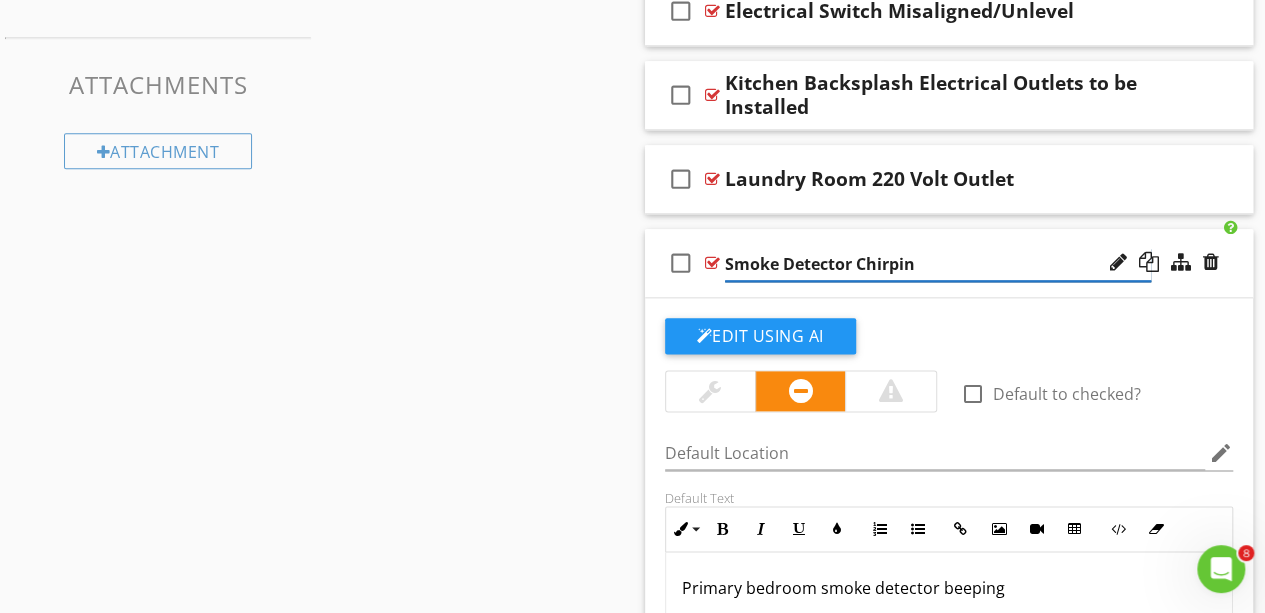 type on "Smoke Detector Chirping" 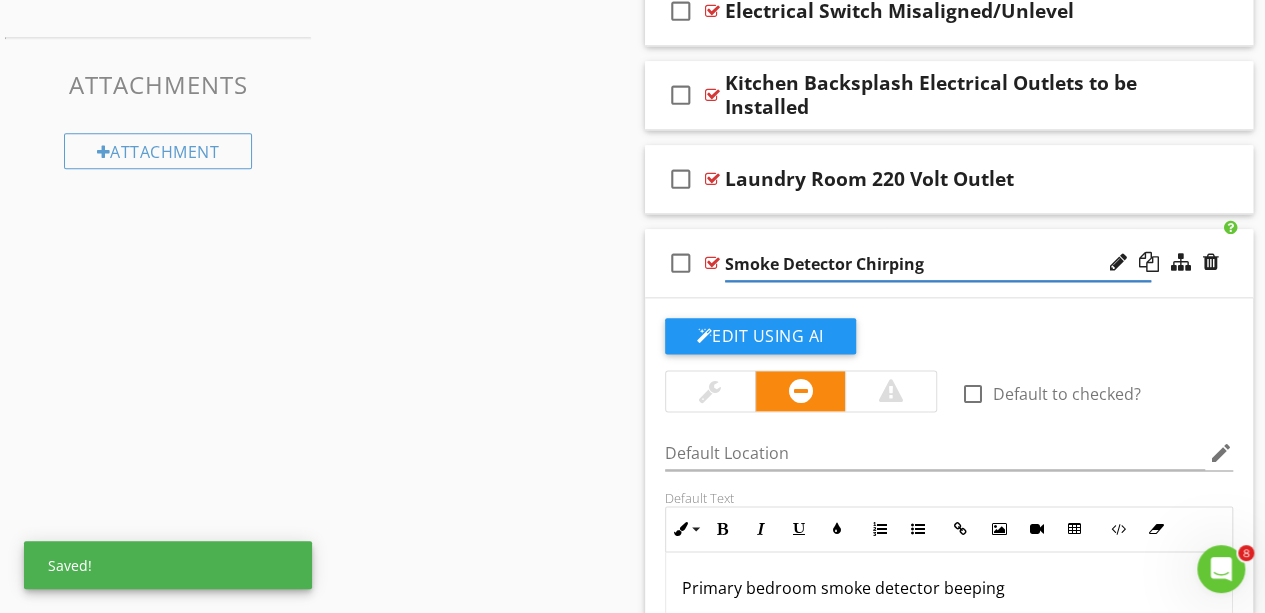 click on "Sections
Dweller's Comments           Inspection Details           Exterior           Roof           Garage           Unfinished Basement            Plumbing           Electrical           Attic           Doors, Windows & Interior           Built-in Appliances           Fireplace           Thermostat            Utility Room           Parking pad
Section
Attachments
Attachment
Items
Lighting Fixtures, Switches & Receptacles           GFCI & AFCI           Smoke/CO Detector           Main electrical hook up exterior
Item
Comments
New
Informational
New
Limitations
New
Observations   check_box_outline_blank     Select All     check_box_outline_blank
Cover Plate(s) Damaged/Cracked" at bounding box center [632, 99] 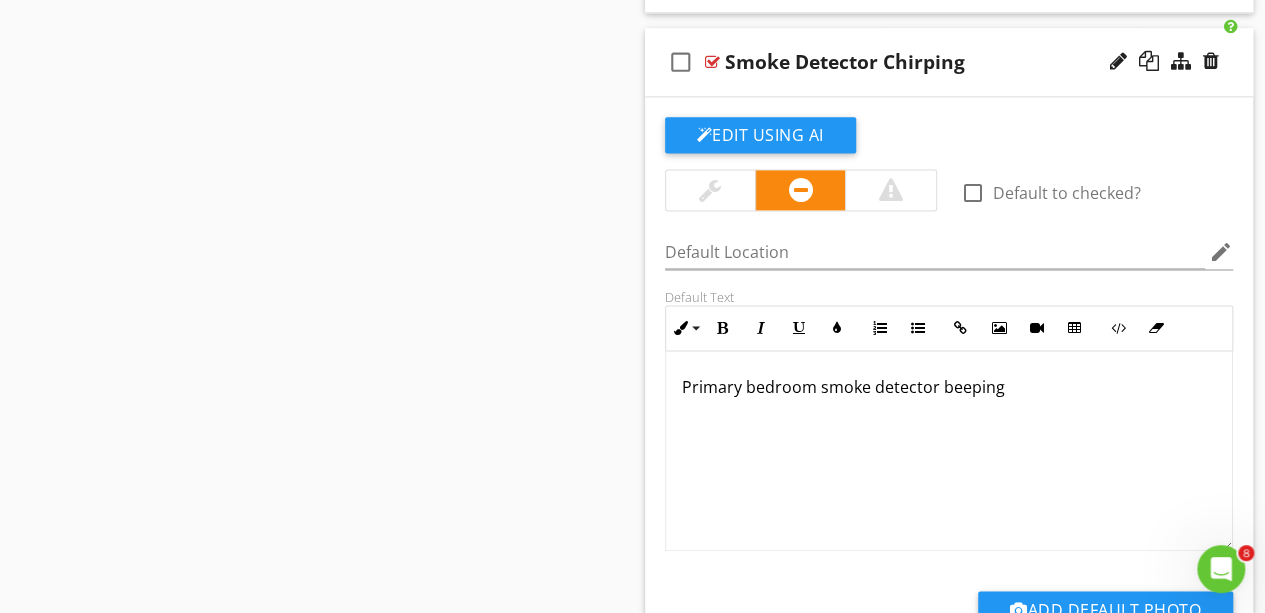 scroll, scrollTop: 1296, scrollLeft: 0, axis: vertical 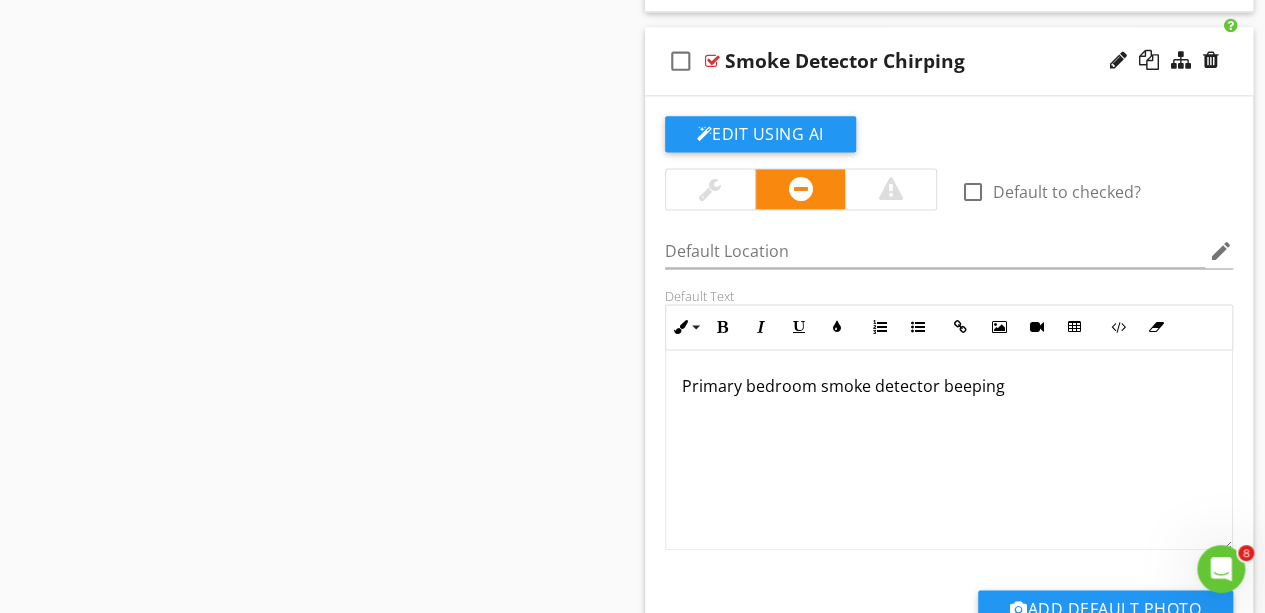 click on "Primary bedroom smoke detector beeping" at bounding box center [949, 386] 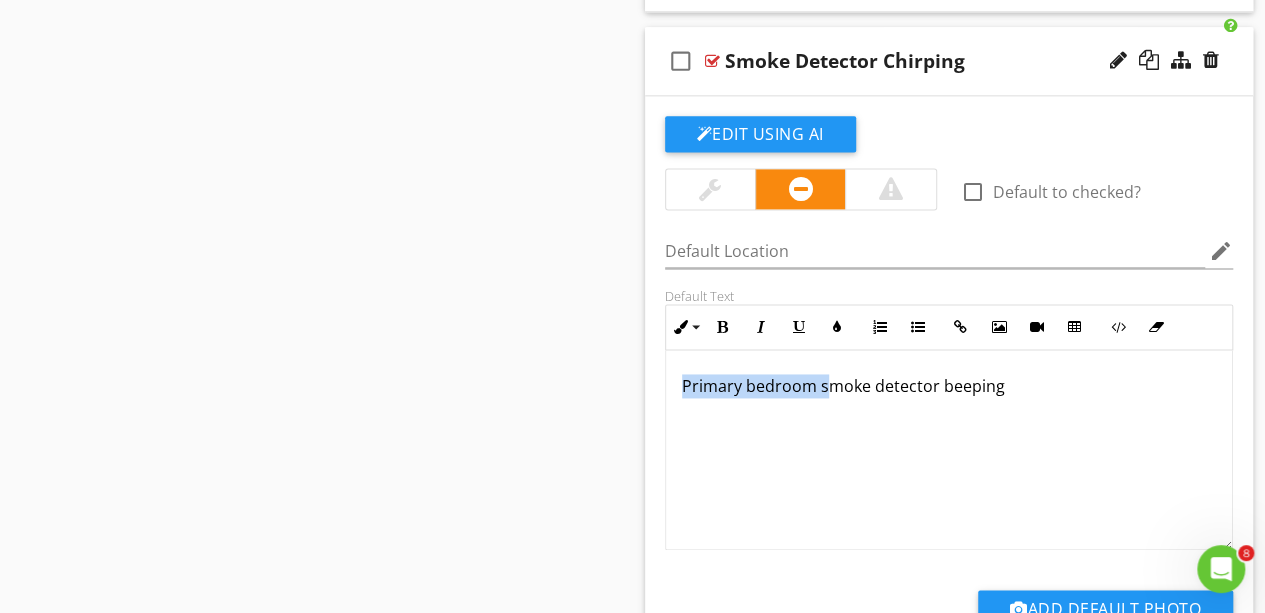 type 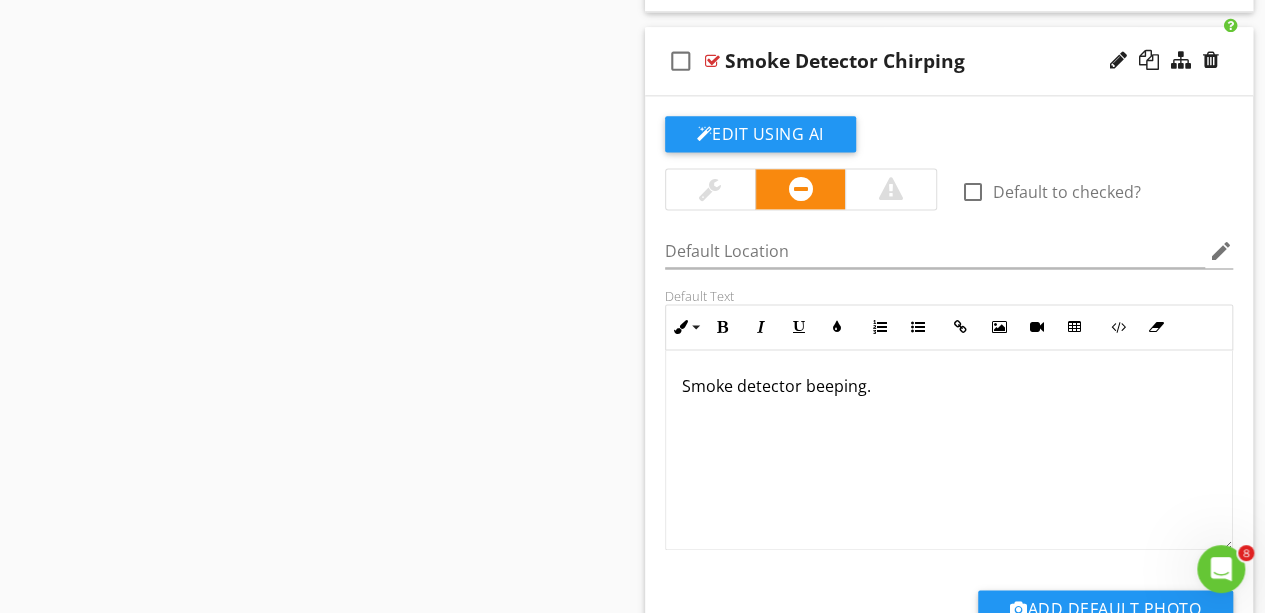 scroll, scrollTop: 1546, scrollLeft: 0, axis: vertical 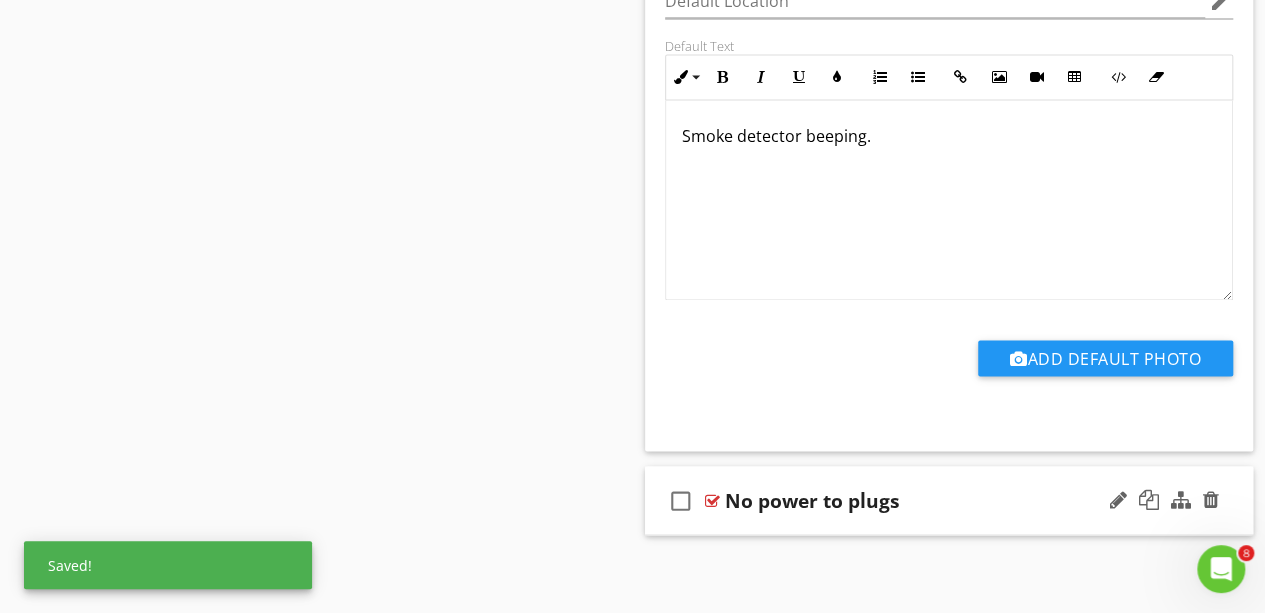 click on "check_box_outline_blank
No power to plugs" at bounding box center [949, 500] 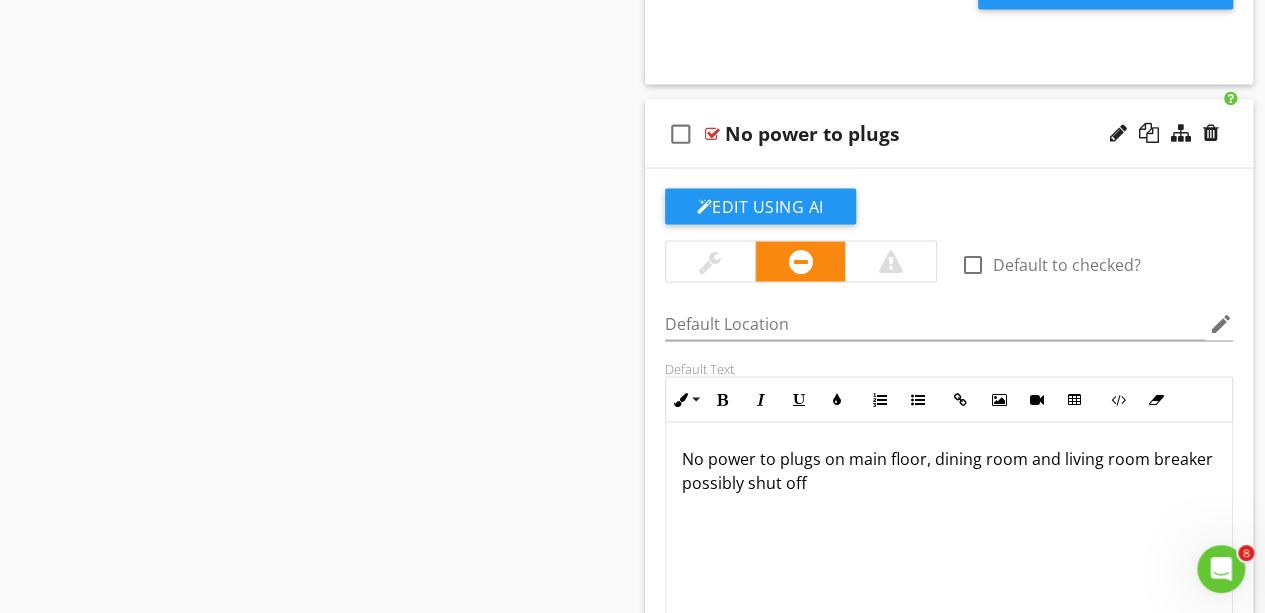 scroll, scrollTop: 1912, scrollLeft: 0, axis: vertical 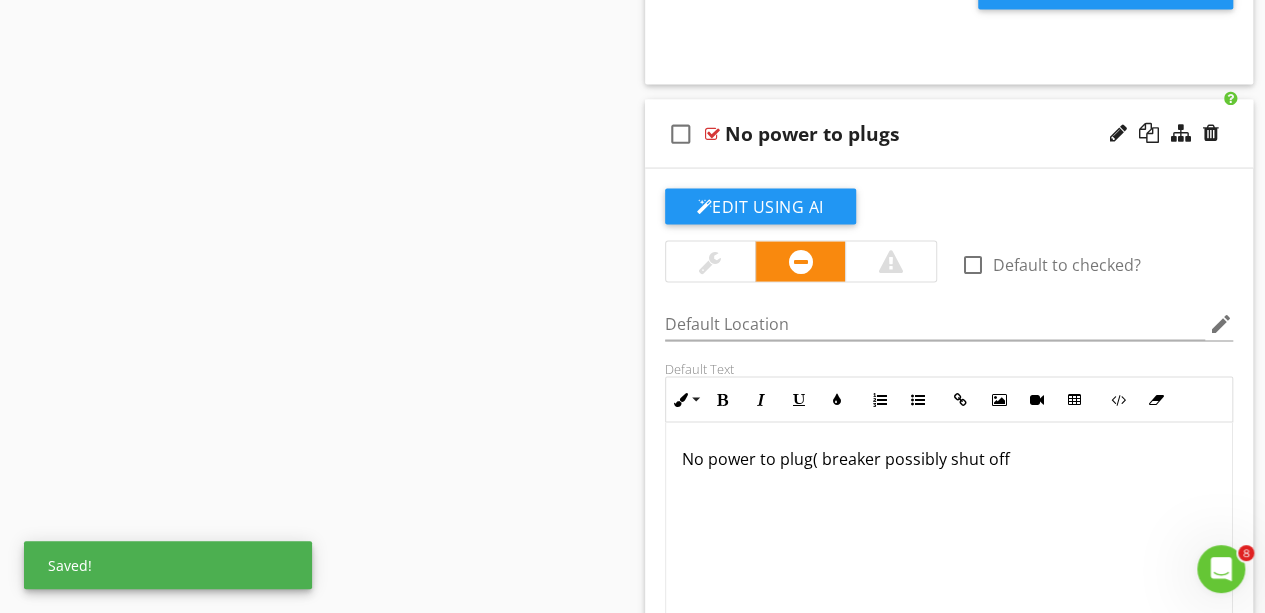 type 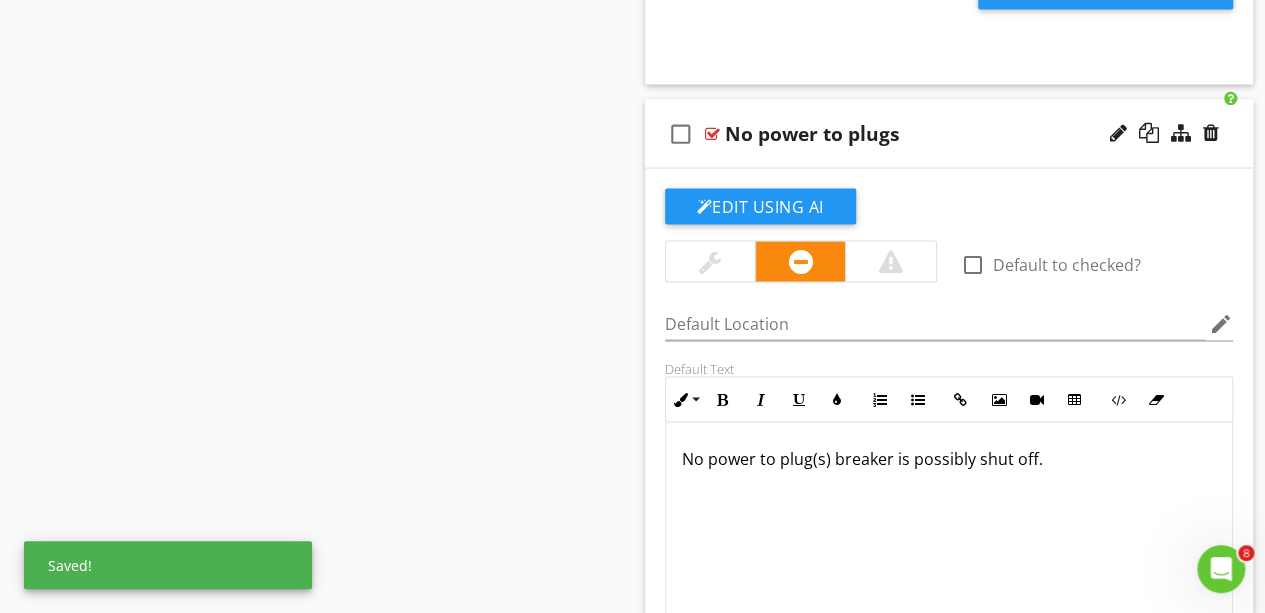 click on "No power to plugs" at bounding box center (938, 134) 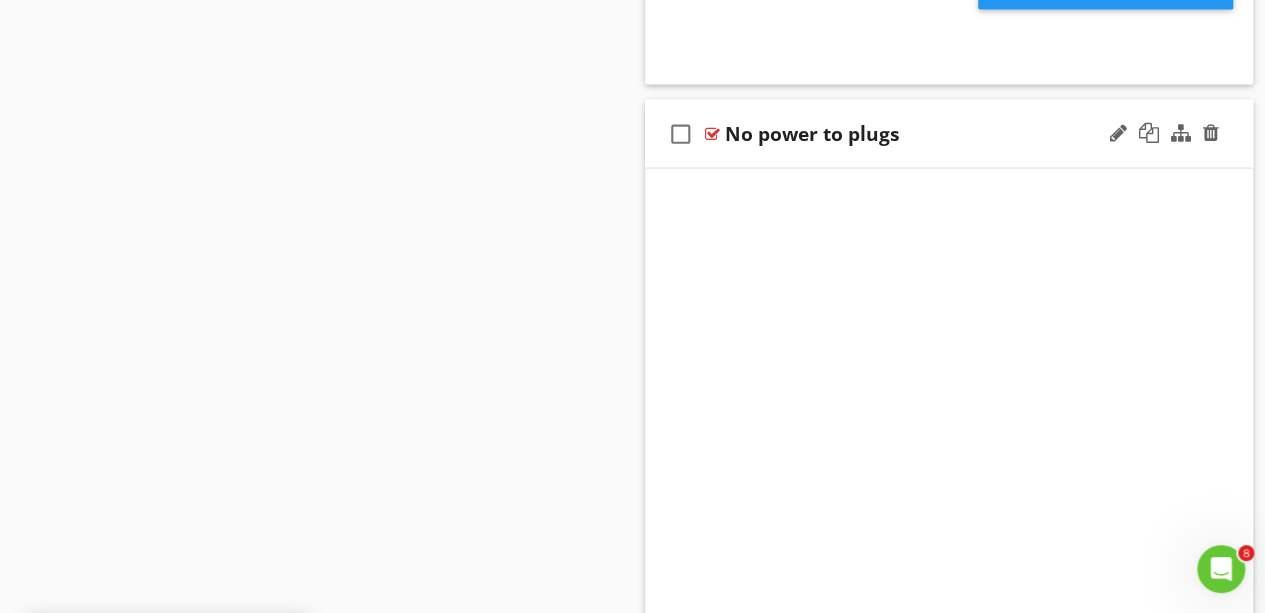 scroll, scrollTop: 1546, scrollLeft: 0, axis: vertical 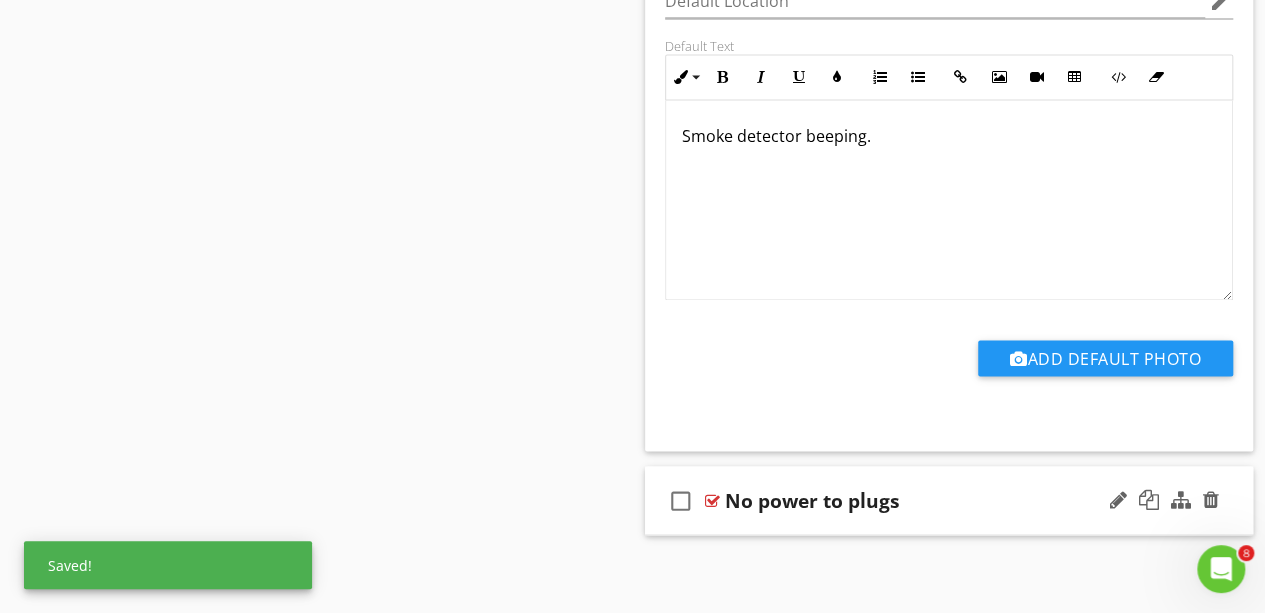 click on "No power to plugs" at bounding box center (938, 500) 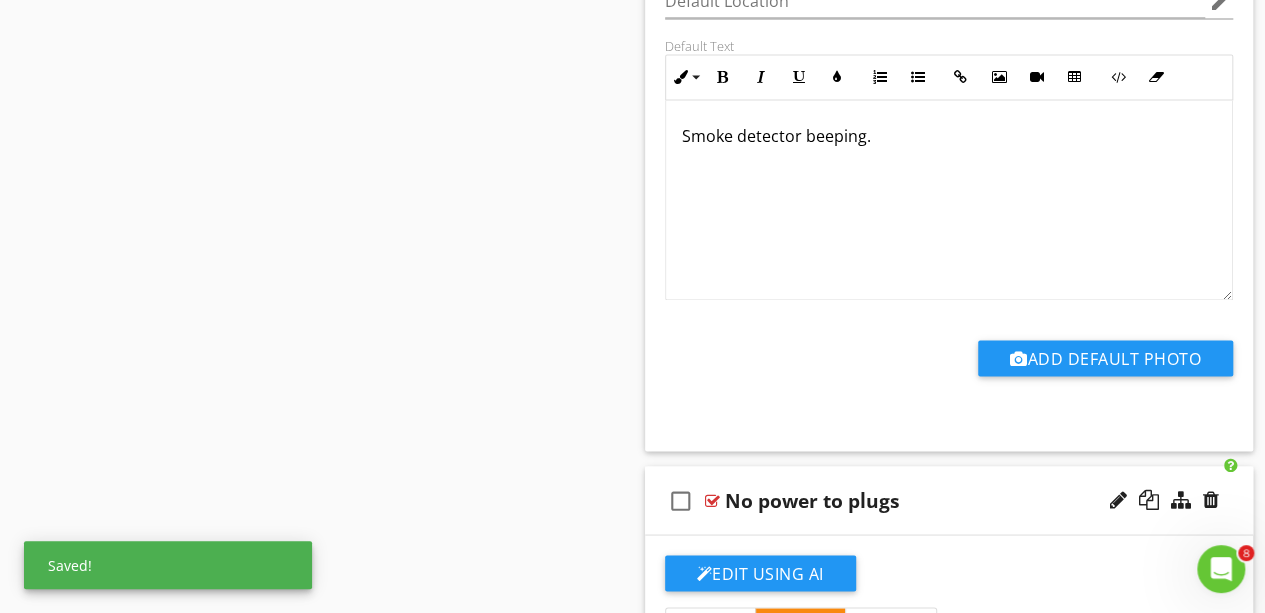 scroll, scrollTop: 1912, scrollLeft: 0, axis: vertical 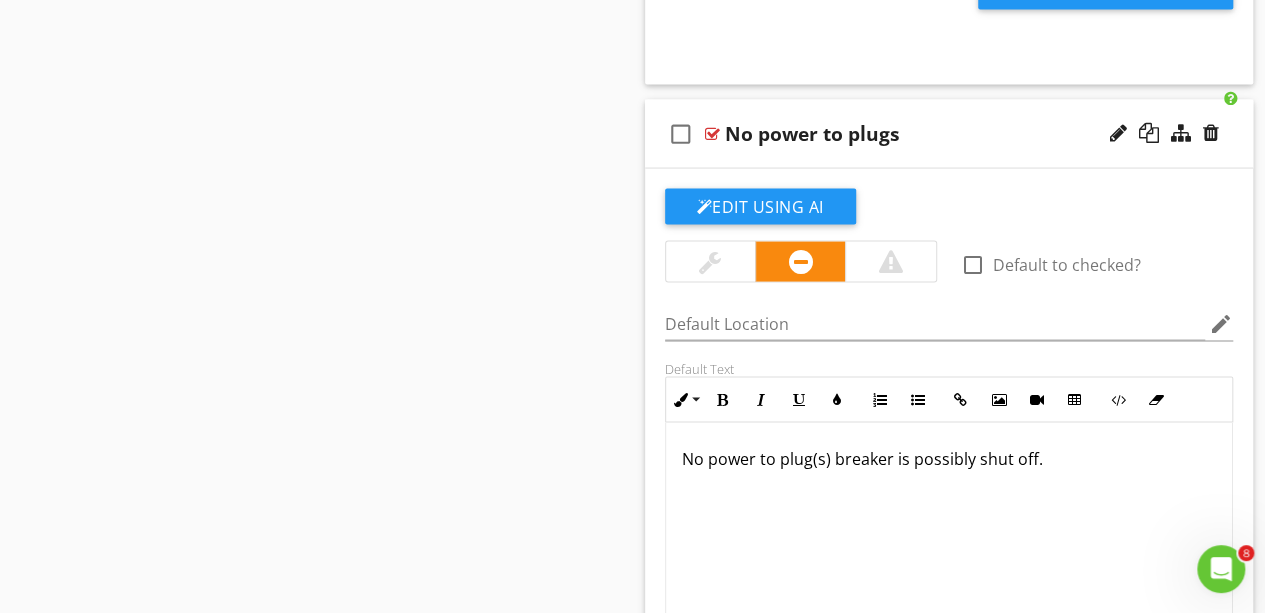 click on "No power to plugs" at bounding box center (938, 134) 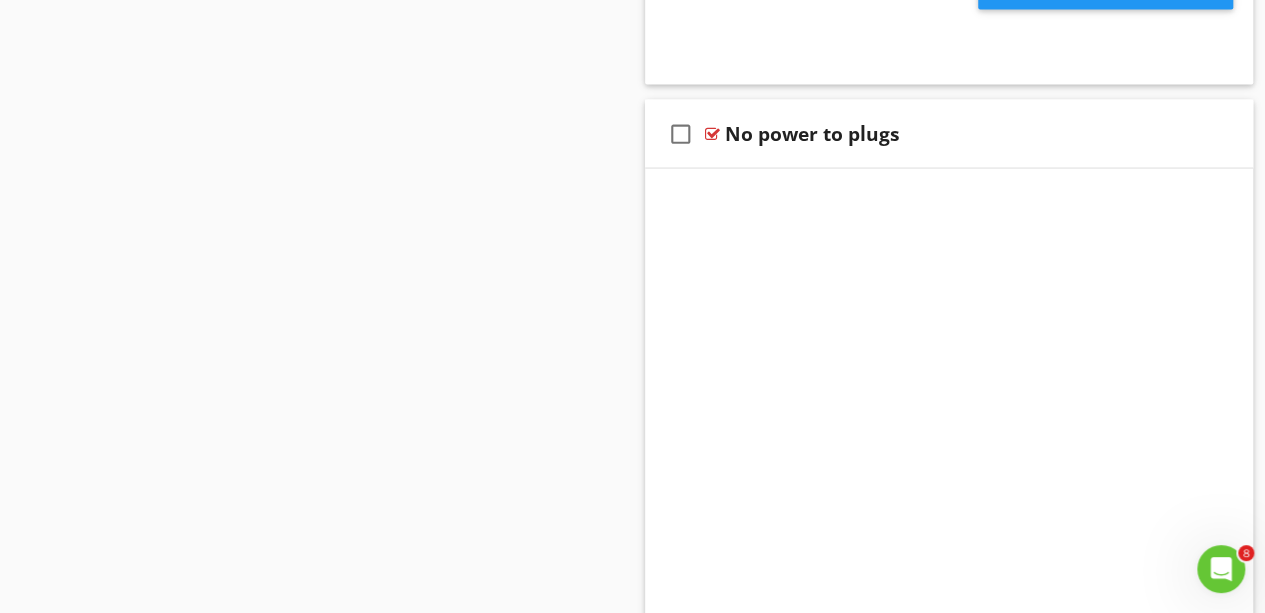 scroll, scrollTop: 1546, scrollLeft: 0, axis: vertical 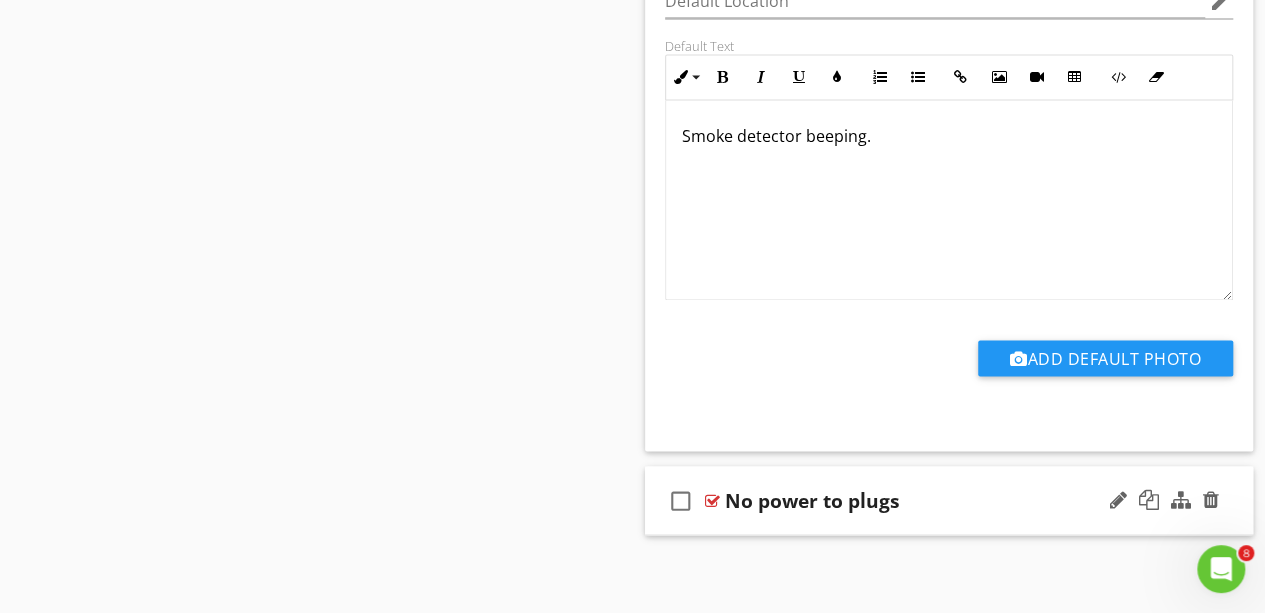 click on "check_box_outline_blank
No power to plugs" at bounding box center [949, 500] 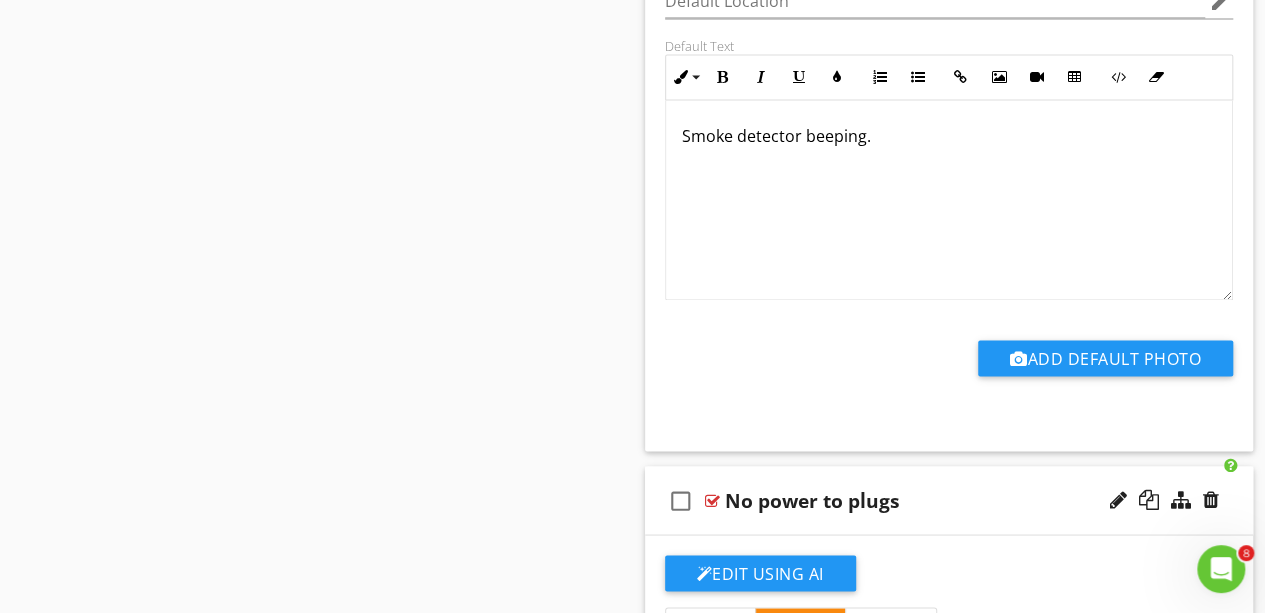 scroll, scrollTop: 1912, scrollLeft: 0, axis: vertical 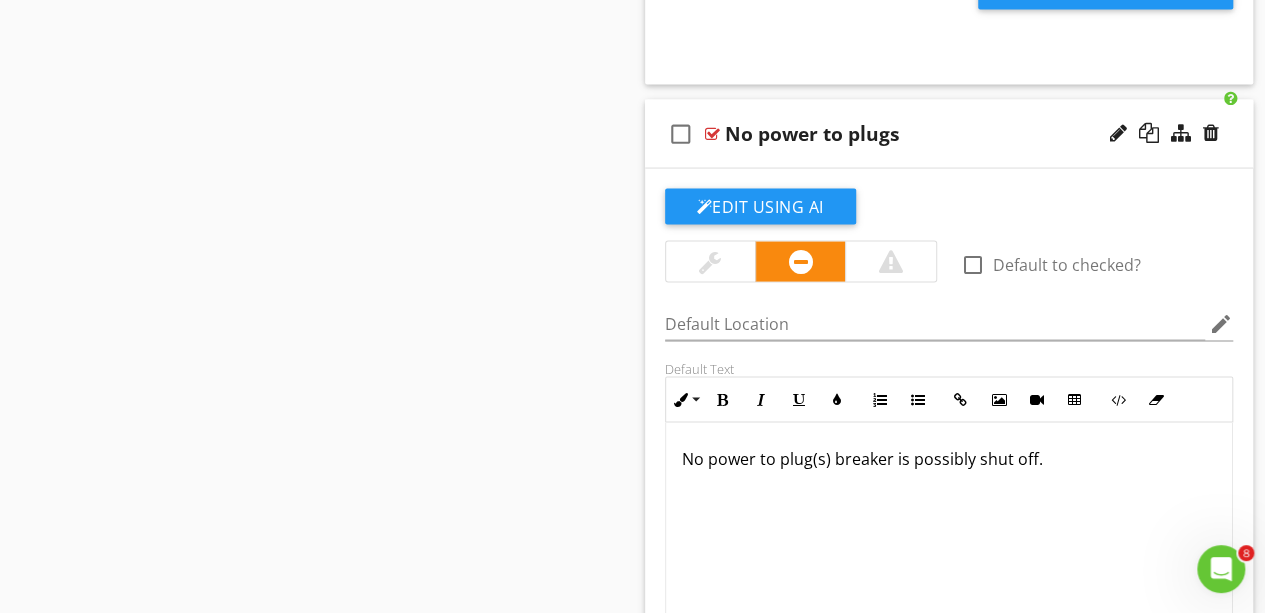 click on "No power to plugs" at bounding box center [938, 134] 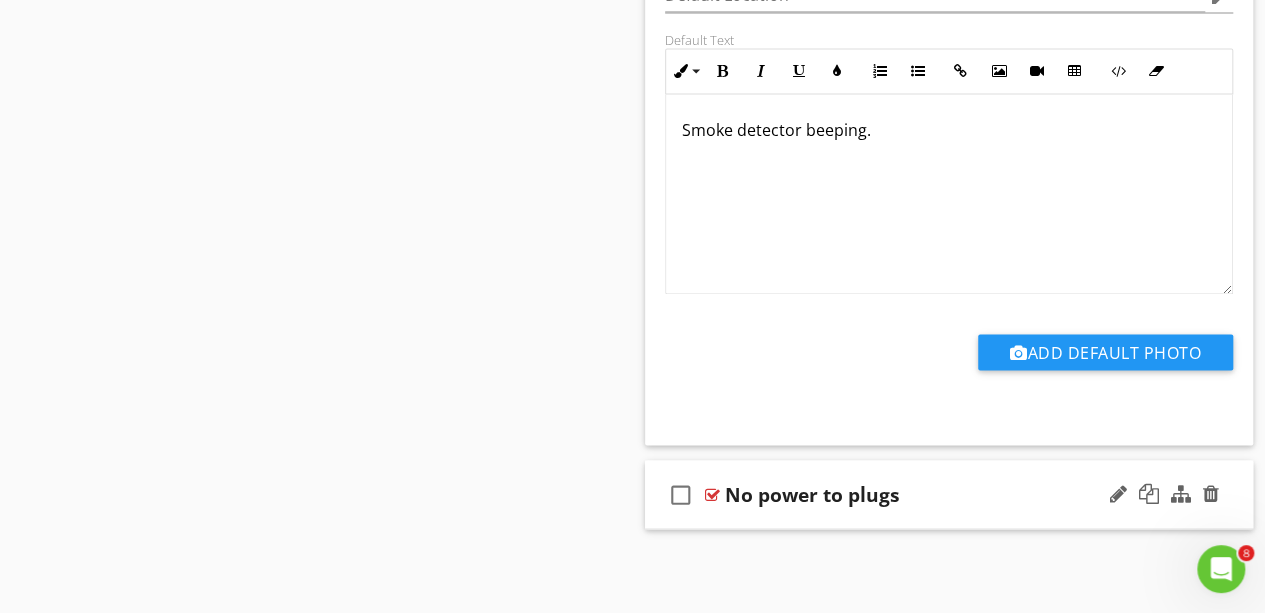 scroll, scrollTop: 1546, scrollLeft: 0, axis: vertical 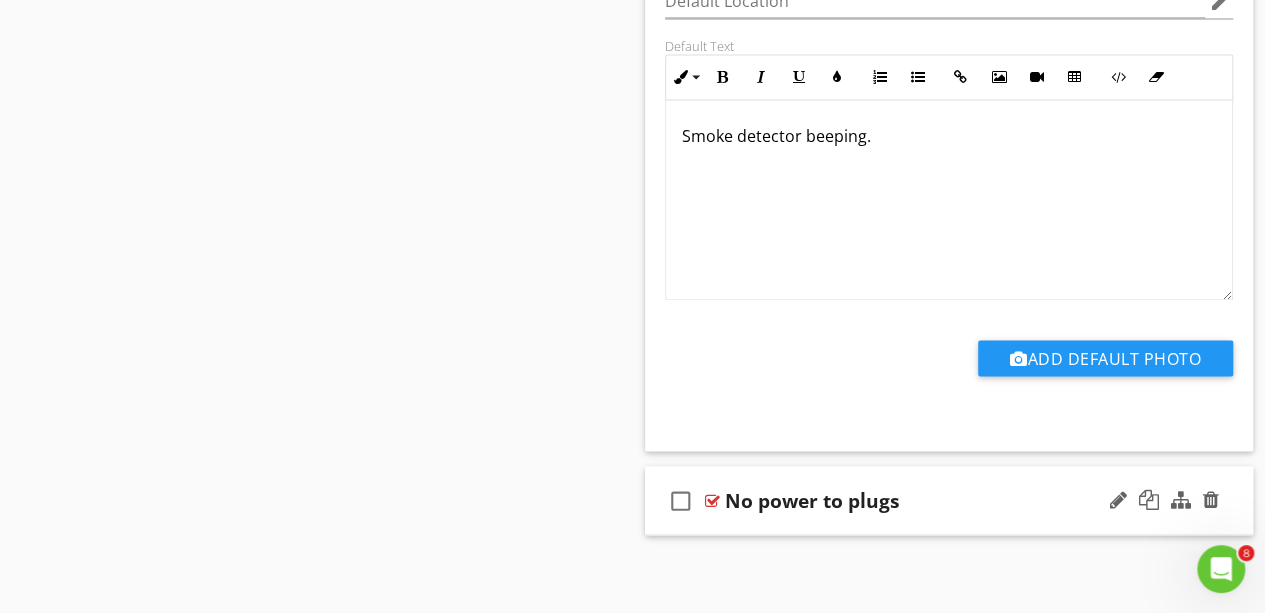 click on "No power to plugs" at bounding box center [812, 500] 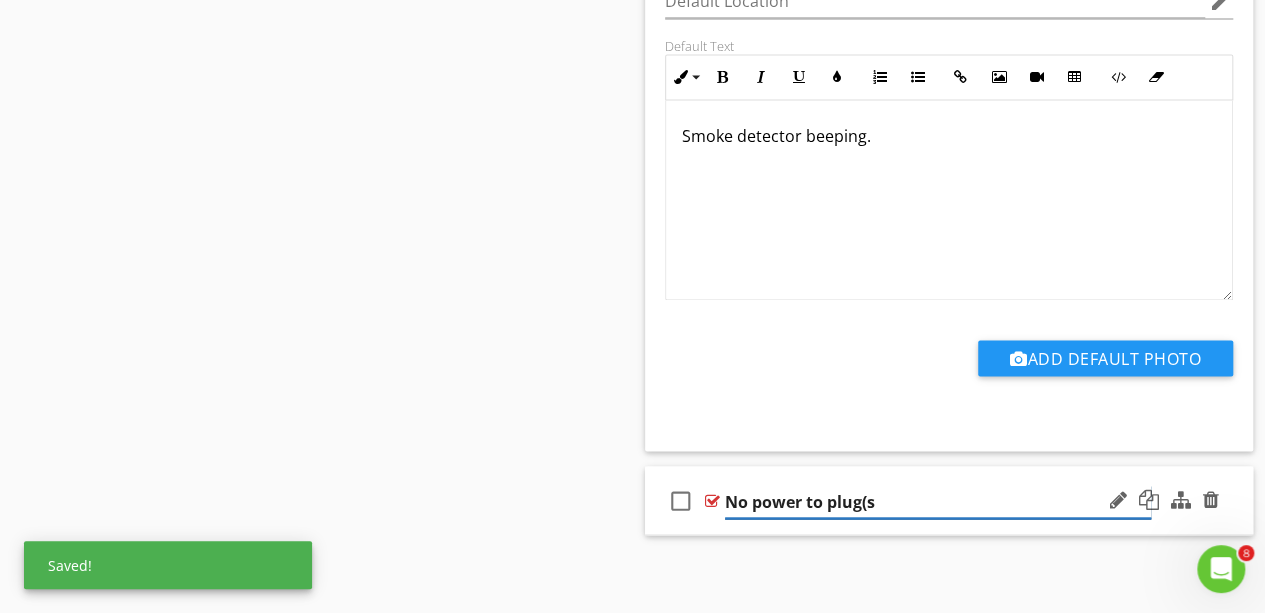type on "No power to plug(s)" 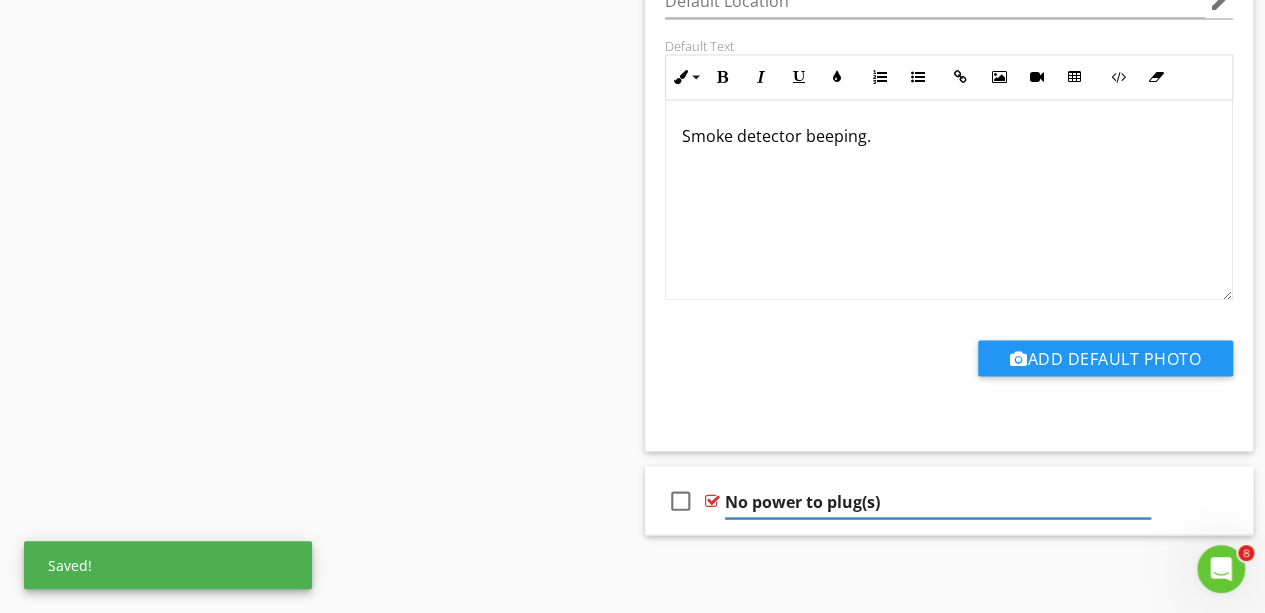 click on "Sections
Dweller's Comments           Inspection Details           Exterior           Roof           Garage           Unfinished Basement            Plumbing           Electrical           Attic           Doors, Windows & Interior           Built-in Appliances           Fireplace           Thermostat            Utility Room           Parking pad
Section
Attachments
Attachment
Items
Lighting Fixtures, Switches & Receptacles           GFCI & AFCI           Smoke/CO Detector           Main electrical hook up exterior
Item
Comments
New
Informational
New
Limitations
New
Observations   check_box_outline_blank     Select All     check_box_outline_blank
Cover Plate(s) Damaged/Cracked" at bounding box center (632, -353) 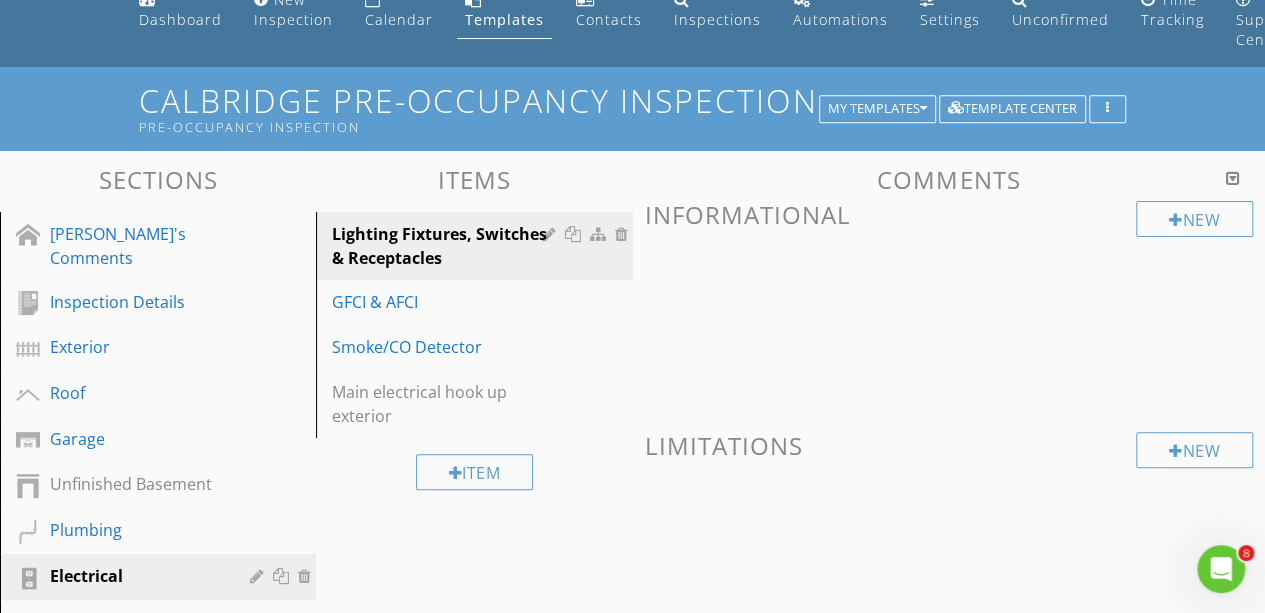 scroll, scrollTop: 135, scrollLeft: 0, axis: vertical 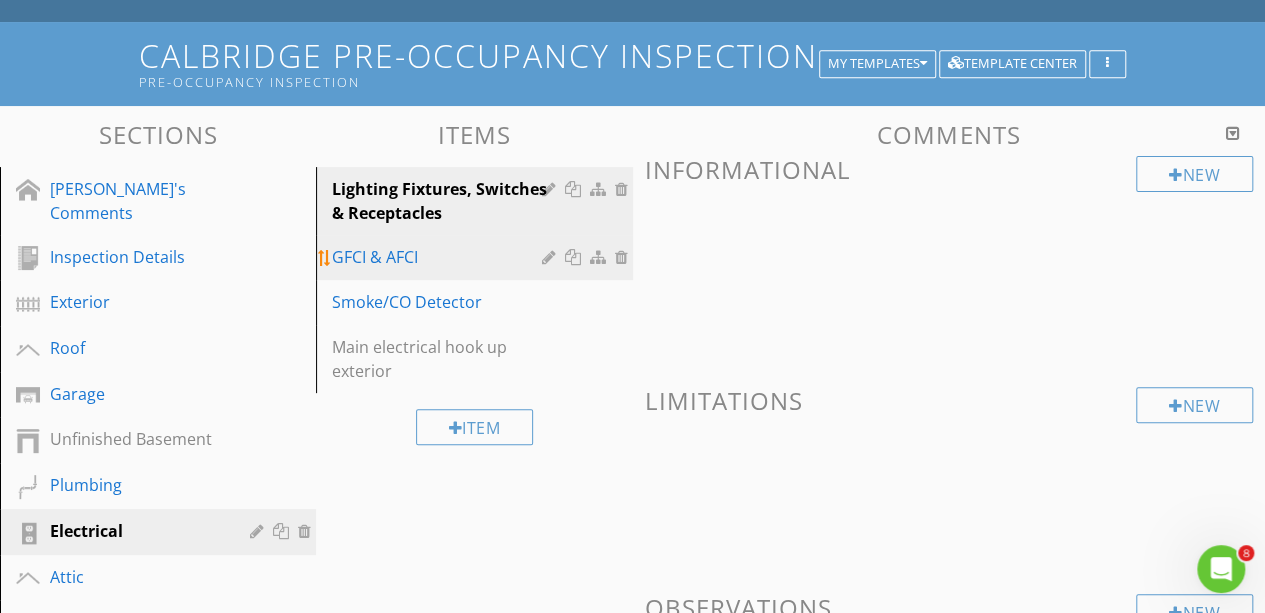 click on "GFCI & AFCI" at bounding box center (439, 257) 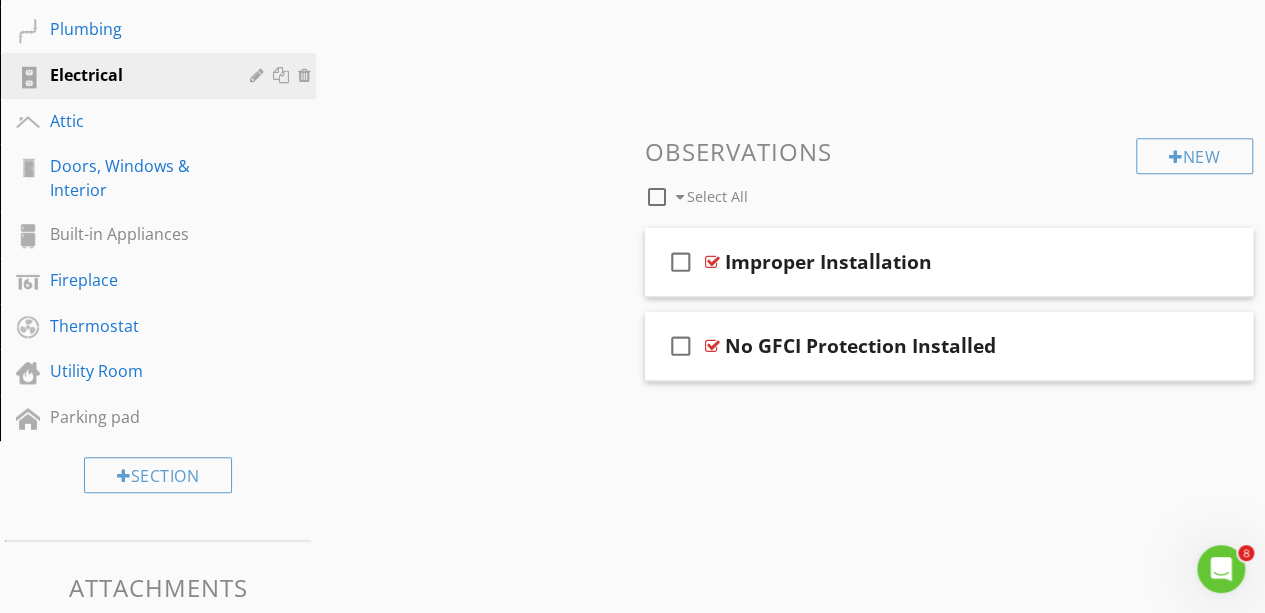 scroll, scrollTop: 592, scrollLeft: 0, axis: vertical 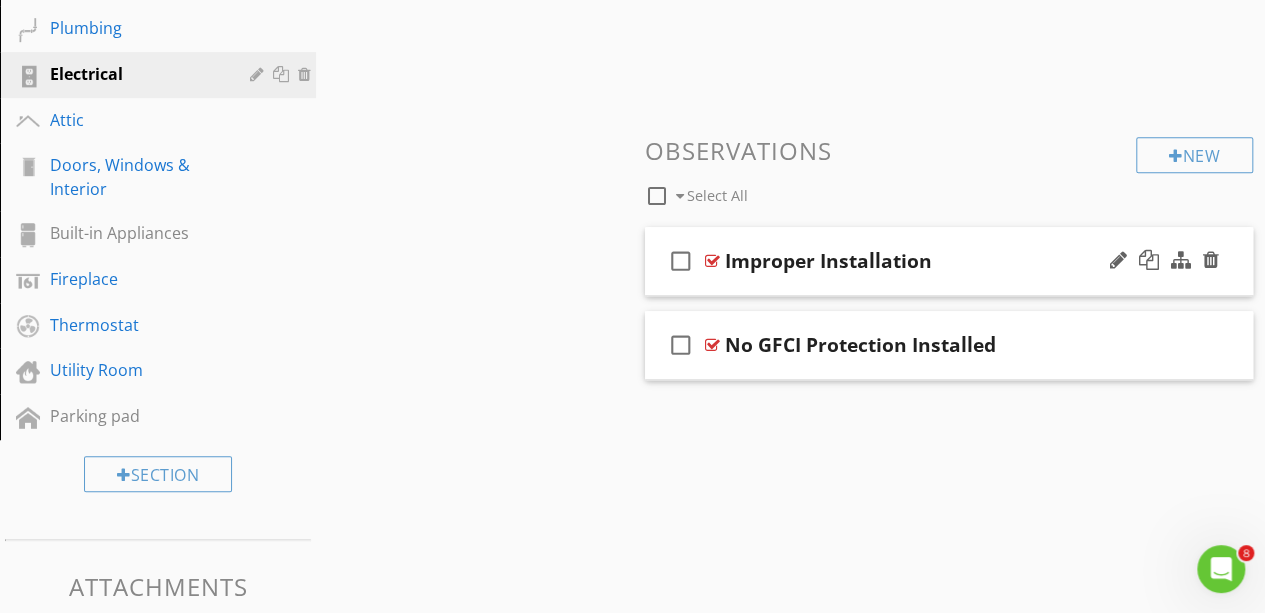 click on "check_box_outline_blank
Improper Installation" at bounding box center [949, 261] 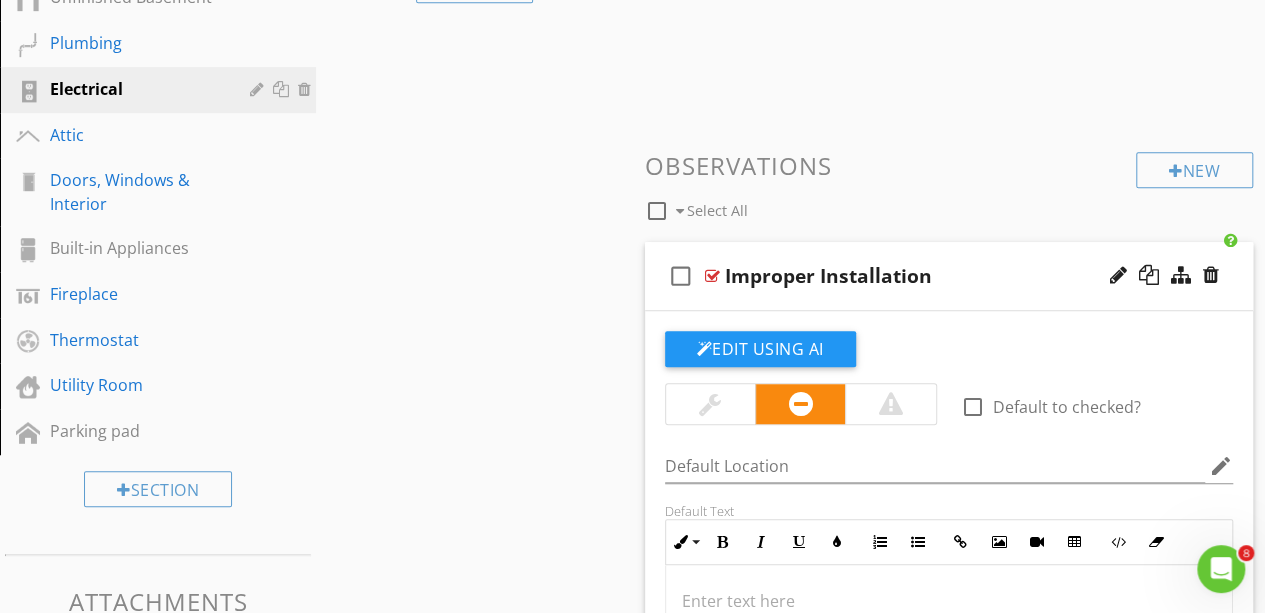 scroll, scrollTop: 576, scrollLeft: 0, axis: vertical 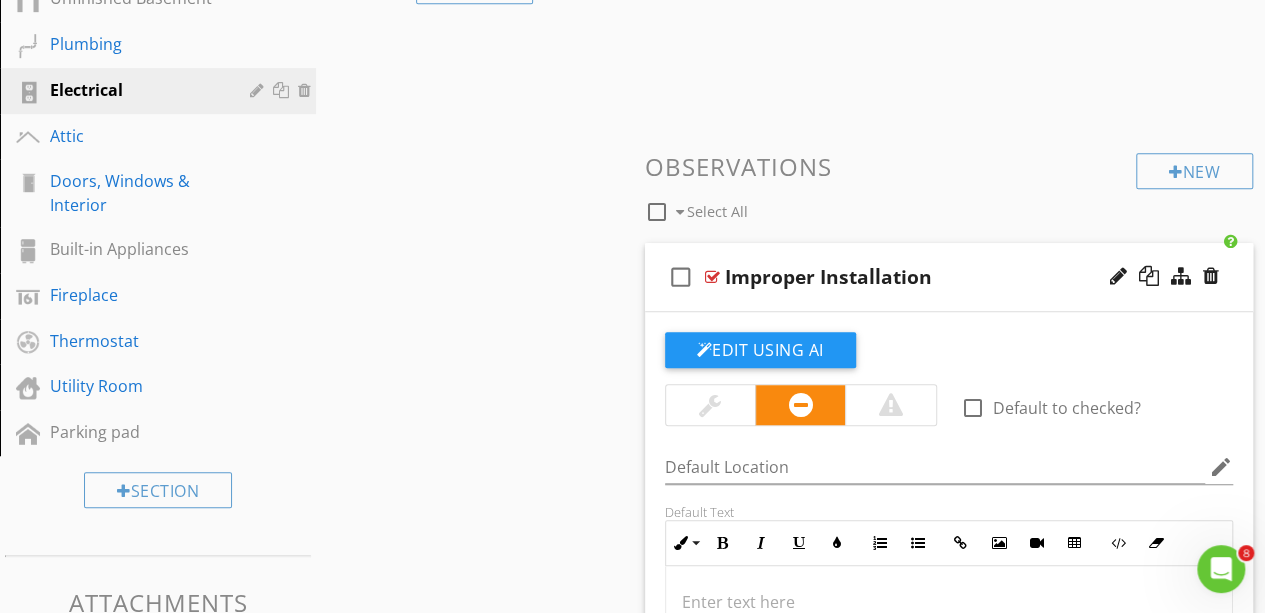 click on "Improper Installation" at bounding box center (938, 277) 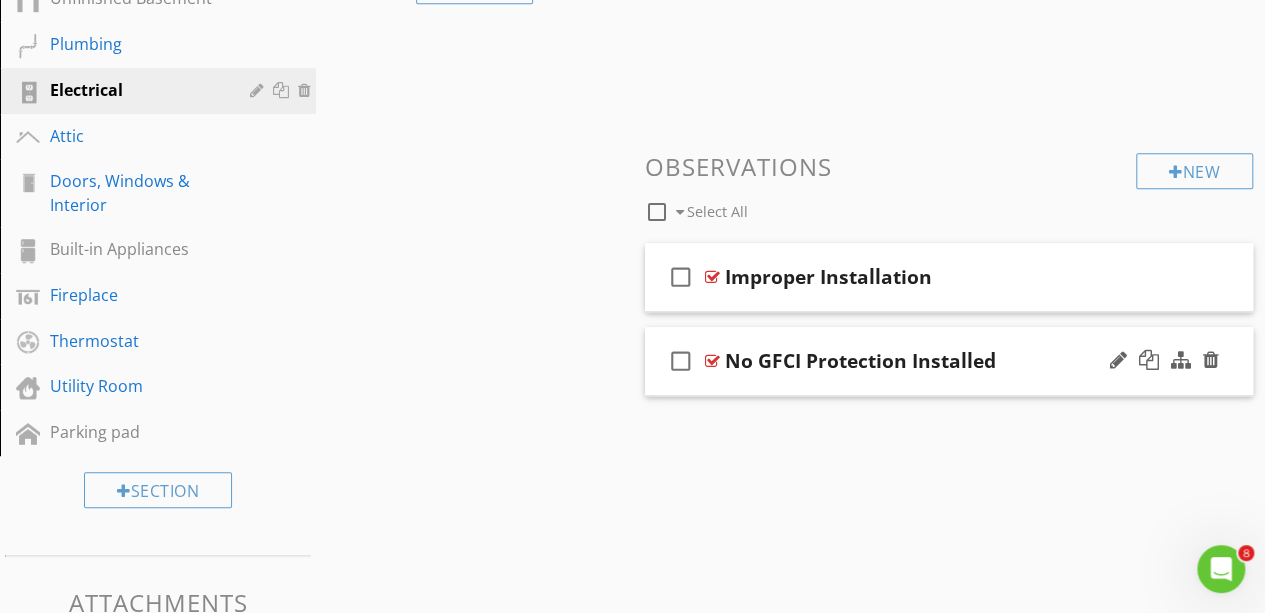 click on "check_box_outline_blank
No GFCI Protection Installed" at bounding box center (949, 361) 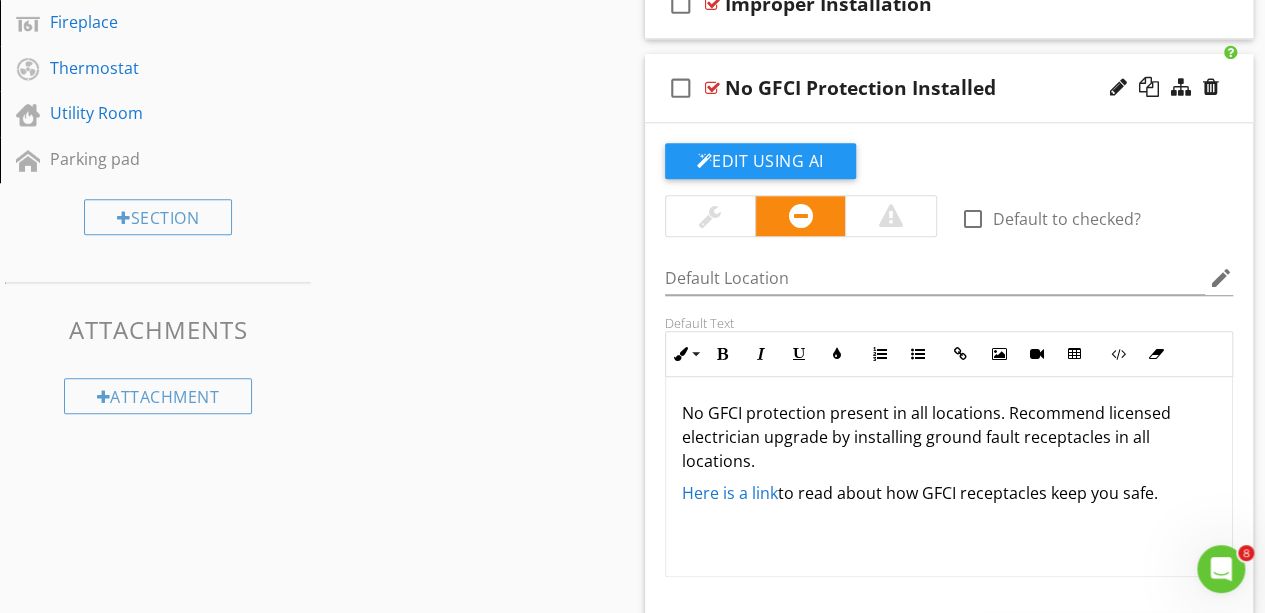 scroll, scrollTop: 852, scrollLeft: 0, axis: vertical 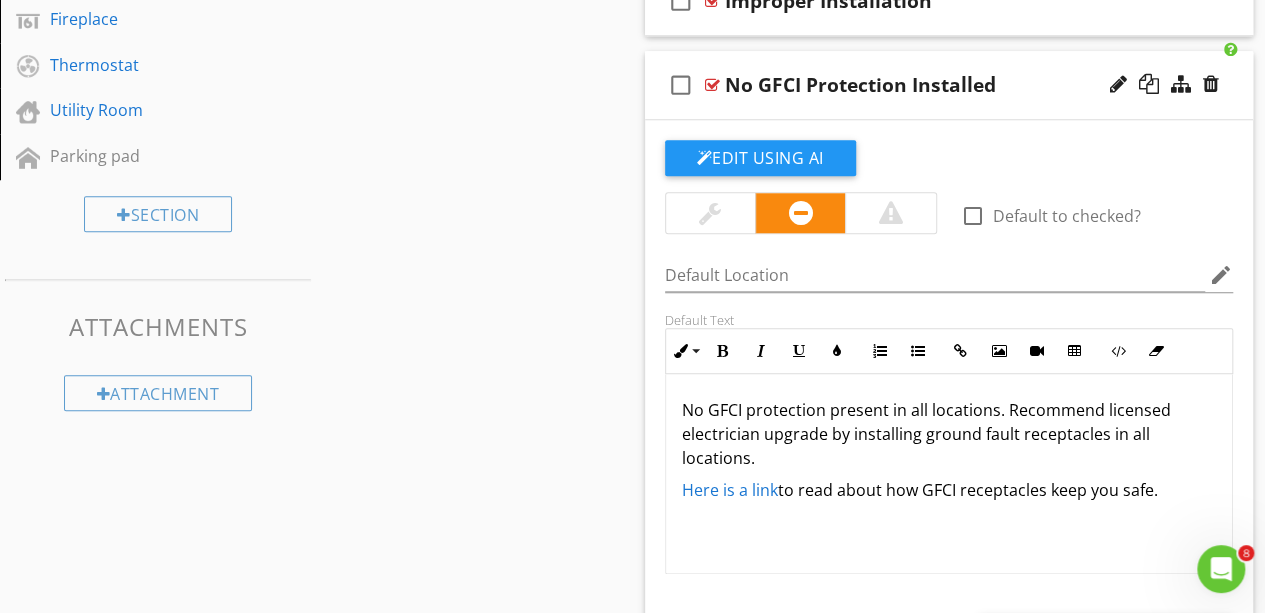 click on "No GFCI protection present in all locations. Recommend licensed electrician upgrade by installing ground fault receptacles in all locations." at bounding box center (949, 434) 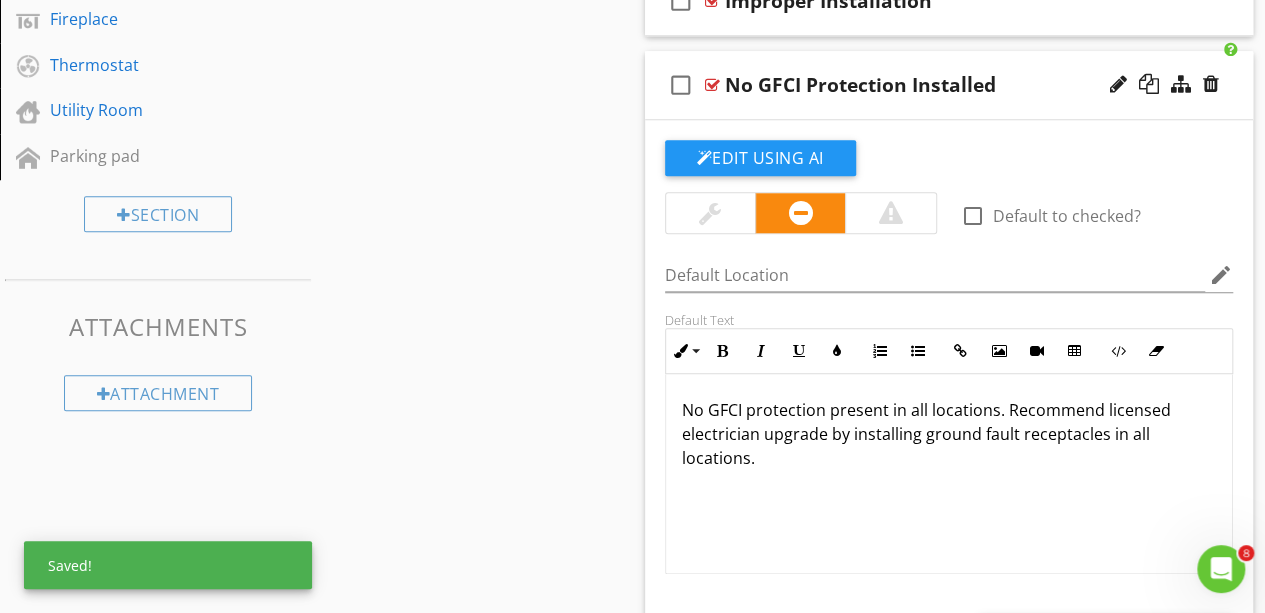 click on "Sections
Dweller's Comments           Inspection Details           Exterior           Roof           Garage           Unfinished Basement            Plumbing           Electrical           Attic           Doors, Windows & Interior           Built-in Appliances           Fireplace           Thermostat            Utility Room           Parking pad
Section
Attachments
Attachment
Items
Lighting Fixtures, Switches & Receptacles           GFCI & AFCI           Smoke/CO Detector           Main electrical hook up exterior
Item
Comments
New
Informational
New
Limitations
New
Observations   check_box_outline_blank     Select All     check_box_outline_blank
Improper Installation
check_box_outline_blank" at bounding box center [632, 89] 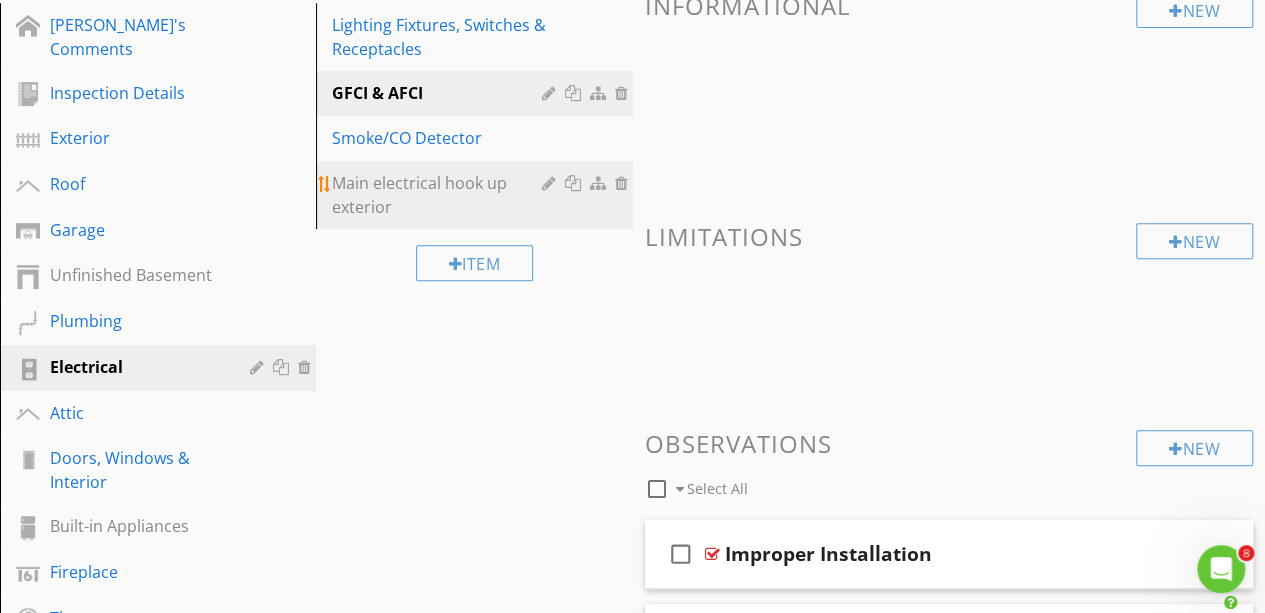 scroll, scrollTop: 298, scrollLeft: 0, axis: vertical 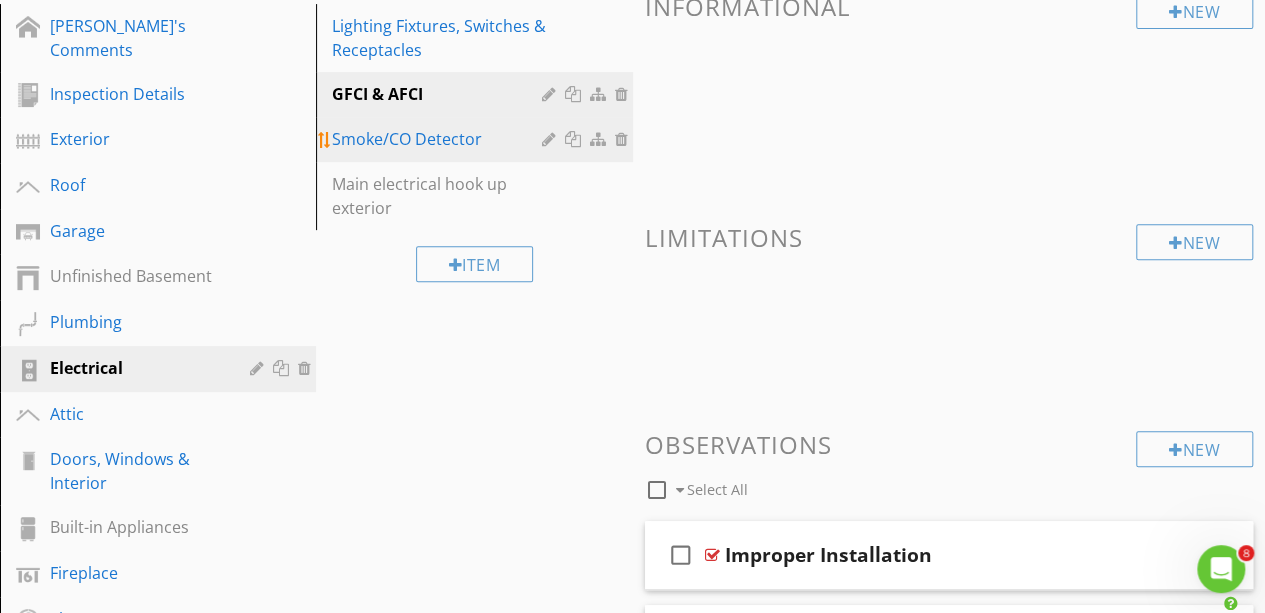 click on "Smoke/CO Detector" at bounding box center (439, 139) 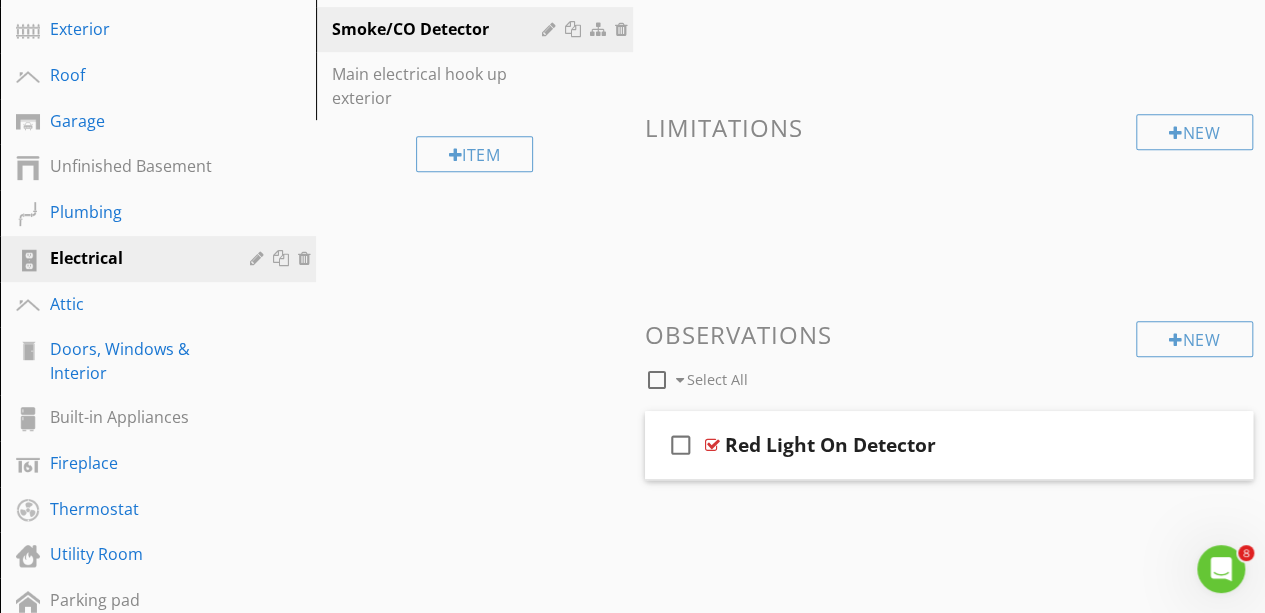 scroll, scrollTop: 219, scrollLeft: 0, axis: vertical 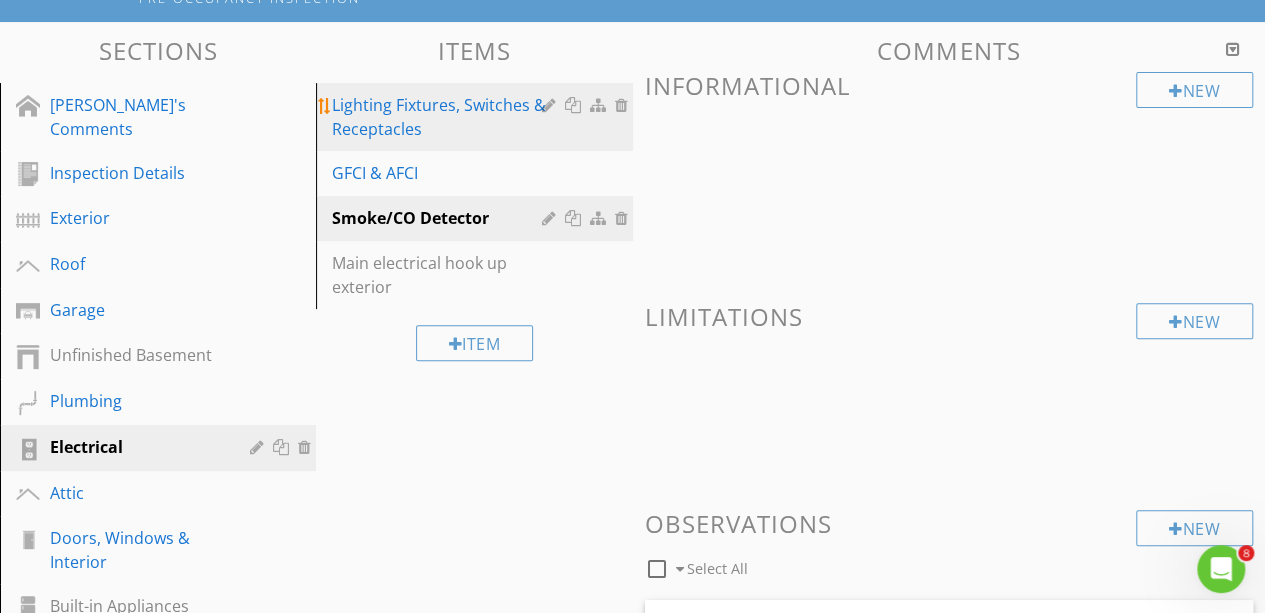 click on "Lighting Fixtures, Switches & Receptacles" at bounding box center (439, 117) 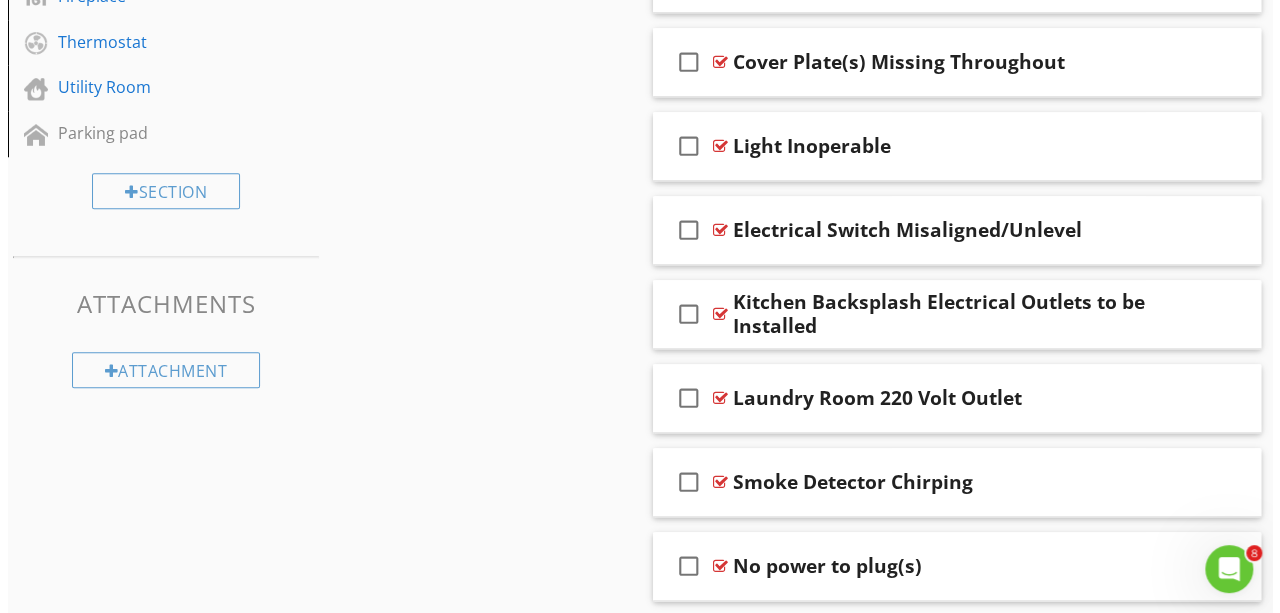 scroll, scrollTop: 943, scrollLeft: 0, axis: vertical 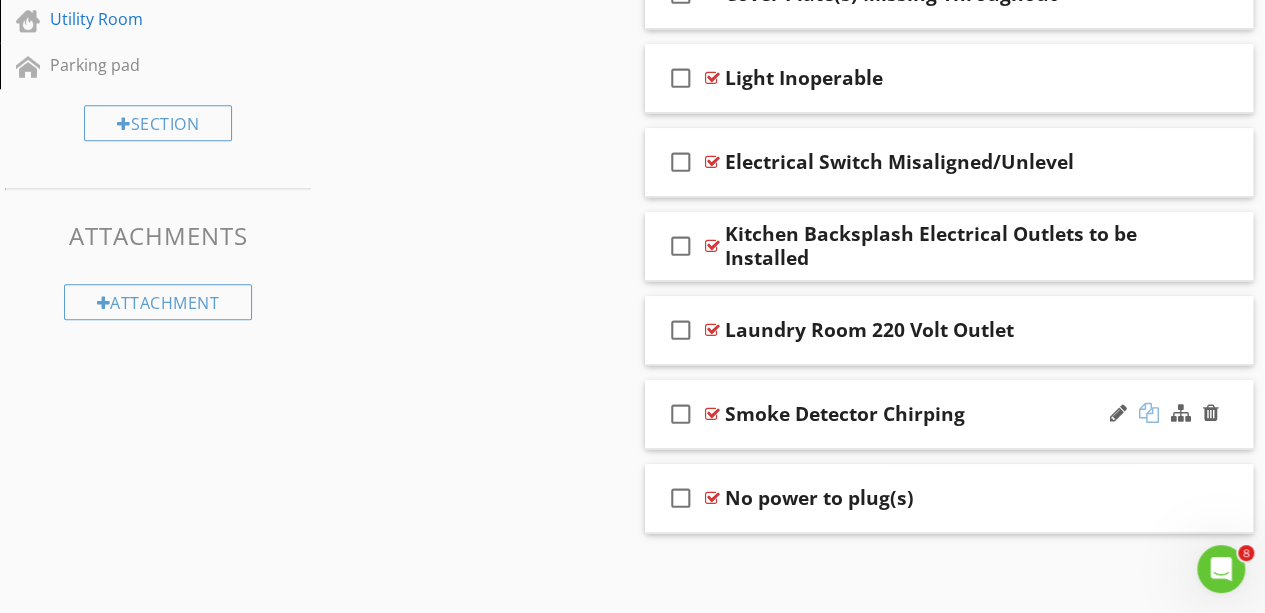 click at bounding box center [1149, 413] 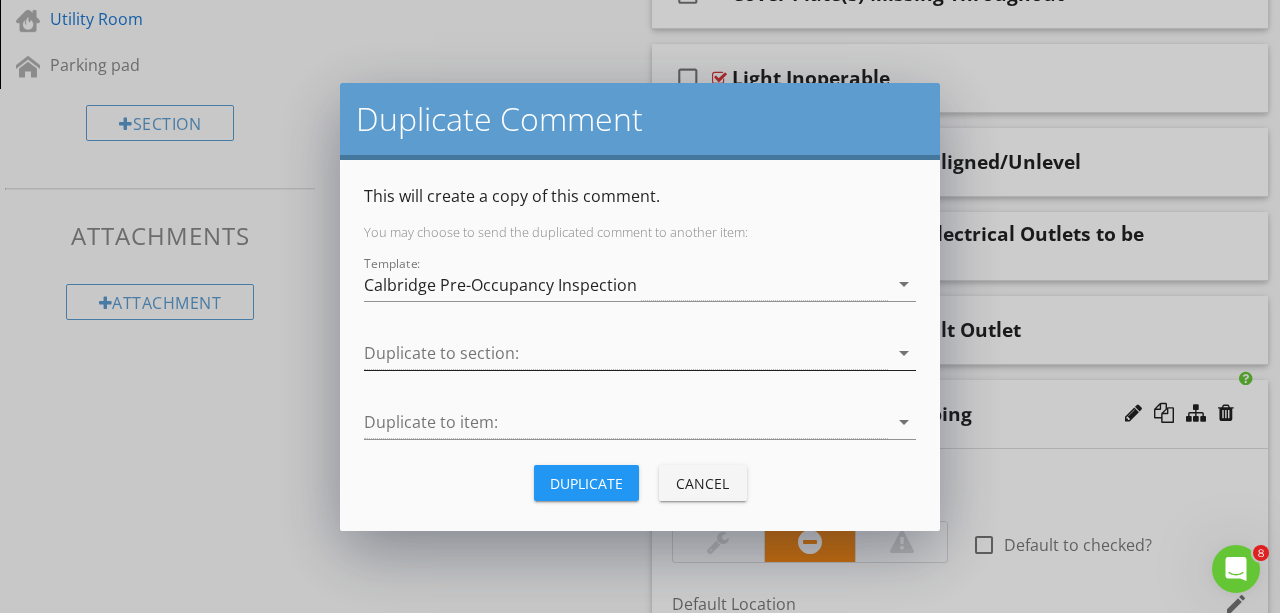 click at bounding box center [626, 353] 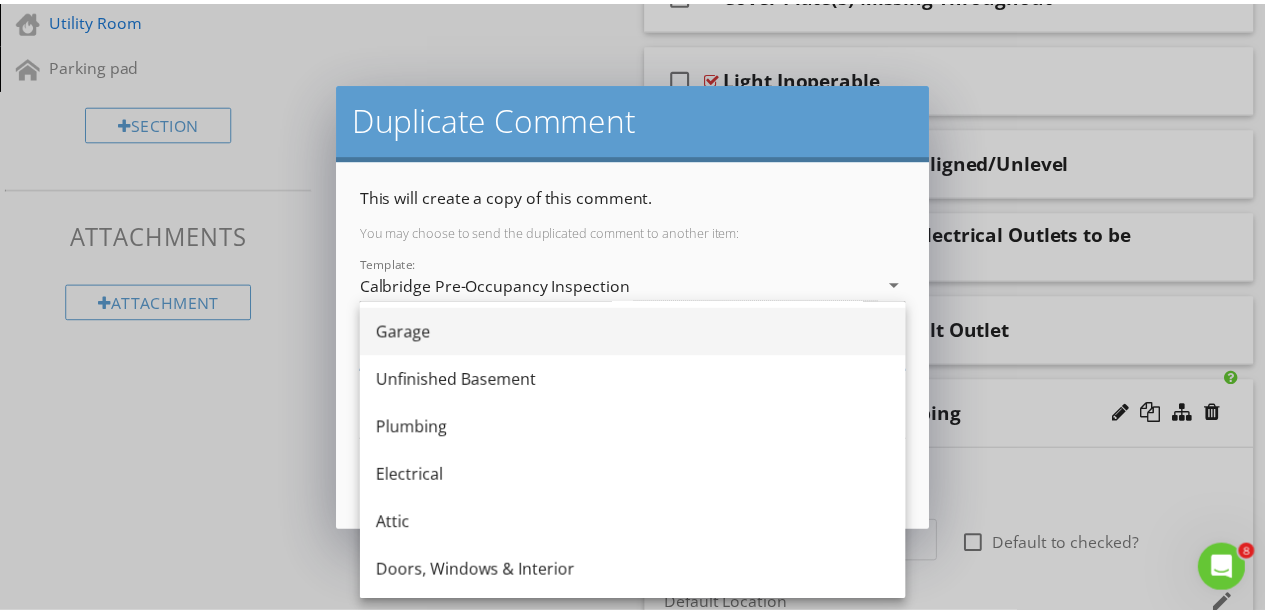 scroll, scrollTop: 188, scrollLeft: 0, axis: vertical 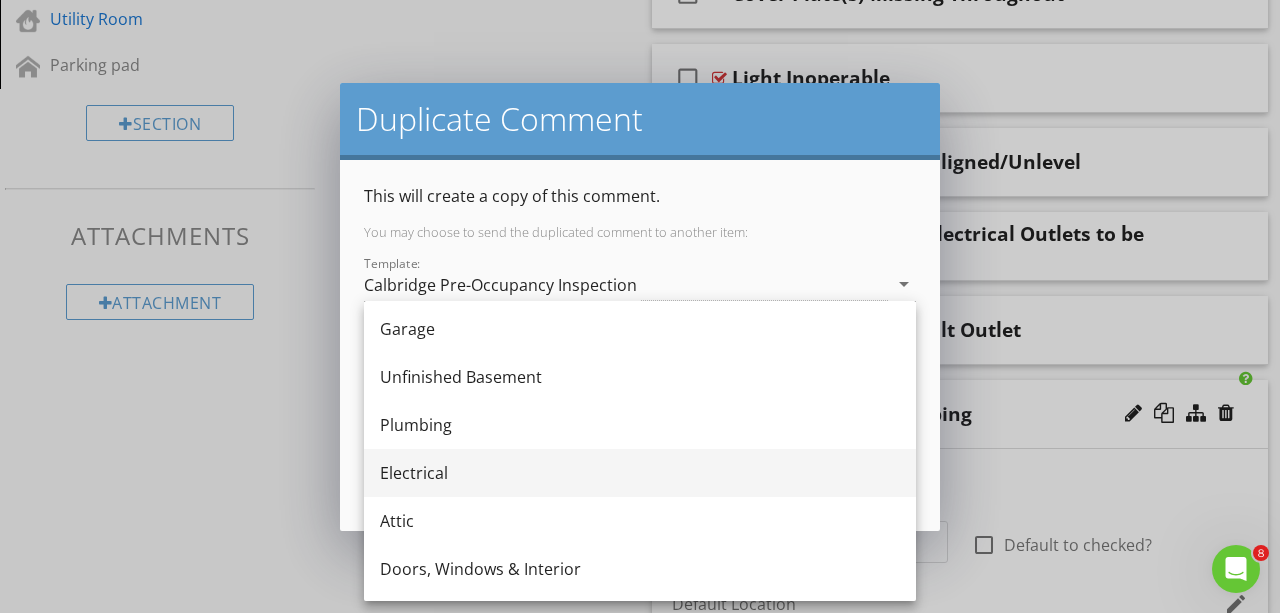 click on "Electrical" at bounding box center (640, 473) 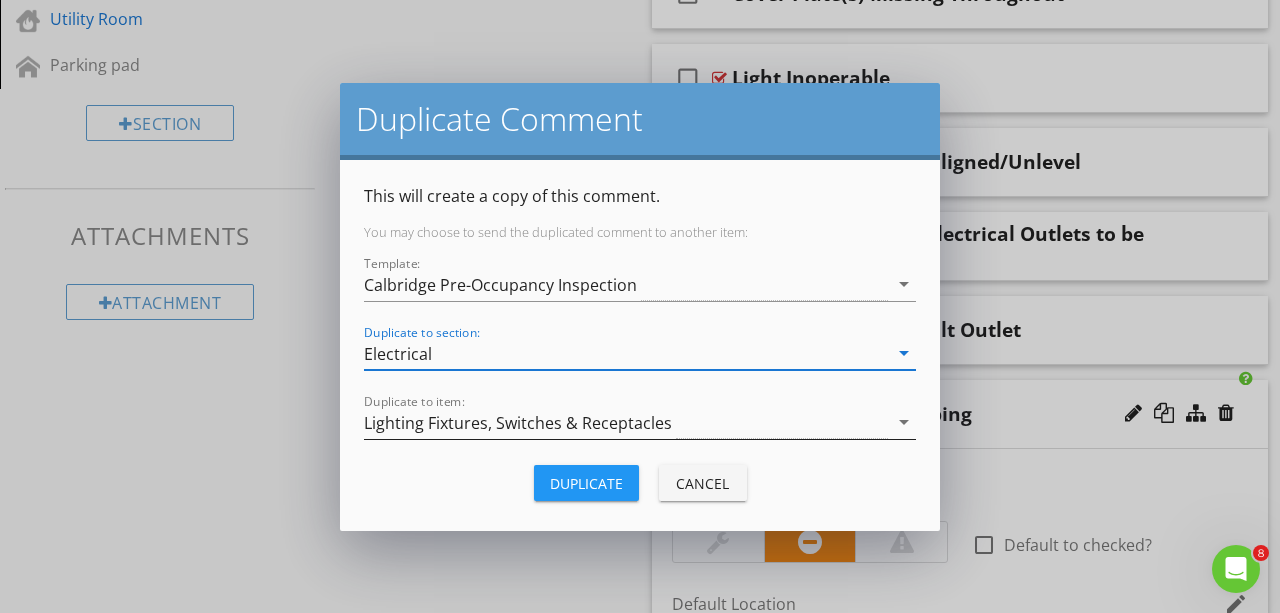 click on "Lighting Fixtures, Switches & Receptacles" at bounding box center [518, 423] 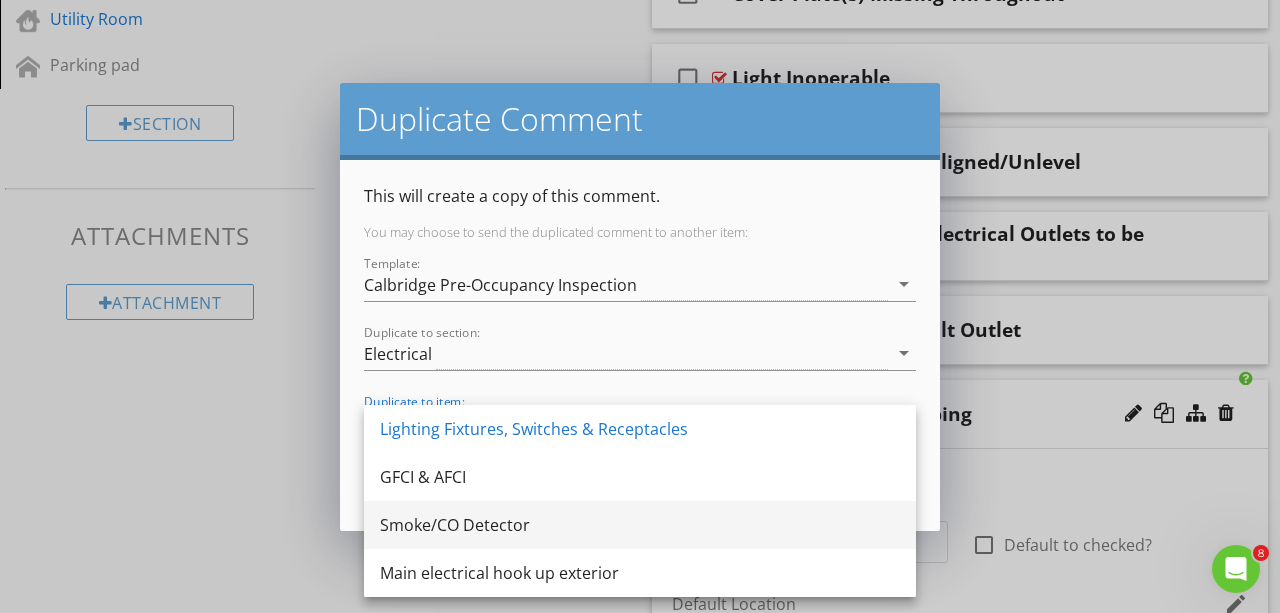 click on "Smoke/CO Detector" at bounding box center [640, 525] 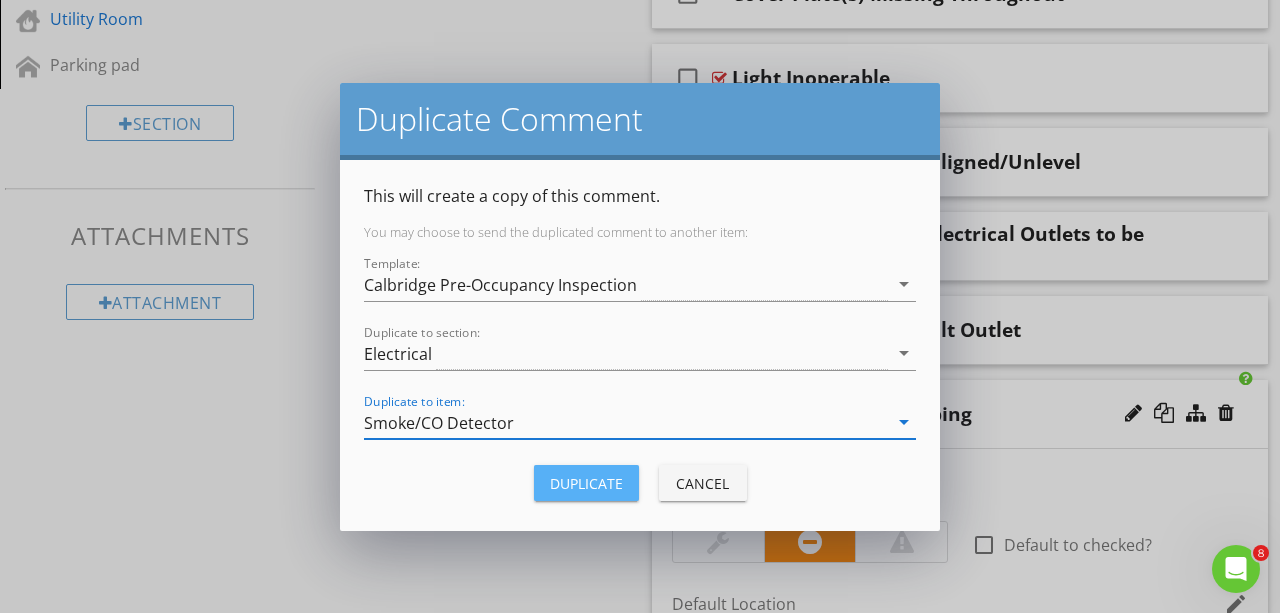 click on "Duplicate" at bounding box center [586, 483] 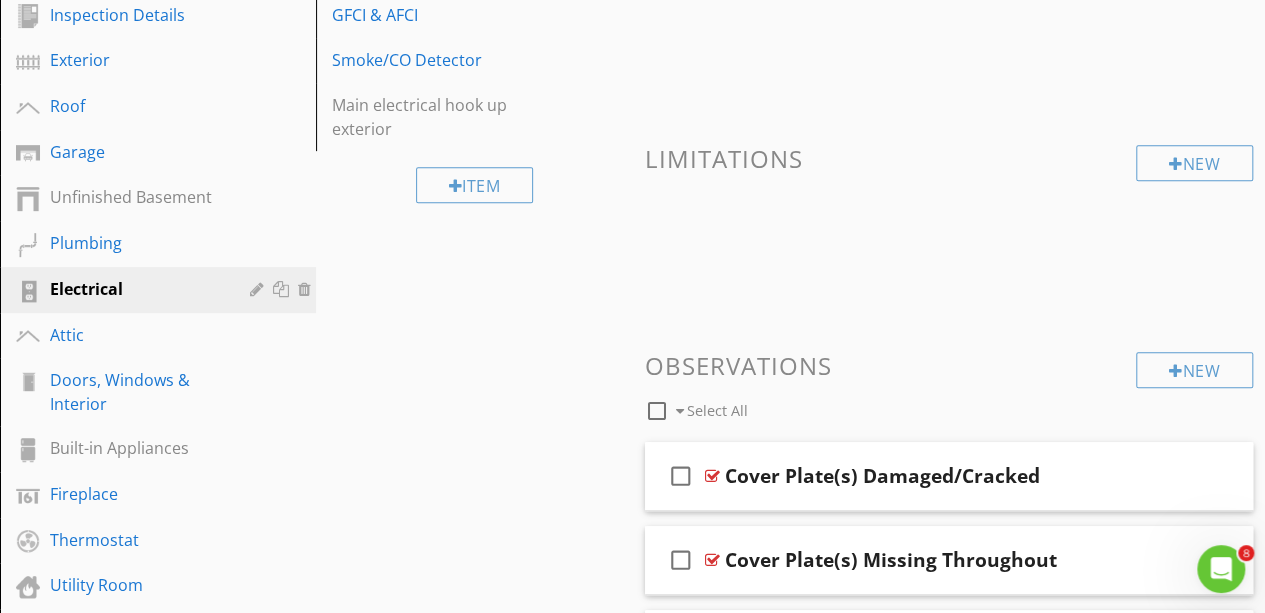scroll, scrollTop: 378, scrollLeft: 0, axis: vertical 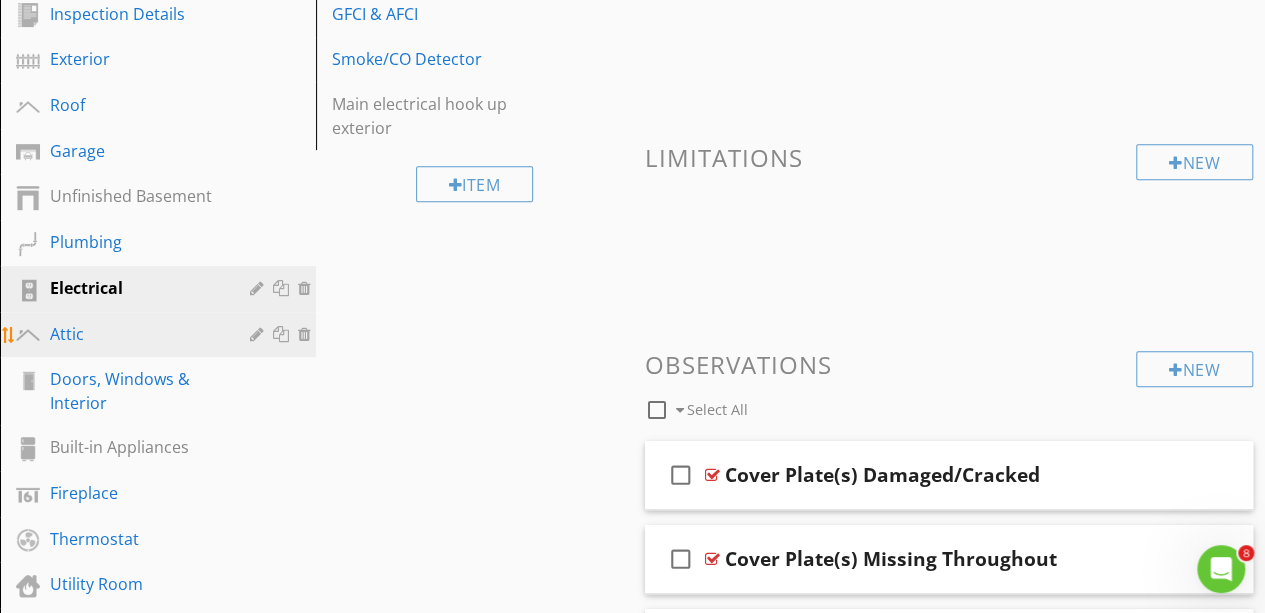 click on "Attic" at bounding box center (135, 334) 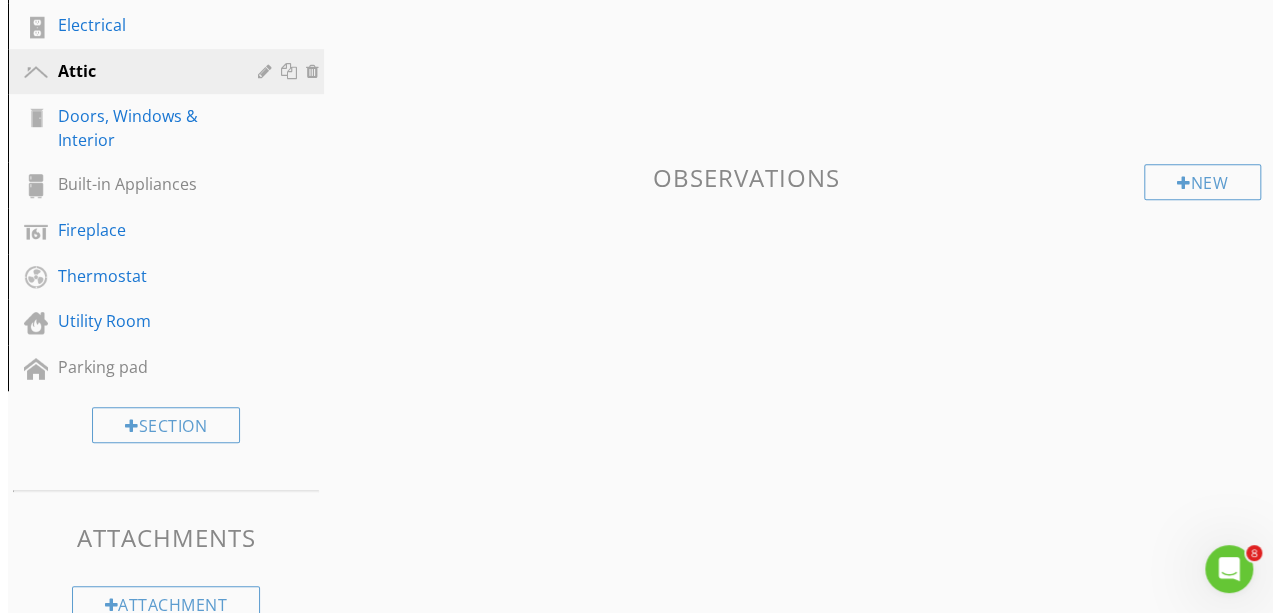 scroll, scrollTop: 643, scrollLeft: 0, axis: vertical 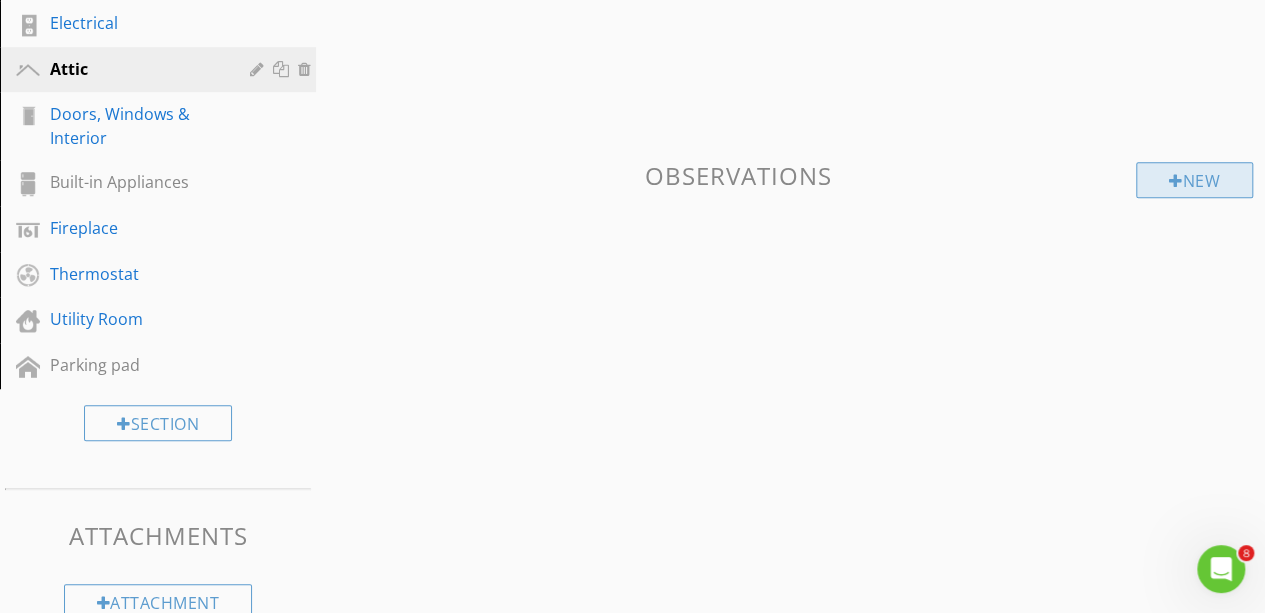 click on "New" at bounding box center [1194, 180] 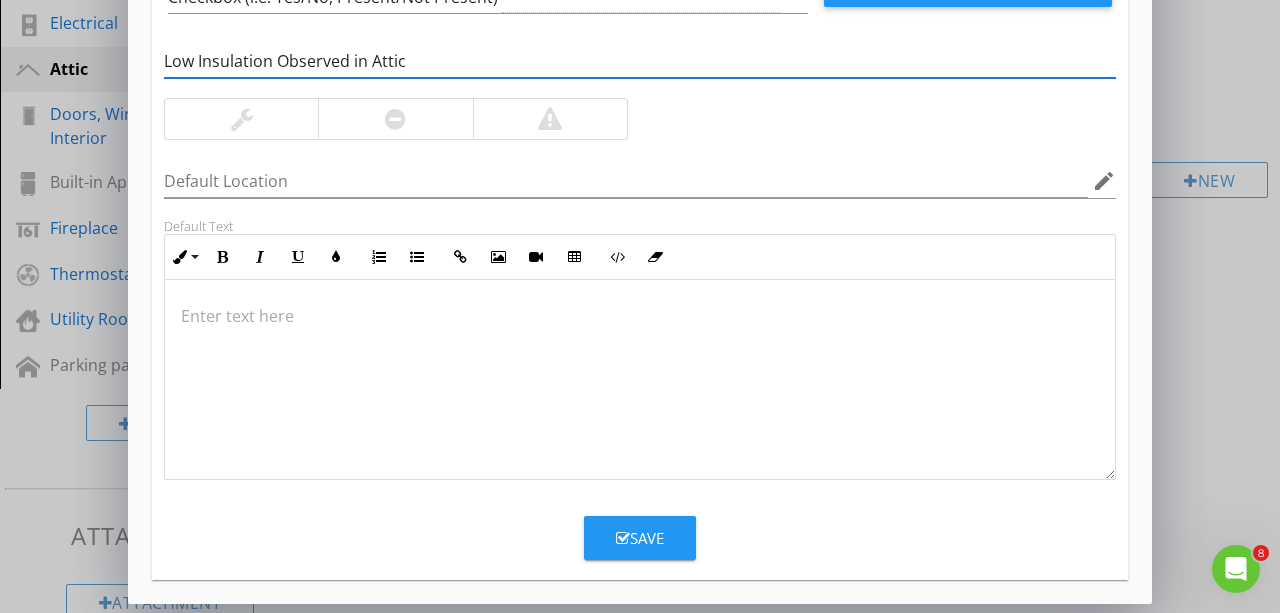 type on "Low Insulation Observed in Attic" 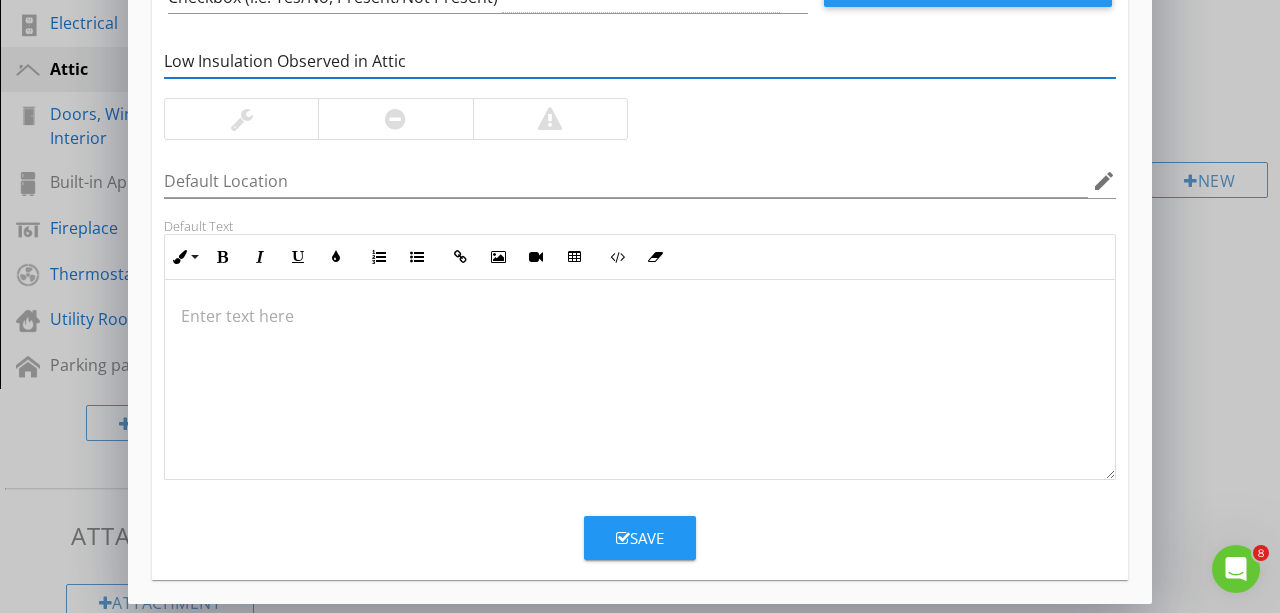 click on "Save" at bounding box center [640, 538] 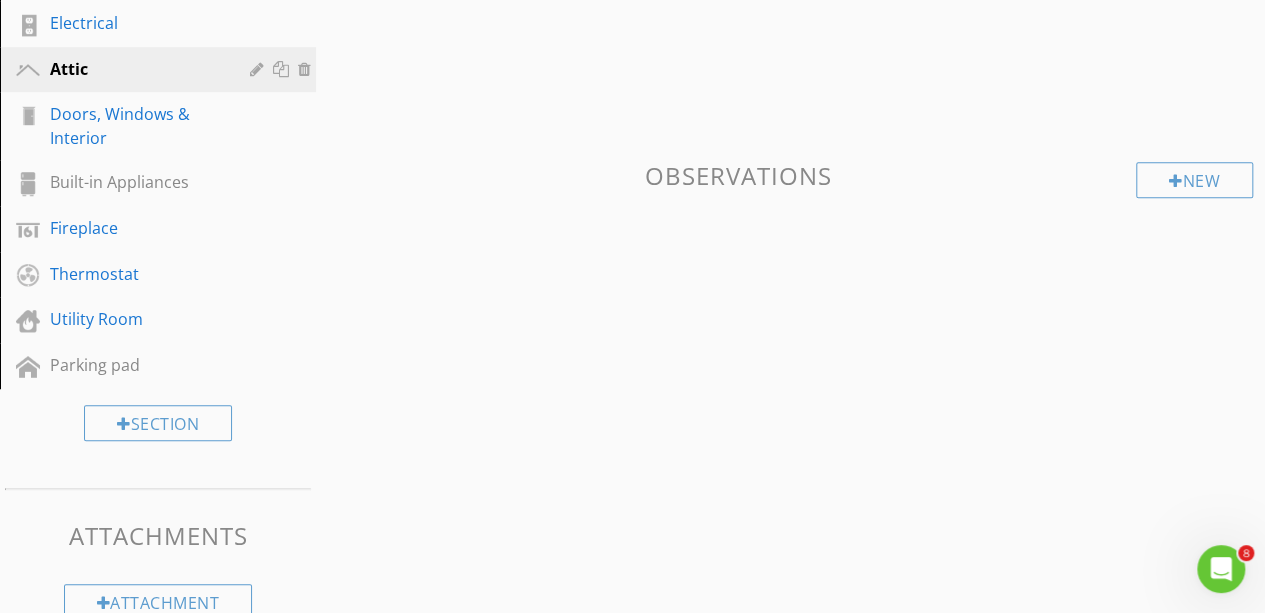 scroll, scrollTop: 88, scrollLeft: 0, axis: vertical 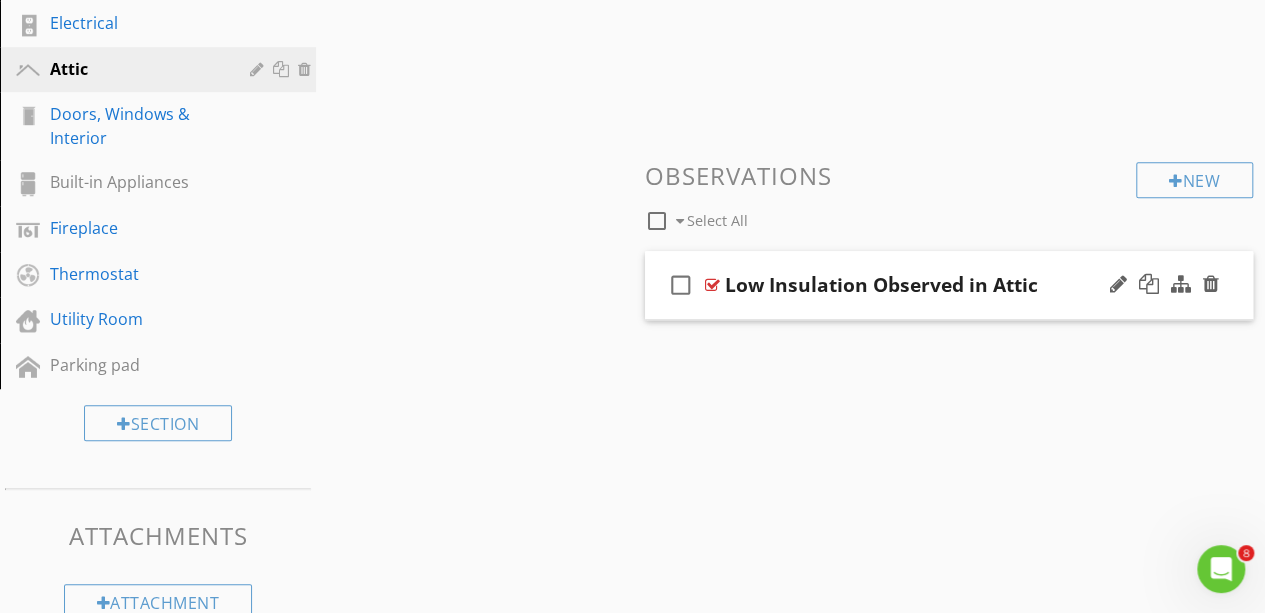 click on "check_box_outline_blank
Low Insulation Observed in Attic" at bounding box center (949, 285) 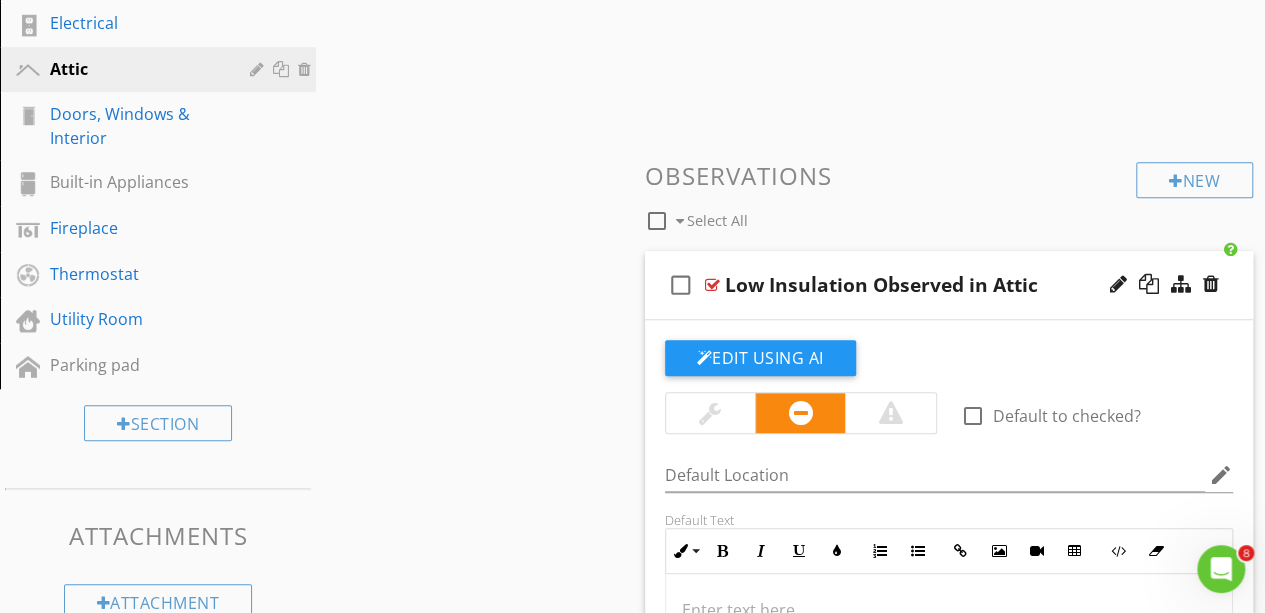 click on "Sections
Dweller's Comments           Inspection Details           Exterior           Roof           Garage           Unfinished Basement            Plumbing           Electrical           Attic           Doors, Windows & Interior           Built-in Appliances           Fireplace           Thermostat            Utility Room           Parking pad
Section
Attachments
Attachment
Items
Insulation in Attic           Ventilation in Attic           Attic Access Hatch           2nd Attic Access Hatch           Garage Attic Access Hatch
Item
Comments
New
Informational   check_box_outline_blank     Select All       check_box_outline_blank
Insulation Was Inspected
check_box_outline_blank
Presence Of Blown In Attic Insulation" at bounding box center [632, 294] 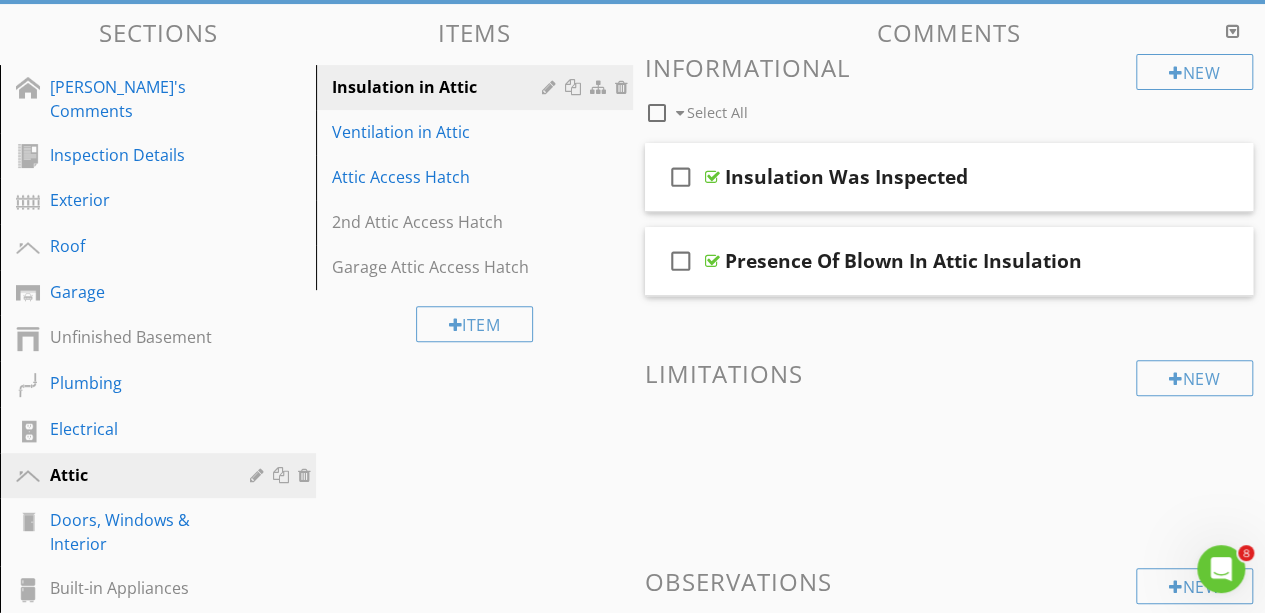scroll, scrollTop: 236, scrollLeft: 0, axis: vertical 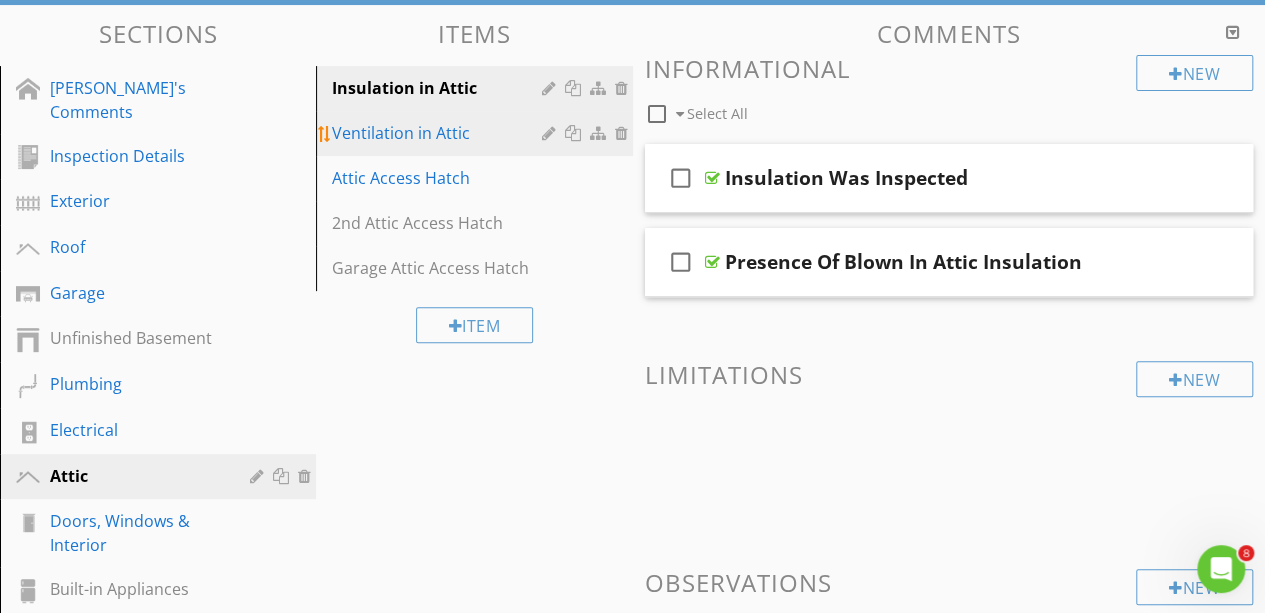 click on "Ventilation in Attic" at bounding box center [439, 133] 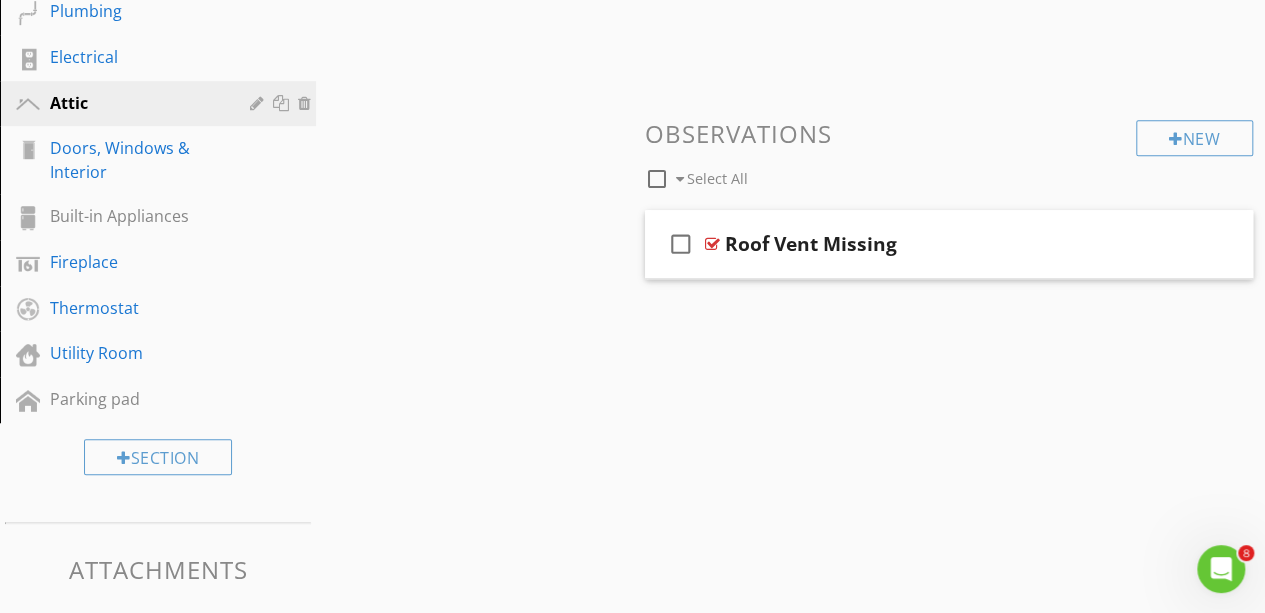 scroll, scrollTop: 612, scrollLeft: 0, axis: vertical 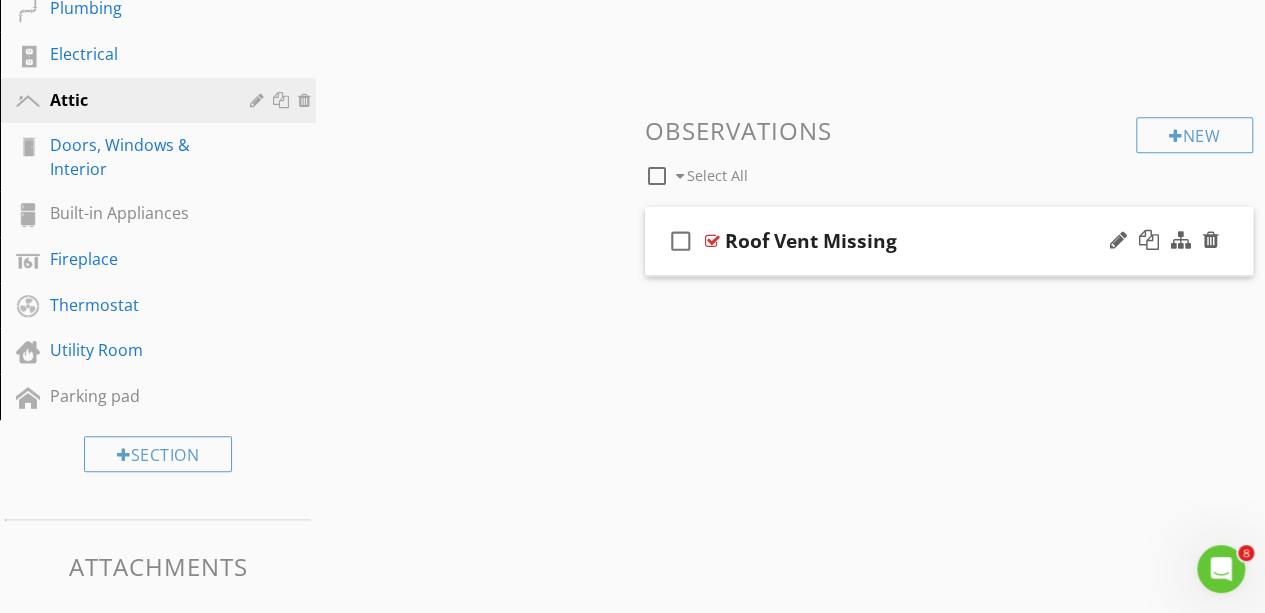 click on "Roof Vent Missing" at bounding box center [811, 241] 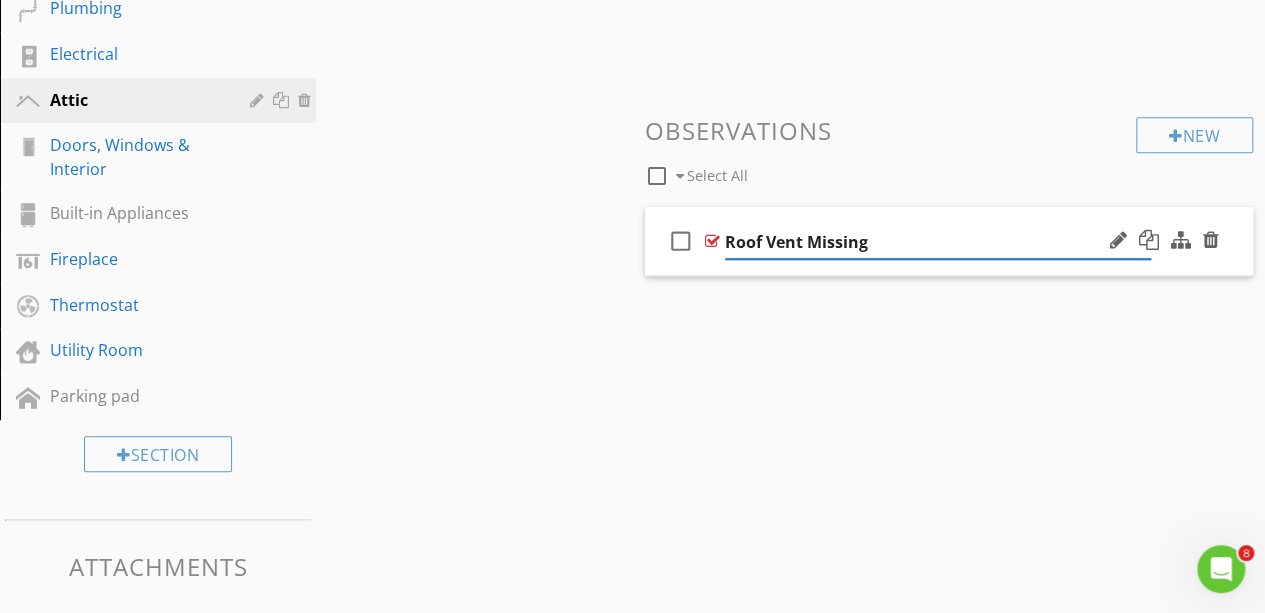 click on "check_box_outline_blank         Roof Vent Missing" at bounding box center (949, 241) 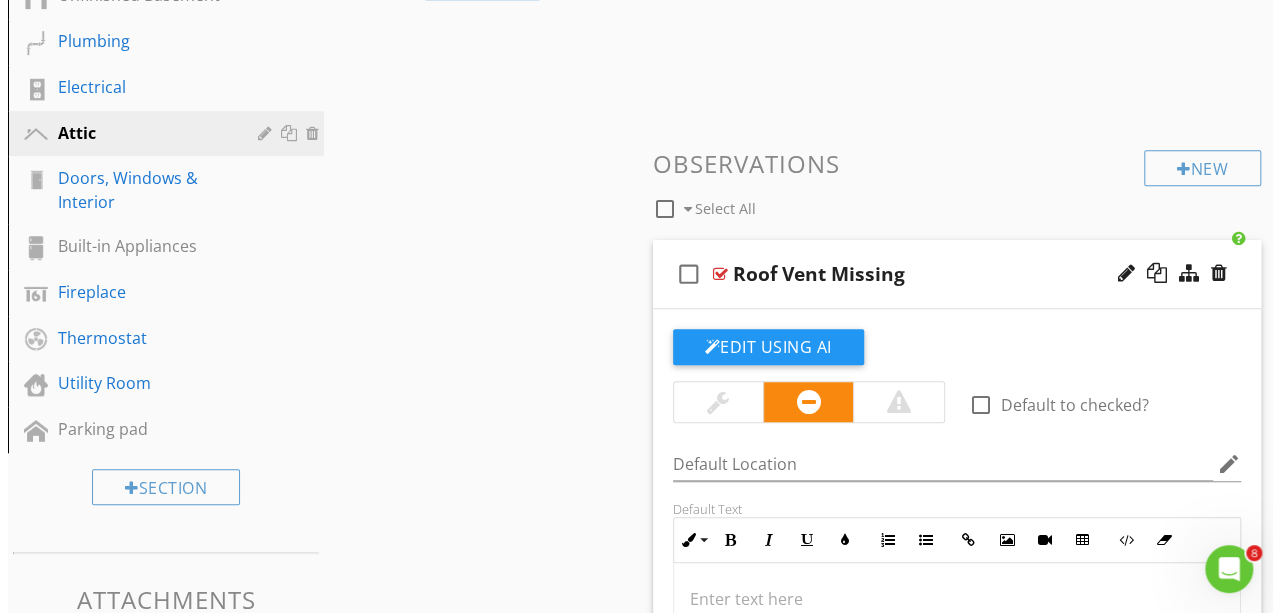 scroll, scrollTop: 533, scrollLeft: 0, axis: vertical 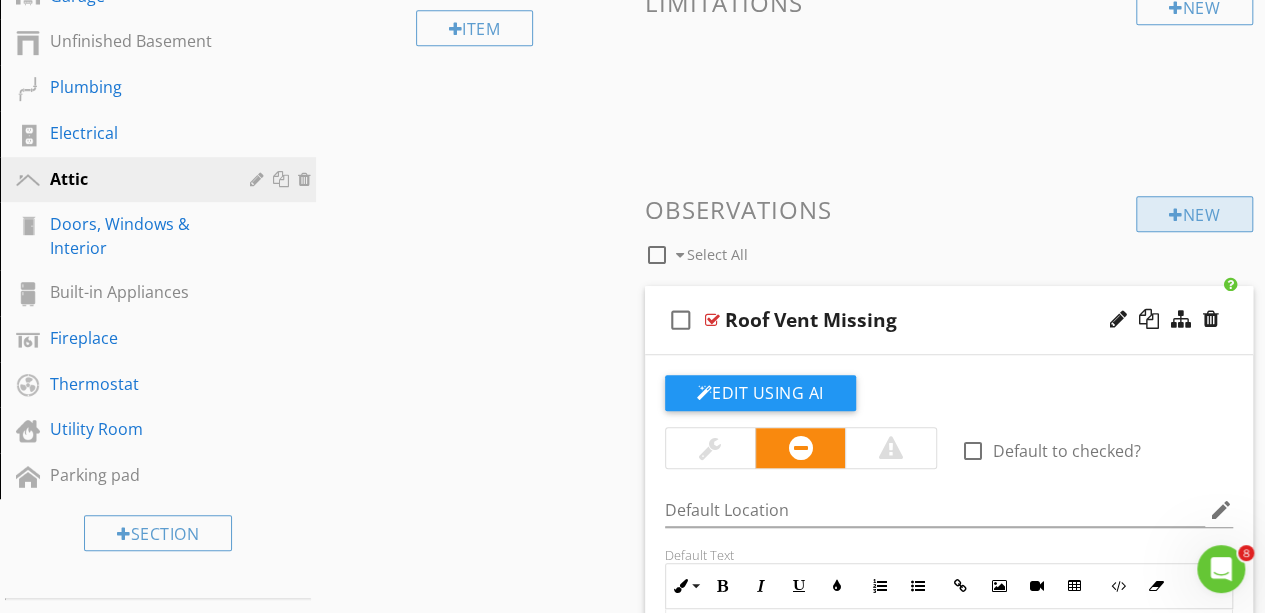 click on "New" at bounding box center (1194, 214) 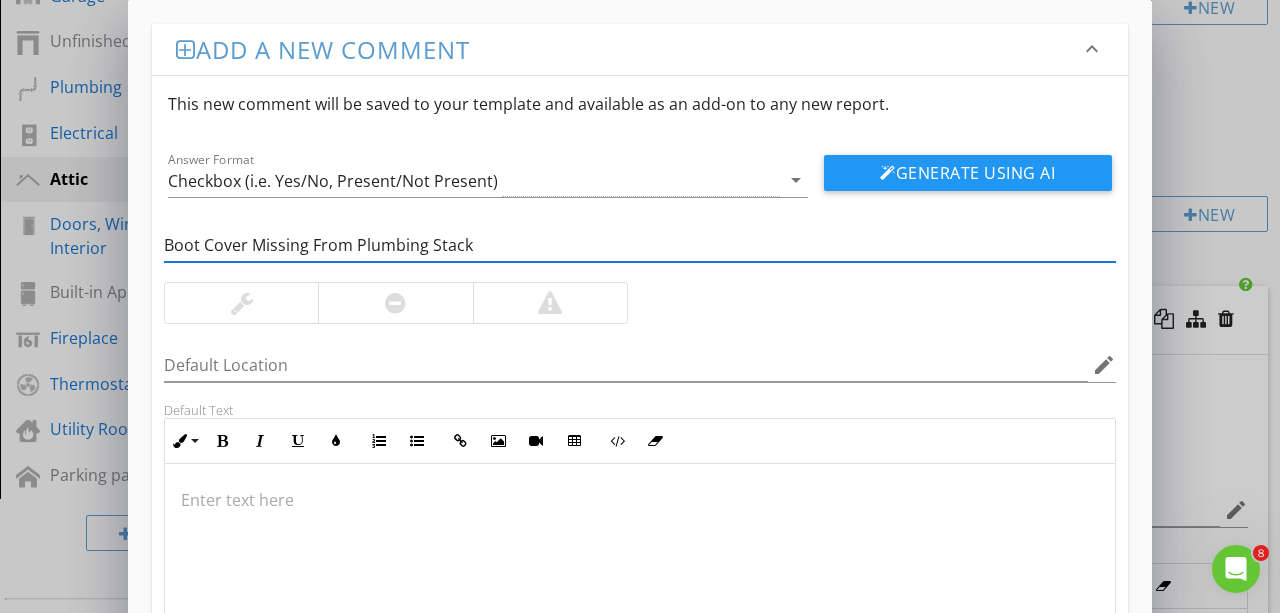 scroll, scrollTop: 184, scrollLeft: 0, axis: vertical 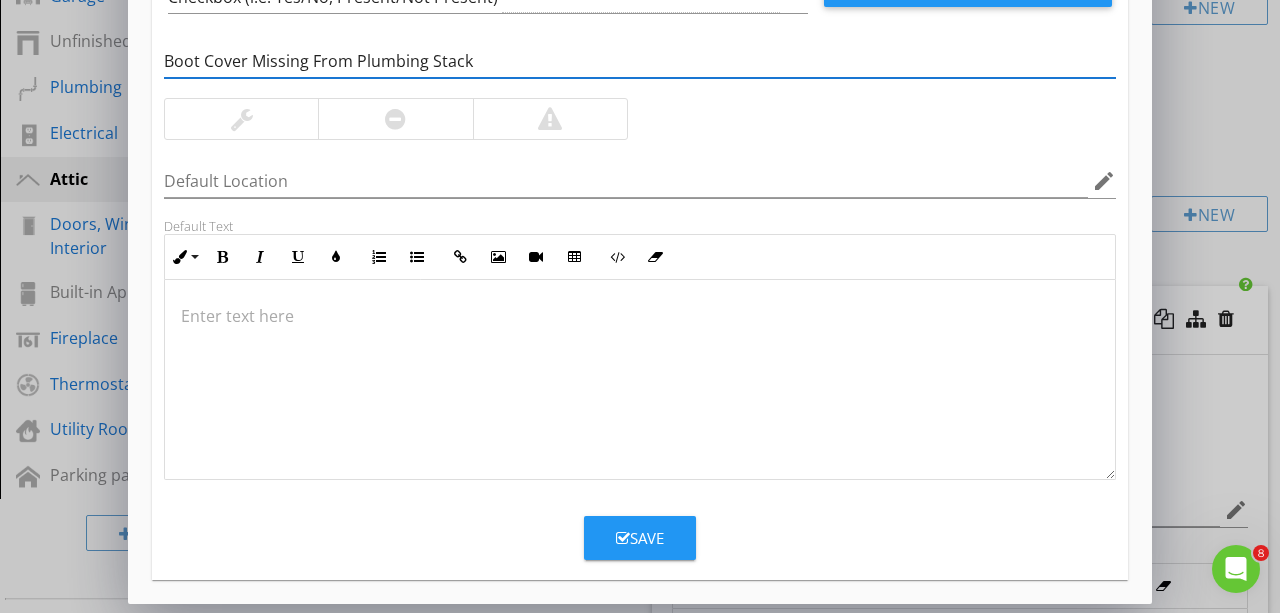 type on "Boot Cover Missing From Plumbing Stack" 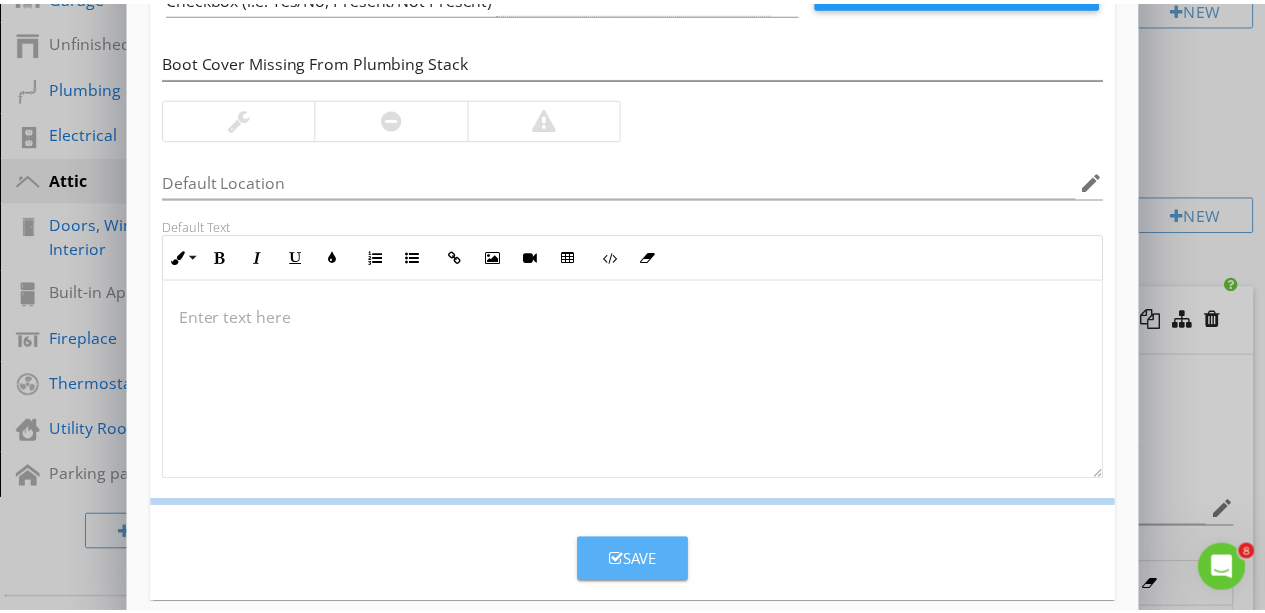 scroll, scrollTop: 88, scrollLeft: 0, axis: vertical 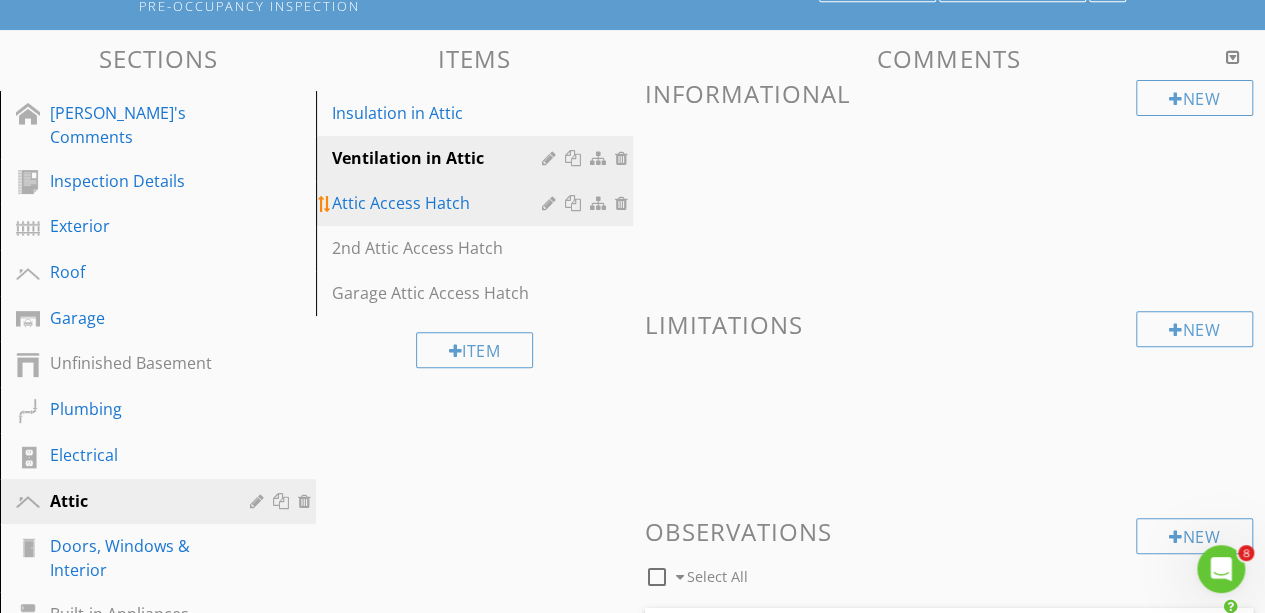 click on "Attic Access Hatch" at bounding box center [439, 203] 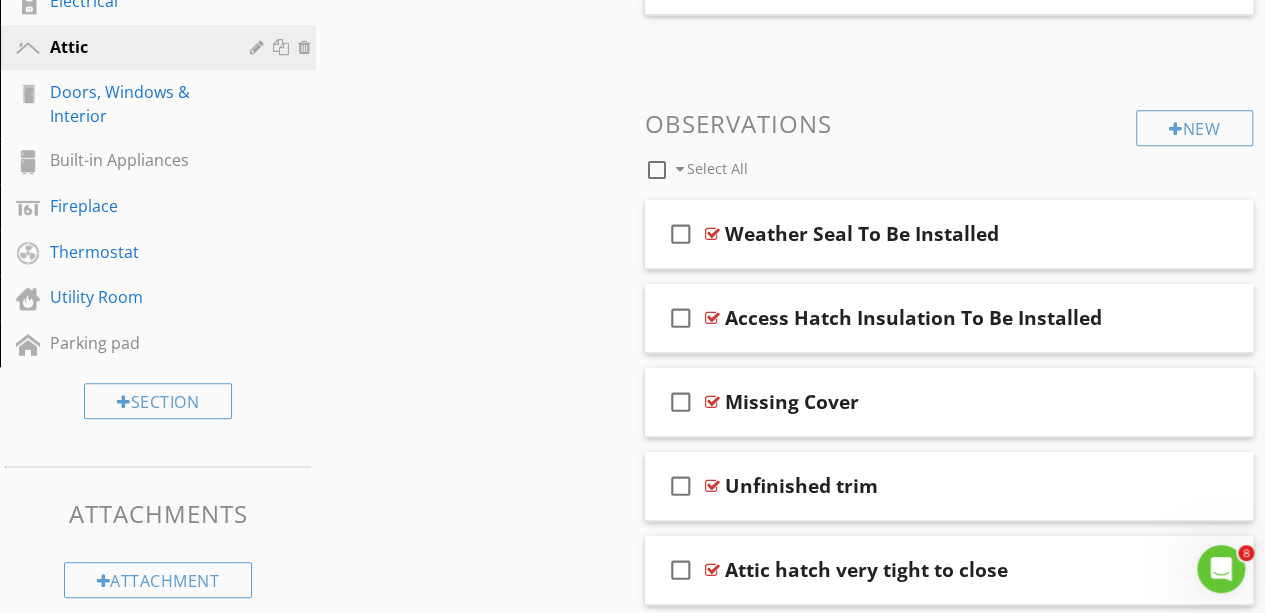scroll, scrollTop: 670, scrollLeft: 0, axis: vertical 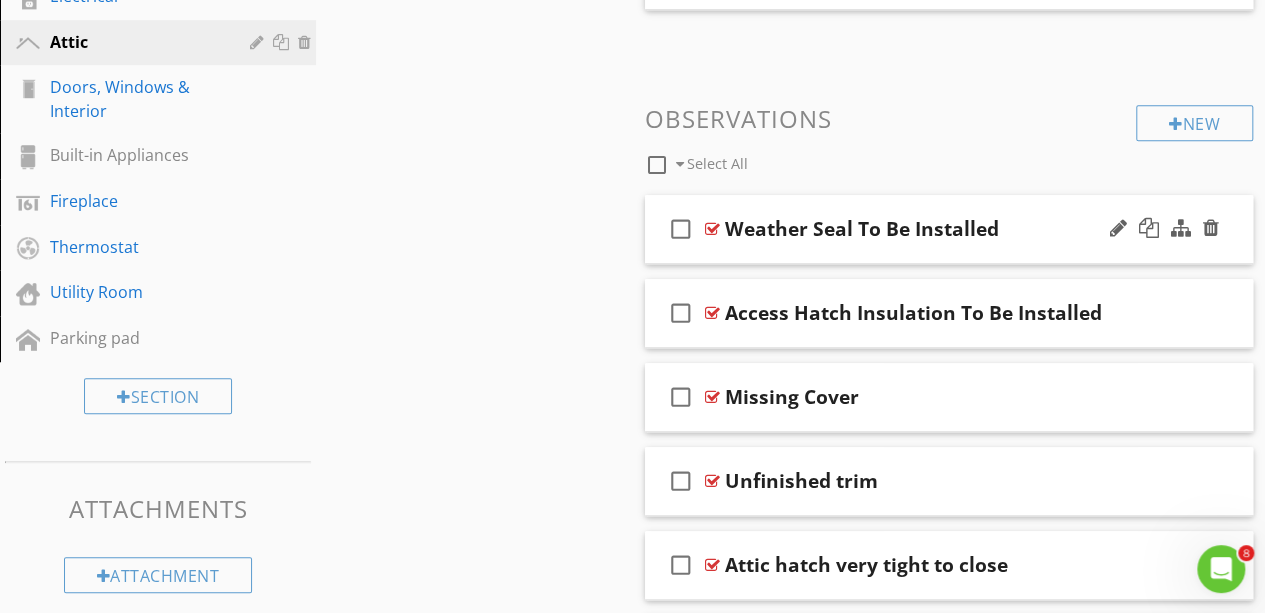 click on "check_box_outline_blank
Weather Seal To Be Installed" at bounding box center (949, 229) 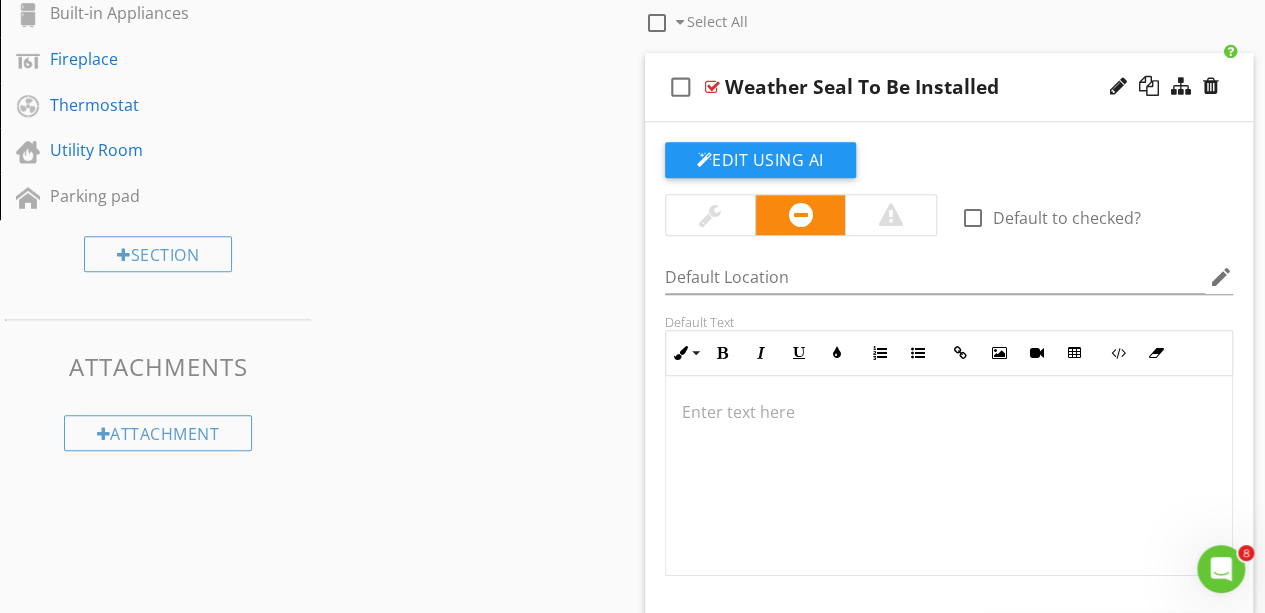 scroll, scrollTop: 818, scrollLeft: 0, axis: vertical 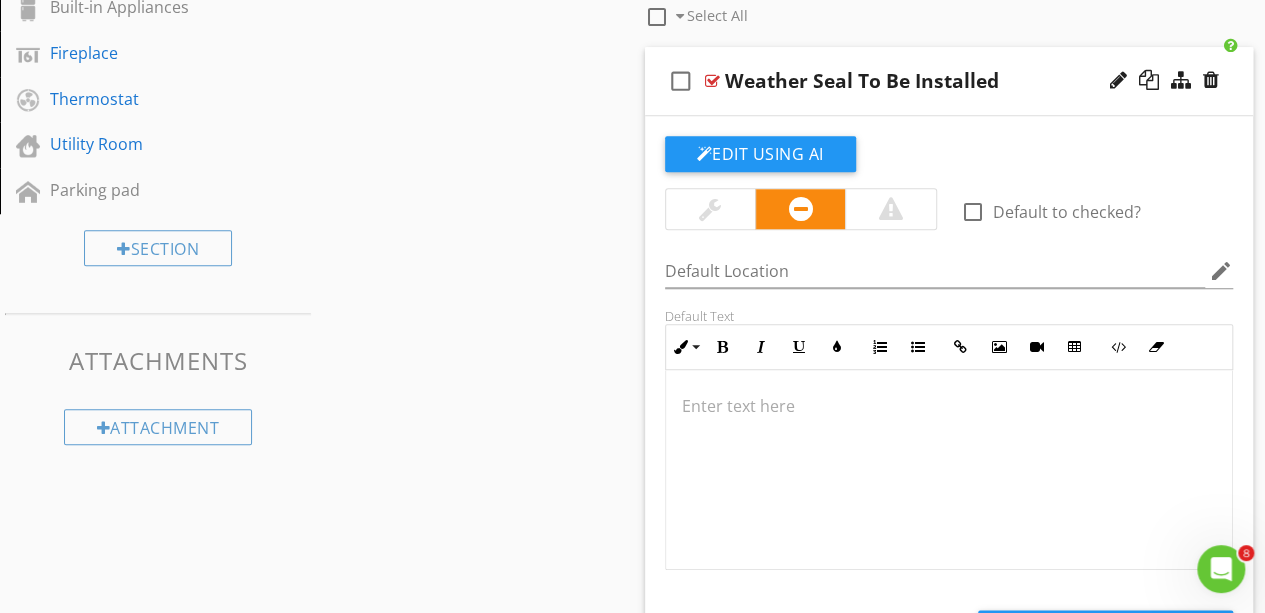 click at bounding box center [949, 470] 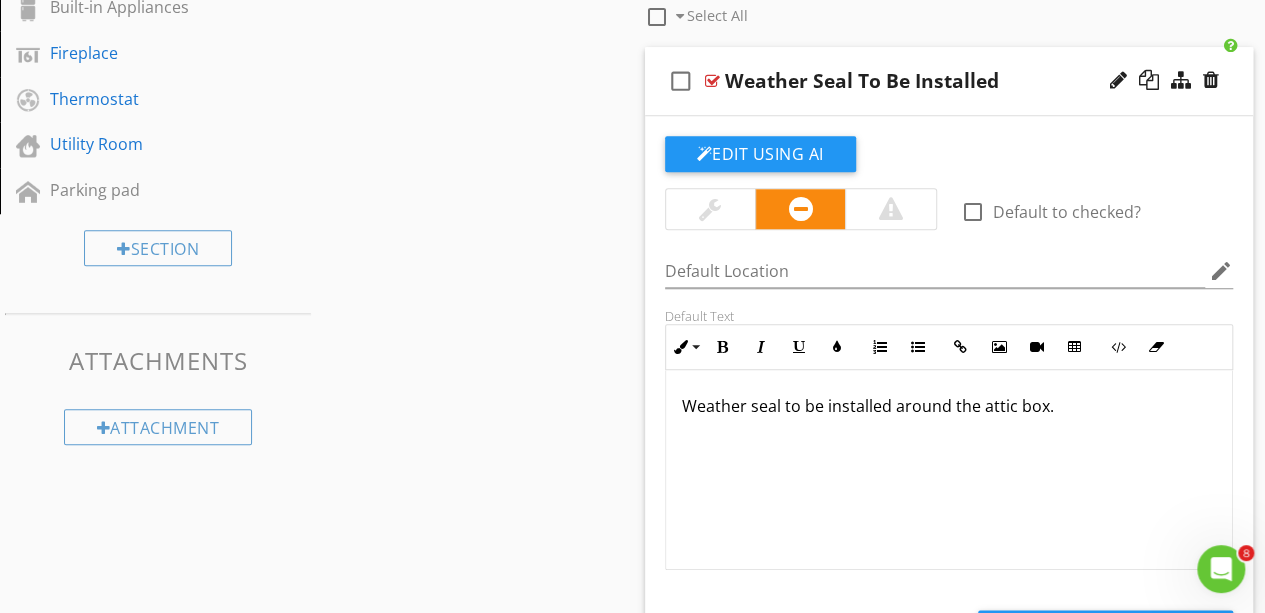 click on "Sections
Dweller's Comments           Inspection Details           Exterior           Roof           Garage           Unfinished Basement            Plumbing           Electrical           Attic           Doors, Windows & Interior           Built-in Appliances           Fireplace           Thermostat            Utility Room           Parking pad
Section
Attachments
Attachment
Items
Insulation in Attic           Ventilation in Attic           Attic Access Hatch           2nd Attic Access Hatch           Garage Attic Access Hatch
Item
Comments
New
Informational
New
Limitations   check_box_outline_blank     Select All     check_box_outline_blank
Attic access door blocked
New
Observations" at bounding box center (632, 356) 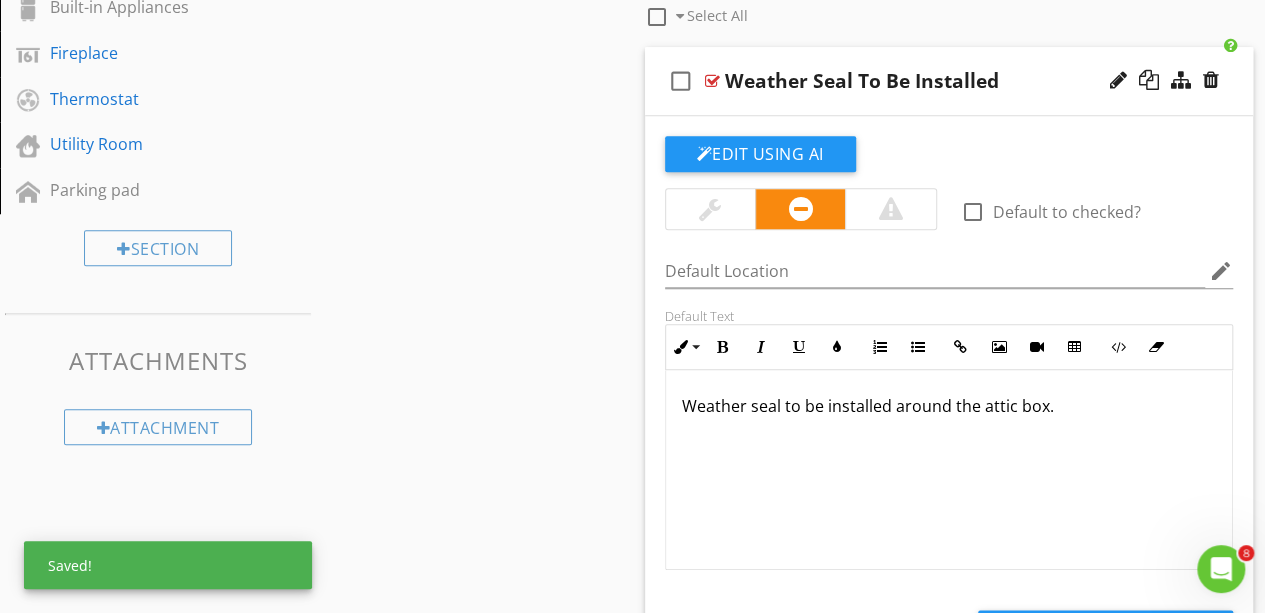 click on "check_box_outline_blank
Weather Seal To Be Installed" at bounding box center [949, 81] 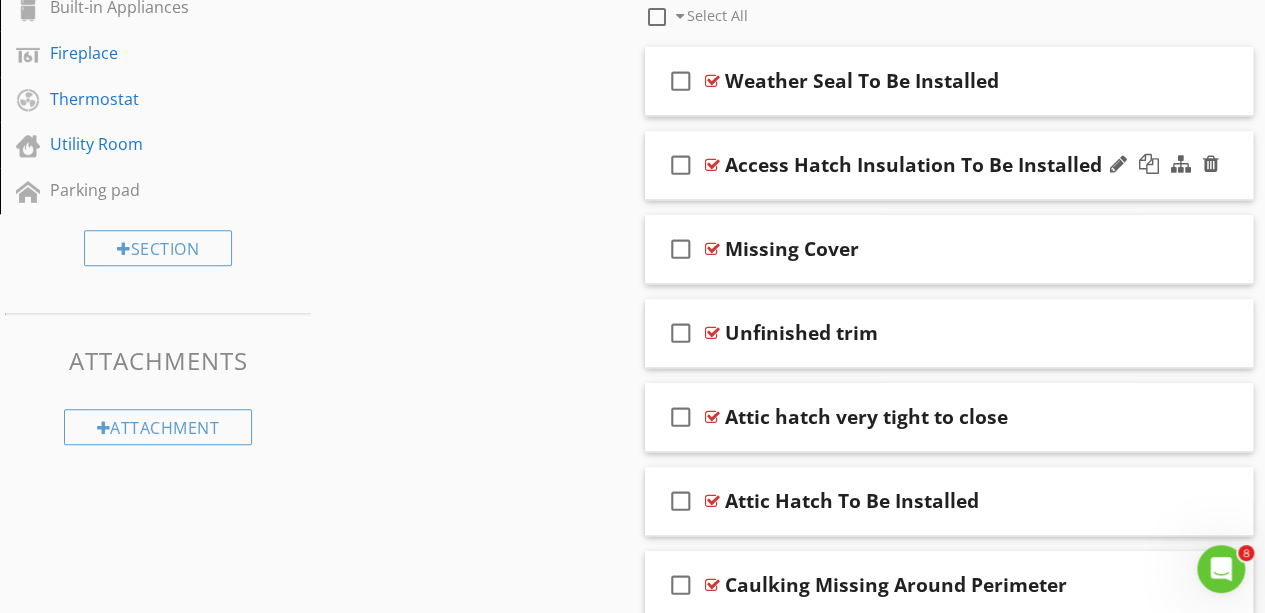click on "check_box_outline_blank
Access Hatch Insulation To Be Installed" at bounding box center [949, 165] 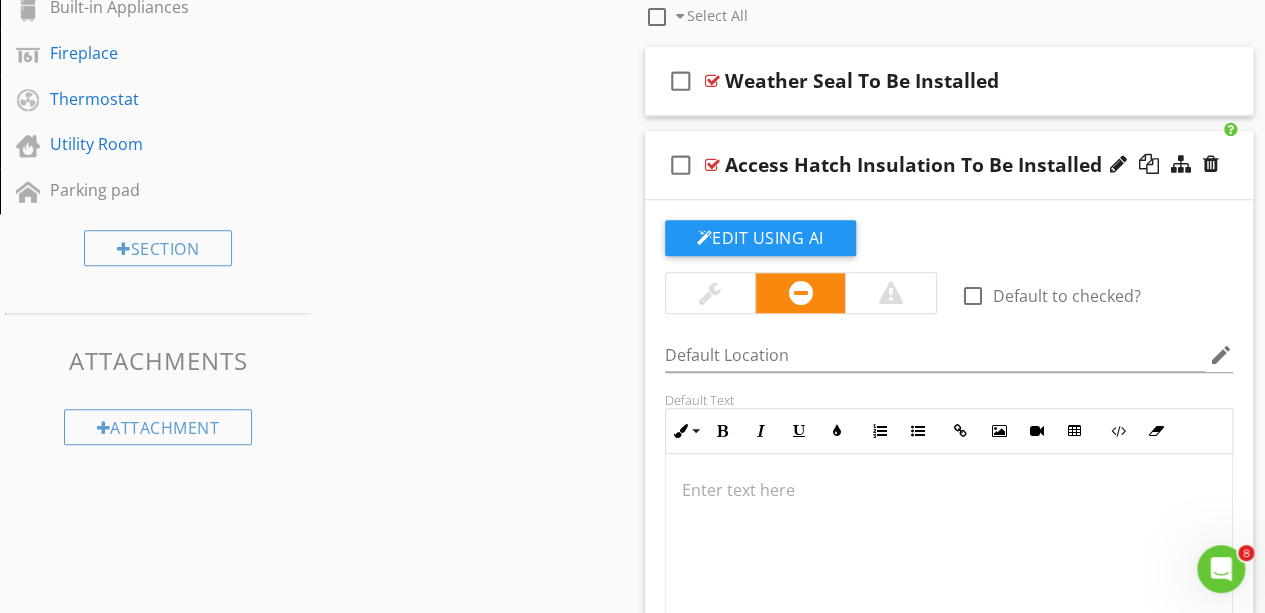 click on "check_box_outline_blank
Access Hatch Insulation To Be Installed" at bounding box center [949, 165] 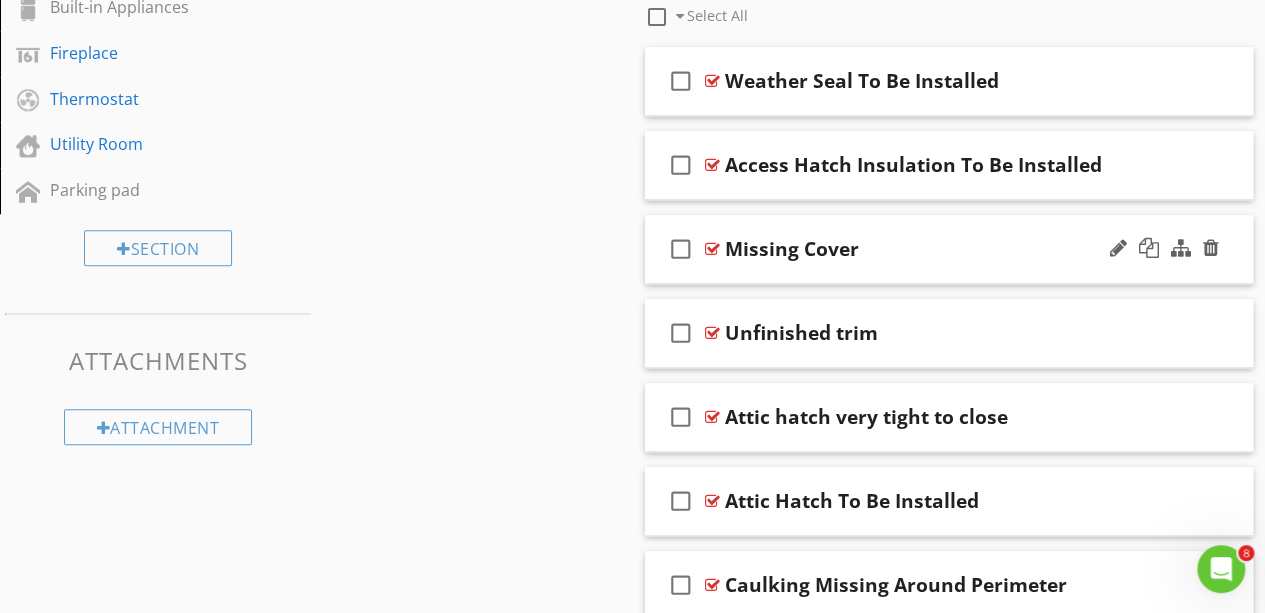 click on "Missing Cover" at bounding box center [938, 249] 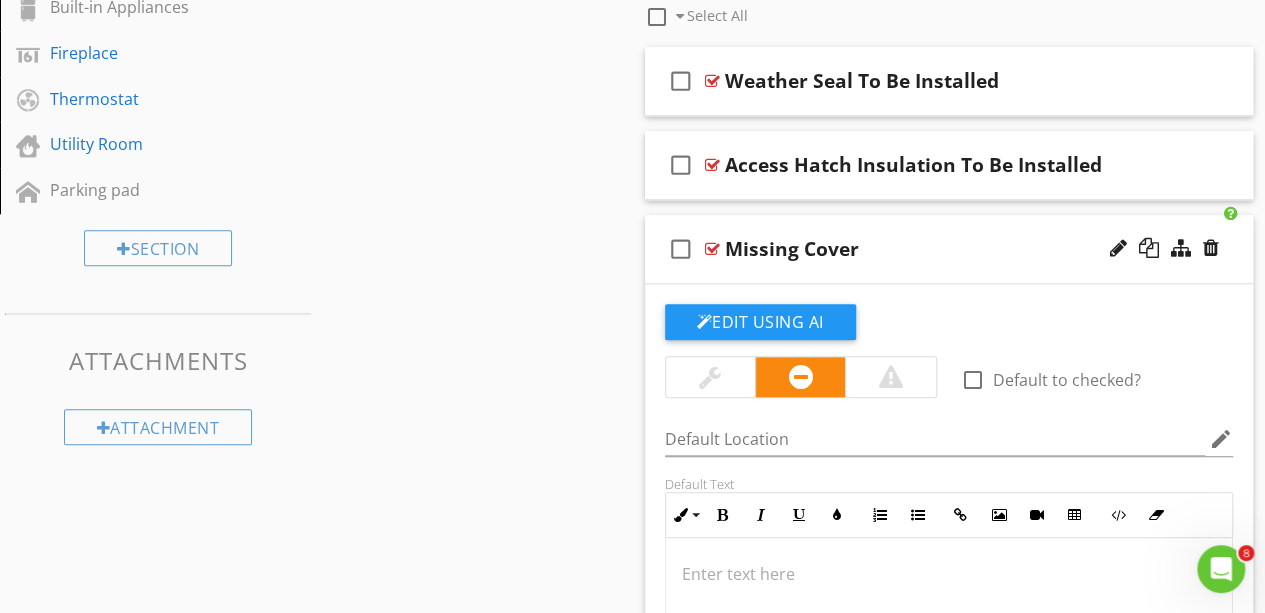 click on "Missing Cover" at bounding box center (792, 249) 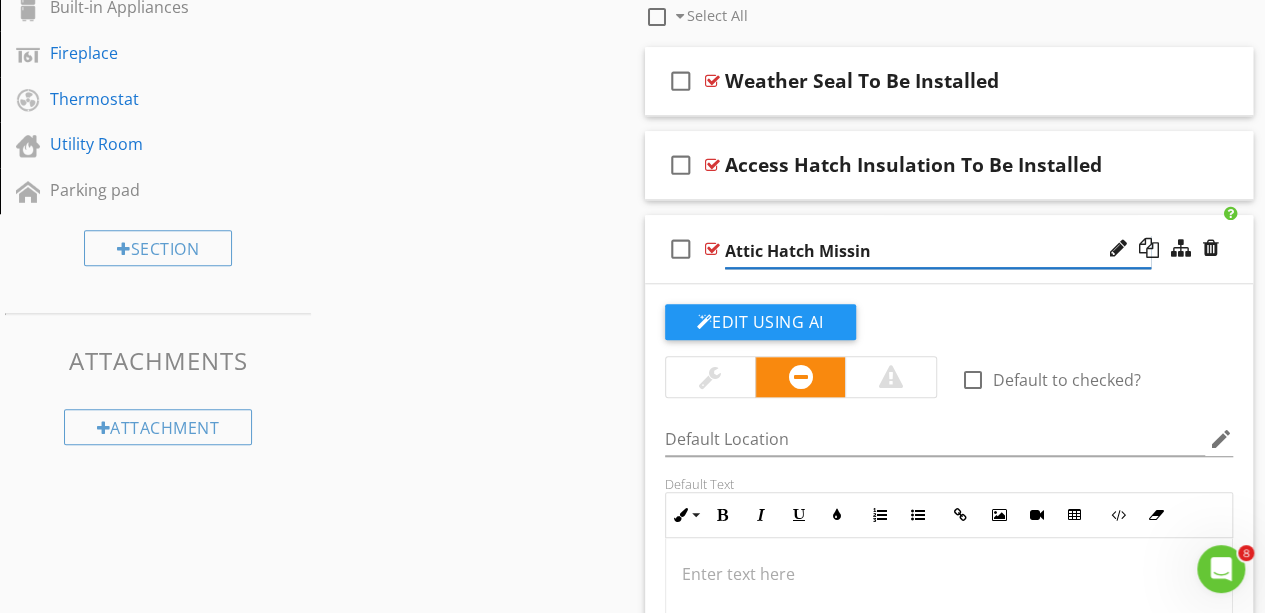 type on "Attic Hatch Missing" 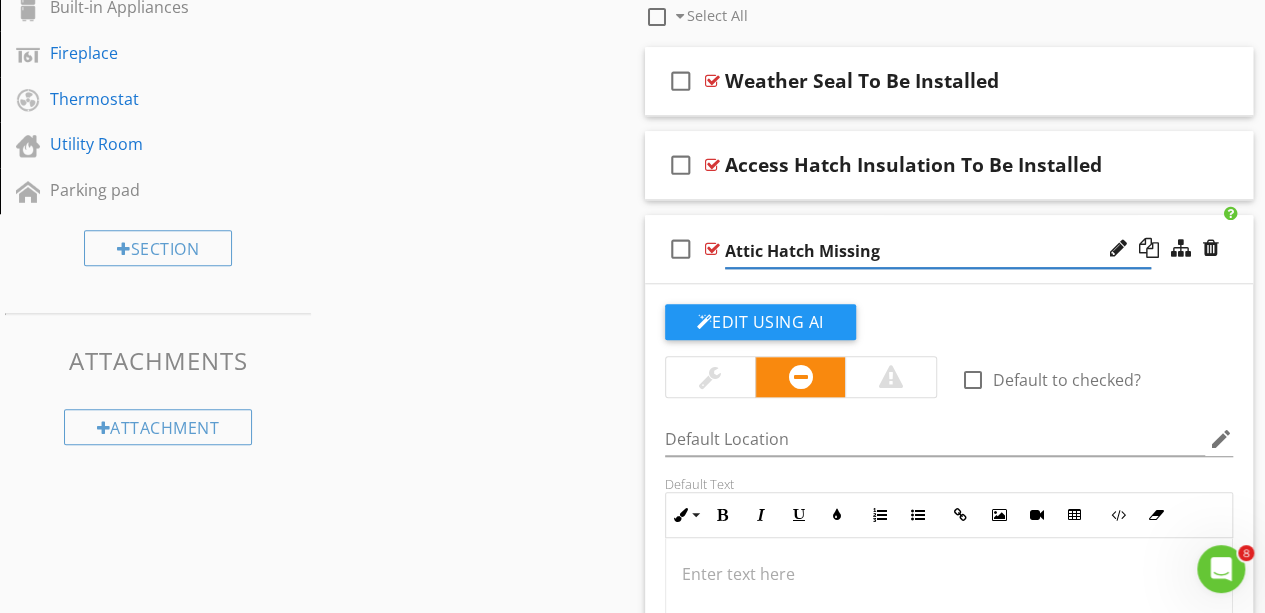 click on "Sections
Dweller's Comments           Inspection Details           Exterior           Roof           Garage           Unfinished Basement            Plumbing           Electrical           Attic           Doors, Windows & Interior           Built-in Appliances           Fireplace           Thermostat            Utility Room           Parking pad
Section
Attachments
Attachment
Items
Insulation in Attic           Ventilation in Attic           Attic Access Hatch           2nd Attic Access Hatch           Garage Attic Access Hatch
Item
Comments
New
Informational
New
Limitations   check_box_outline_blank     Select All     check_box_outline_blank
Attic access door blocked
New
Observations" at bounding box center [632, 356] 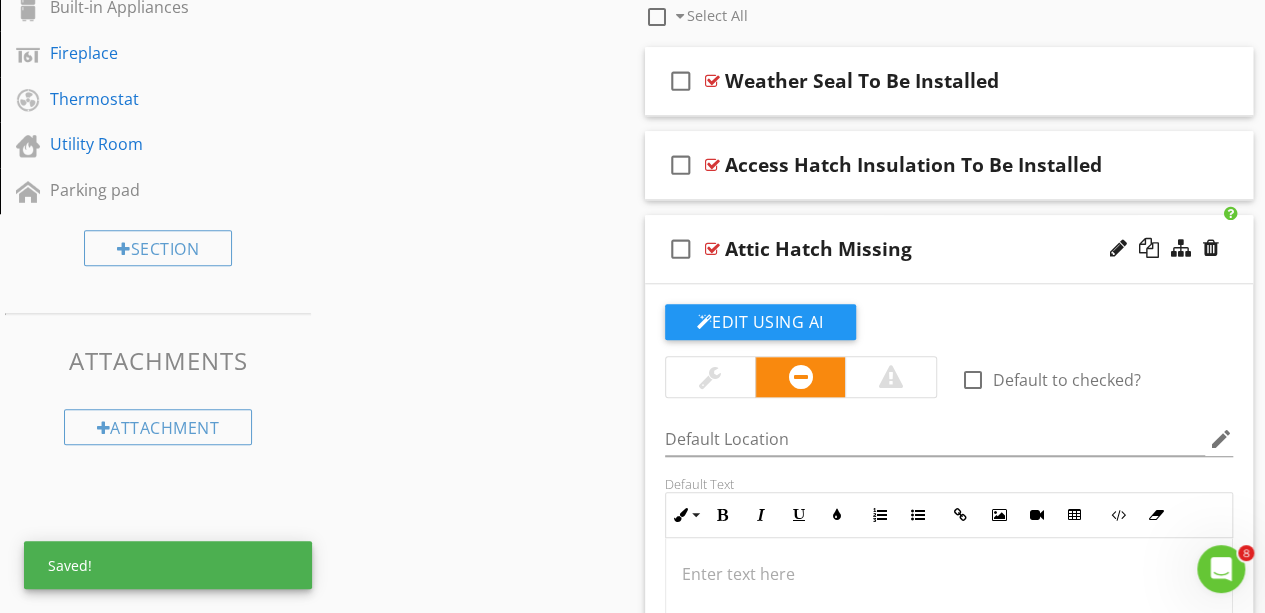 click on "check_box_outline_blank
Attic Hatch Missing" at bounding box center [949, 249] 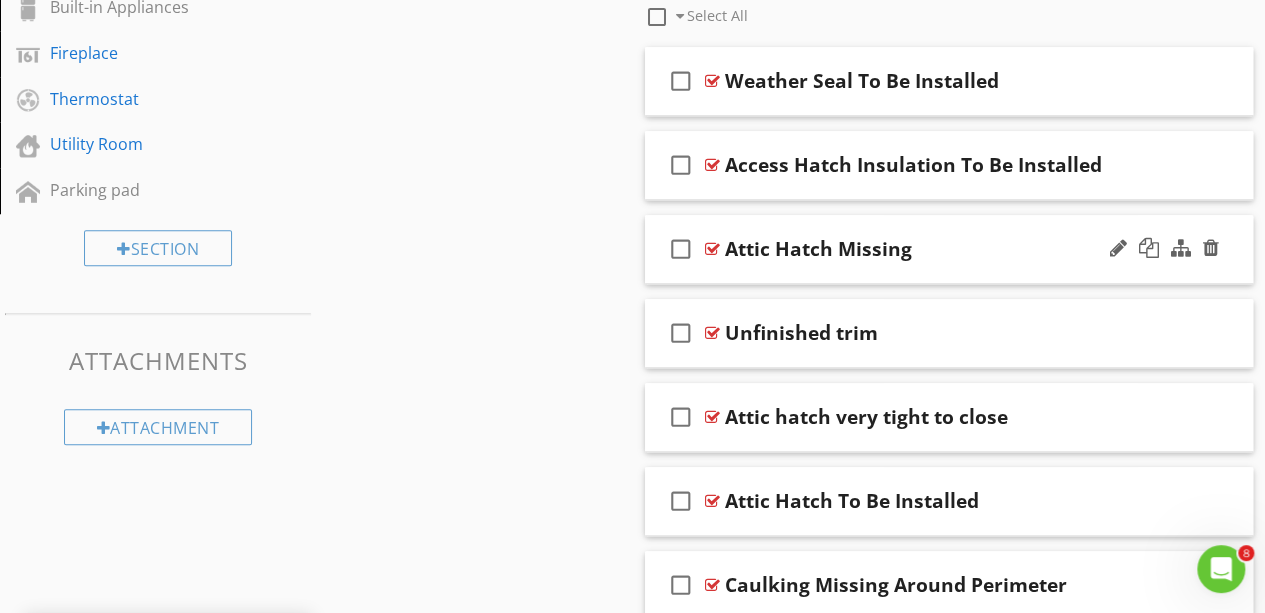 scroll, scrollTop: 906, scrollLeft: 0, axis: vertical 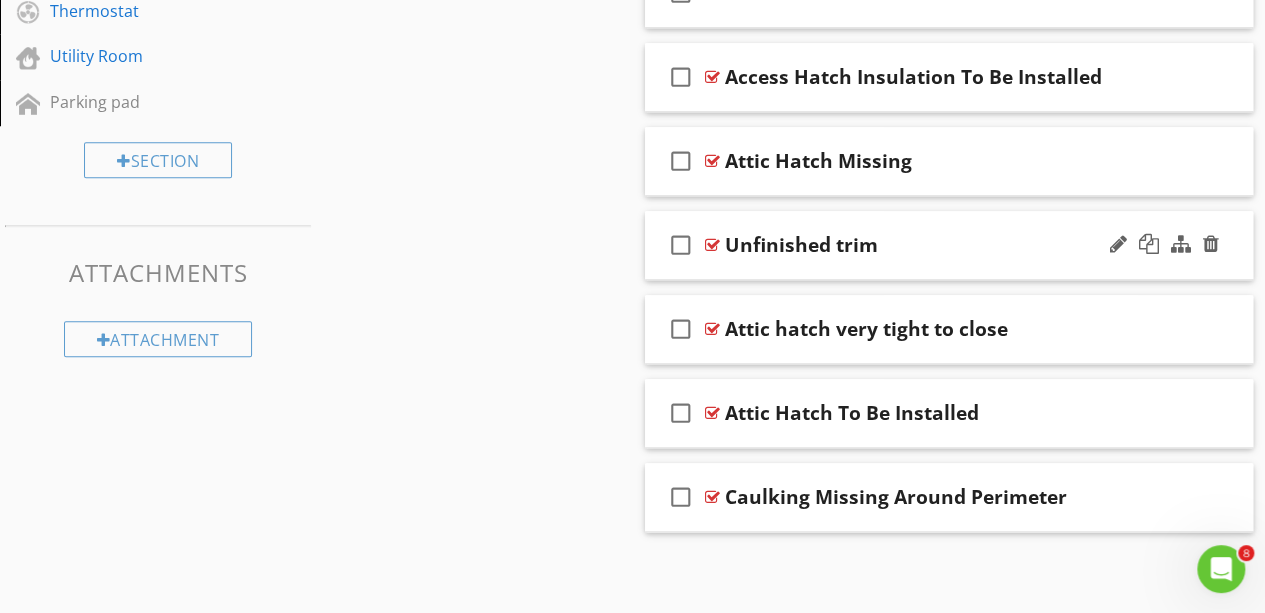 click on "check_box_outline_blank
Unfinished trim" at bounding box center (949, 245) 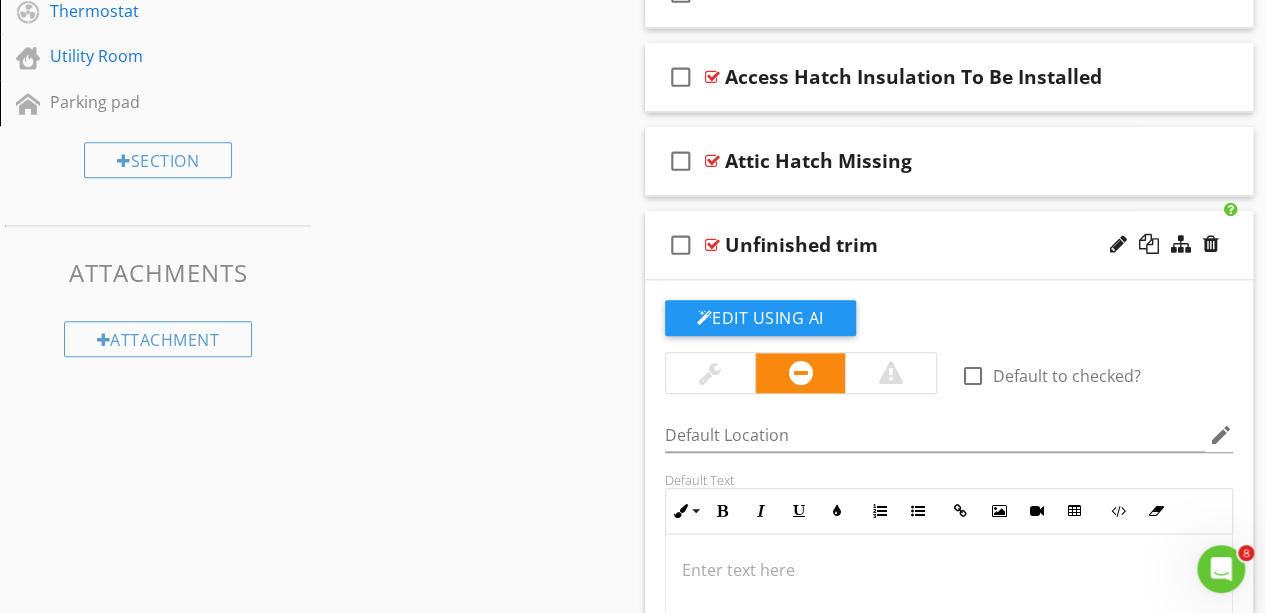 click on "Unfinished trim" at bounding box center (801, 245) 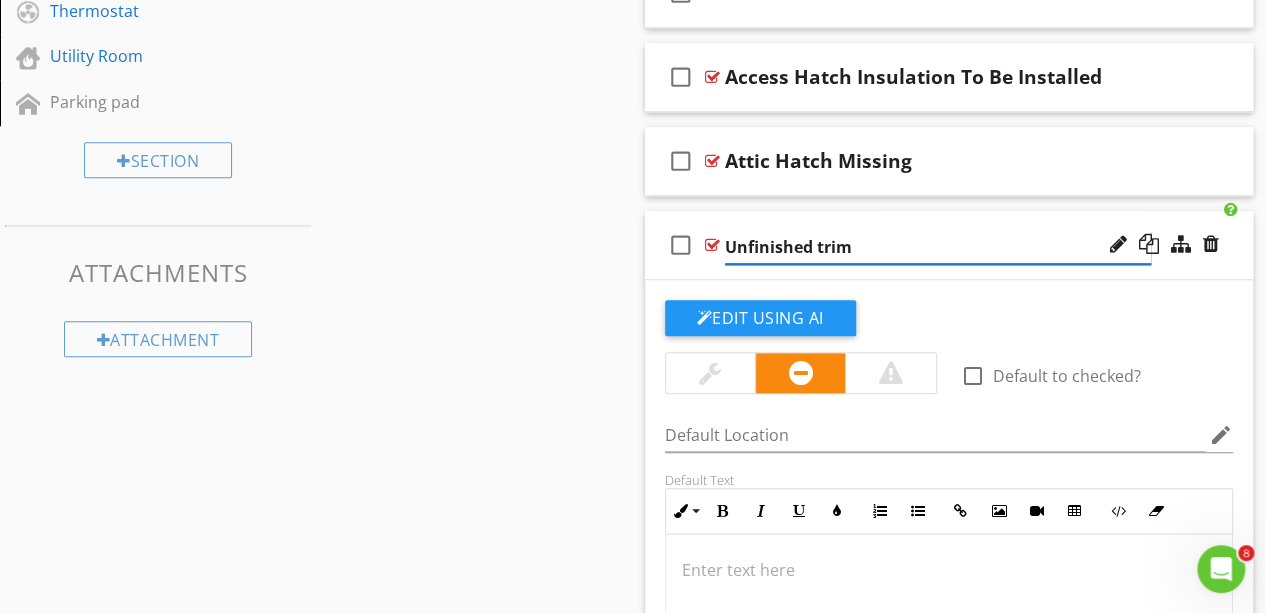 type on "Unfinished Trim" 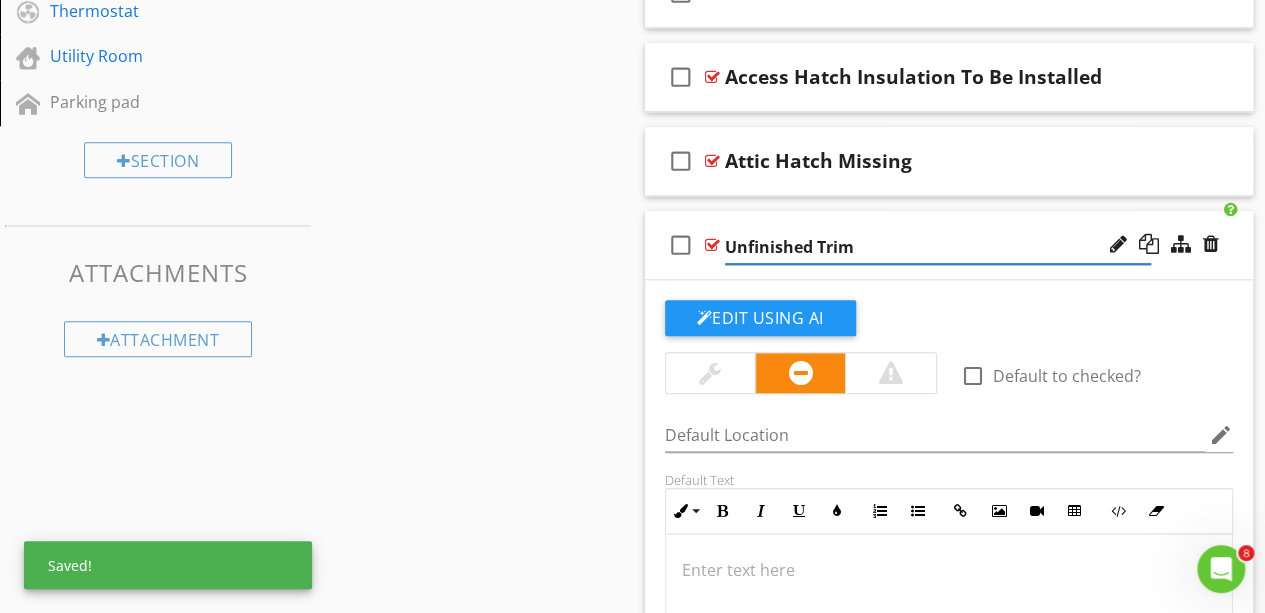 click at bounding box center (949, 634) 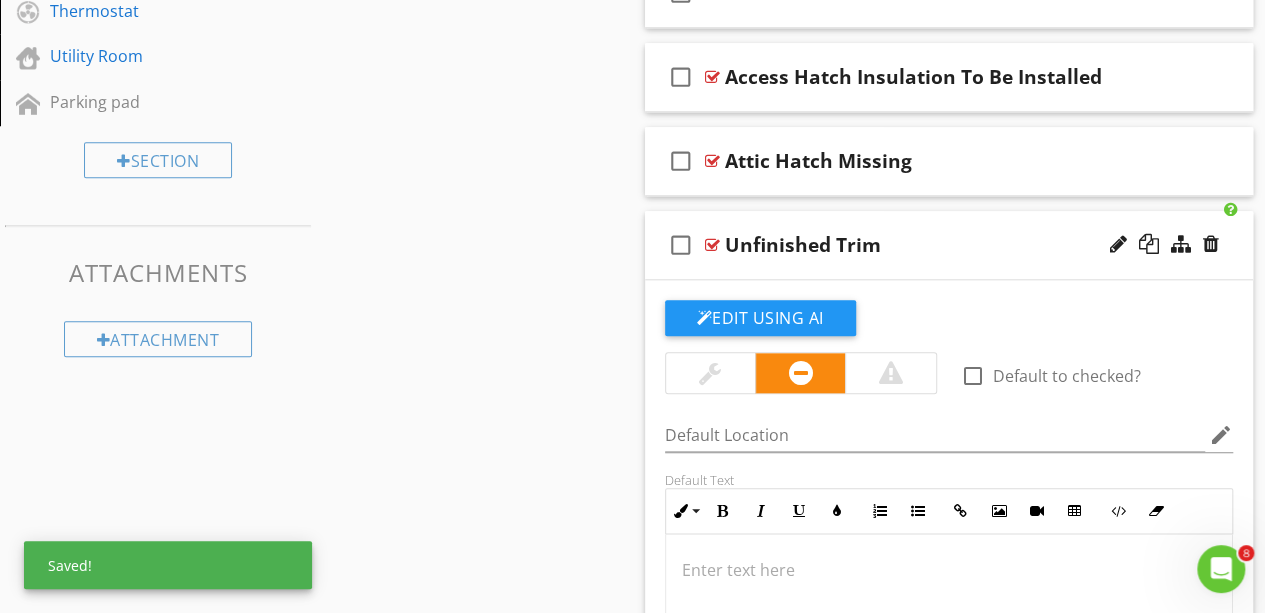 type 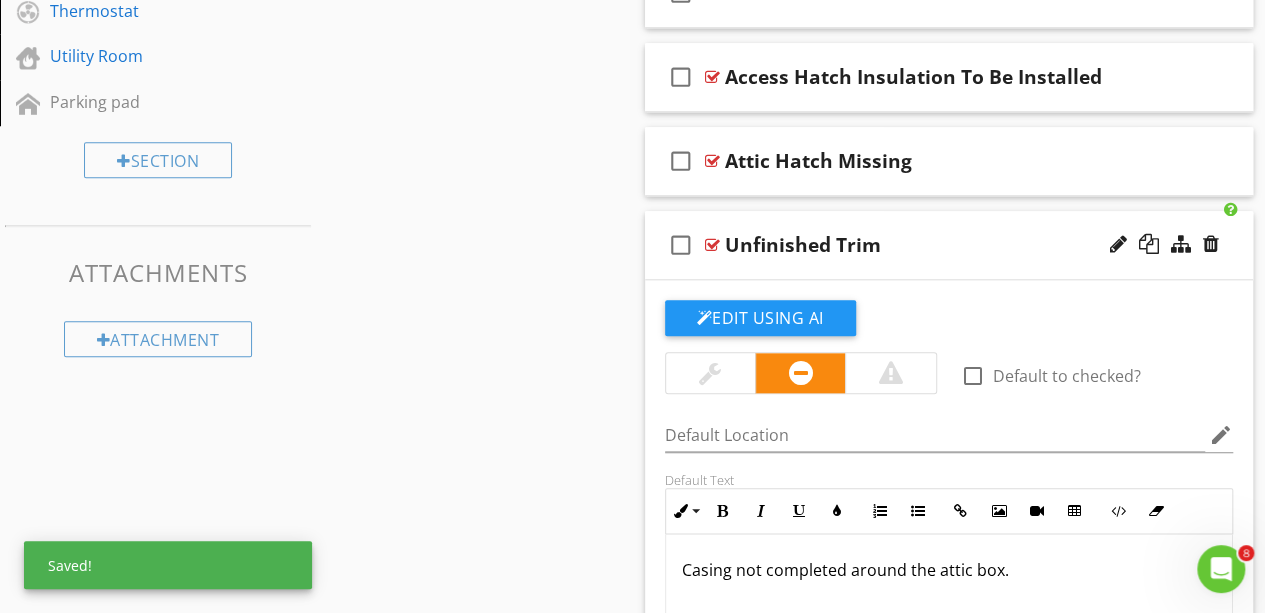 click on "Sections
Dweller's Comments           Inspection Details           Exterior           Roof           Garage           Unfinished Basement            Plumbing           Electrical           Attic           Doors, Windows & Interior           Built-in Appliances           Fireplace           Thermostat            Utility Room           Parking pad
Section
Attachments
Attachment
Items
Insulation in Attic           Ventilation in Attic           Attic Access Hatch           2nd Attic Access Hatch           Garage Attic Access Hatch
Item
Comments
New
Informational
New
Limitations   check_box_outline_blank     Select All     check_box_outline_blank
Attic access door blocked
New
Observations" at bounding box center [632, 268] 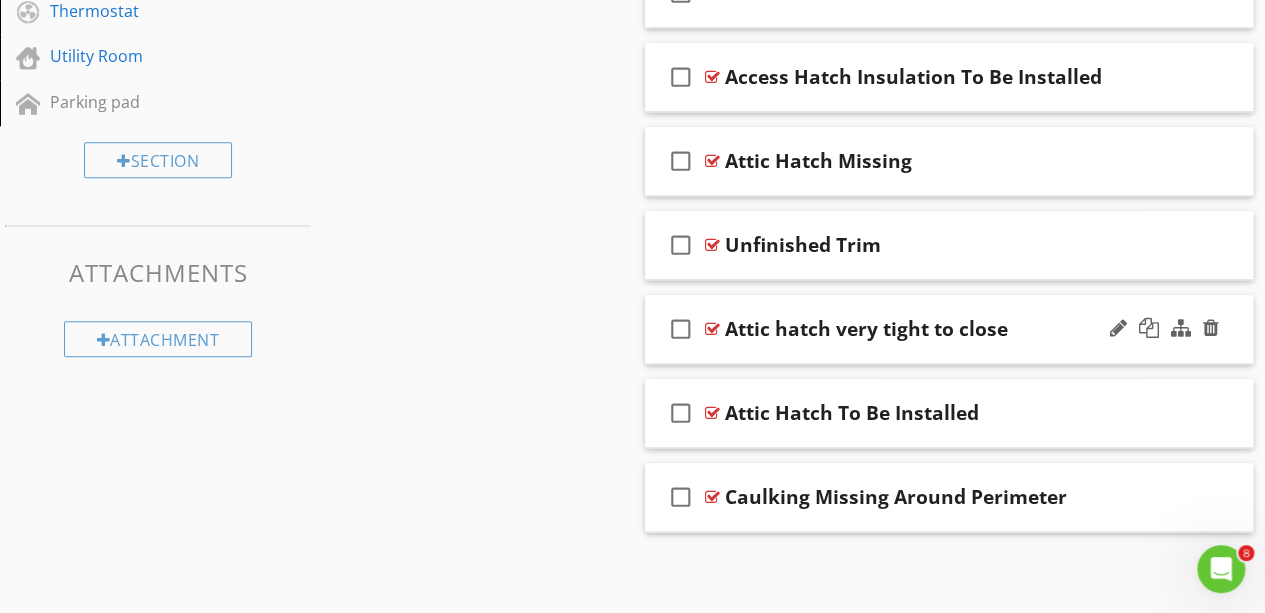 click on "check_box_outline_blank
Attic hatch very tight to close" at bounding box center (949, 329) 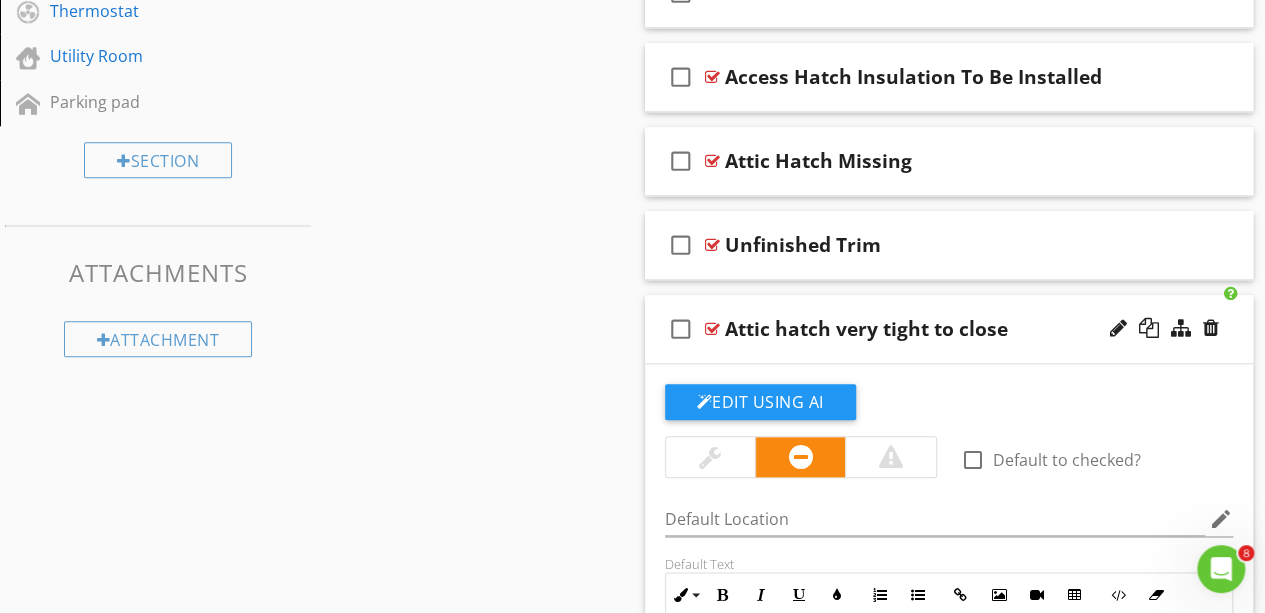 click on "Attic hatch very tight to close" at bounding box center [866, 329] 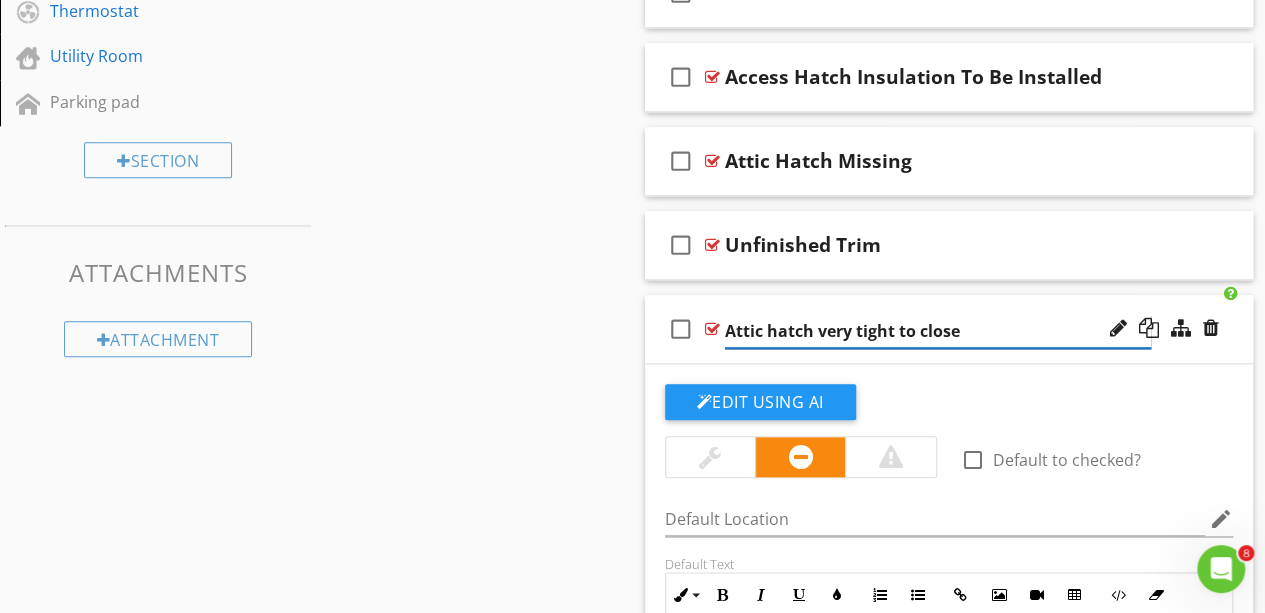 click on "Attic hatch very tight to close" at bounding box center (938, 331) 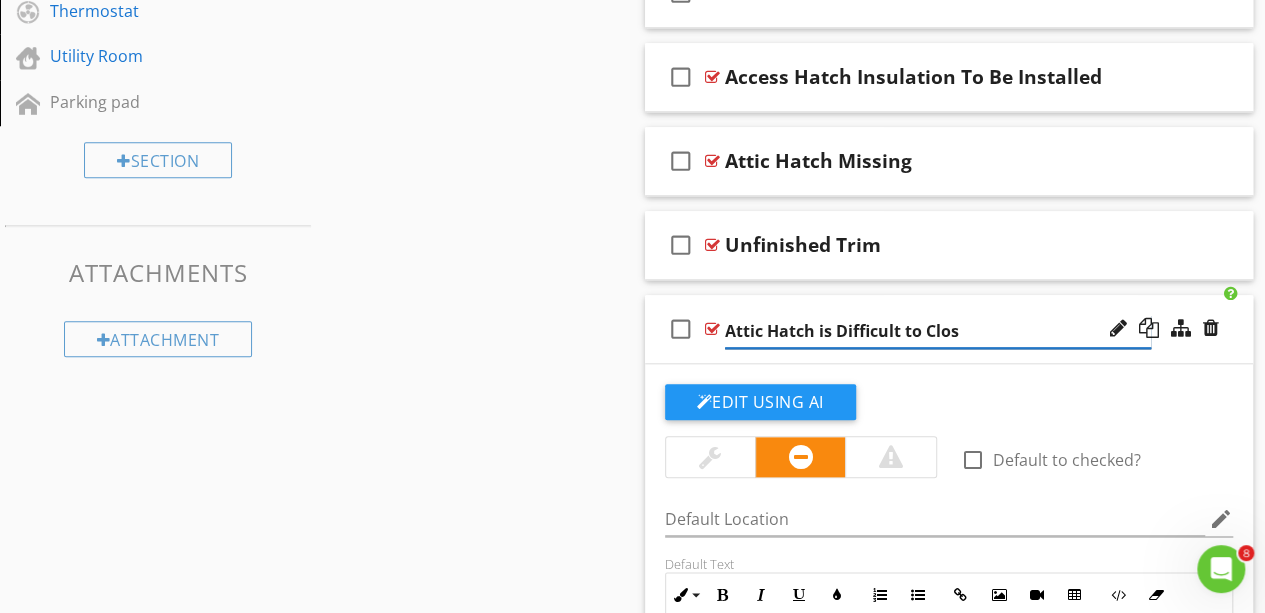 type on "Attic Hatch is Difficult to Close" 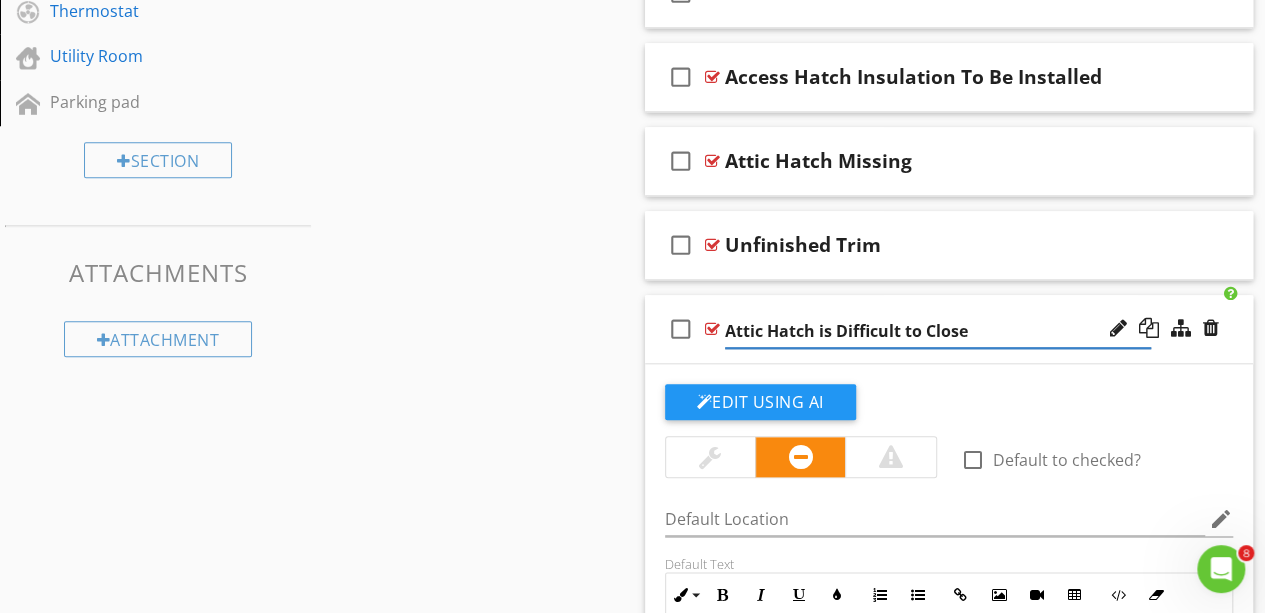 click on "Sections
Dweller's Comments           Inspection Details           Exterior           Roof           Garage           Unfinished Basement            Plumbing           Electrical           Attic           Doors, Windows & Interior           Built-in Appliances           Fireplace           Thermostat            Utility Room           Parking pad
Section
Attachments
Attachment
Items
Insulation in Attic           Ventilation in Attic           Attic Access Hatch           2nd Attic Access Hatch           Garage Attic Access Hatch
Item
Comments
New
Informational
New
Limitations   check_box_outline_blank     Select All     check_box_outline_blank
Attic access door blocked
New
Observations" at bounding box center [632, 268] 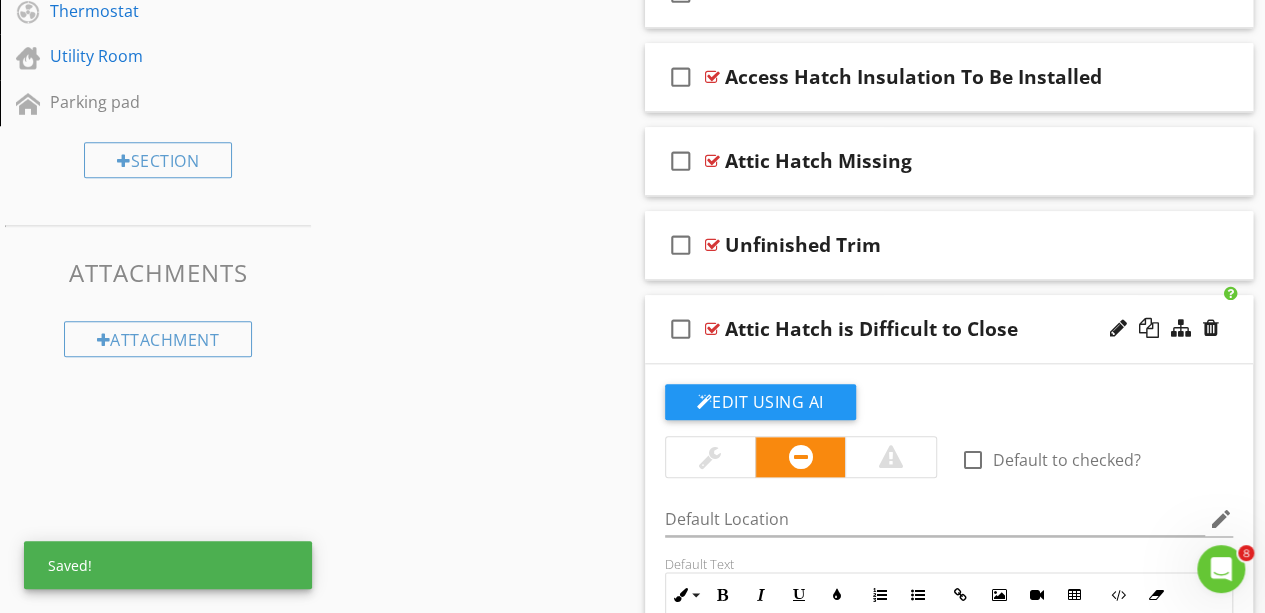 click on "check_box_outline_blank
Attic Hatch is Difficult to Close" at bounding box center (949, 329) 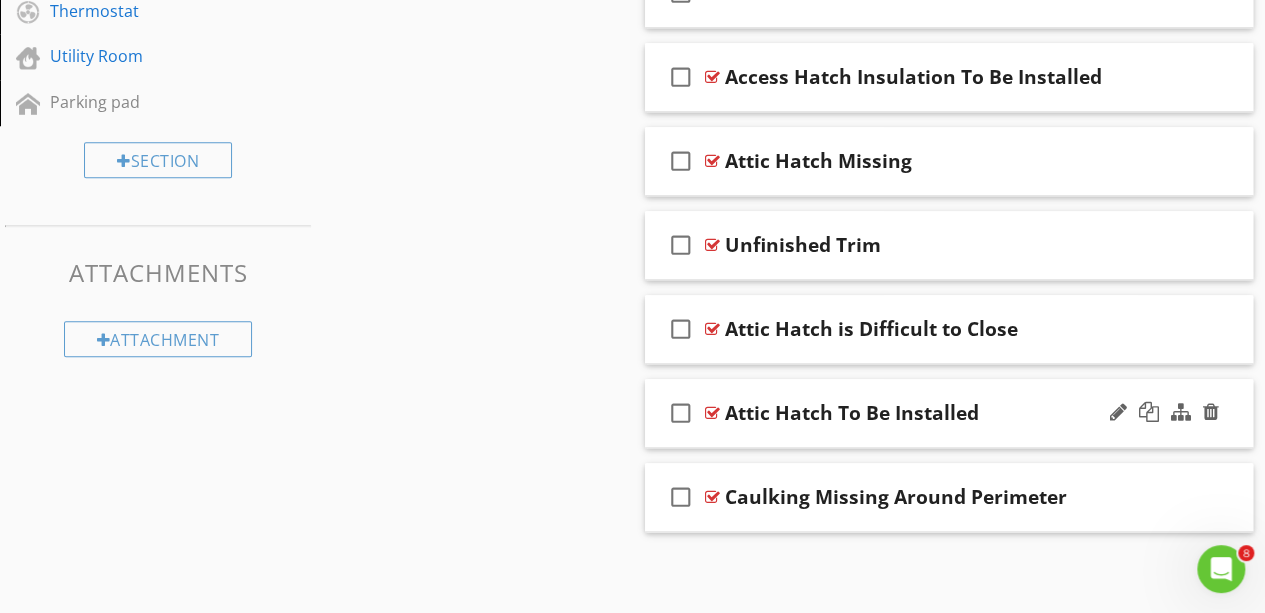 click on "check_box_outline_blank
Attic Hatch To Be Installed" at bounding box center (949, 413) 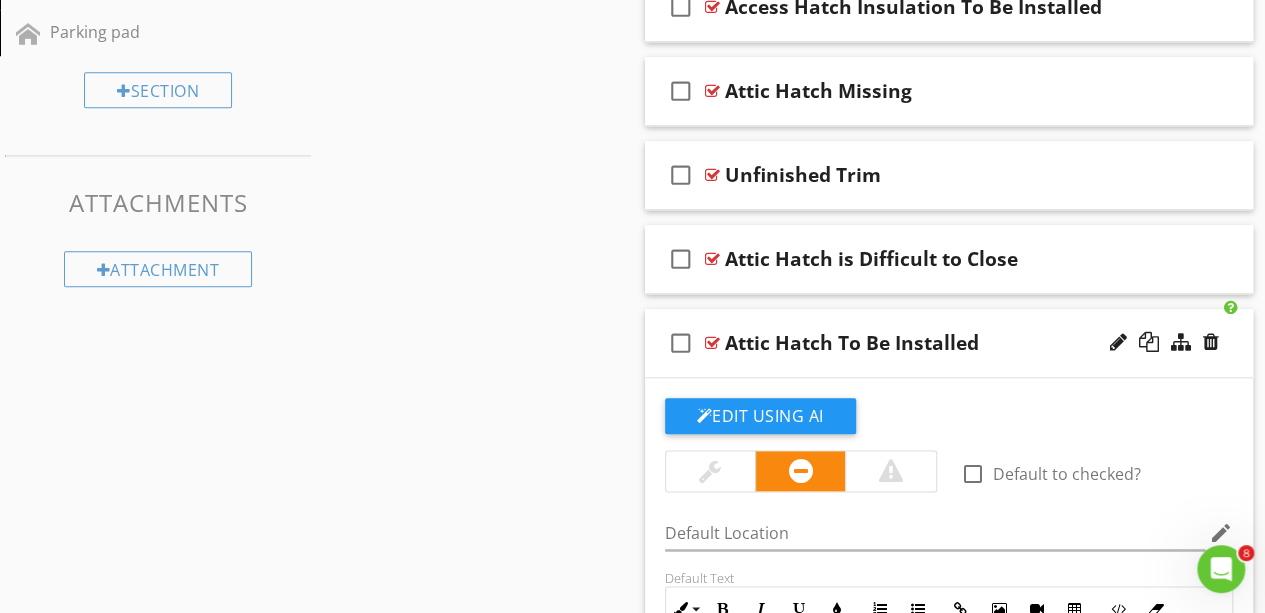 click on "check_box_outline_blank
Attic Hatch To Be Installed" at bounding box center [949, 343] 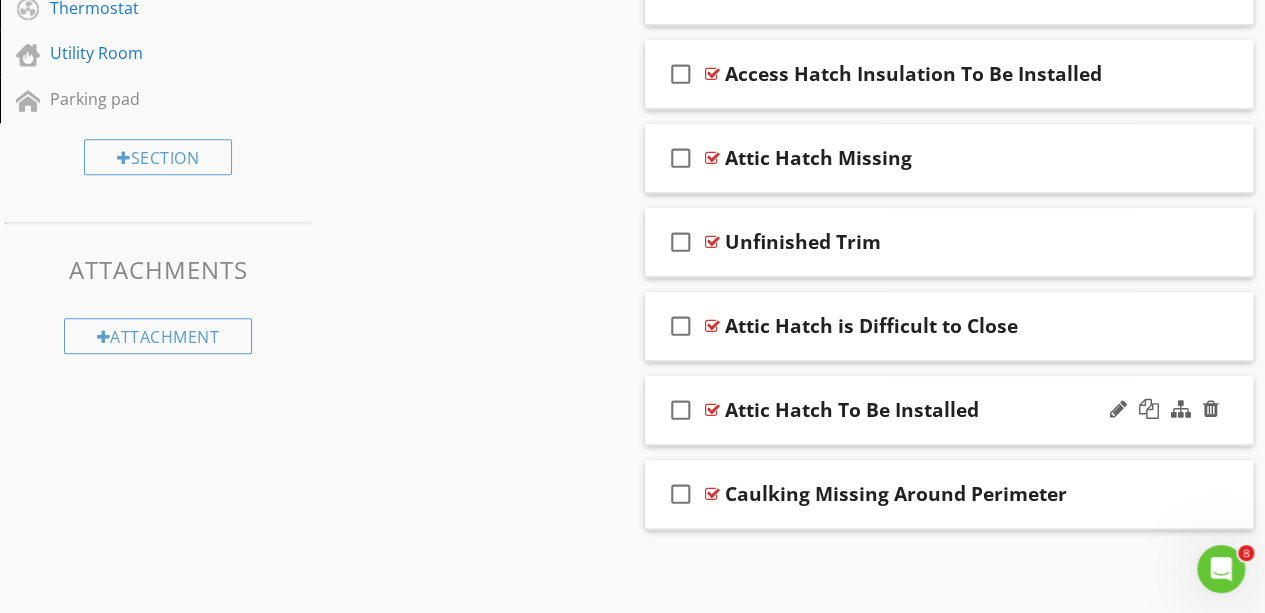 scroll, scrollTop: 906, scrollLeft: 0, axis: vertical 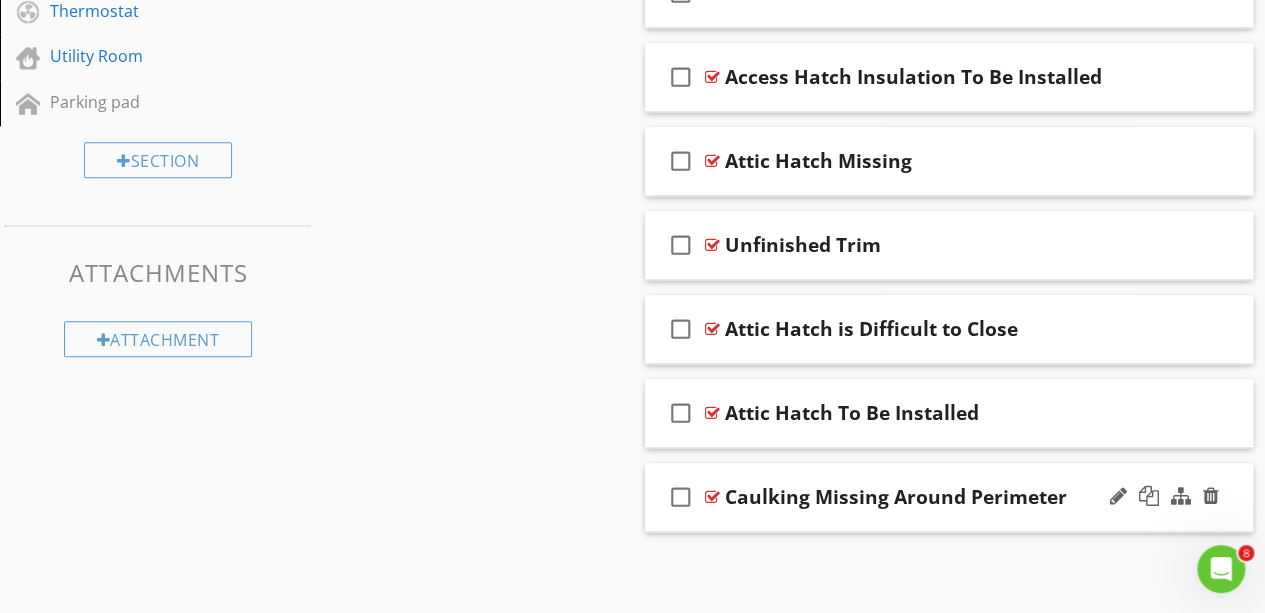 click on "check_box_outline_blank
Caulking Missing Around Perimeter" at bounding box center [949, 497] 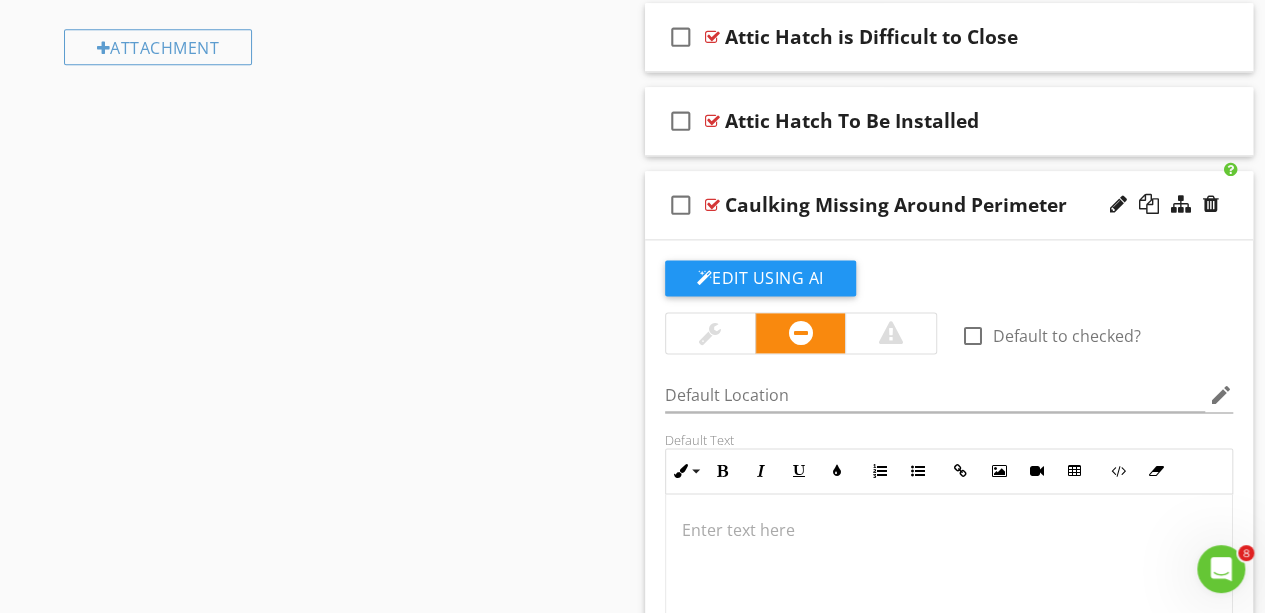 scroll, scrollTop: 1188, scrollLeft: 0, axis: vertical 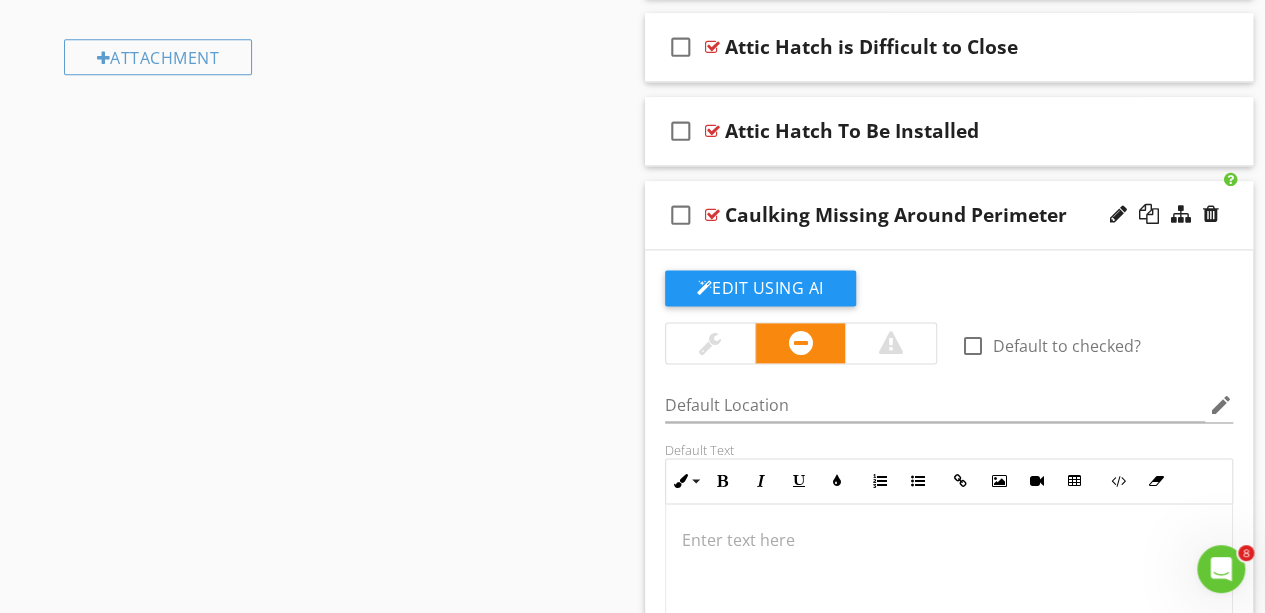 click on "Caulking Missing Around Perimeter" at bounding box center [896, 215] 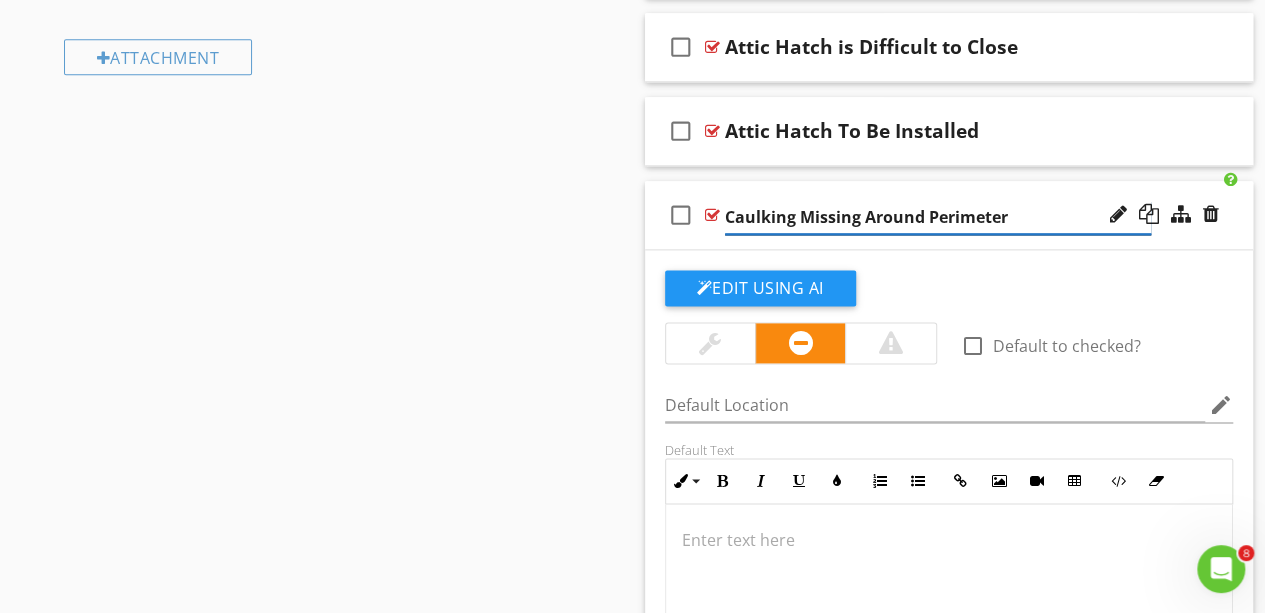 click on "Caulking Missing Around Perimeter" at bounding box center [938, 217] 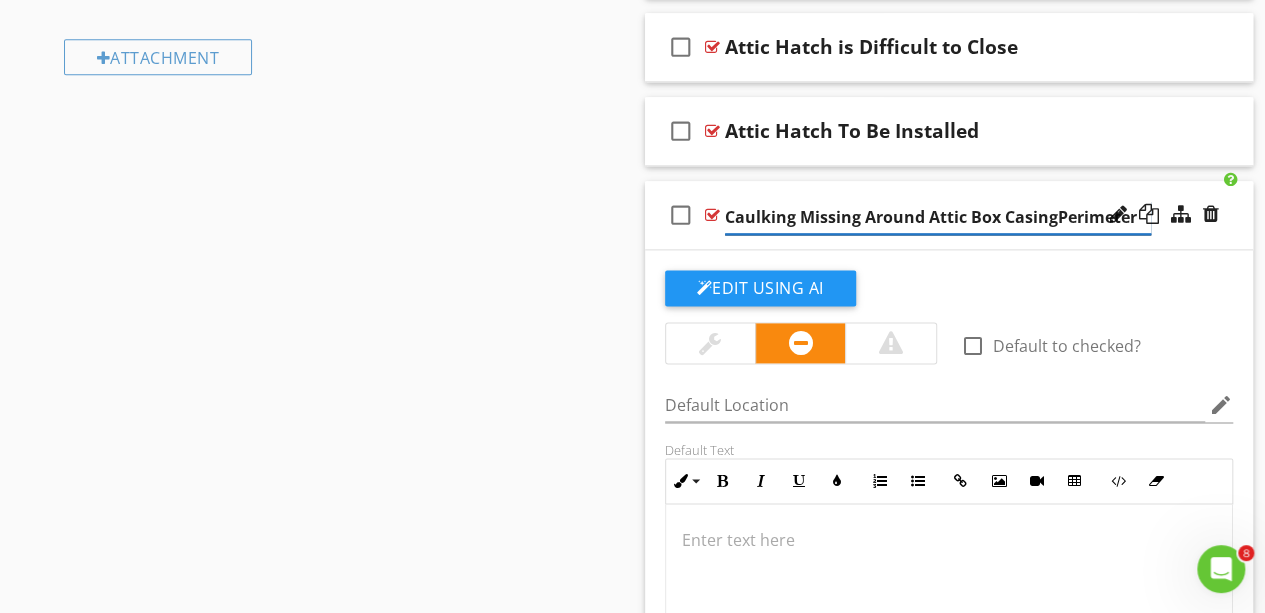 type on "Caulking Missing Around Attic Box Casing Perimeter" 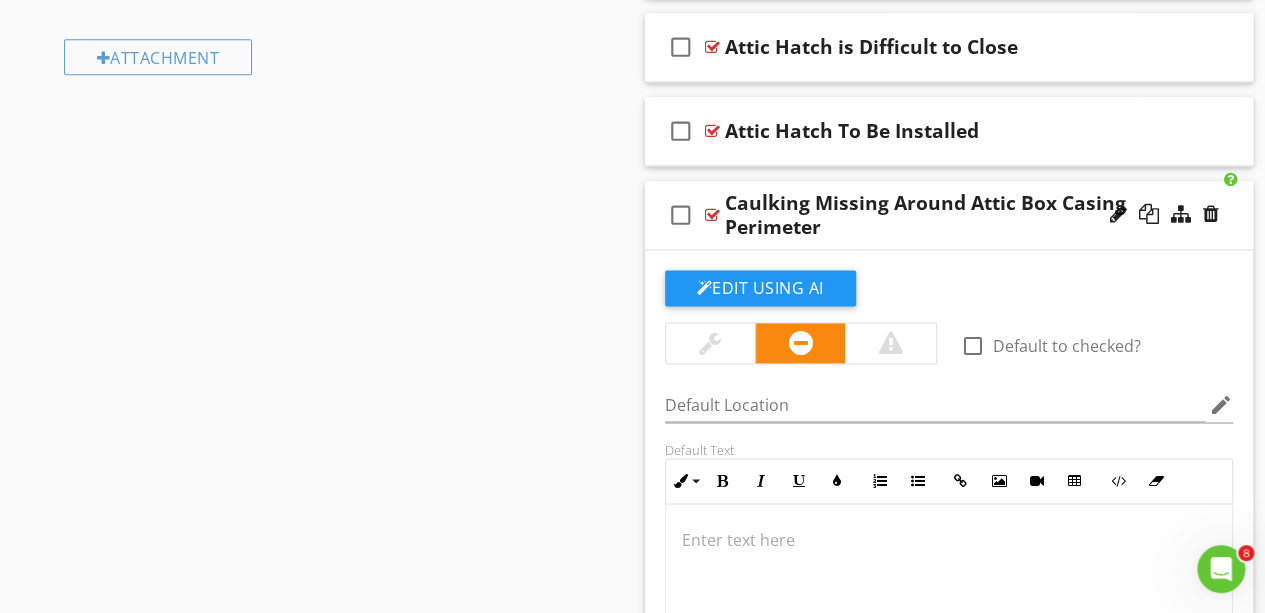 click on "Sections
Dweller's Comments           Inspection Details           Exterior           Roof           Garage           Unfinished Basement            Plumbing           Electrical           Attic           Doors, Windows & Interior           Built-in Appliances           Fireplace           Thermostat            Utility Room           Parking pad
Section
Attachments
Attachment
Items
Insulation in Attic           Ventilation in Attic           Attic Access Hatch           2nd Attic Access Hatch           Garage Attic Access Hatch
Item
Comments
New
Informational
New
Limitations   check_box_outline_blank     Select All     check_box_outline_blank
Attic access door blocked
New
Observations" at bounding box center (632, -14) 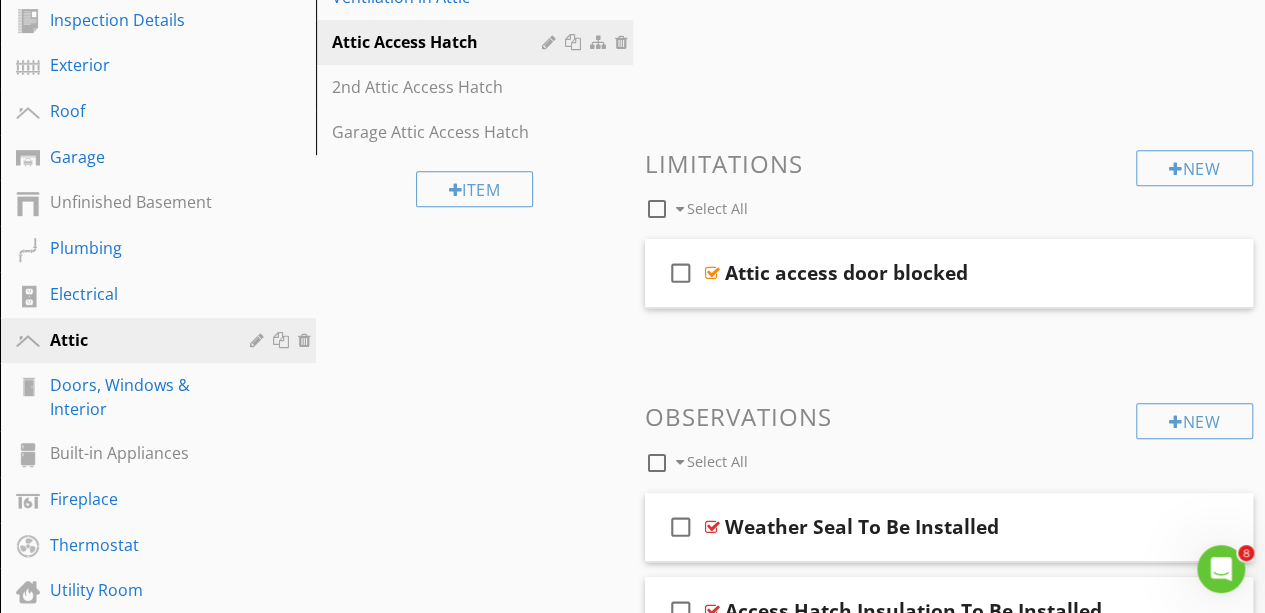 scroll, scrollTop: 376, scrollLeft: 0, axis: vertical 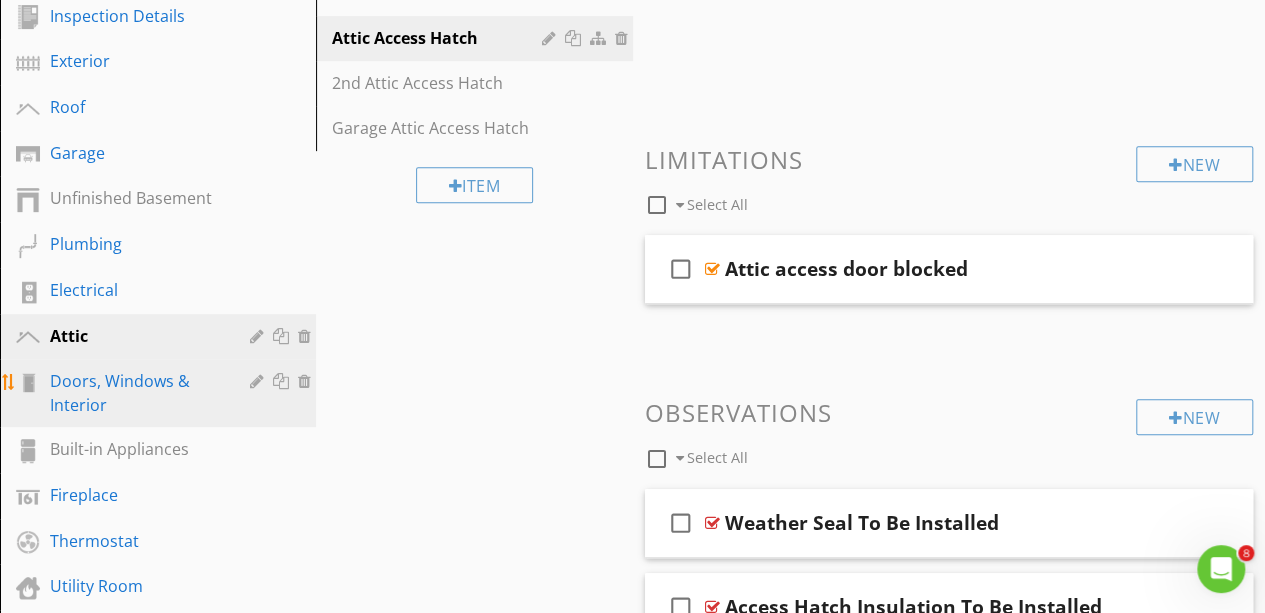 click on "Doors, Windows & Interior" at bounding box center [135, 393] 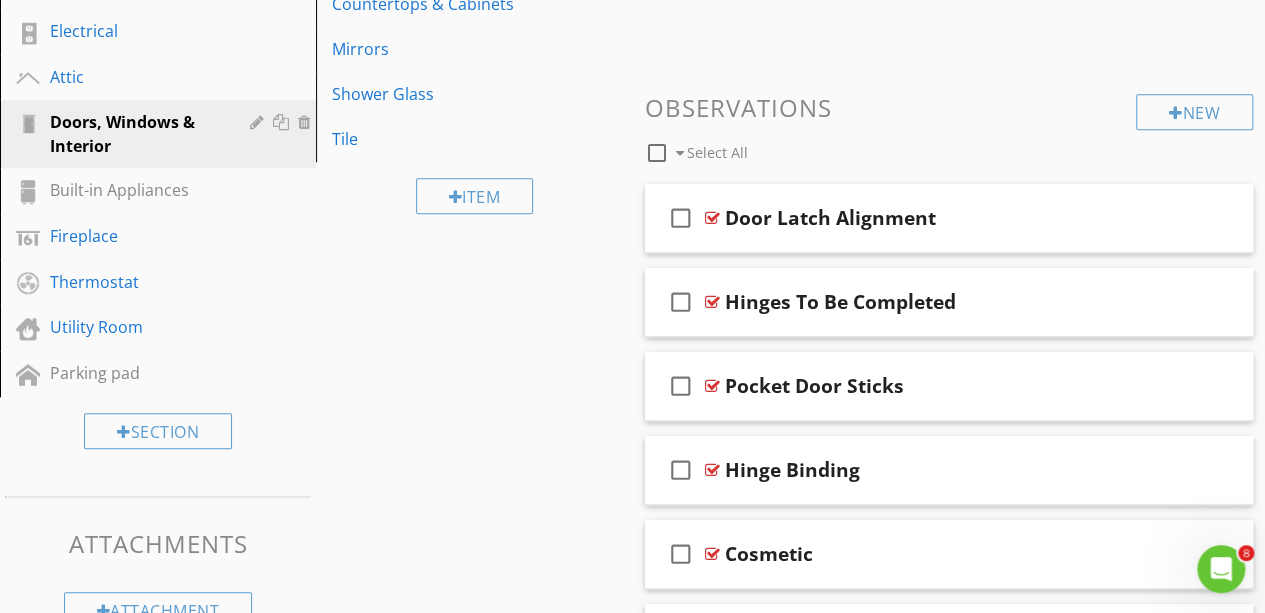 scroll, scrollTop: 639, scrollLeft: 0, axis: vertical 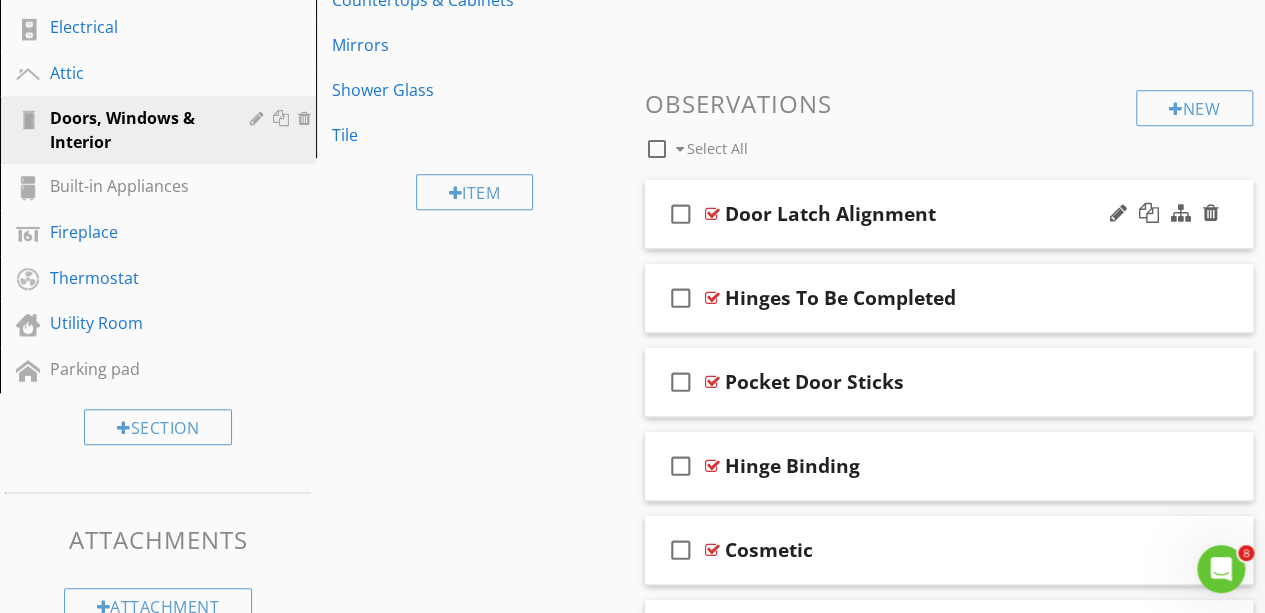 click on "Door Latch Alignment" at bounding box center [938, 214] 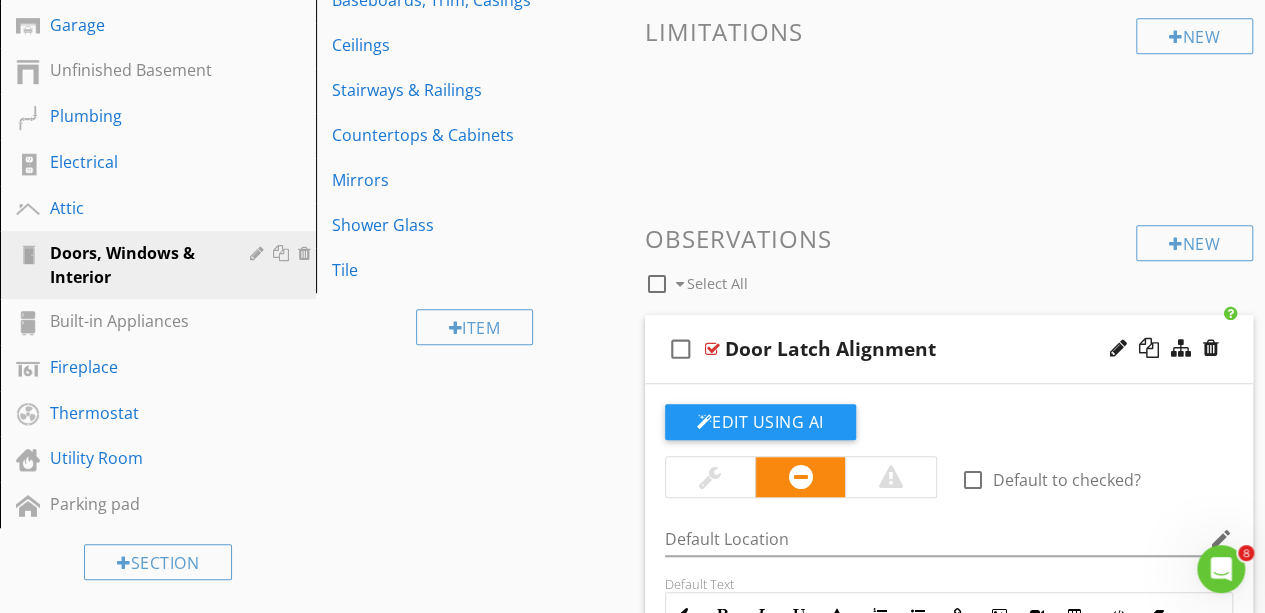 scroll, scrollTop: 496, scrollLeft: 0, axis: vertical 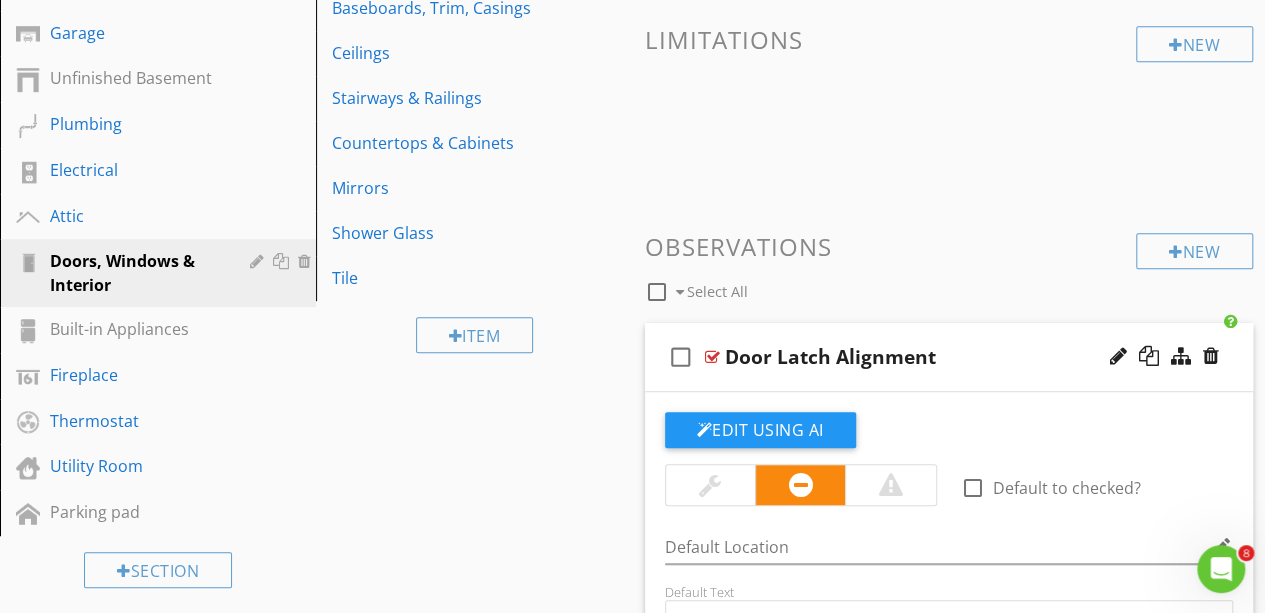 click on "Door Latch Alignment" at bounding box center (938, 357) 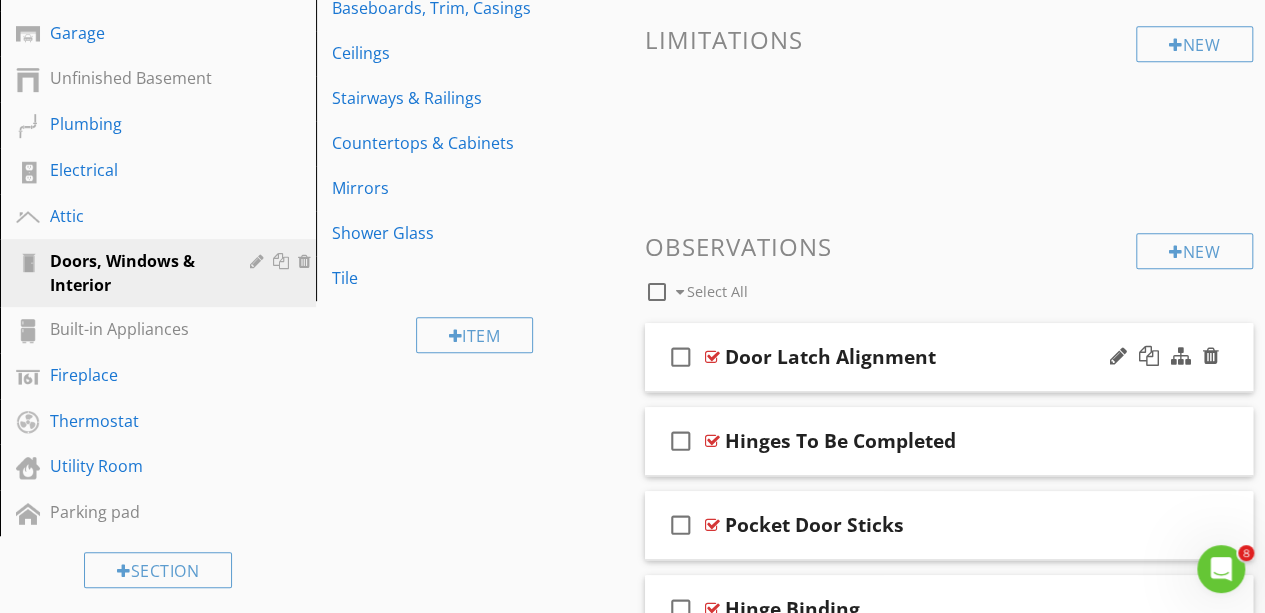 scroll, scrollTop: 628, scrollLeft: 0, axis: vertical 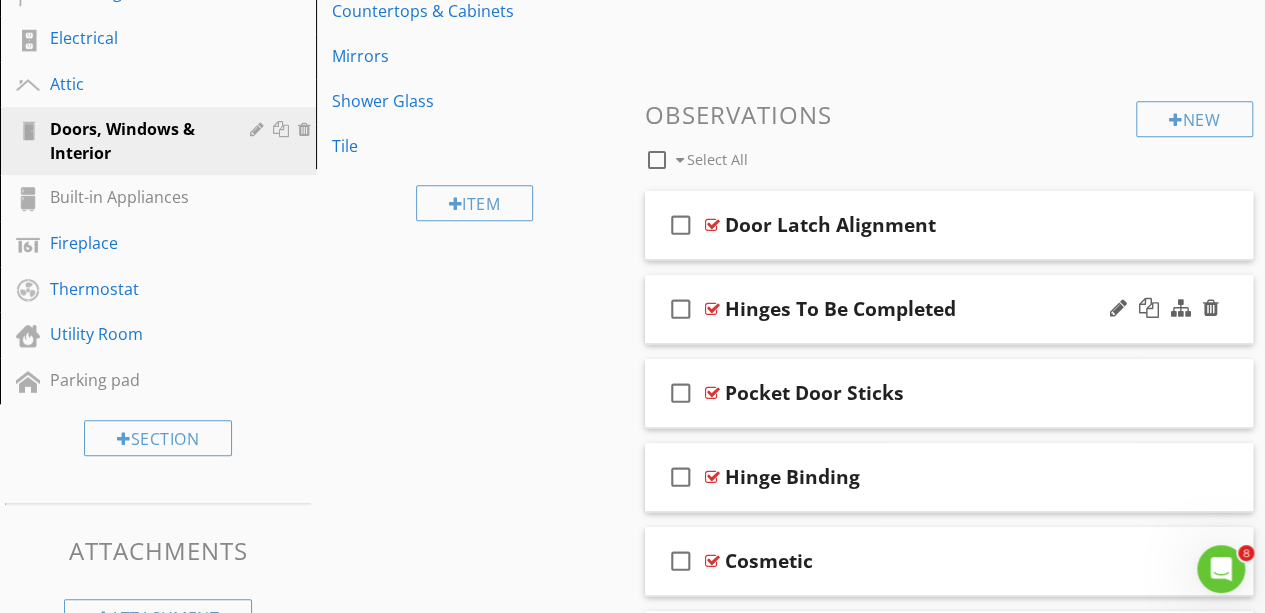 click on "Hinges To Be Completed" at bounding box center [938, 309] 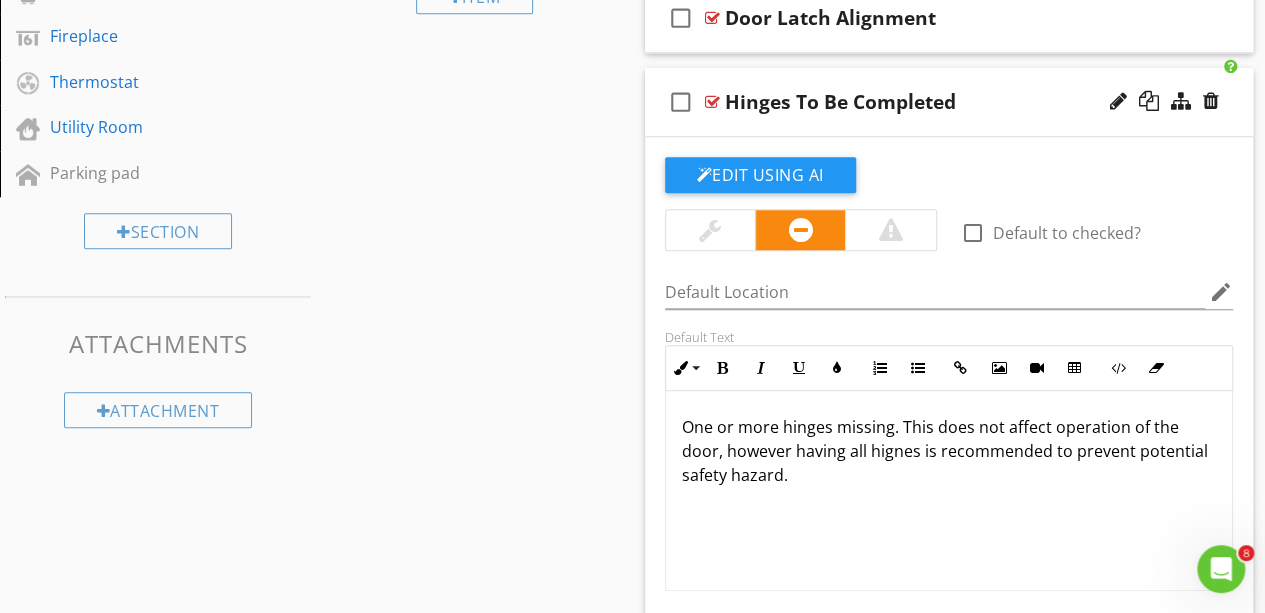scroll, scrollTop: 838, scrollLeft: 0, axis: vertical 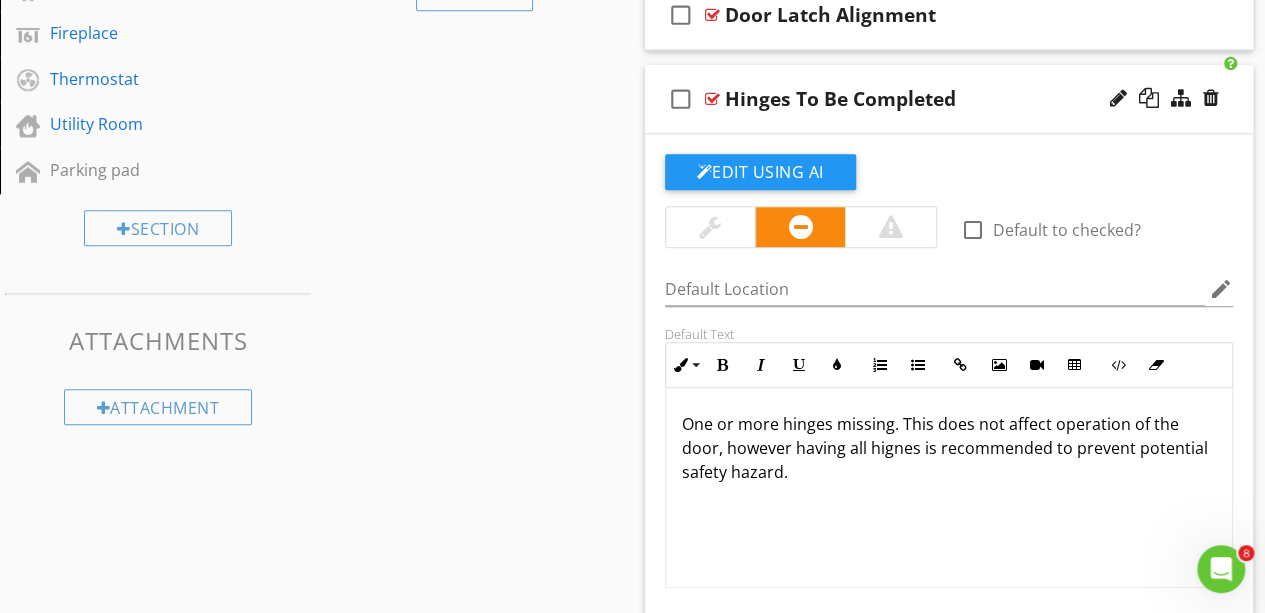 click on "One or more hinges missing. This does not affect operation of the door, however having all hignes is recommended to prevent potential safety hazard." at bounding box center (949, 448) 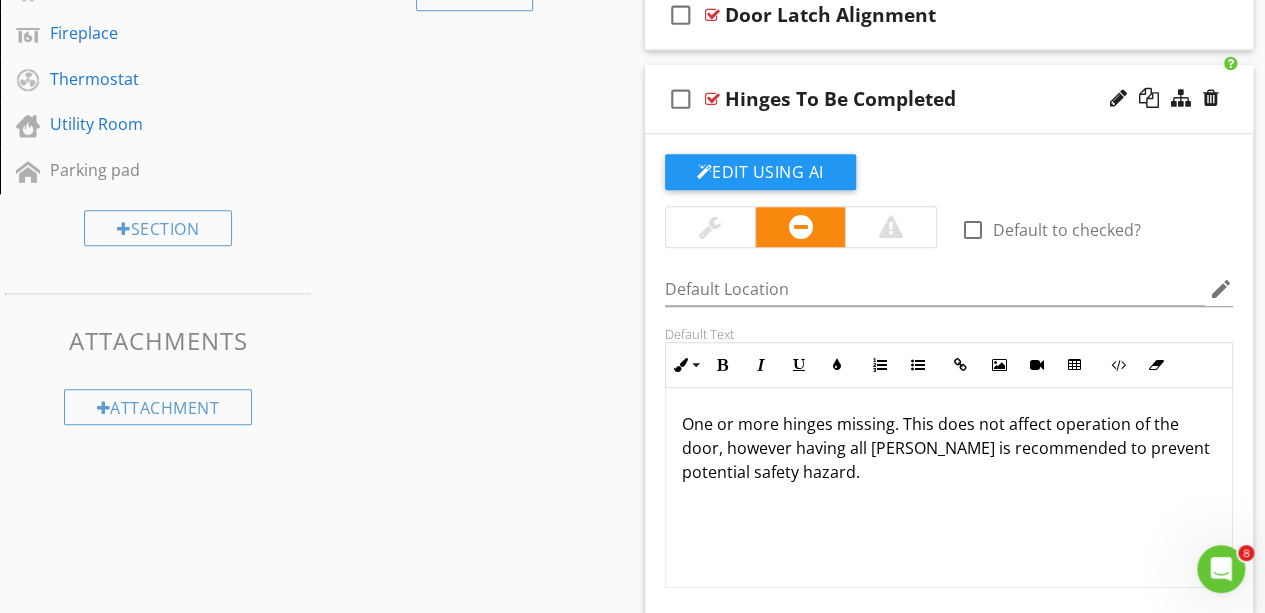 type 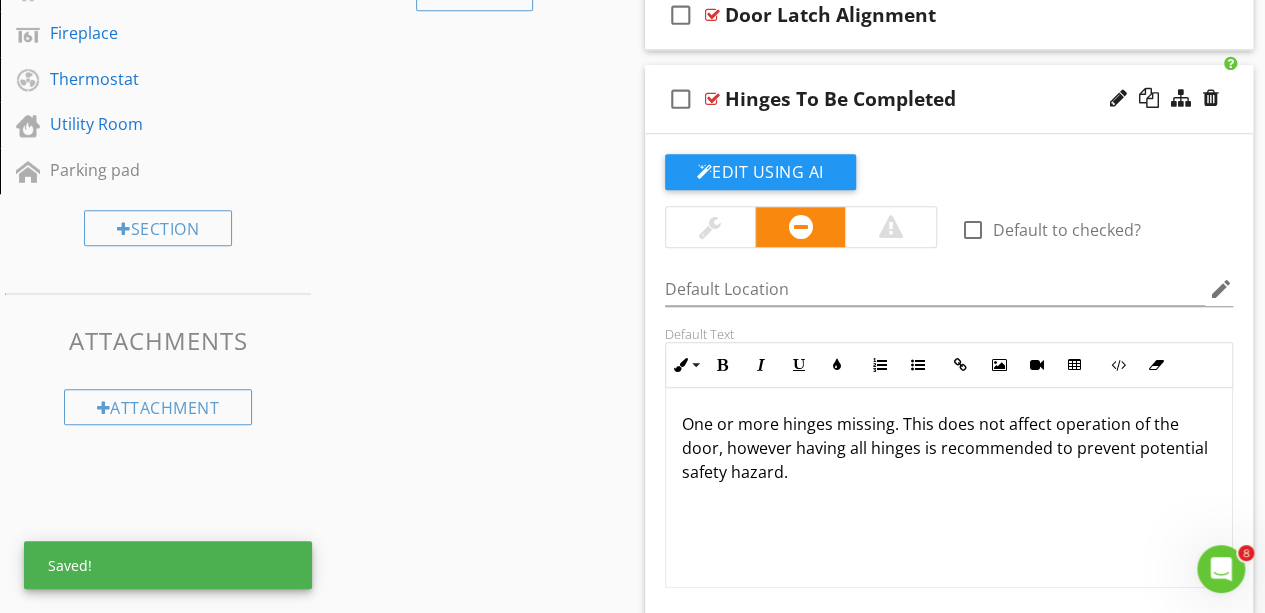 click on "Sections
Dweller's Comments           Inspection Details           Exterior           Roof           Garage           Unfinished Basement            Plumbing           Electrical           Attic           Doors, Windows & Interior           Built-in Appliances           Fireplace           Thermostat            Utility Room           Parking pad
Section
Attachments
Attachment
Items
Doors           Windows           Floors           Walls           Baseboards, Trim, Casings           Ceilings           Stairways & Railings           Countertops & Cabinets           Mirrors           Shower Glass           Tile
Item
Comments
New
Informational
New
Limitations
New
Observations   check_box_outline_blank     Select All" at bounding box center [632, 271] 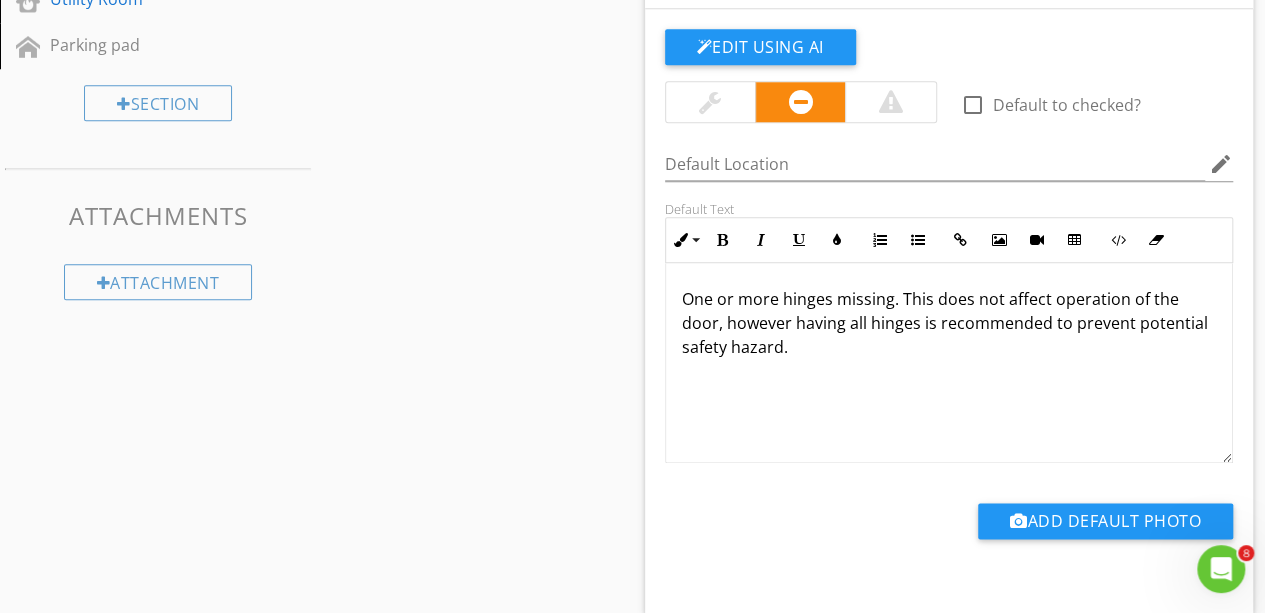 scroll, scrollTop: 968, scrollLeft: 0, axis: vertical 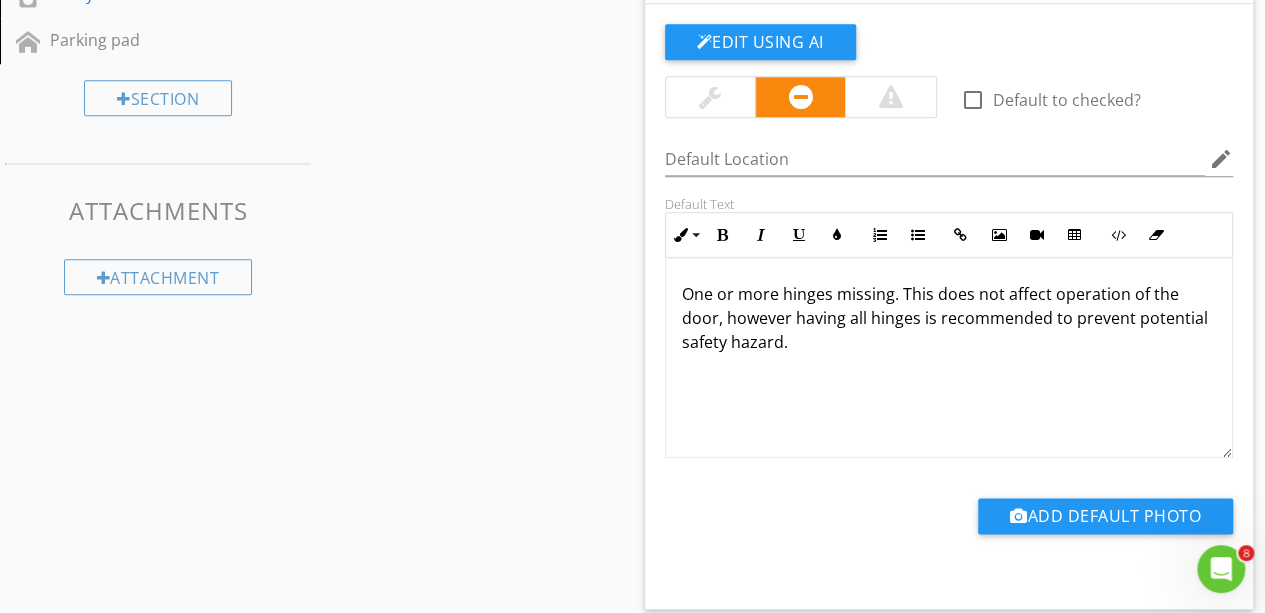 click on "One or more hinges missing. This does not affect operation of the door, however having all hinges is recommended to prevent potential safety hazard." at bounding box center (949, 318) 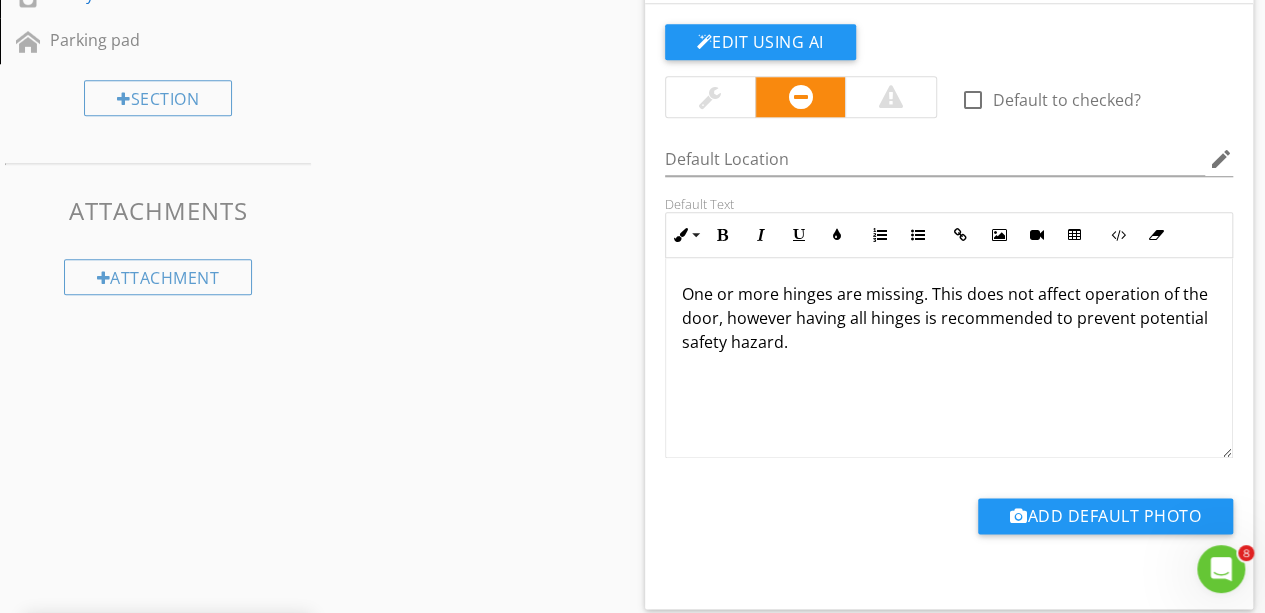 click on "One or more hinges are missing. This does not affect operation of the door, however having all hinges is recommended to prevent potential safety hazard." at bounding box center (949, 318) 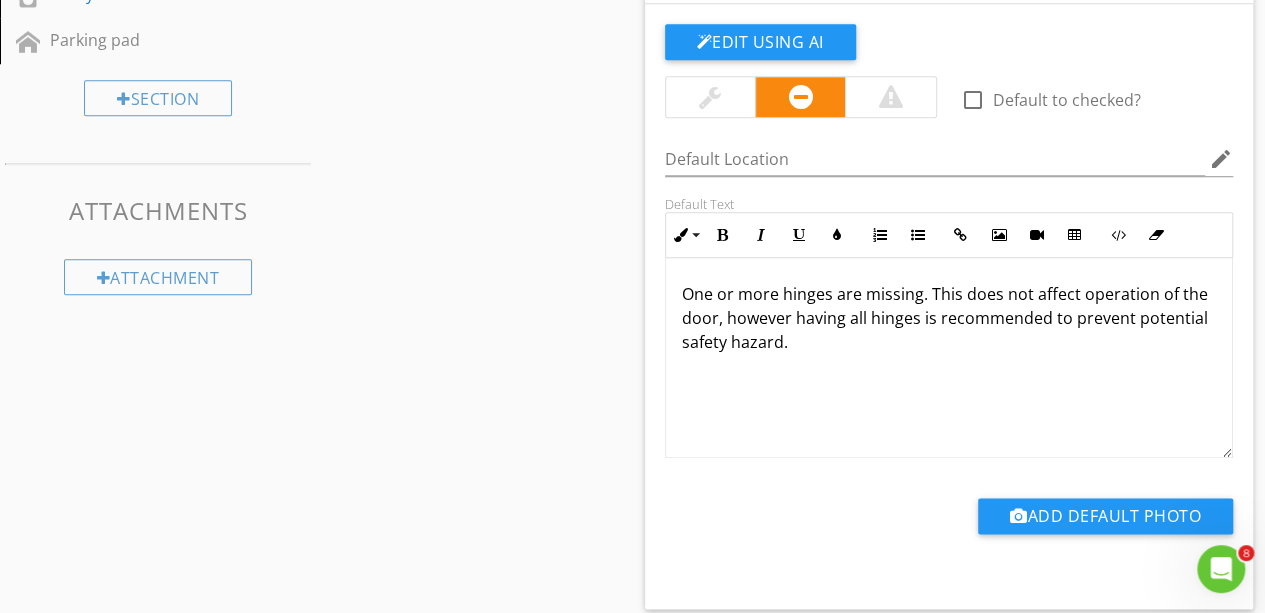 click on "One or more hinges are missing. This does not affect operation of the door, however having all hinges is recommended to prevent potential safety hazard." at bounding box center (949, 318) 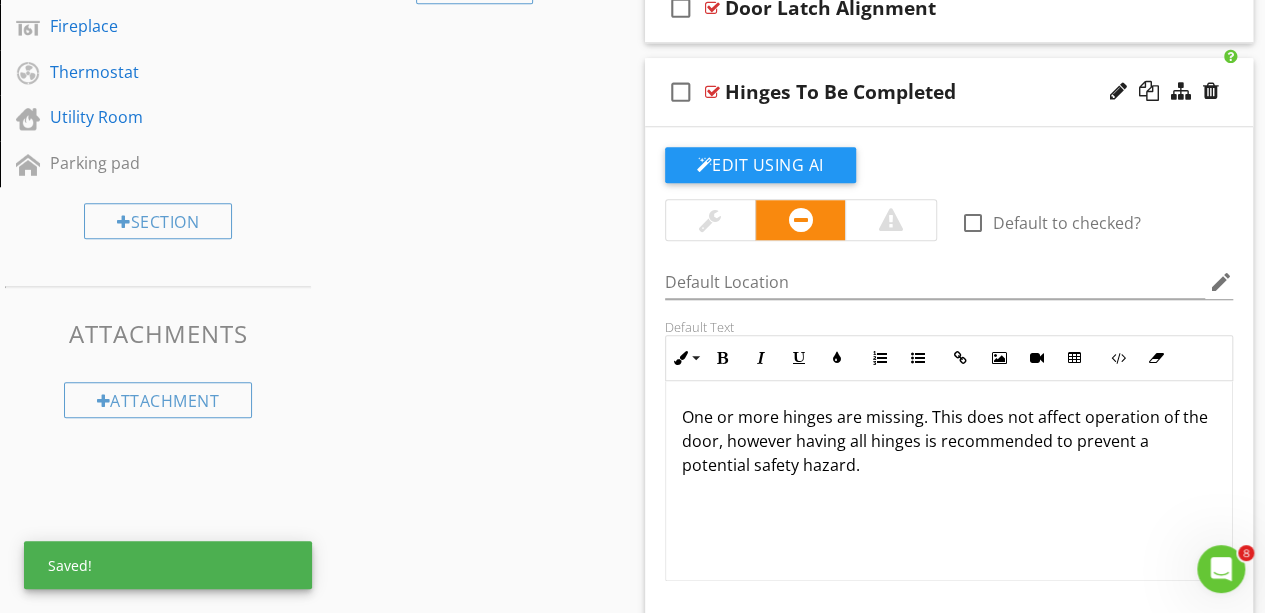 scroll, scrollTop: 846, scrollLeft: 0, axis: vertical 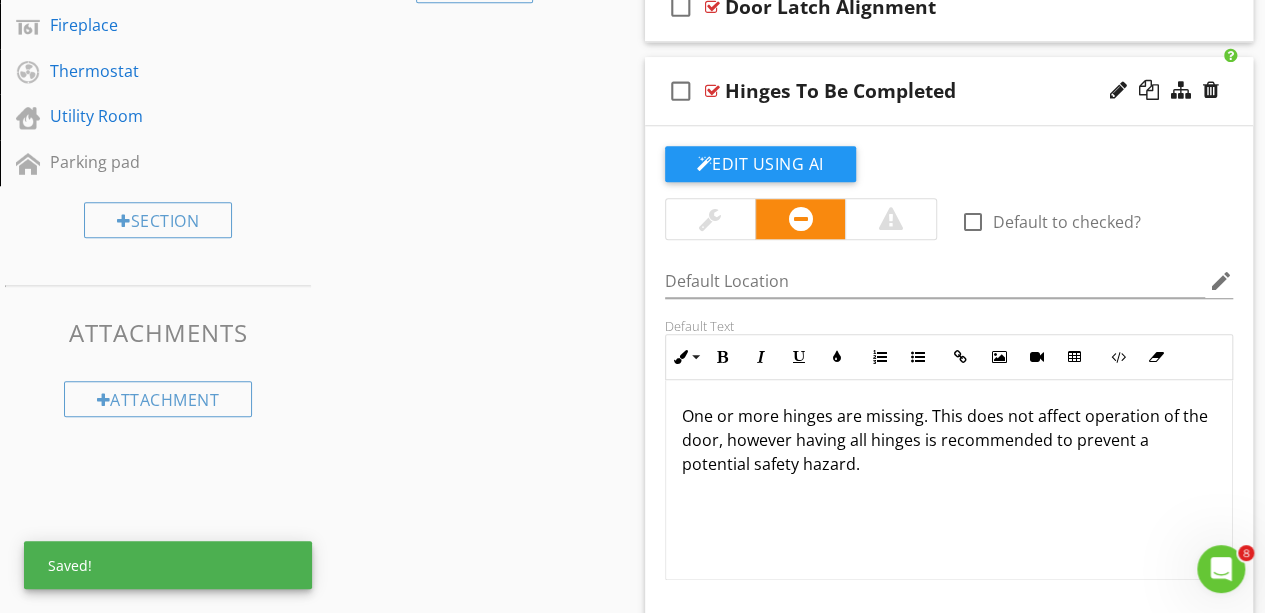 click on "check_box_outline_blank
Hinges To Be Completed" at bounding box center (949, 91) 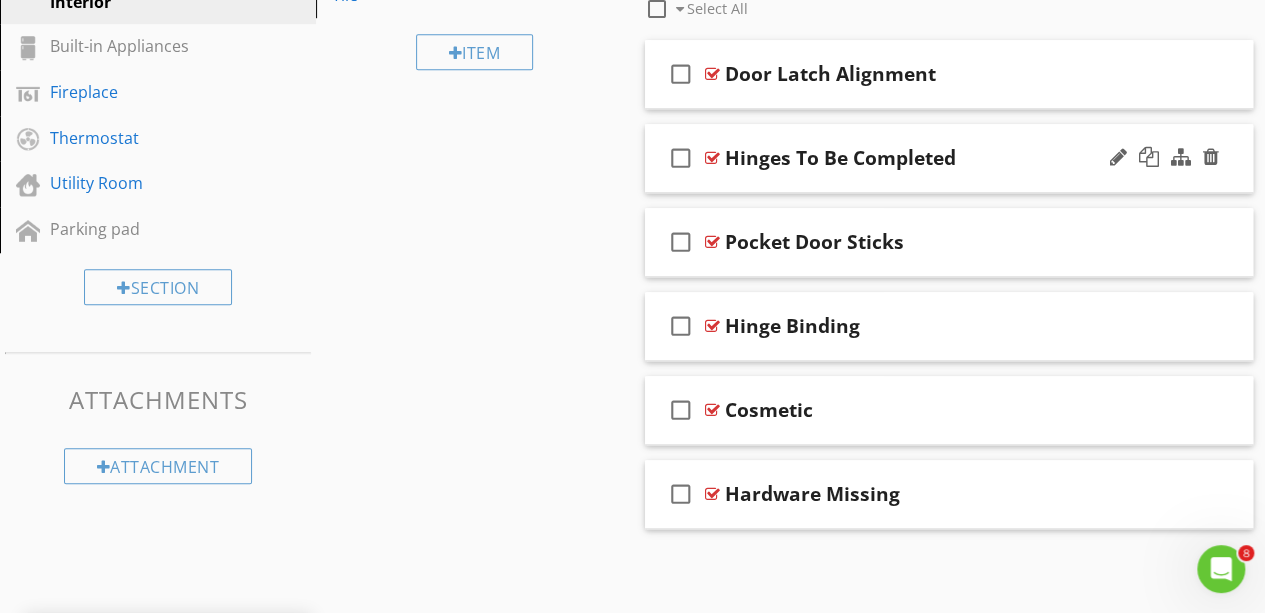 scroll, scrollTop: 776, scrollLeft: 0, axis: vertical 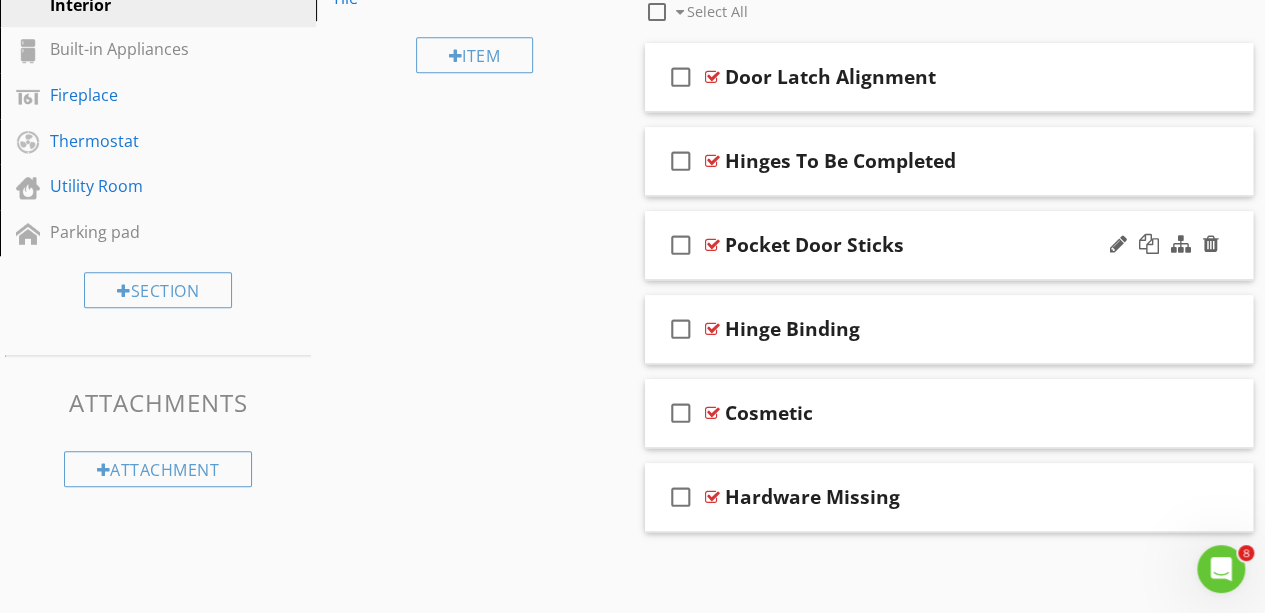click on "check_box_outline_blank
Pocket Door Sticks" at bounding box center (949, 245) 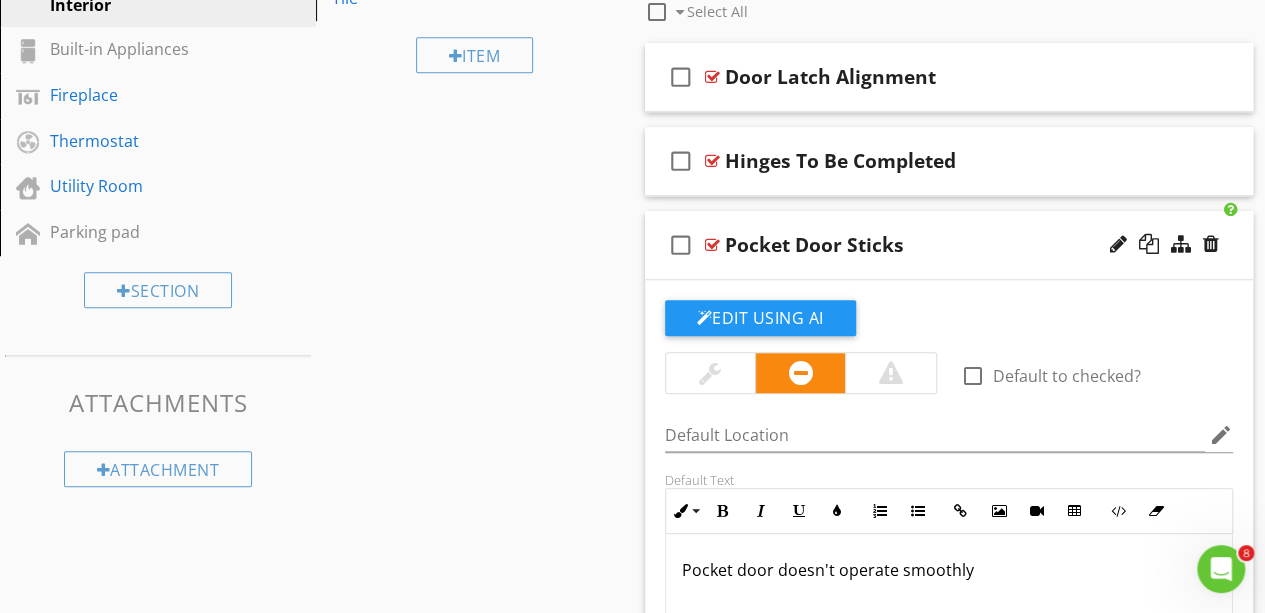 scroll, scrollTop: 846, scrollLeft: 0, axis: vertical 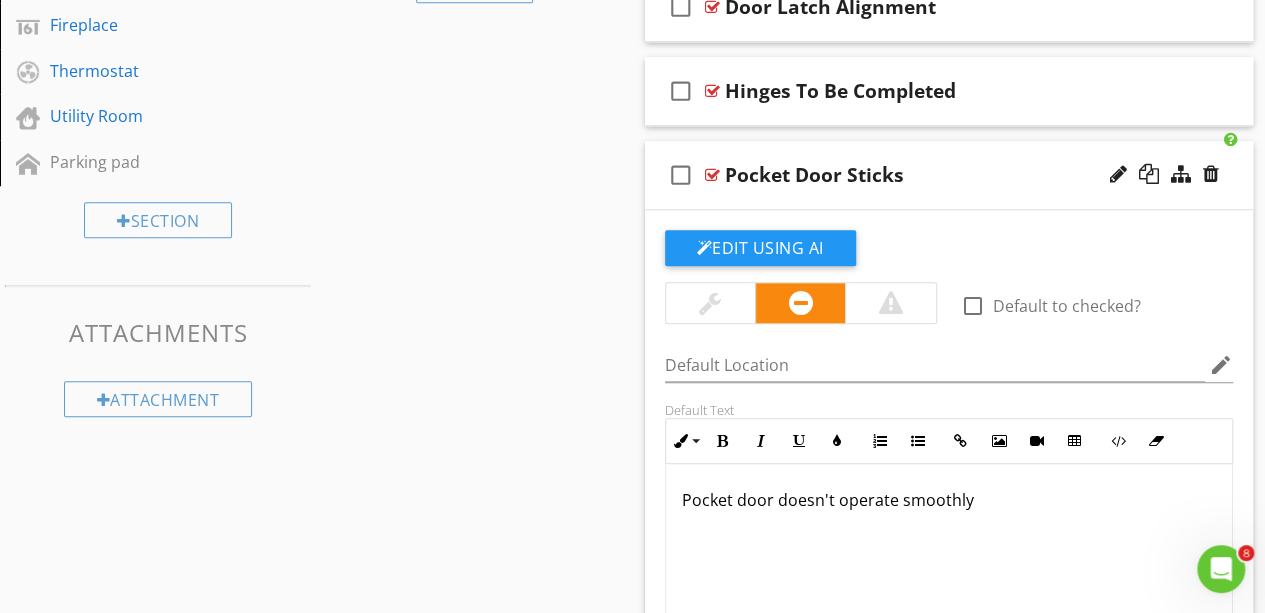 click on "Pocket door doesn't operate smoothly" at bounding box center [949, 500] 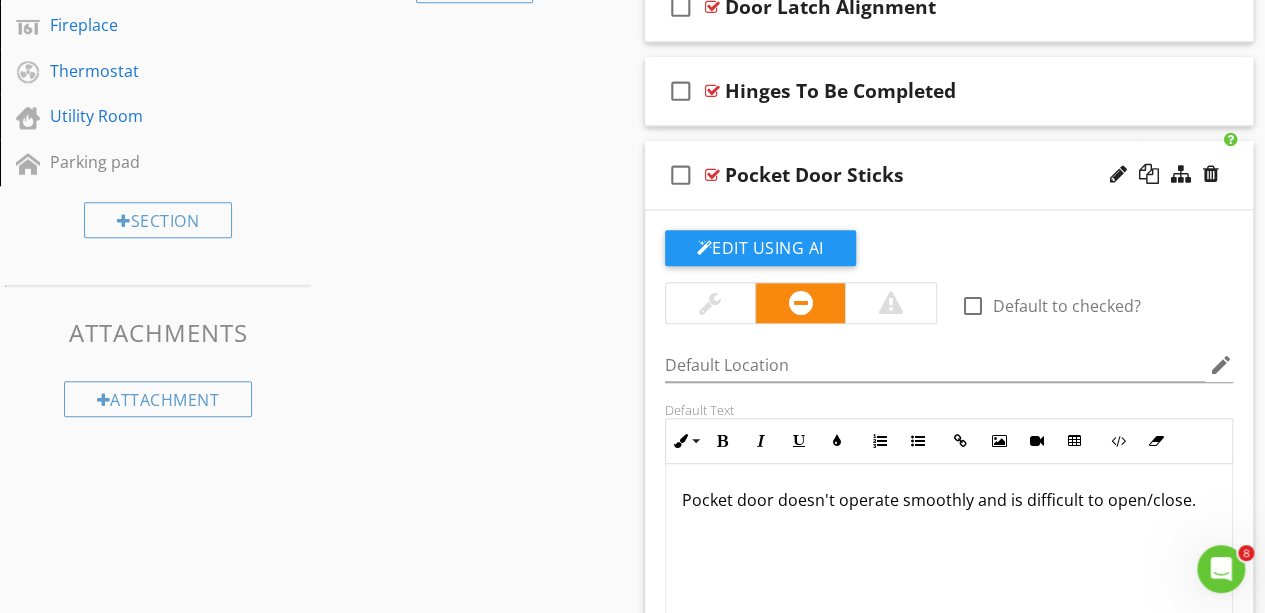 click on "Pocket Door Sticks" at bounding box center (938, 175) 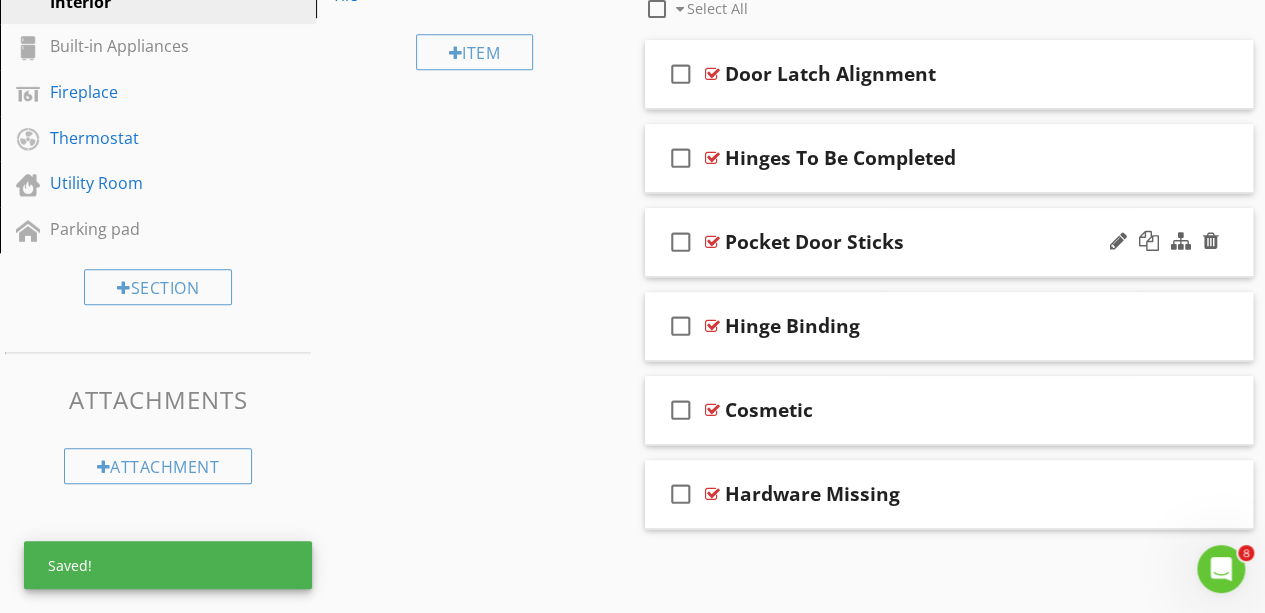 scroll, scrollTop: 776, scrollLeft: 0, axis: vertical 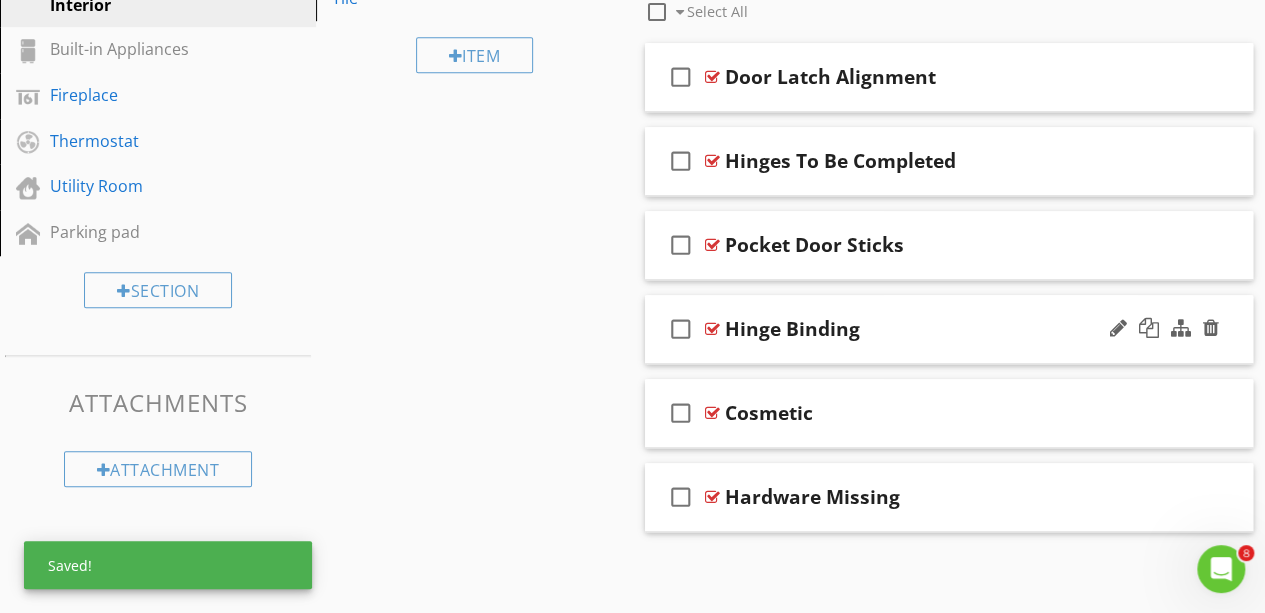 click on "check_box_outline_blank
Hinge Binding" at bounding box center [949, 329] 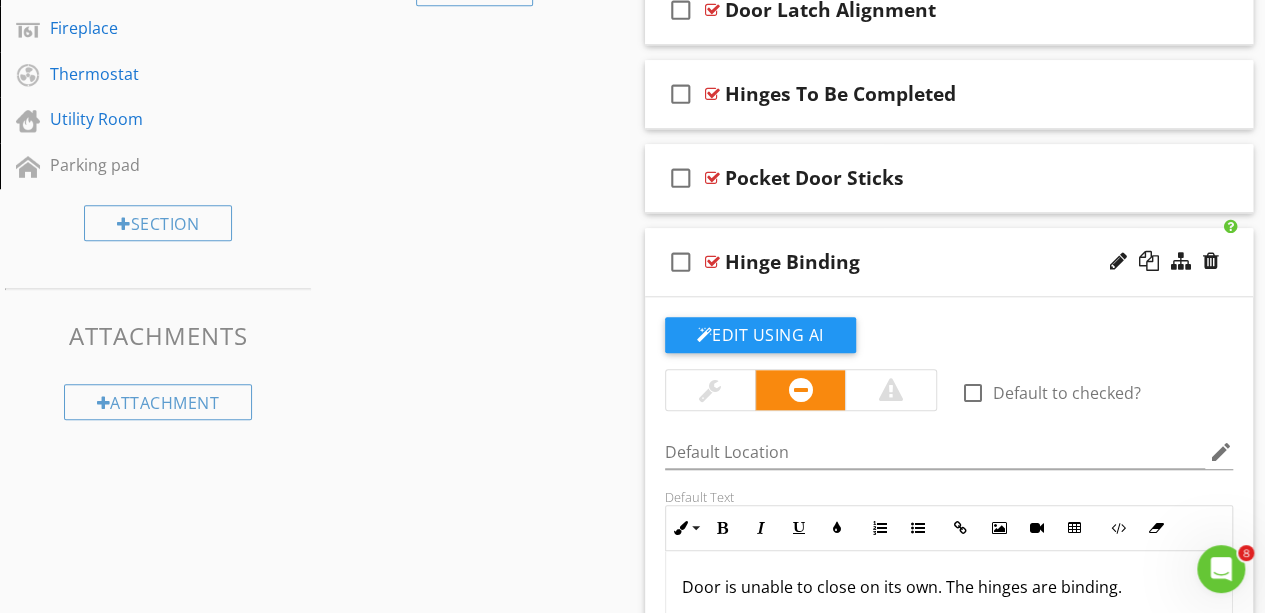 scroll, scrollTop: 840, scrollLeft: 0, axis: vertical 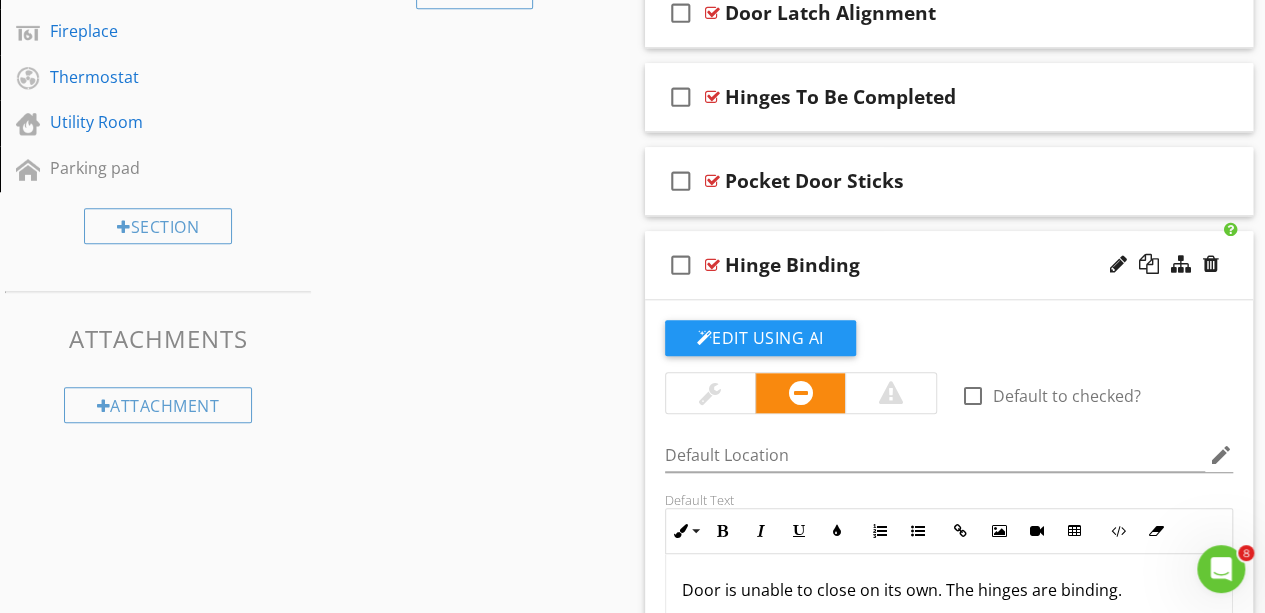 click on "check_box_outline_blank
Hinge Binding" at bounding box center [949, 265] 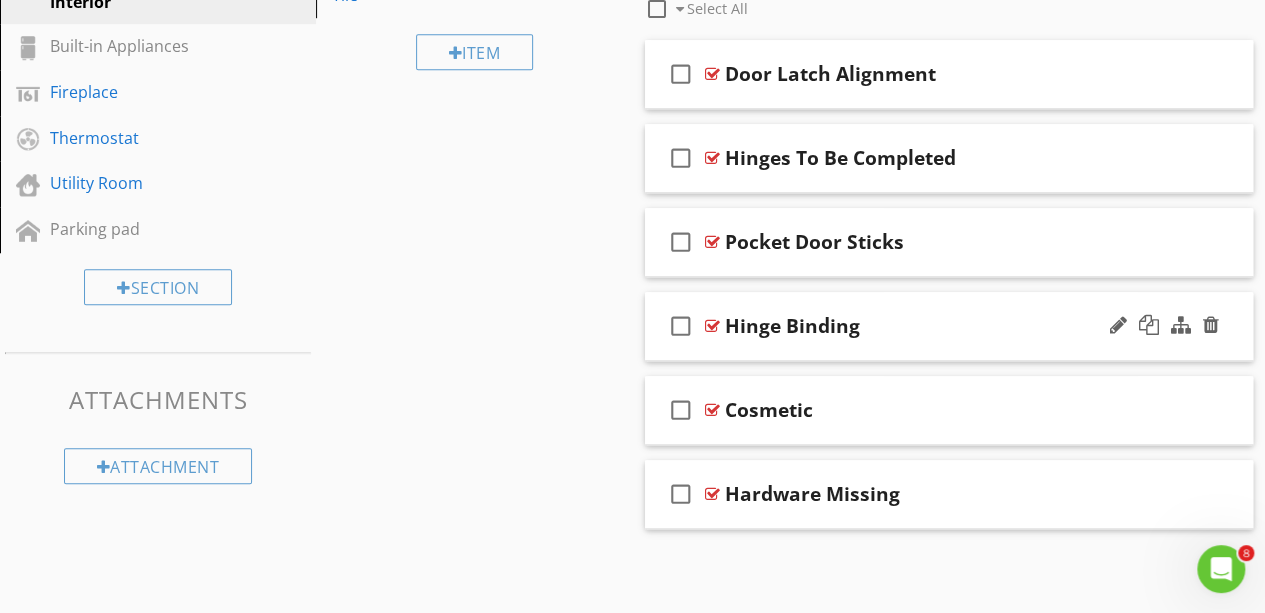 scroll, scrollTop: 776, scrollLeft: 0, axis: vertical 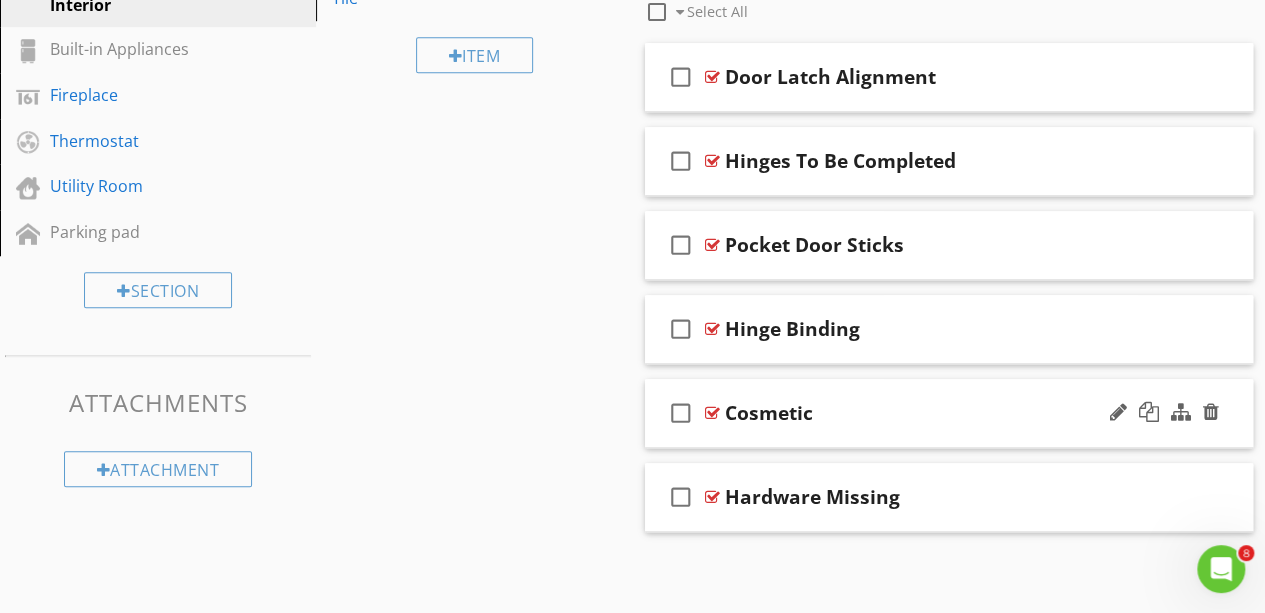 click on "check_box_outline_blank
Cosmetic" at bounding box center [949, 413] 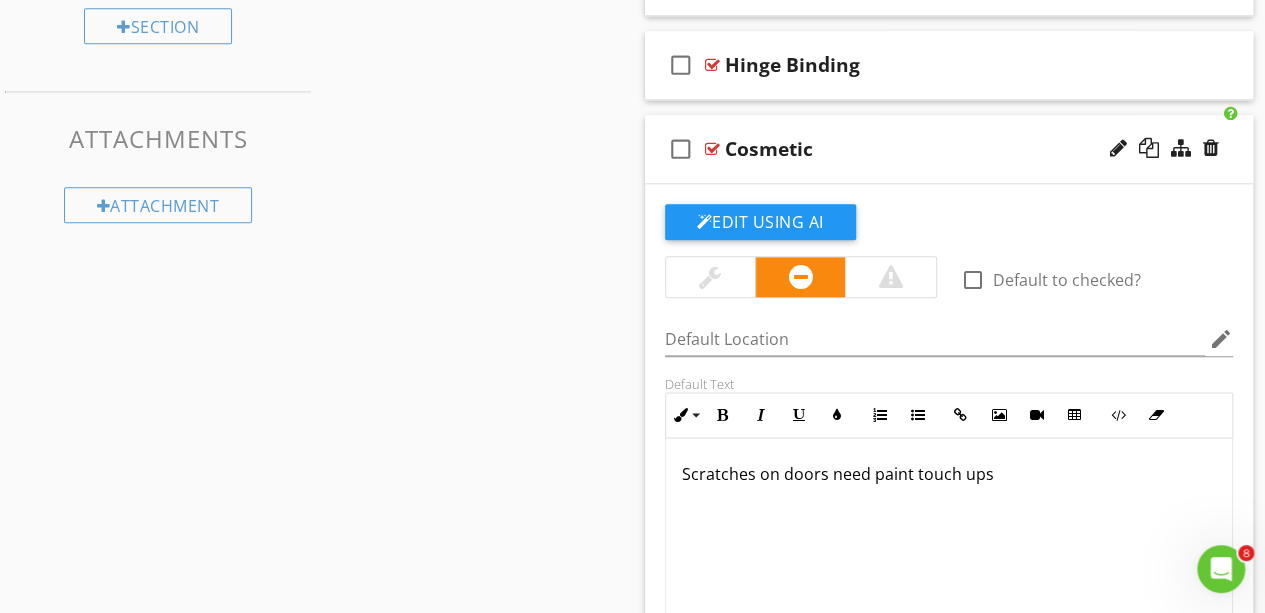 scroll, scrollTop: 1042, scrollLeft: 0, axis: vertical 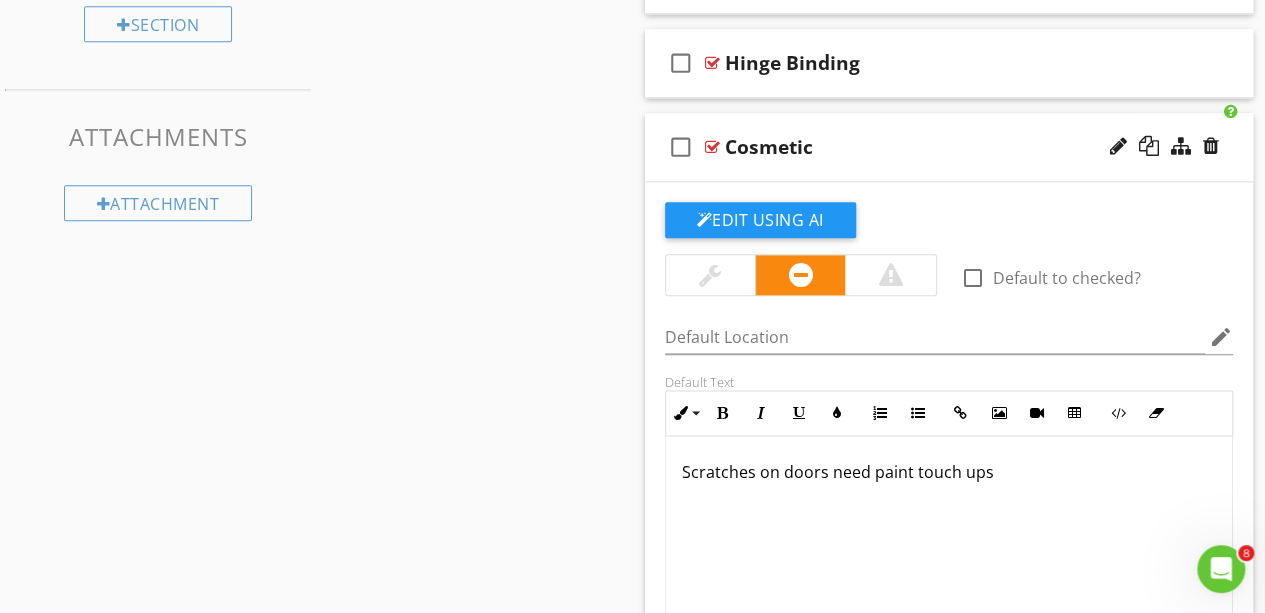 click on "Scratches on doors need paint touch ups" at bounding box center [949, 536] 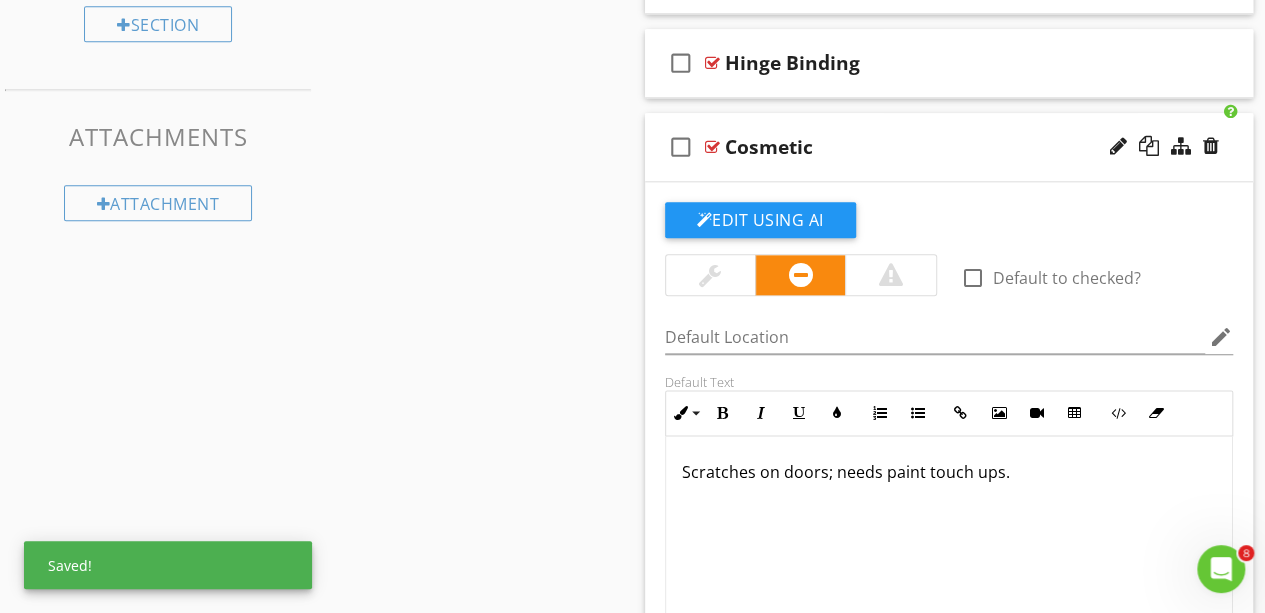 click on "check_box_outline_blank
Cosmetic" at bounding box center (949, 147) 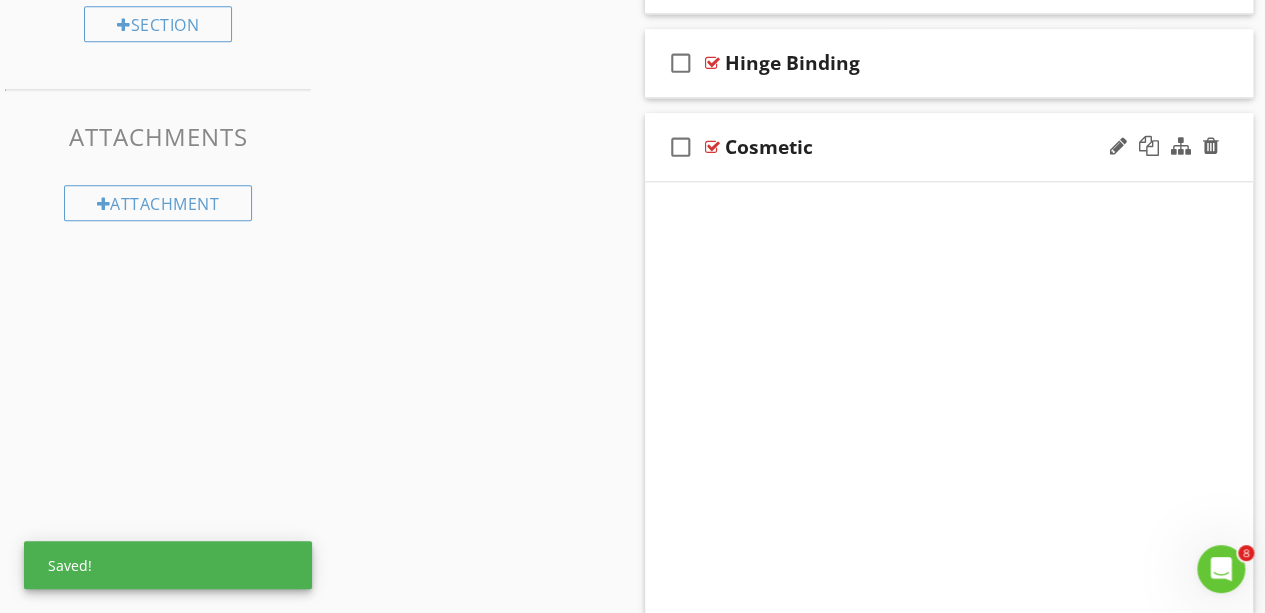 scroll, scrollTop: 776, scrollLeft: 0, axis: vertical 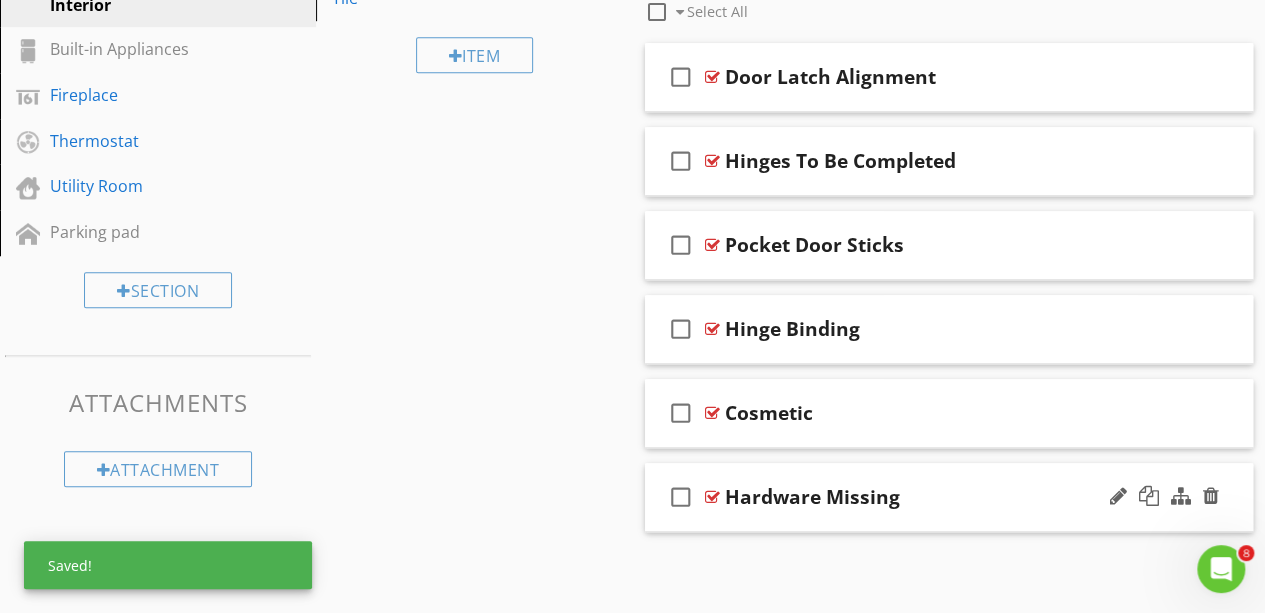 click on "check_box_outline_blank
Hardware Missing" at bounding box center (949, 497) 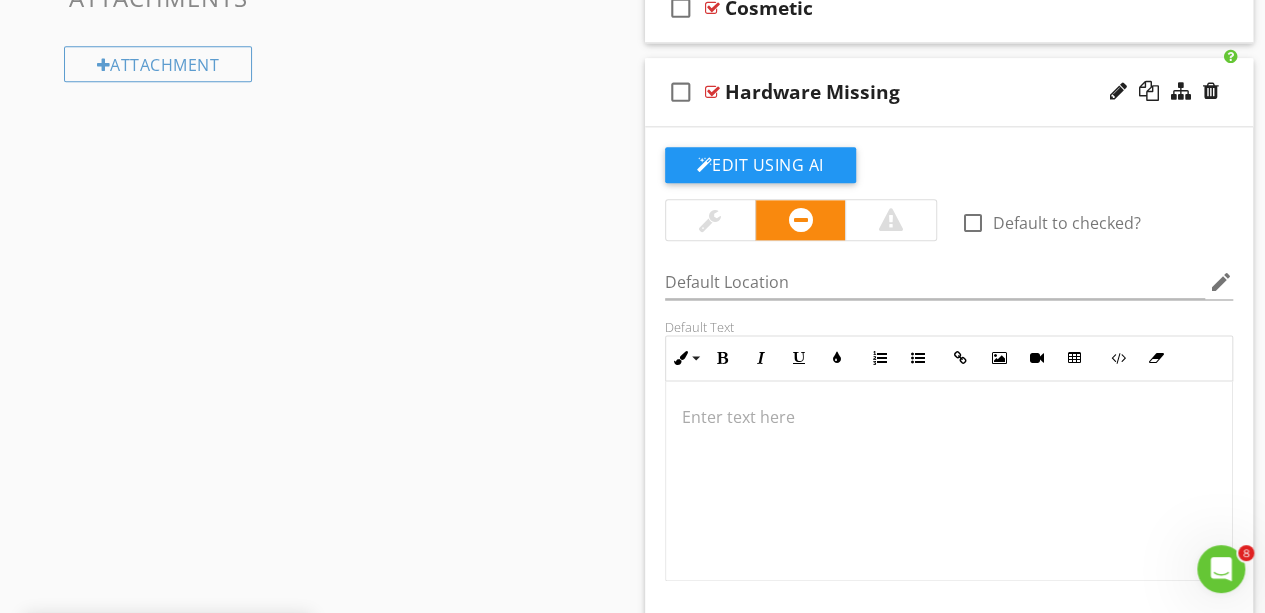 scroll, scrollTop: 1182, scrollLeft: 0, axis: vertical 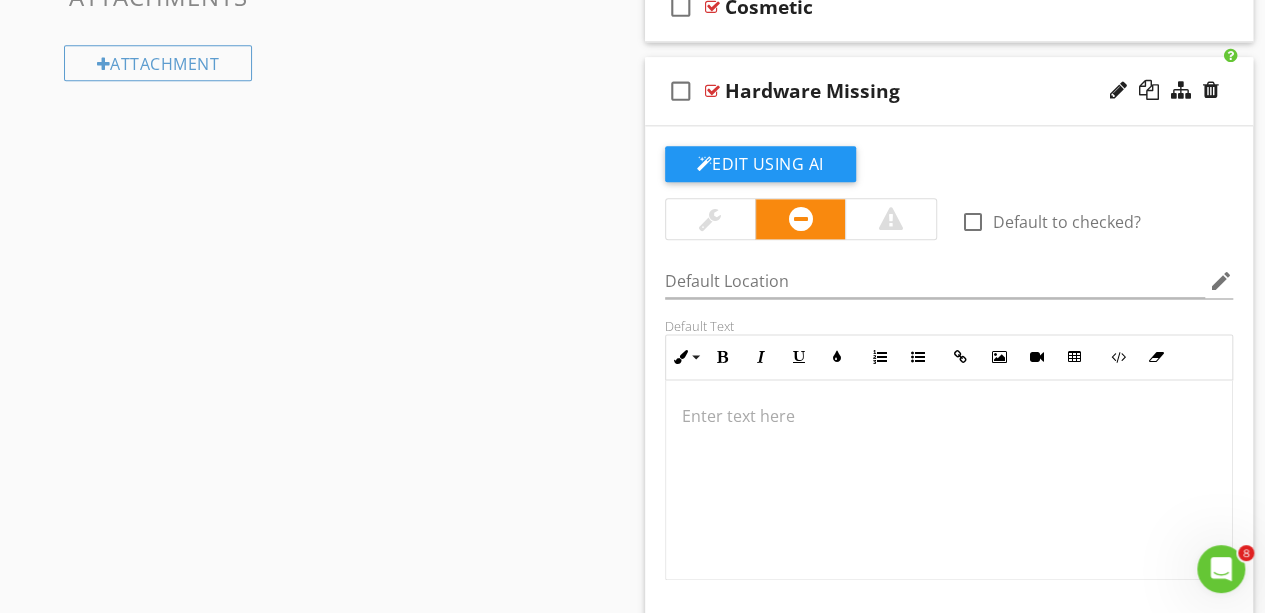 click at bounding box center (949, 480) 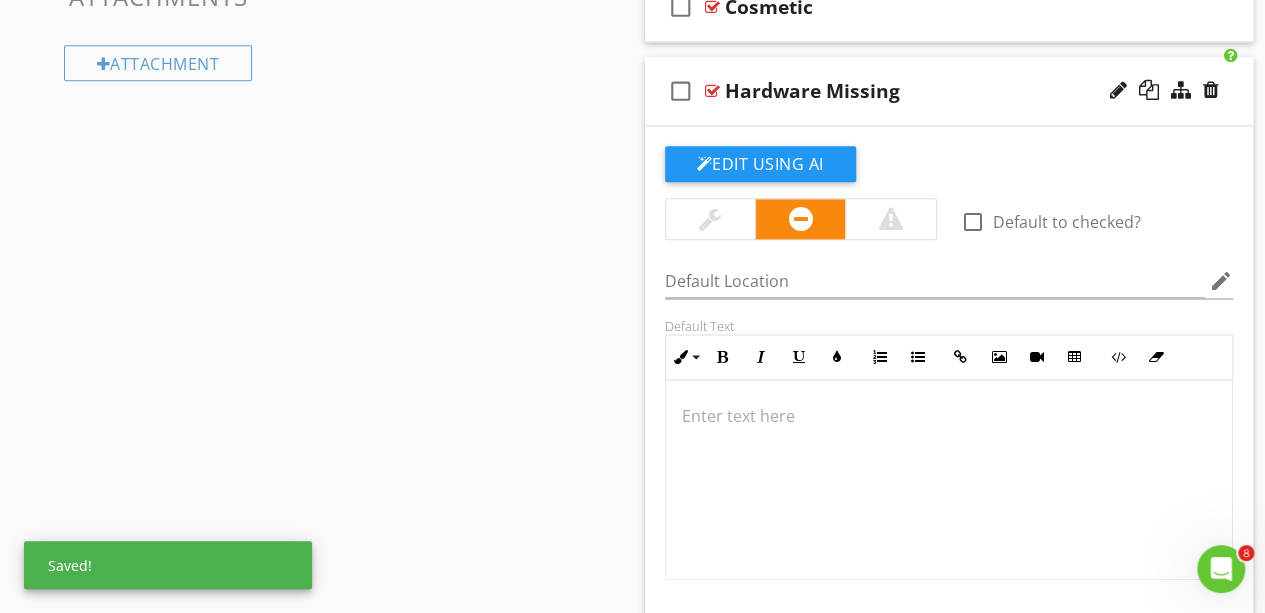 click on "Sections
Dweller's Comments           Inspection Details           Exterior           Roof           Garage           Unfinished Basement            Plumbing           Electrical           Attic           Doors, Windows & Interior           Built-in Appliances           Fireplace           Thermostat            Utility Room           Parking pad
Section
Attachments
Attachment
Items
Doors           Windows           Floors           Walls           Baseboards, Trim, Casings           Ceilings           Stairways & Railings           Countertops & Cabinets           Mirrors           Shower Glass           Tile
Item
Comments
New
Informational
New
Limitations
New
Observations   check_box_outline_blank     Select All" at bounding box center [632, -73] 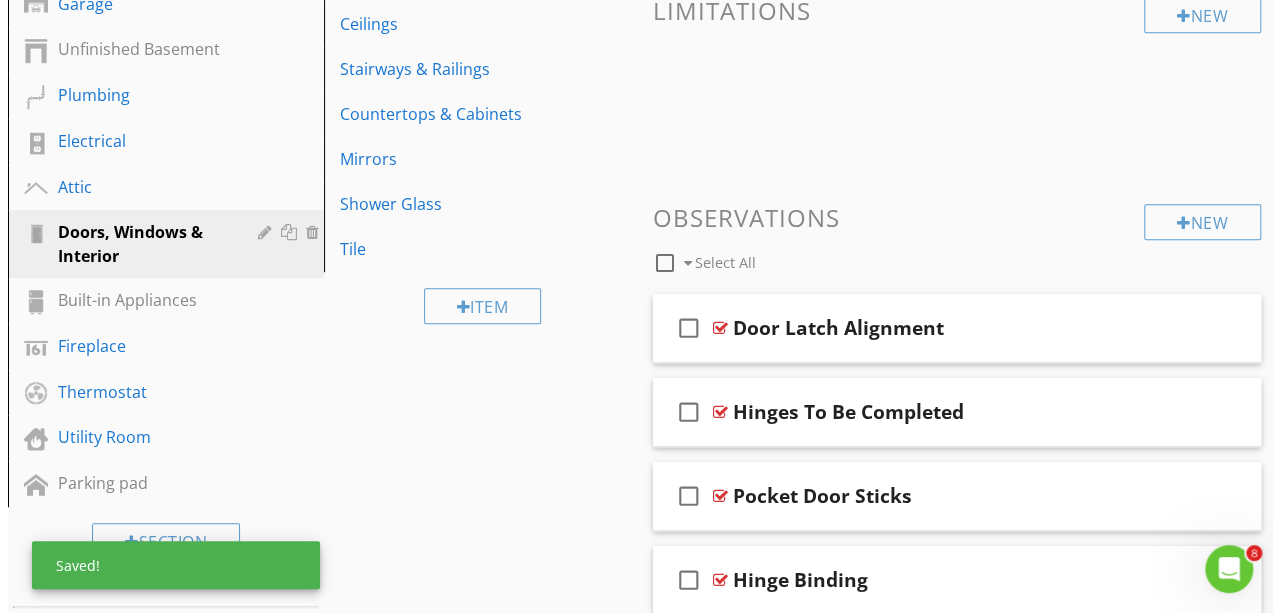 scroll, scrollTop: 524, scrollLeft: 0, axis: vertical 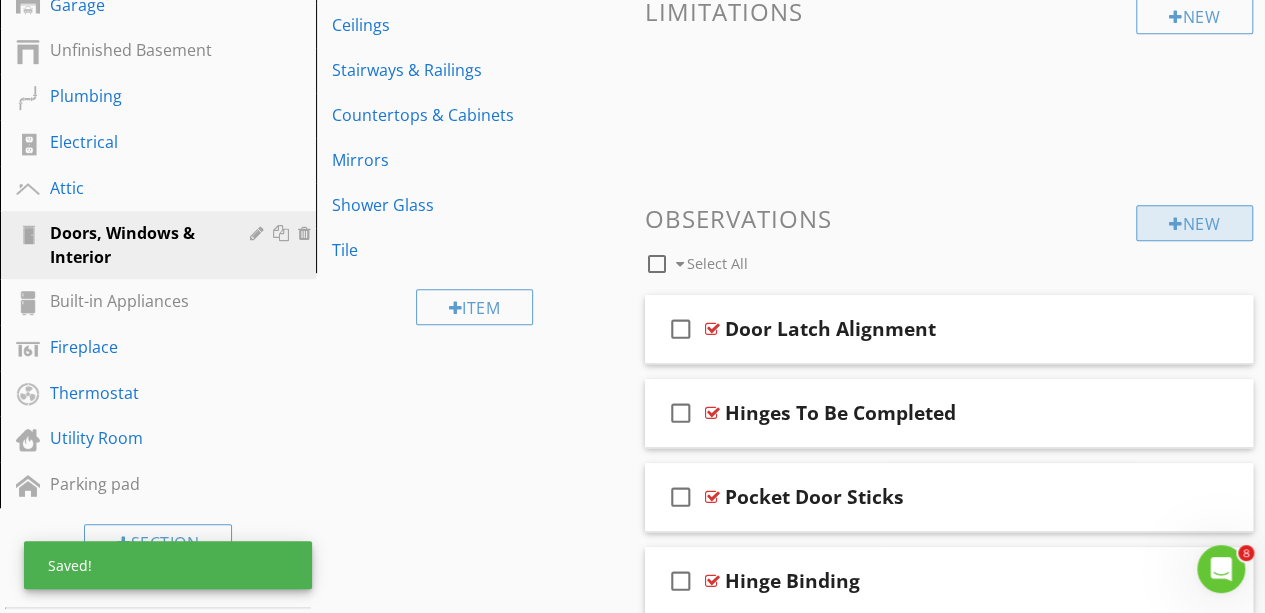 click on "New" at bounding box center [1194, 223] 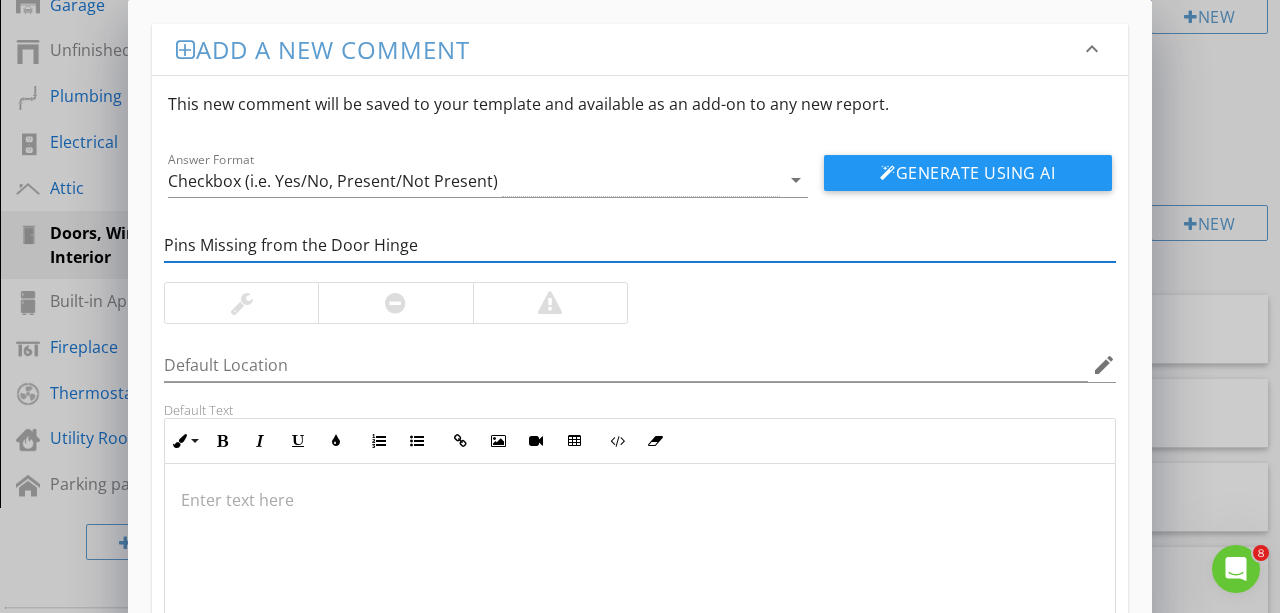 scroll, scrollTop: 0, scrollLeft: 0, axis: both 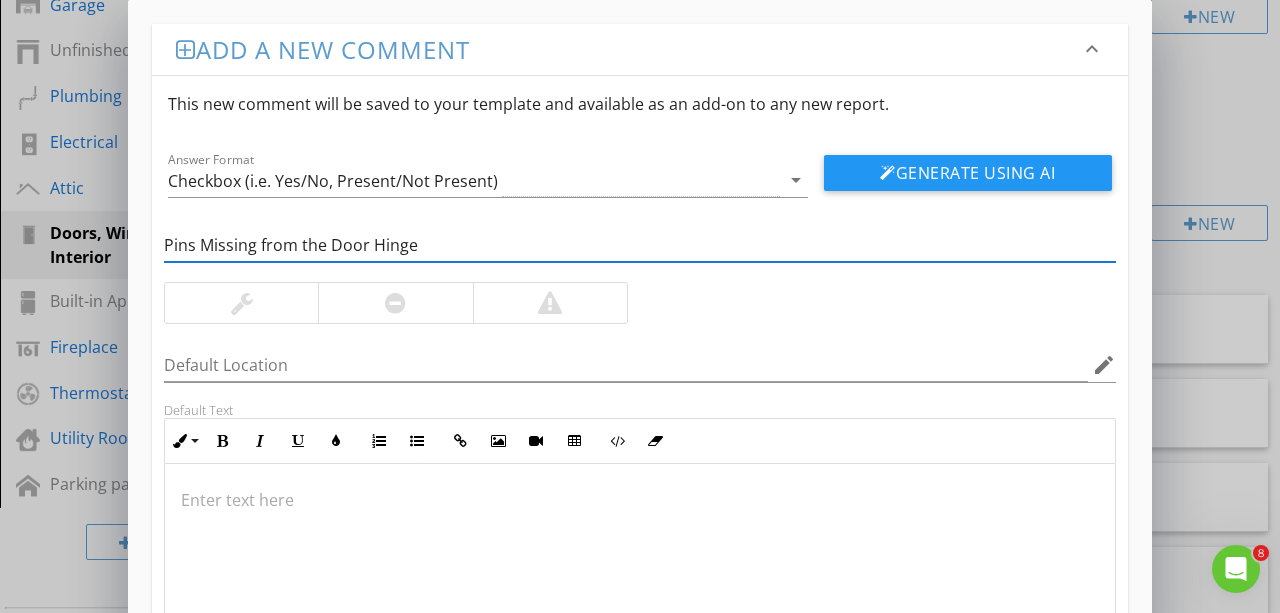 click at bounding box center [640, 564] 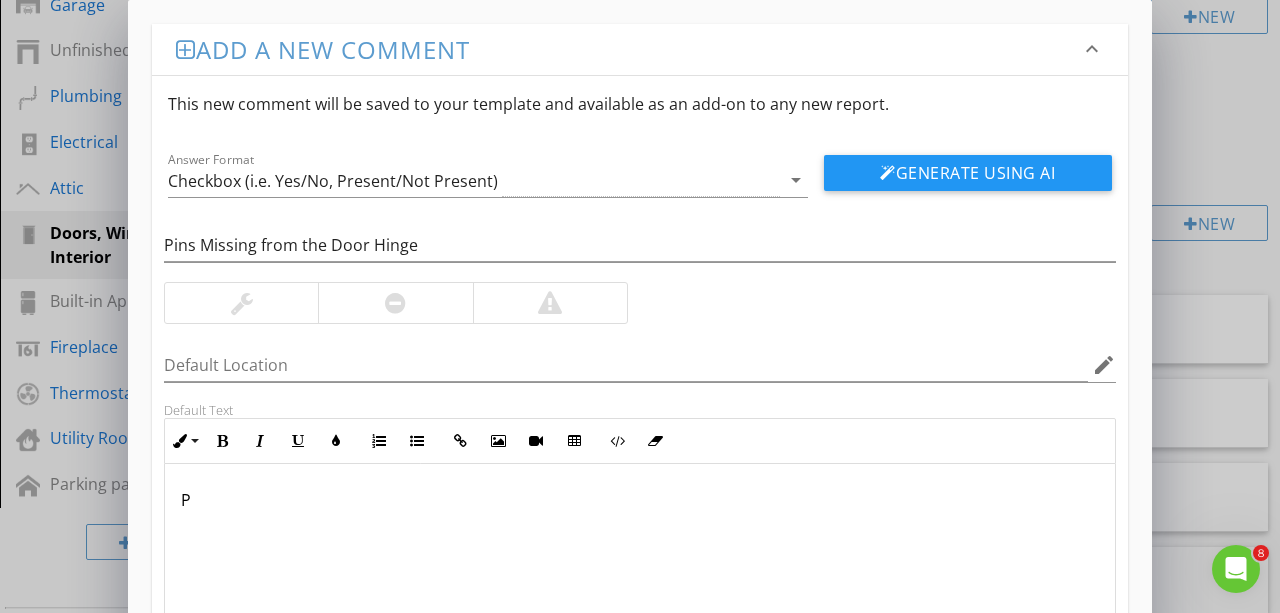 type 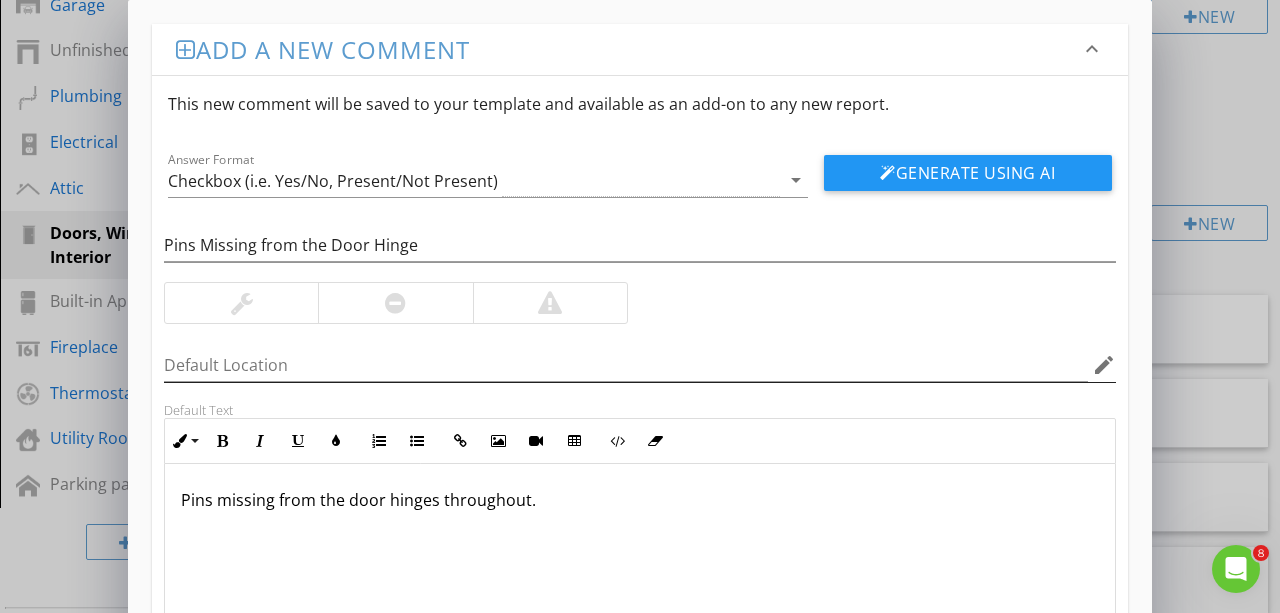 scroll, scrollTop: 184, scrollLeft: 0, axis: vertical 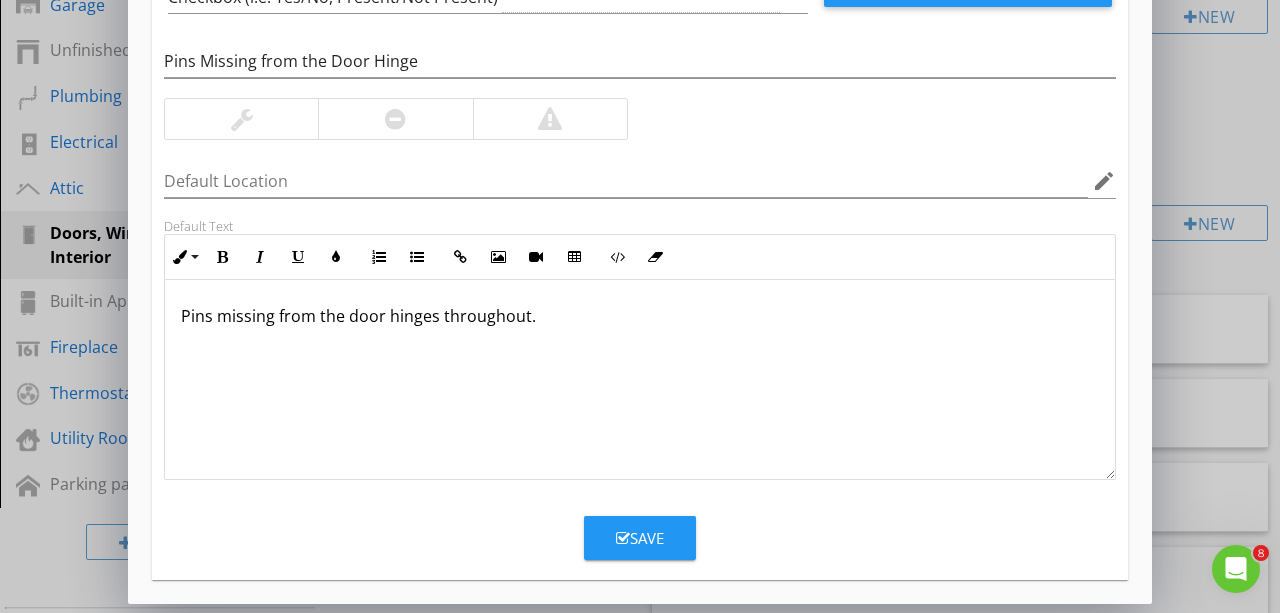 click on "Save" at bounding box center (640, 538) 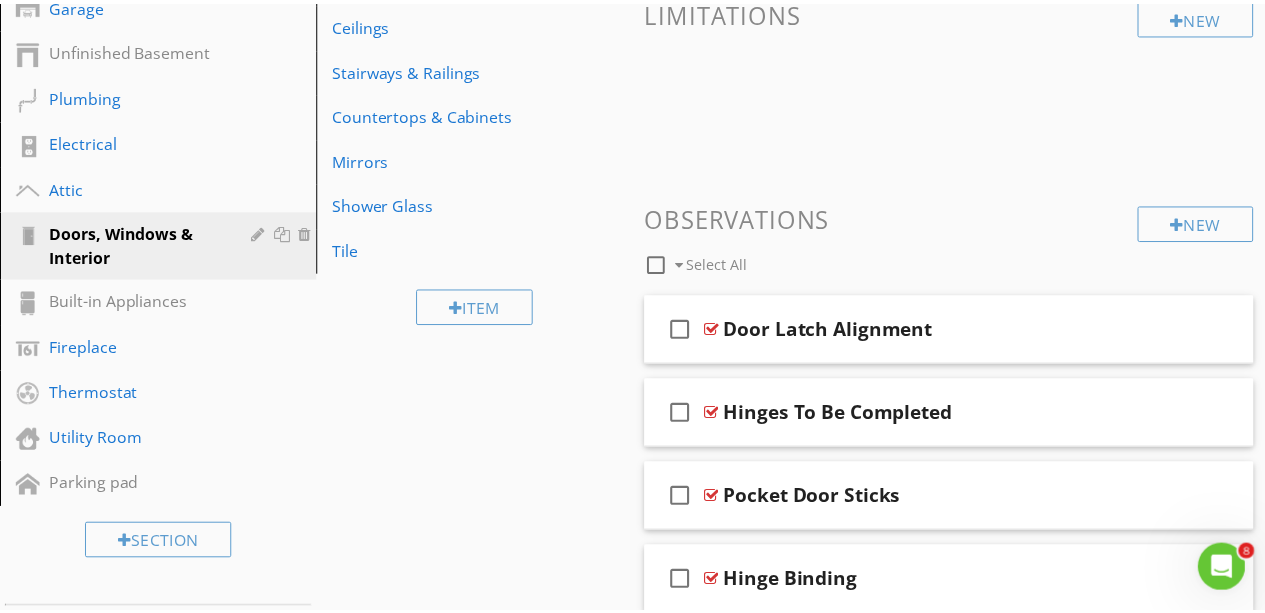 scroll, scrollTop: 88, scrollLeft: 0, axis: vertical 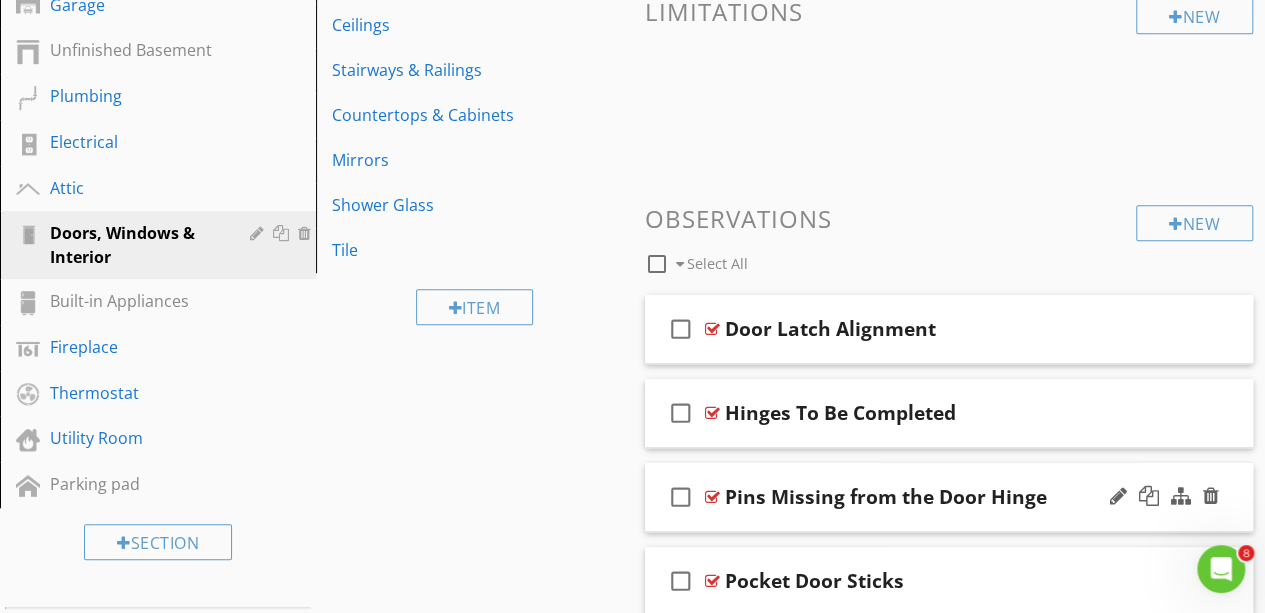 type 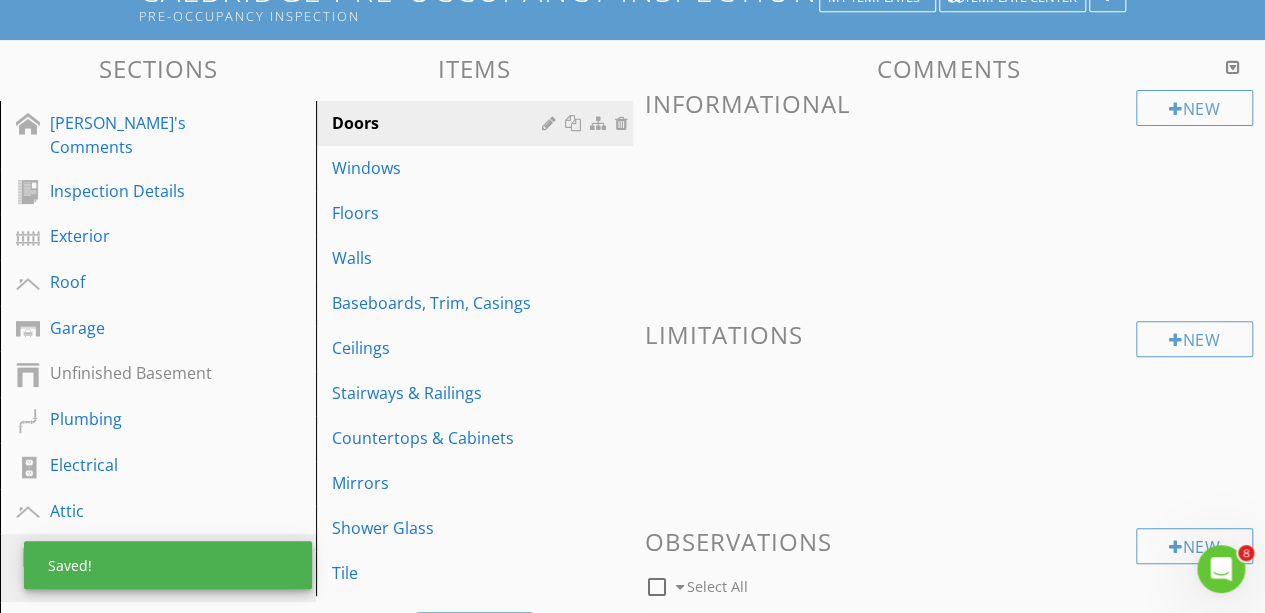 scroll, scrollTop: 198, scrollLeft: 0, axis: vertical 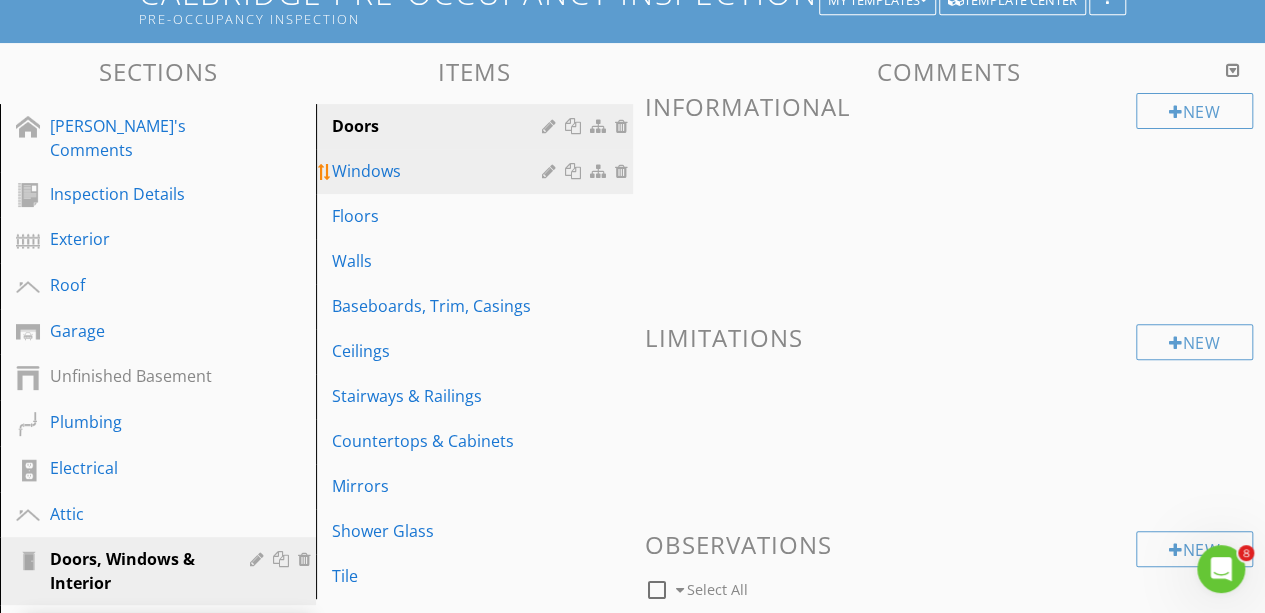 click on "Windows" at bounding box center (439, 171) 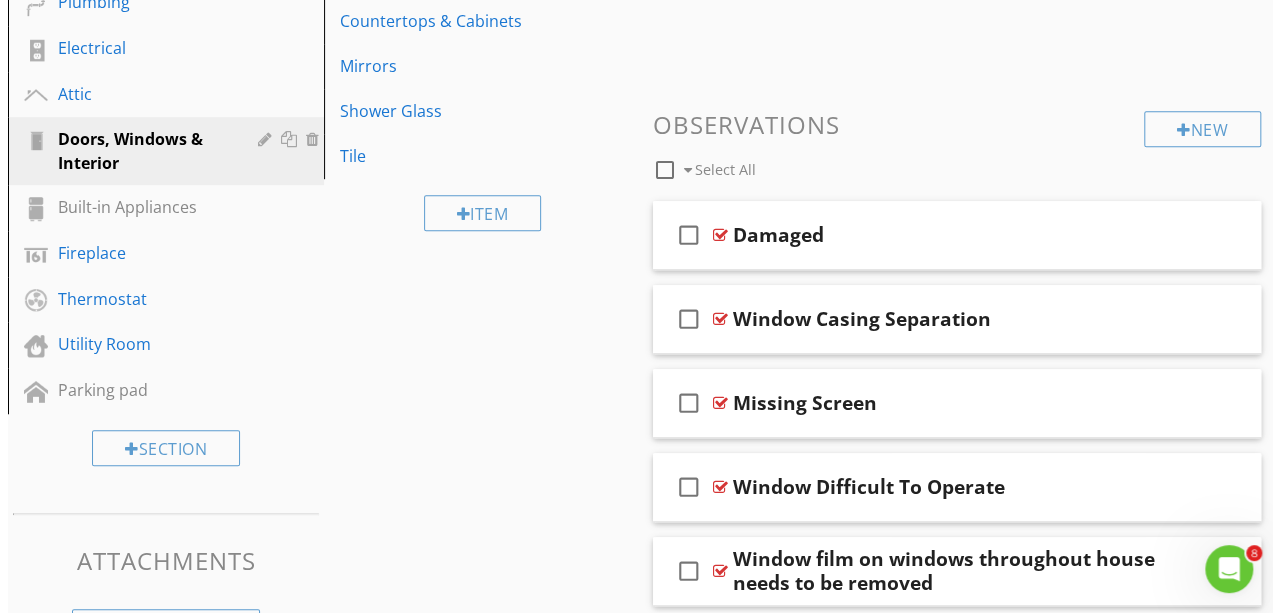 scroll, scrollTop: 668, scrollLeft: 0, axis: vertical 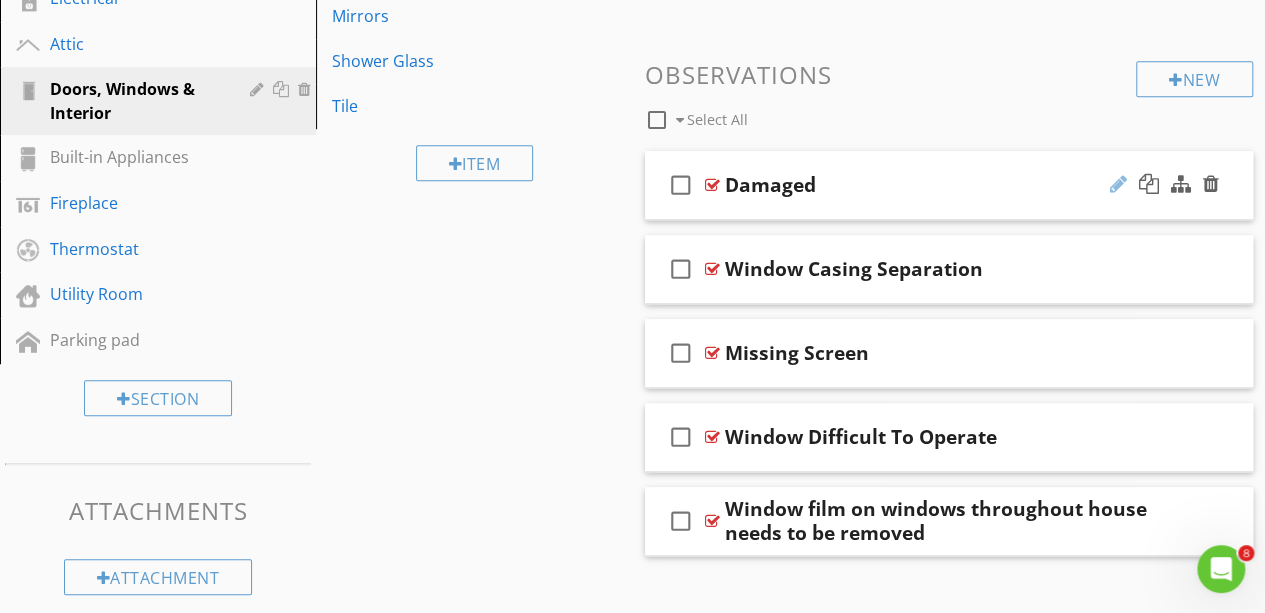 click at bounding box center (1118, 184) 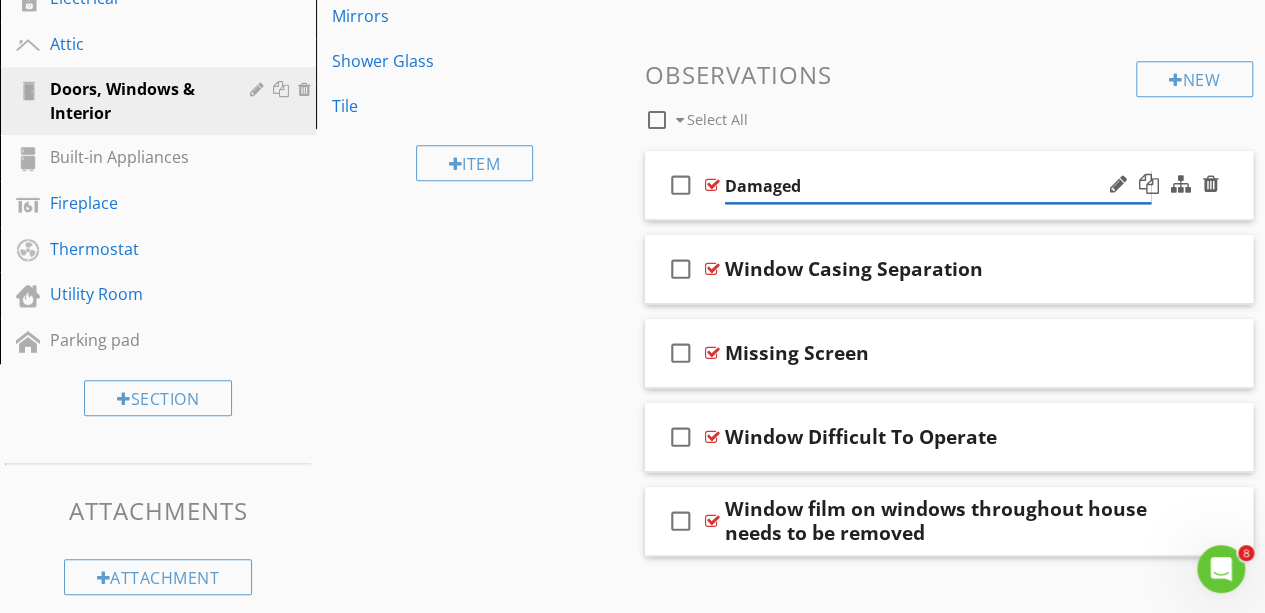 click on "Damaged" at bounding box center (938, 186) 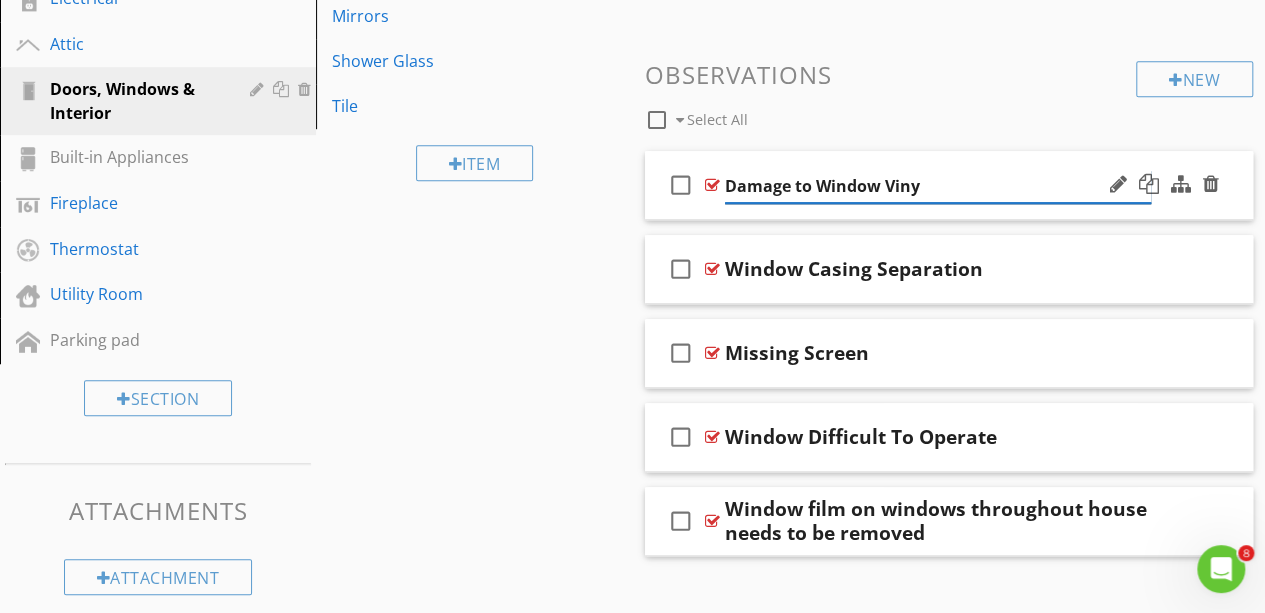 type on "Damage to Window Vinyl" 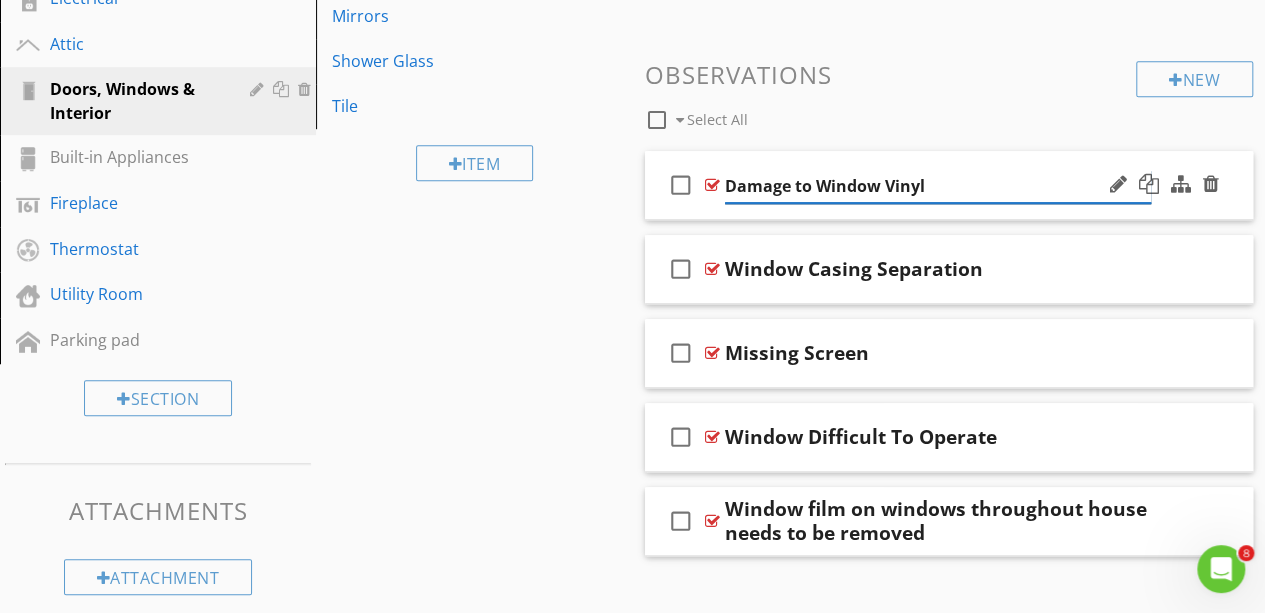 click on "Damage to Window Vinyl" at bounding box center (938, 186) 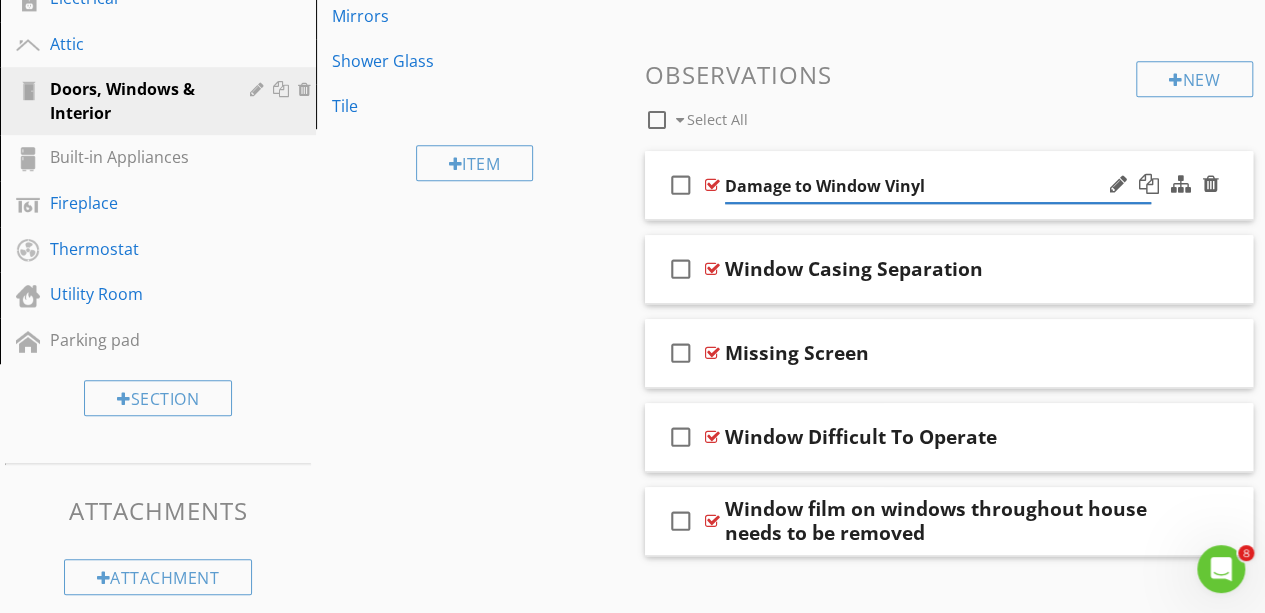 click on "check_box_outline_blank         Damage to Window Vinyl" at bounding box center (949, 185) 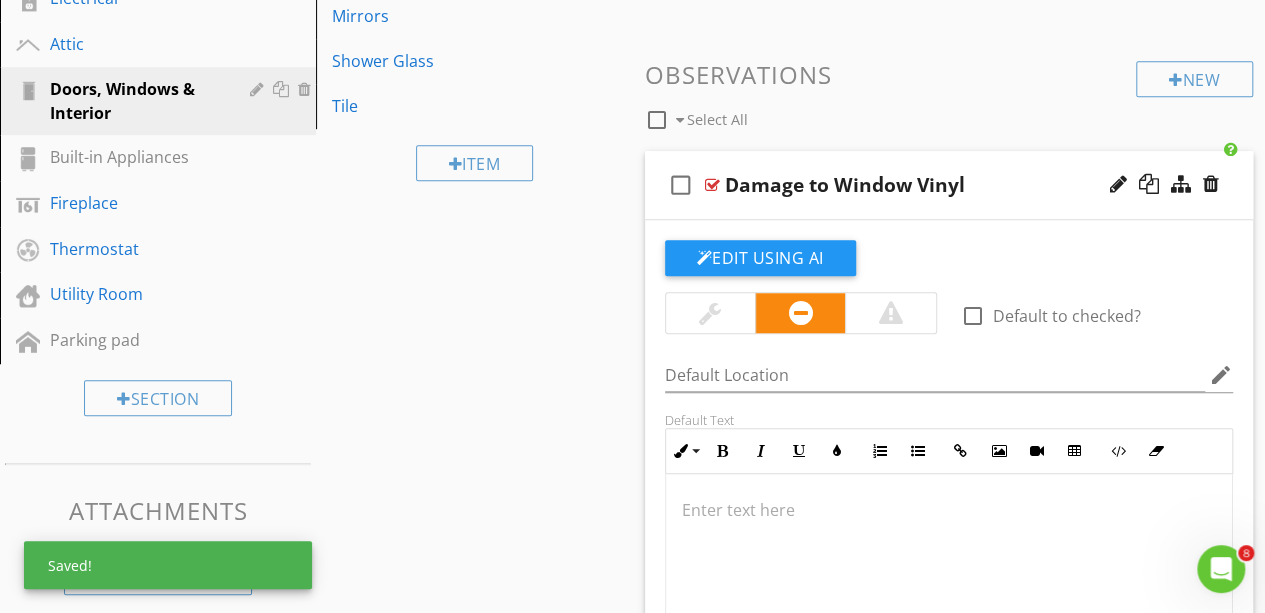 click on "check_box_outline_blank
Damage to Window Vinyl" at bounding box center [949, 185] 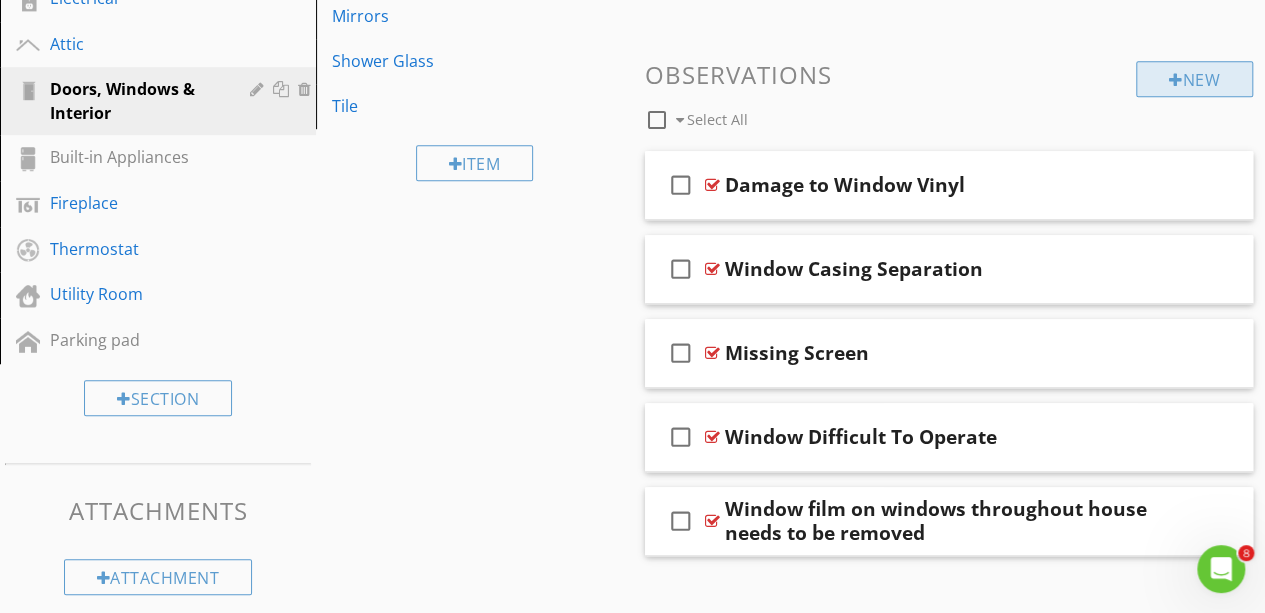 click on "New" at bounding box center (1194, 79) 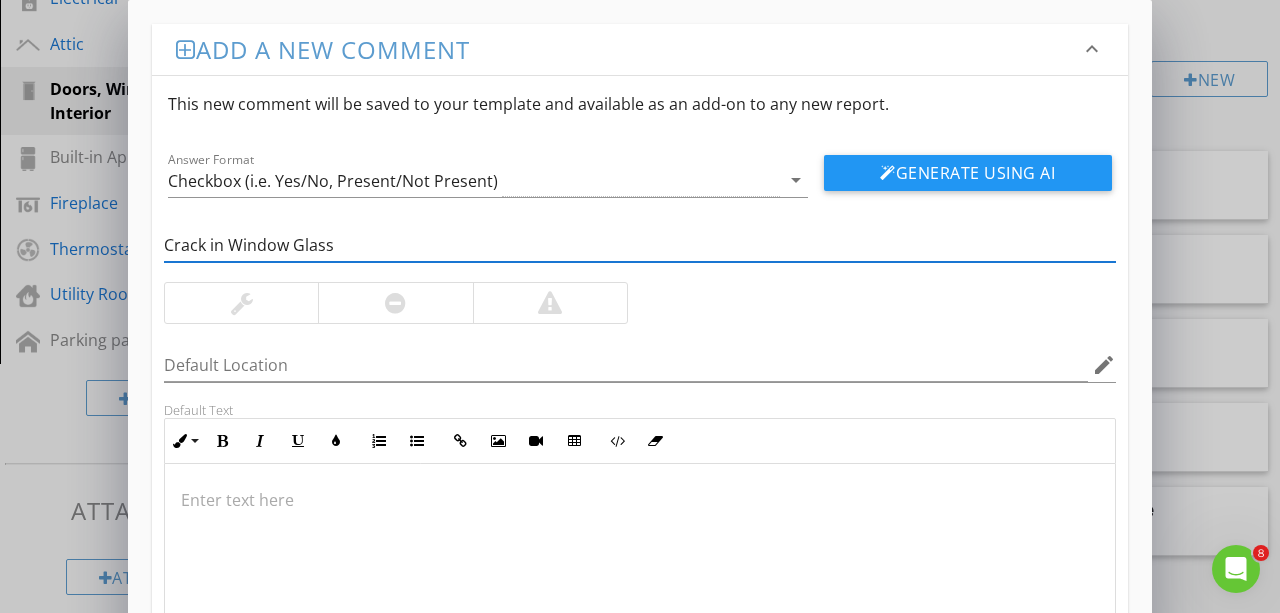 scroll, scrollTop: 184, scrollLeft: 0, axis: vertical 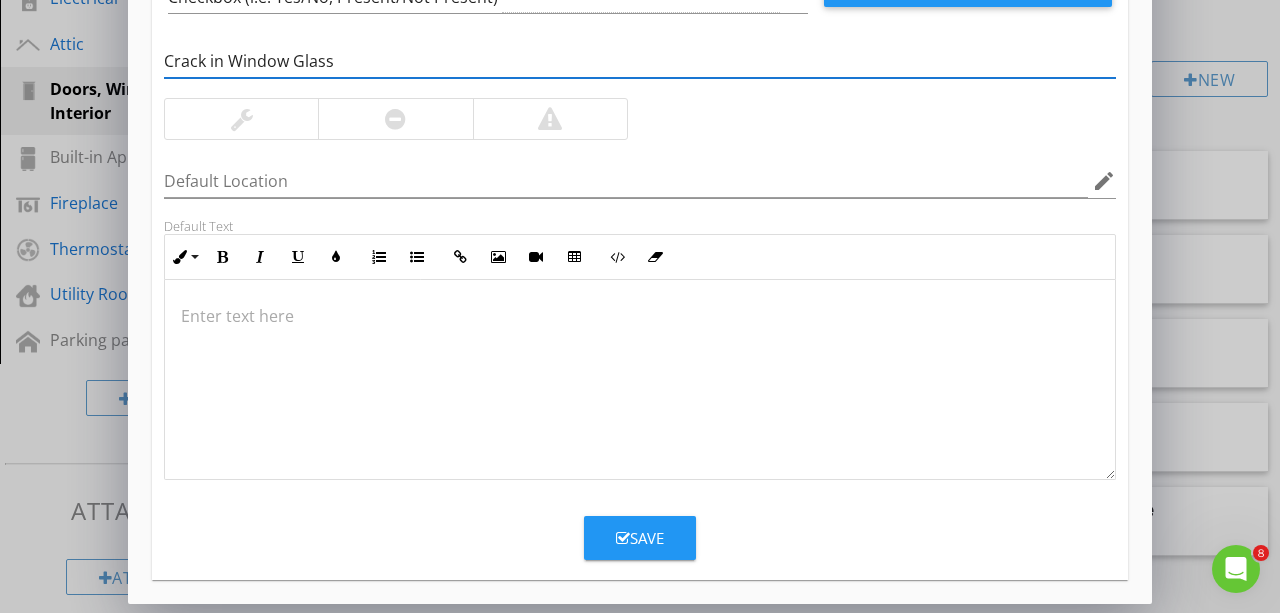 type on "Crack in Window Glass" 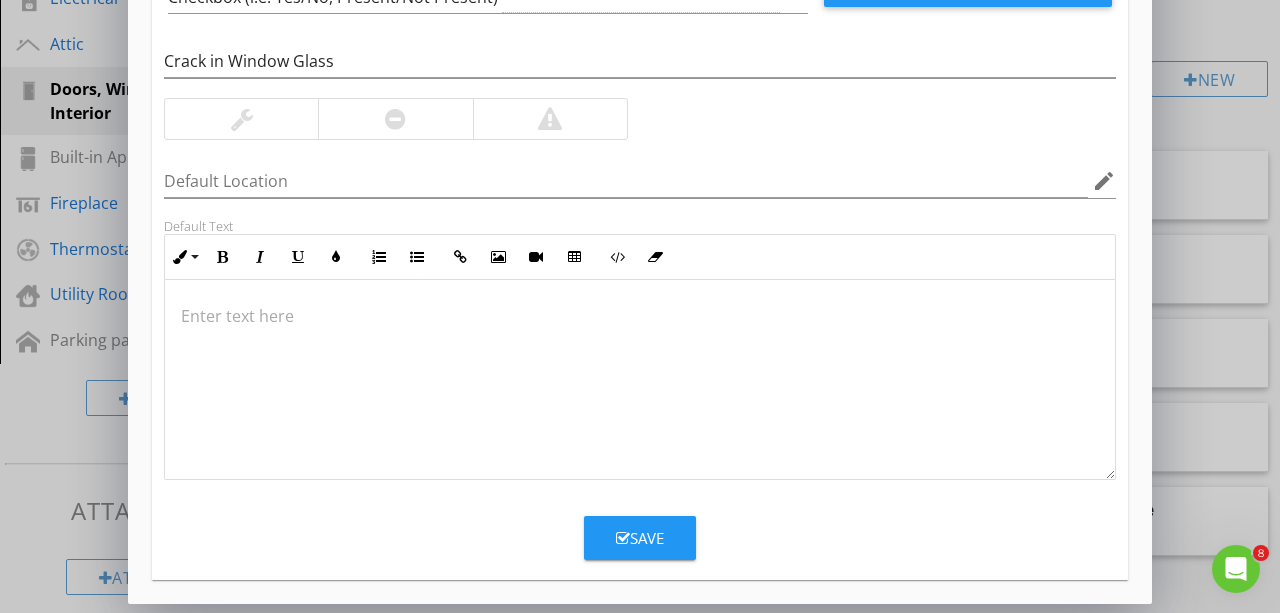 click at bounding box center [395, 119] 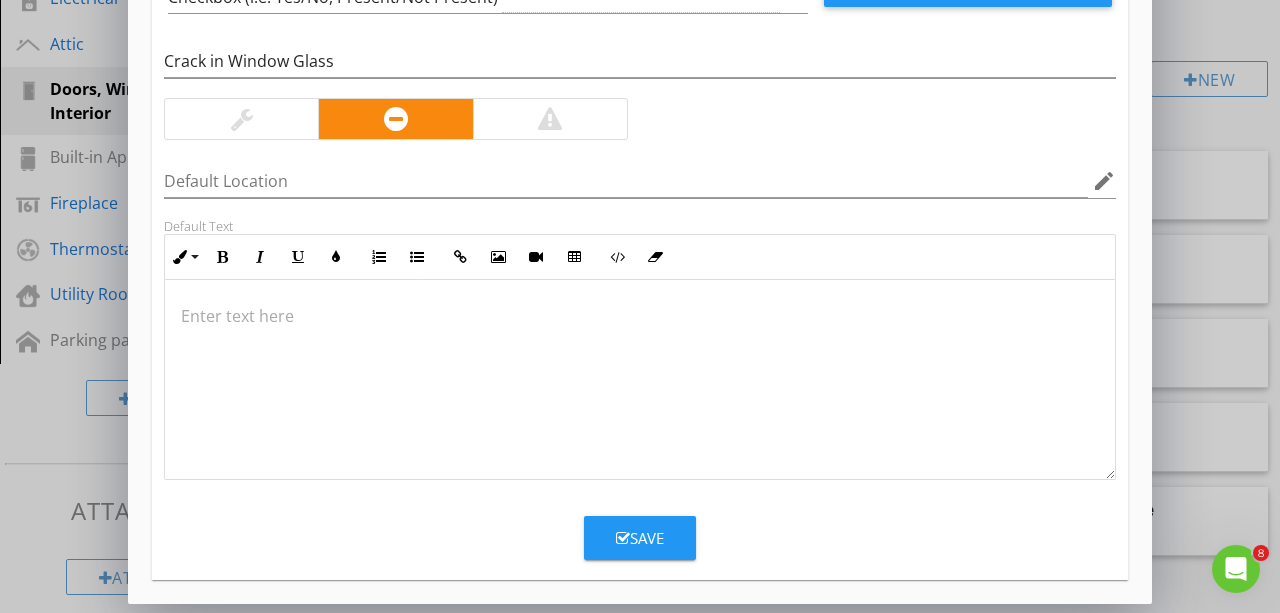 click on "Save" at bounding box center (640, 538) 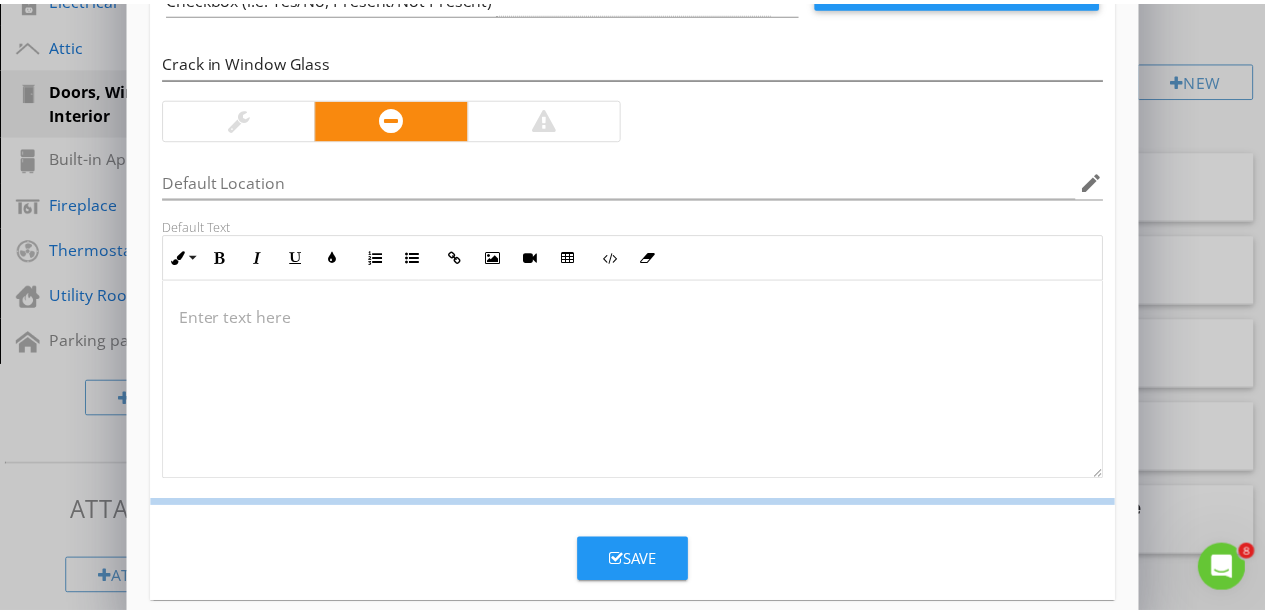 scroll, scrollTop: 88, scrollLeft: 0, axis: vertical 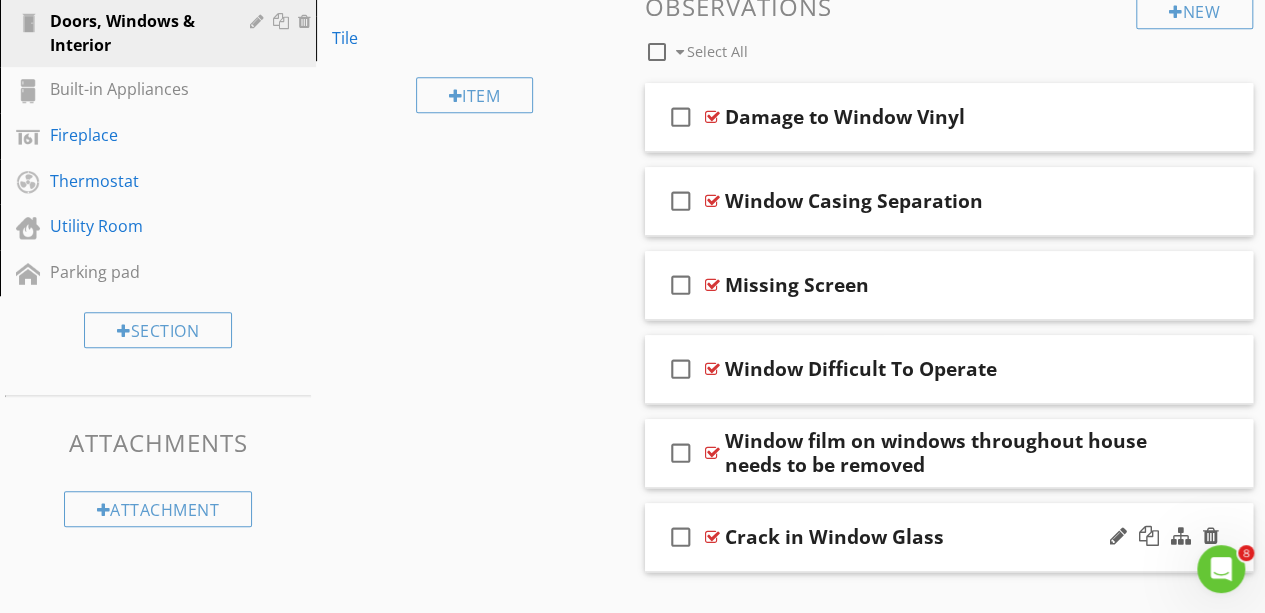 type 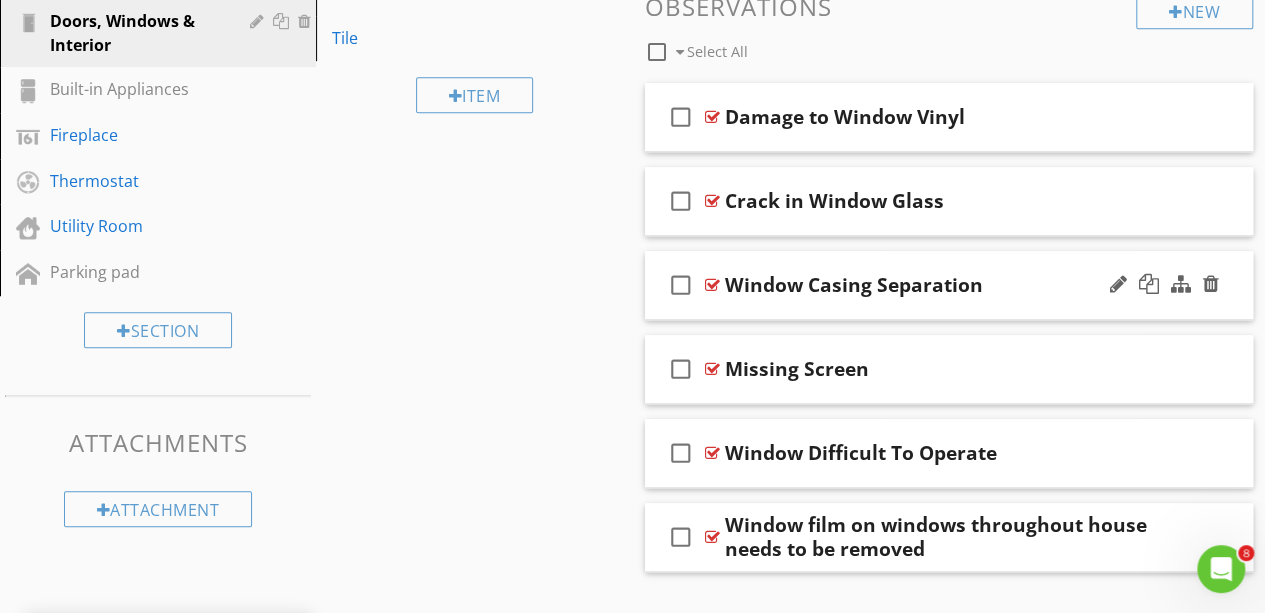 click on "Window Casing Separation" at bounding box center (854, 285) 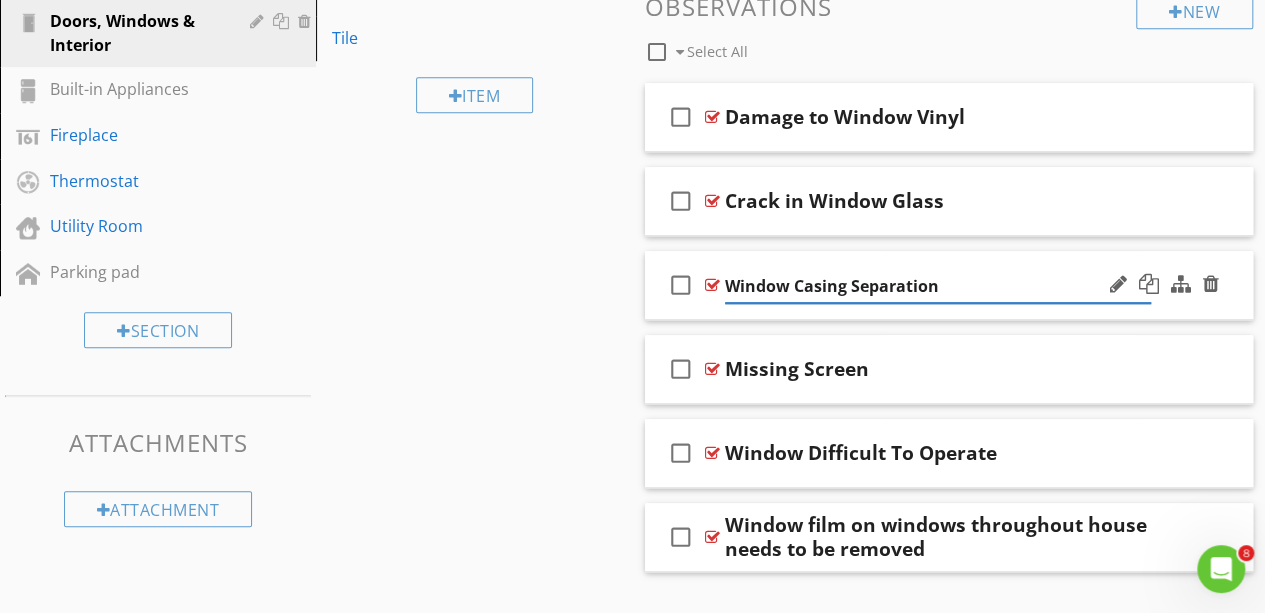 click on "check_box_outline_blank         Window Casing Separation" at bounding box center [949, 285] 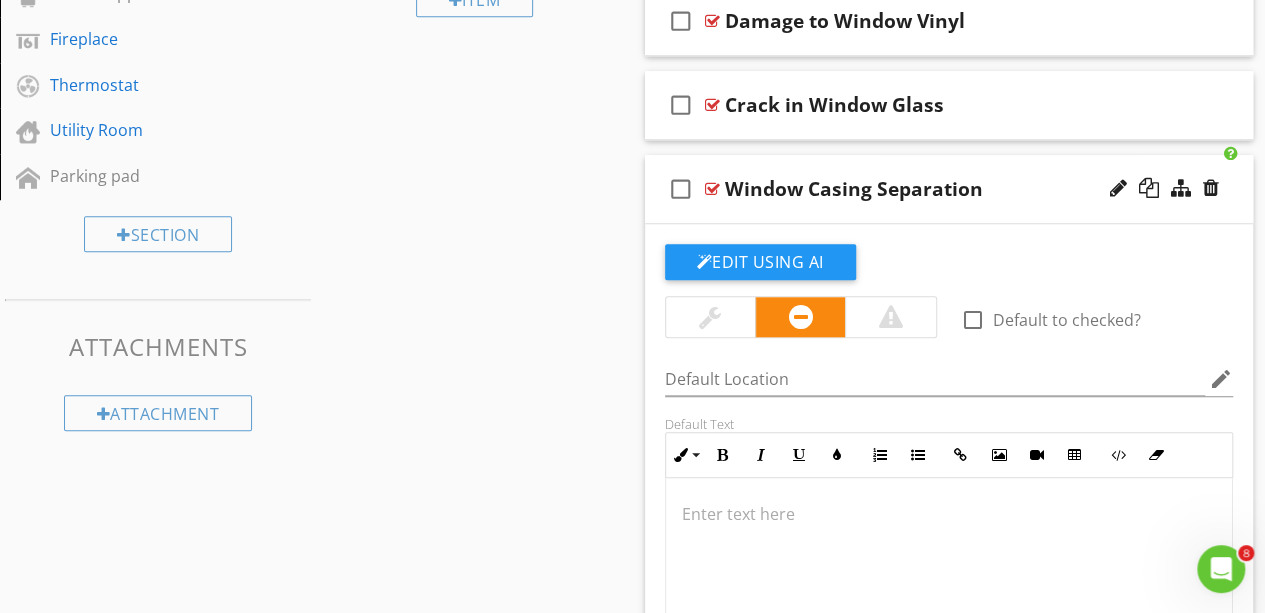 scroll, scrollTop: 814, scrollLeft: 0, axis: vertical 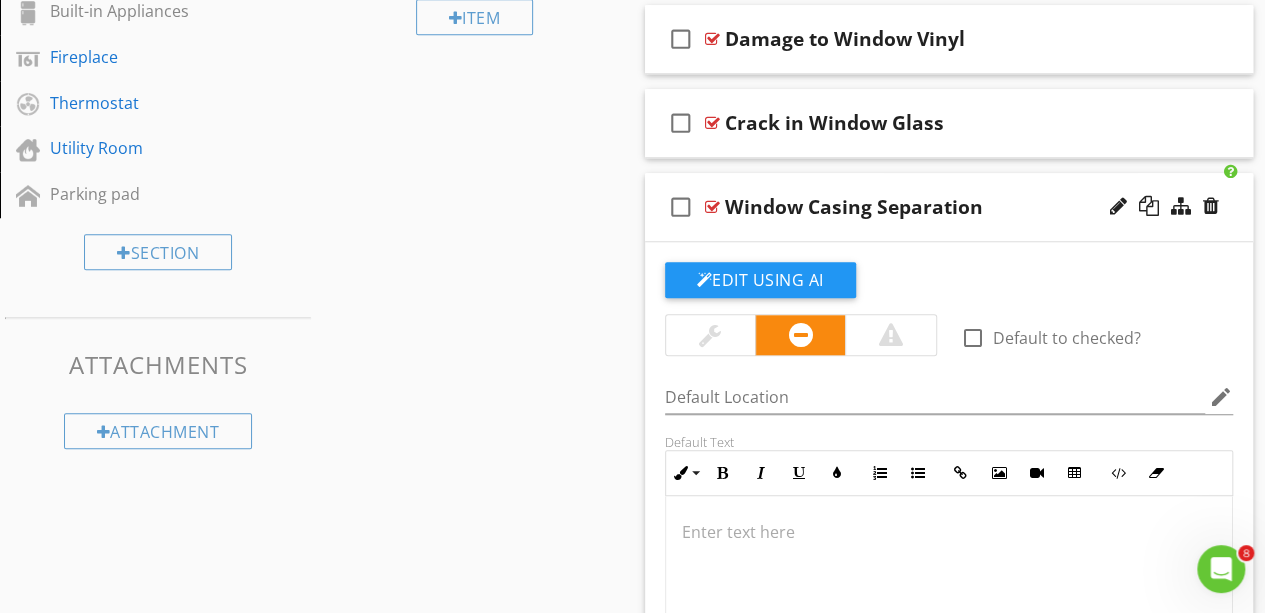 click at bounding box center (949, 596) 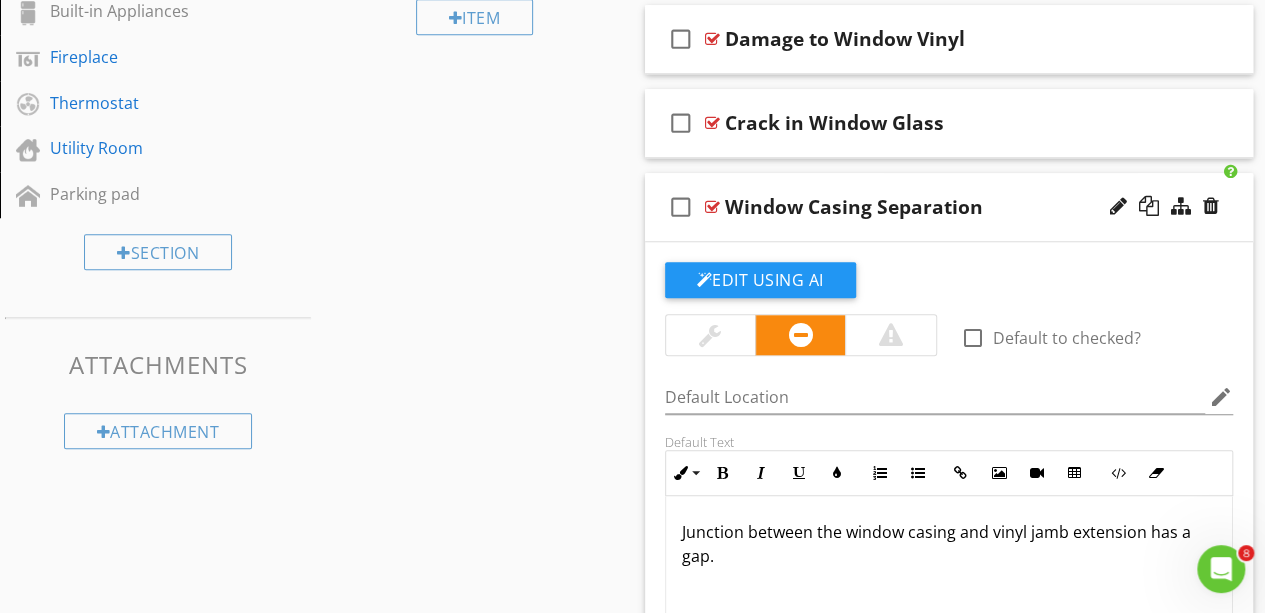 click on "check_box_outline_blank
Window Casing Separation" at bounding box center (949, 207) 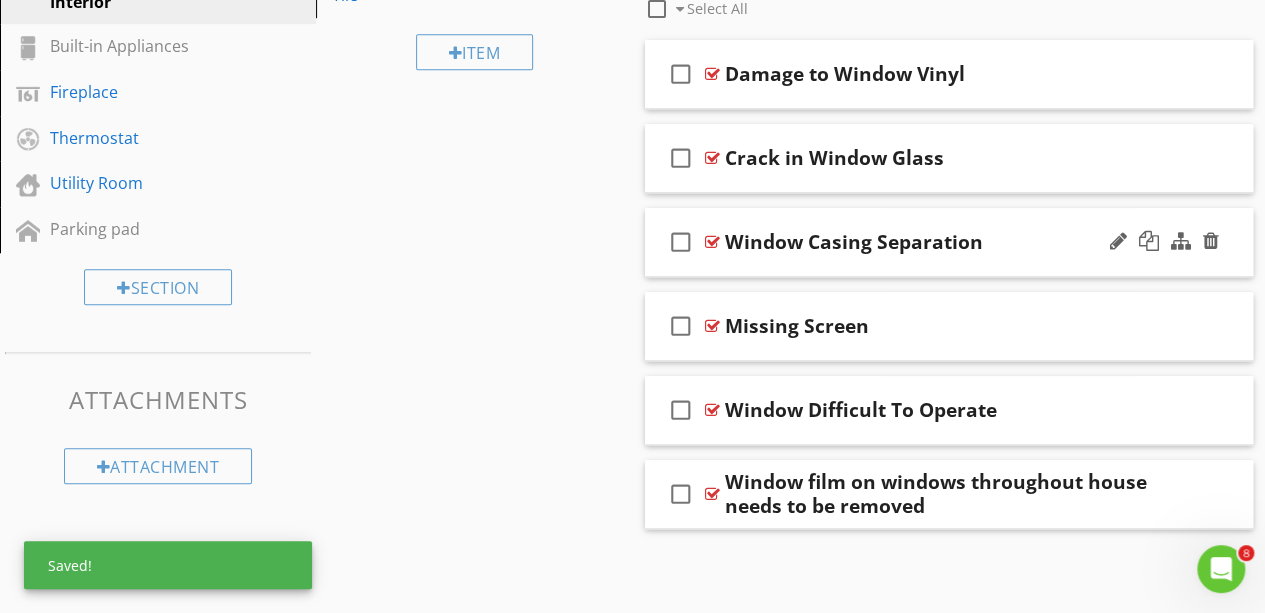 scroll, scrollTop: 776, scrollLeft: 0, axis: vertical 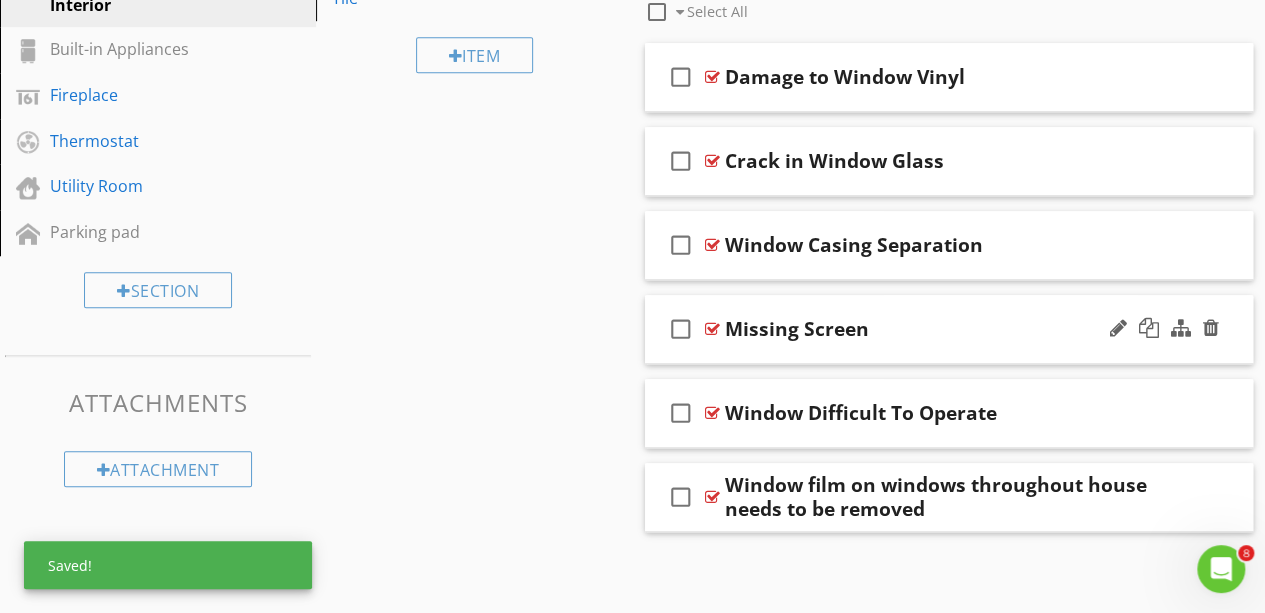 click on "Missing Screen" at bounding box center (797, 329) 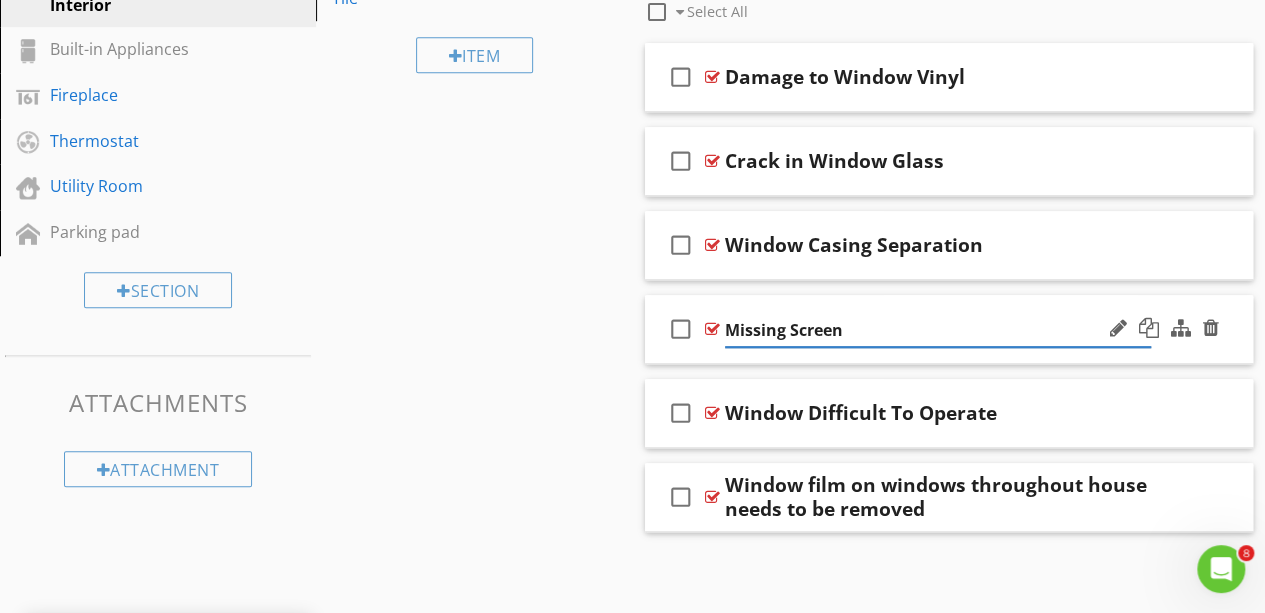 click on "check_box_outline_blank         Missing Screen" at bounding box center (949, 329) 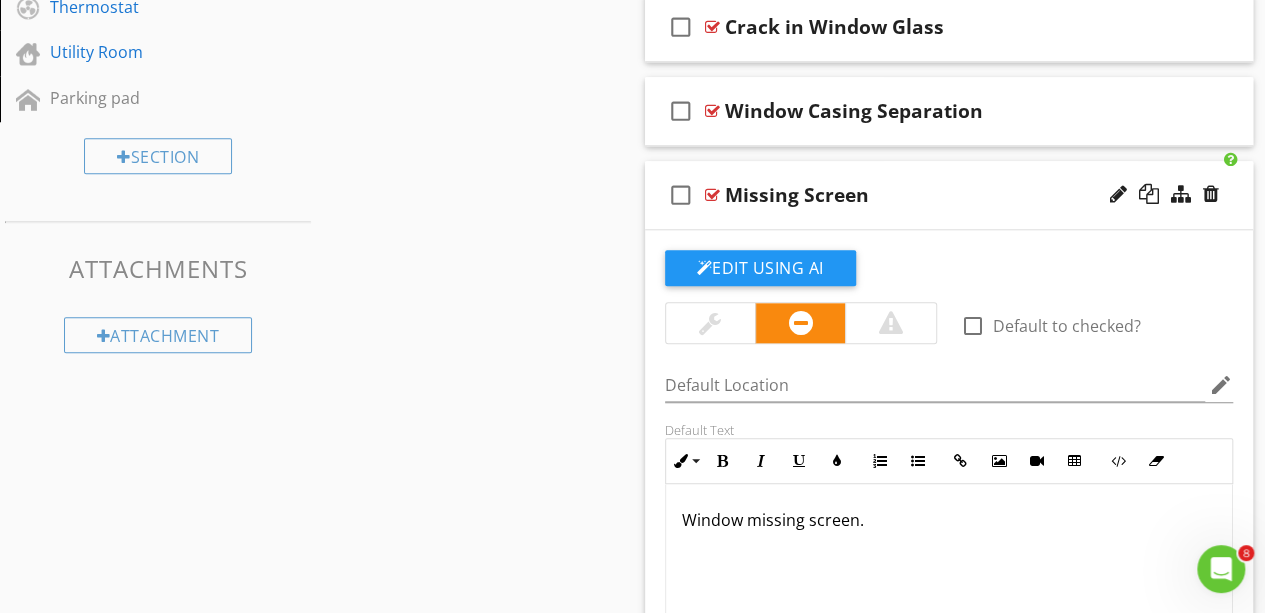 scroll, scrollTop: 911, scrollLeft: 0, axis: vertical 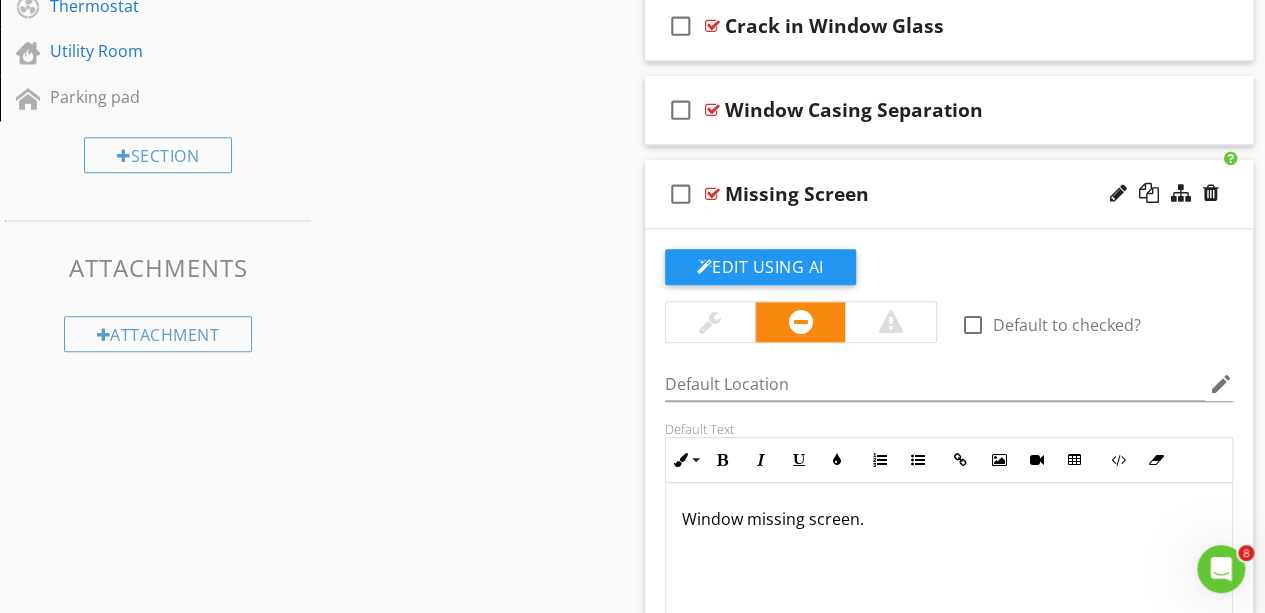 click on "Window missing screen." at bounding box center (949, 583) 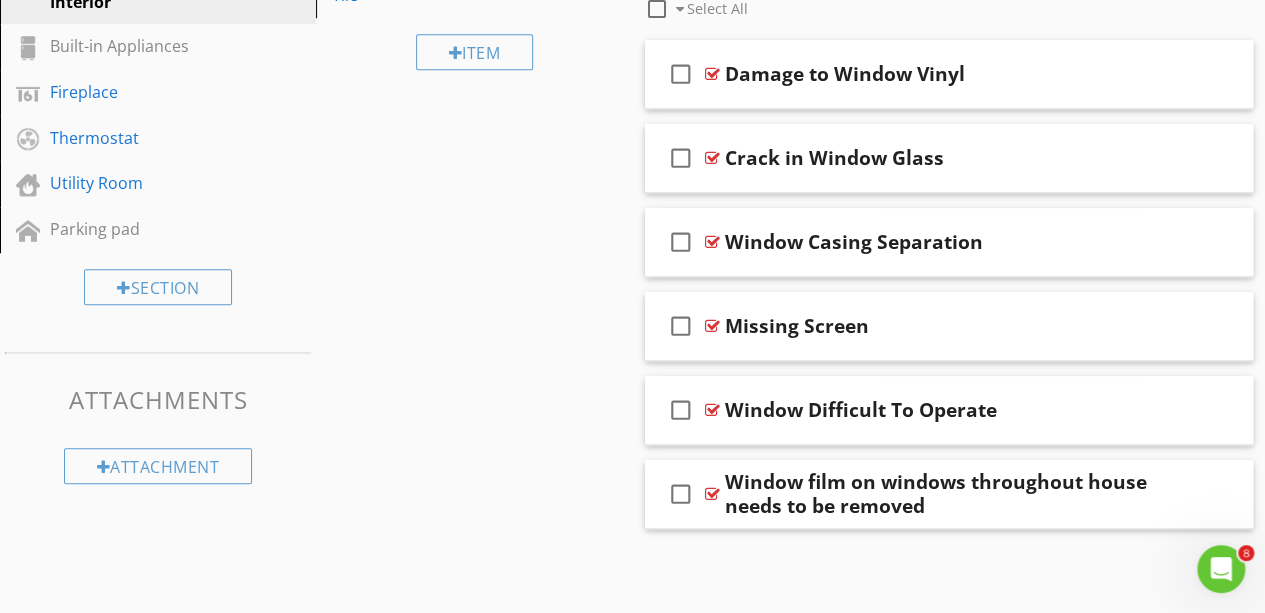 scroll, scrollTop: 776, scrollLeft: 0, axis: vertical 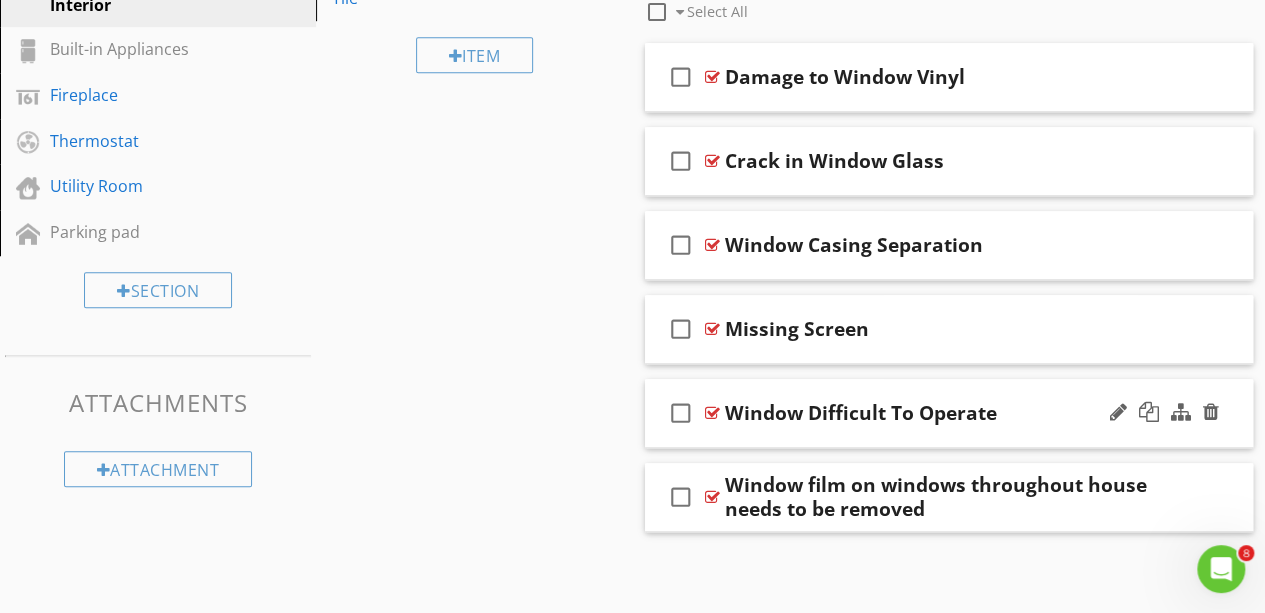 click on "check_box_outline_blank
Window Difficult To Operate" at bounding box center (949, 413) 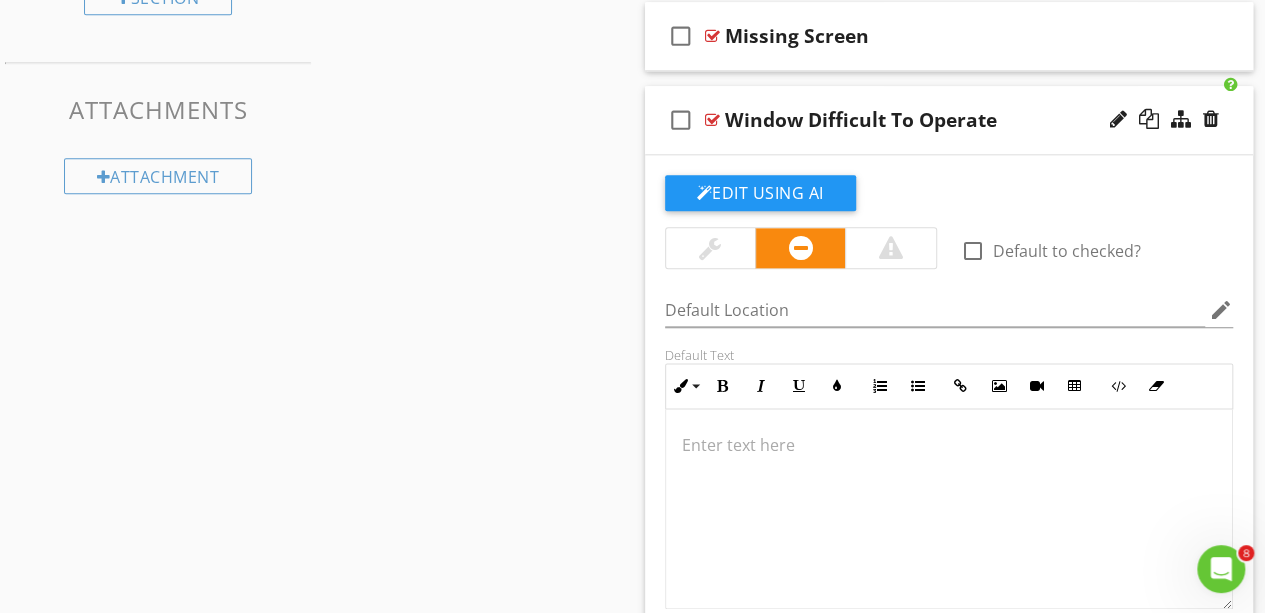 scroll, scrollTop: 944, scrollLeft: 0, axis: vertical 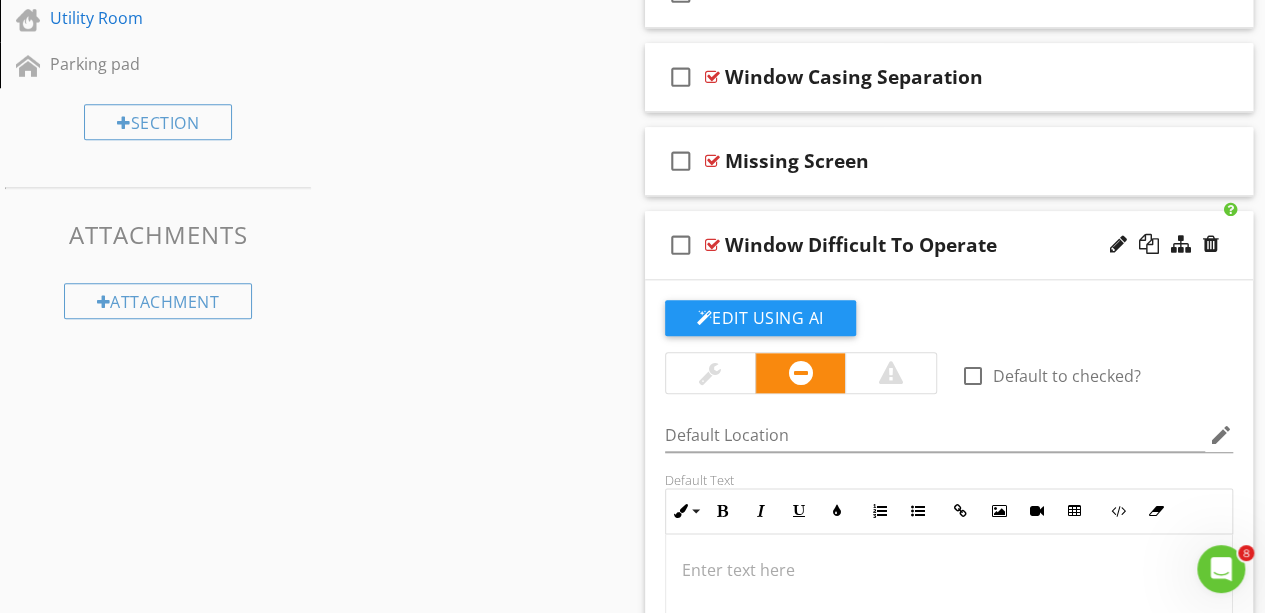 click at bounding box center (949, 634) 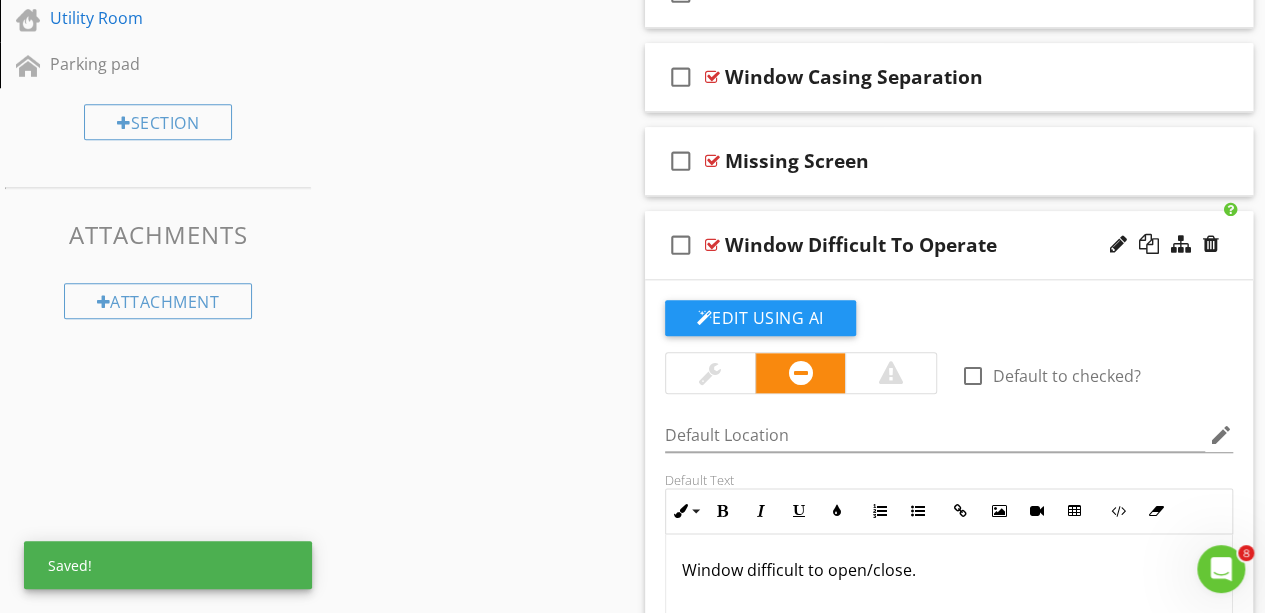 click on "check_box_outline_blank
Damage to Window Vinyl
check_box_outline_blank
Crack in Window Glass
check_box_outline_blank
Window Casing Separation
check_box_outline_blank
Missing Screen
check_box_outline_blank
Window Difficult To Operate
Edit Using AI
check_box_outline_blank Default to checked?             Default Location edit       Default Text   Inline Style XLarge Large Normal Small Light Small/Light Bold Italic Underline Colors Ordered List Unordered List Insert Link Insert Image Insert Video Insert Table Code View Clear Formatting Window difficult to open/close. Enter text here <p>Window difficult to open/close.</p>
Add Default Photo
check_box_outline_blank" at bounding box center [949, 422] 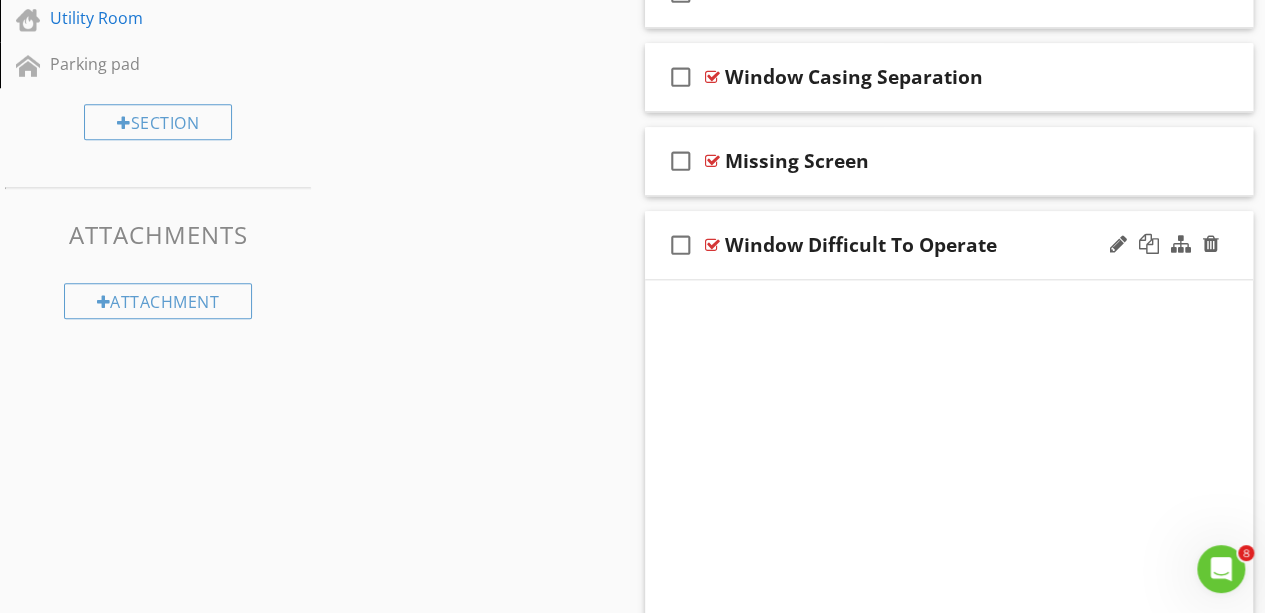 scroll, scrollTop: 776, scrollLeft: 0, axis: vertical 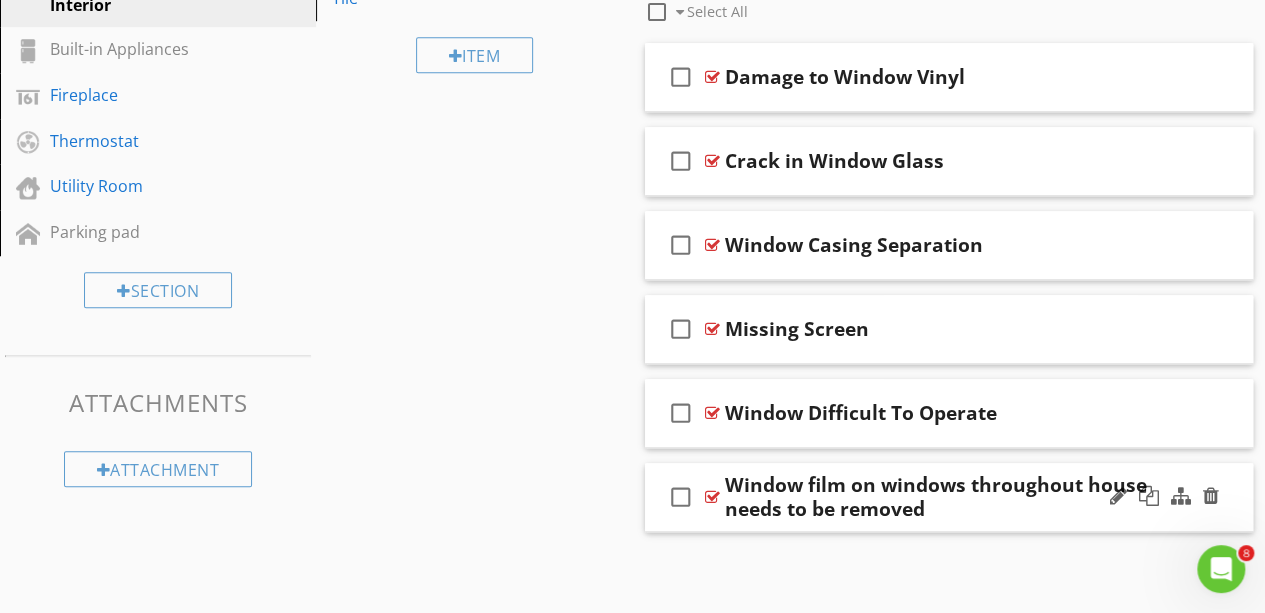 click on "Window film on windows throughout house needs to be removed" at bounding box center (938, 497) 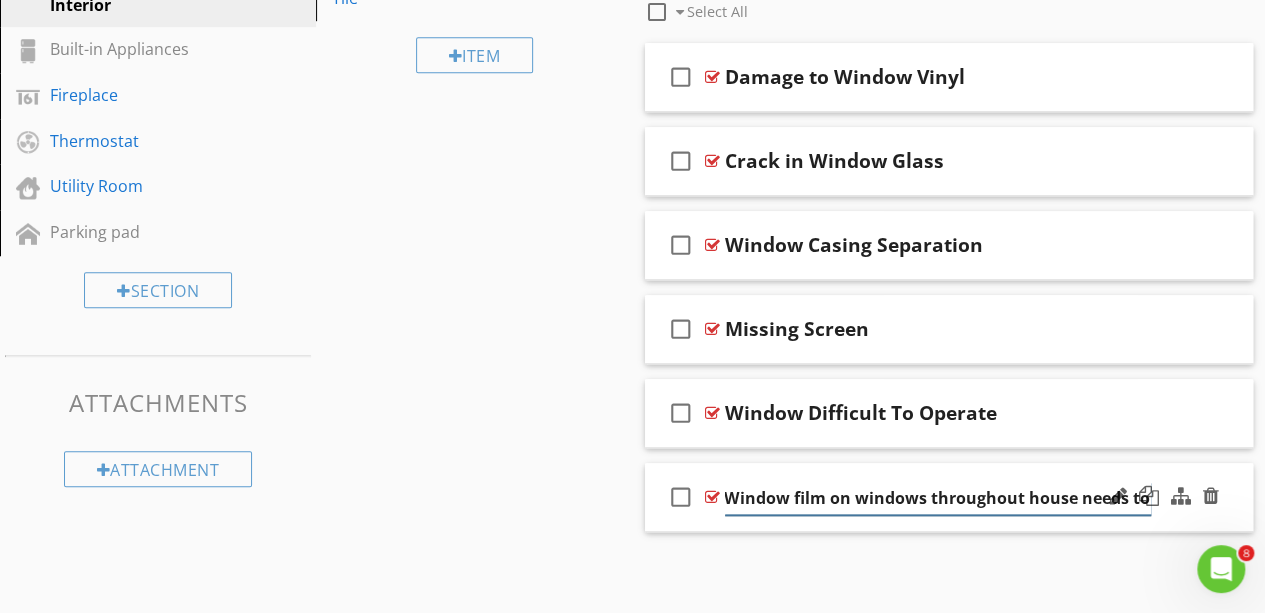 scroll, scrollTop: 0, scrollLeft: 94, axis: horizontal 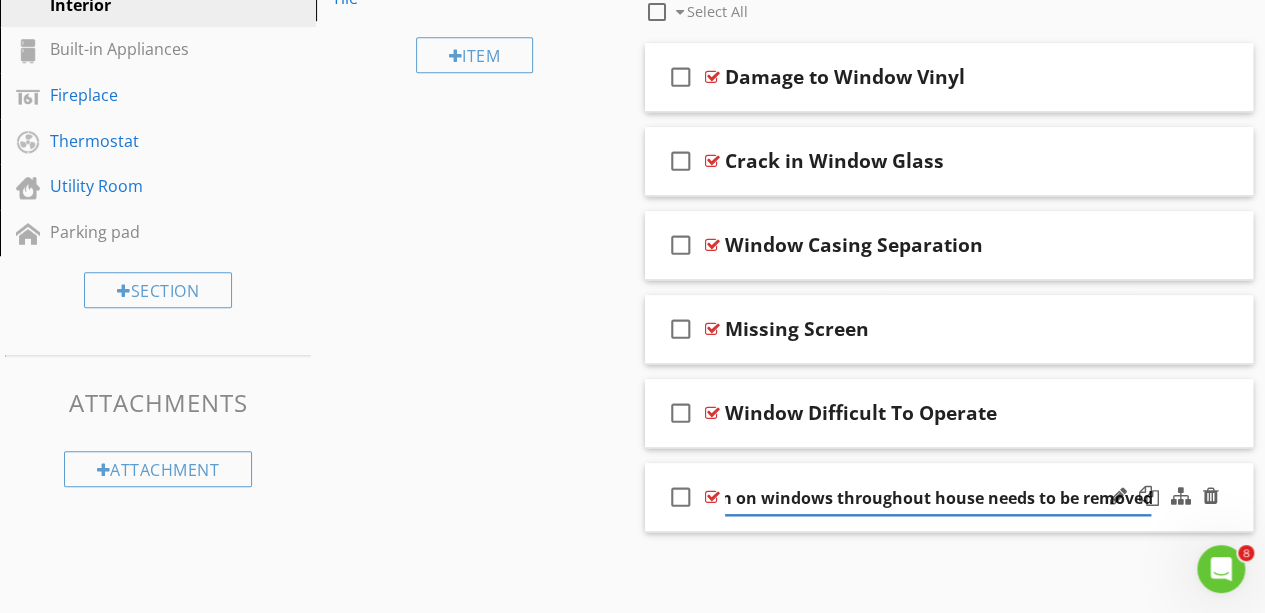 click on "check_box_outline_blank         Window film on windows throughout house needs to be removed" at bounding box center (949, 497) 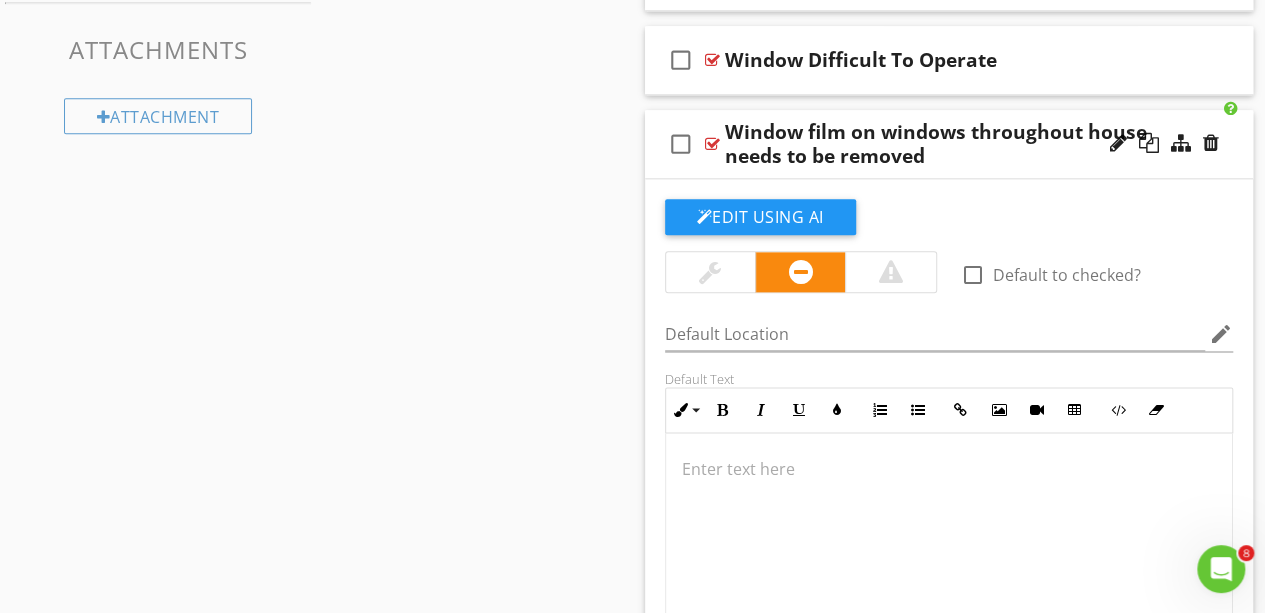 scroll, scrollTop: 1136, scrollLeft: 0, axis: vertical 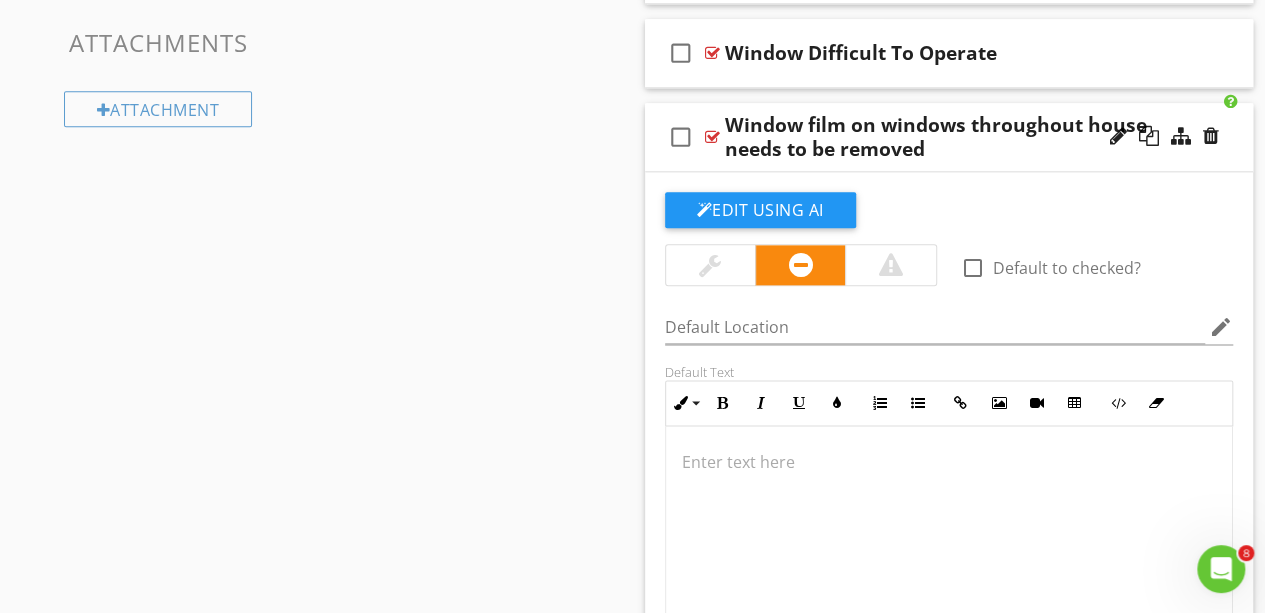 click on "Window film on windows throughout house needs to be removed" at bounding box center [938, 137] 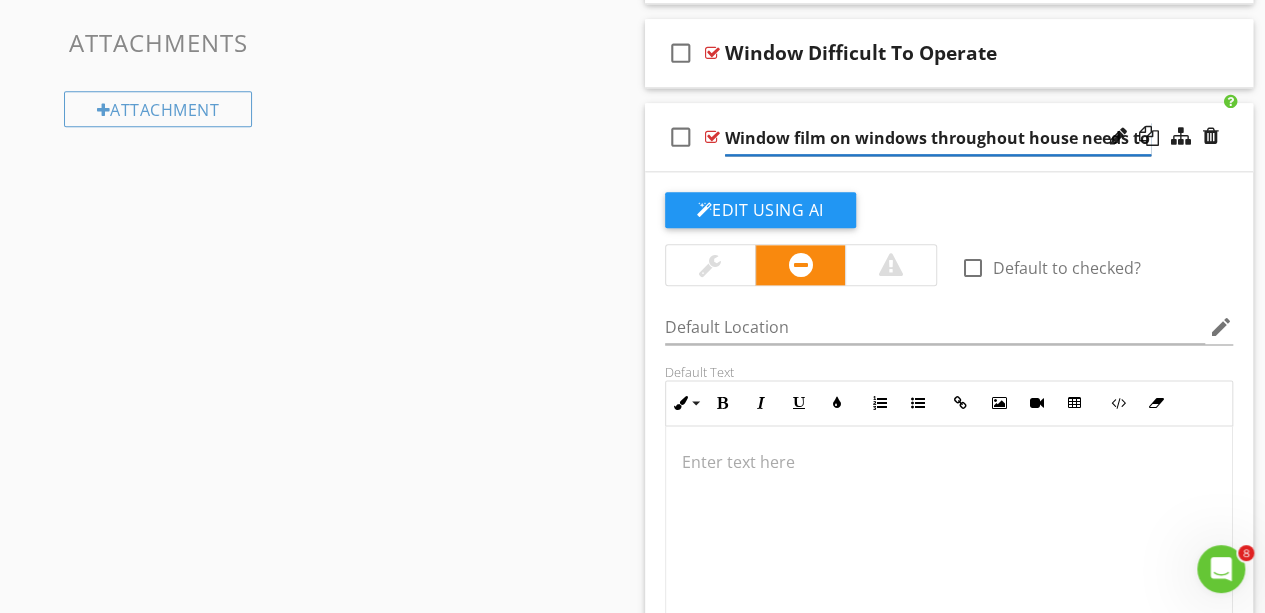 scroll, scrollTop: 0, scrollLeft: 94, axis: horizontal 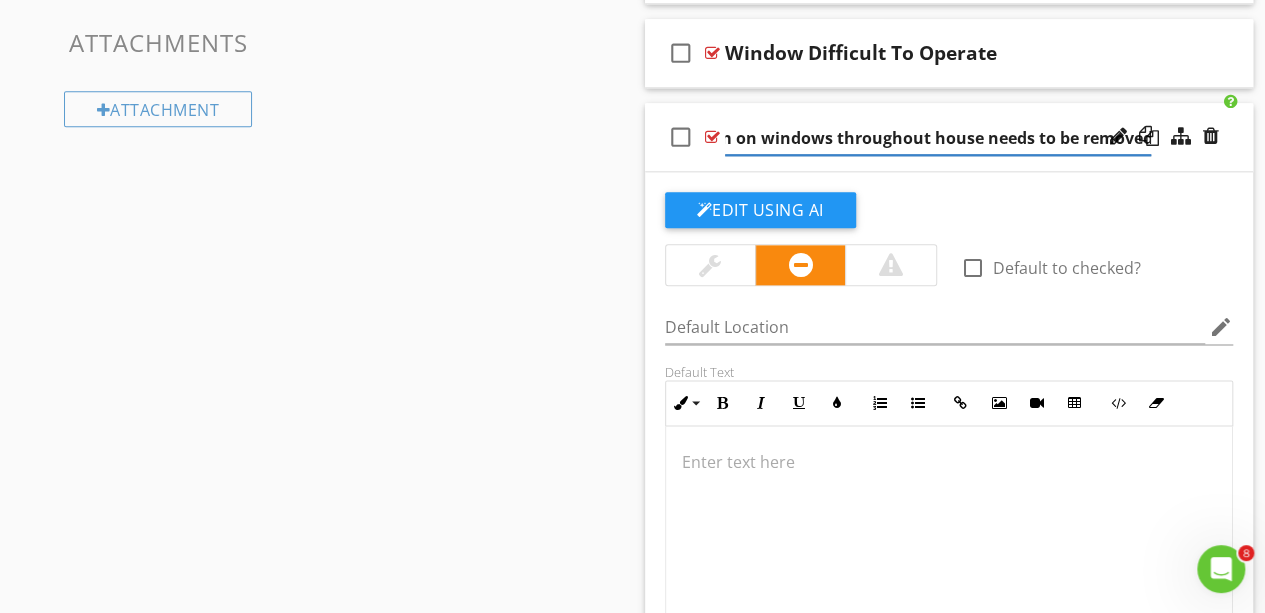 click at bounding box center (949, 462) 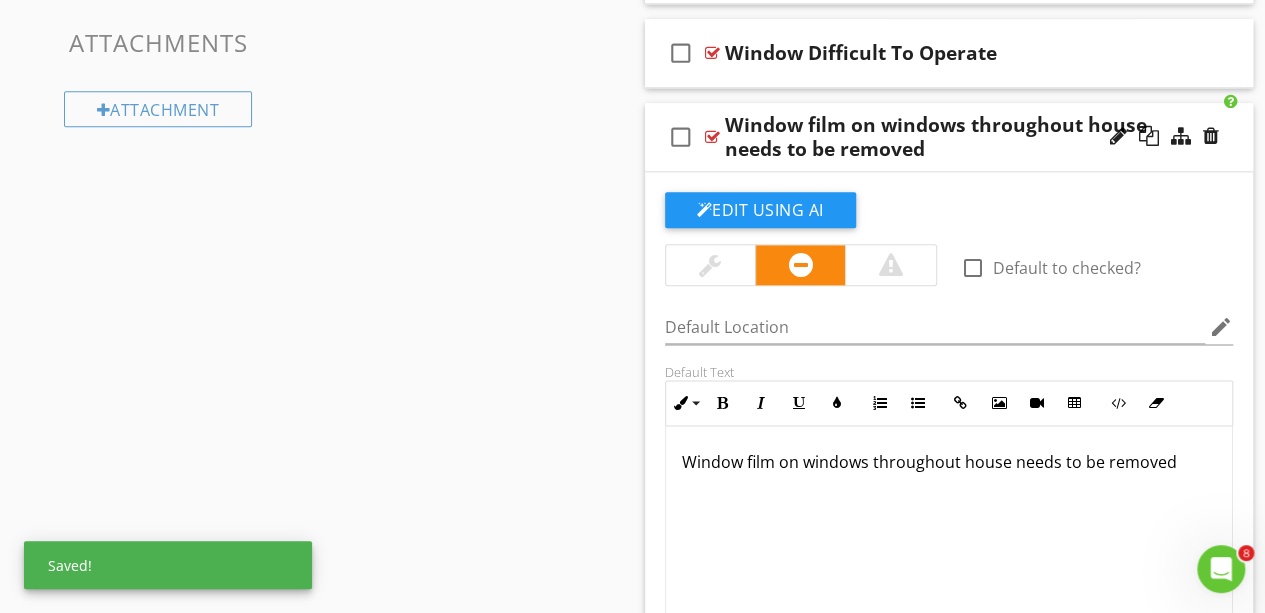 click on "Edit Using AI
check_box_outline_blank Default to checked?             Default Location edit       Default Text   Inline Style XLarge Large Normal Small Light Small/Light Bold Italic Underline Colors Ordered List Unordered List Insert Link Insert Image Insert Video Insert Table Code View Clear Formatting Window film on windows throughout house needs to be removed Enter text here <p>Window film on windows throughout house needs to be removed</p>
Add Default Photo" at bounding box center (949, 474) 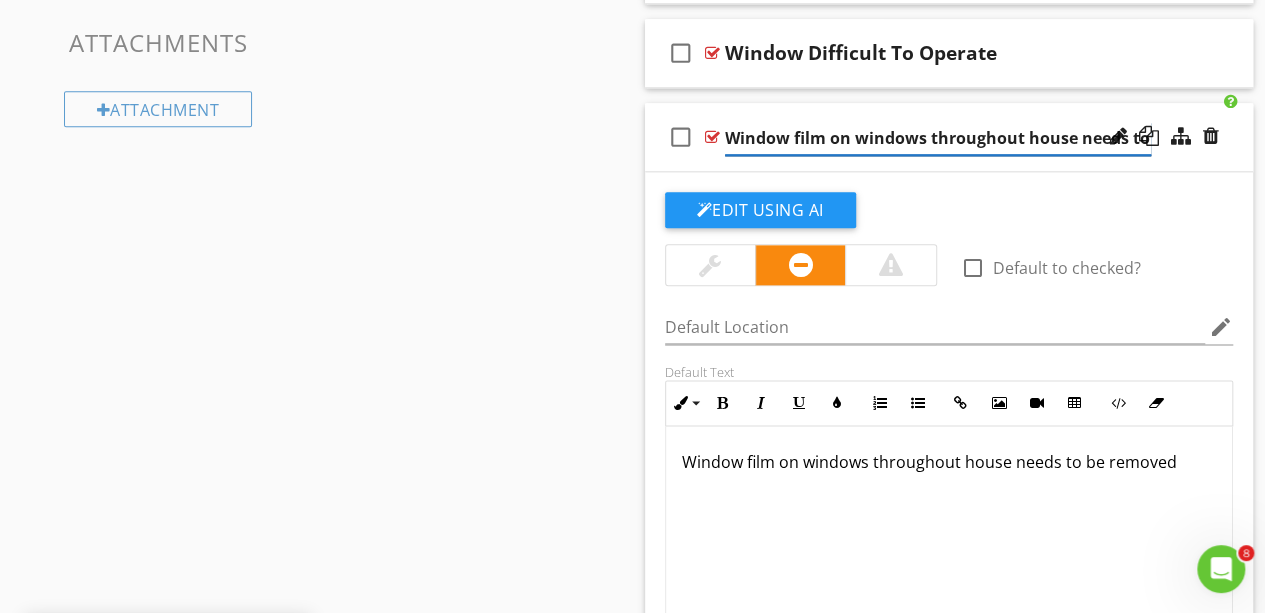scroll, scrollTop: 0, scrollLeft: 94, axis: horizontal 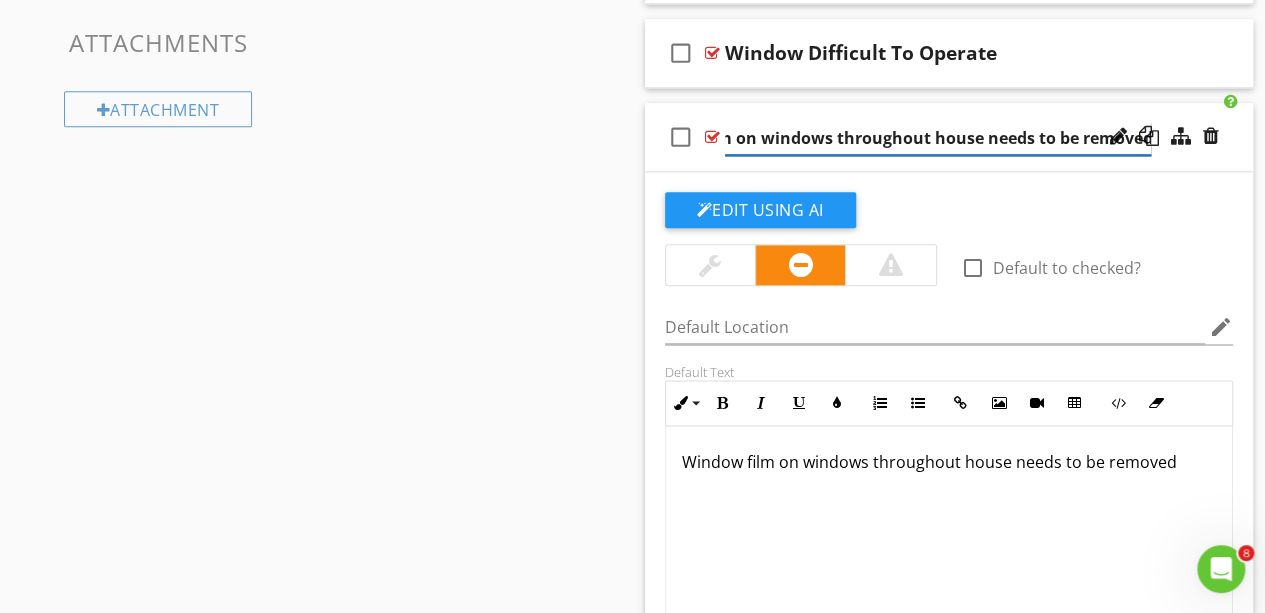 click on "Window film on windows throughout house needs to be removed" at bounding box center (938, 138) 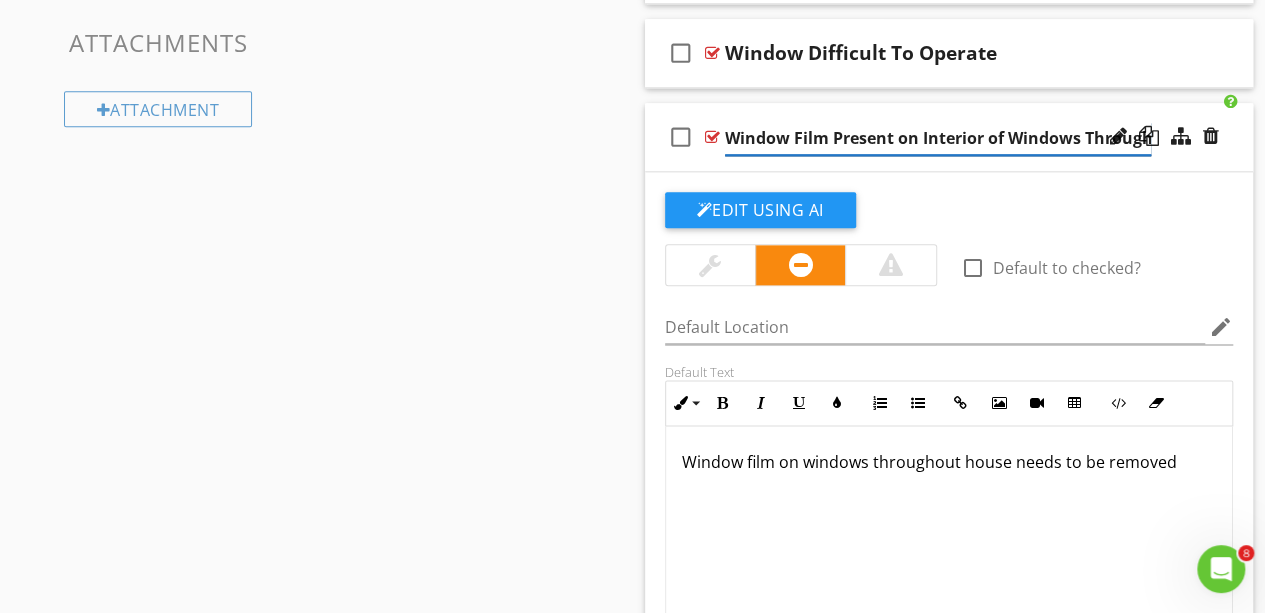 scroll, scrollTop: 0, scrollLeft: 0, axis: both 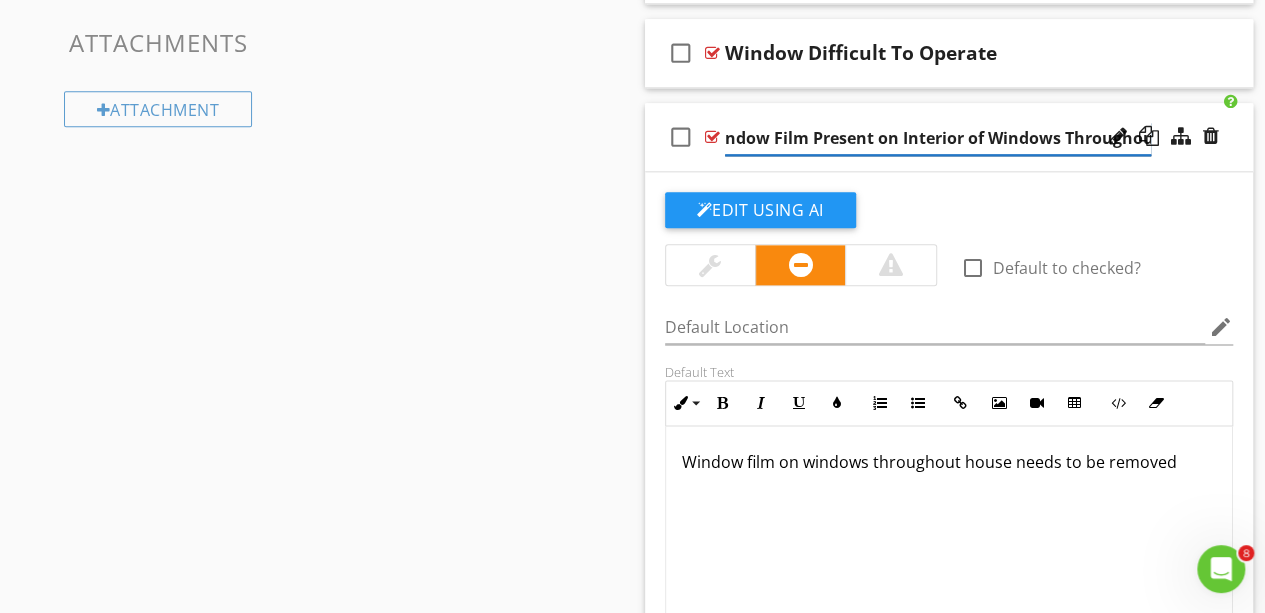 type on "Window Film Present on Interior of Windows Throughout" 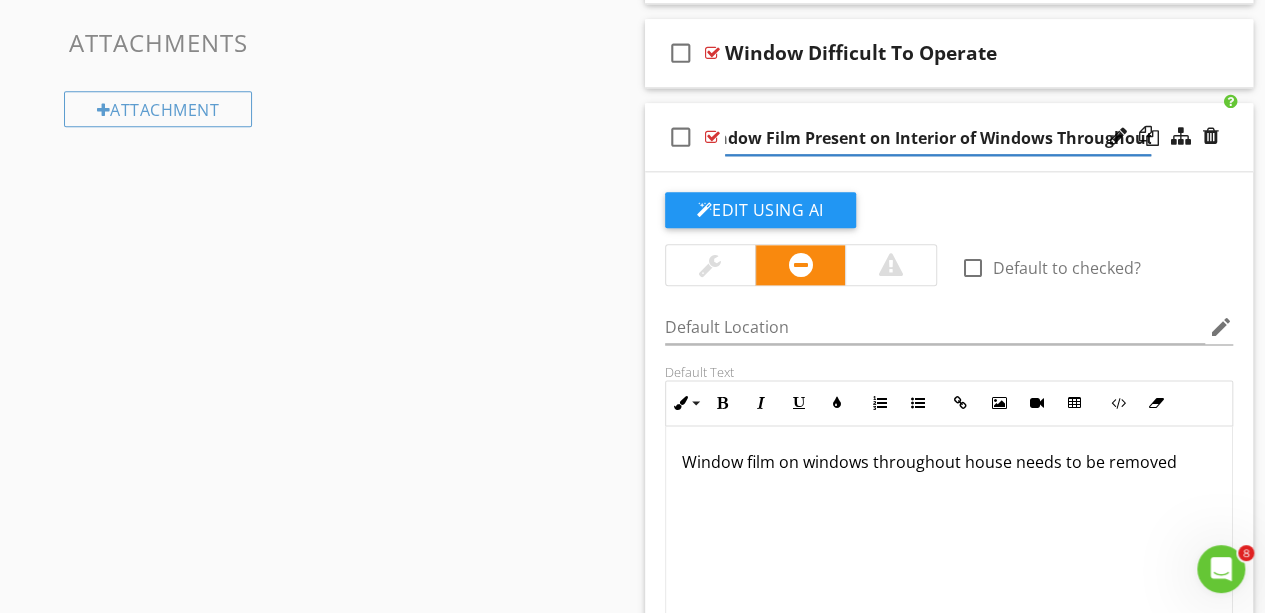 click on "Window film on windows throughout house needs to be removed" at bounding box center (949, 526) 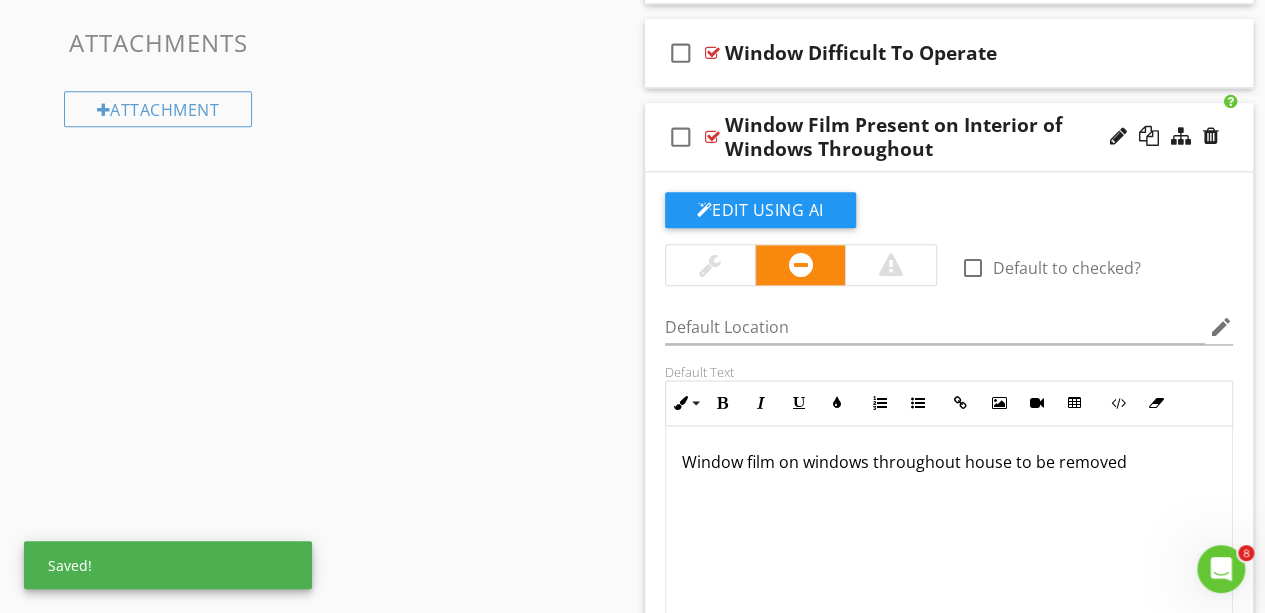 type 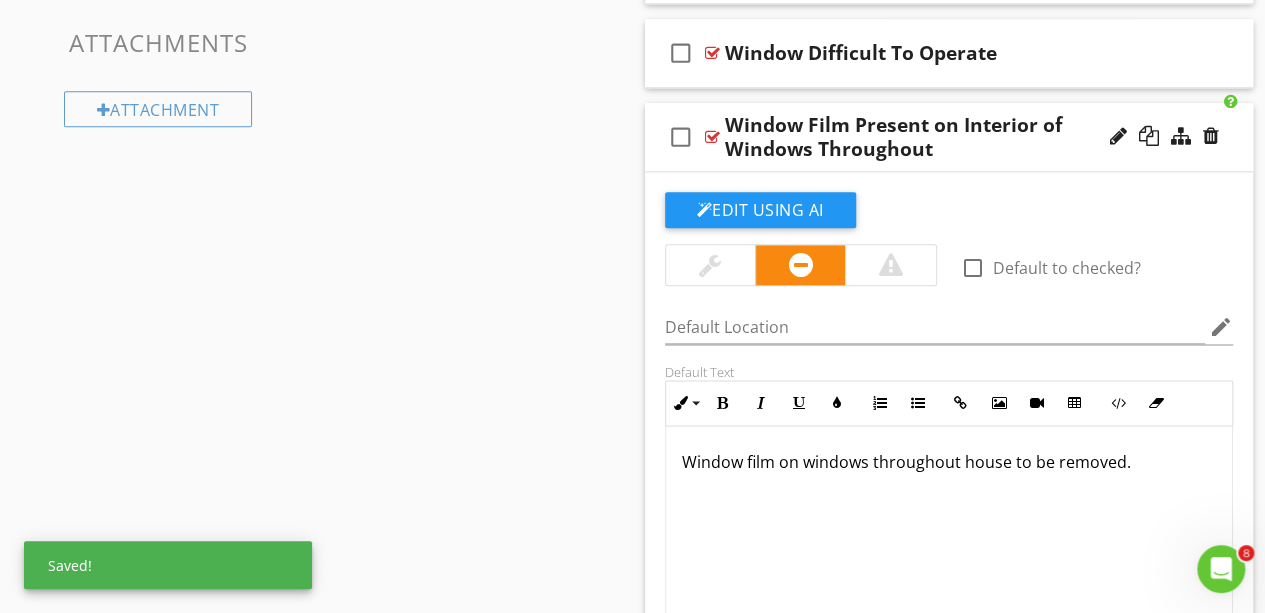 click on "Sections
Dweller's Comments           Inspection Details           Exterior           Roof           Garage           Unfinished Basement            Plumbing           Electrical           Attic           Doors, Windows & Interior           Built-in Appliances           Fireplace           Thermostat            Utility Room           Parking pad
Section
Attachments
Attachment
Items
Doors           Windows           Floors           Walls           Baseboards, Trim, Casings           Ceilings           Stairways & Railings           Countertops & Cabinets           Mirrors           Shower Glass           Tile
Item
Comments
New
Informational
New
Limitations
New
Observations   check_box_outline_blank     Select All" at bounding box center (632, -27) 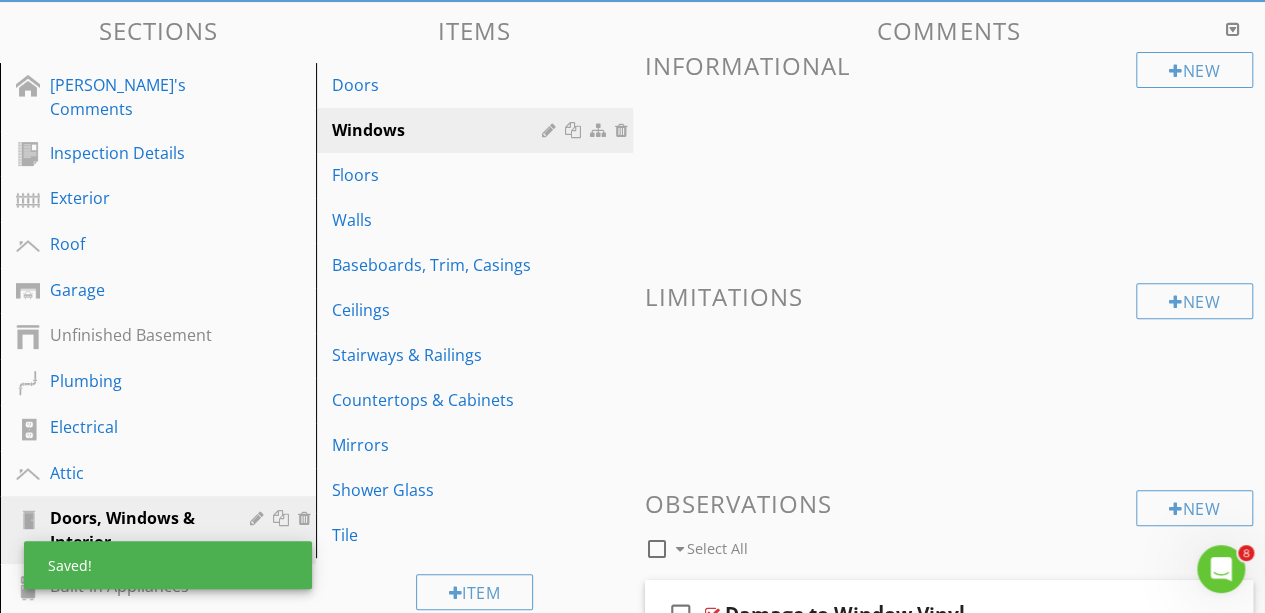 scroll, scrollTop: 224, scrollLeft: 0, axis: vertical 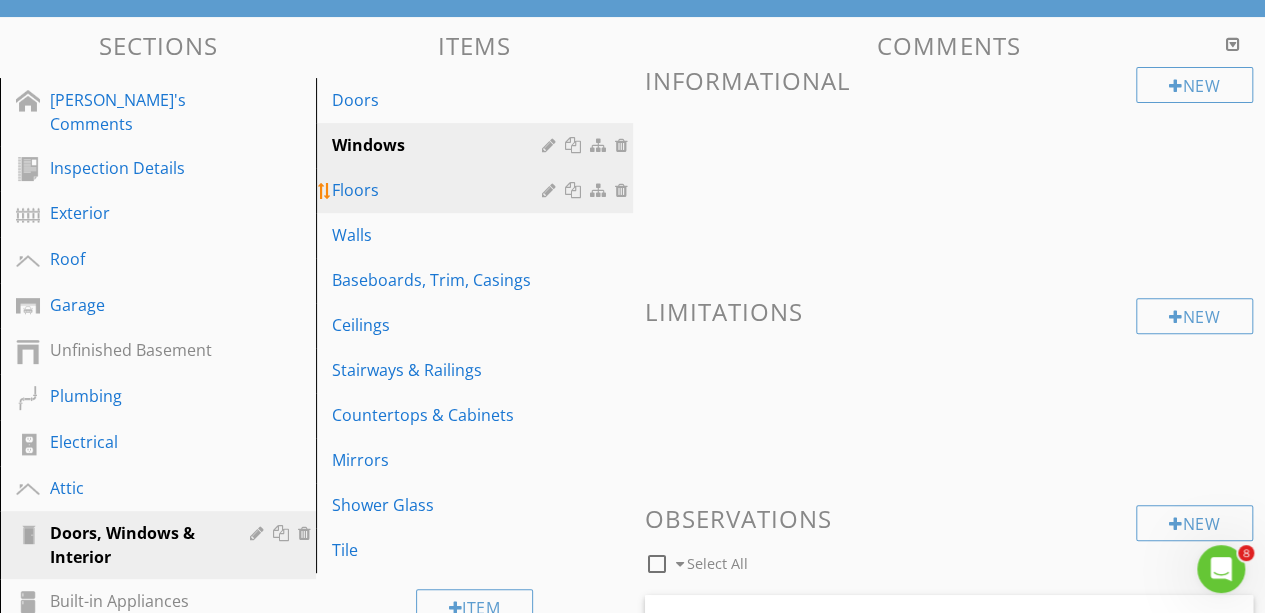click on "Floors" at bounding box center (477, 190) 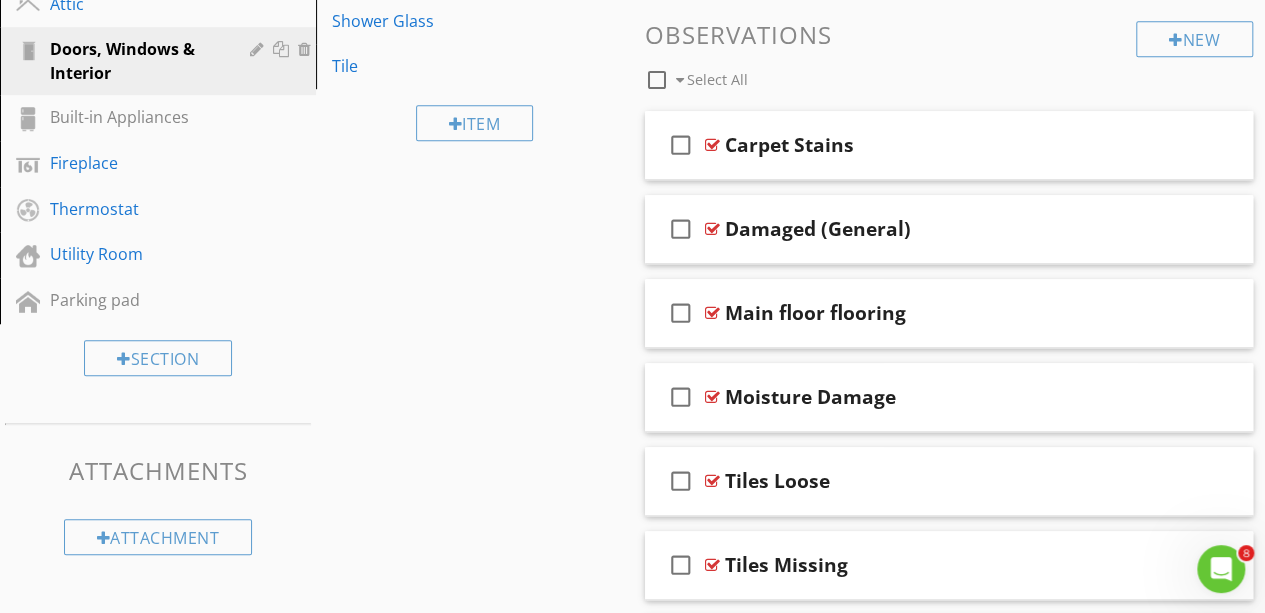 scroll, scrollTop: 753, scrollLeft: 0, axis: vertical 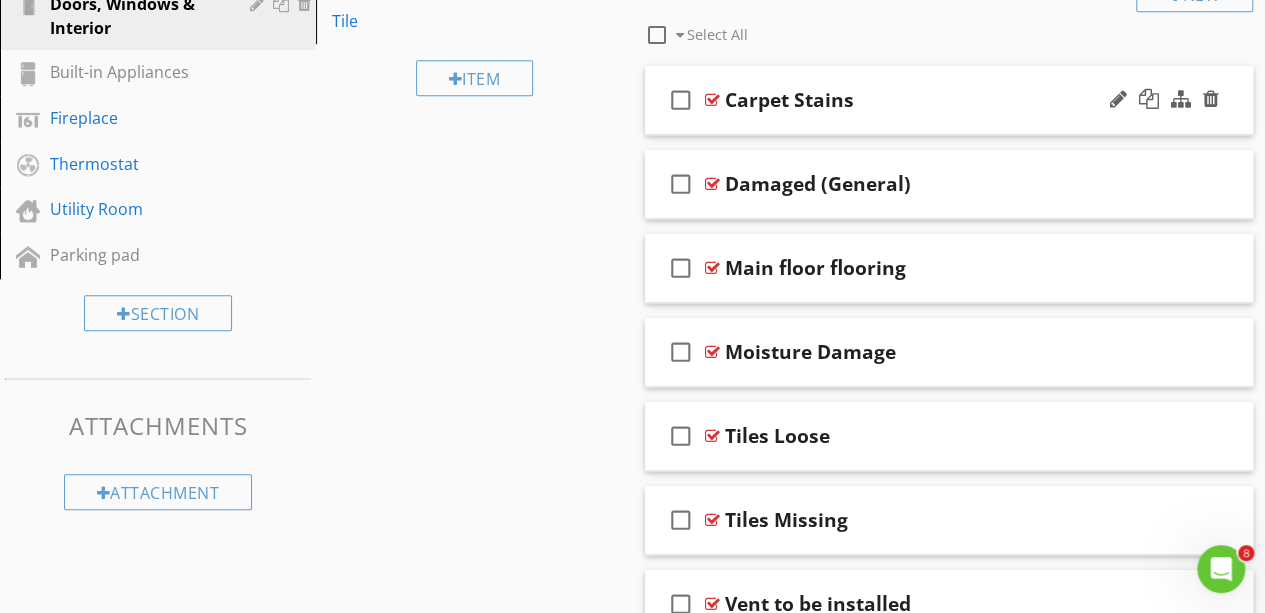 click on "check_box_outline_blank
Carpet Stains" at bounding box center (949, 100) 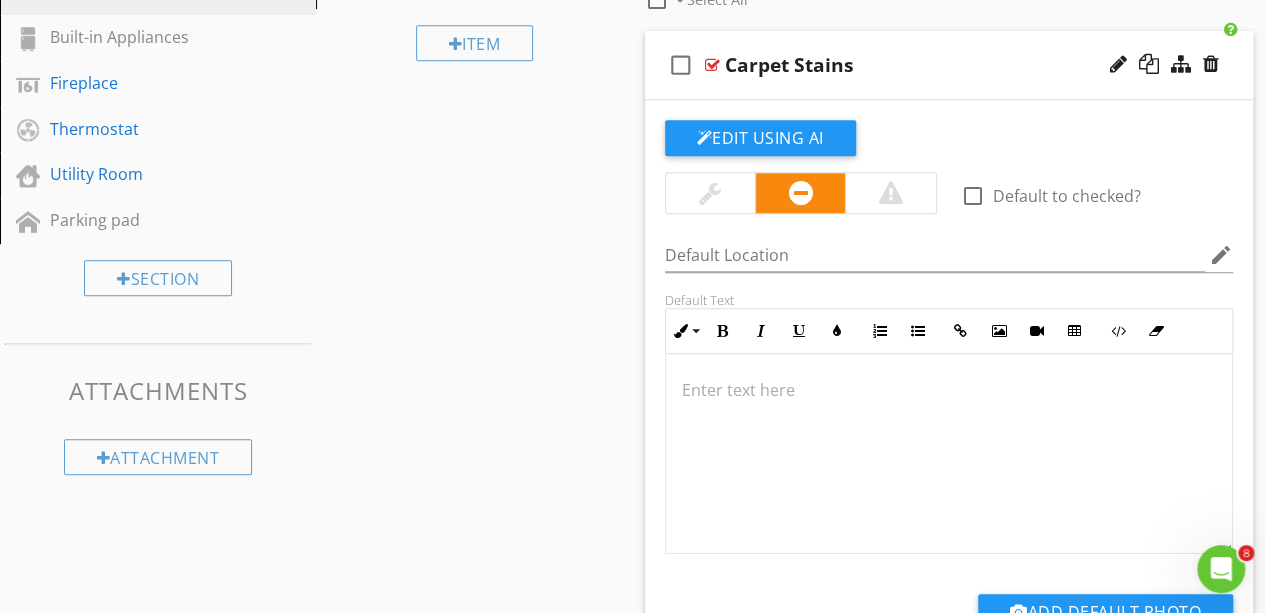 scroll, scrollTop: 789, scrollLeft: 0, axis: vertical 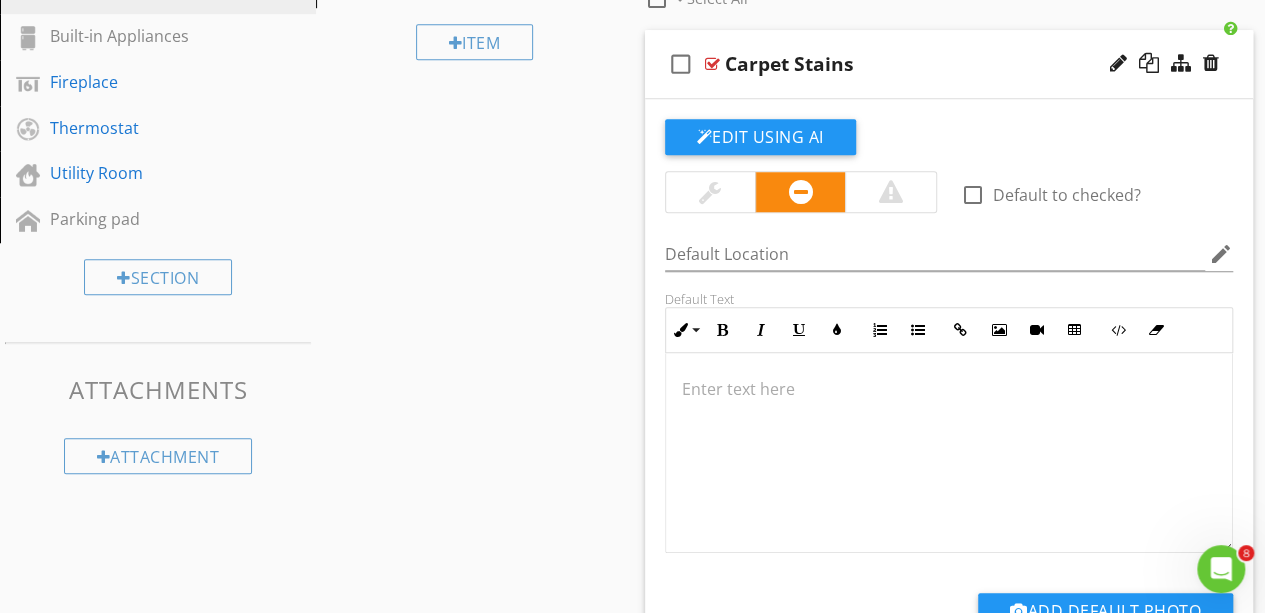 click on "Carpet Stains" at bounding box center [938, 64] 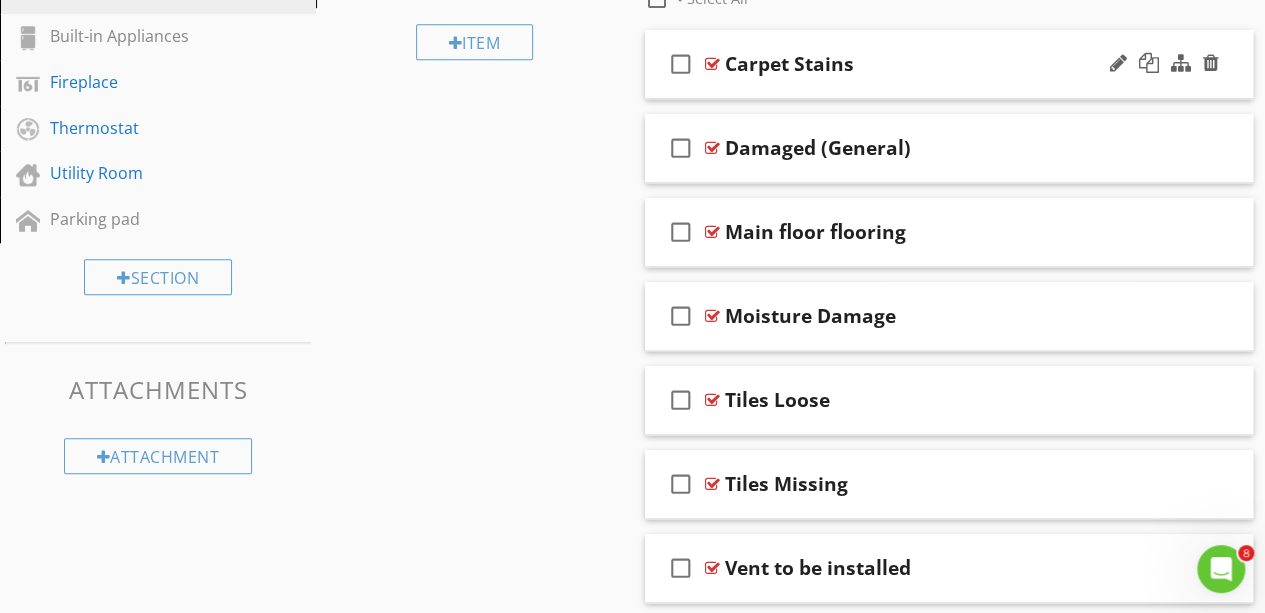 click on "Carpet Stains" at bounding box center [789, 64] 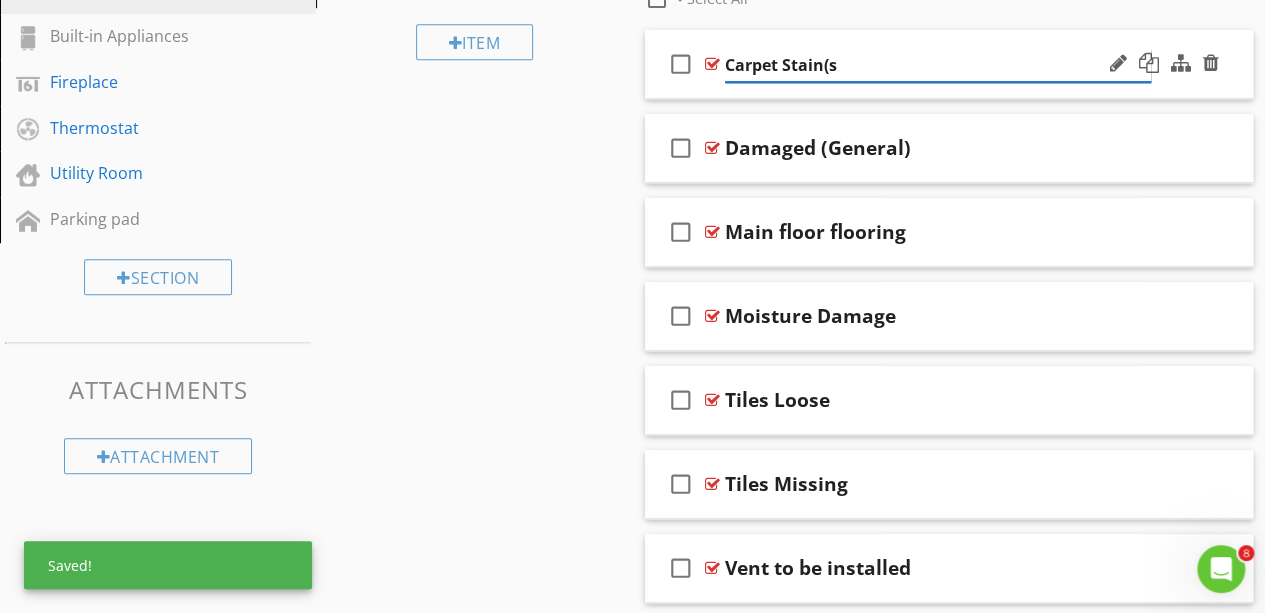 type on "Carpet Stain(s)" 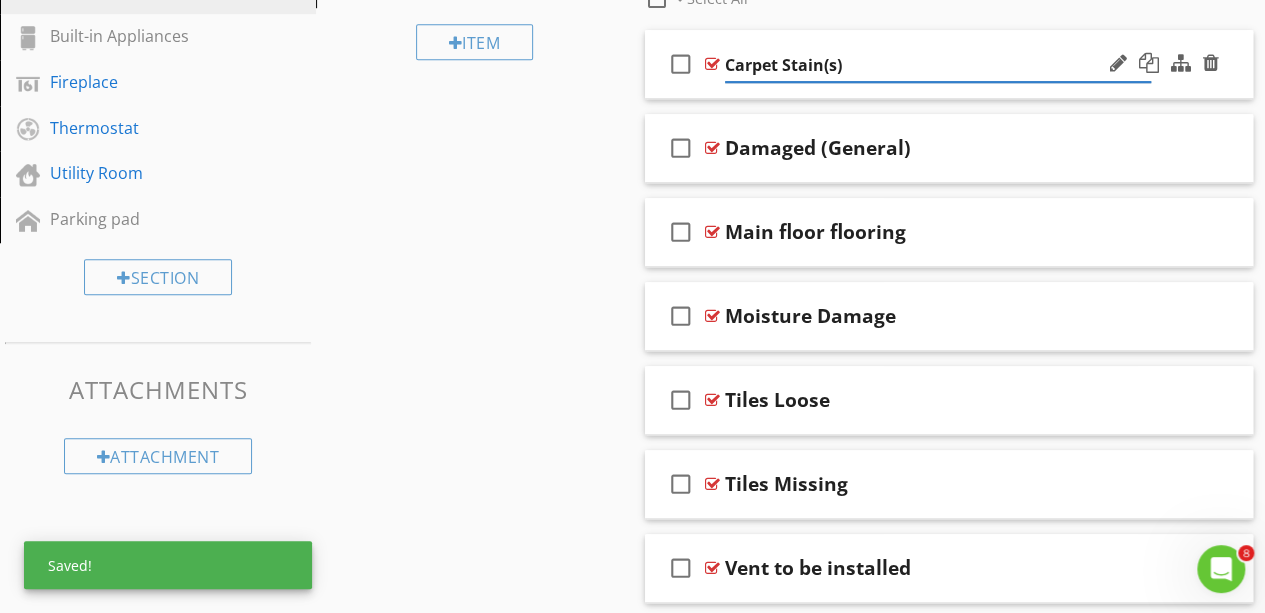 click on "Sections
Dweller's Comments           Inspection Details           Exterior           Roof           Garage           Unfinished Basement            Plumbing           Electrical           Attic           Doors, Windows & Interior           Built-in Appliances           Fireplace           Thermostat            Utility Room           Parking pad
Section
Attachments
Attachment
Items
Doors           Windows           Floors           Walls           Baseboards, Trim, Casings           Ceilings           Stairways & Railings           Countertops & Cabinets           Mirrors           Shower Glass           Tile
Item
Comments
New
Informational
New
Limitations
New
Observations   check_box_outline_blank     Select All" at bounding box center (632, 59) 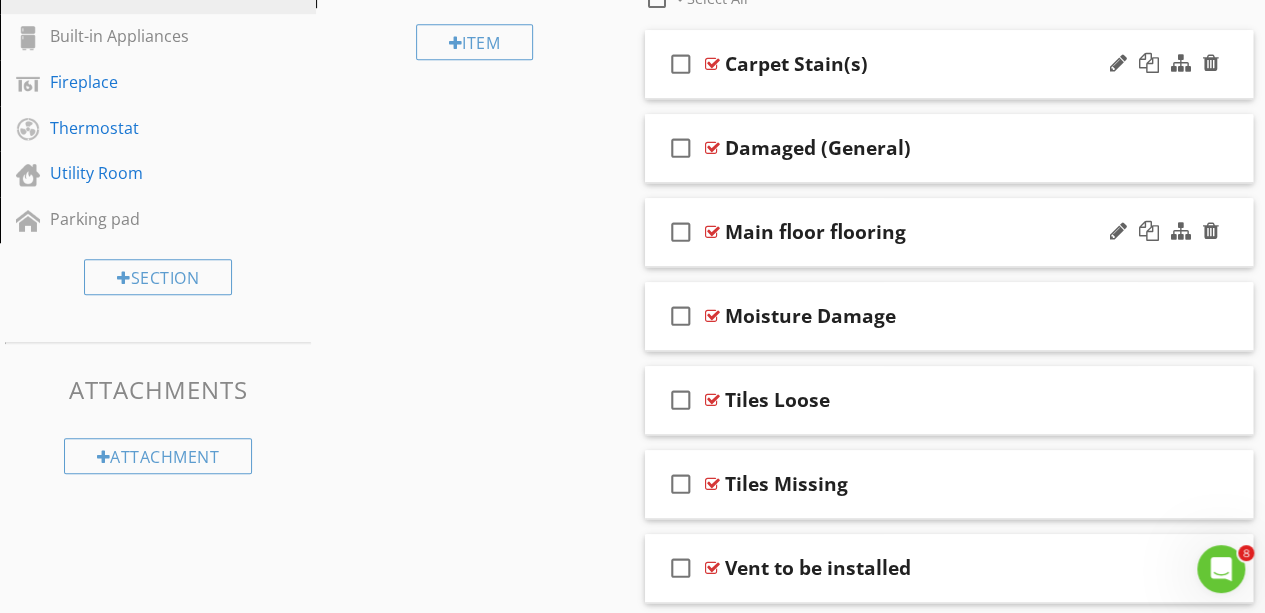 click on "check_box_outline_blank
Main floor flooring" at bounding box center (949, 232) 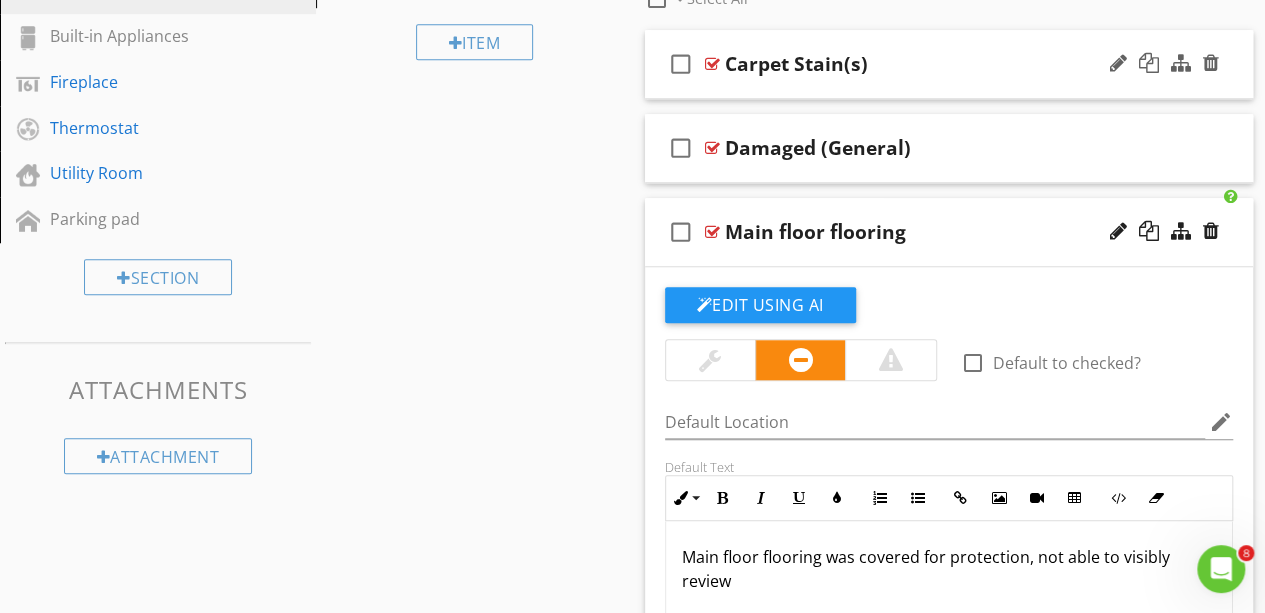 click on "Main floor flooring" at bounding box center (815, 232) 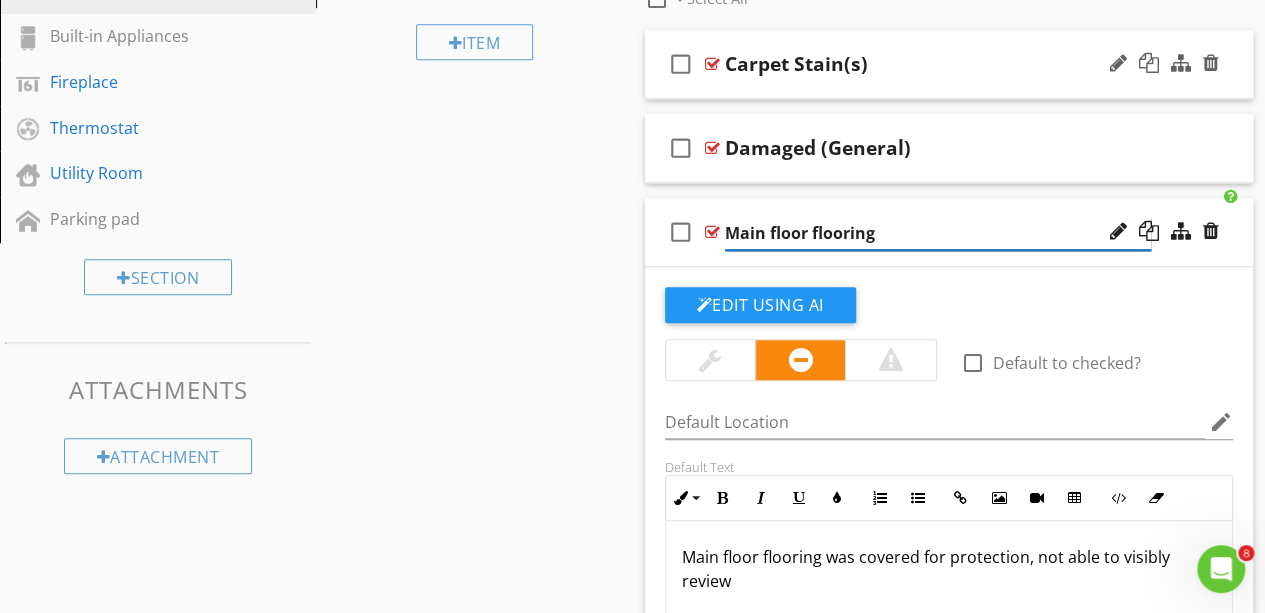 click on "Main floor flooring" at bounding box center [938, 233] 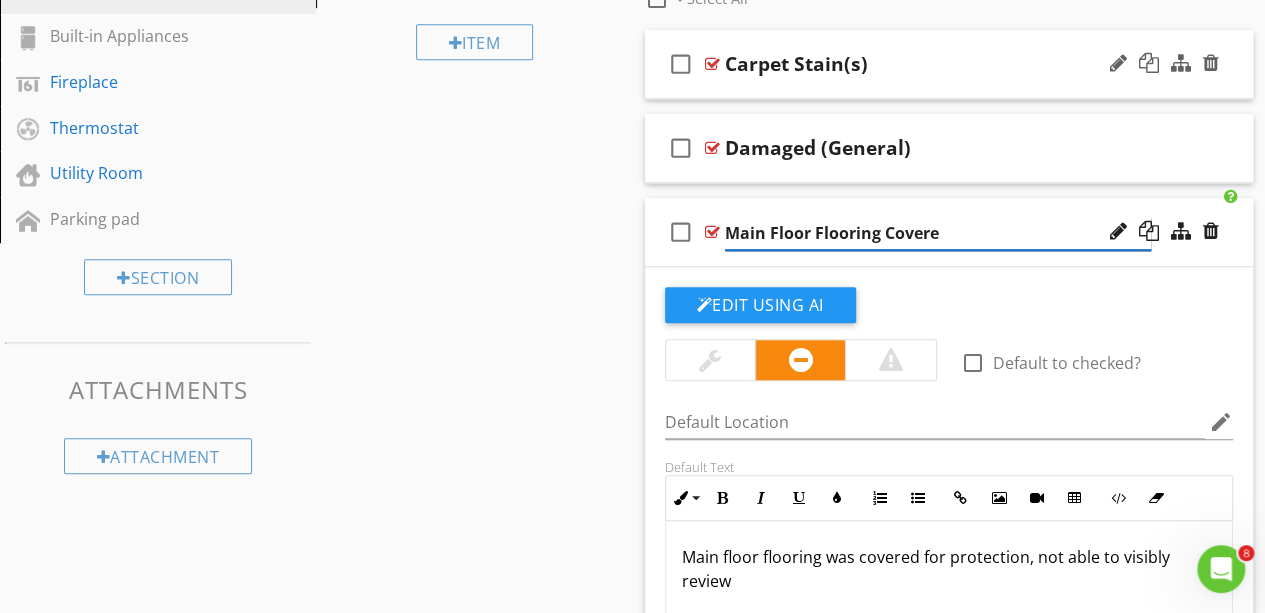 type on "Main Floor Flooring Covered" 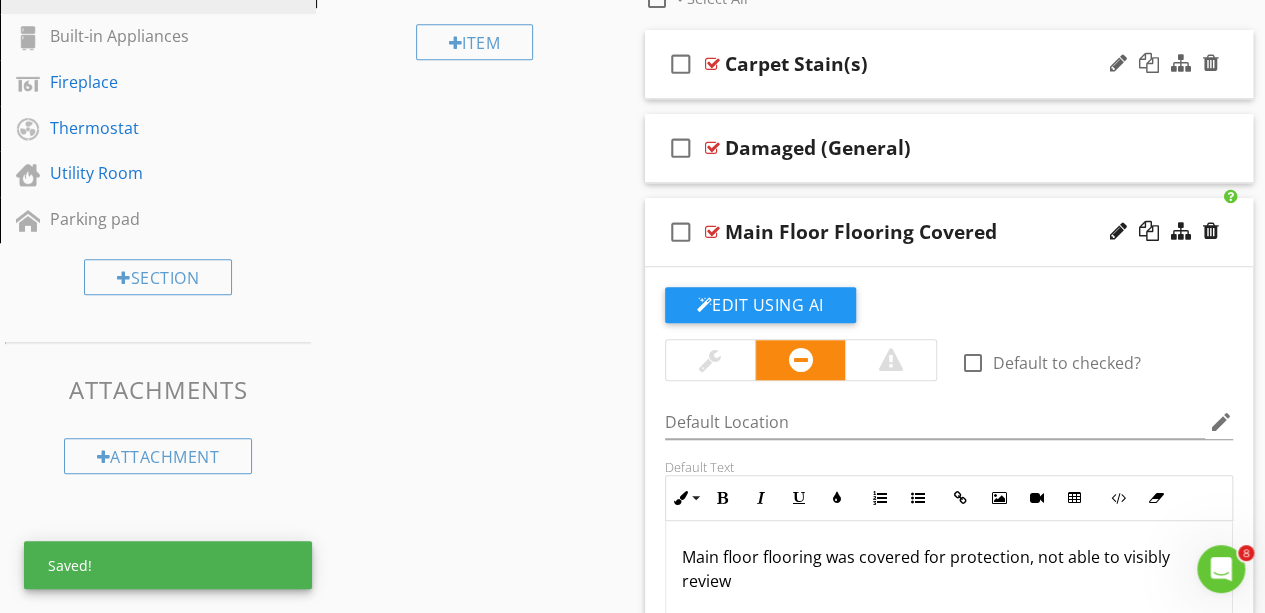 click on "Sections
Dweller's Comments           Inspection Details           Exterior           Roof           Garage           Unfinished Basement            Plumbing           Electrical           Attic           Doors, Windows & Interior           Built-in Appliances           Fireplace           Thermostat            Utility Room           Parking pad
Section
Attachments
Attachment
Items
Doors           Windows           Floors           Walls           Baseboards, Trim, Casings           Ceilings           Stairways & Railings           Countertops & Cabinets           Mirrors           Shower Glass           Tile
Item
Comments
New
Informational
New
Limitations
New
Observations   check_box_outline_blank     Select All" at bounding box center [632, 362] 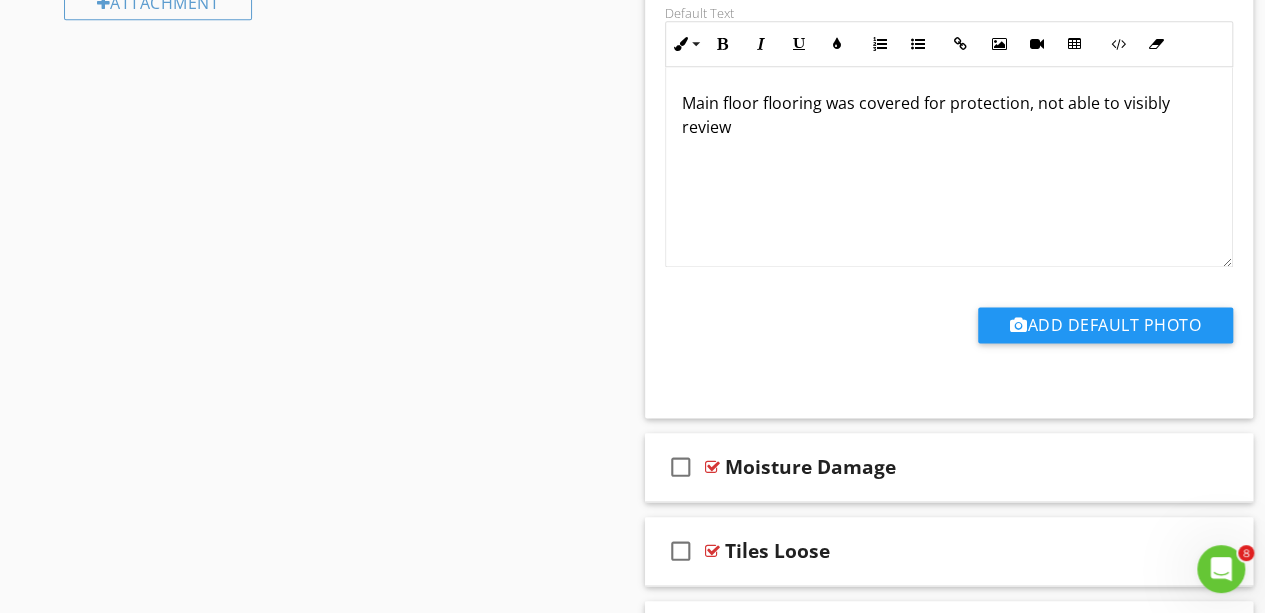 scroll, scrollTop: 1312, scrollLeft: 0, axis: vertical 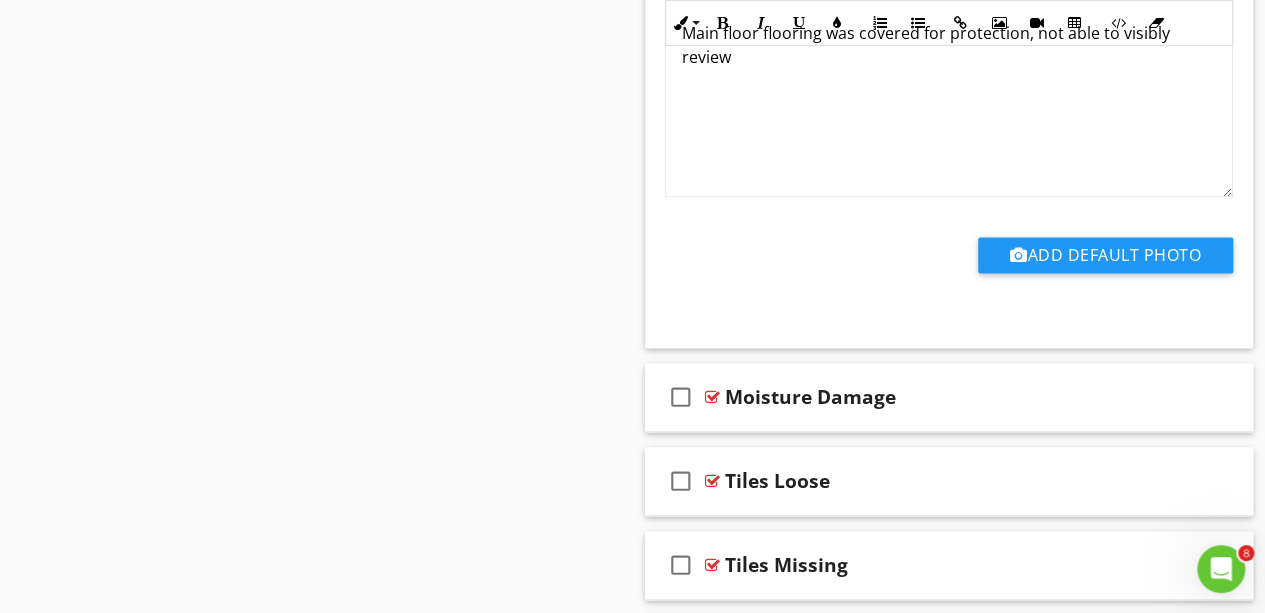 click on "Main floor flooring was covered for protection, not able to visibly review" at bounding box center [949, 45] 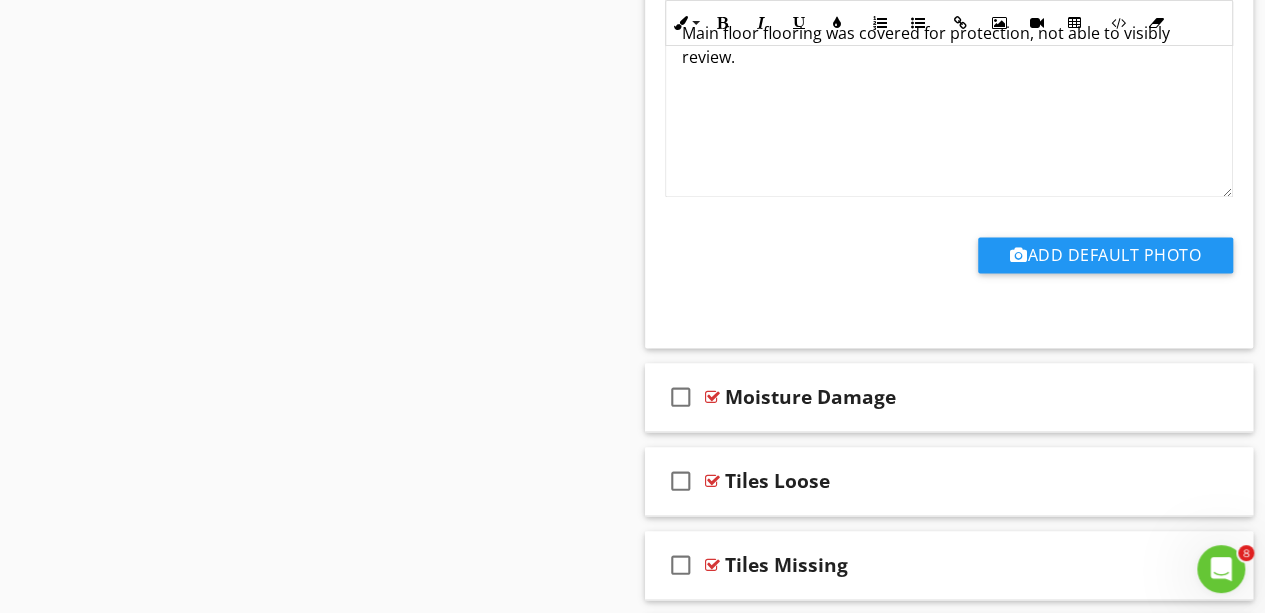 click on "Sections
Dweller's Comments           Inspection Details           Exterior           Roof           Garage           Unfinished Basement            Plumbing           Electrical           Attic           Doors, Windows & Interior           Built-in Appliances           Fireplace           Thermostat            Utility Room           Parking pad
Section
Attachments
Attachment
Items
Doors           Windows           Floors           Walls           Baseboards, Trim, Casings           Ceilings           Stairways & Railings           Countertops & Cabinets           Mirrors           Shower Glass           Tile
Item
Comments
New
Informational
New
Limitations
New
Observations   check_box_outline_blank     Select All" at bounding box center [632, -162] 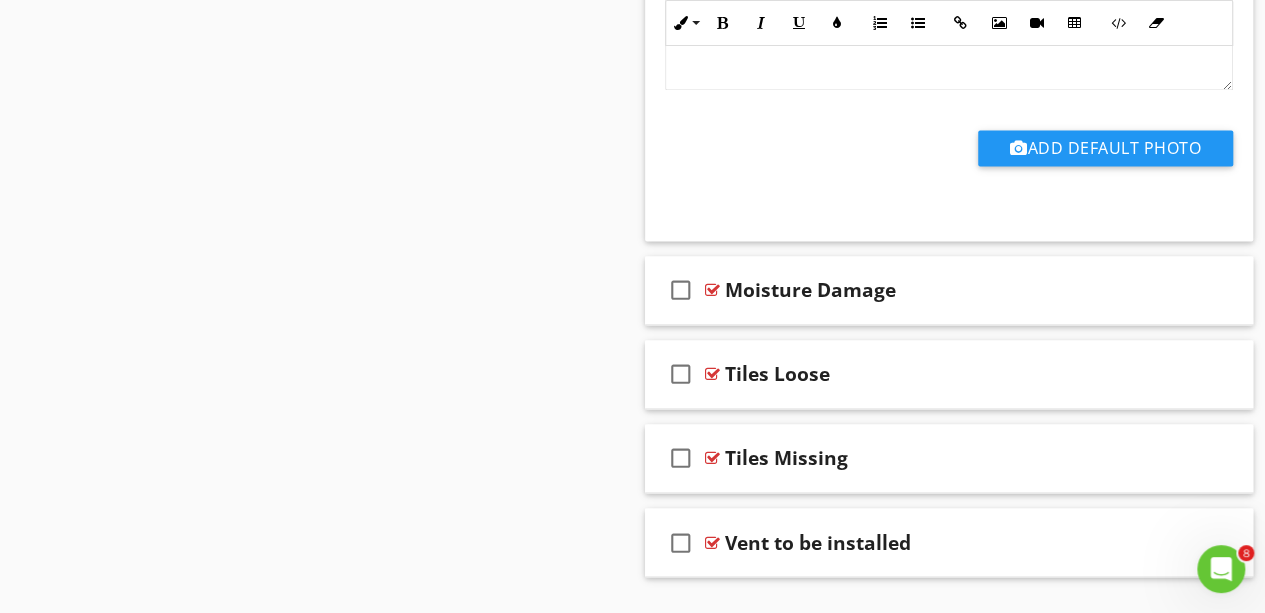 scroll, scrollTop: 1446, scrollLeft: 0, axis: vertical 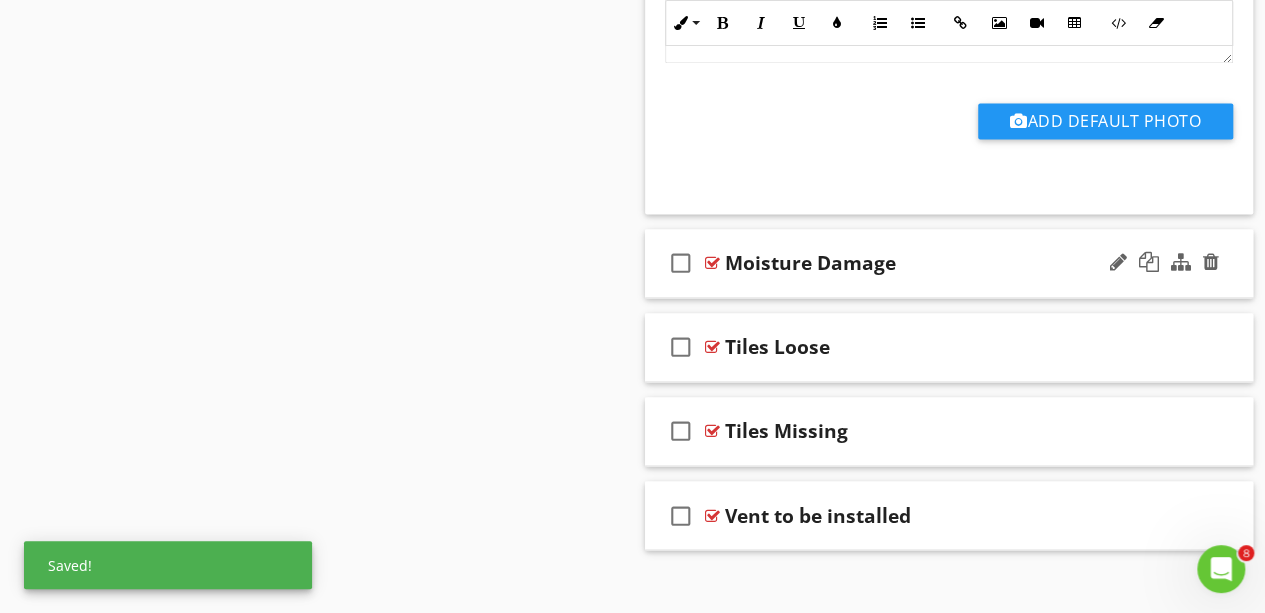 click on "check_box_outline_blank
Moisture Damage" at bounding box center [949, 263] 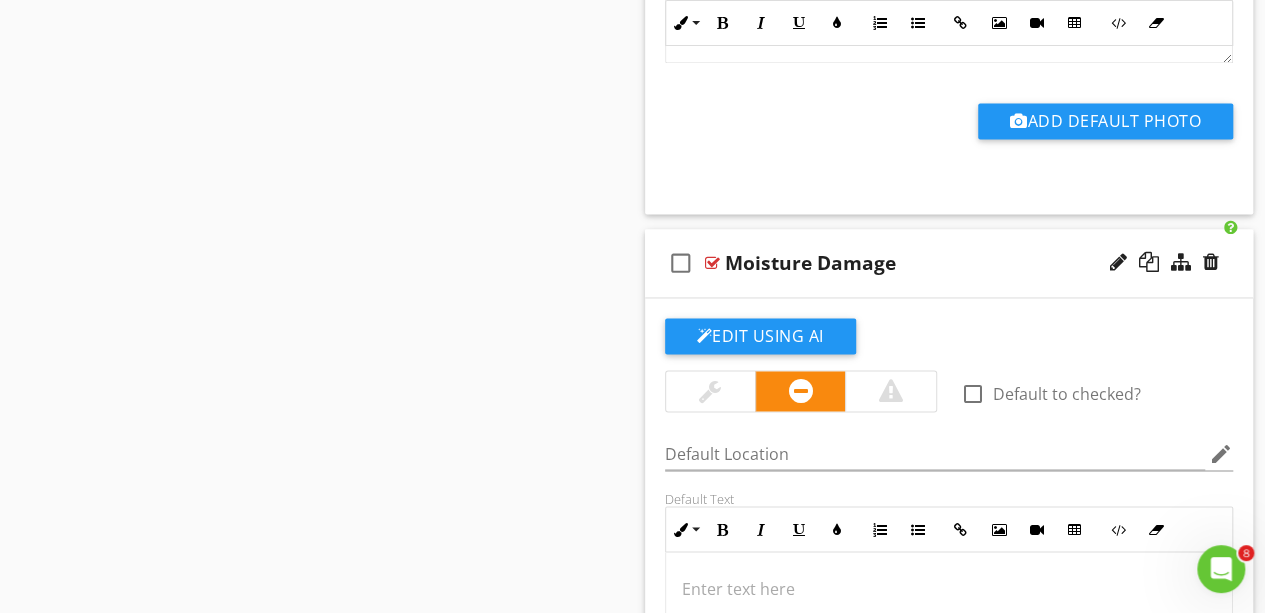 click on "check_box_outline_blank
Moisture Damage" at bounding box center [949, 263] 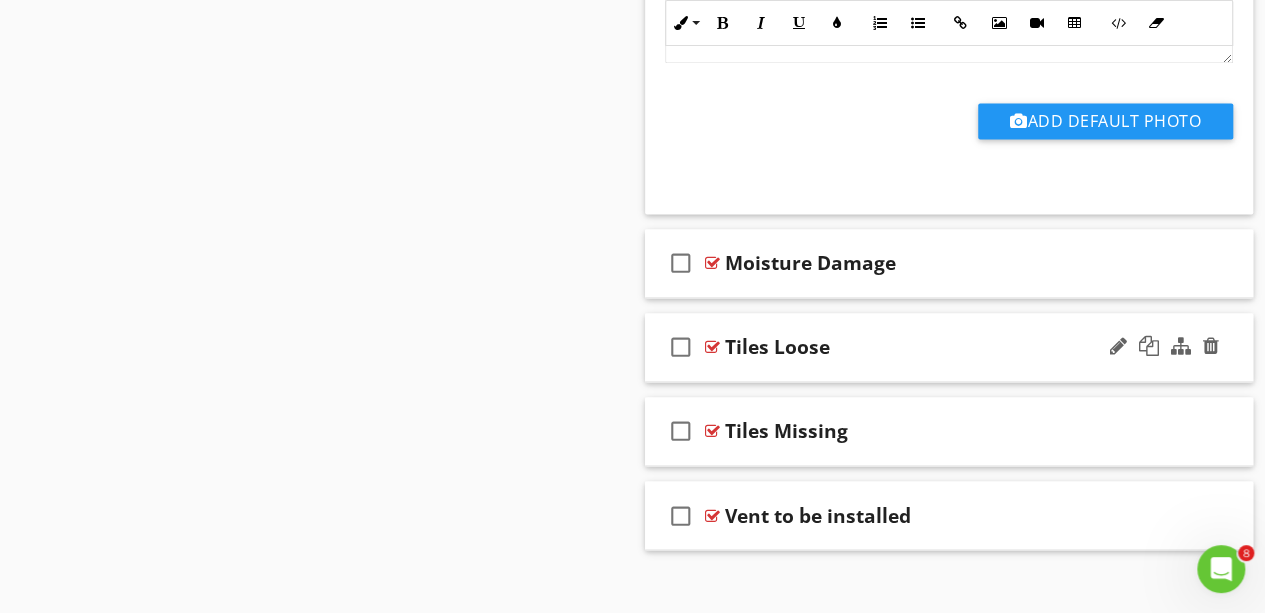 click on "check_box_outline_blank
Tiles Loose" at bounding box center (949, 347) 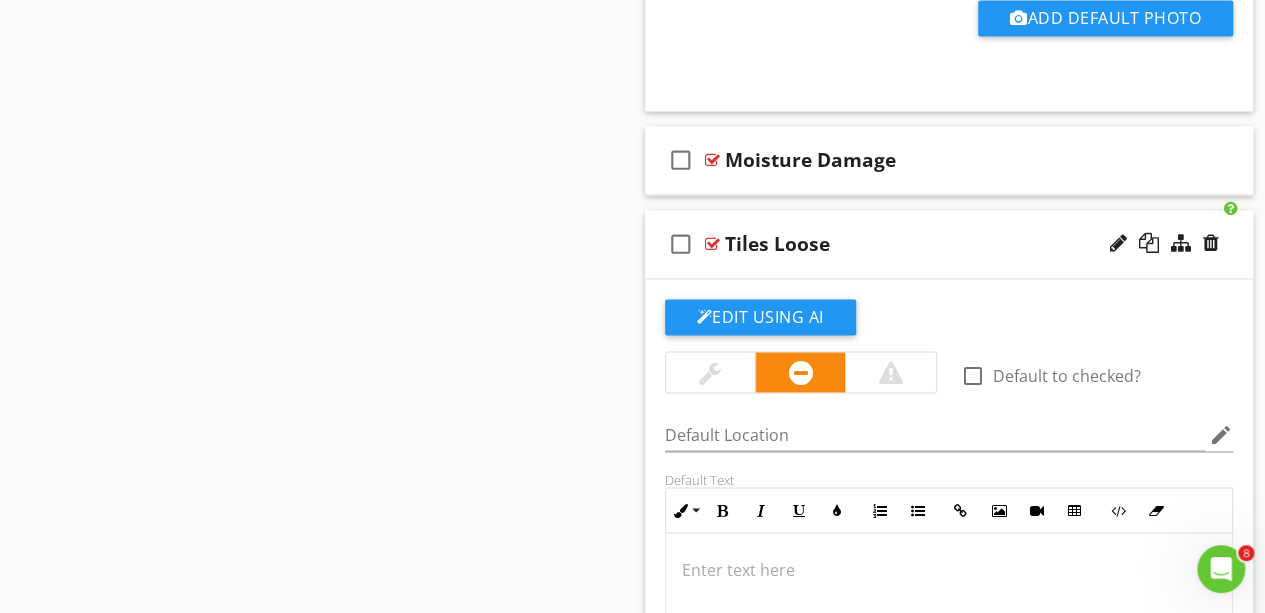 scroll, scrollTop: 1561, scrollLeft: 0, axis: vertical 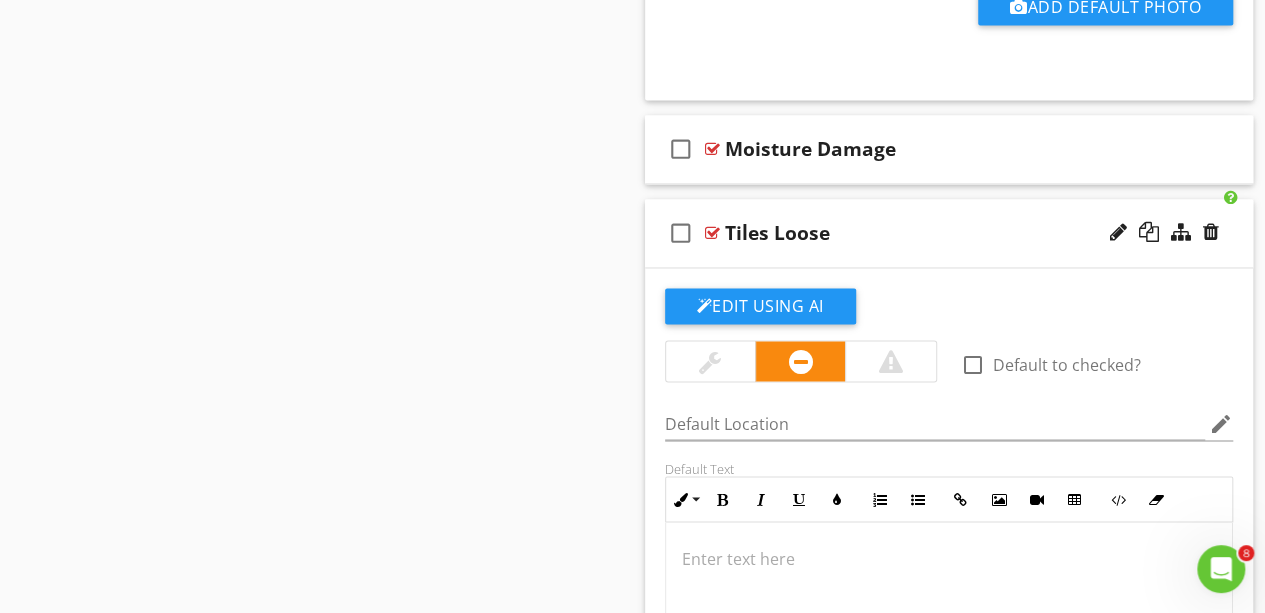 click on "check_box_outline_blank
Tiles Loose" at bounding box center [949, 233] 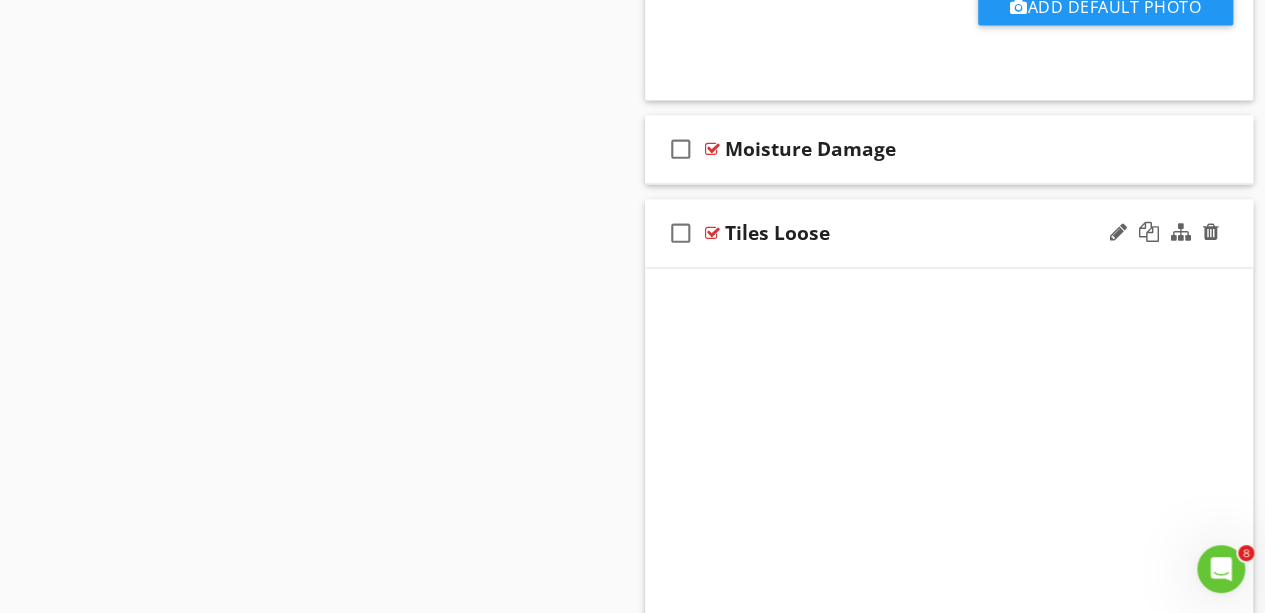 scroll, scrollTop: 1462, scrollLeft: 0, axis: vertical 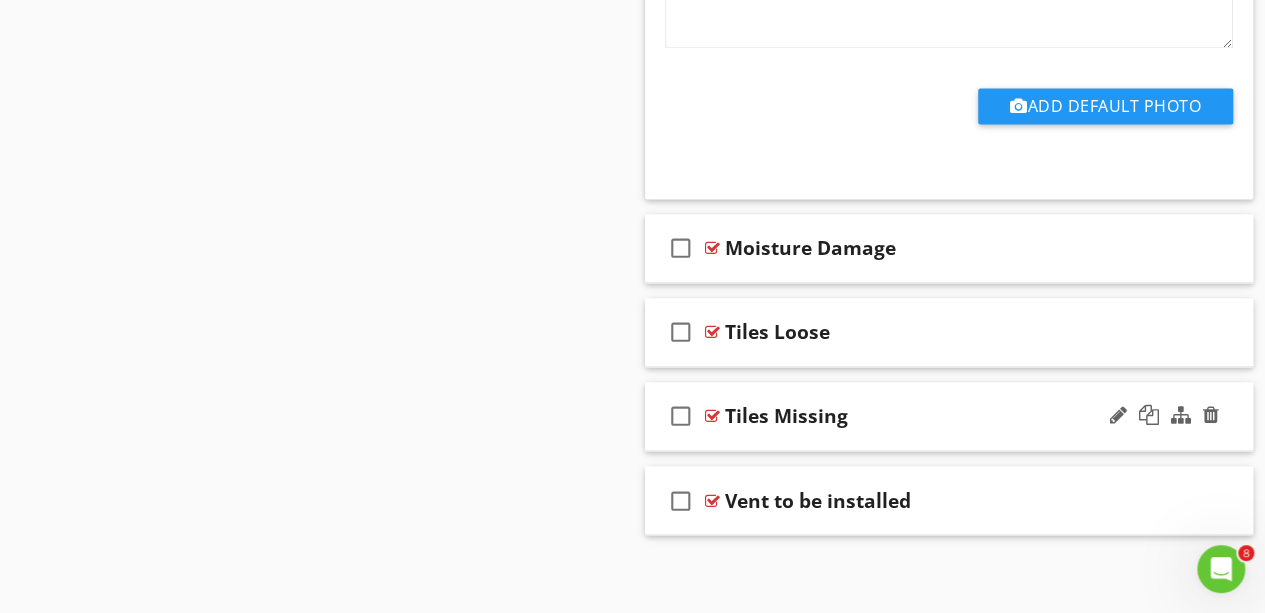 click on "check_box_outline_blank
Tiles Missing" at bounding box center [949, 416] 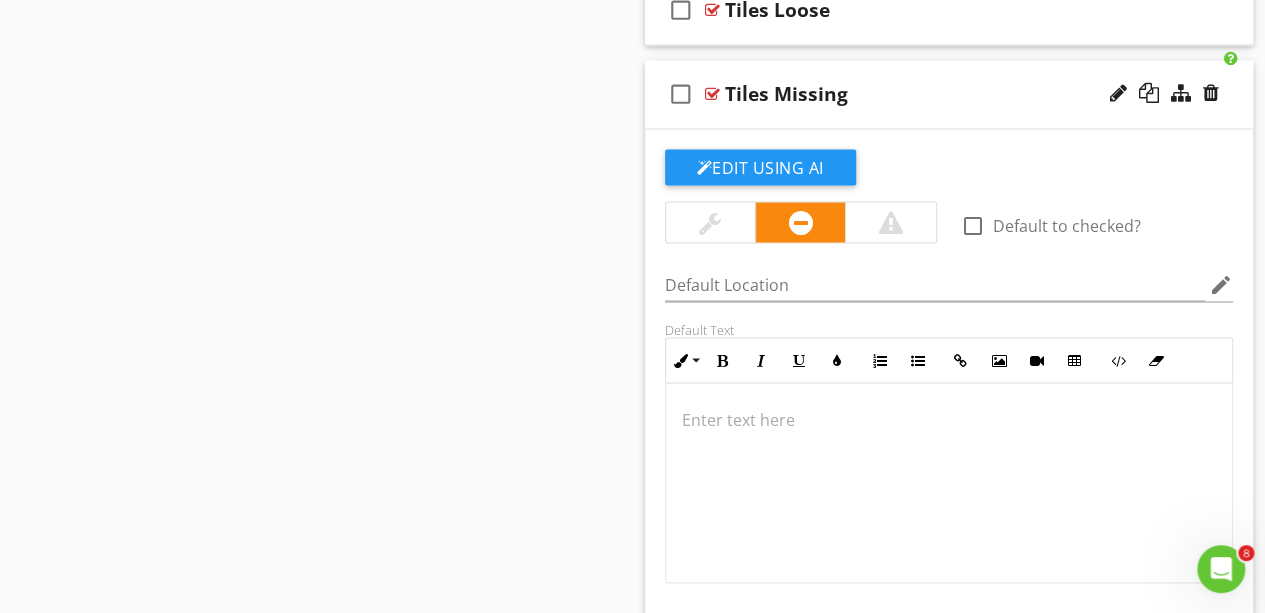 scroll, scrollTop: 1783, scrollLeft: 0, axis: vertical 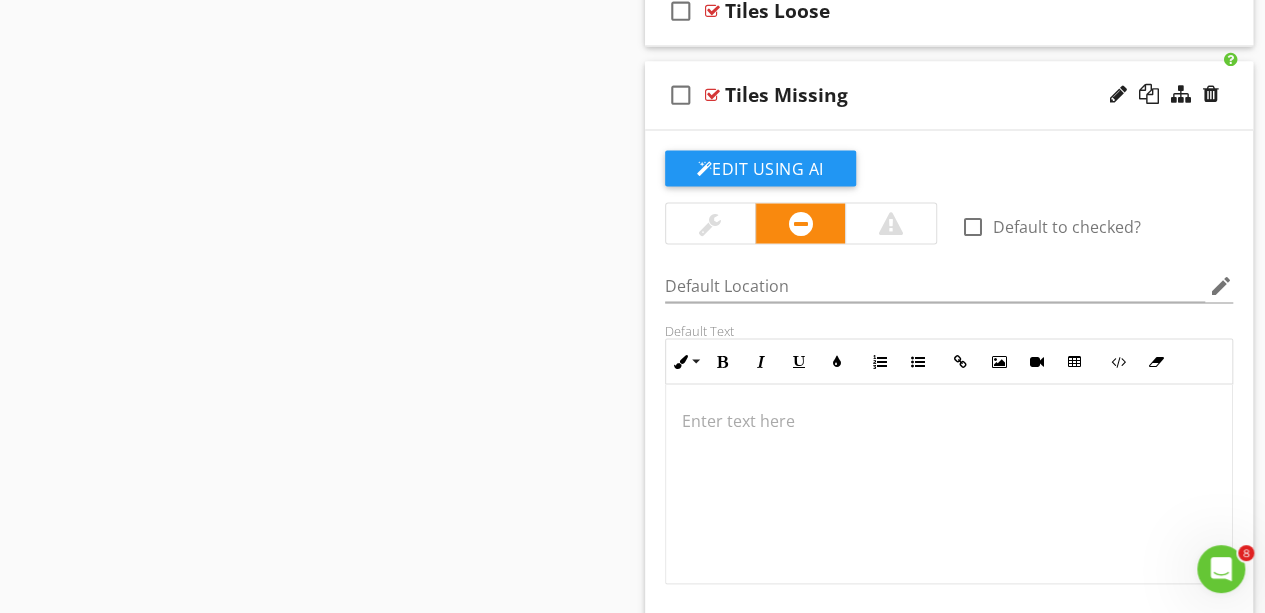 click on "check_box_outline_blank
Tiles Missing" at bounding box center [949, 95] 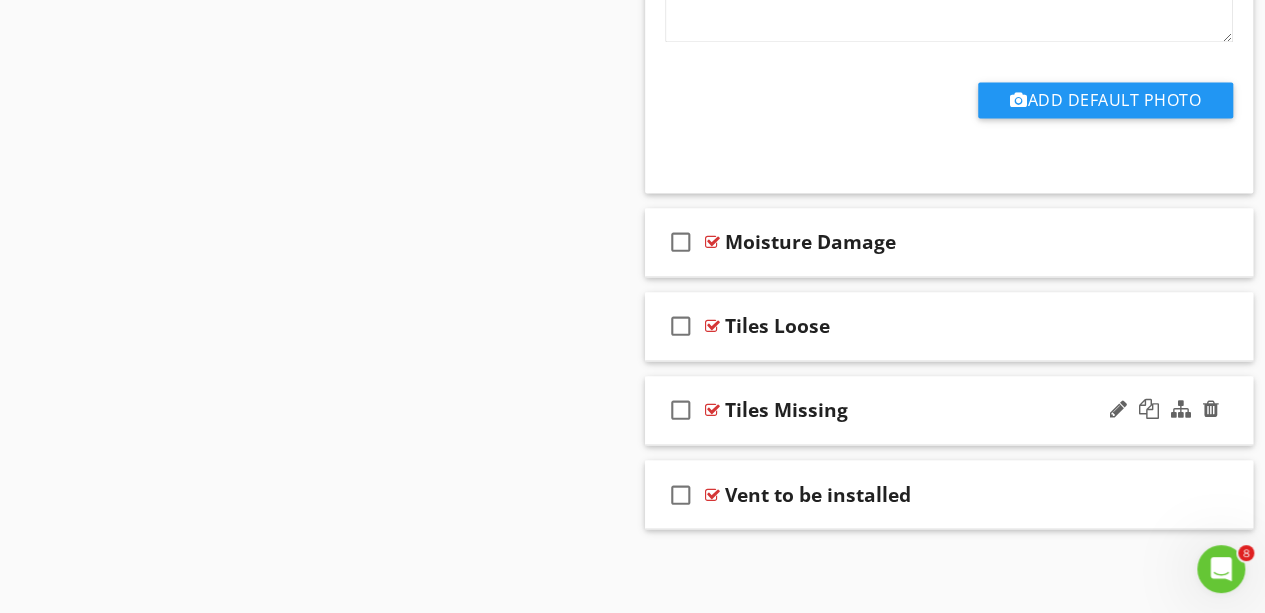 scroll, scrollTop: 1462, scrollLeft: 0, axis: vertical 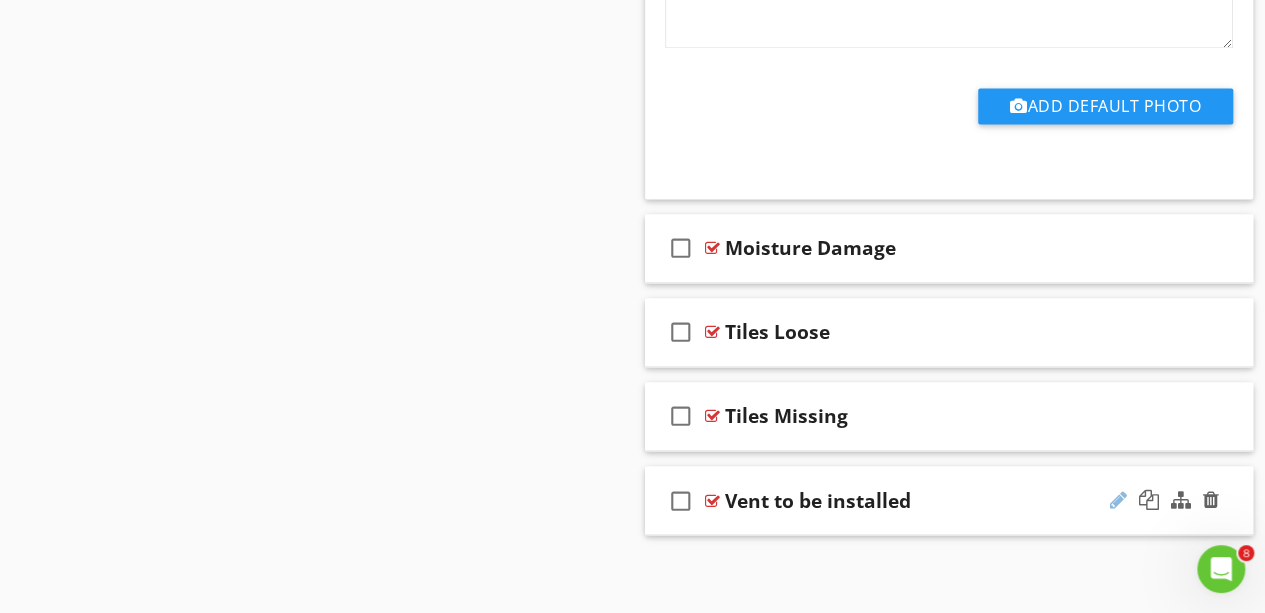 click at bounding box center [1118, 499] 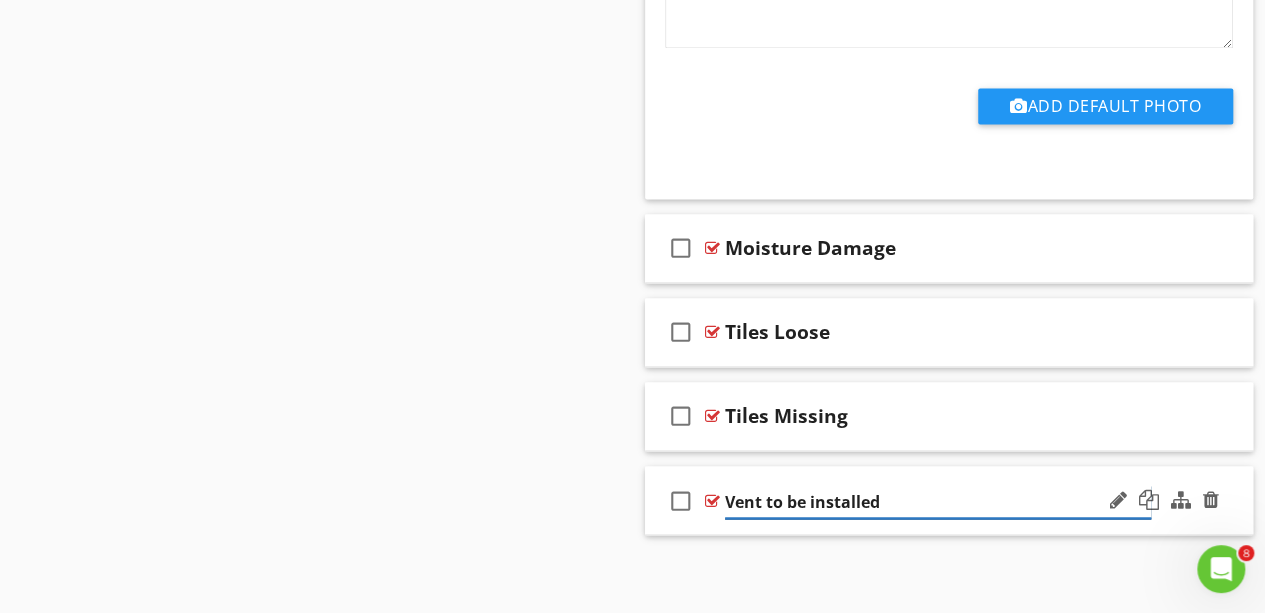 click on "Vent to be installed" at bounding box center (938, 501) 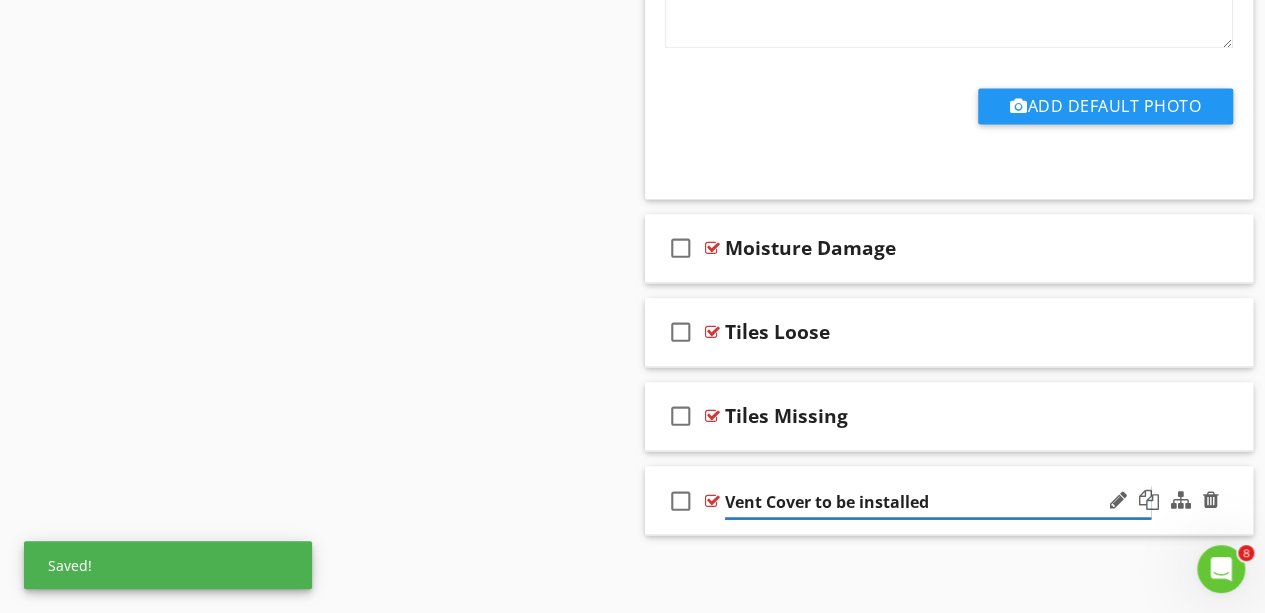 click on "Vent Cover to be installed" at bounding box center [938, 501] 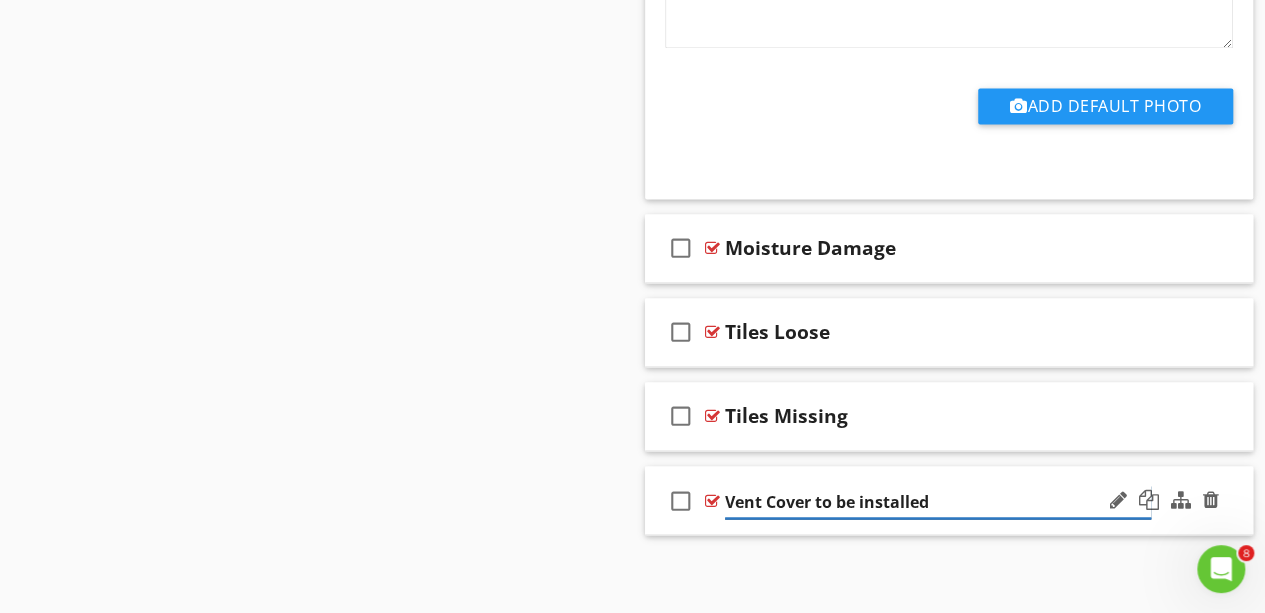 click on "Vent Cover to be installed" at bounding box center (938, 501) 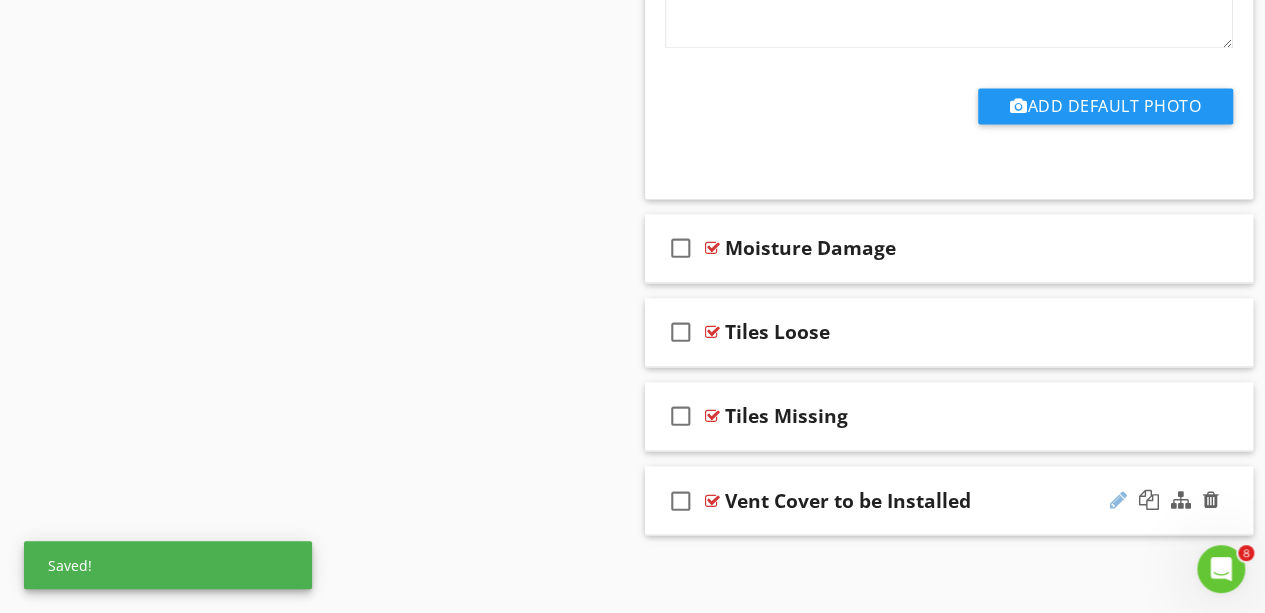 click at bounding box center (1118, 499) 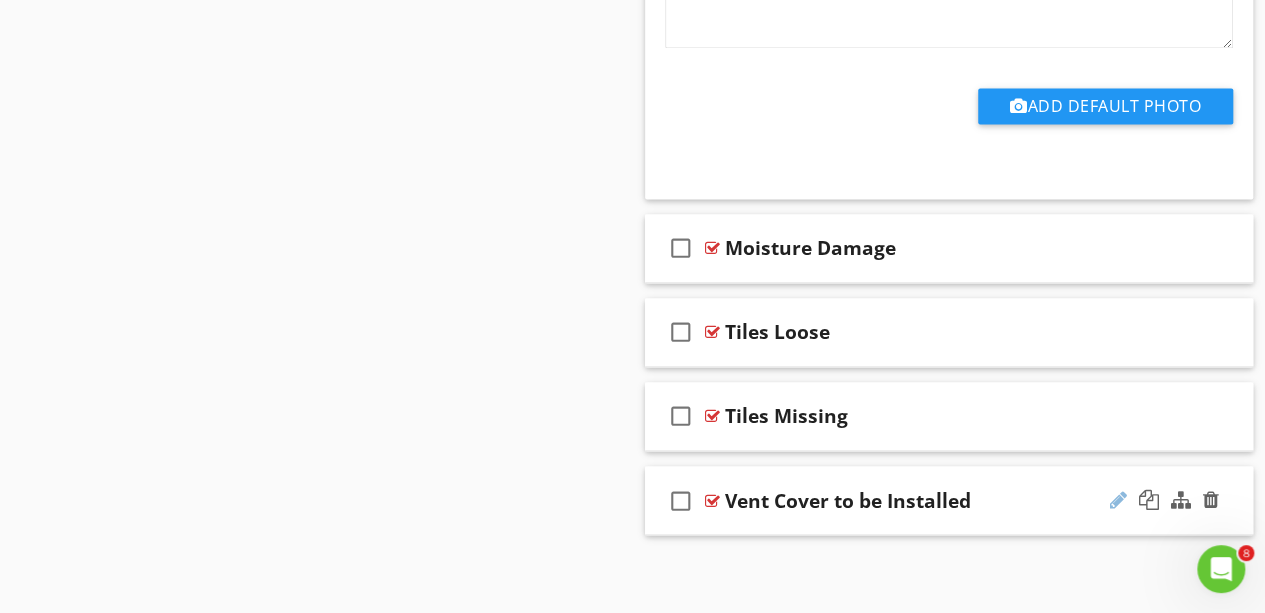 click at bounding box center (1118, 499) 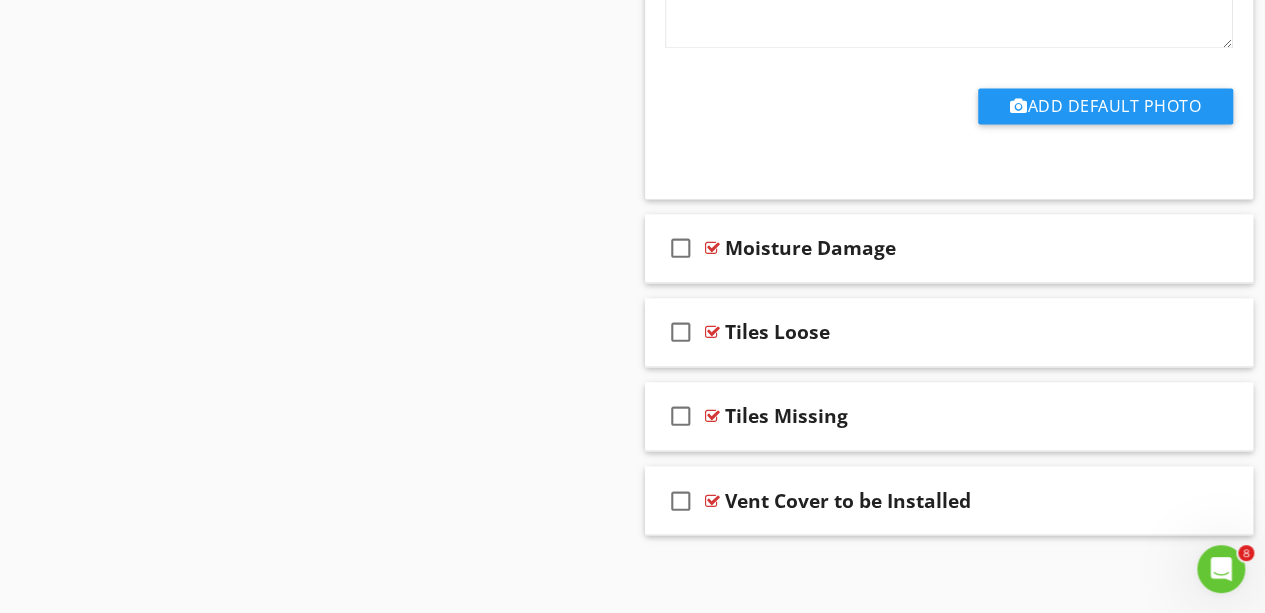 click on "check_box_outline_blank
Vent Cover to be Installed" at bounding box center [949, 500] 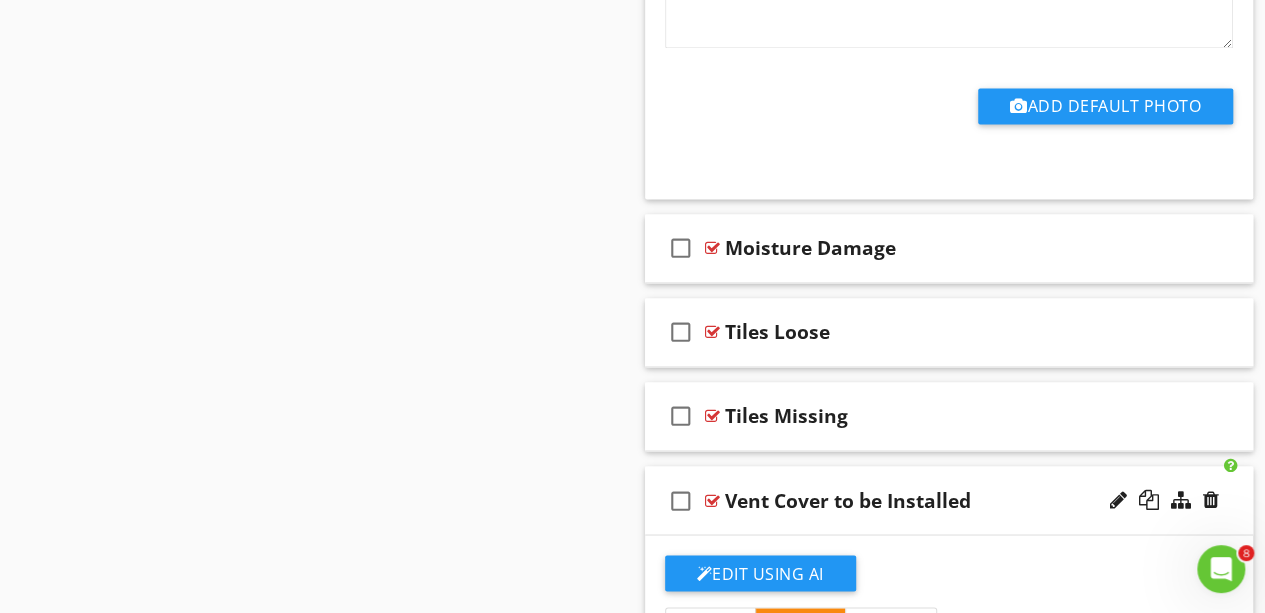 drag, startPoint x: 1072, startPoint y: 477, endPoint x: 1068, endPoint y: 569, distance: 92.086914 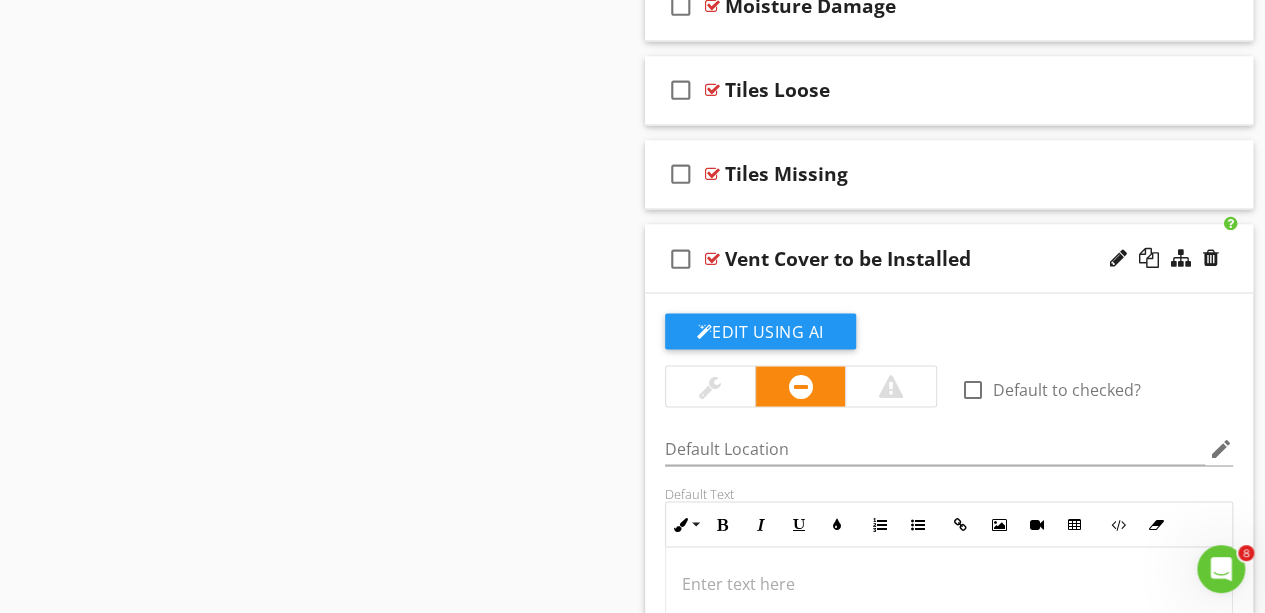 scroll, scrollTop: 1708, scrollLeft: 0, axis: vertical 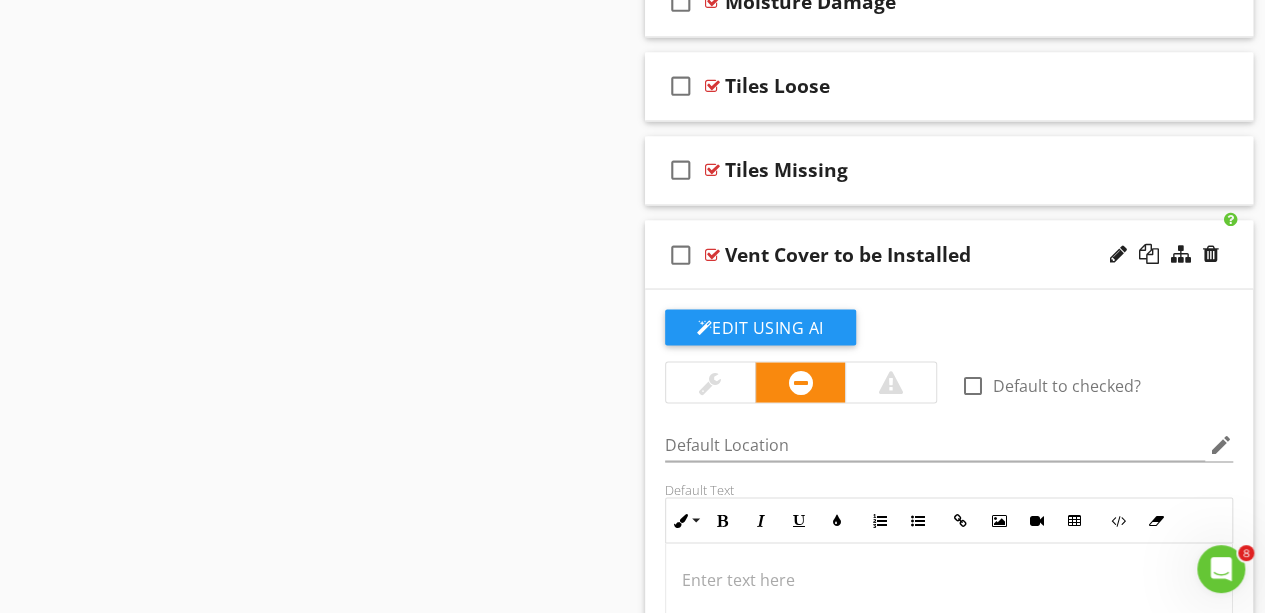 click at bounding box center [949, 643] 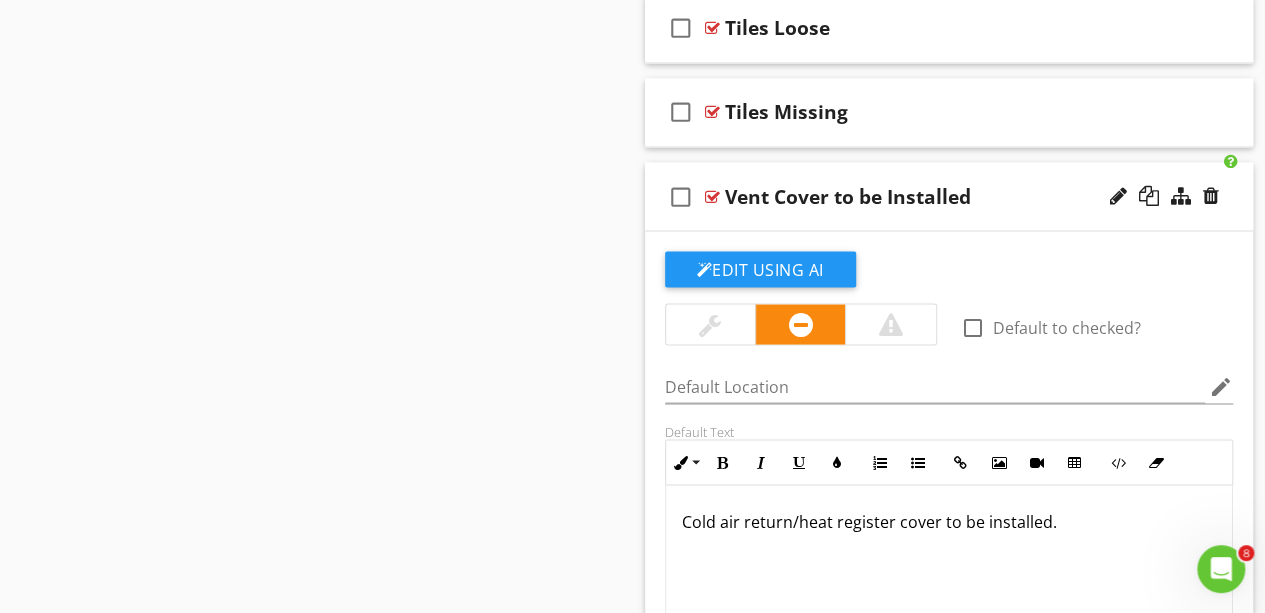 scroll, scrollTop: 1768, scrollLeft: 0, axis: vertical 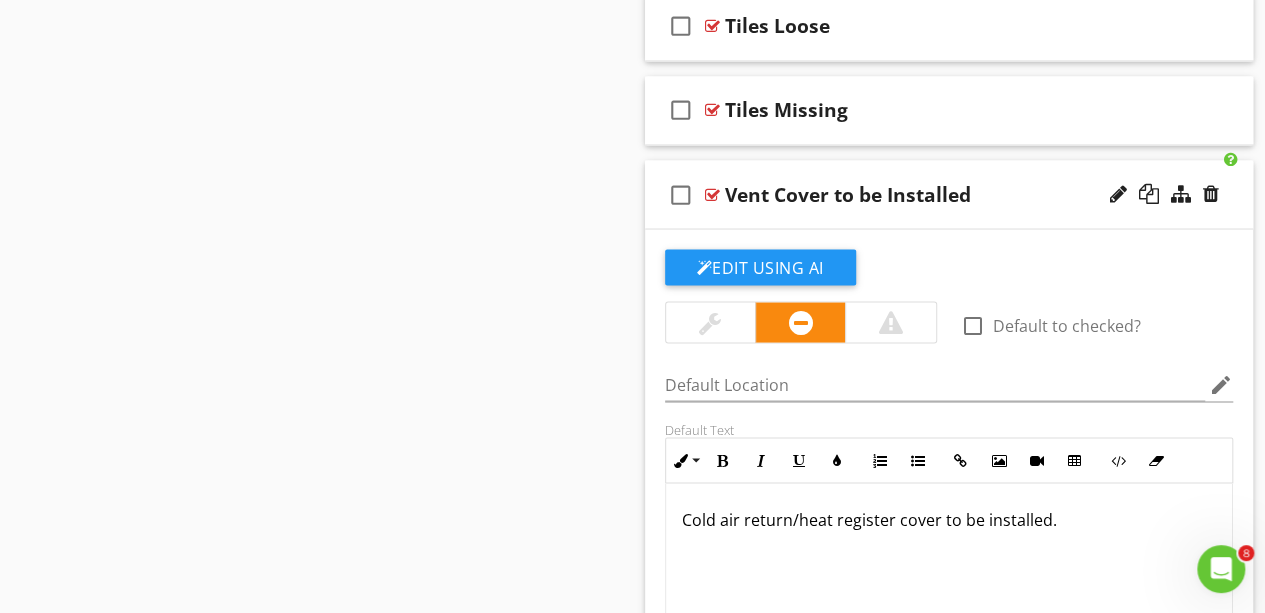 click on "Cold air return/heat register cover to be installed." at bounding box center (949, 519) 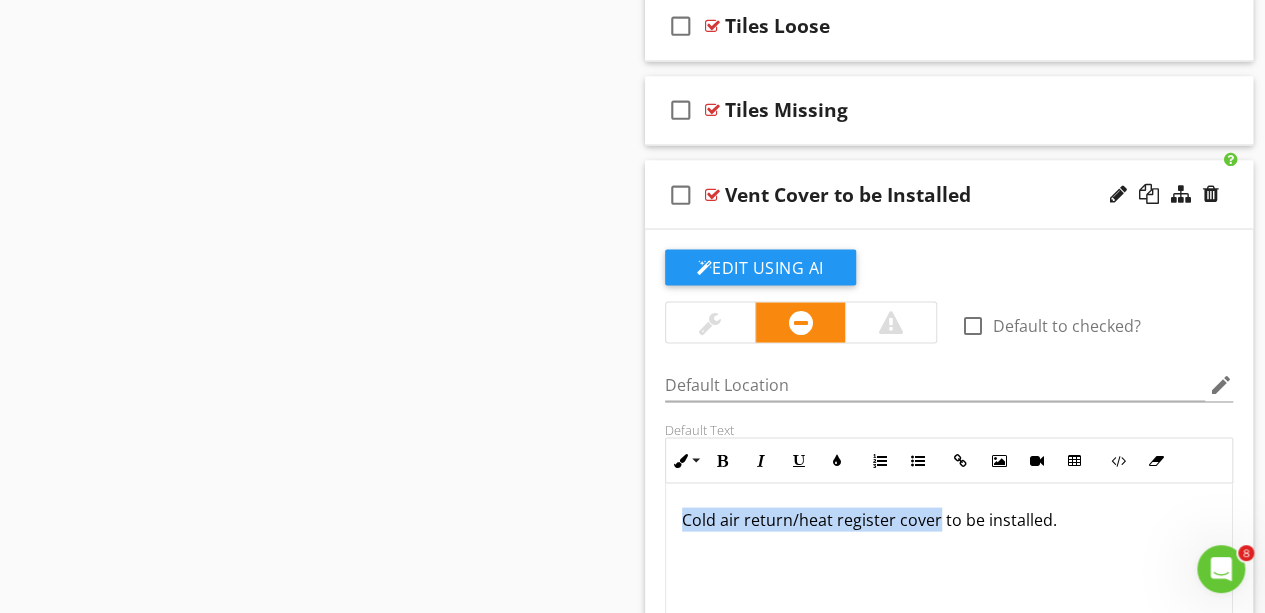 copy on "Cold air return/heat register cover" 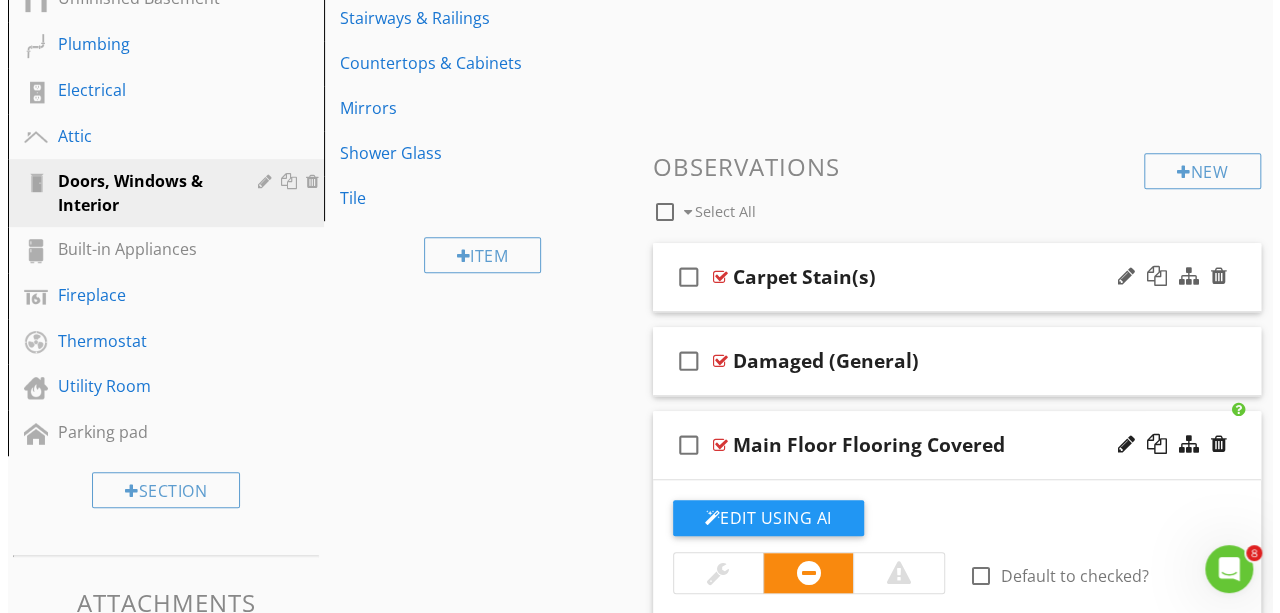 scroll, scrollTop: 576, scrollLeft: 0, axis: vertical 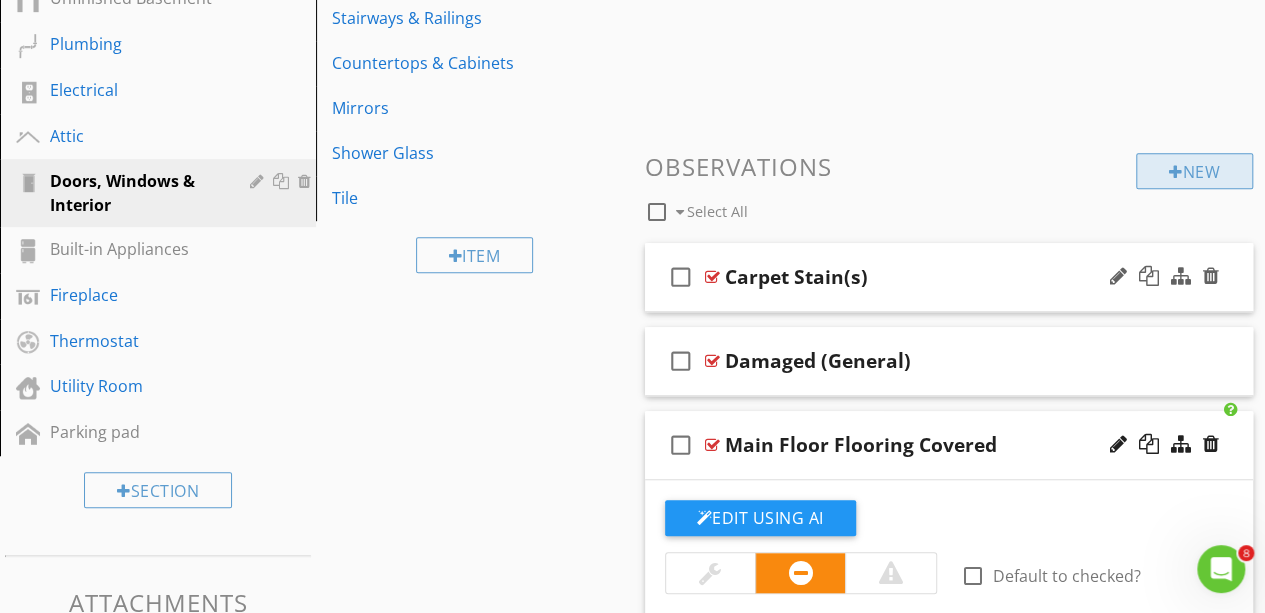 click at bounding box center [1176, 172] 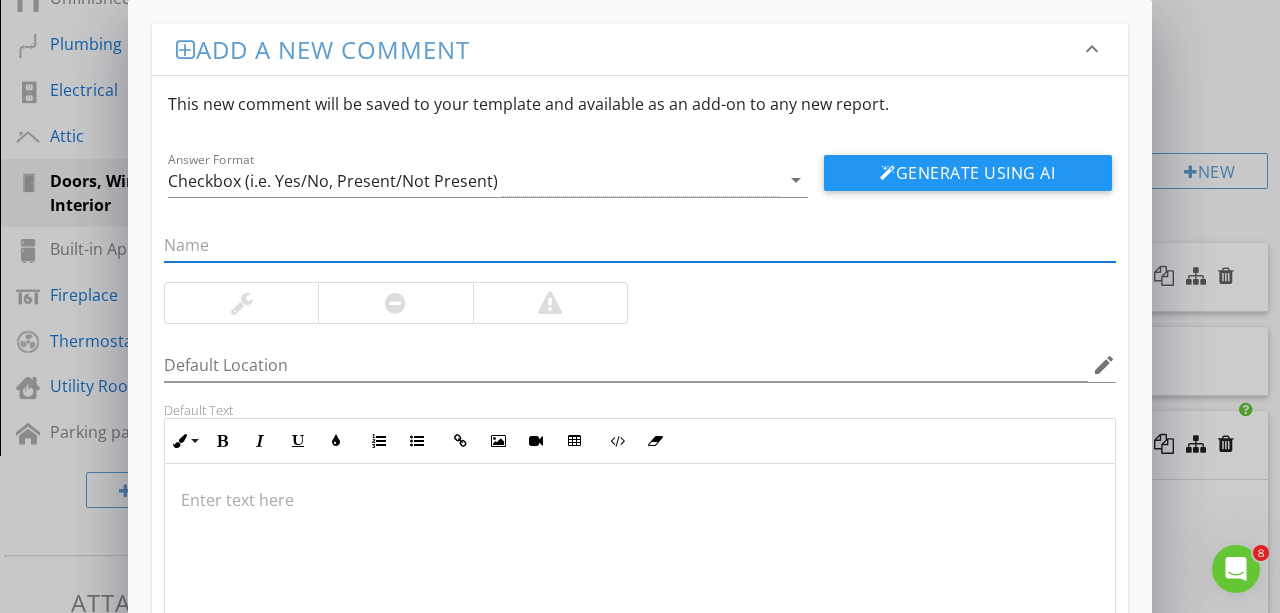click at bounding box center (640, 245) 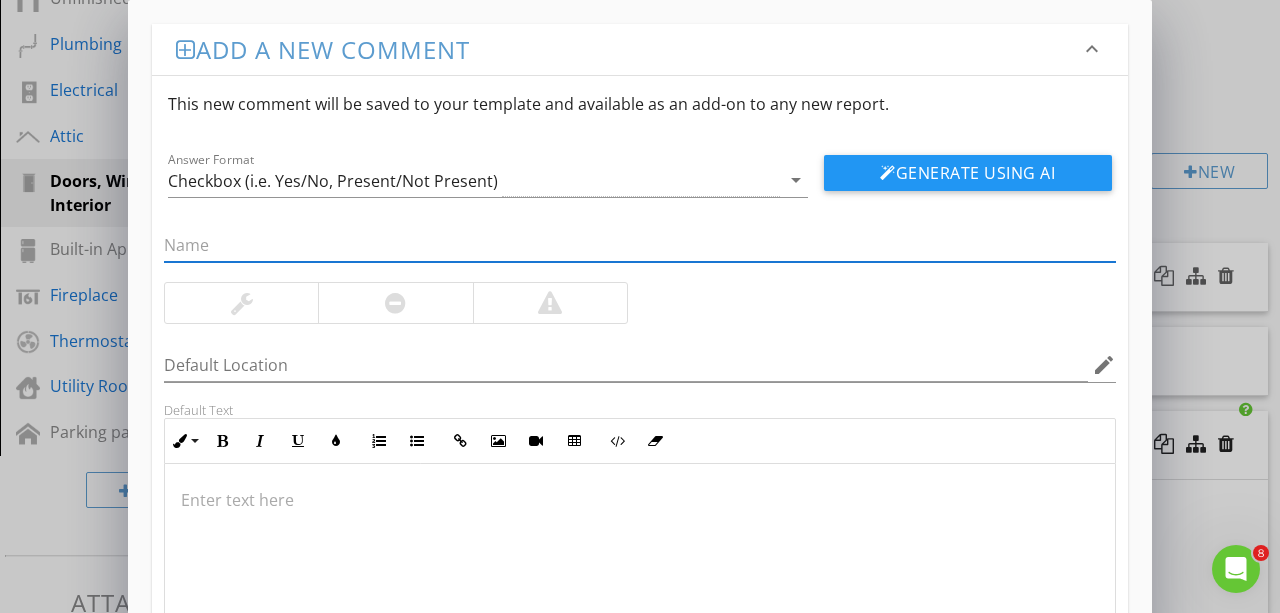 paste on "Cold air return/heat register cover" 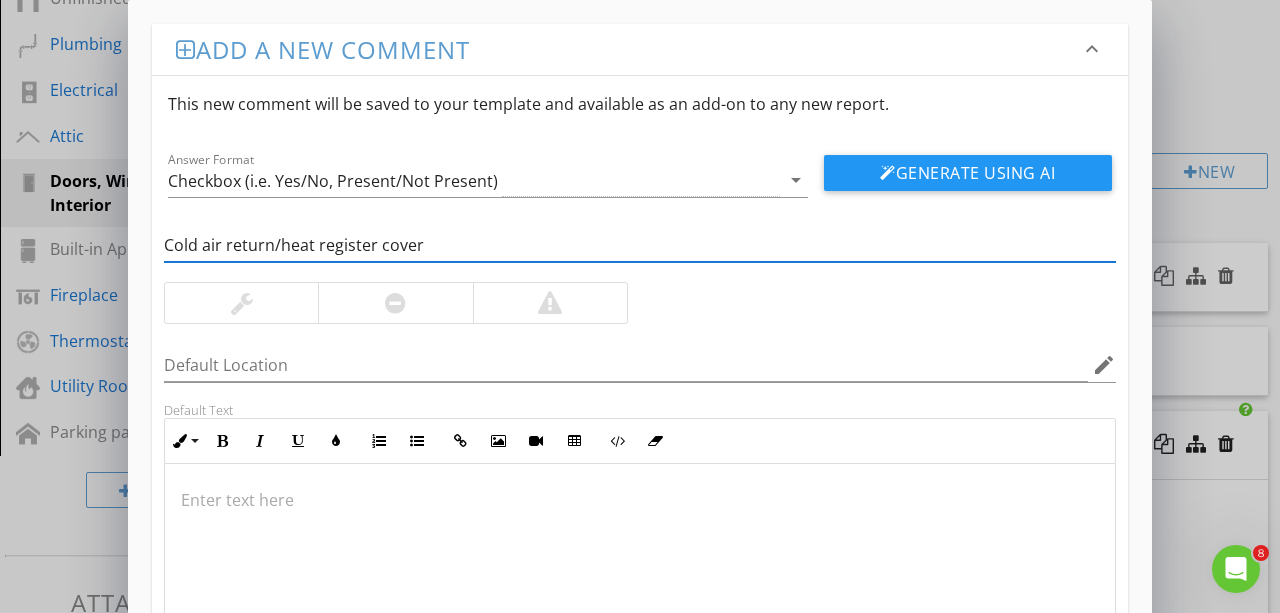 click on "Cold air return/heat register cover" at bounding box center [640, 245] 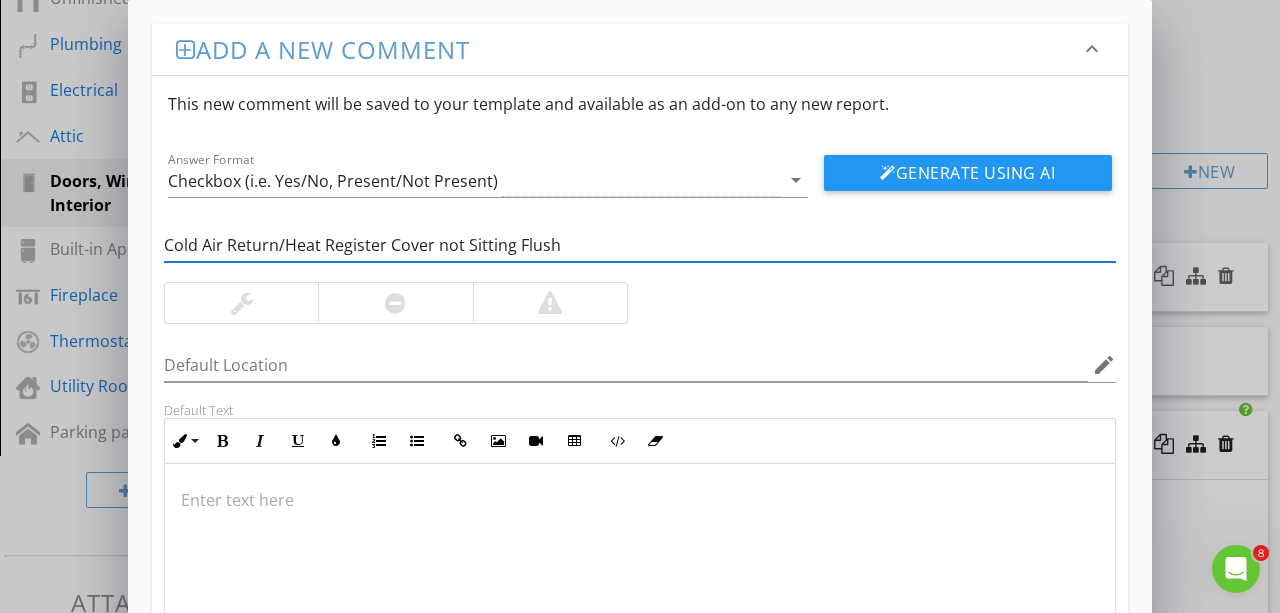 scroll, scrollTop: 184, scrollLeft: 0, axis: vertical 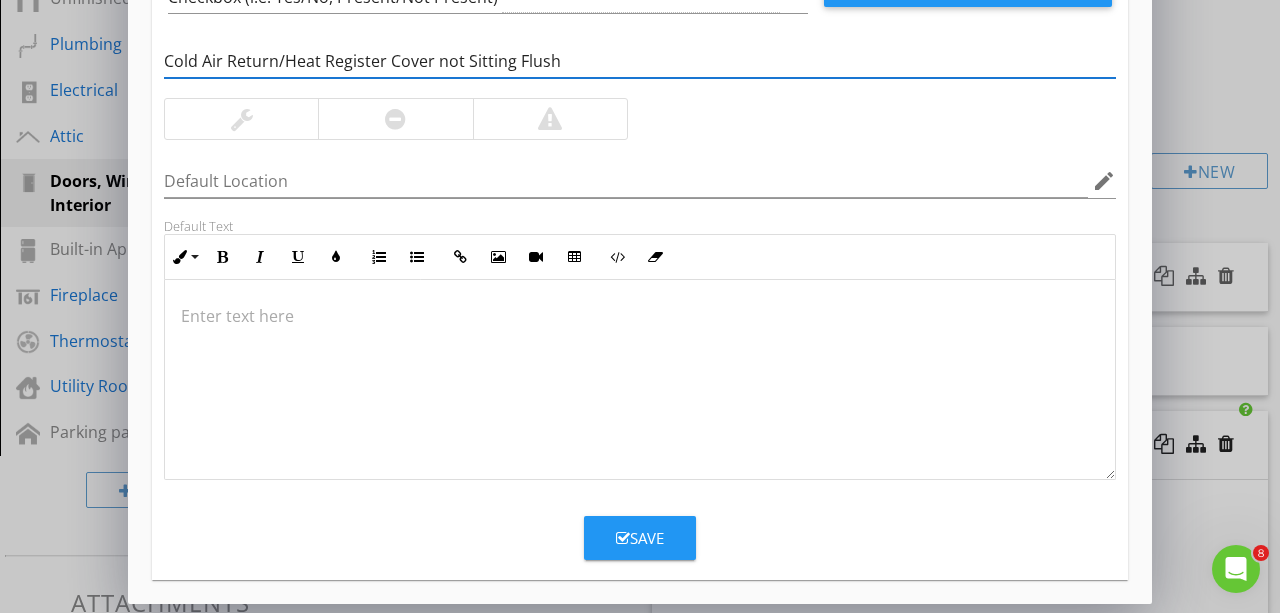 type on "Cold Air Return/Heat Register Cover not Sitting Flush" 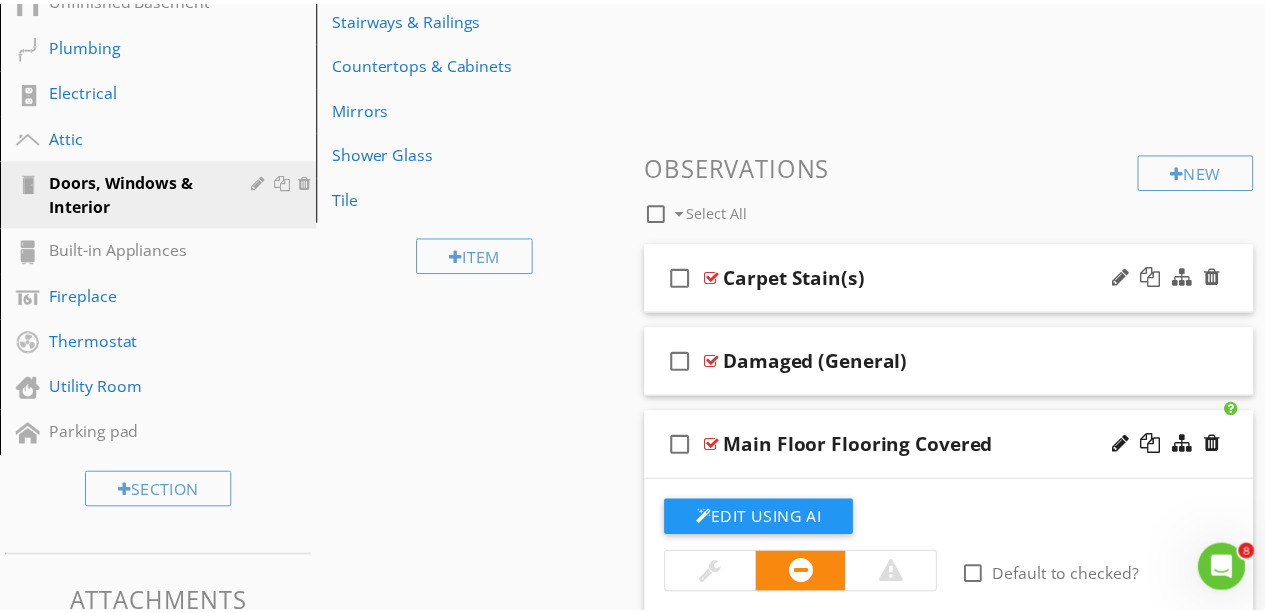 scroll, scrollTop: 88, scrollLeft: 0, axis: vertical 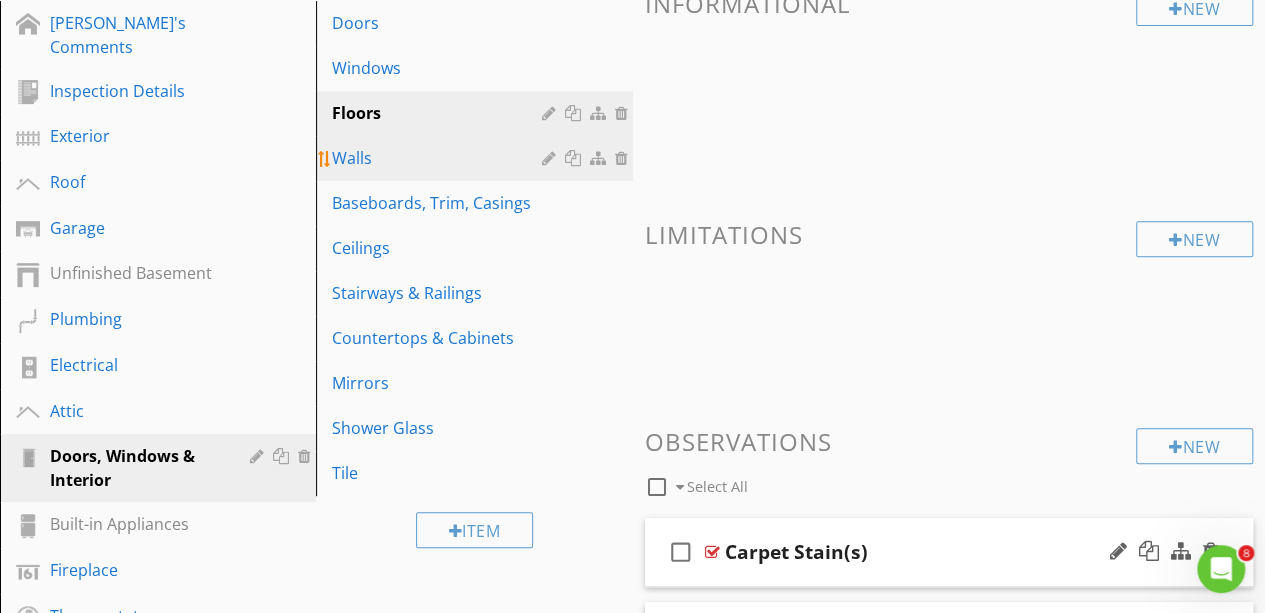 click on "Walls" at bounding box center [439, 158] 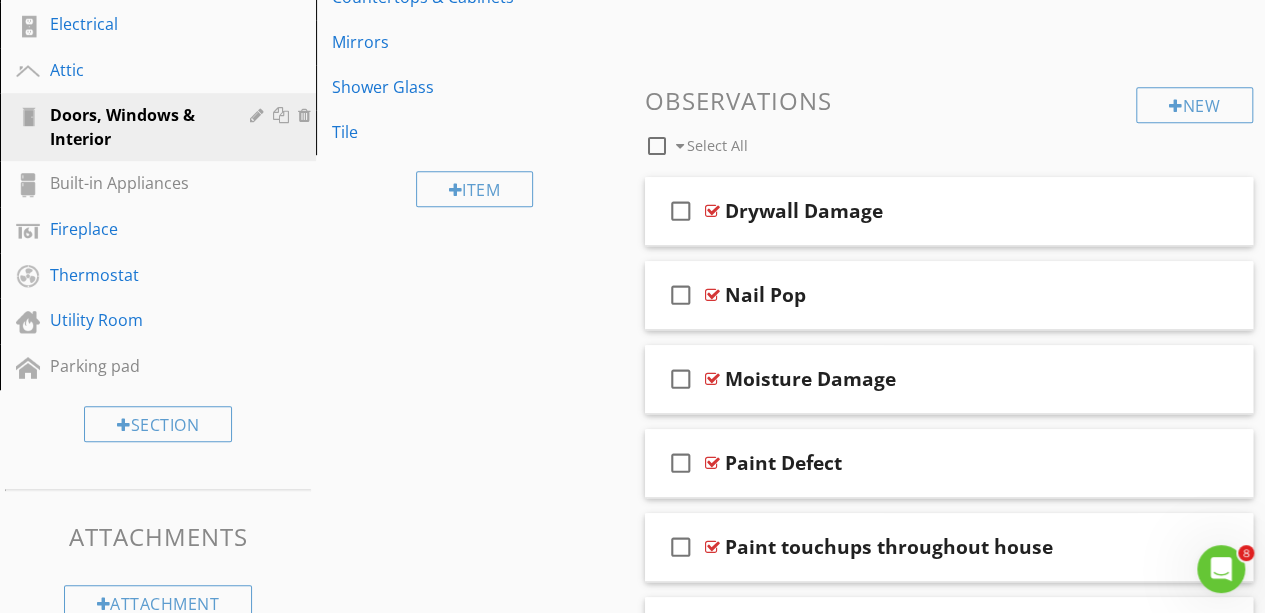 scroll, scrollTop: 643, scrollLeft: 0, axis: vertical 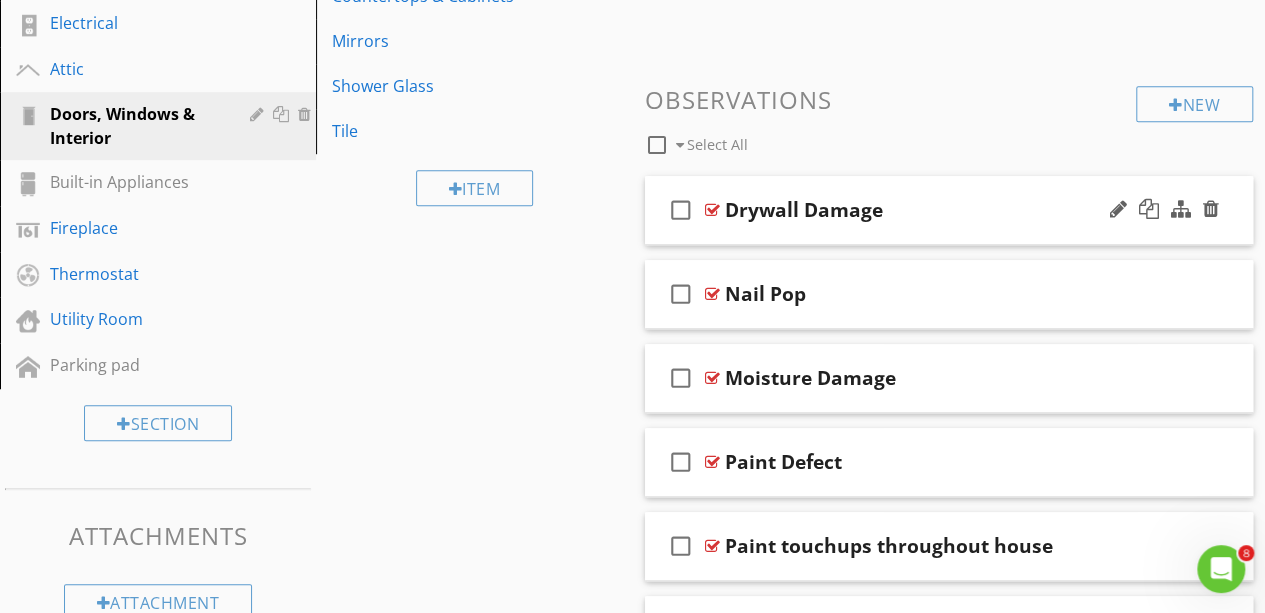 click on "check_box_outline_blank
Drywall Damage" at bounding box center (949, 210) 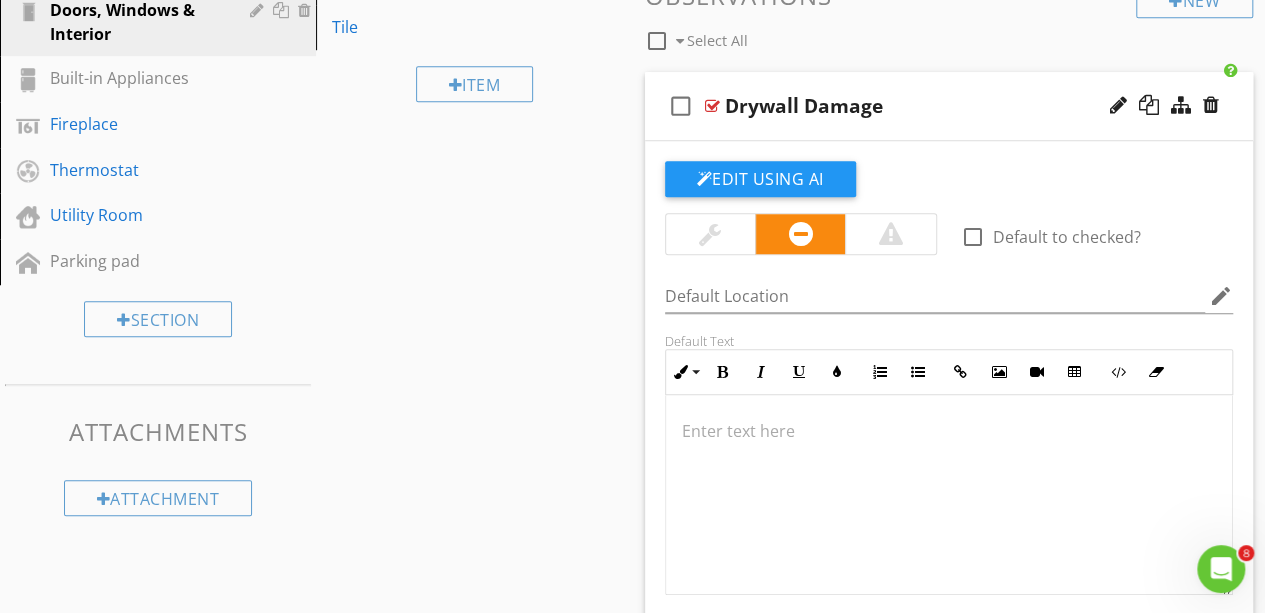 scroll, scrollTop: 750, scrollLeft: 0, axis: vertical 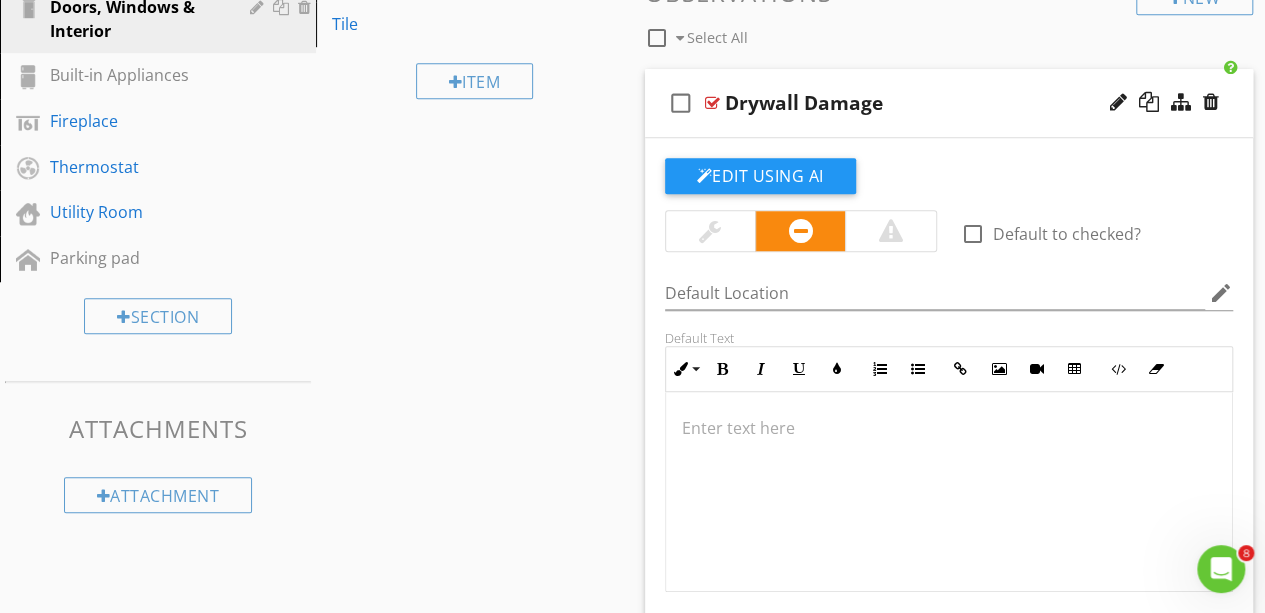 click on "Drywall Damage" at bounding box center [938, 103] 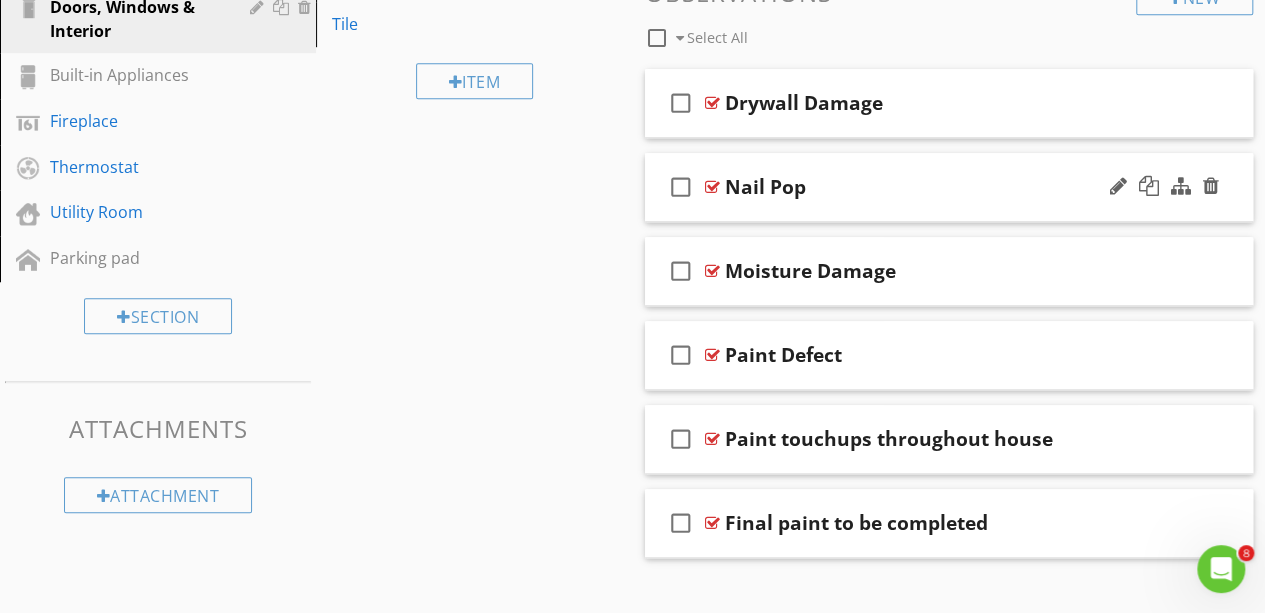 click on "Nail Pop" at bounding box center [938, 187] 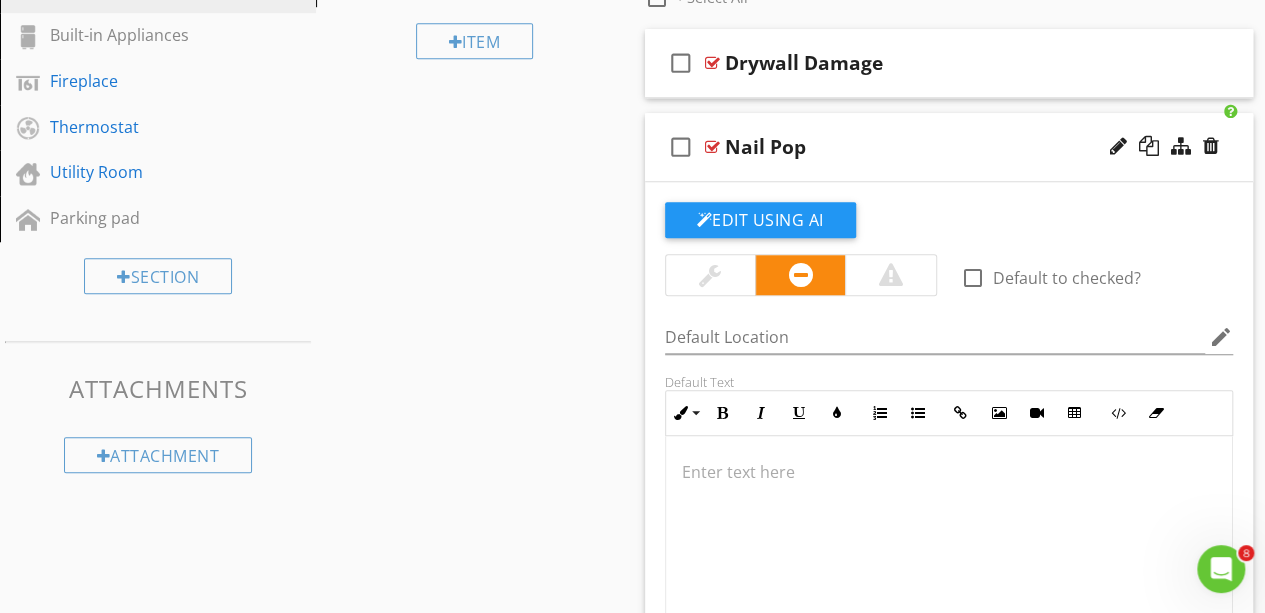 scroll, scrollTop: 784, scrollLeft: 0, axis: vertical 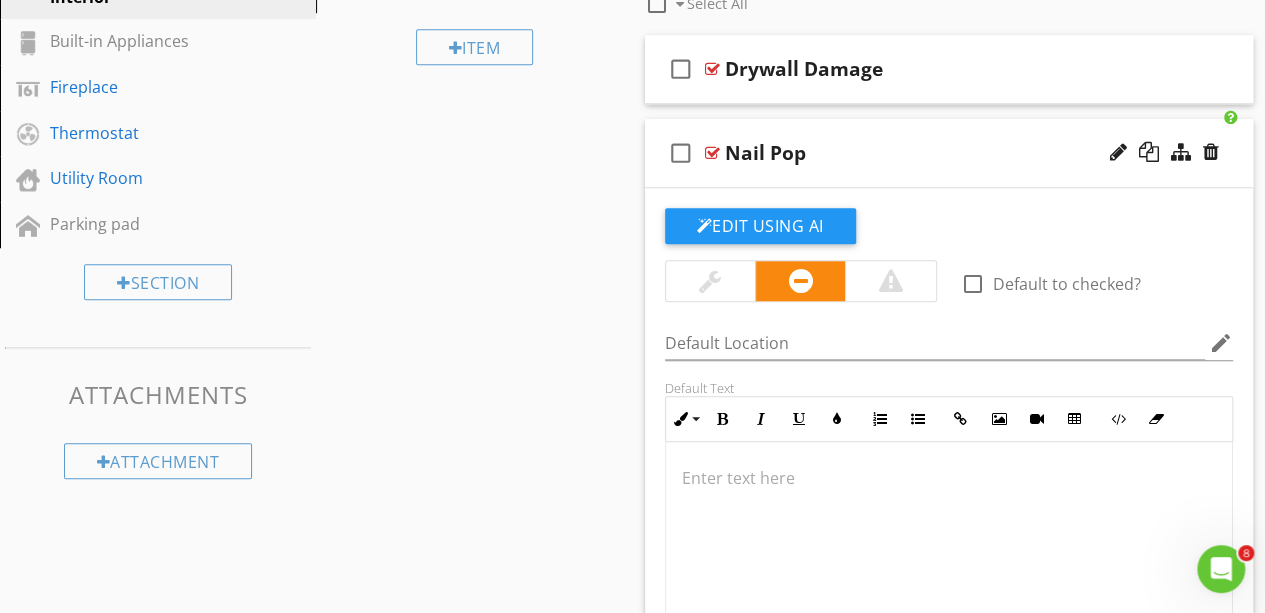 click on "Nail Pop" at bounding box center [765, 153] 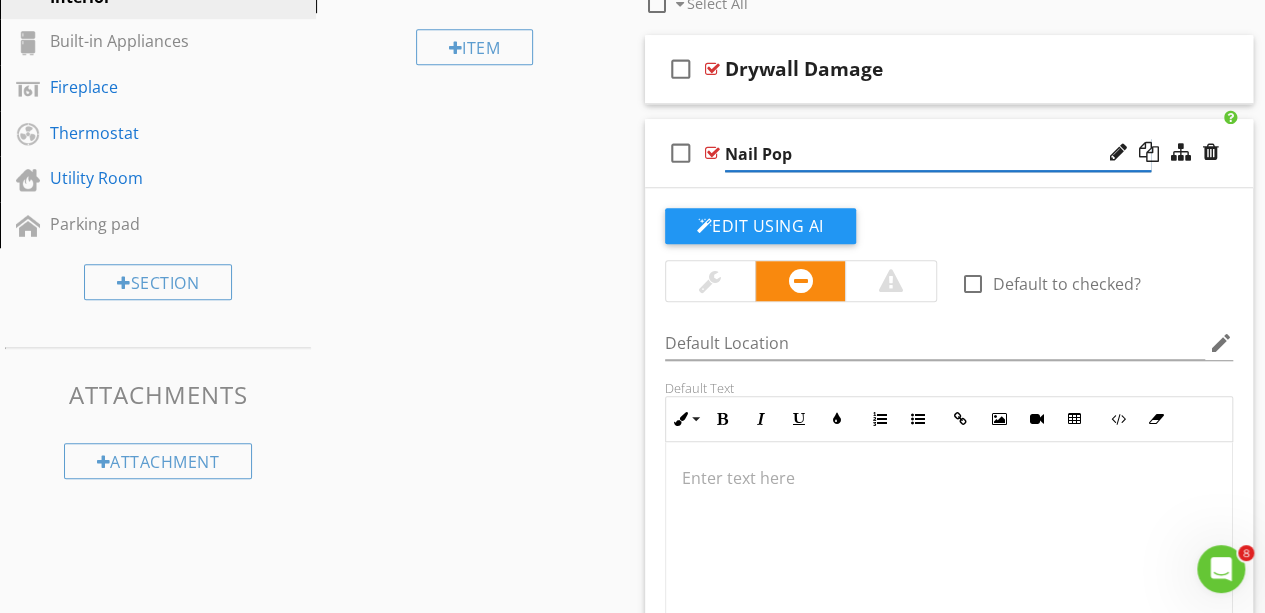 click on "Nail Pop" at bounding box center (938, 154) 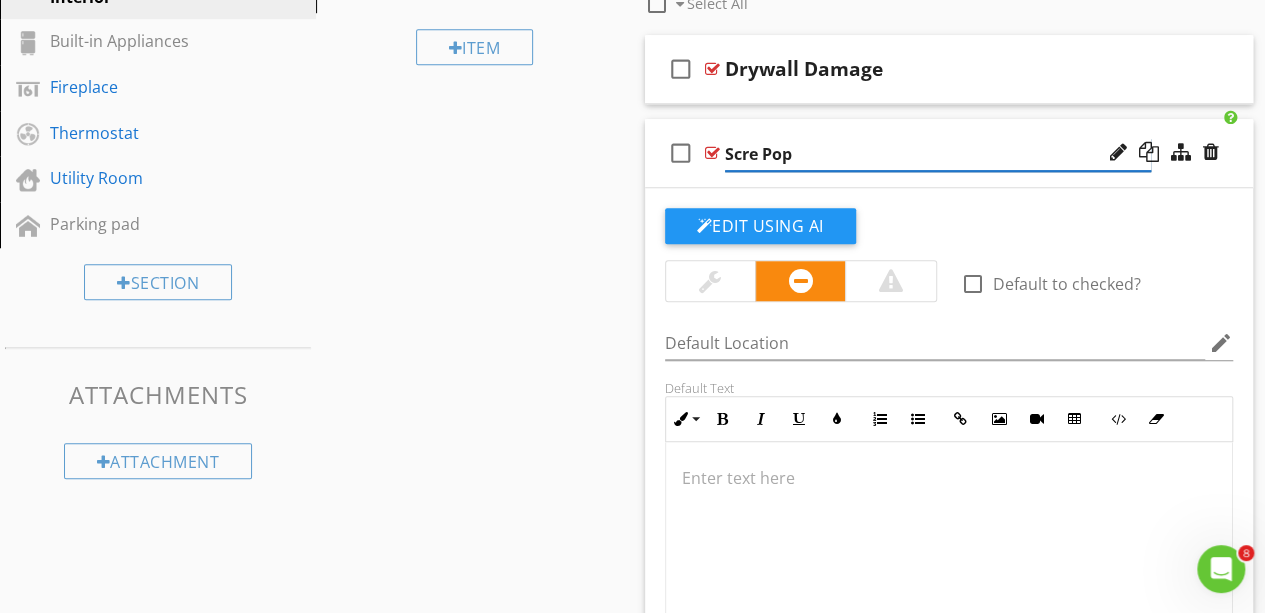 type on "Screw Pop" 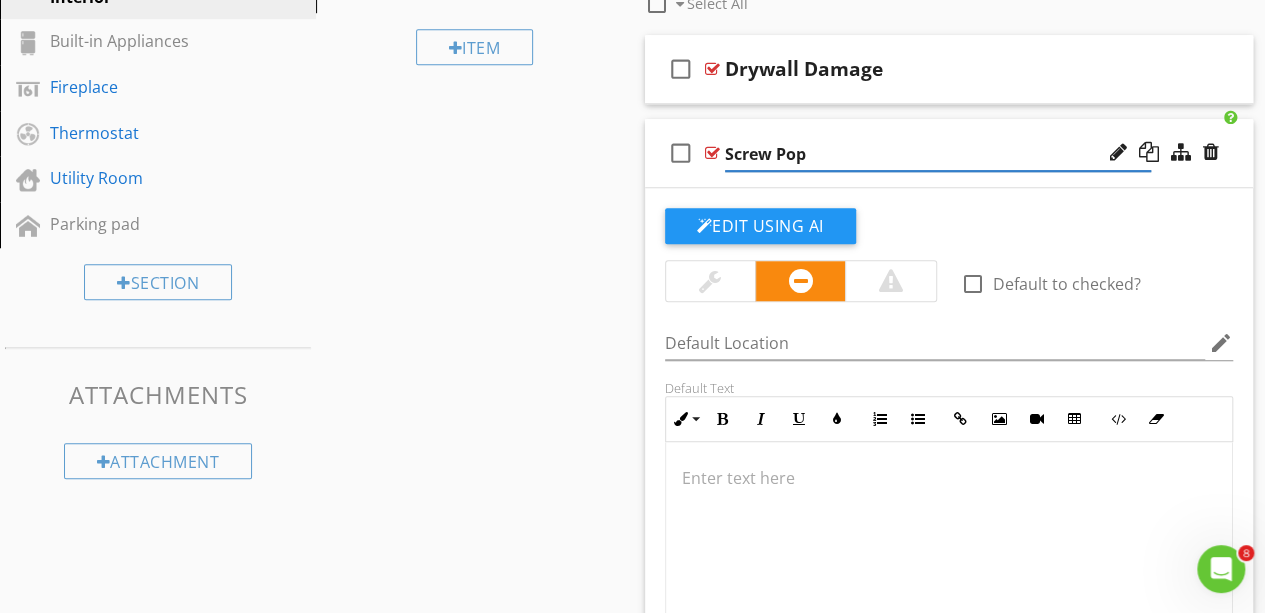 click on "Sections
Dweller's Comments           Inspection Details           Exterior           Roof           Garage           Unfinished Basement            Plumbing           Electrical           Attic           Doors, Windows & Interior           Built-in Appliances           Fireplace           Thermostat            Utility Room           Parking pad
Section
Attachments
Attachment
Items
Doors           Windows           Floors           Walls           Baseboards, Trim, Casings           Ceilings           Stairways & Railings           Countertops & Cabinets           Mirrors           Shower Glass           Tile
Item
Comments
New
Informational
New
Limitations
New
Observations   check_box_outline_blank     Select All" at bounding box center (632, 325) 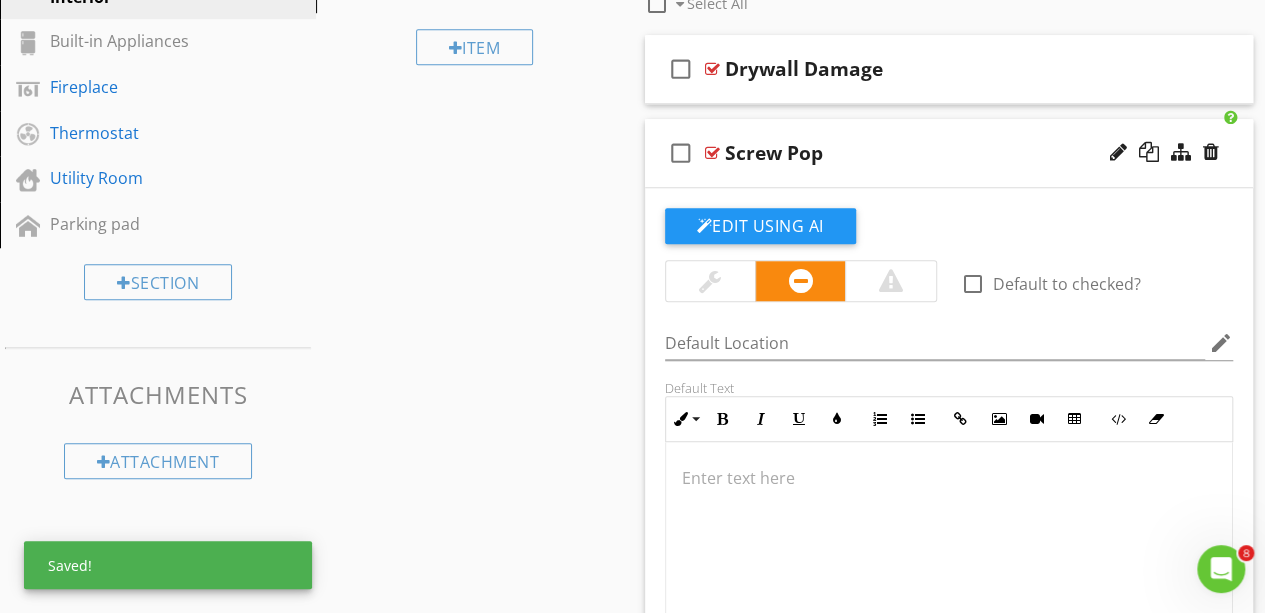 click on "Screw Pop" at bounding box center [774, 153] 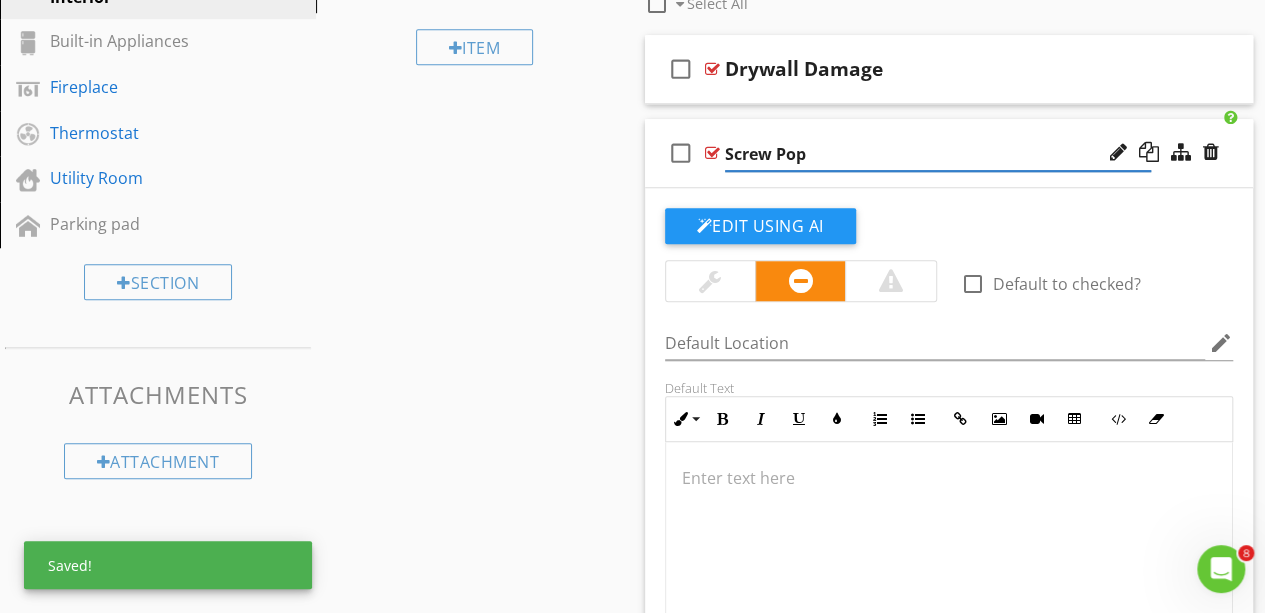 click on "check_box_outline_blank         Screw Pop" at bounding box center [949, 153] 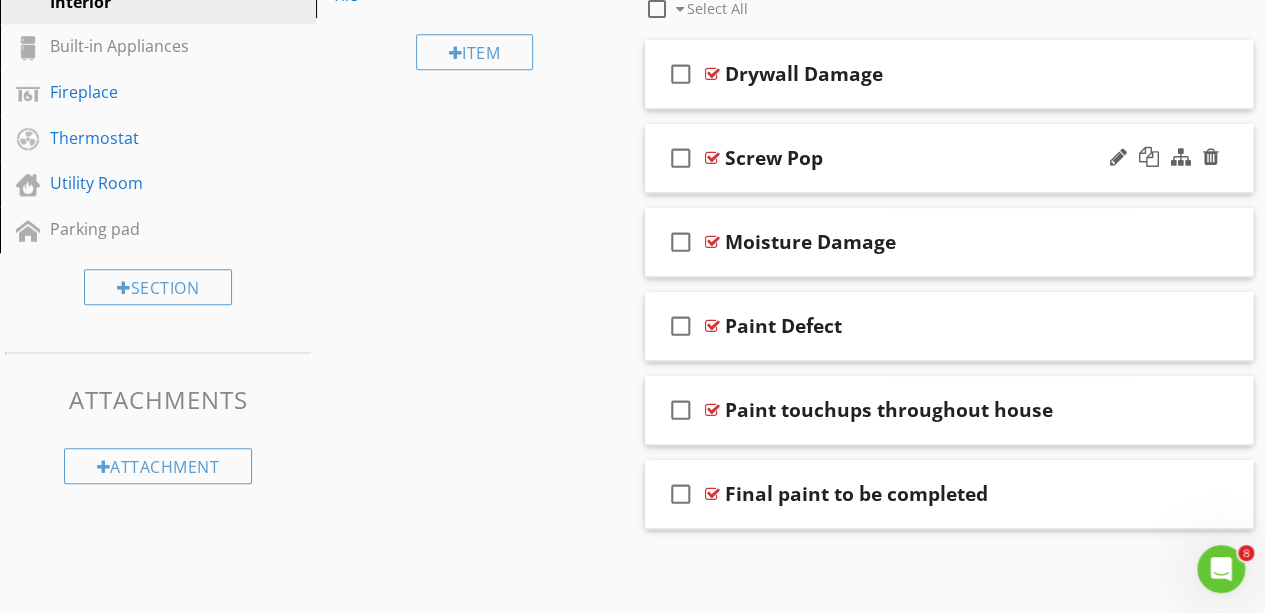 scroll, scrollTop: 776, scrollLeft: 0, axis: vertical 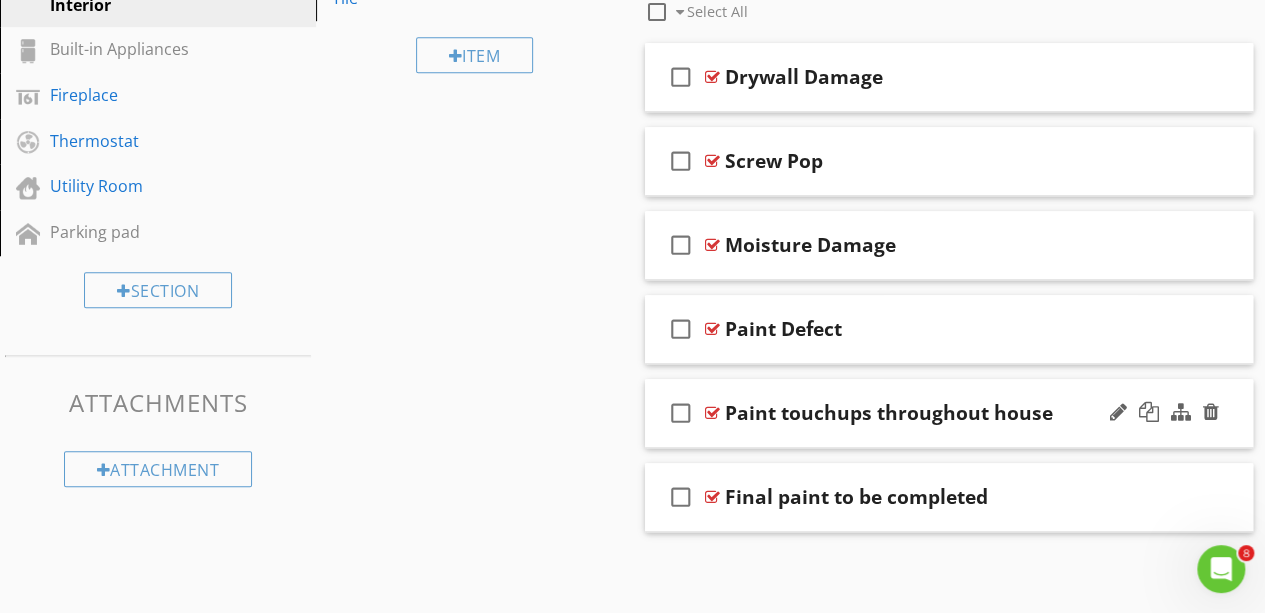 click on "Paint touchups throughout house" at bounding box center [889, 413] 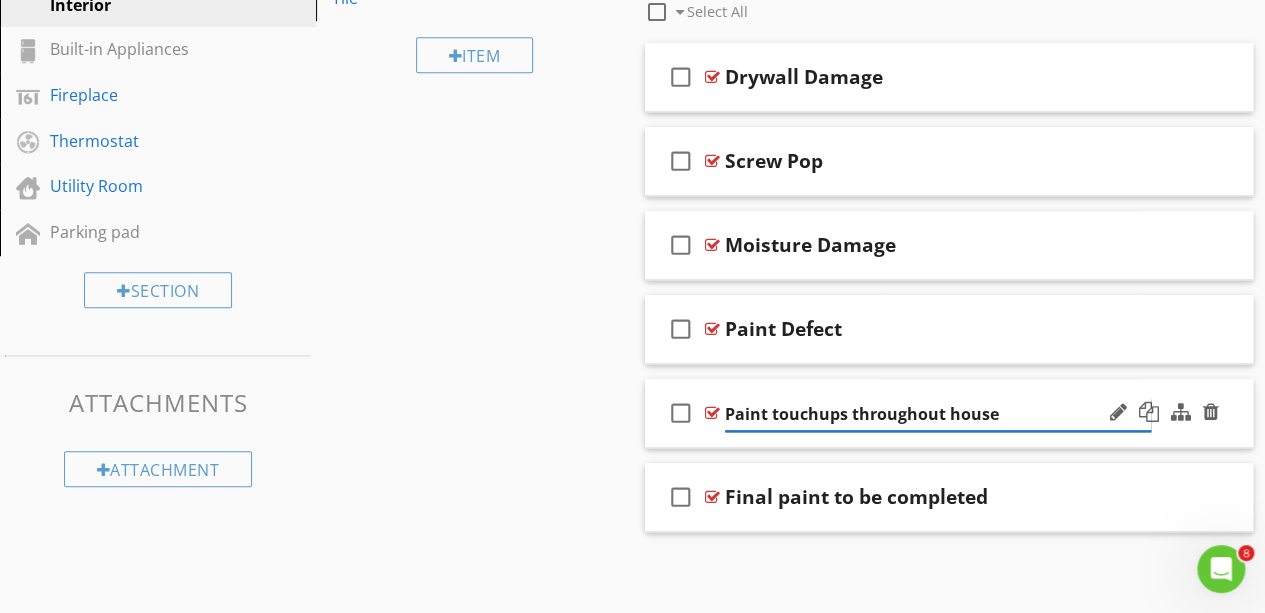 click on "Paint touchups throughout house" at bounding box center (938, 414) 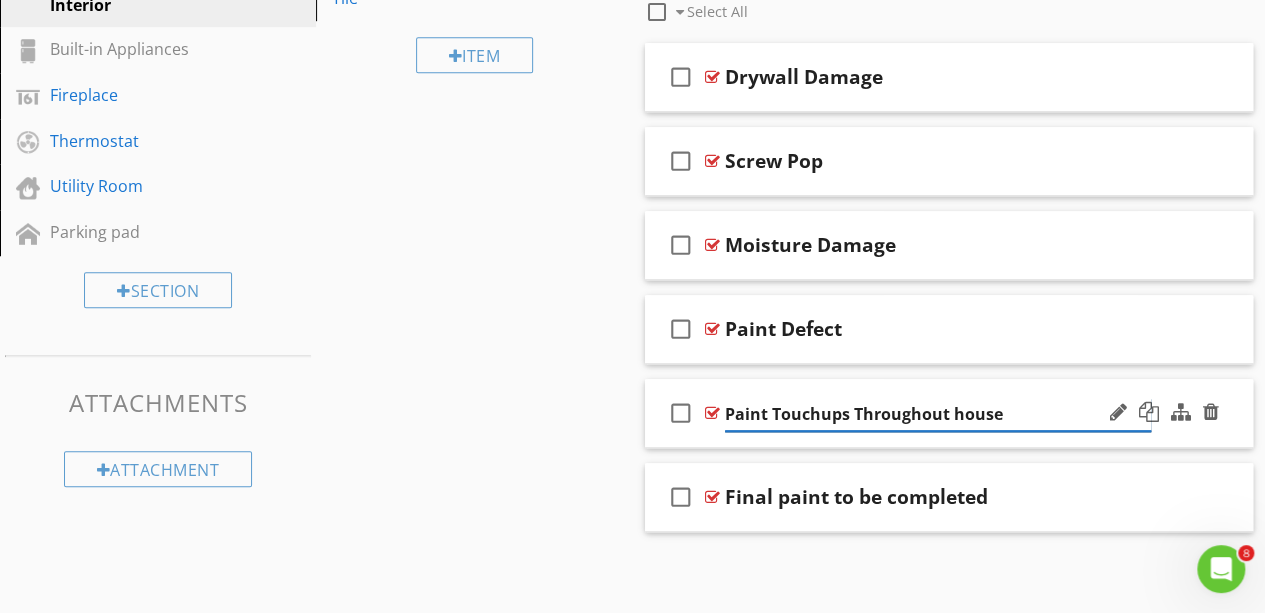 type on "Paint Touchups Throughout House" 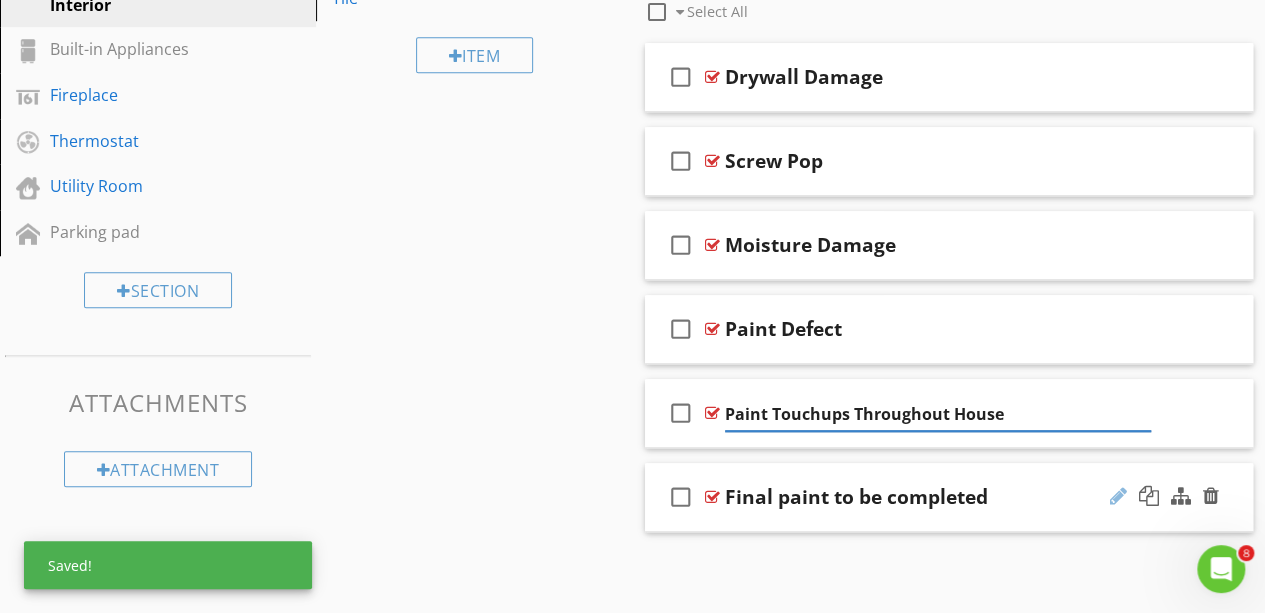click at bounding box center [1118, 496] 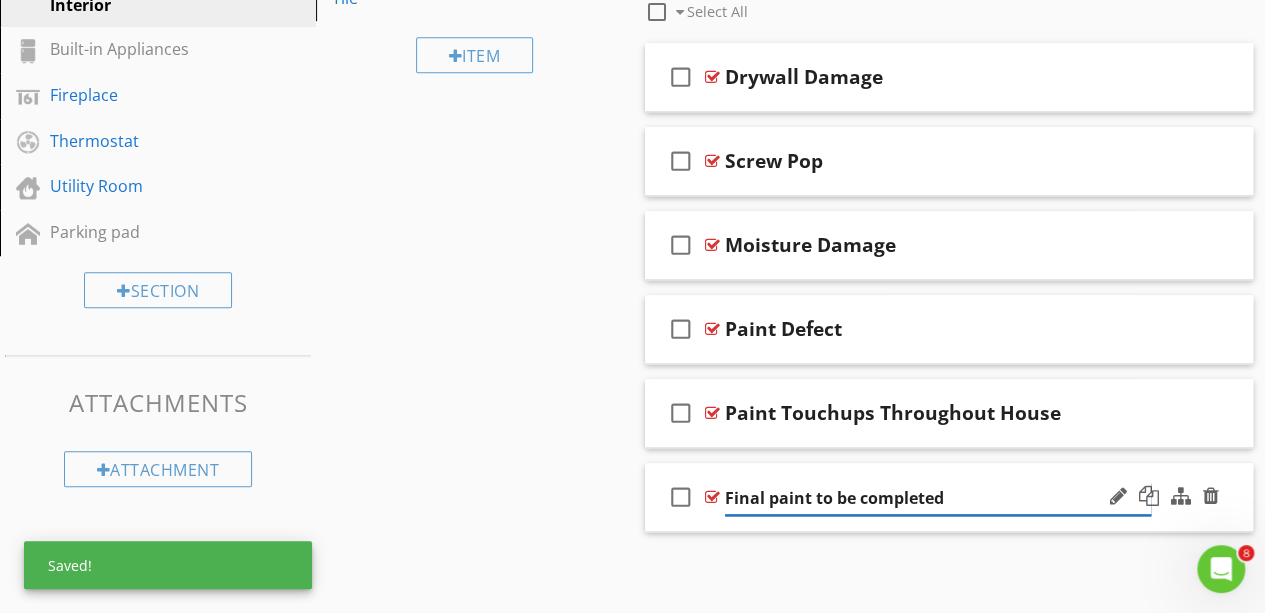 click on "Final paint to be completed" at bounding box center [938, 498] 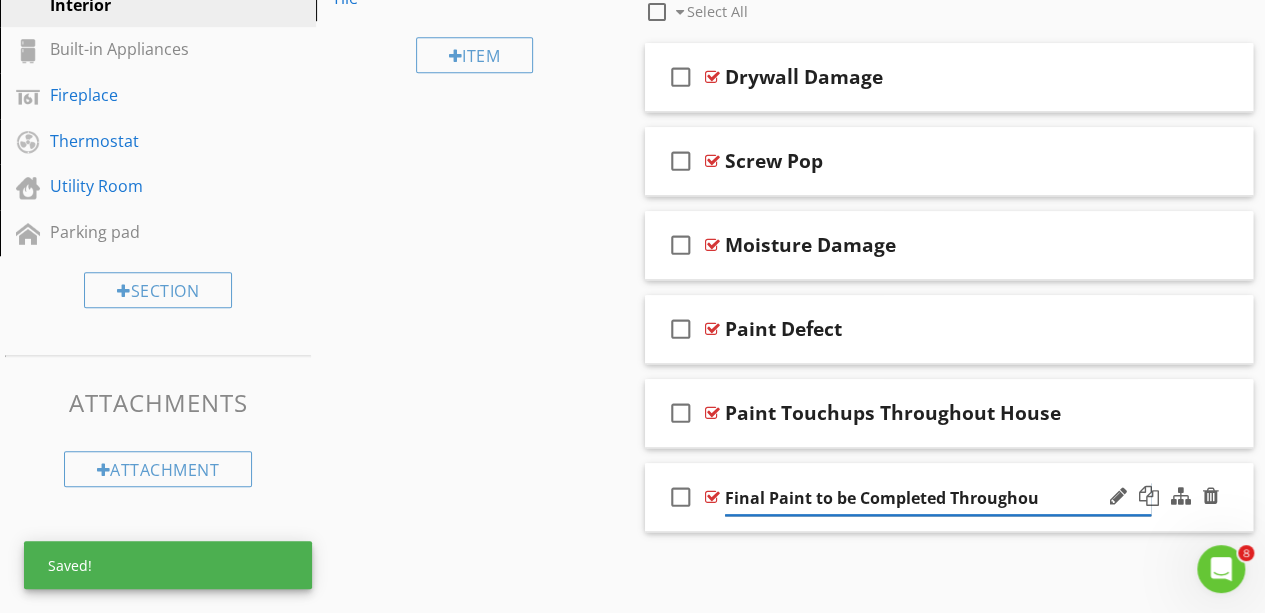 type on "Final Paint to be Completed Throughout" 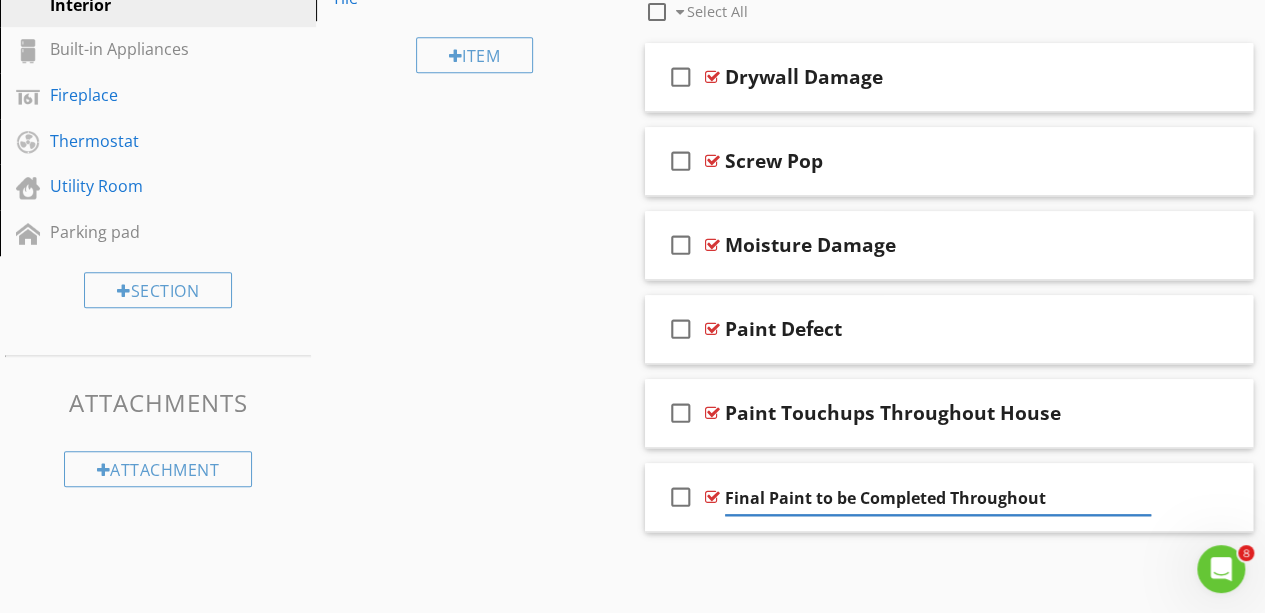 click on "Sections
Dweller's Comments           Inspection Details           Exterior           Roof           Garage           Unfinished Basement            Plumbing           Electrical           Attic           Doors, Windows & Interior           Built-in Appliances           Fireplace           Thermostat            Utility Room           Parking pad
Section
Attachments
Attachment
Items
Doors           Windows           Floors           Walls           Baseboards, Trim, Casings           Ceilings           Stairways & Railings           Countertops & Cabinets           Mirrors           Shower Glass           Tile
Item
Comments
New
Informational
New
Limitations
New
Observations   check_box_outline_blank     Select All" at bounding box center [632, 30] 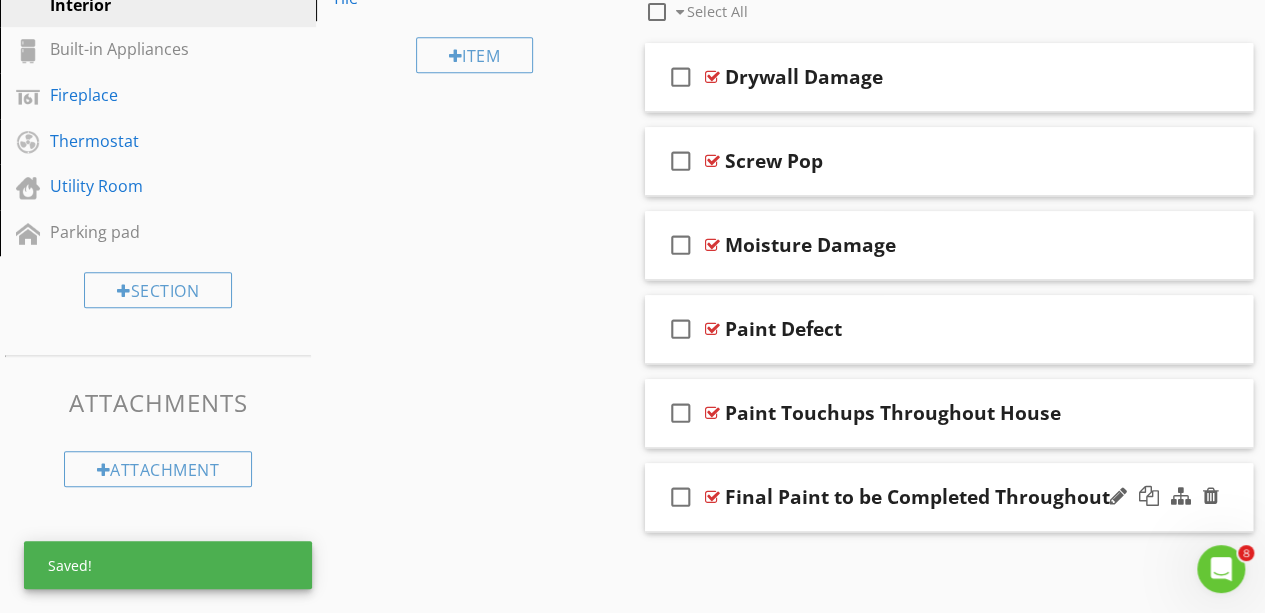 click on "Final Paint to be Completed Throughout" at bounding box center [917, 497] 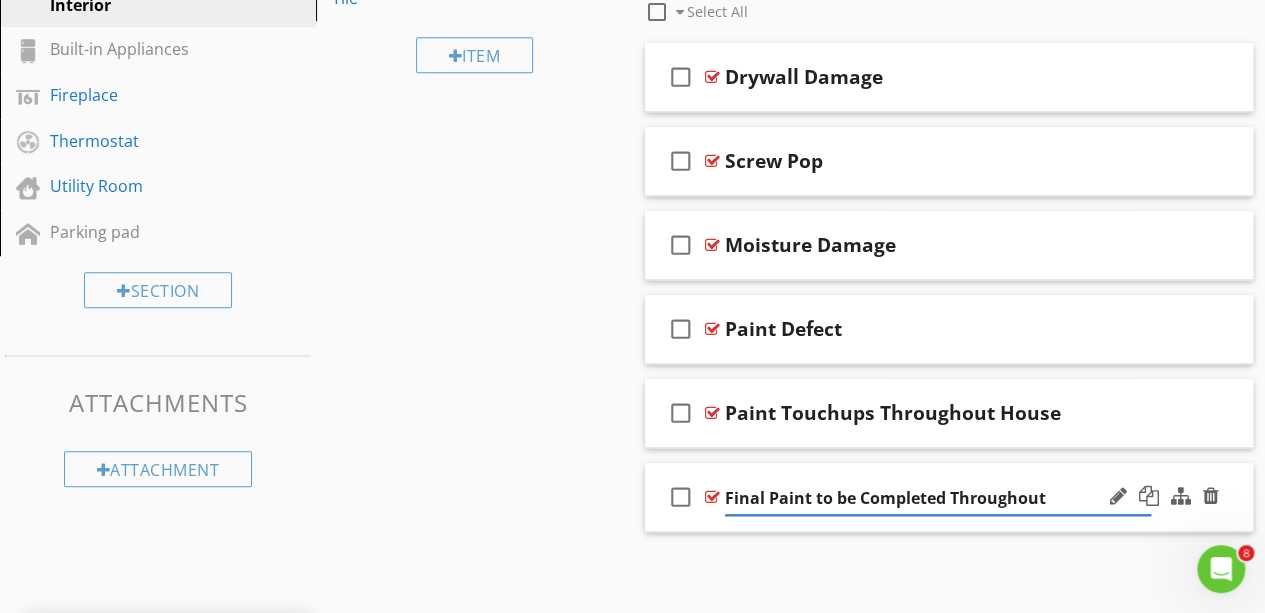 click on "check_box_outline_blank         Final Paint to be Completed Throughout" at bounding box center (949, 497) 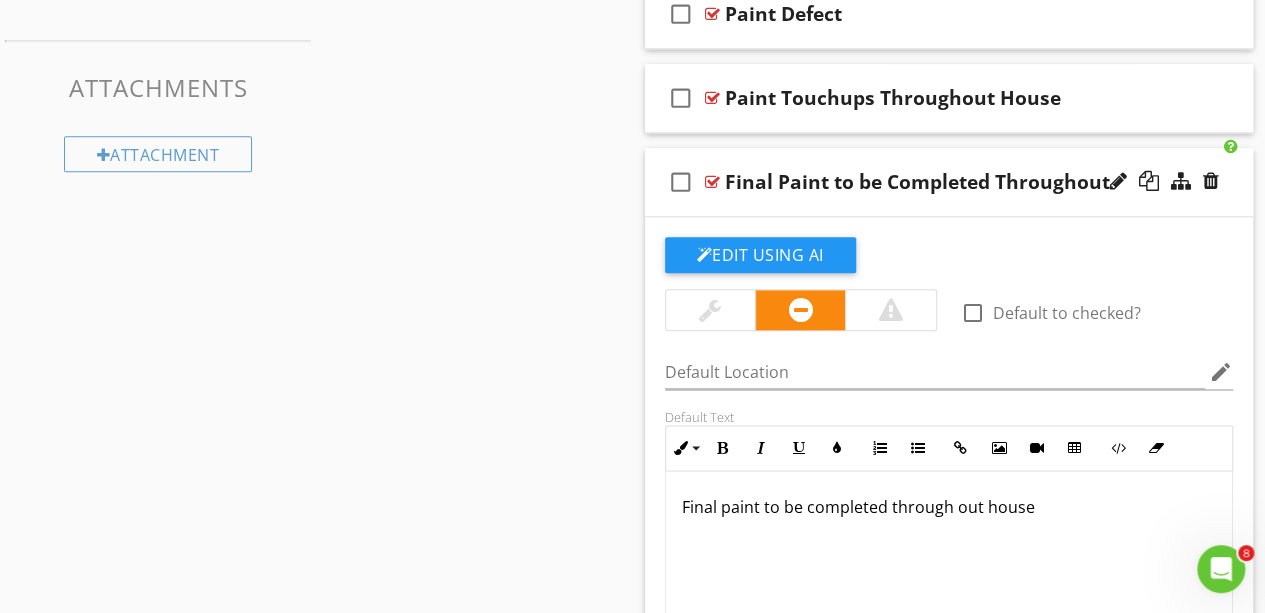 scroll, scrollTop: 1128, scrollLeft: 0, axis: vertical 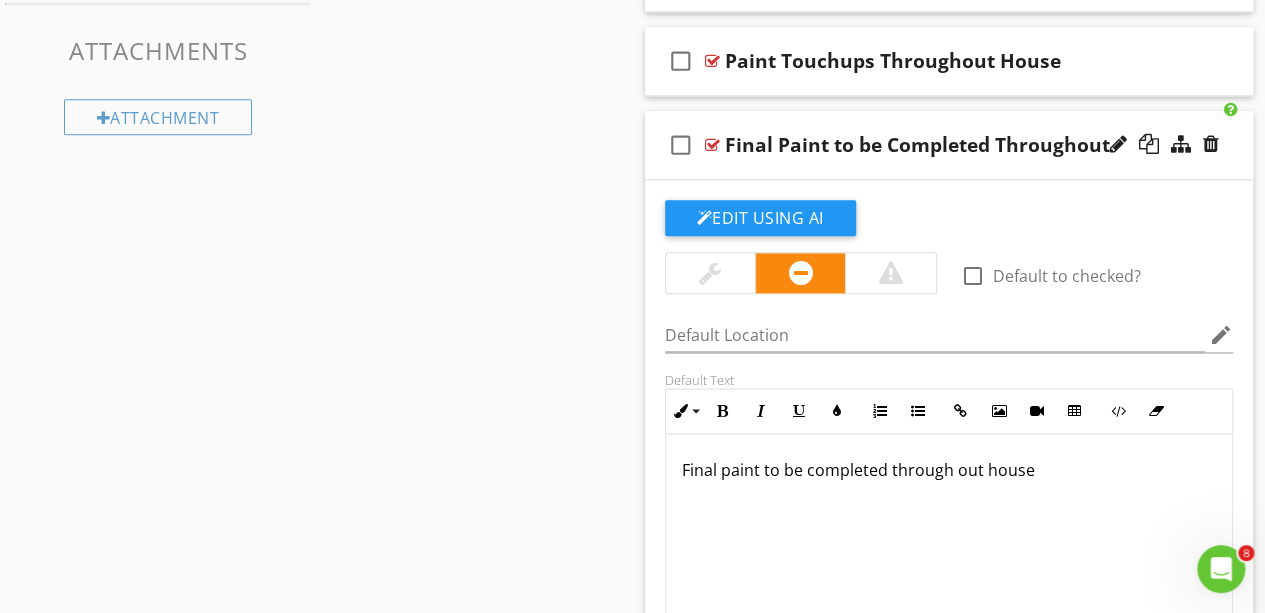 click on "Final paint to be completed through out house" at bounding box center (949, 534) 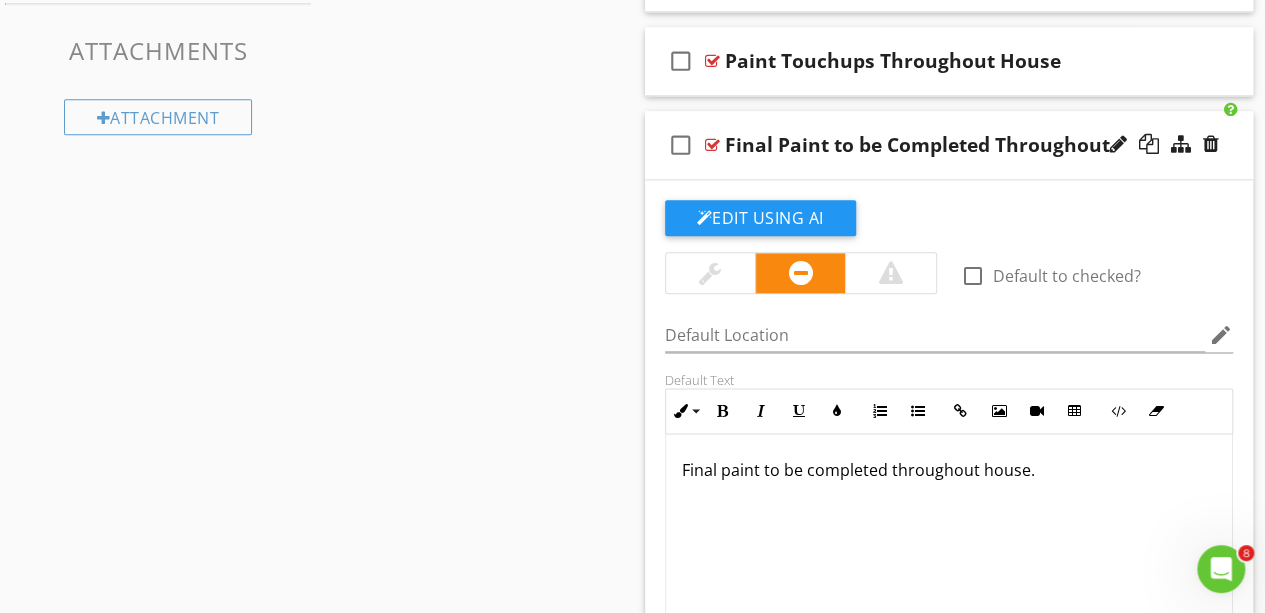 click on "check_box_outline_blank
Final Paint to be Completed Throughout" at bounding box center (949, 145) 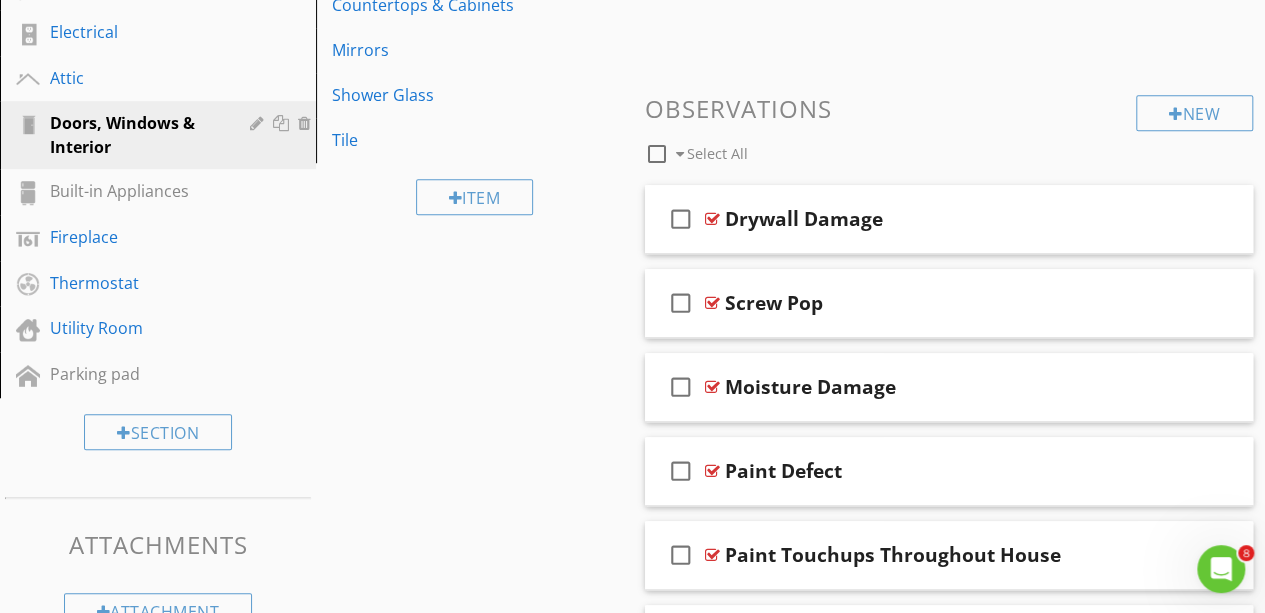 scroll, scrollTop: 776, scrollLeft: 0, axis: vertical 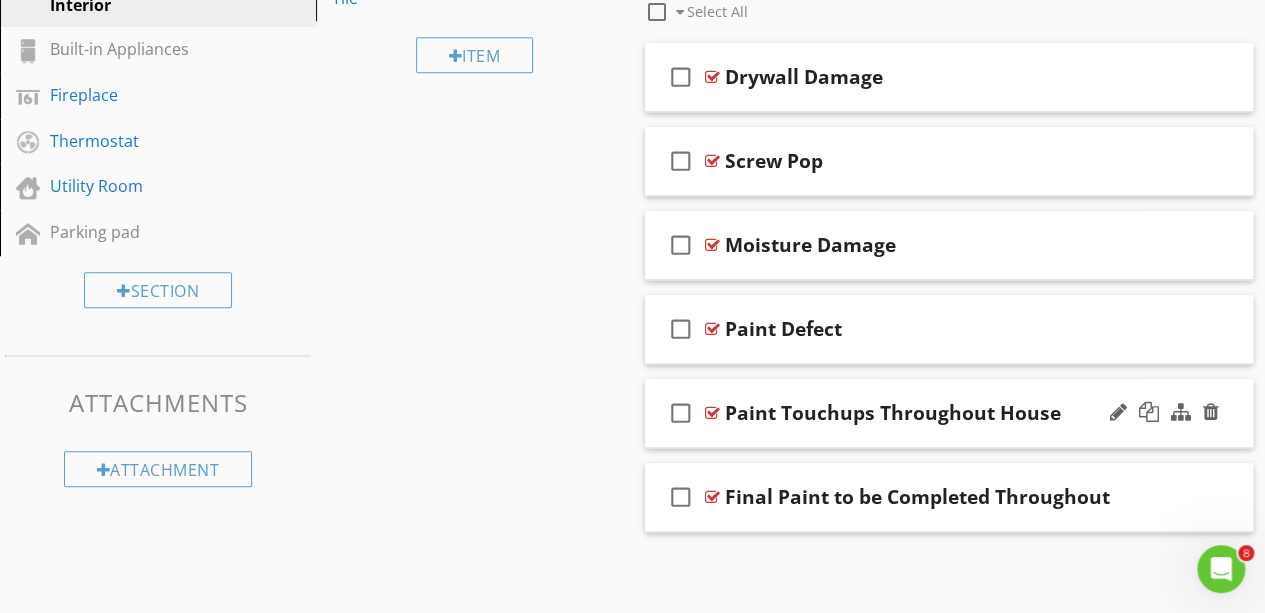 click on "check_box_outline_blank
Paint Touchups Throughout House" at bounding box center [949, 413] 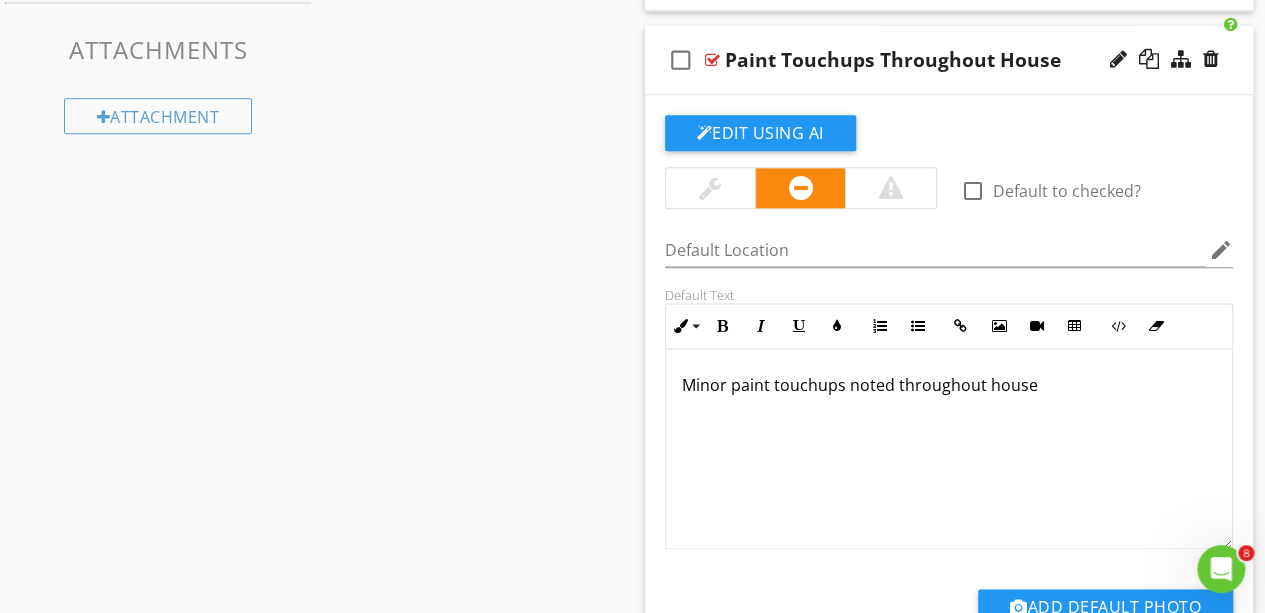 scroll, scrollTop: 1132, scrollLeft: 0, axis: vertical 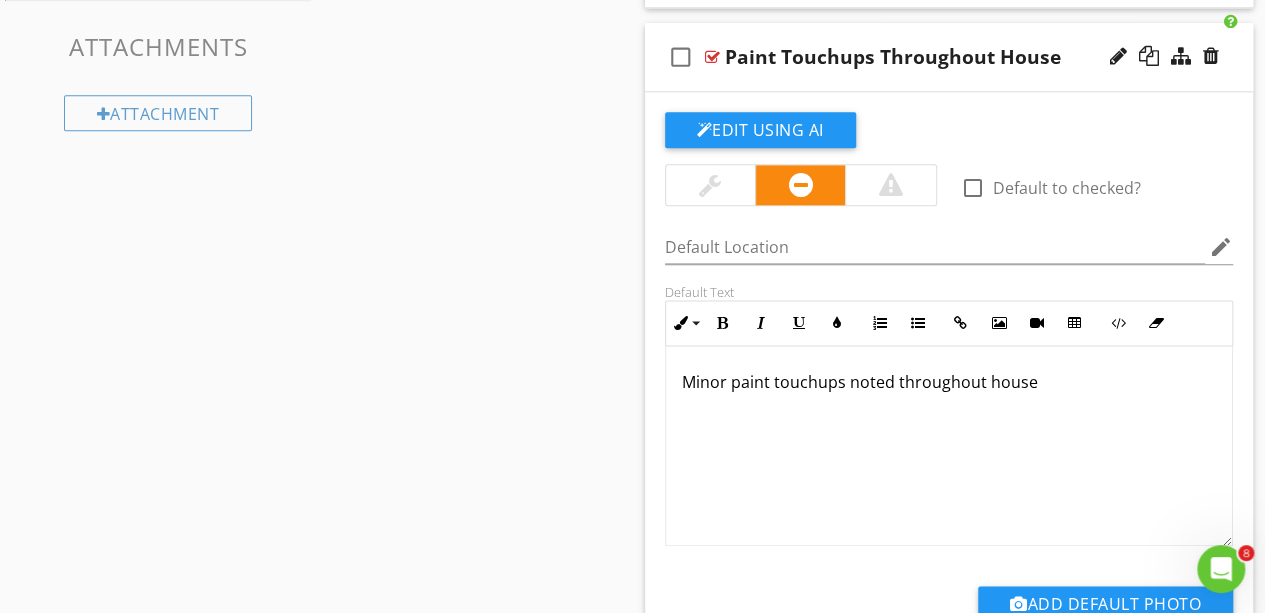 click on "Minor paint touchups noted throughout house" at bounding box center (949, 382) 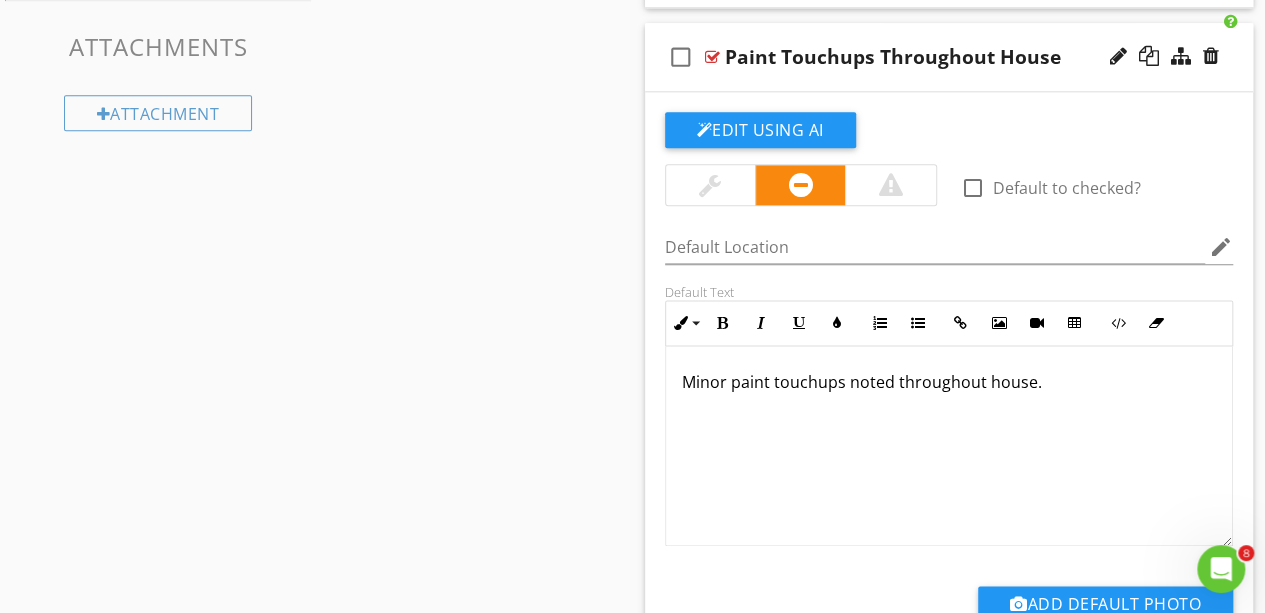 click on "Sections
Dweller's Comments           Inspection Details           Exterior           Roof           Garage           Unfinished Basement            Plumbing           Electrical           Attic           Doors, Windows & Interior           Built-in Appliances           Fireplace           Thermostat            Utility Room           Parking pad
Section
Attachments
Attachment
Items
Doors           Windows           Floors           Walls           Baseboards, Trim, Casings           Ceilings           Stairways & Railings           Countertops & Cabinets           Mirrors           Shower Glass           Tile
Item
Comments
New
Informational
New
Limitations
New
Observations   check_box_outline_blank     Select All" at bounding box center (632, -23) 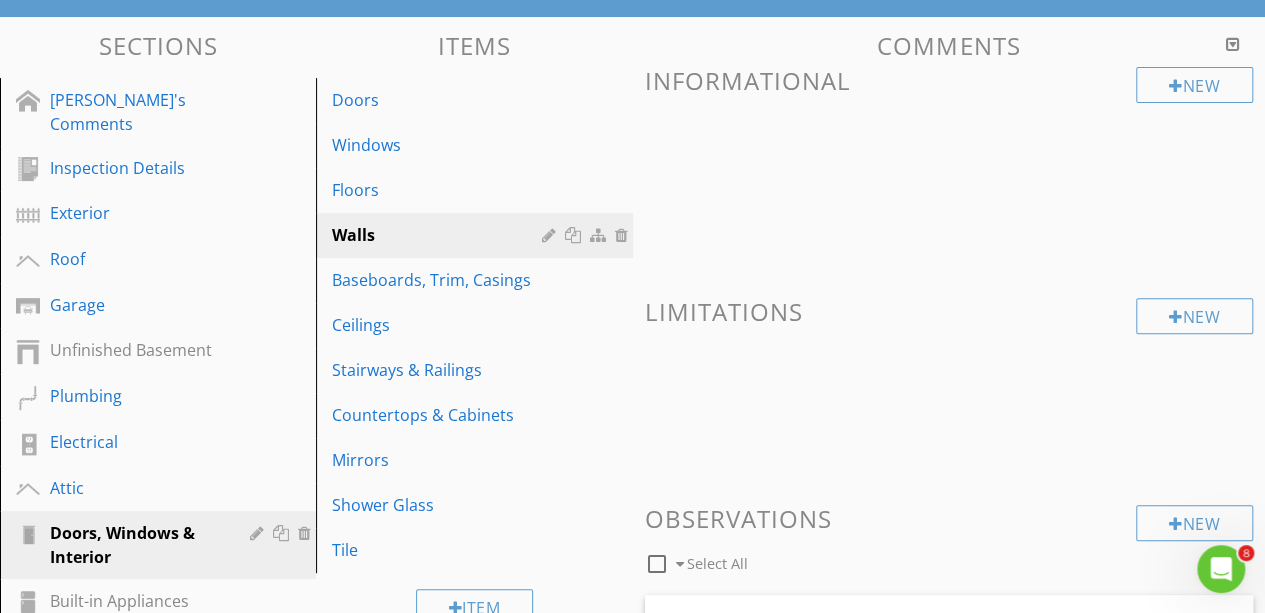 scroll, scrollTop: 220, scrollLeft: 0, axis: vertical 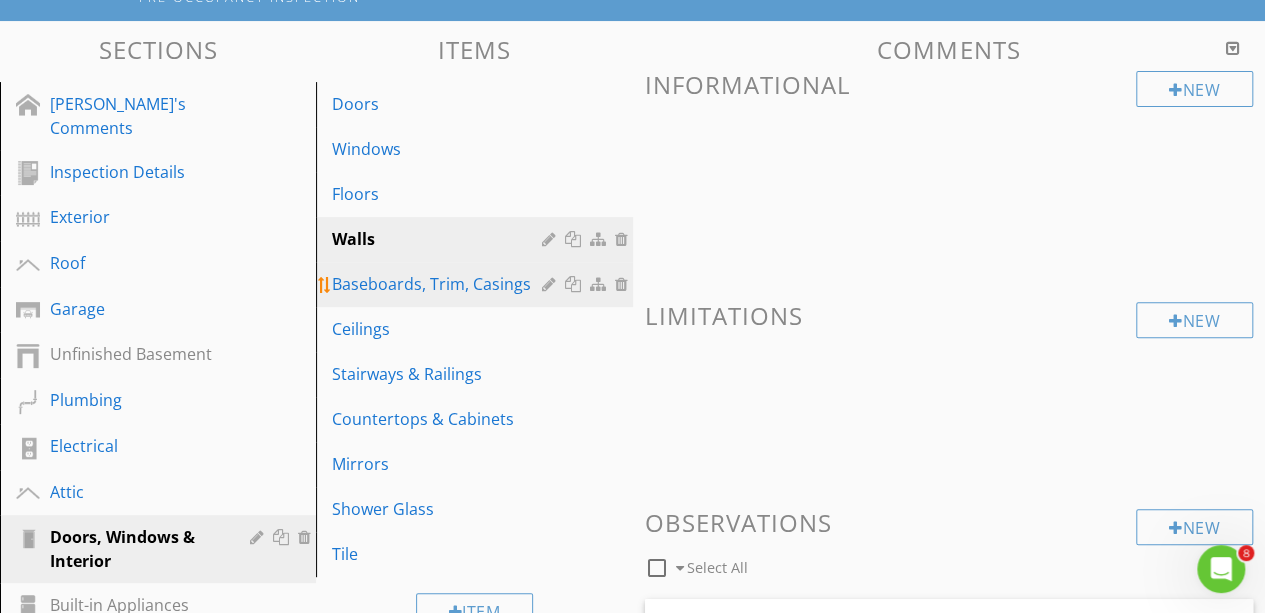 click on "Baseboards, Trim, Casings" at bounding box center (439, 284) 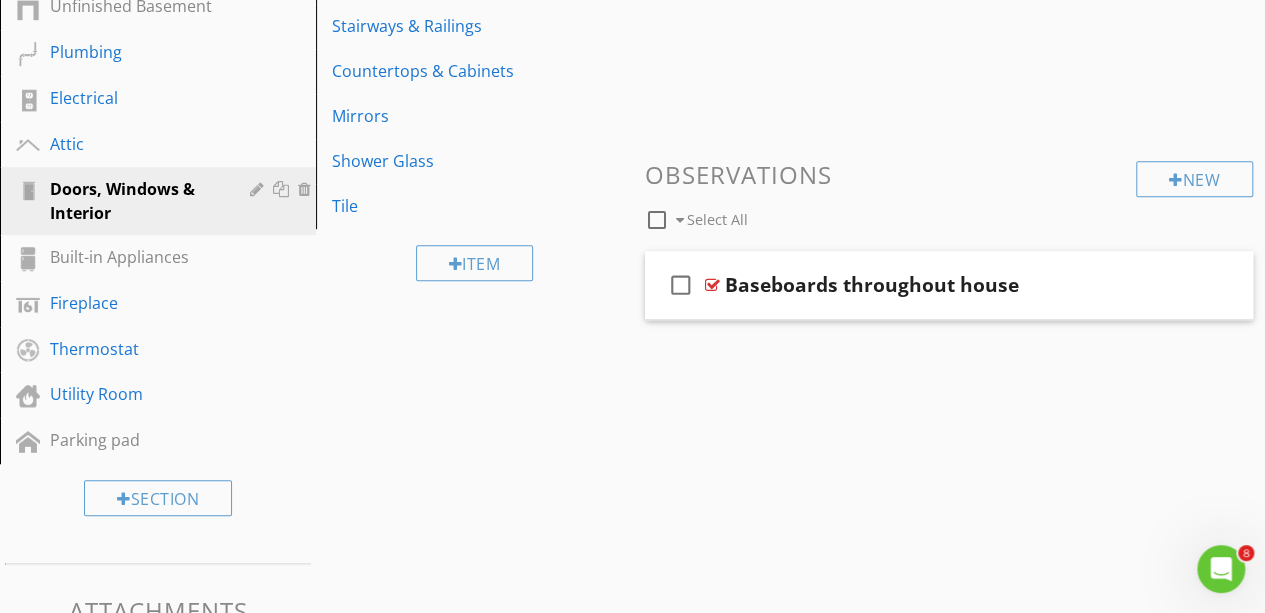 scroll, scrollTop: 594, scrollLeft: 0, axis: vertical 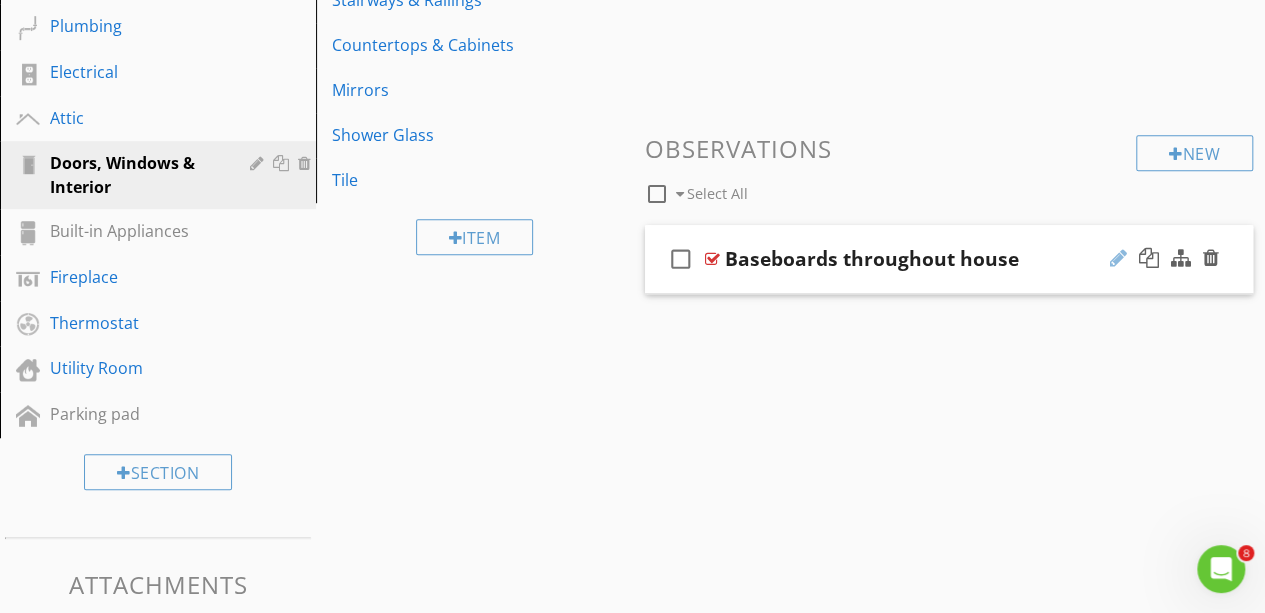 click at bounding box center [1118, 258] 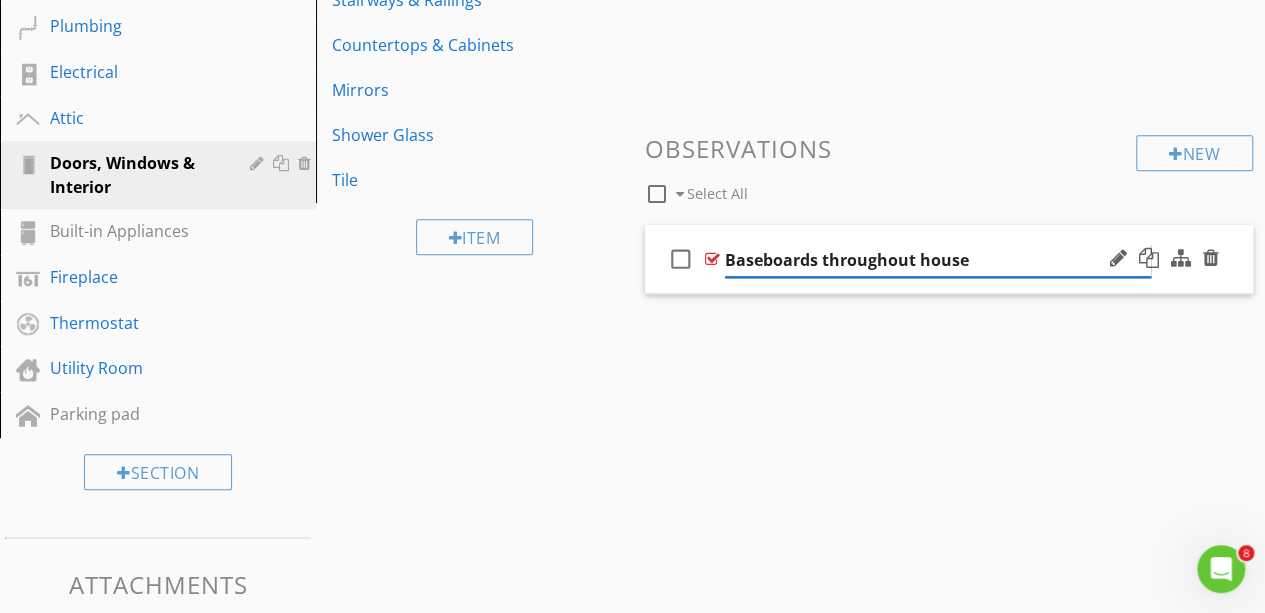 click on "Baseboards throughout house" at bounding box center [938, 260] 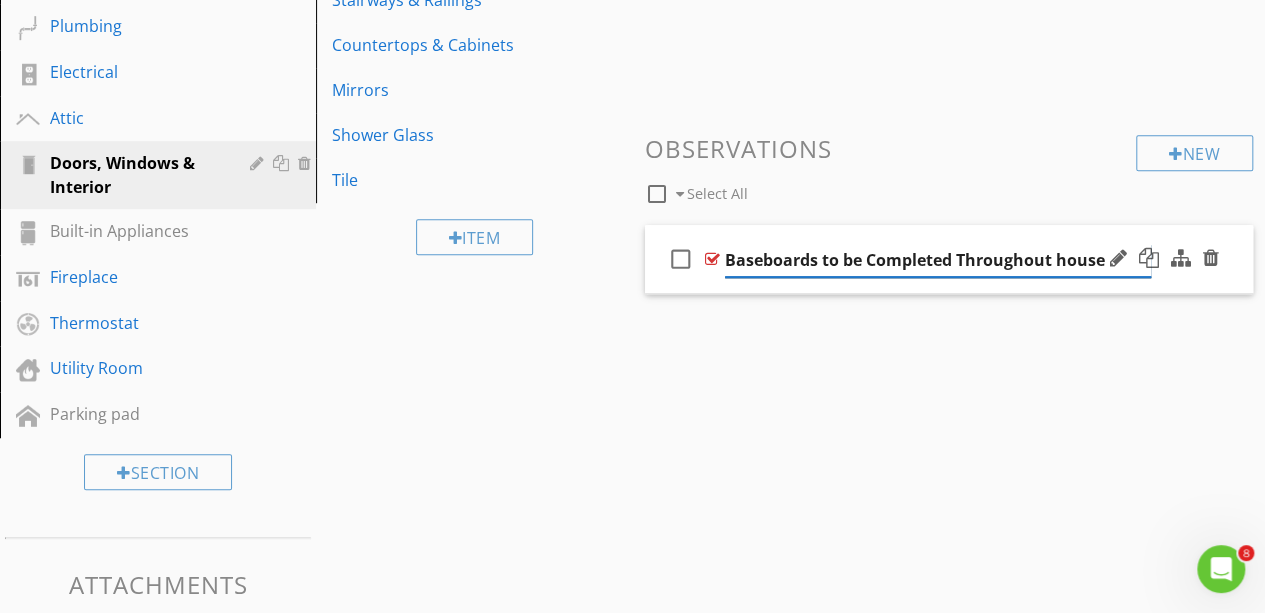 type on "Baseboards to be Completed Throughout" 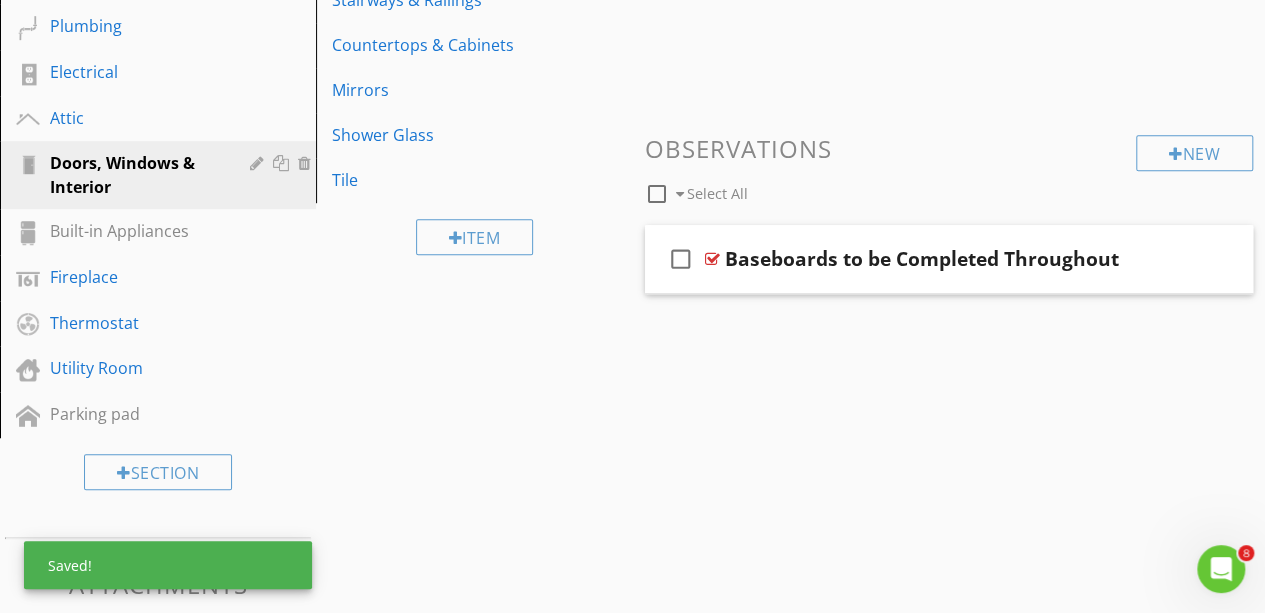 click on "Sections
Dweller's Comments           Inspection Details           Exterior           Roof           Garage           Unfinished Basement            Plumbing           Electrical           Attic           Doors, Windows & Interior           Built-in Appliances           Fireplace           Thermostat            Utility Room           Parking pad
Section
Attachments
Attachment
Items
Doors           Windows           Floors           Walls           Baseboards, Trim, Casings           Ceilings           Stairways & Railings           Countertops & Cabinets           Mirrors           Shower Glass           Tile
Item
Comments
New
Informational
New
Limitations
New
Observations   check_box_outline_blank     Select All" at bounding box center [632, 165] 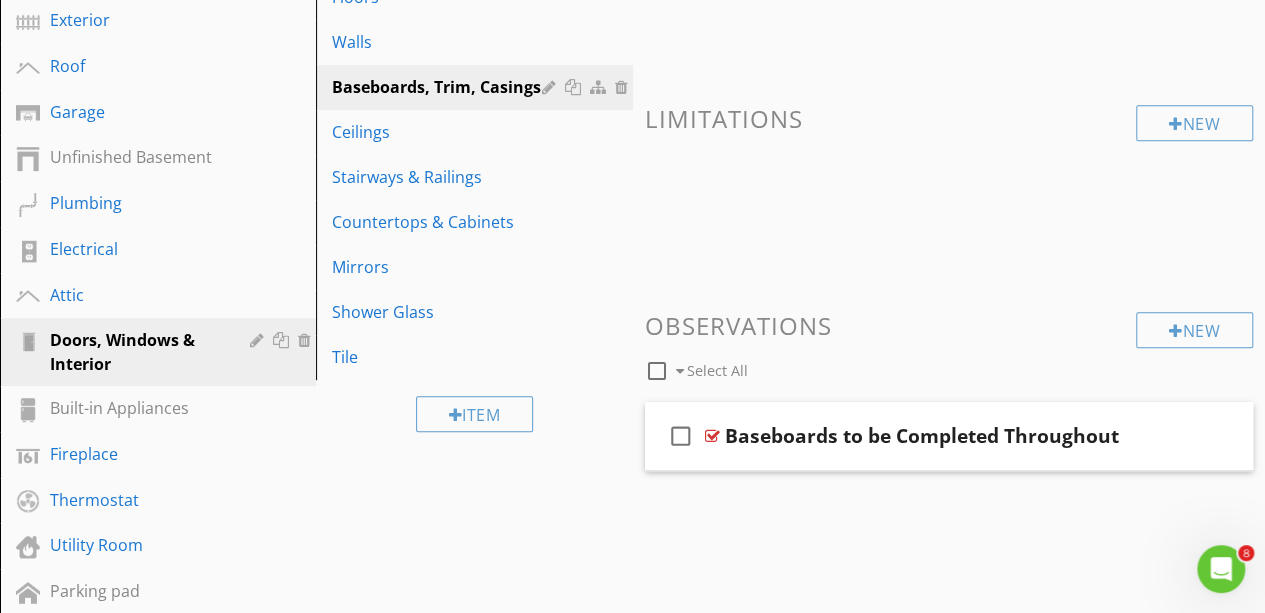 scroll, scrollTop: 418, scrollLeft: 0, axis: vertical 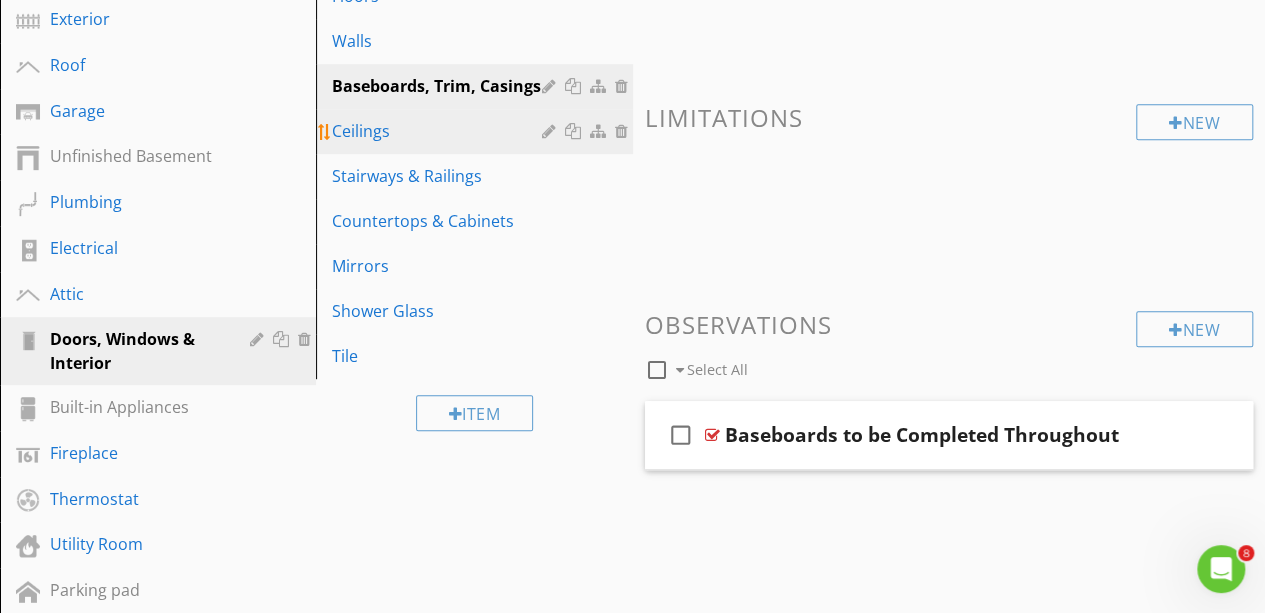 click on "Ceilings" at bounding box center (439, 131) 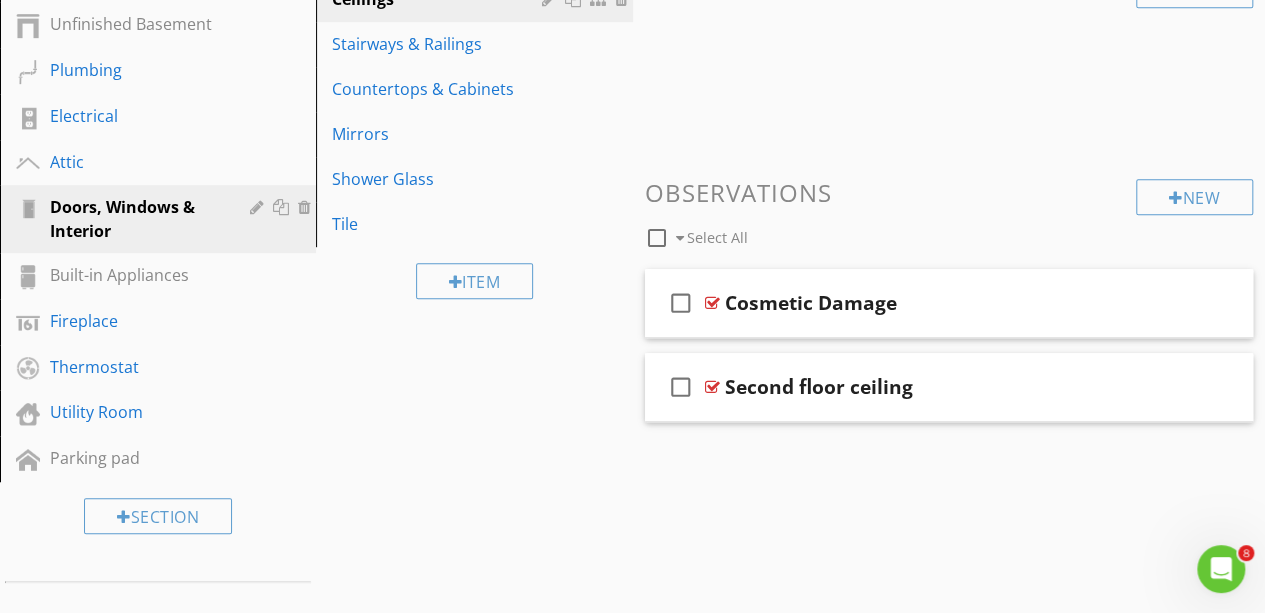 scroll, scrollTop: 552, scrollLeft: 0, axis: vertical 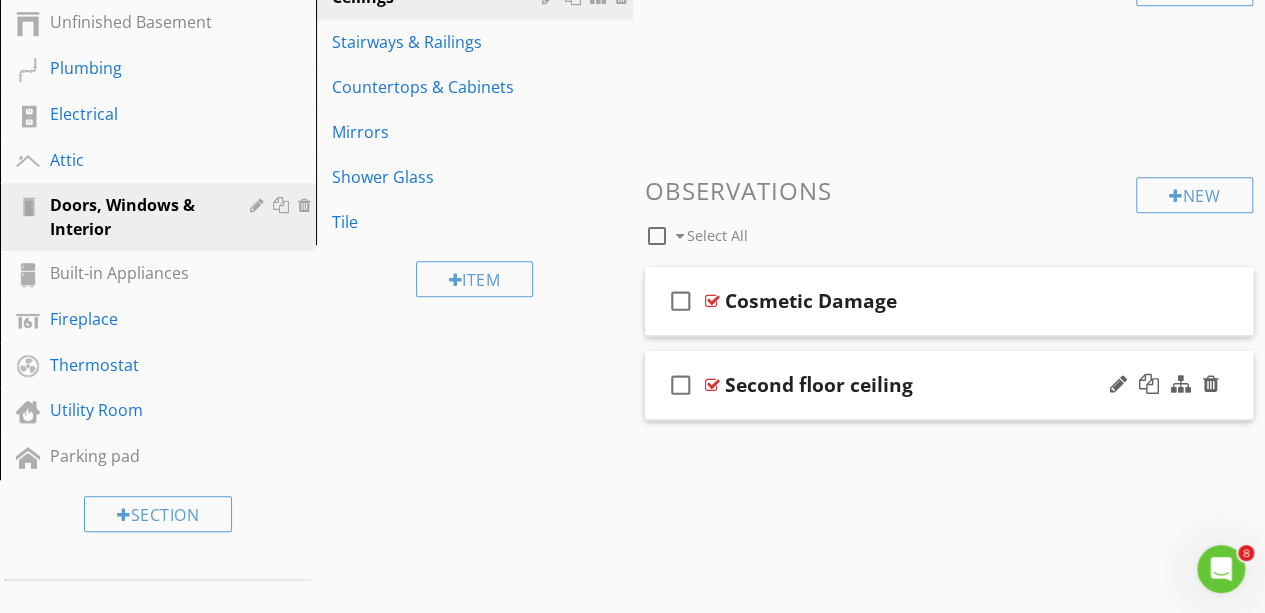 click on "check_box_outline_blank
Second floor ceiling" at bounding box center [949, 385] 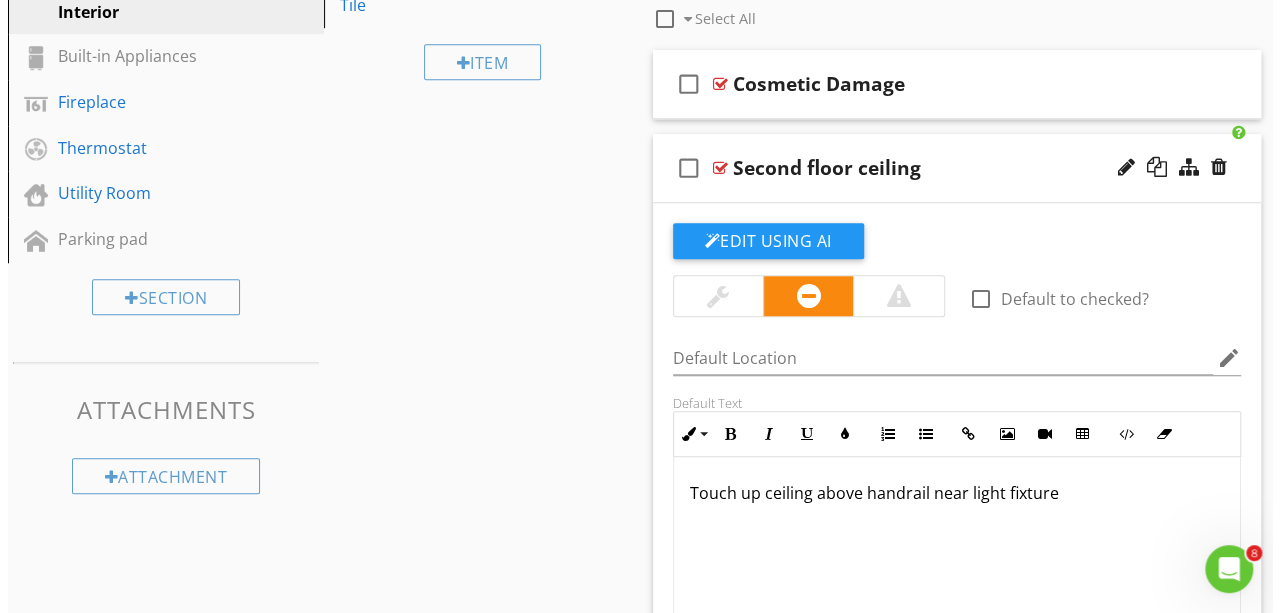 scroll, scrollTop: 770, scrollLeft: 0, axis: vertical 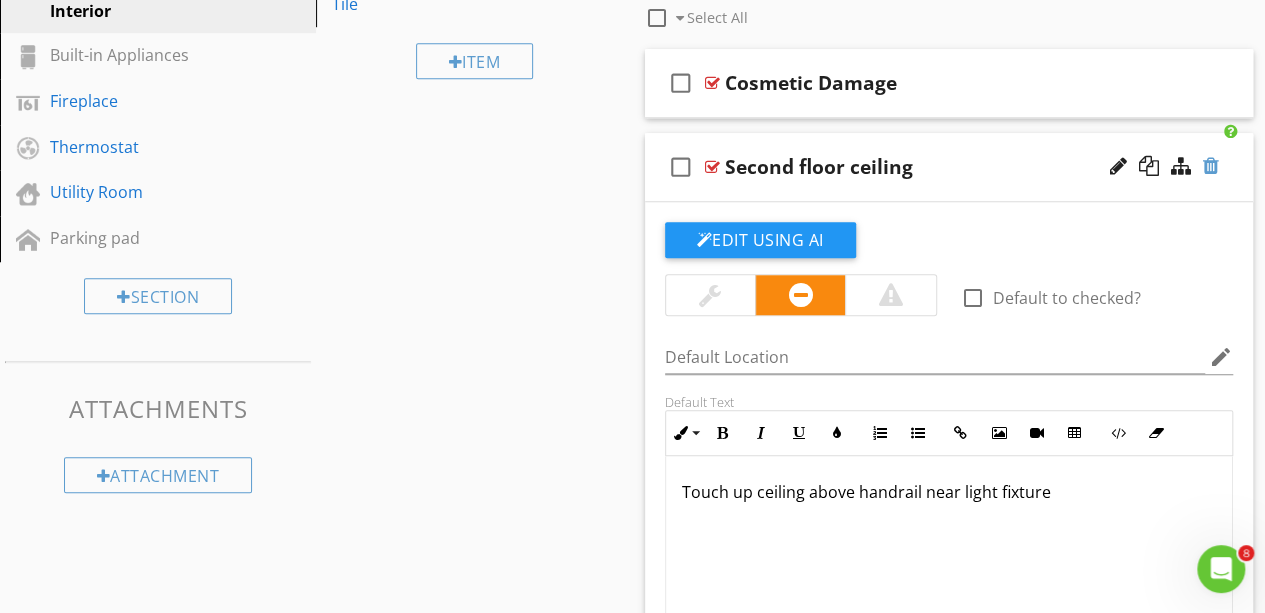 click at bounding box center [1211, 166] 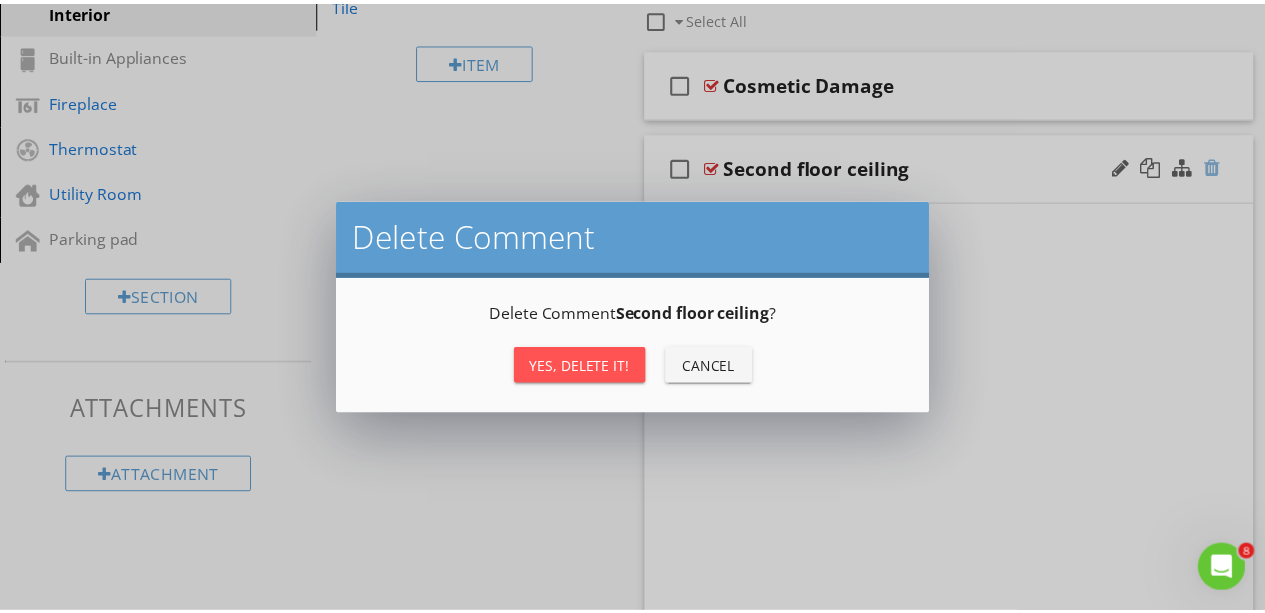 scroll, scrollTop: 661, scrollLeft: 0, axis: vertical 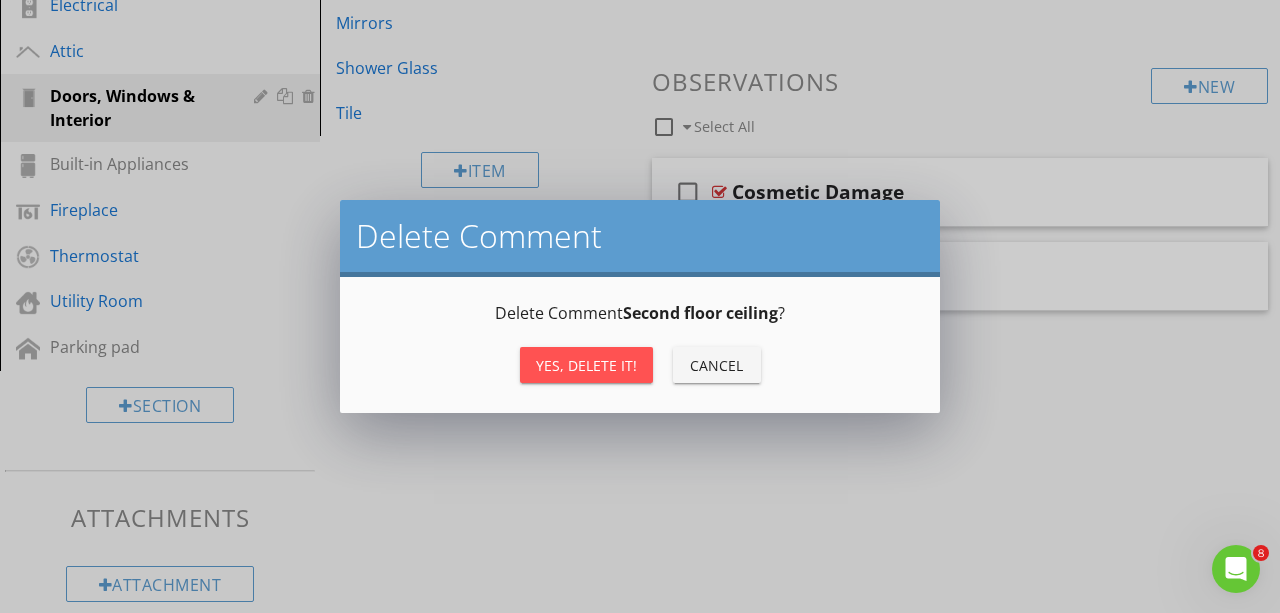 click on "Yes, Delete it!" at bounding box center [586, 365] 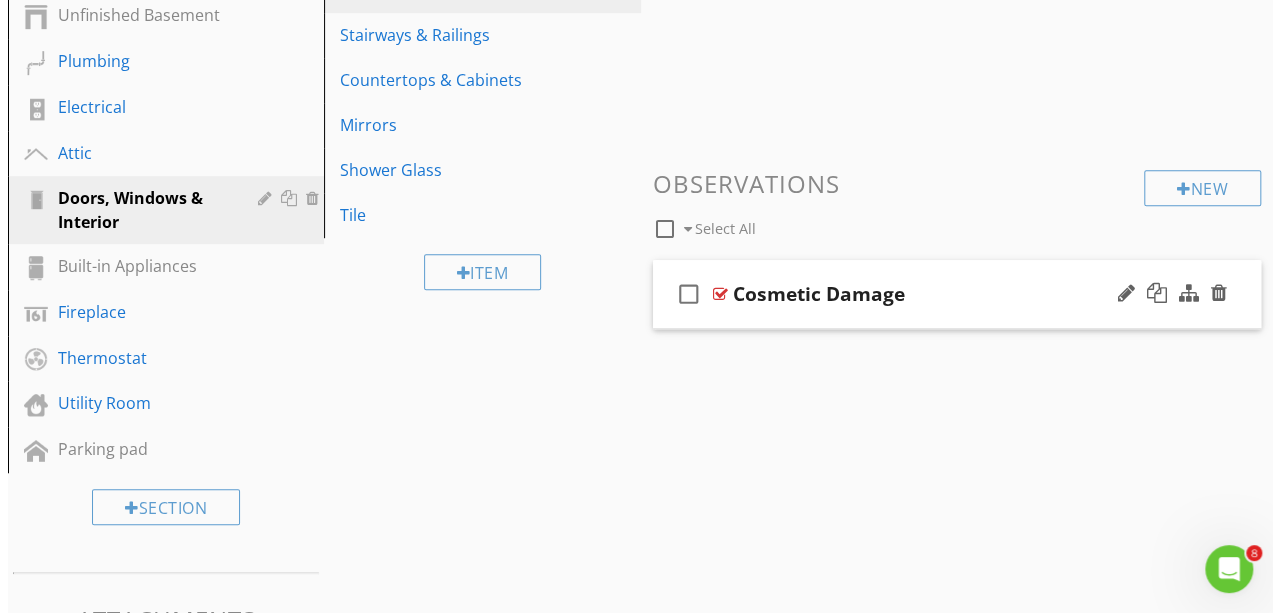 scroll, scrollTop: 561, scrollLeft: 0, axis: vertical 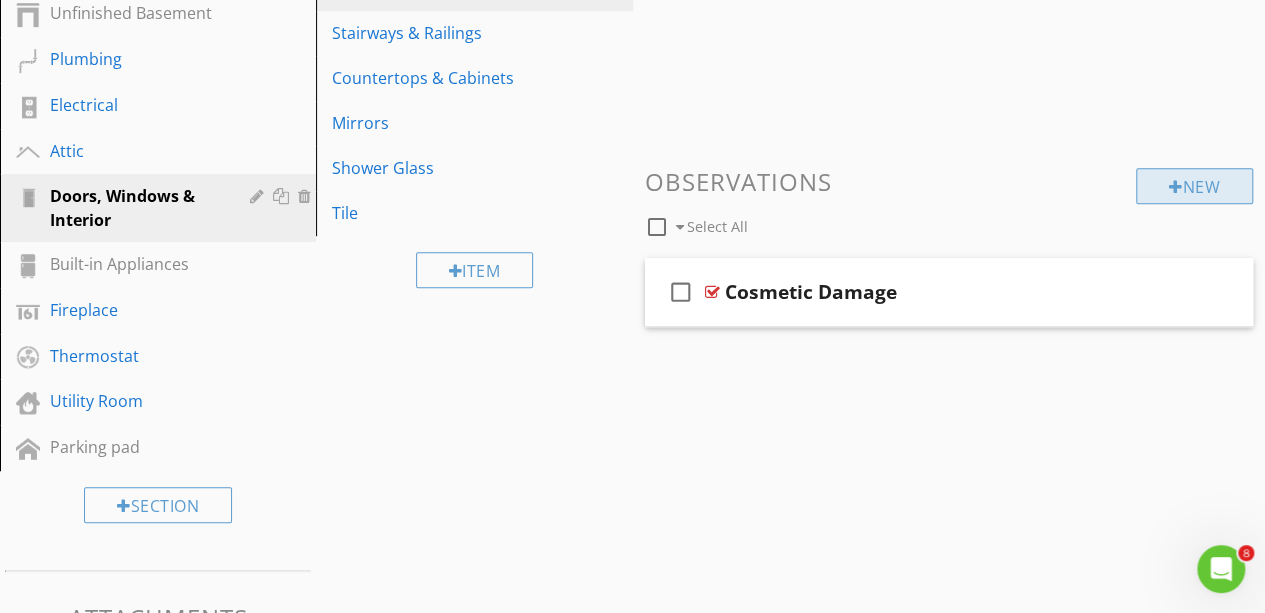click on "New" at bounding box center [1194, 186] 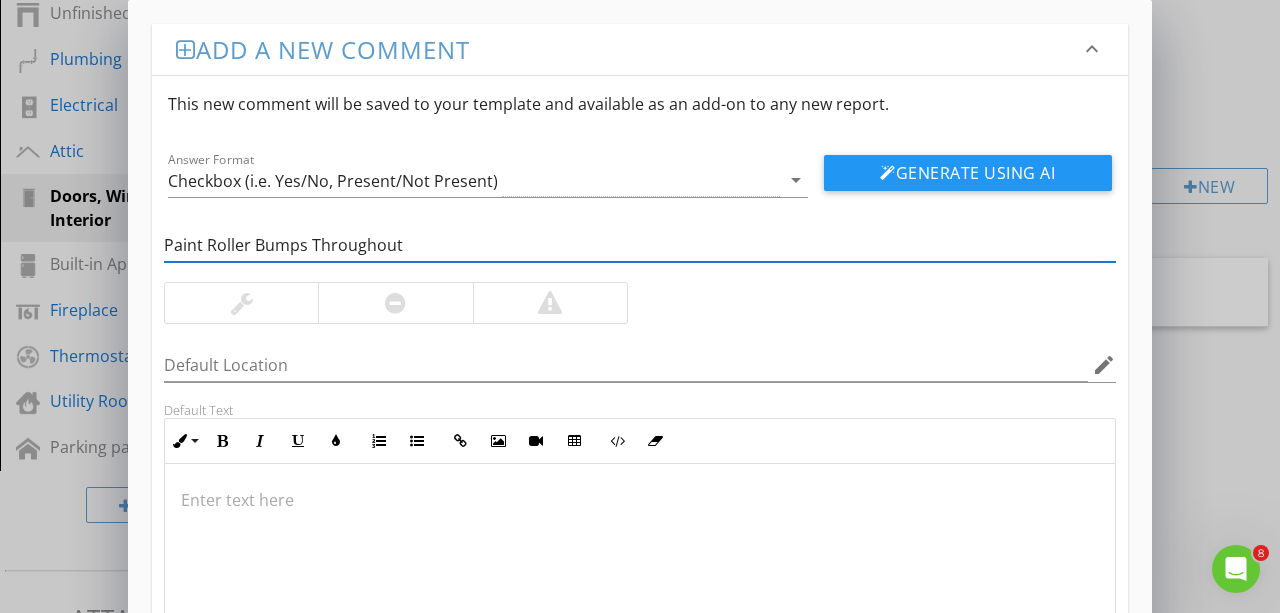 type on "Paint Roller Bumps Throughout" 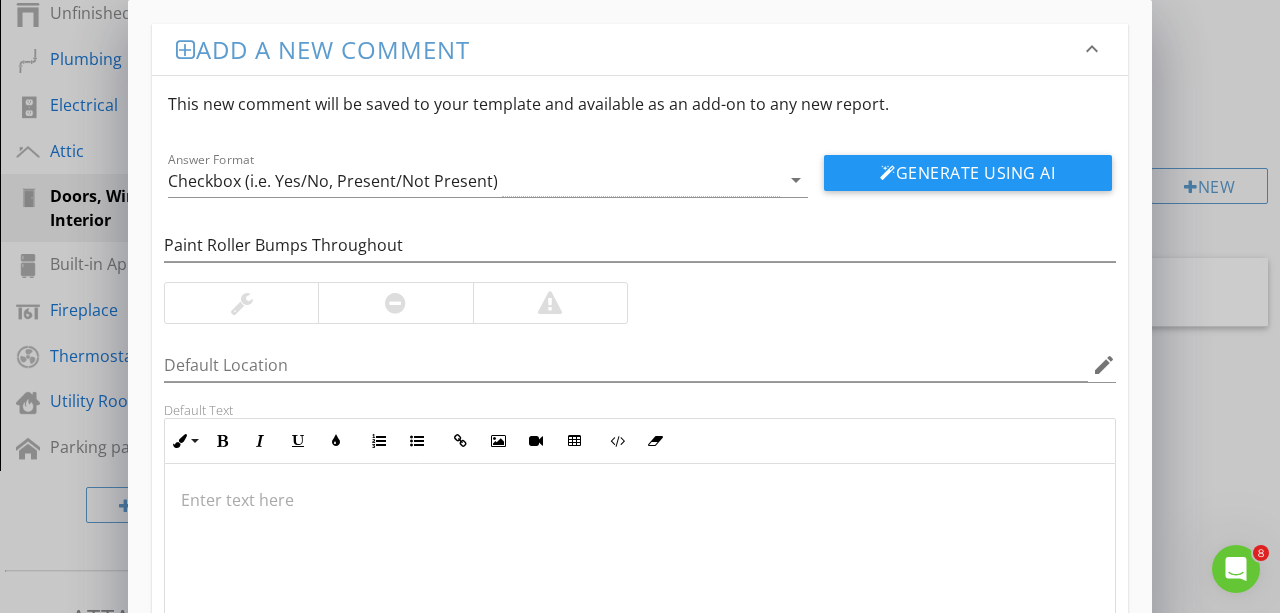 type 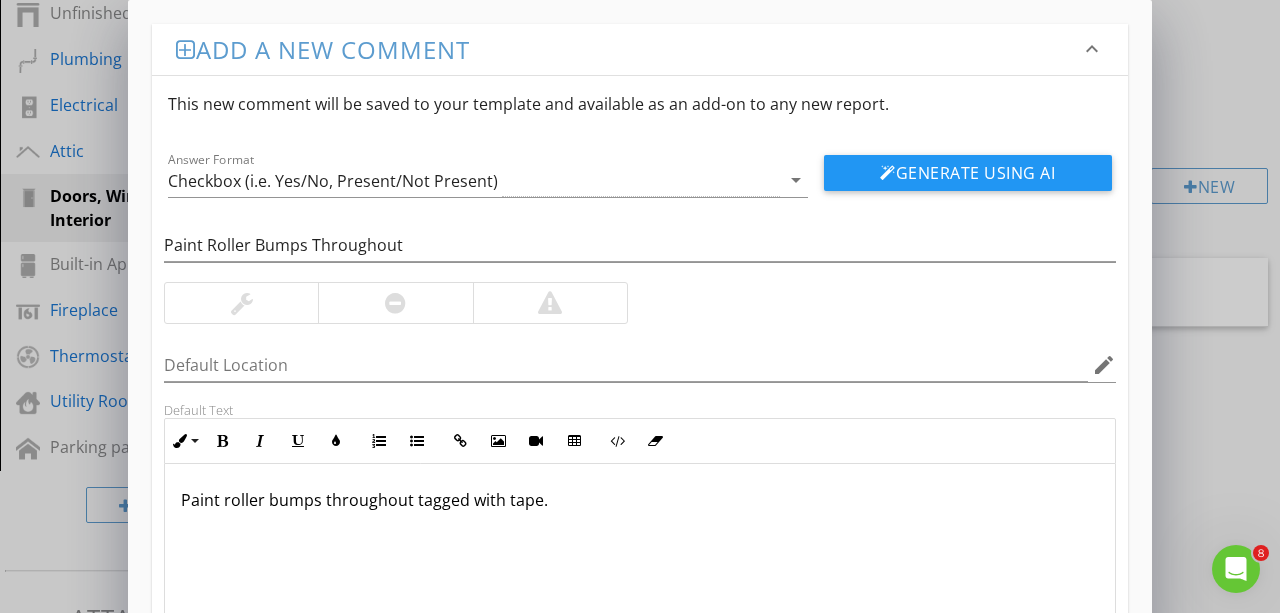 scroll, scrollTop: 184, scrollLeft: 0, axis: vertical 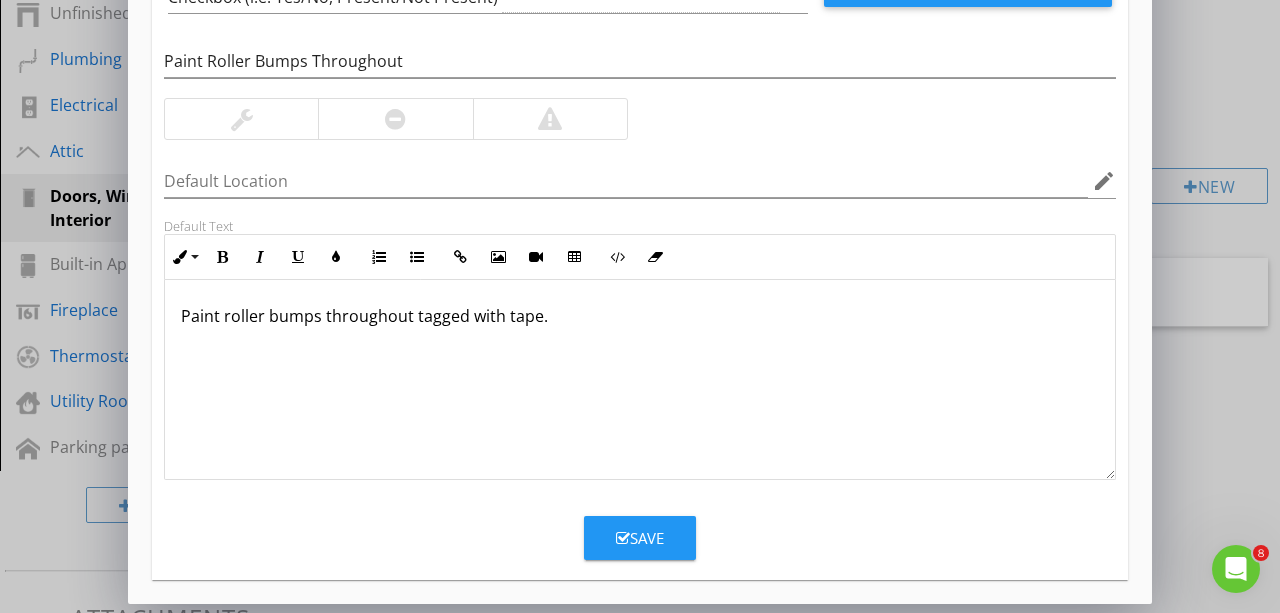 click on "Save" at bounding box center [640, 538] 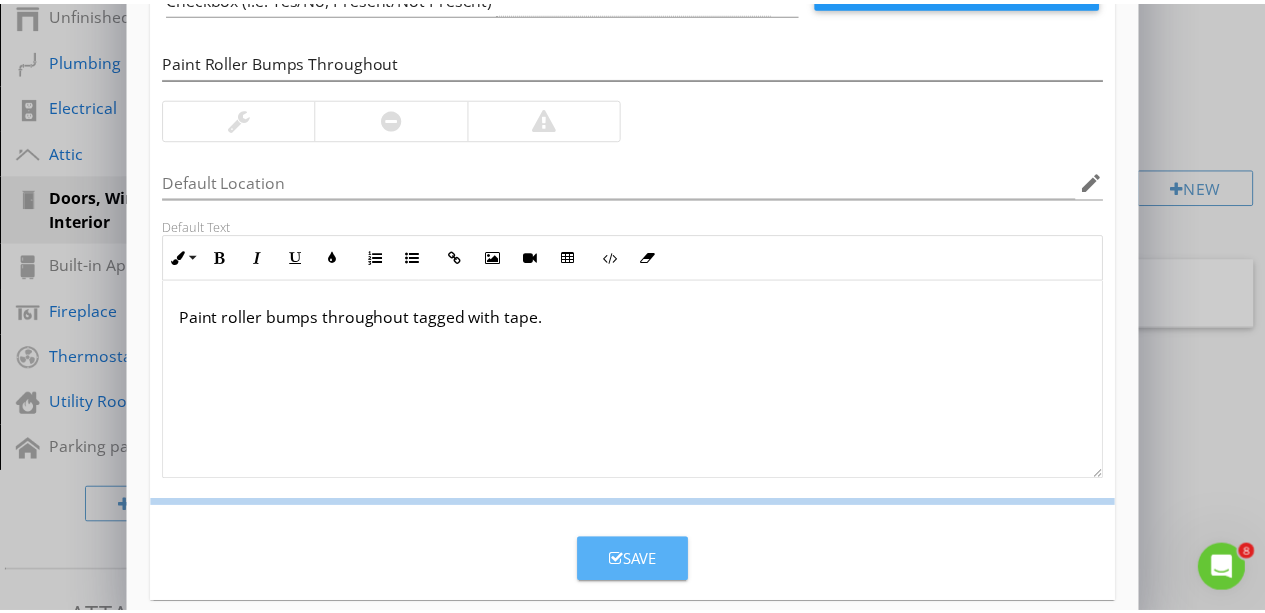 scroll, scrollTop: 88, scrollLeft: 0, axis: vertical 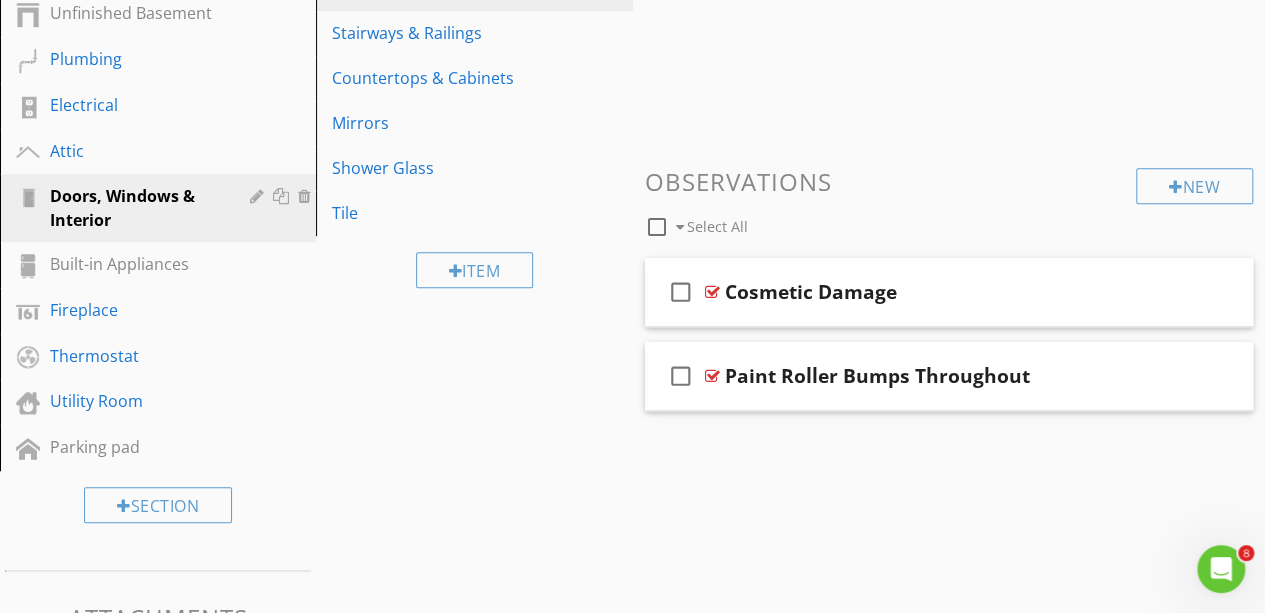 type 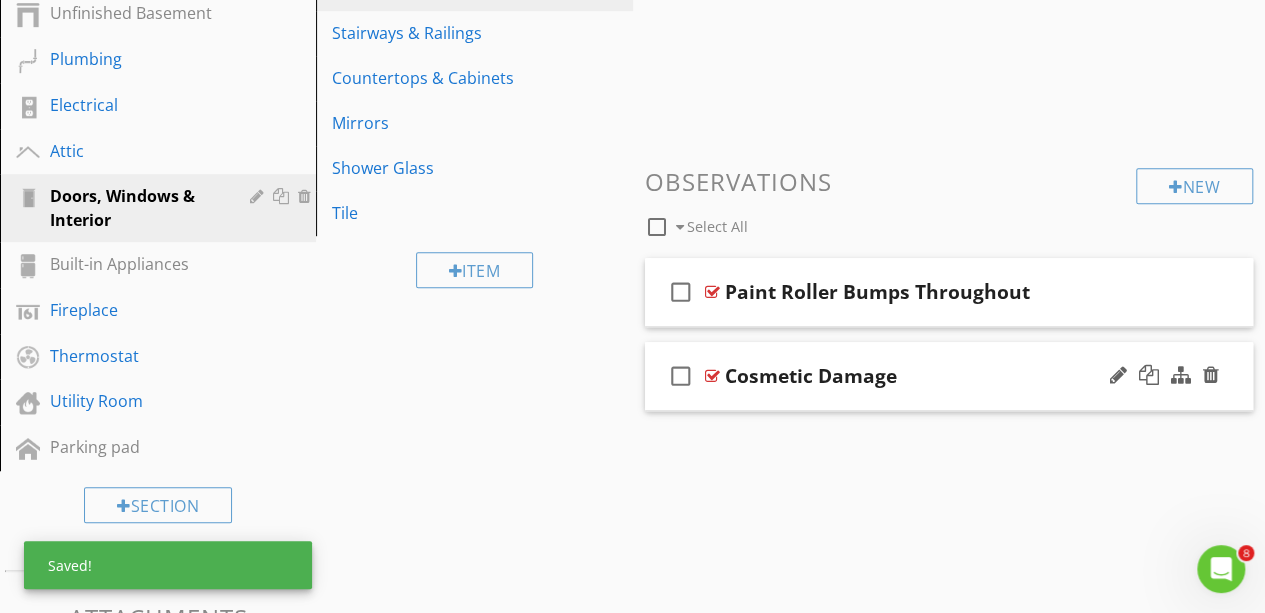 click on "check_box_outline_blank
Cosmetic Damage" at bounding box center [949, 376] 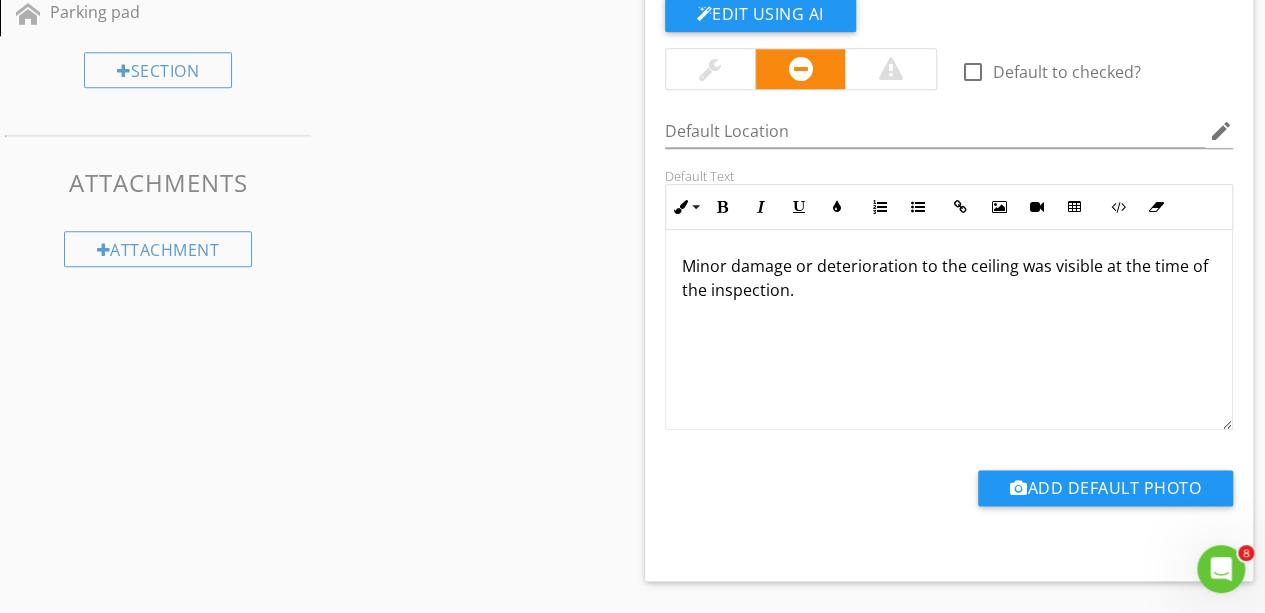 scroll, scrollTop: 997, scrollLeft: 0, axis: vertical 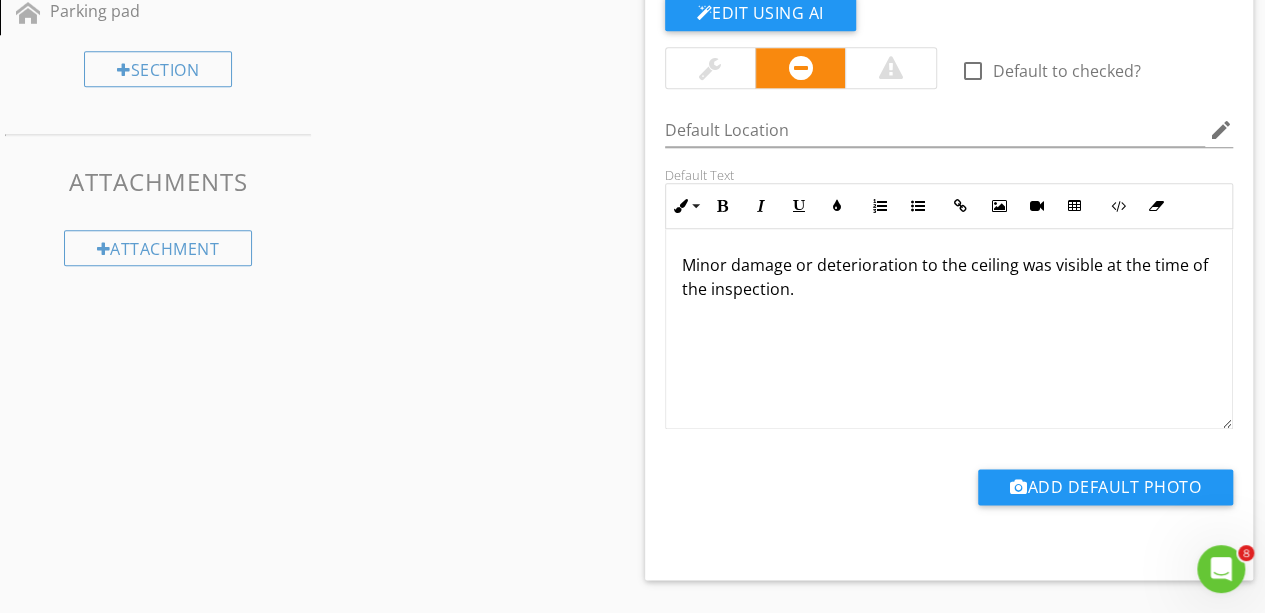 click on "Minor damage or deterioration to the ceiling was visible at the time of the inspection." at bounding box center [949, 277] 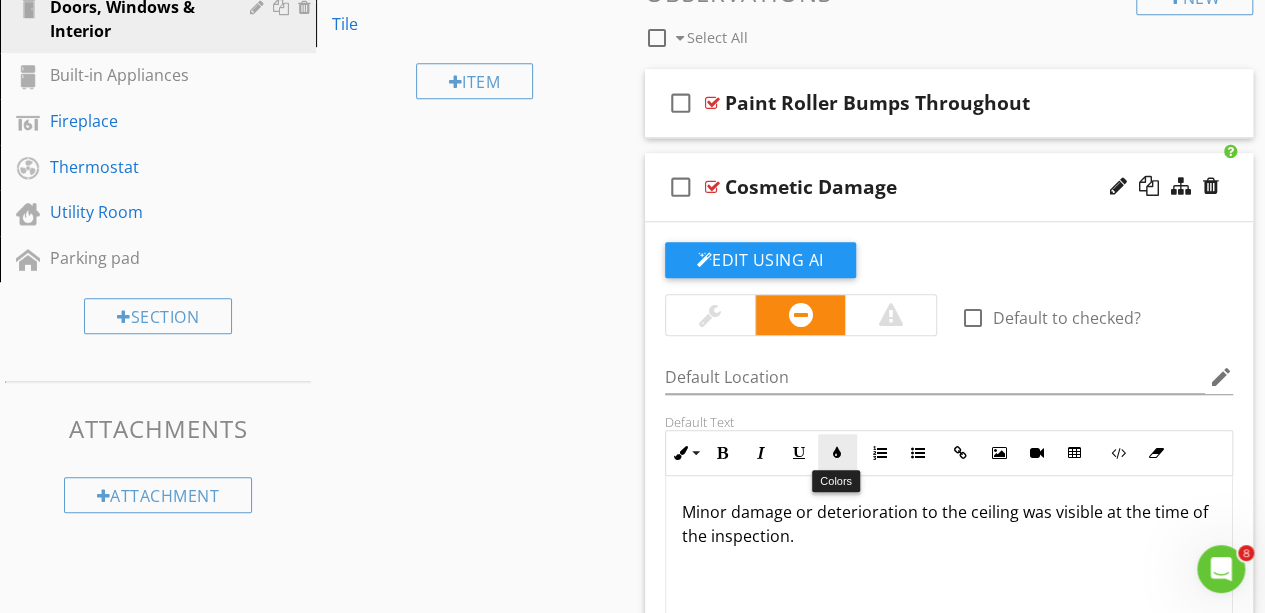 scroll, scrollTop: 749, scrollLeft: 0, axis: vertical 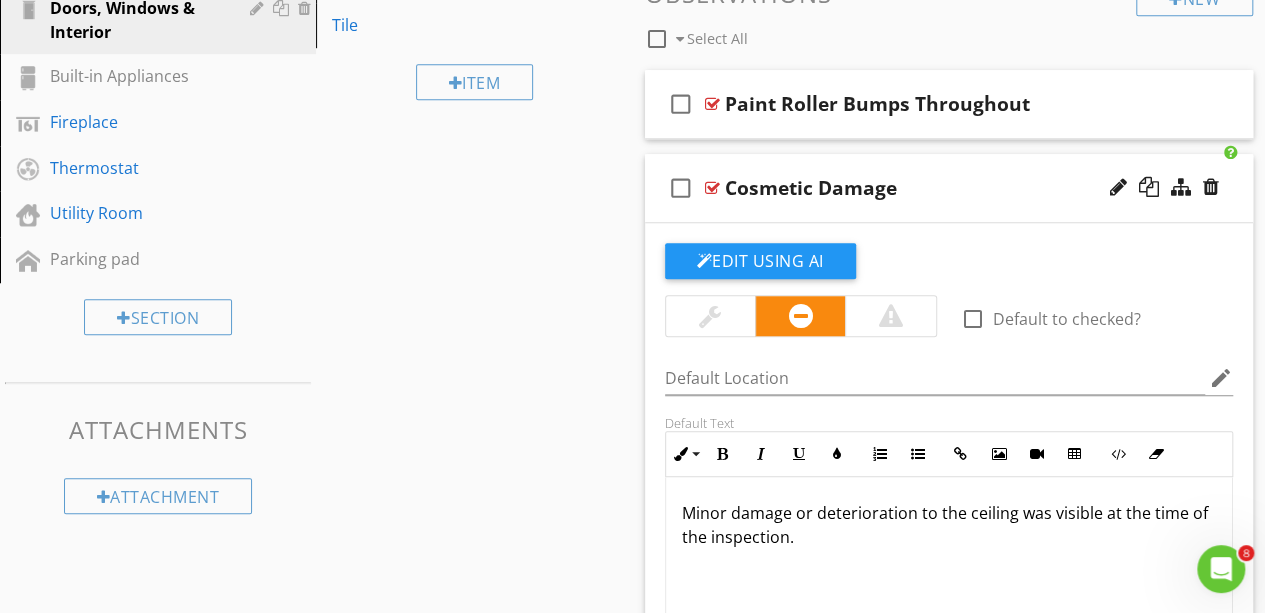click on "check_box_outline_blank
Cosmetic Damage" at bounding box center [949, 188] 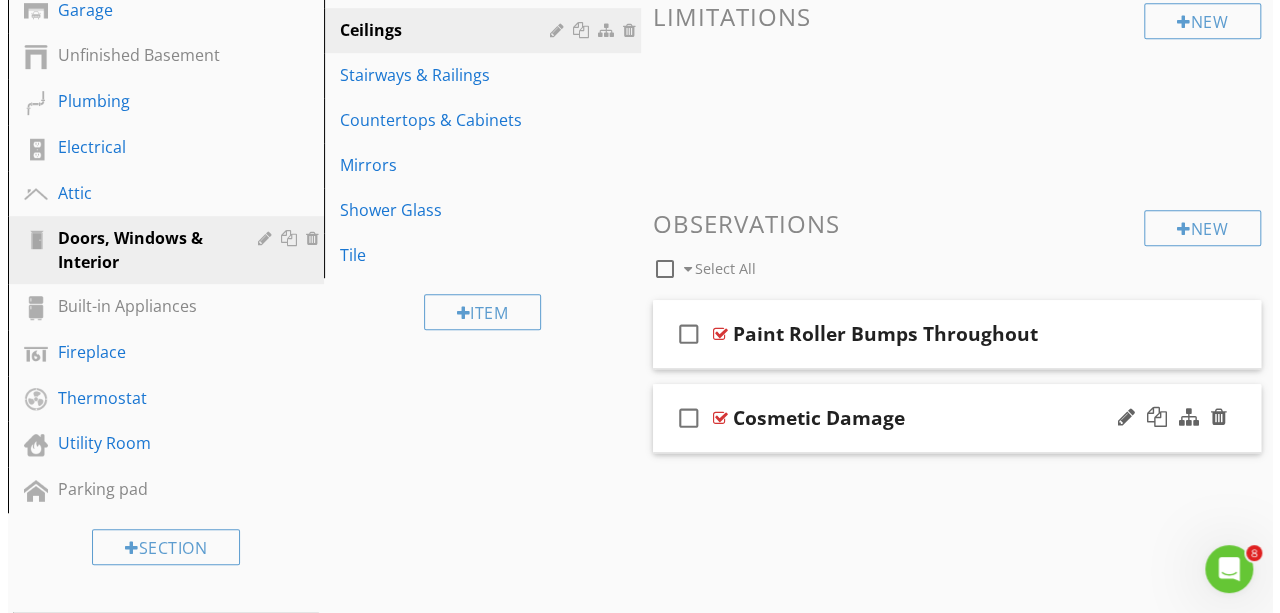 scroll, scrollTop: 528, scrollLeft: 0, axis: vertical 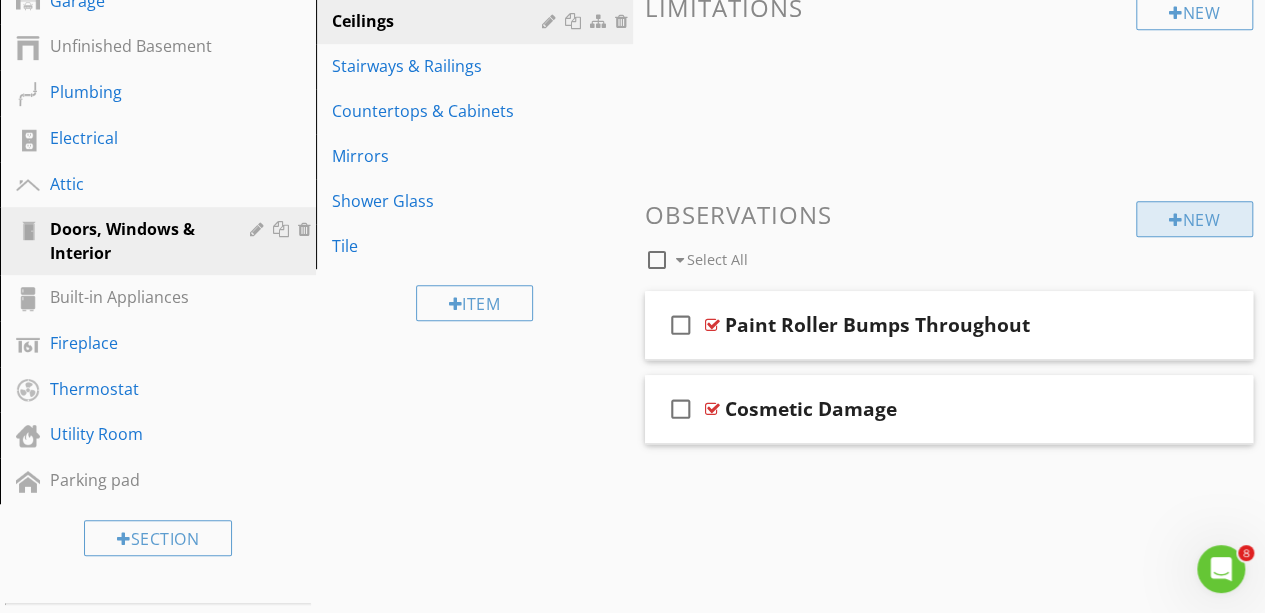 click on "New" at bounding box center (1194, 219) 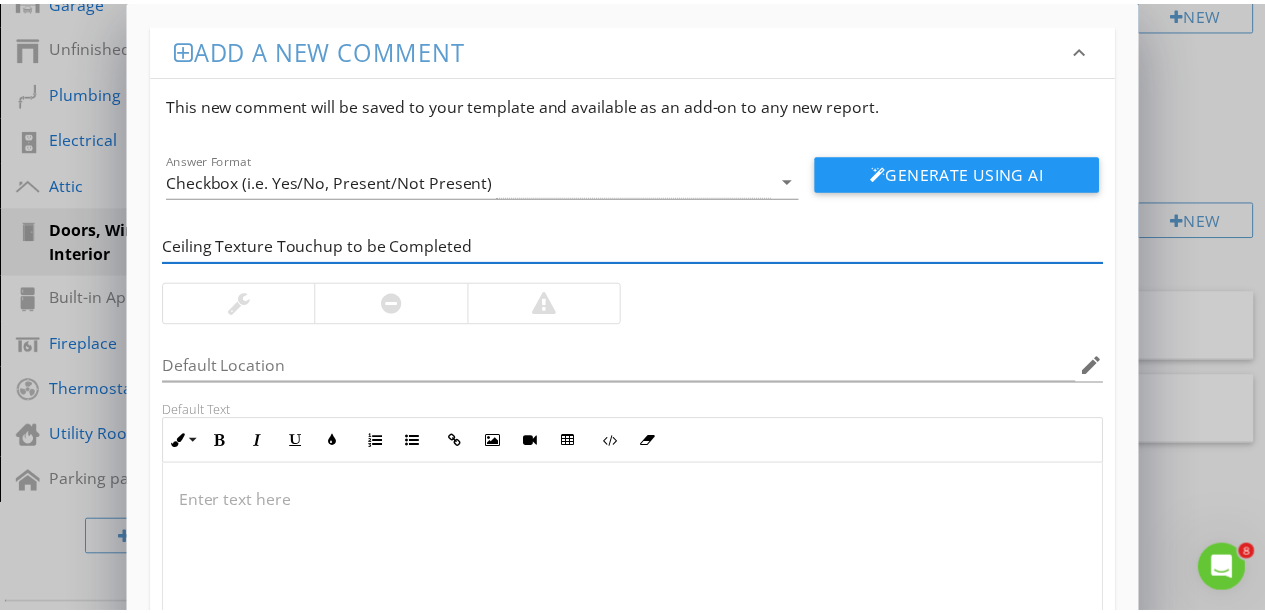 scroll, scrollTop: 184, scrollLeft: 0, axis: vertical 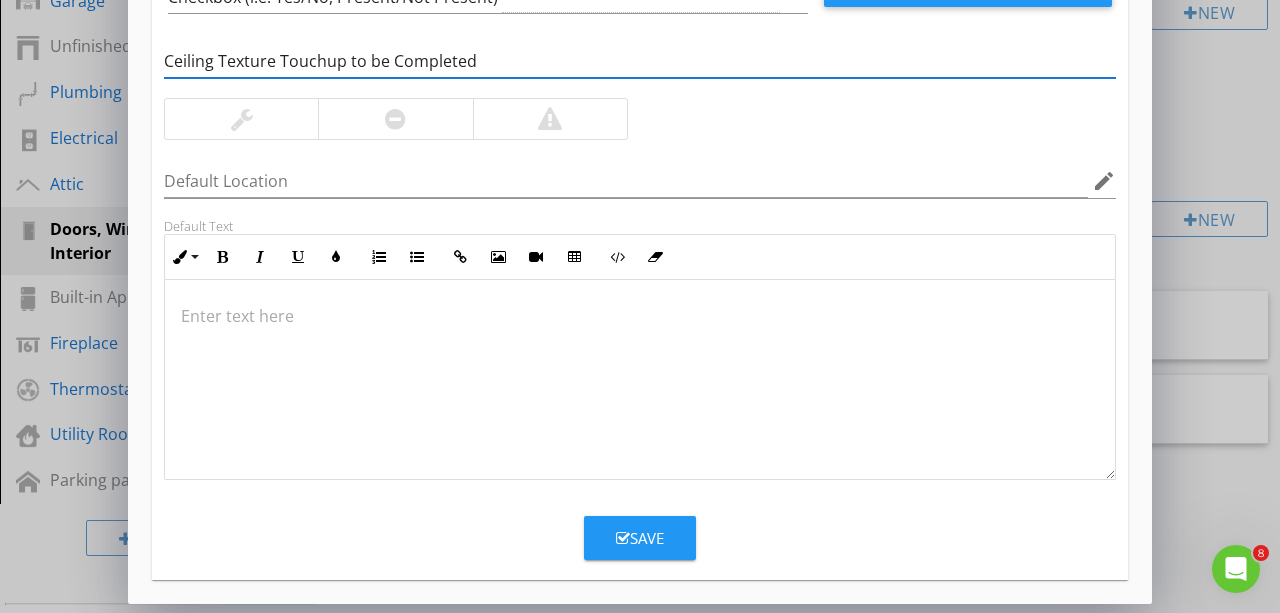 type on "Ceiling Texture Touchup to be Completed" 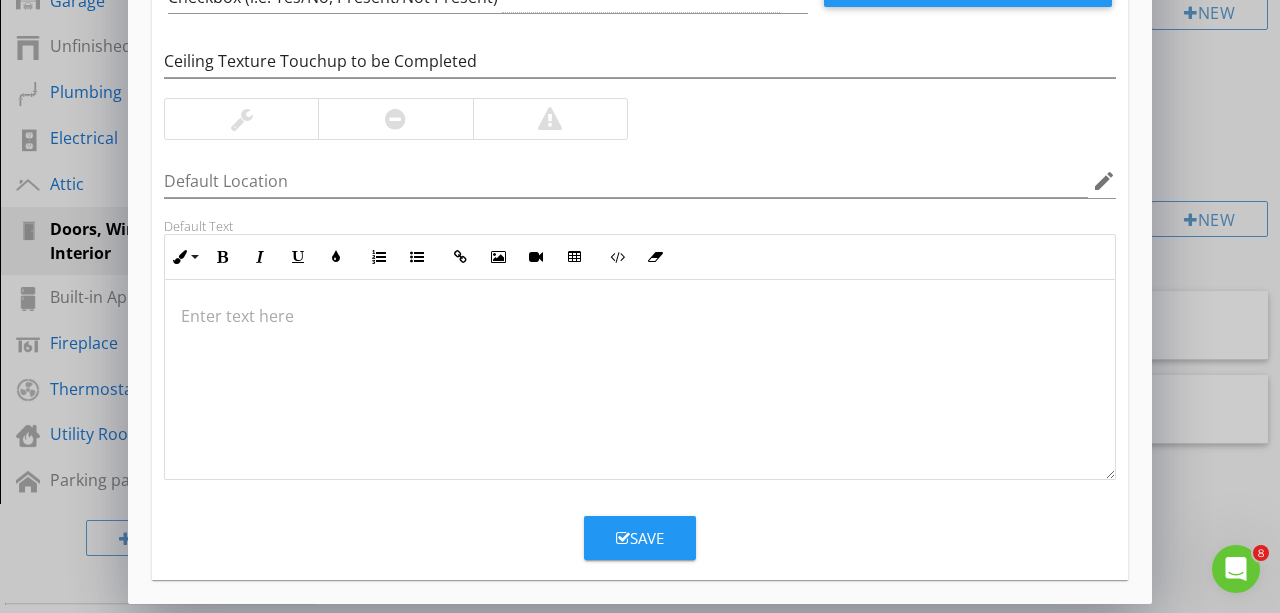 click on "Save" at bounding box center (640, 538) 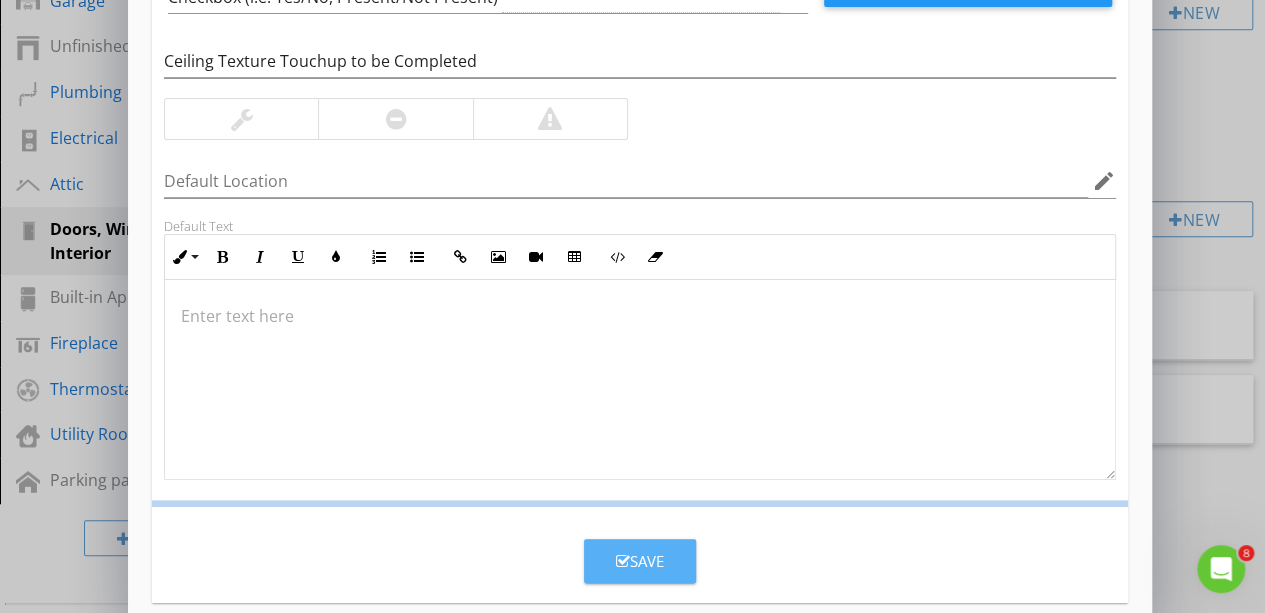scroll, scrollTop: 88, scrollLeft: 0, axis: vertical 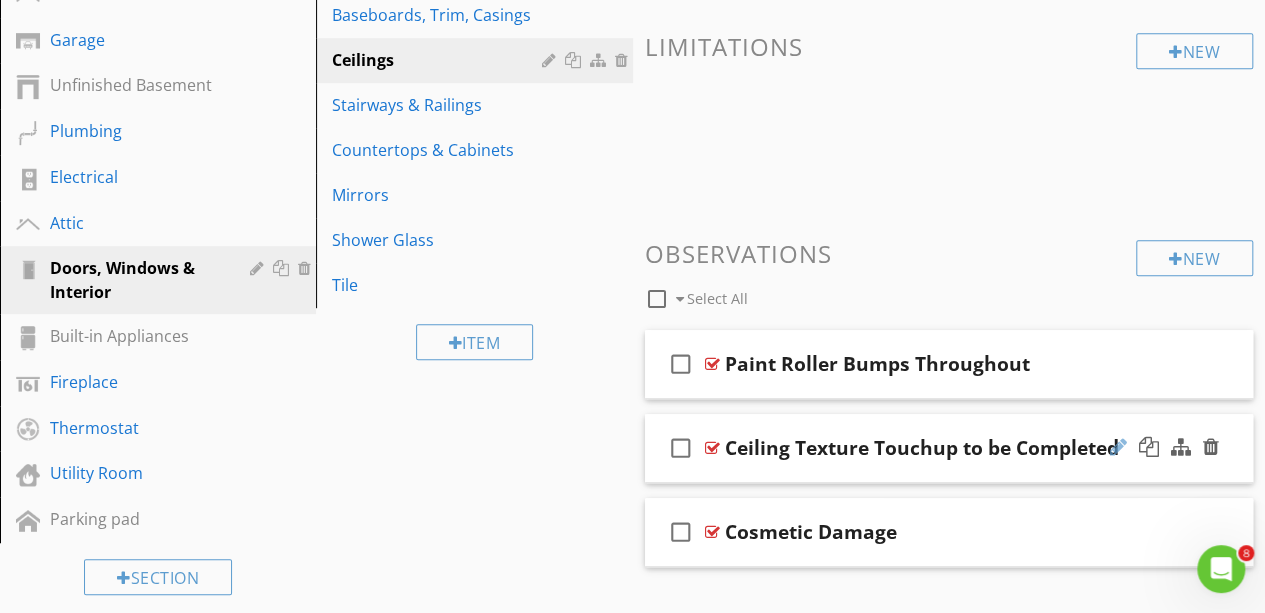 click at bounding box center [1118, 447] 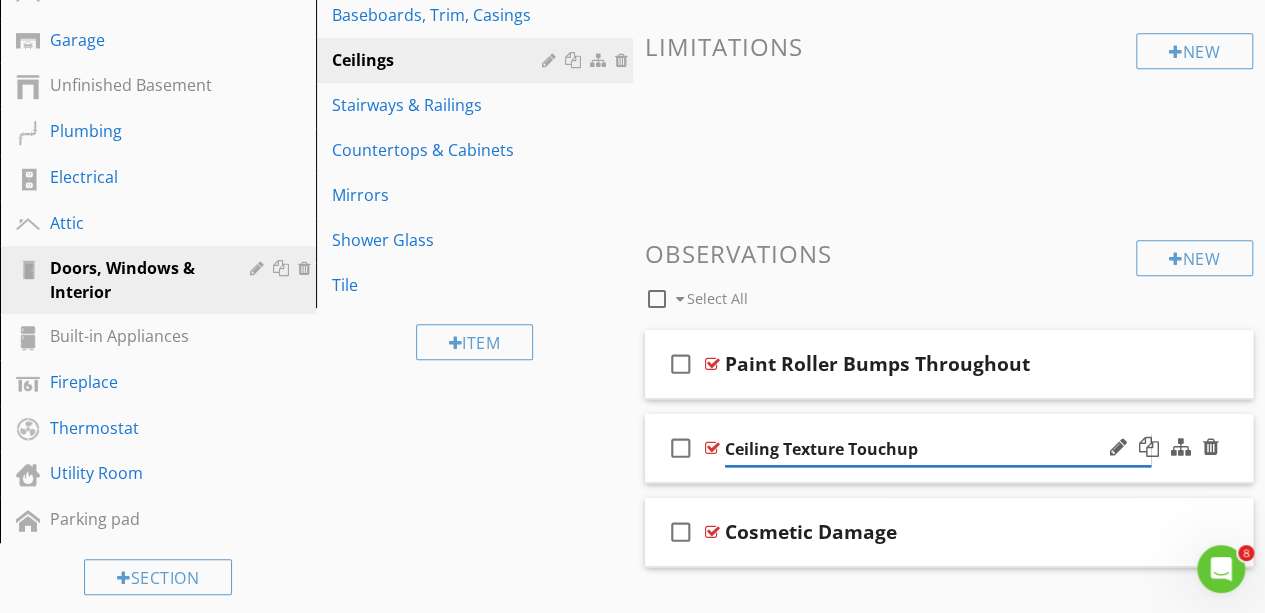 type on "Ceiling Texture Touchup" 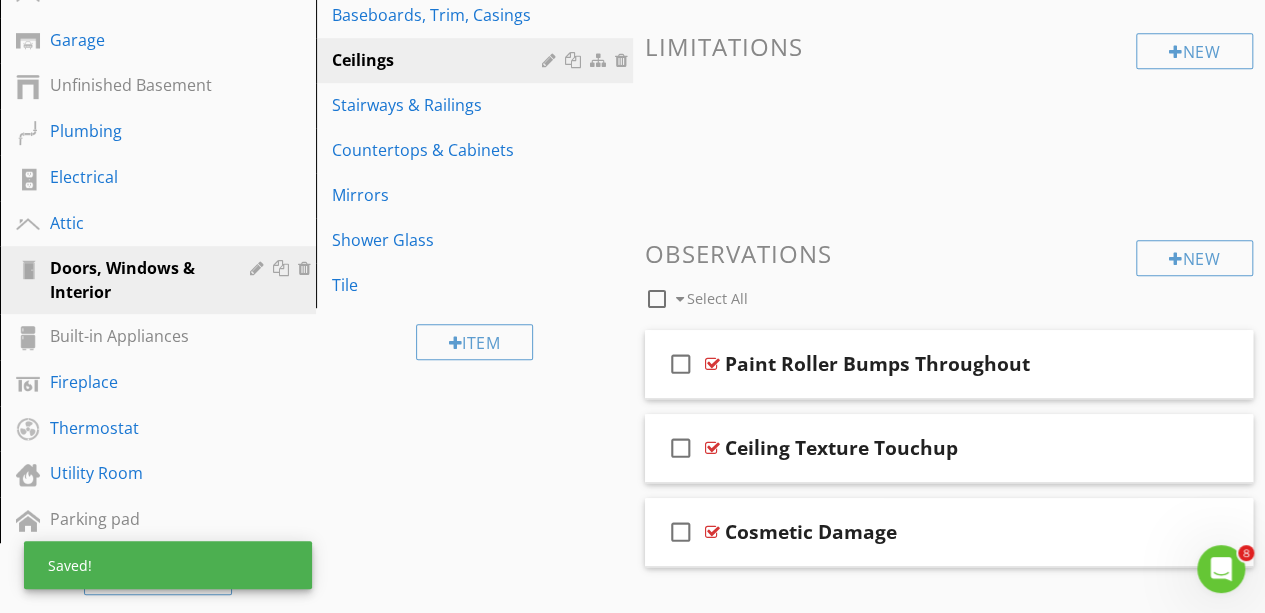 click on "Sections
Dweller's Comments           Inspection Details           Exterior           Roof           Garage           Unfinished Basement            Plumbing           Electrical           Attic           Doors, Windows & Interior           Built-in Appliances           Fireplace           Thermostat            Utility Room           Parking pad
Section
Attachments
Attachment
Items
Doors           Windows           Floors           Walls           Baseboards, Trim, Casings           Ceilings           Stairways & Railings           Countertops & Cabinets           Mirrors           Shower Glass           Tile
Item
Comments
New
Informational
New
Limitations
New
Observations   check_box_outline_blank     Select All" at bounding box center (632, 270) 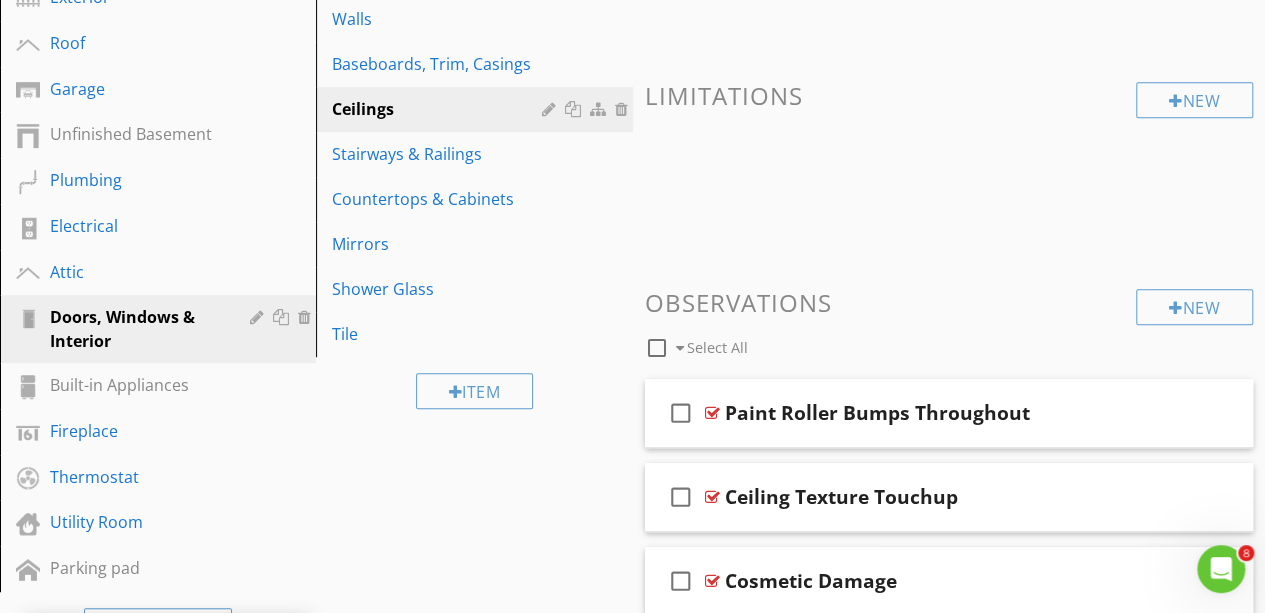 scroll, scrollTop: 435, scrollLeft: 0, axis: vertical 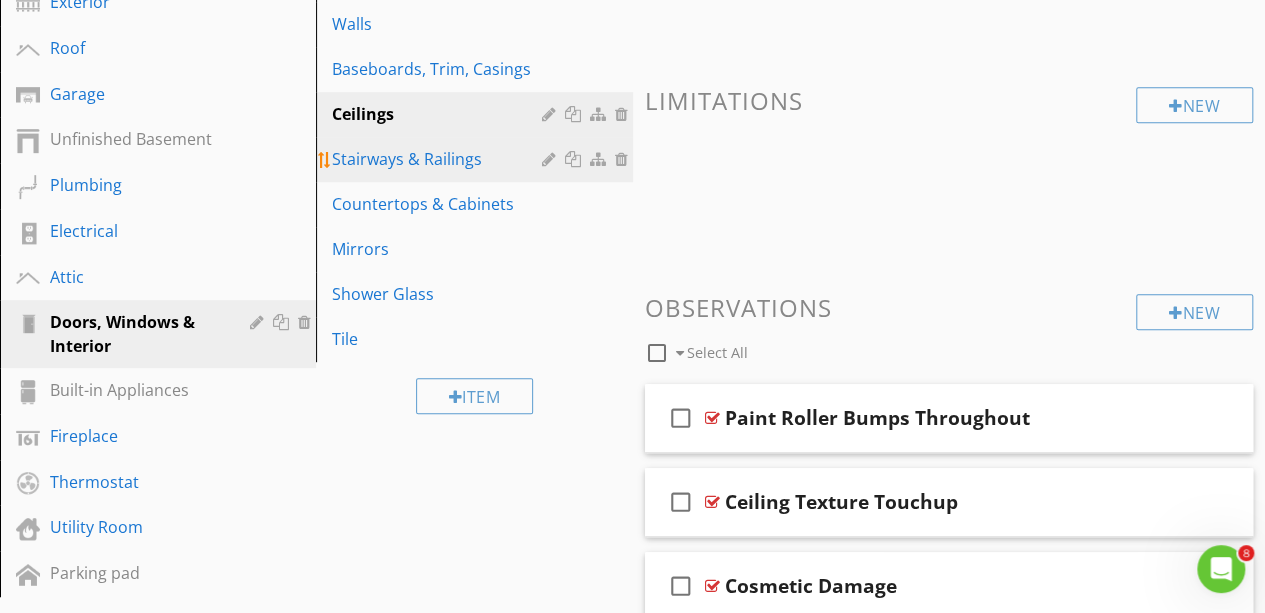 click on "Stairways & Railings" at bounding box center [439, 159] 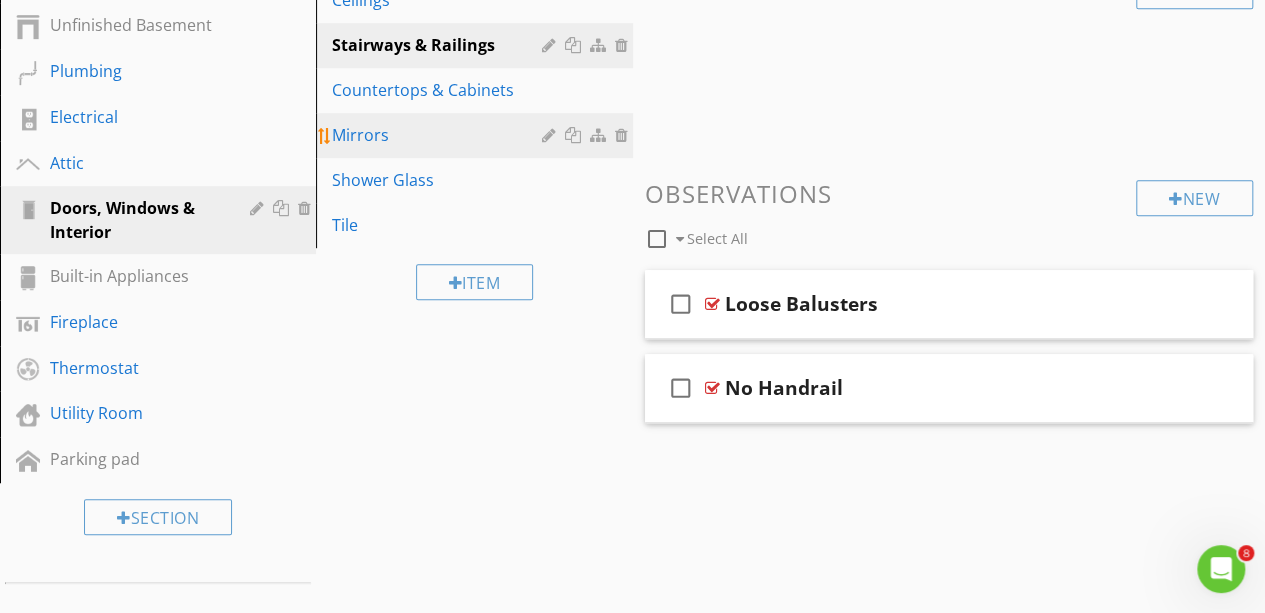 scroll, scrollTop: 550, scrollLeft: 0, axis: vertical 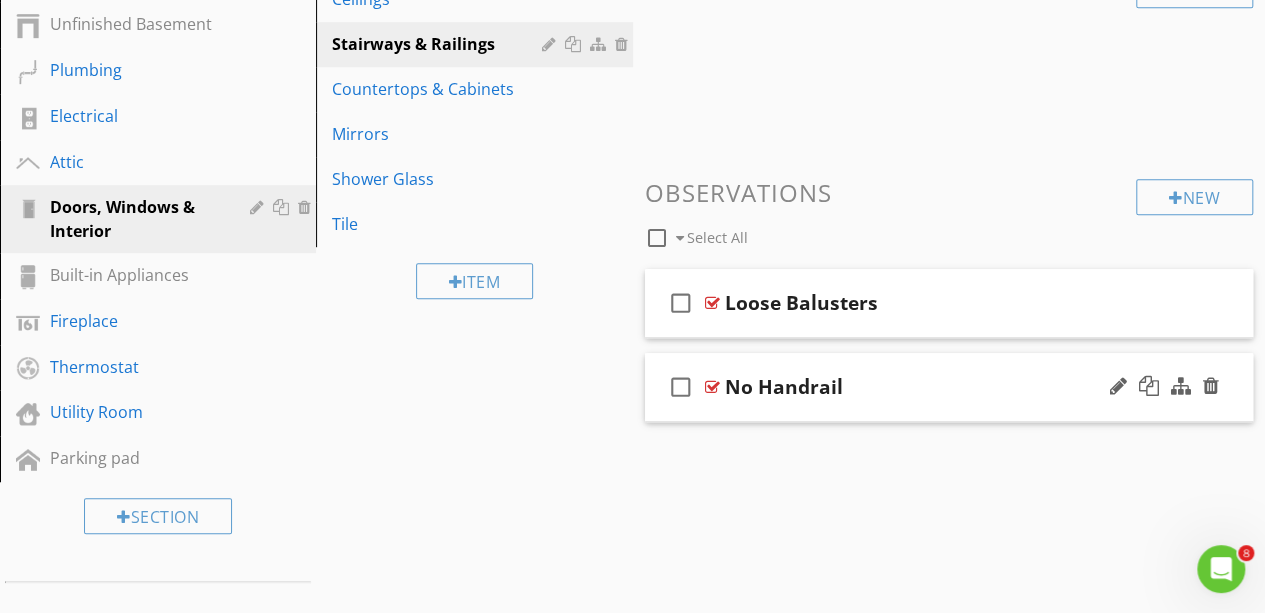 click on "check_box_outline_blank
No Handrail" at bounding box center [949, 387] 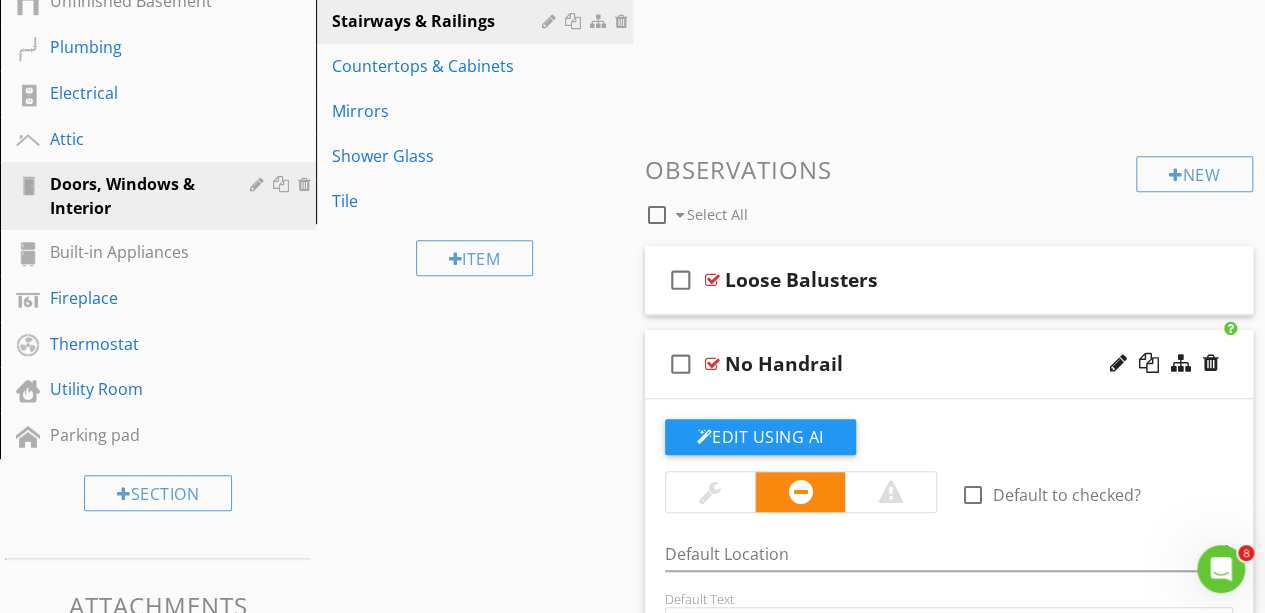 scroll, scrollTop: 572, scrollLeft: 0, axis: vertical 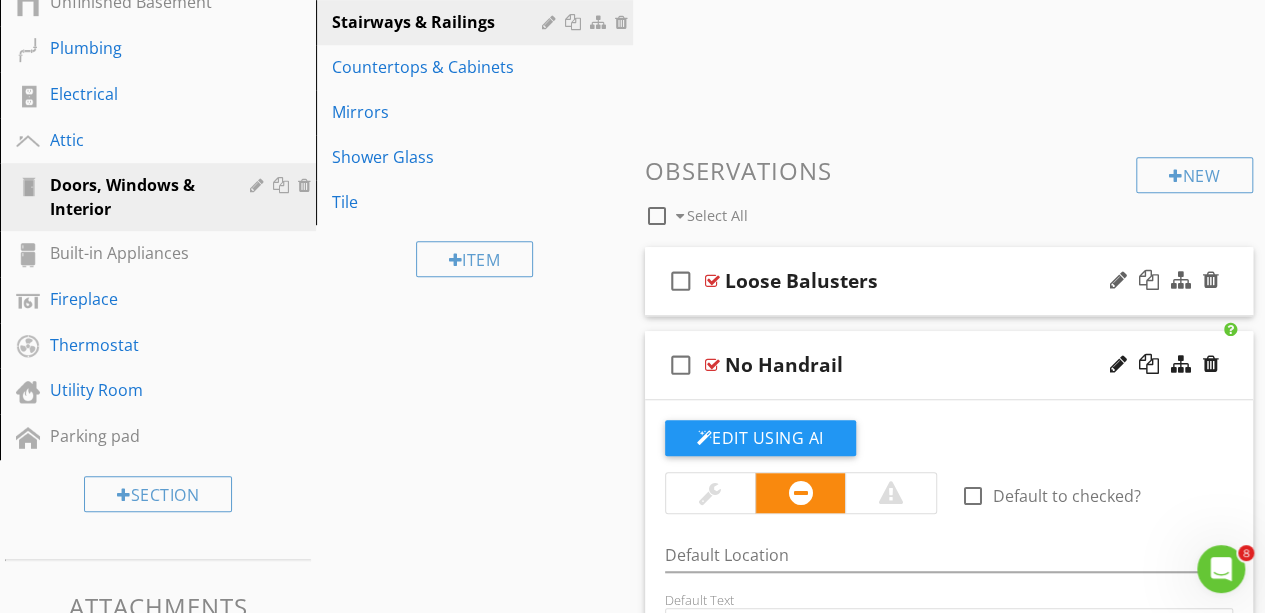 click on "check_box_outline_blank
Loose Balusters" at bounding box center [949, 281] 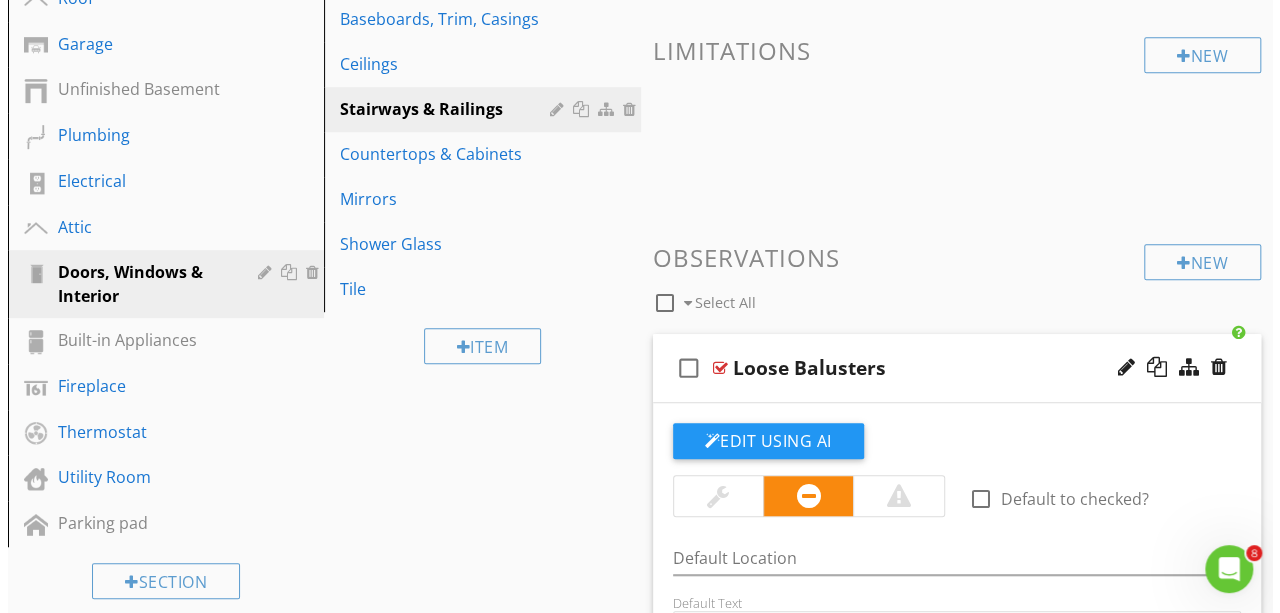 scroll, scrollTop: 484, scrollLeft: 0, axis: vertical 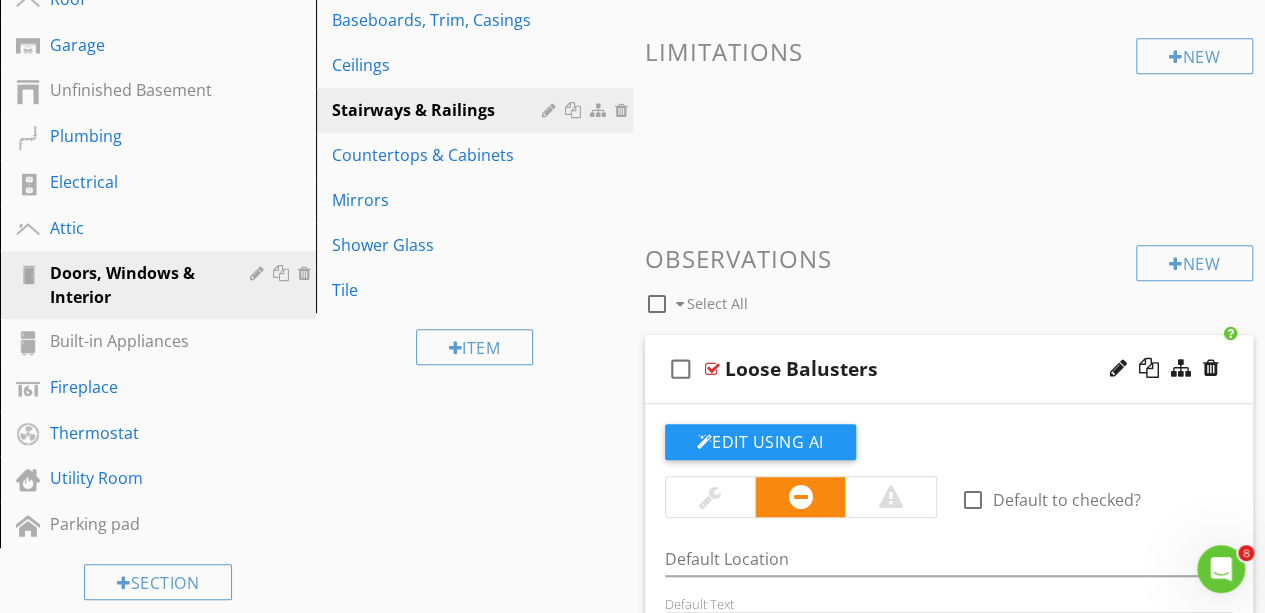 click on "check_box_outline_blank
Loose Balusters" at bounding box center [949, 369] 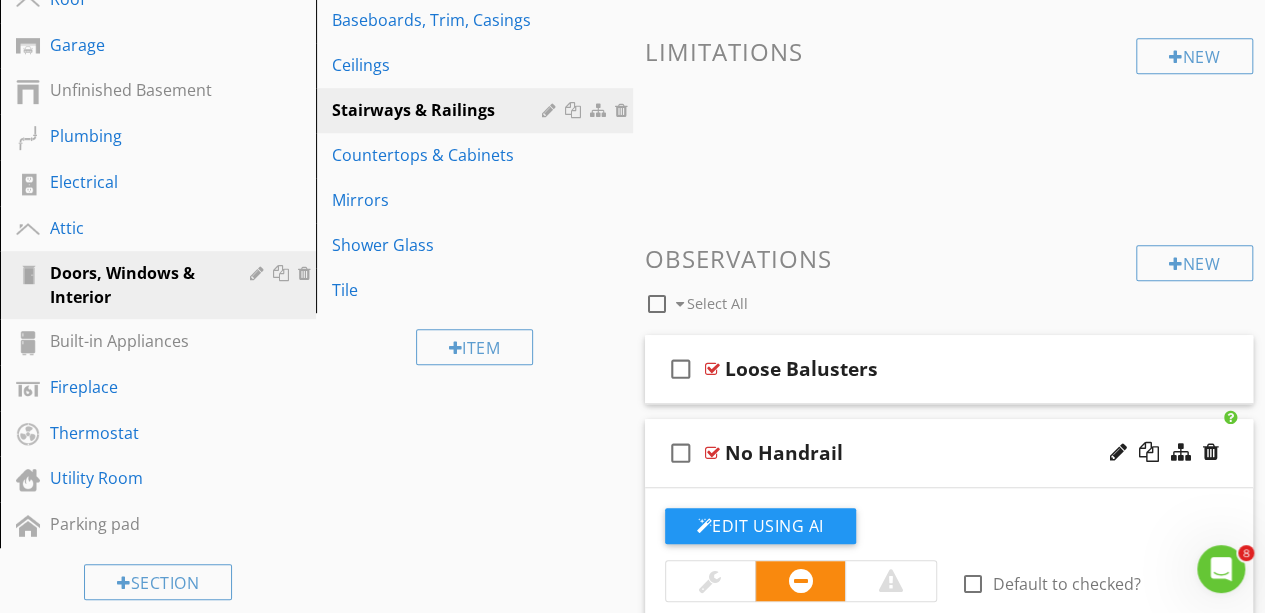 click on "check_box_outline_blank
No Handrail" at bounding box center (949, 453) 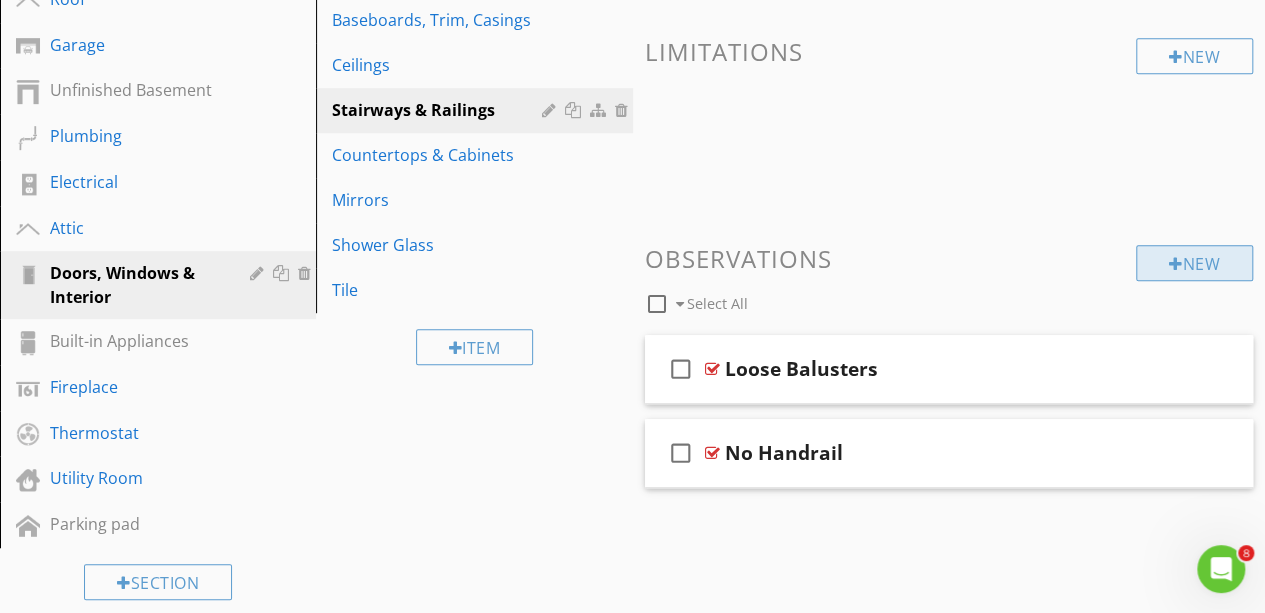 click on "New" at bounding box center [1194, 263] 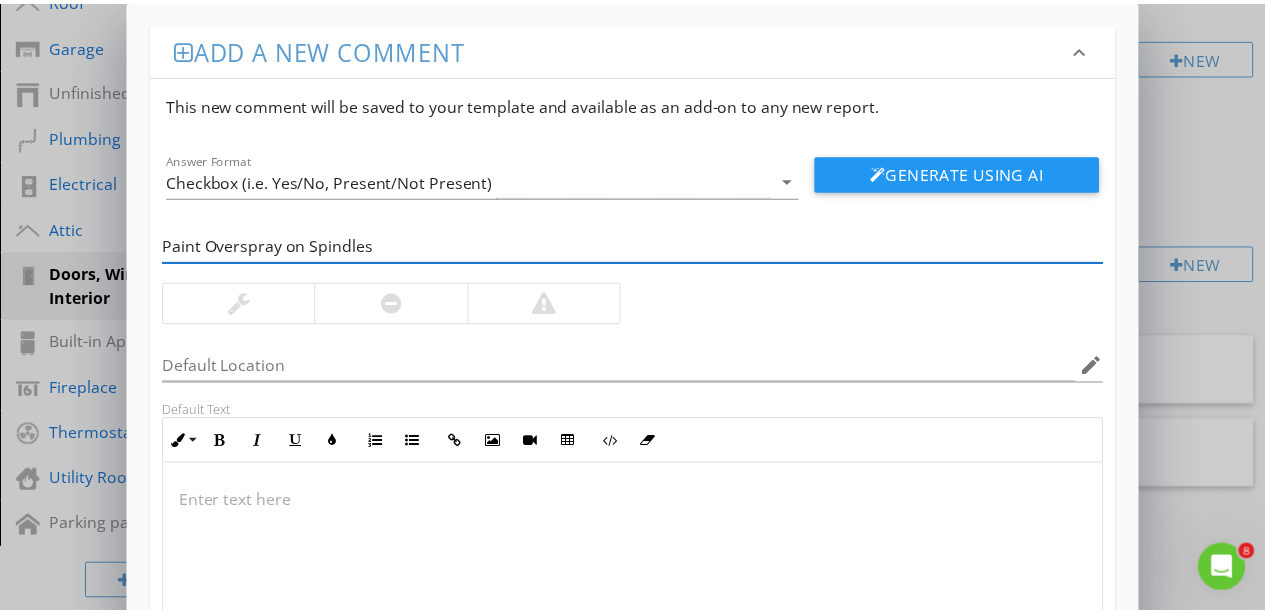 scroll, scrollTop: 184, scrollLeft: 0, axis: vertical 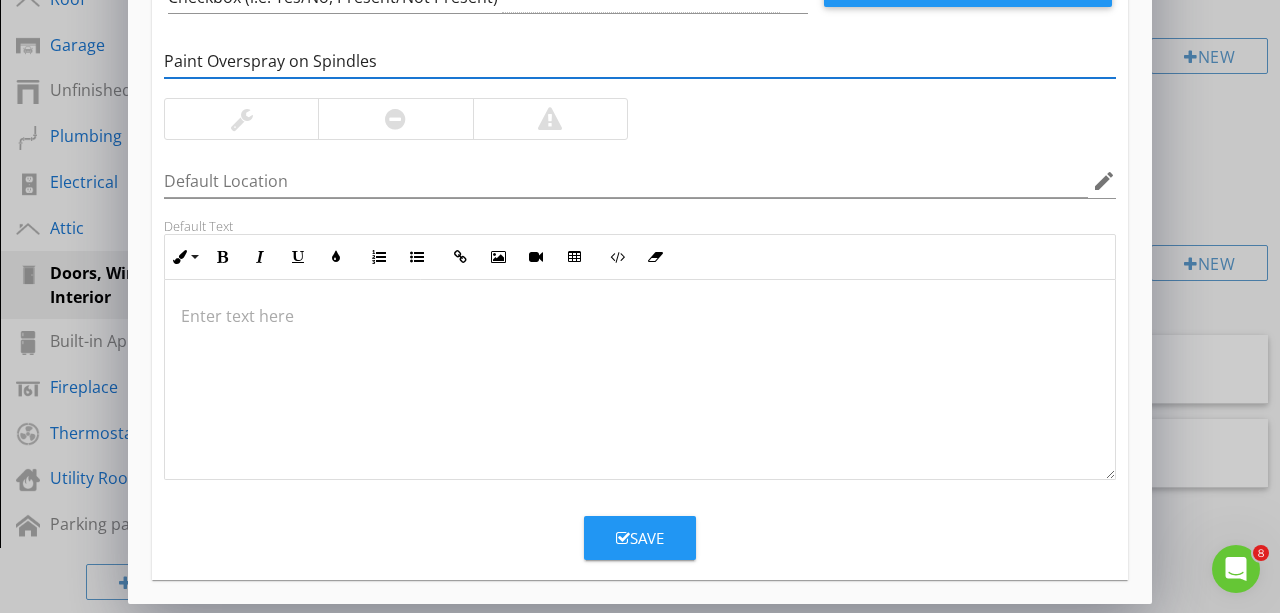 type on "Paint Overspray on Spindles" 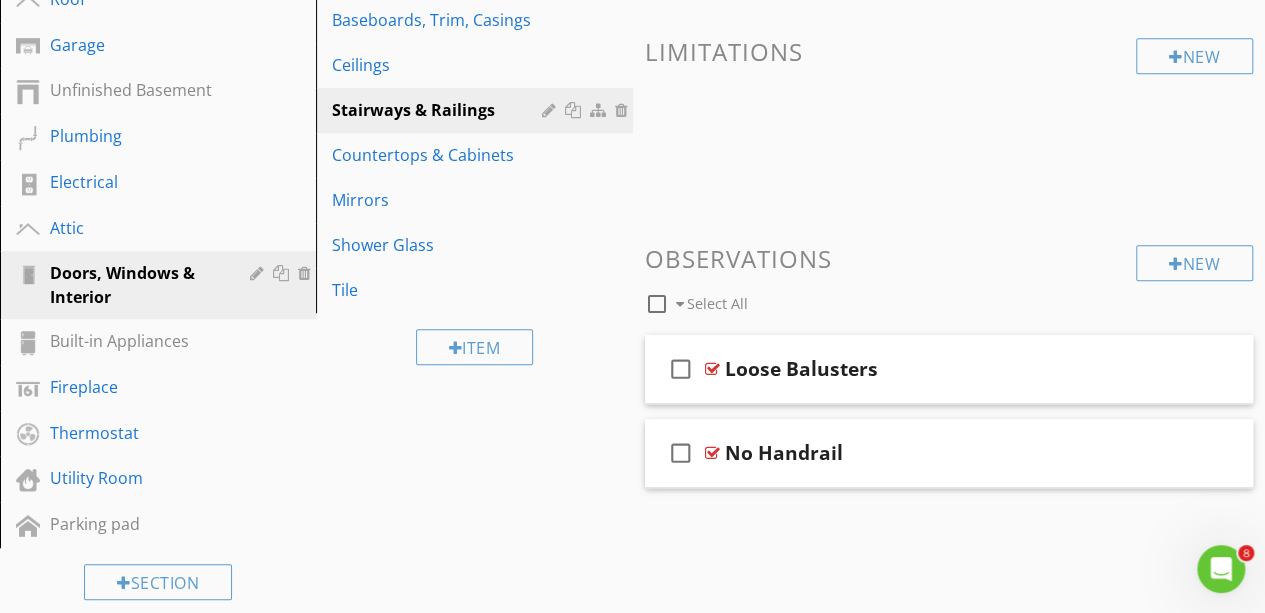 scroll, scrollTop: 88, scrollLeft: 0, axis: vertical 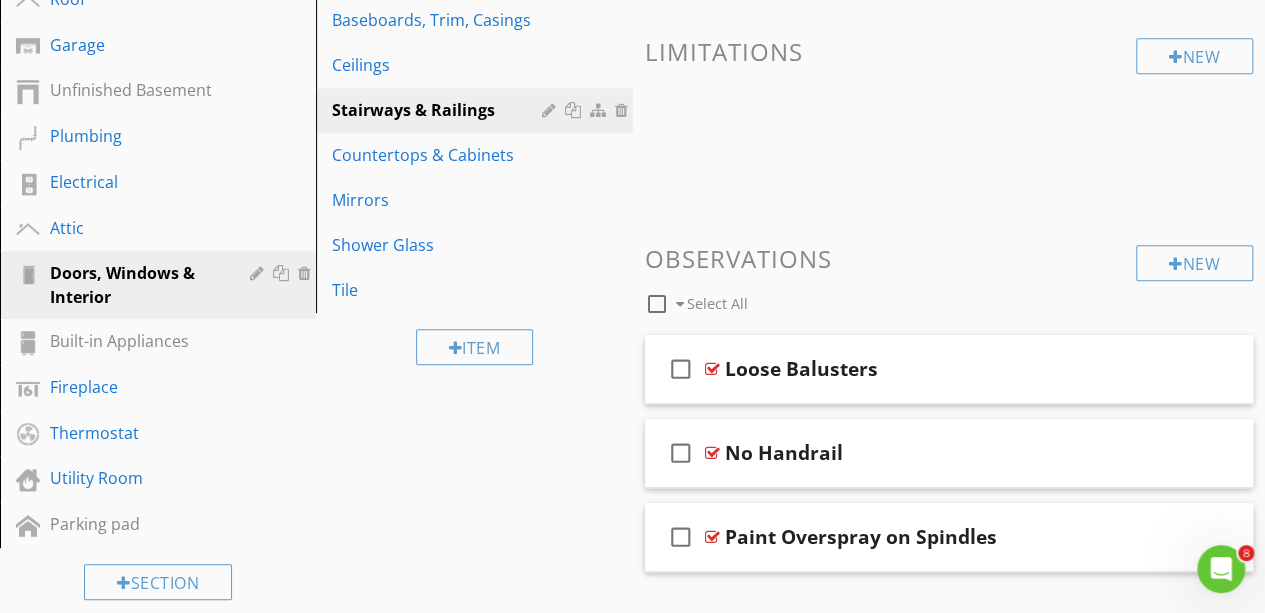 type 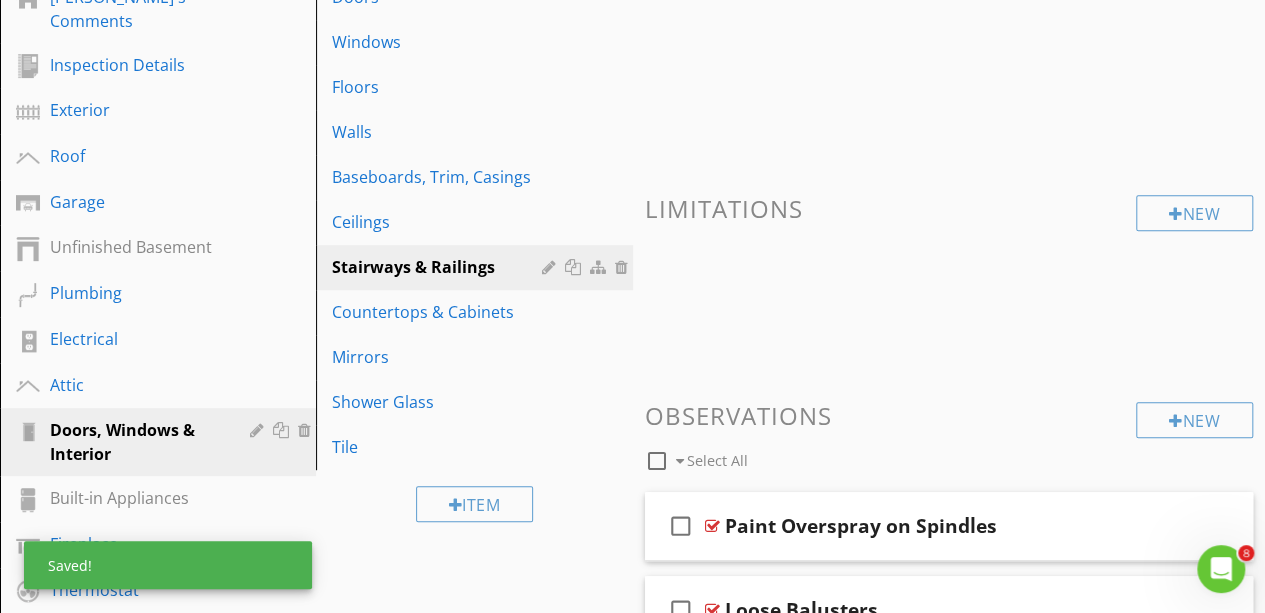 scroll, scrollTop: 326, scrollLeft: 0, axis: vertical 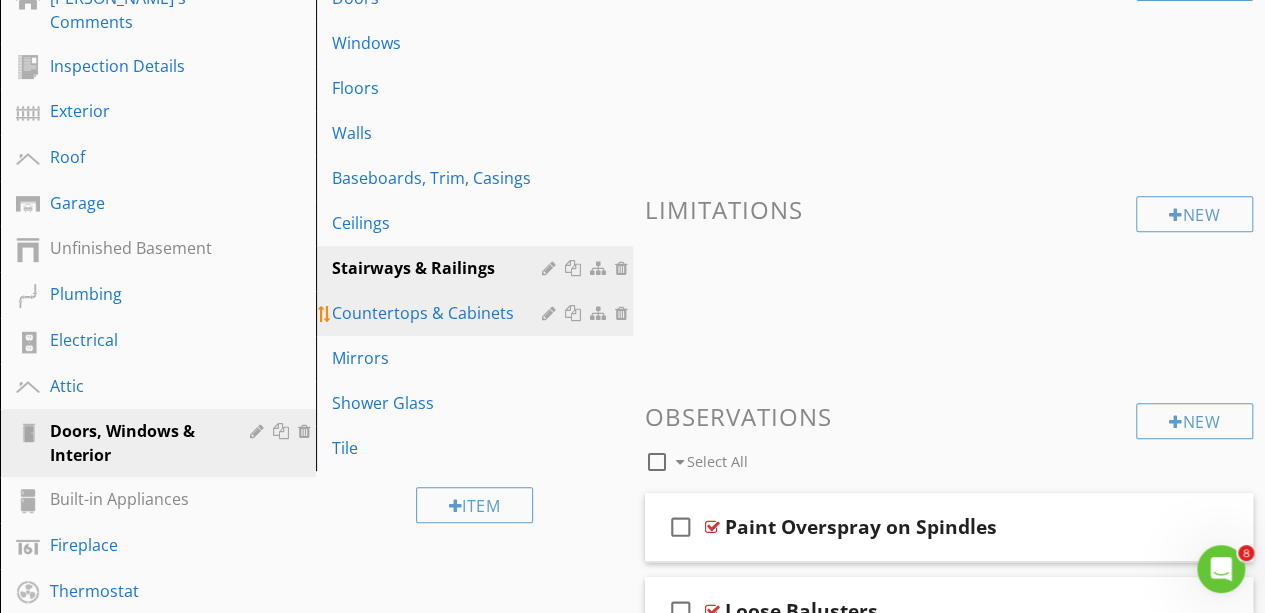 click on "Countertops & Cabinets" at bounding box center [439, 313] 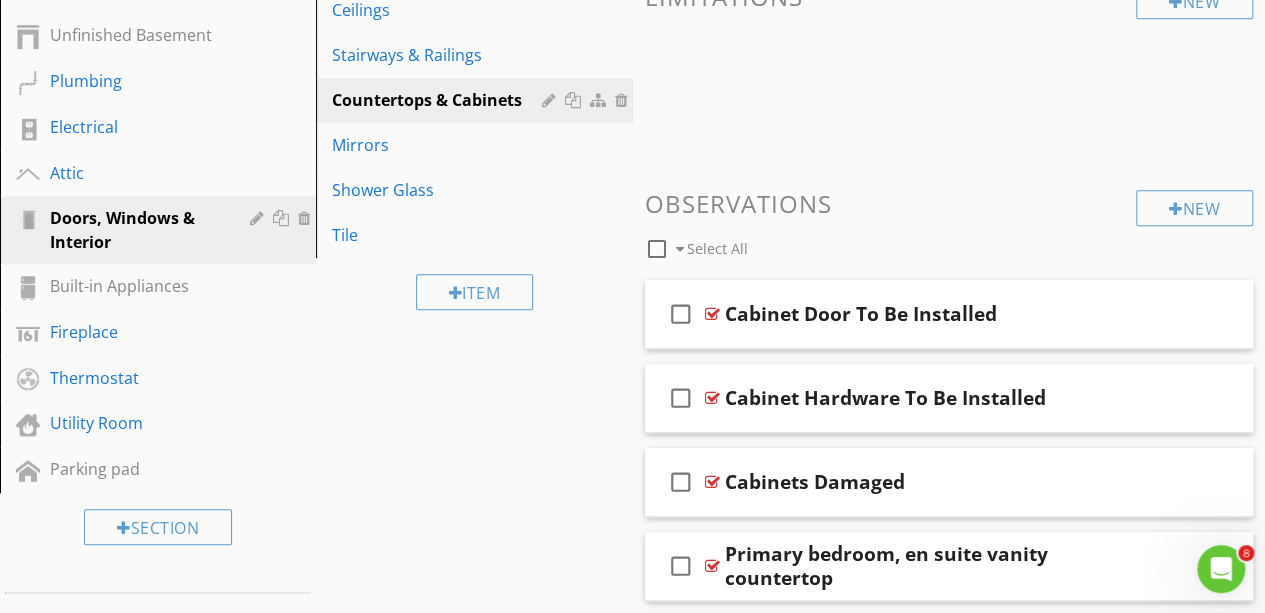 scroll, scrollTop: 549, scrollLeft: 0, axis: vertical 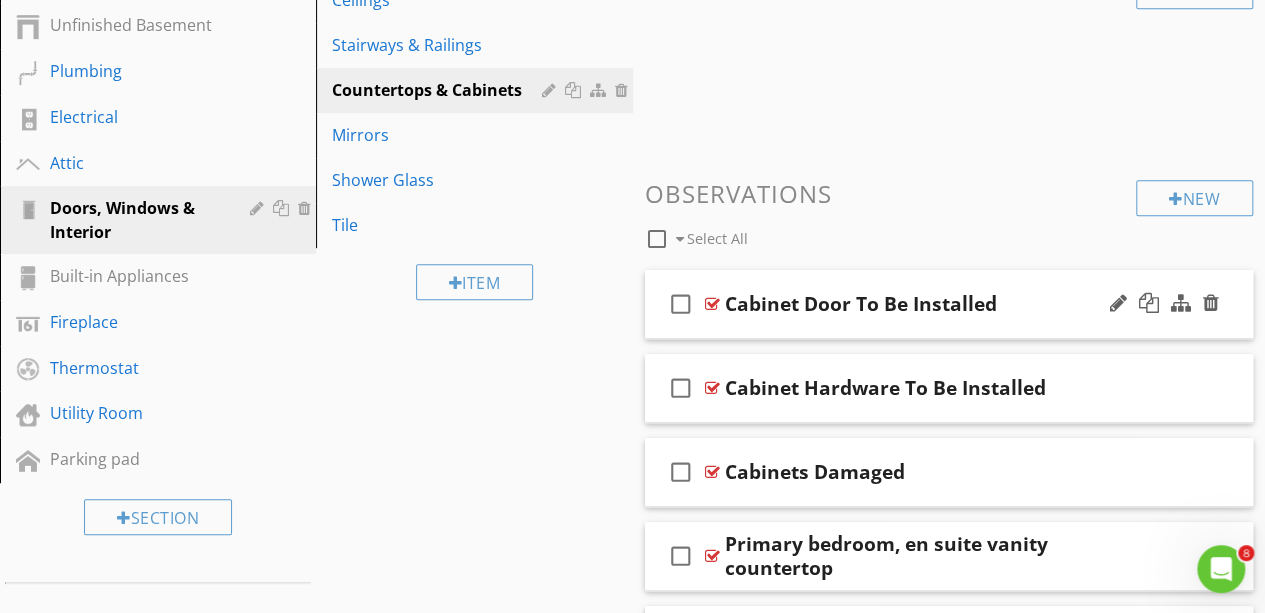 click on "check_box_outline_blank
Cabinet Door To Be Installed" at bounding box center [949, 304] 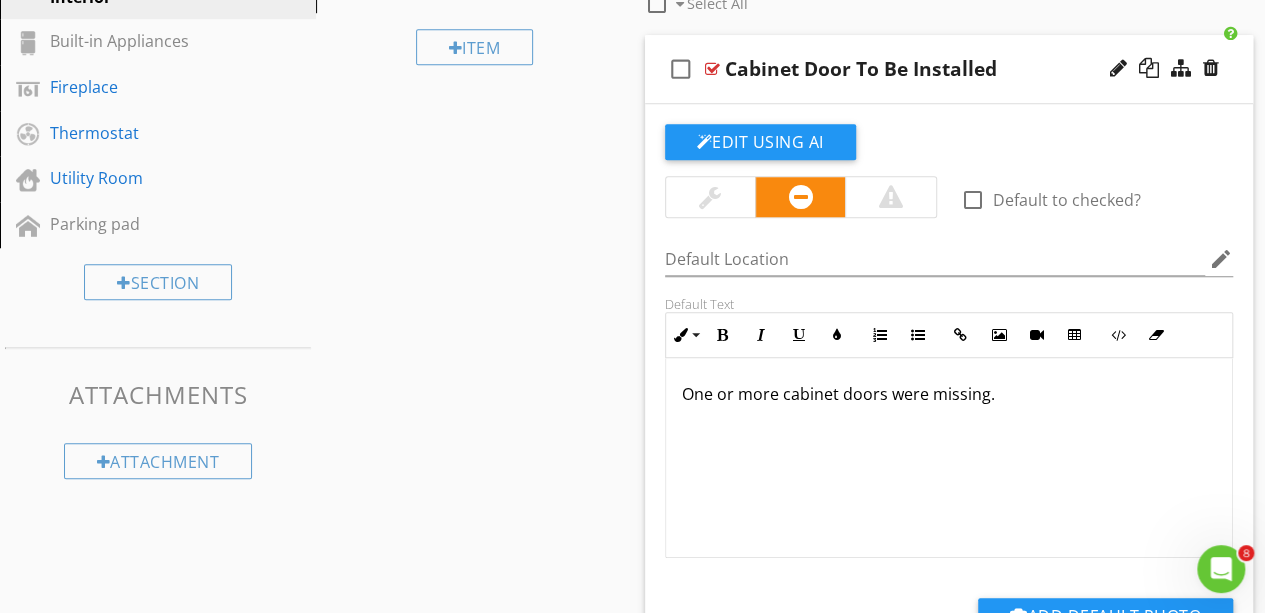 scroll, scrollTop: 785, scrollLeft: 0, axis: vertical 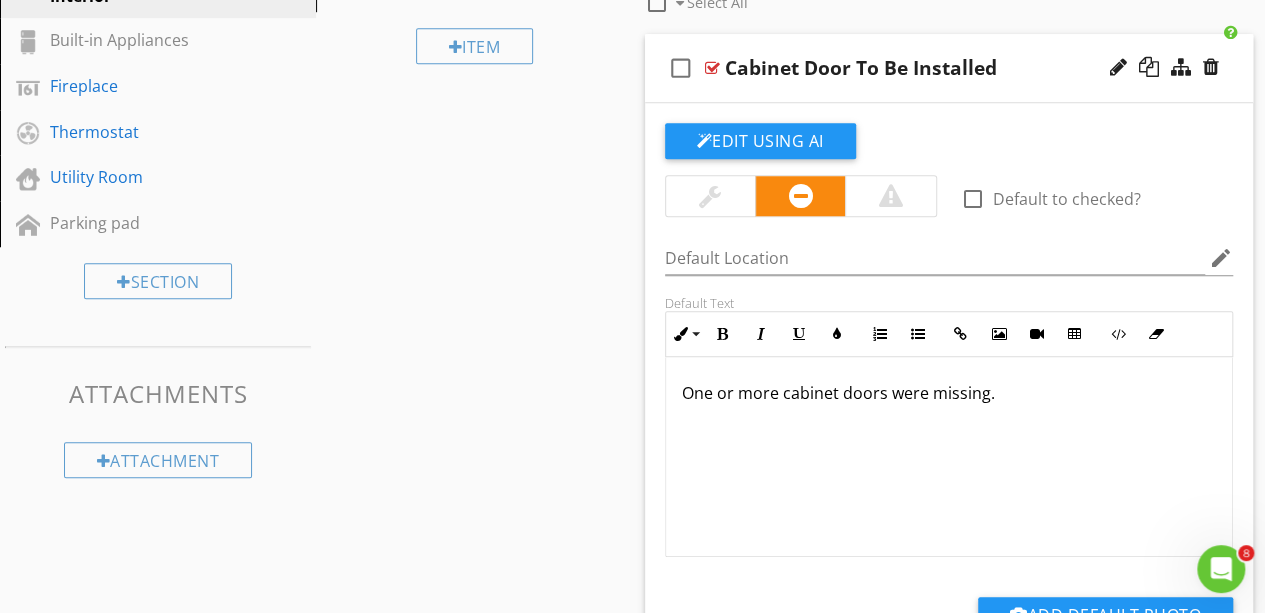 click on "One or more cabinet doors were missing." at bounding box center [949, 457] 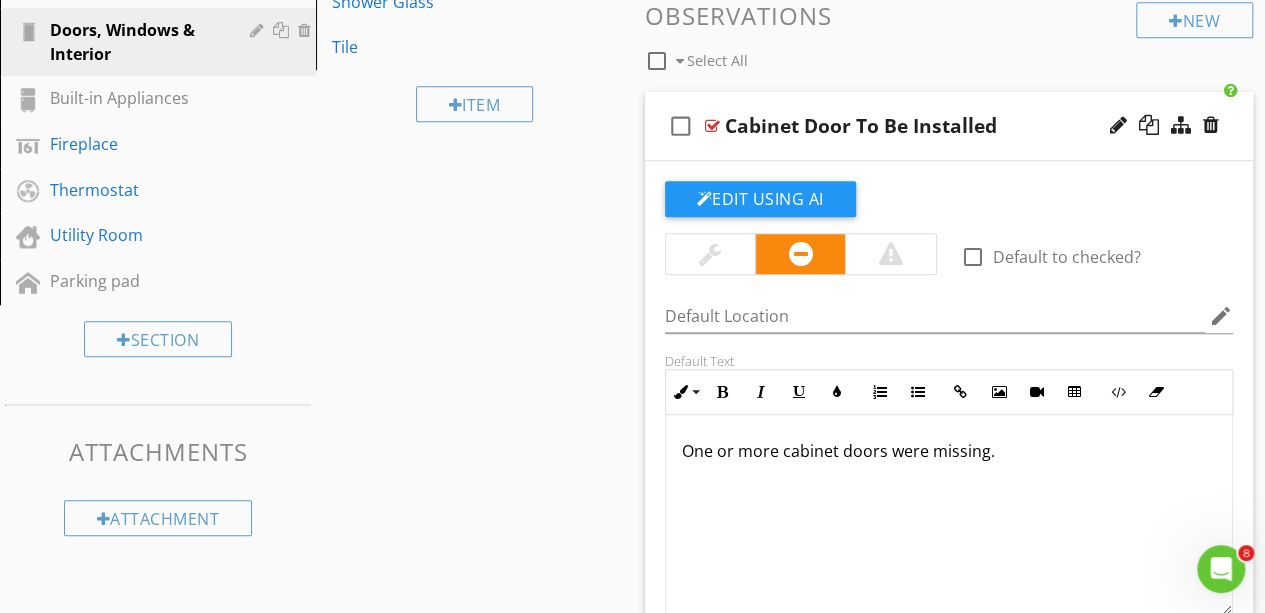 scroll, scrollTop: 725, scrollLeft: 0, axis: vertical 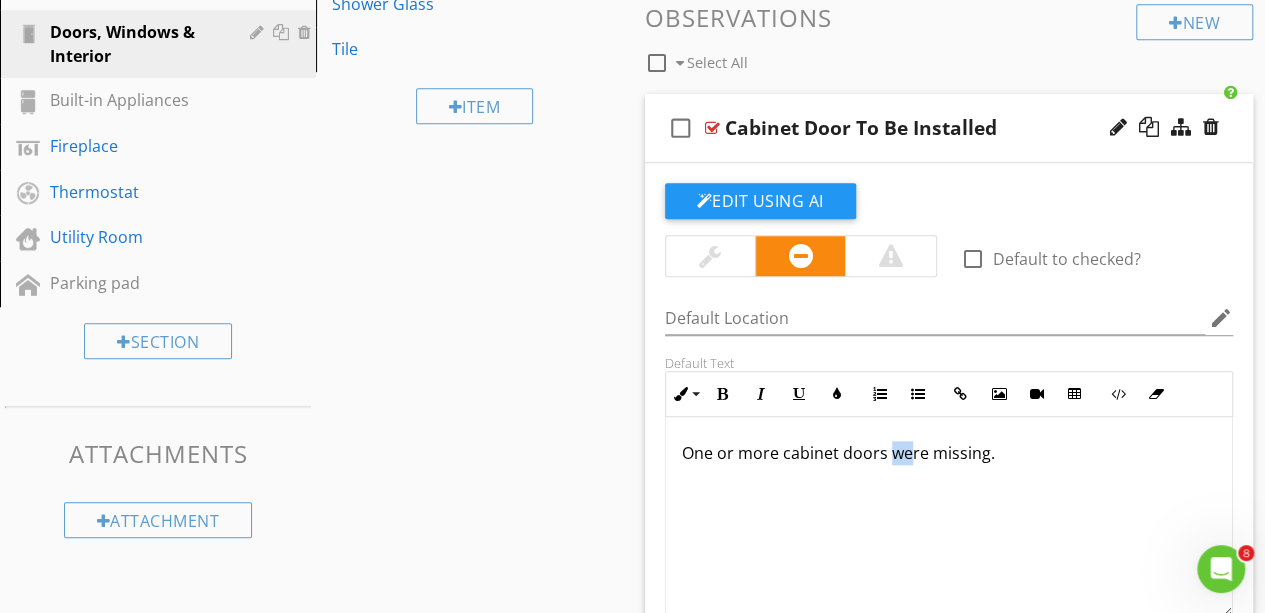 type 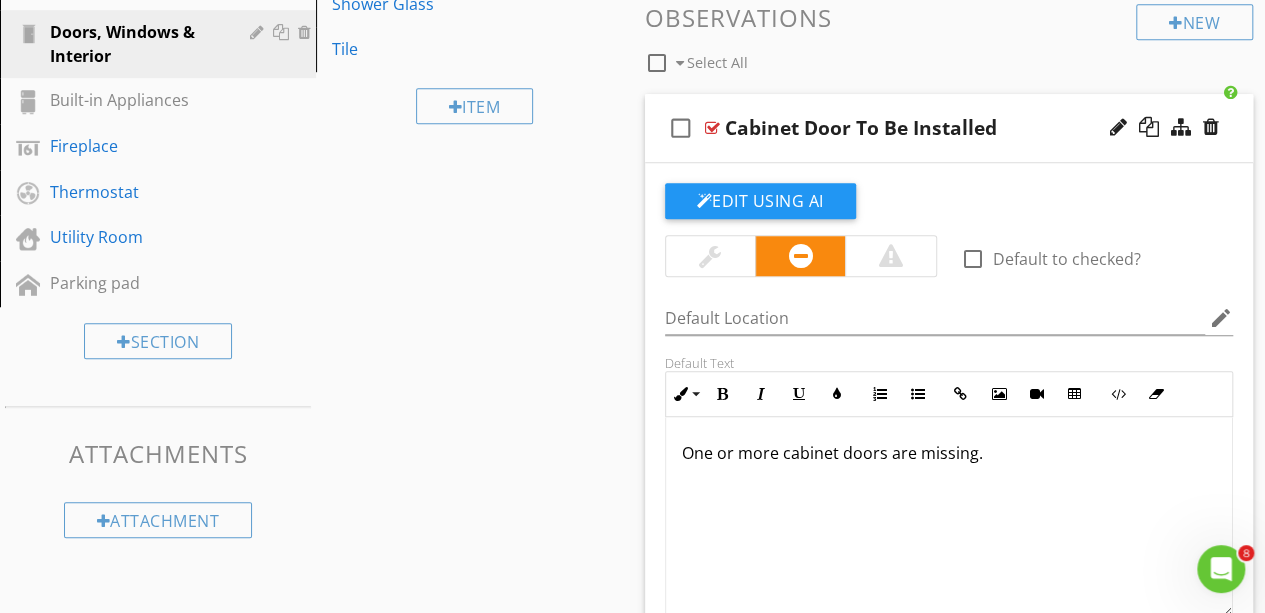 scroll, scrollTop: 0, scrollLeft: 0, axis: both 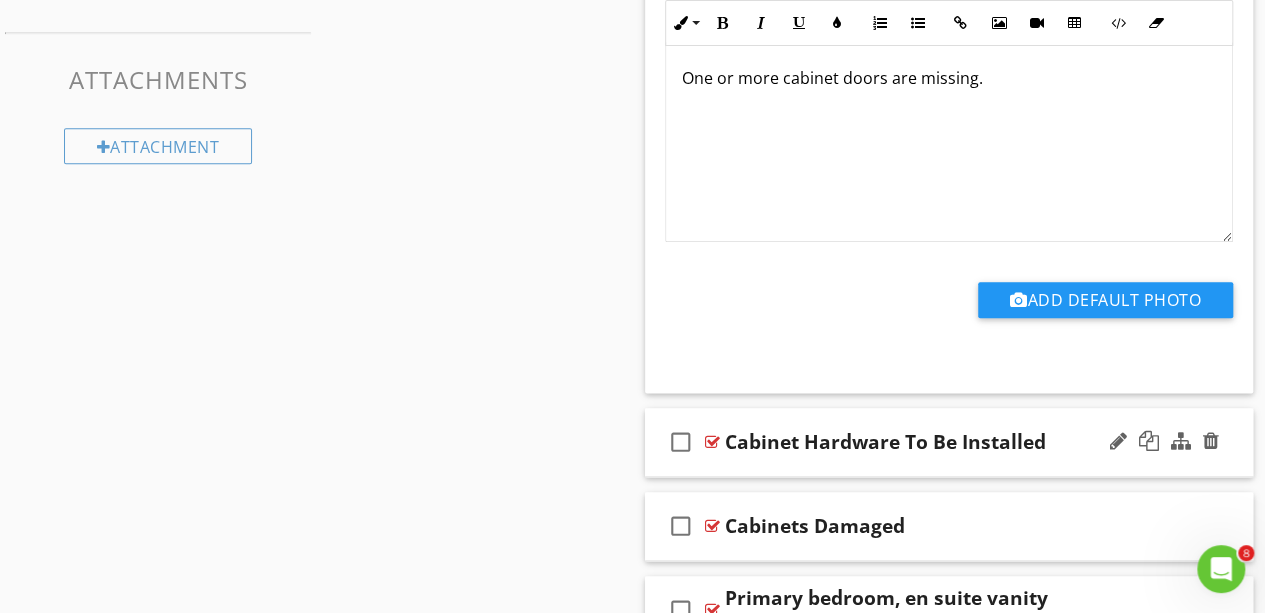 click on "check_box_outline_blank
Cabinet Hardware To Be Installed" at bounding box center (949, 442) 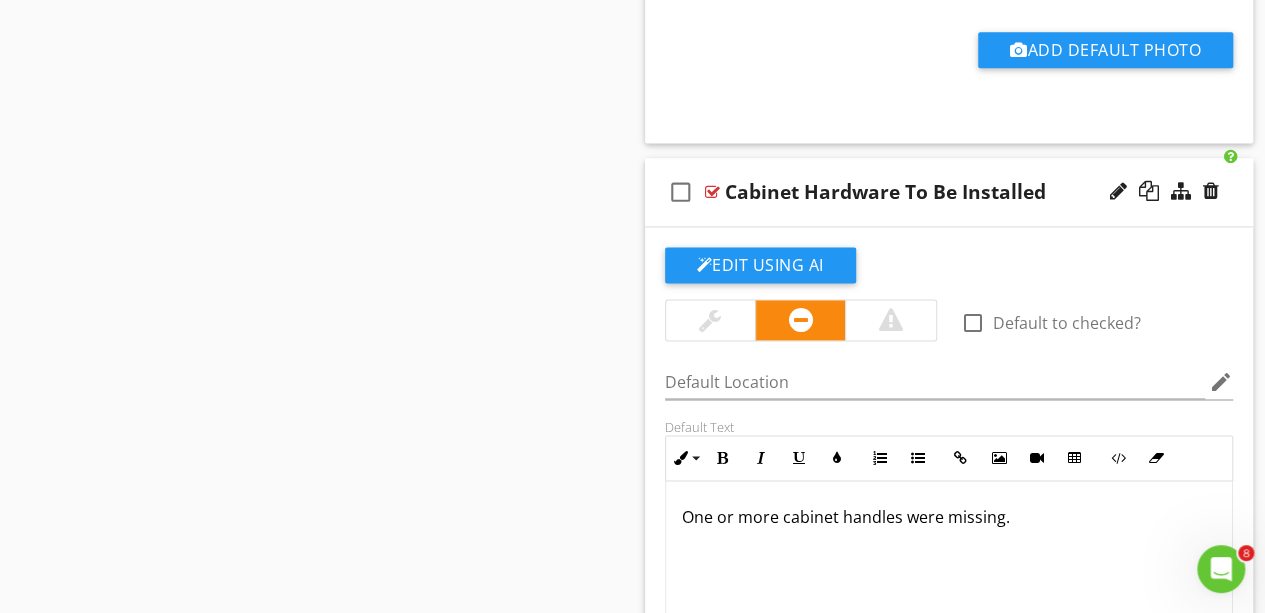 scroll, scrollTop: 1351, scrollLeft: 0, axis: vertical 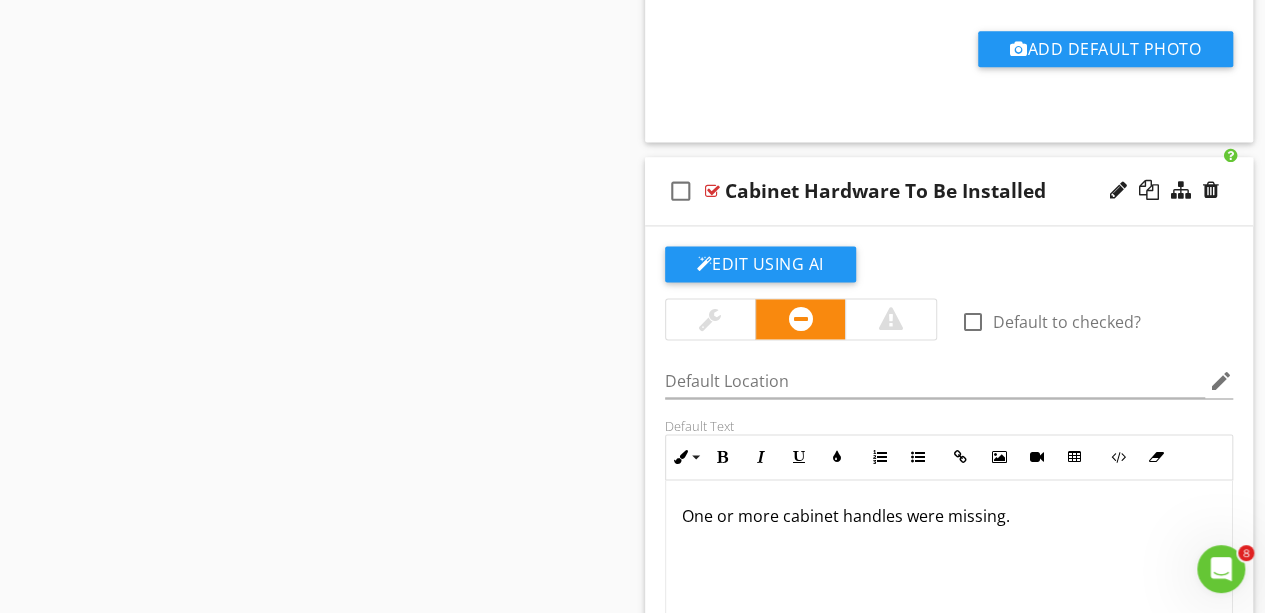 click on "Cabinet Hardware To Be Installed" at bounding box center (885, 191) 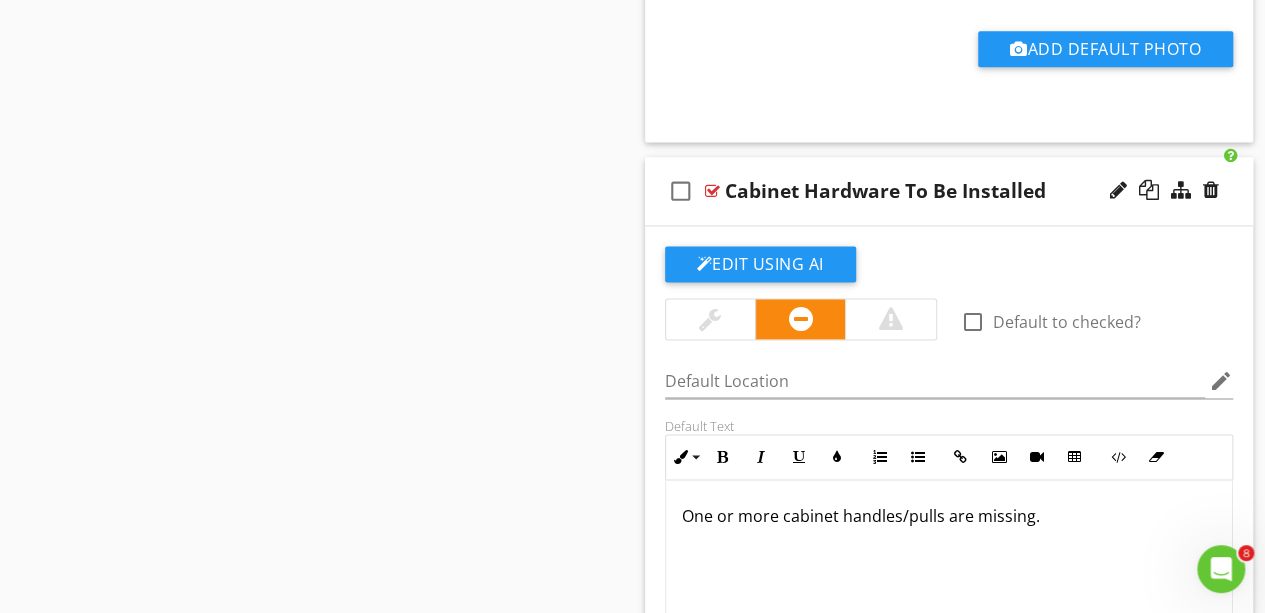 click on "check_box_outline_blank
Cabinet Hardware To Be Installed" at bounding box center [949, 191] 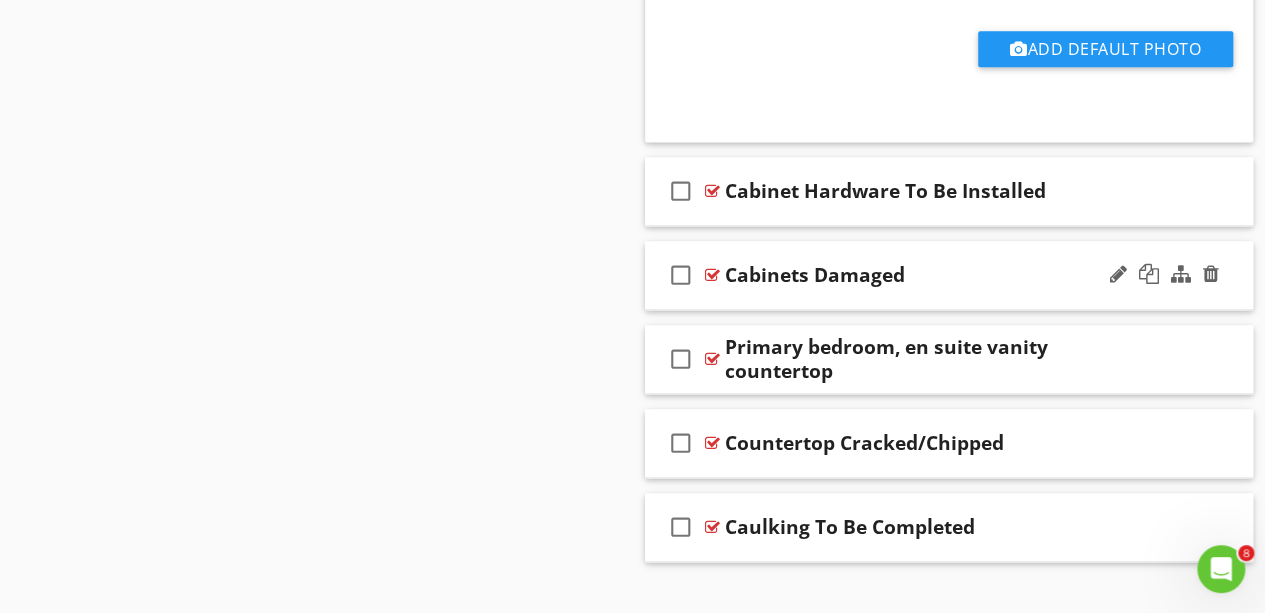 click on "check_box_outline_blank
Cabinets Damaged" at bounding box center (949, 275) 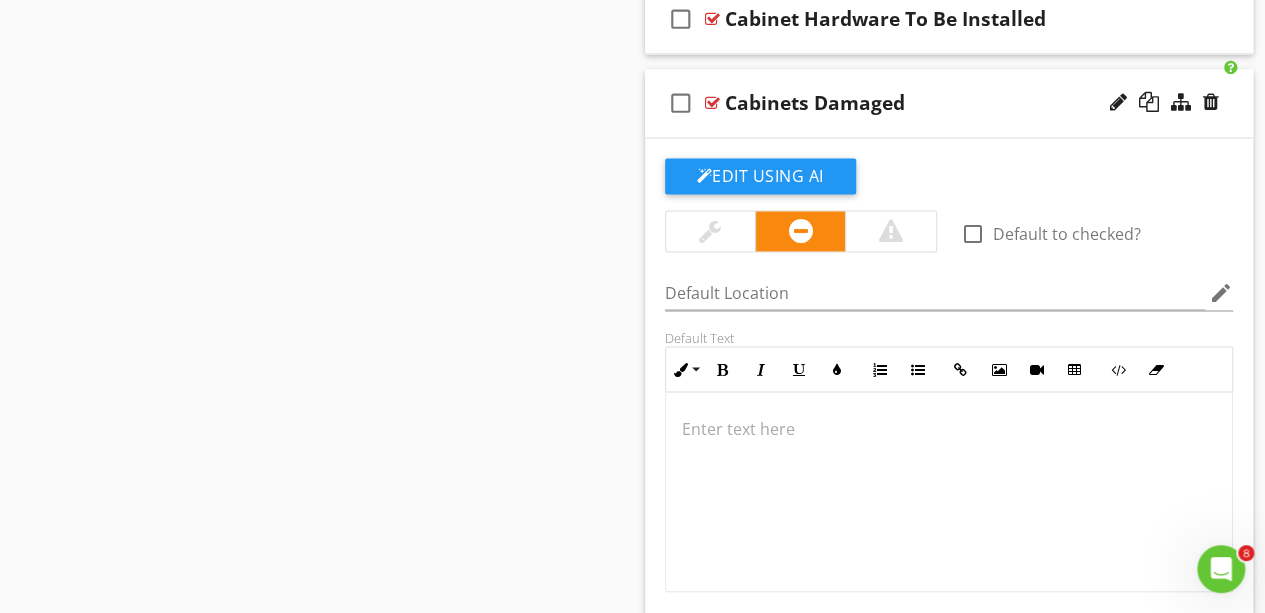 scroll, scrollTop: 1531, scrollLeft: 0, axis: vertical 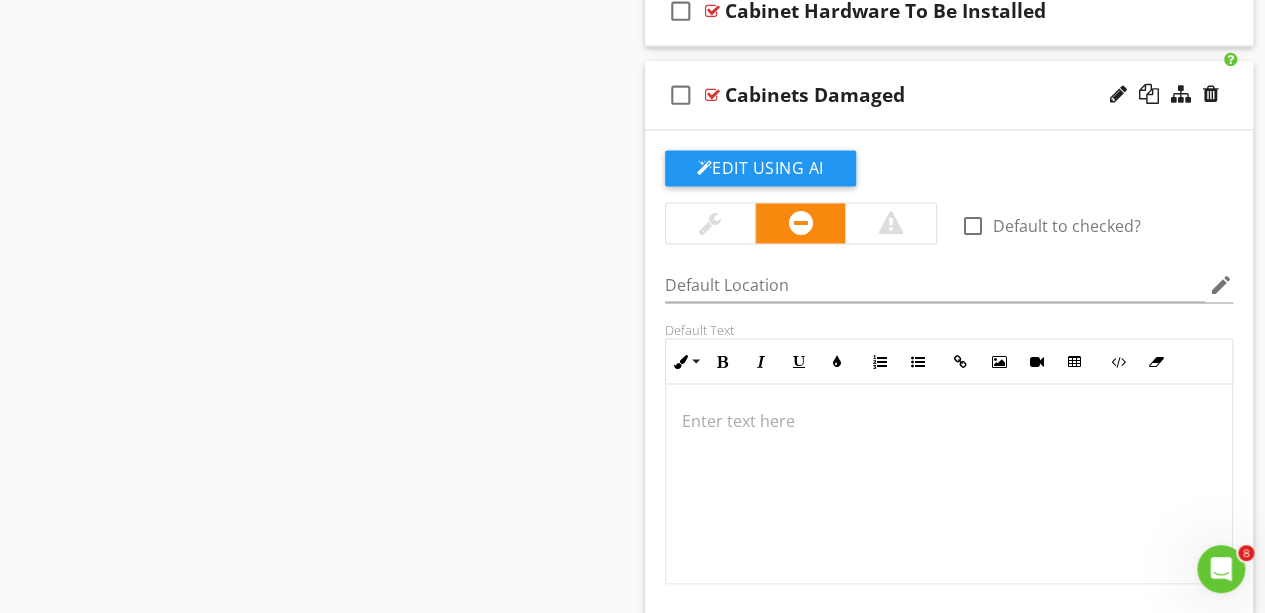 click at bounding box center [949, 484] 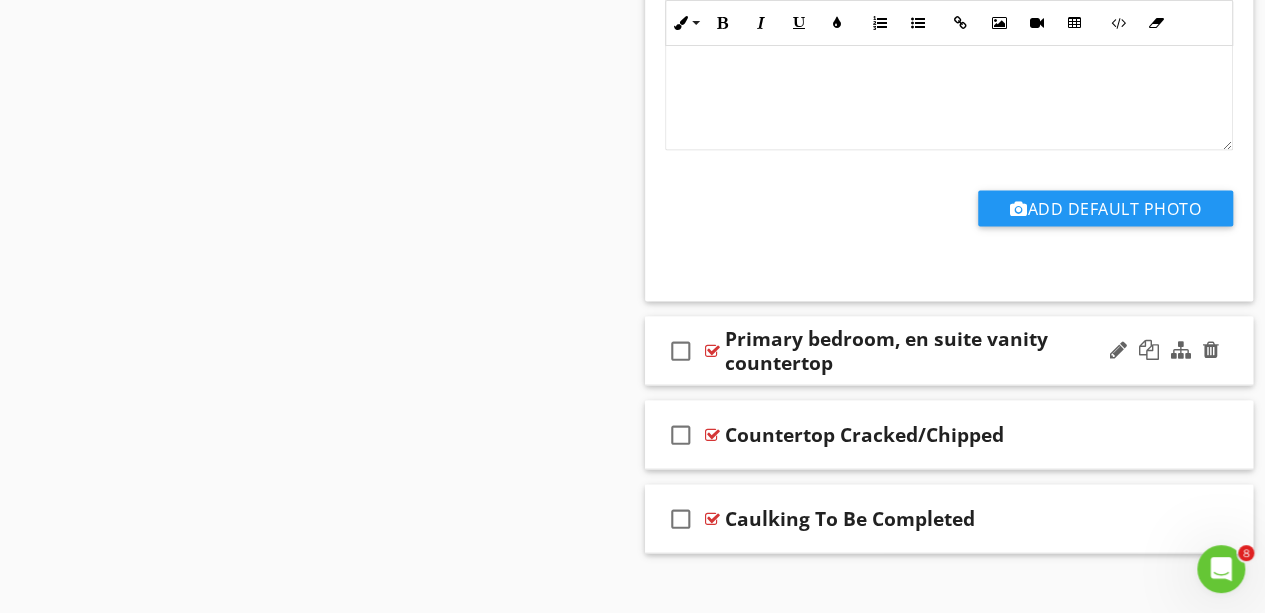 scroll, scrollTop: 1982, scrollLeft: 0, axis: vertical 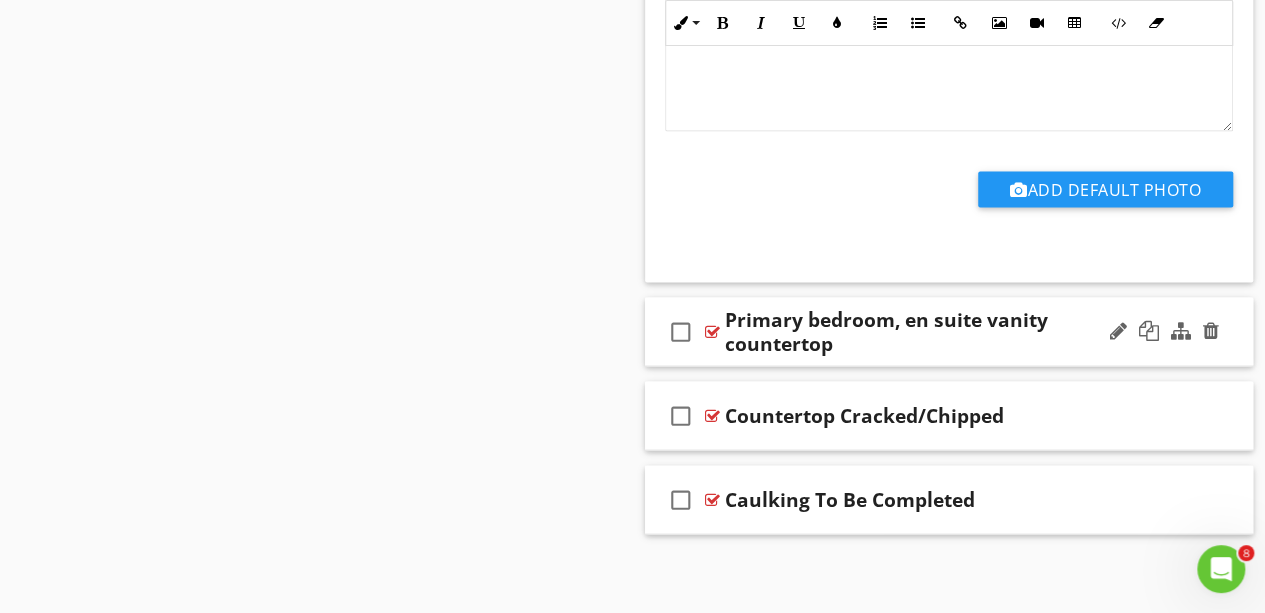 click on "check_box_outline_blank
Primary bedroom, en suite vanity countertop" at bounding box center (949, 332) 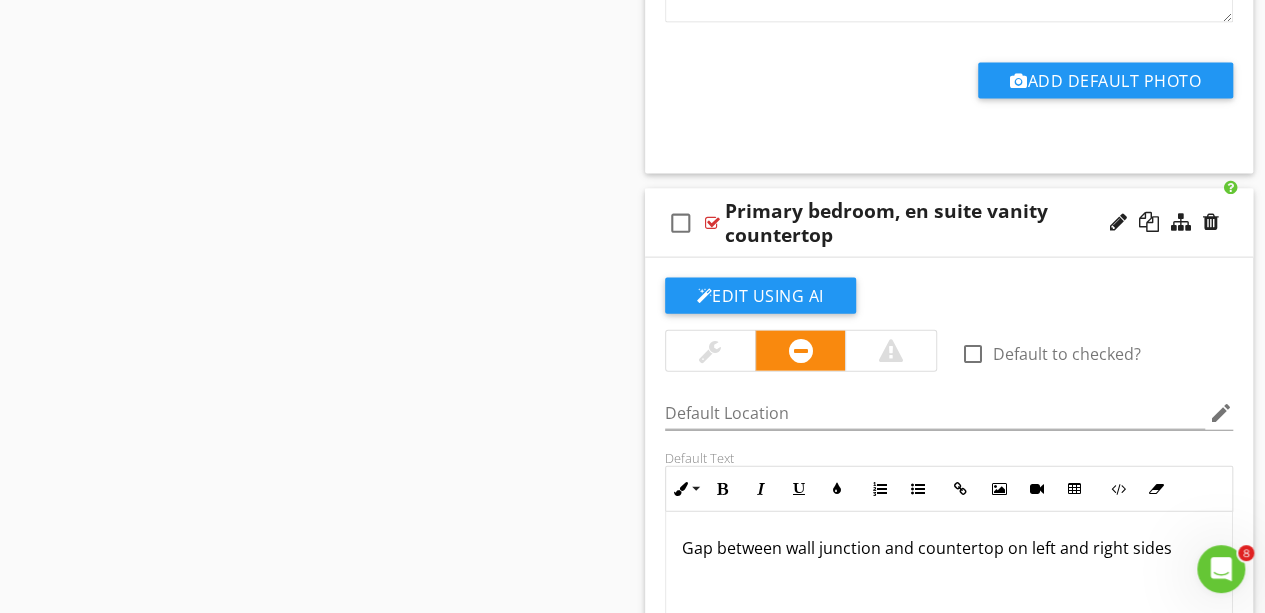 scroll, scrollTop: 2090, scrollLeft: 0, axis: vertical 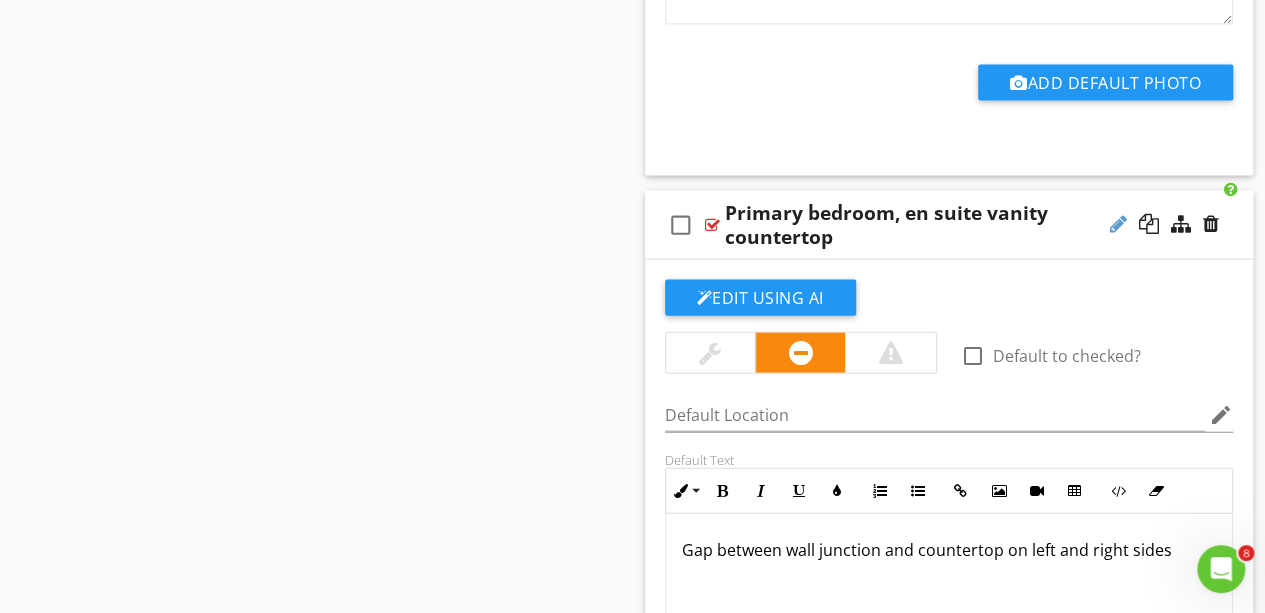 click at bounding box center [1118, 224] 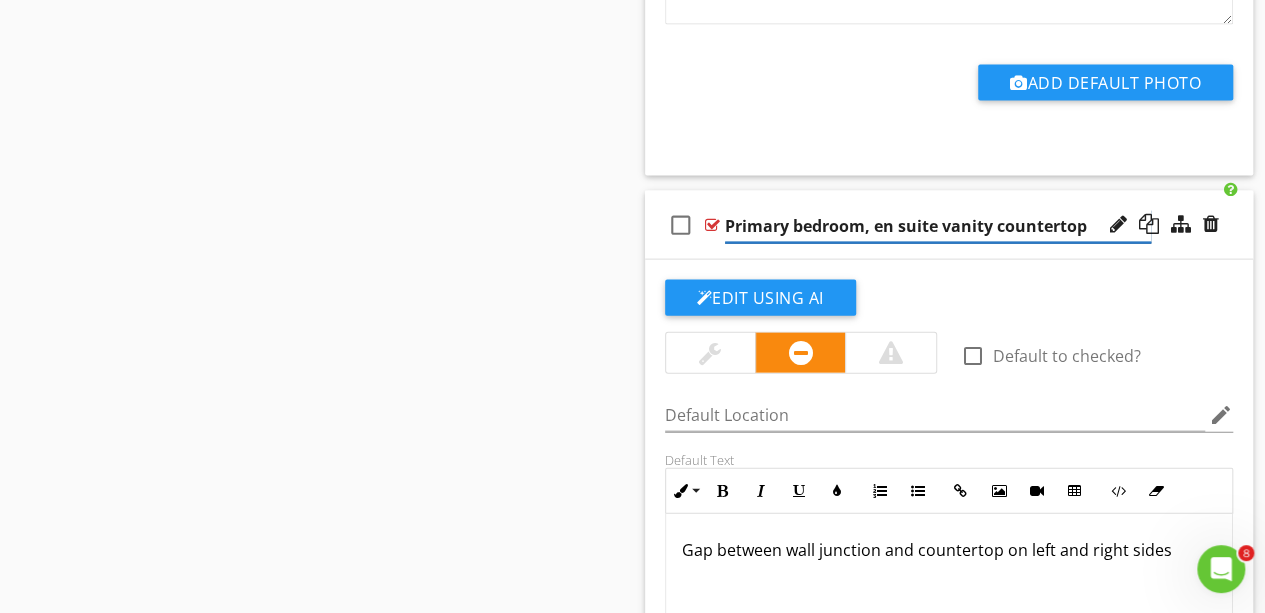 click on "Primary bedroom, en suite vanity countertop" at bounding box center (938, 226) 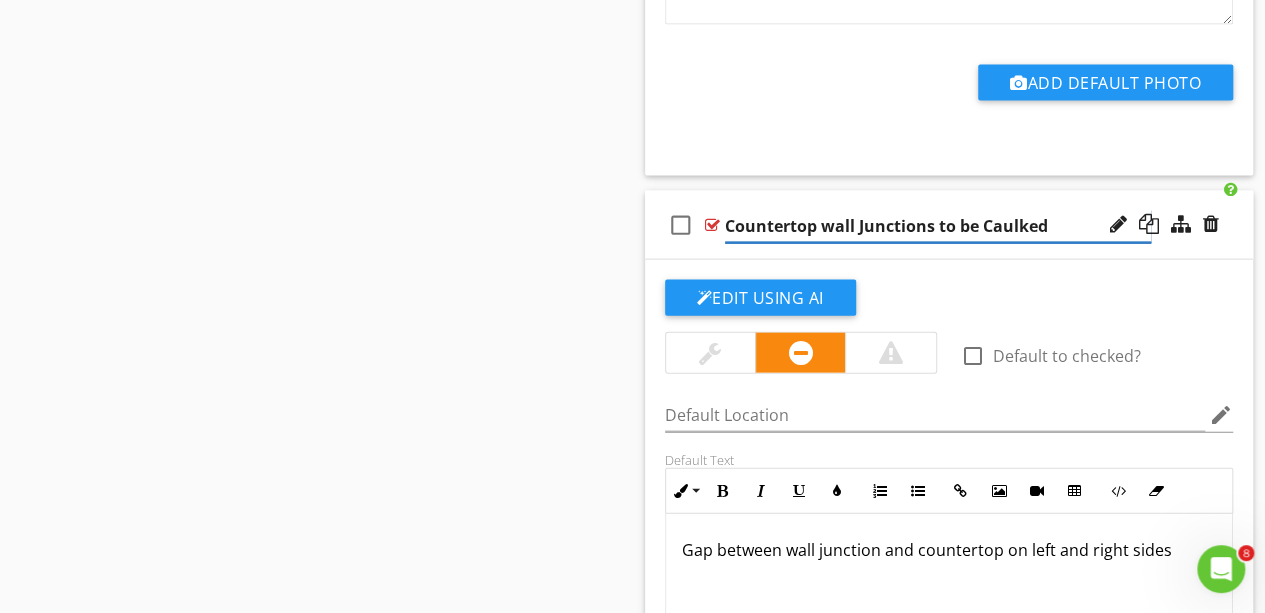 type on "Countertop wall Junctions to be Caulked" 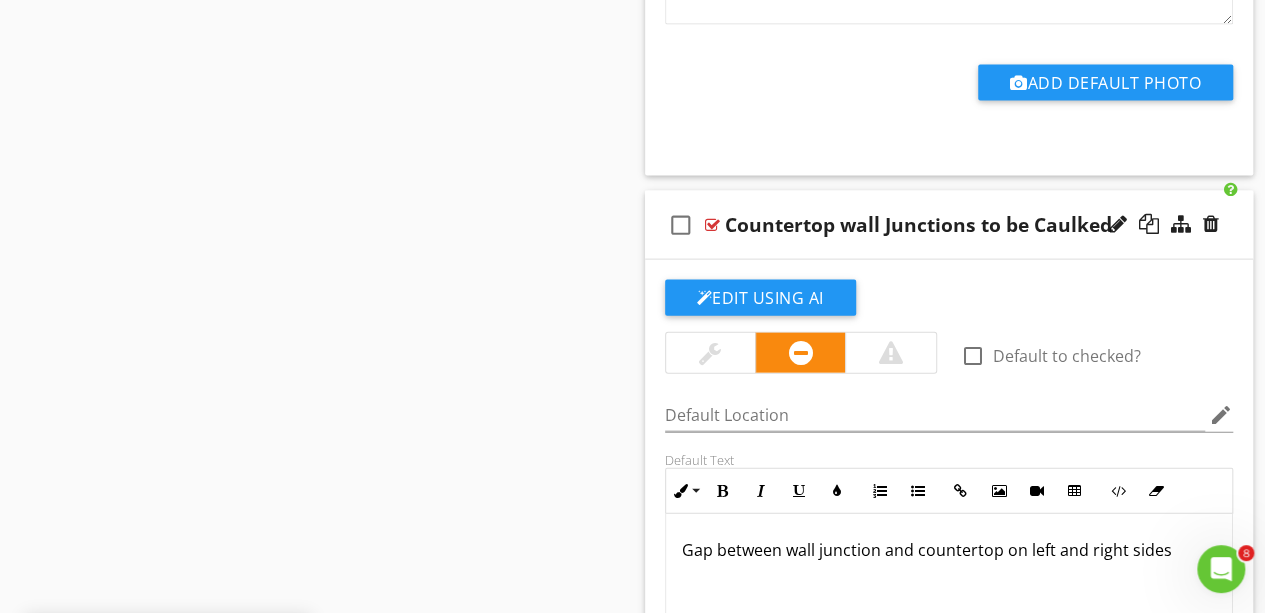 click on "Gap between wall junction and countertop on left and right sides" at bounding box center [949, 550] 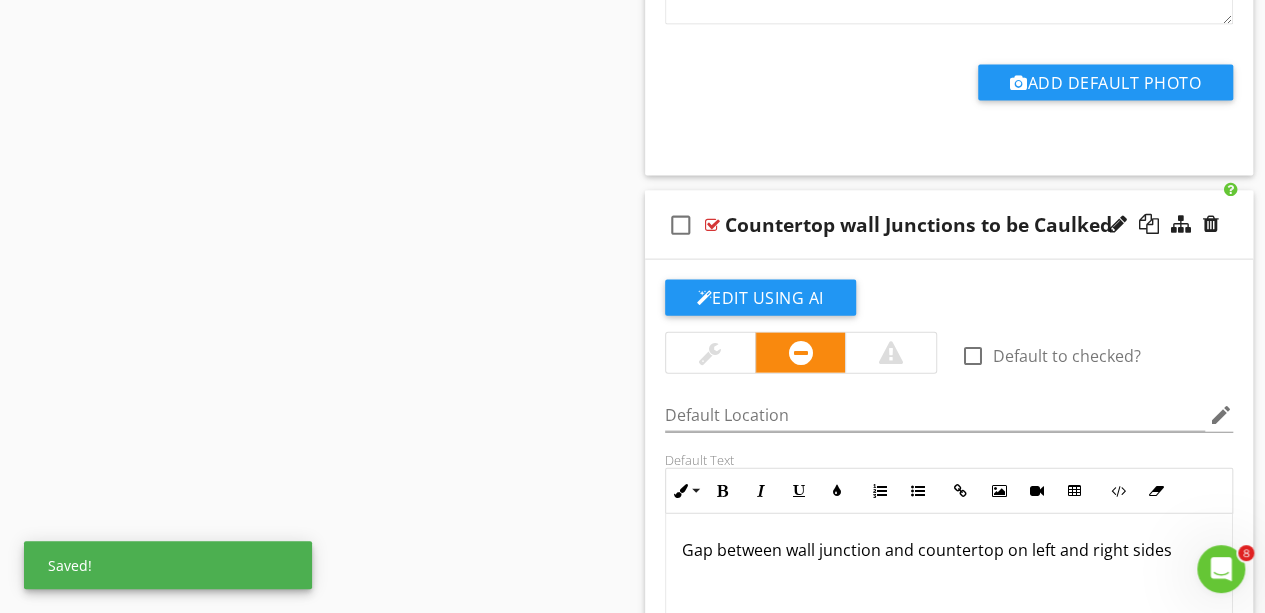 type 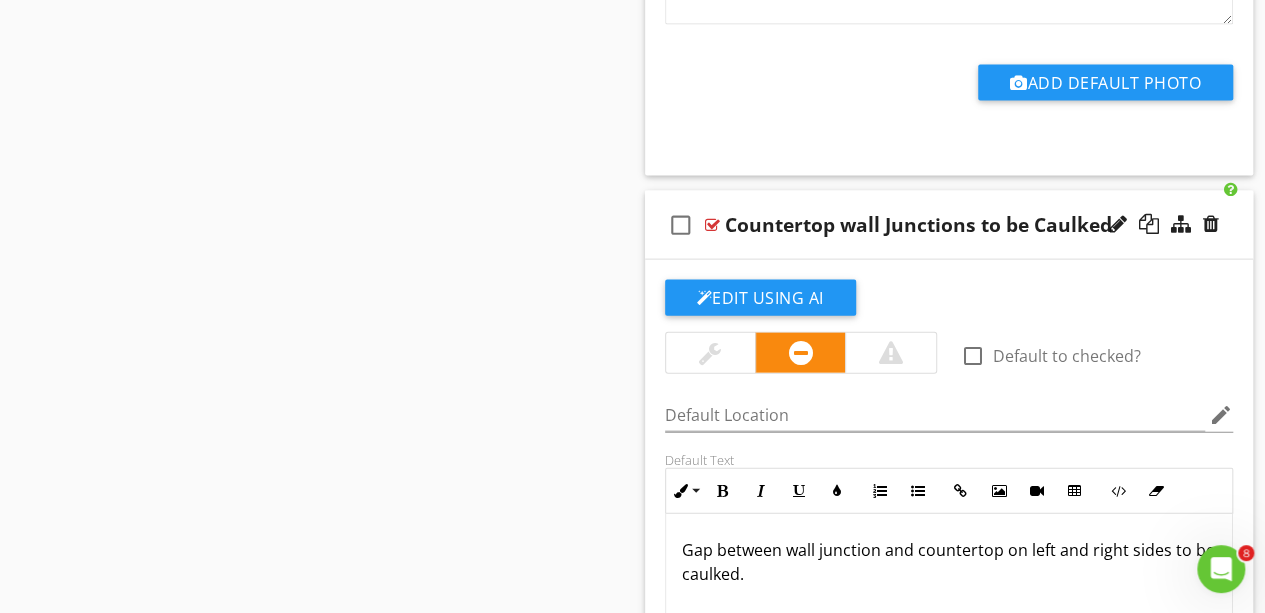 click on "check_box_outline_blank
Countertop wall Junctions to be Caulked" at bounding box center [949, 225] 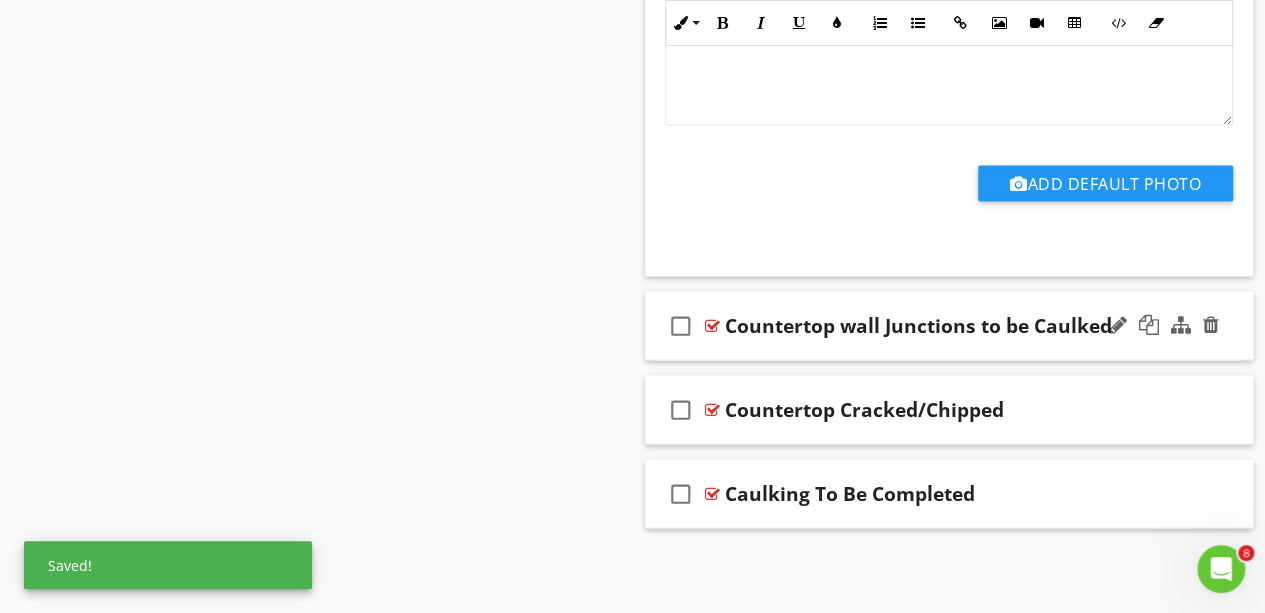 scroll, scrollTop: 1982, scrollLeft: 0, axis: vertical 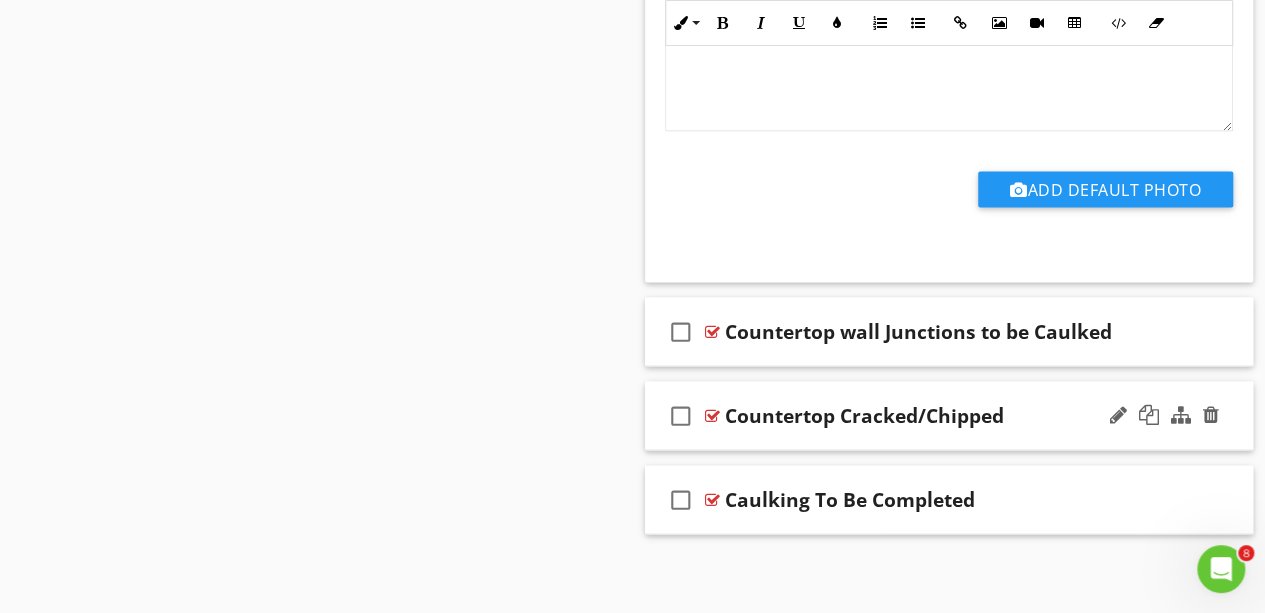 click on "Countertop Cracked/Chipped" at bounding box center [864, 416] 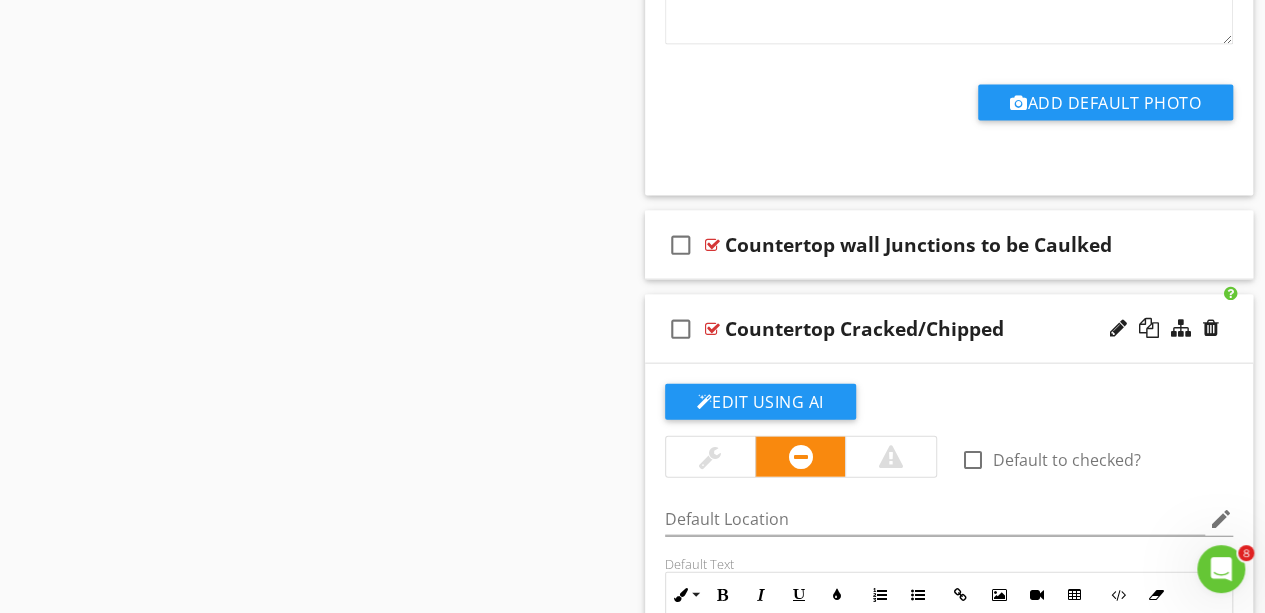scroll, scrollTop: 2066, scrollLeft: 0, axis: vertical 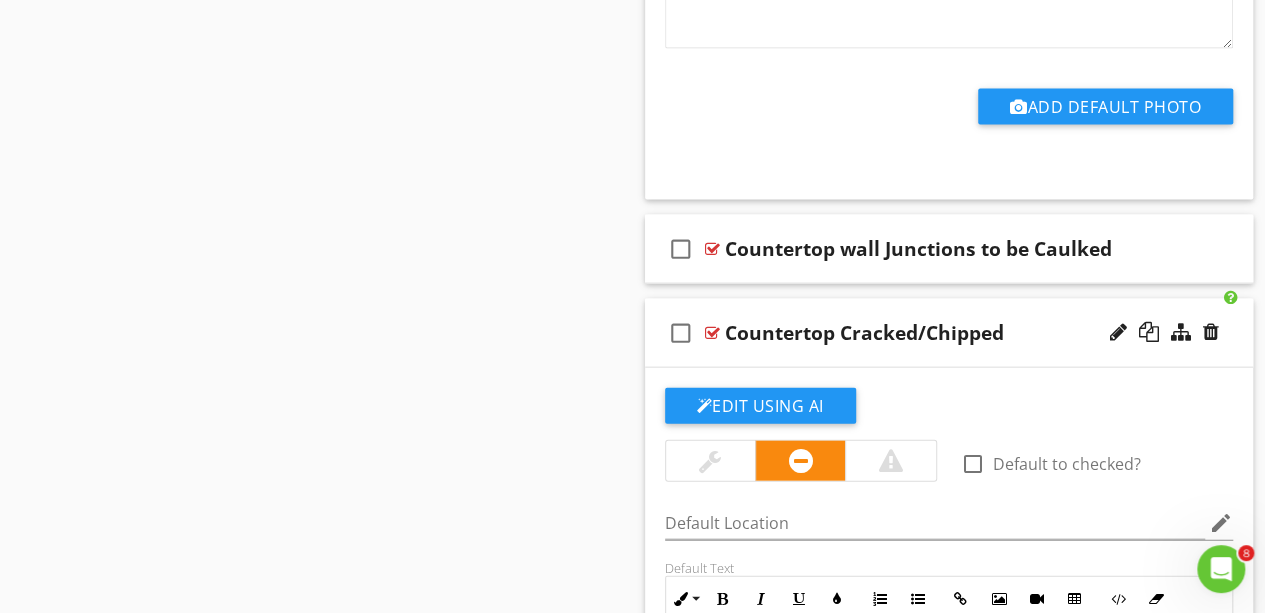 click on "check_box_outline_blank
Countertop Cracked/Chipped" at bounding box center [949, 333] 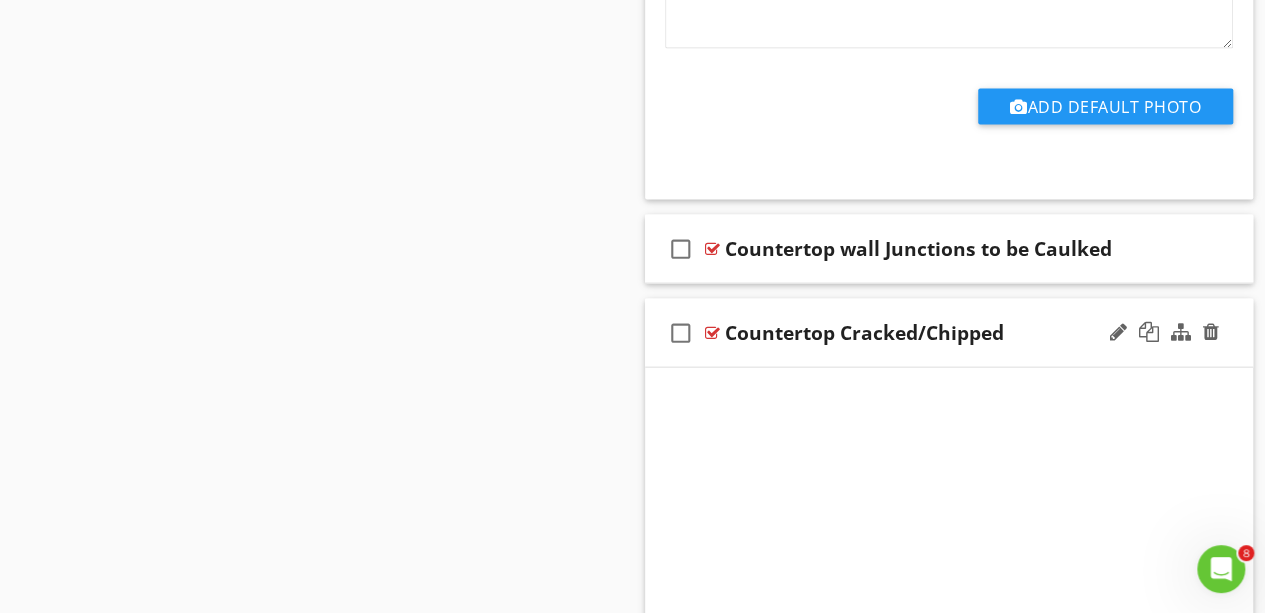 scroll, scrollTop: 1982, scrollLeft: 0, axis: vertical 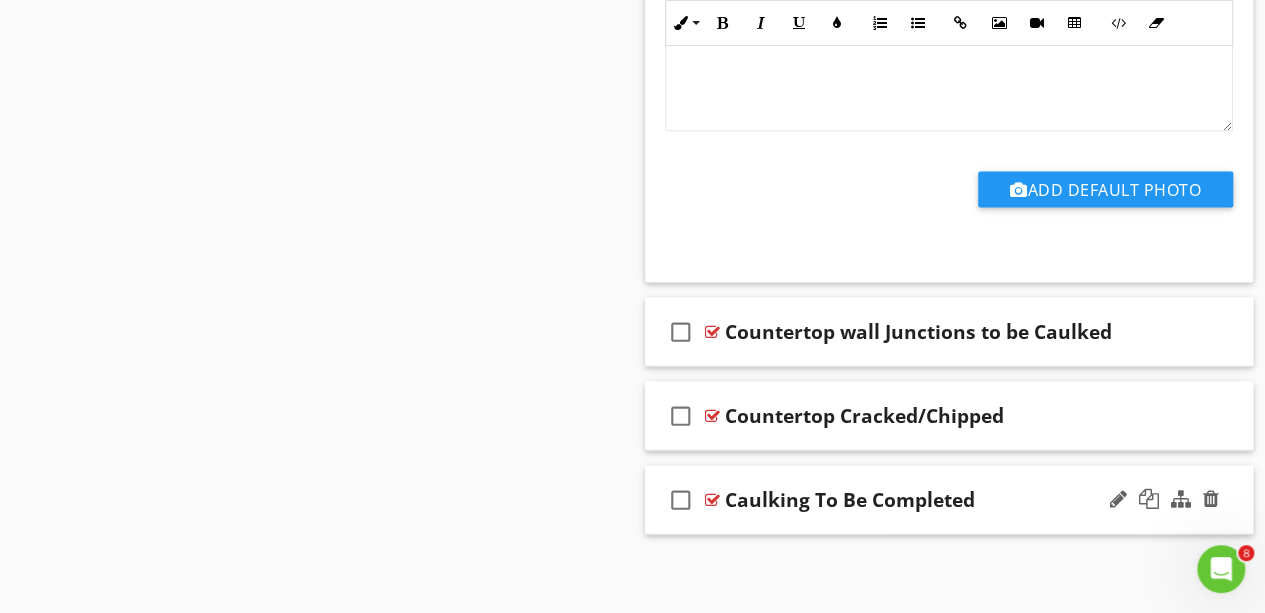 click on "check_box_outline_blank
Caulking To Be Completed" at bounding box center [949, 500] 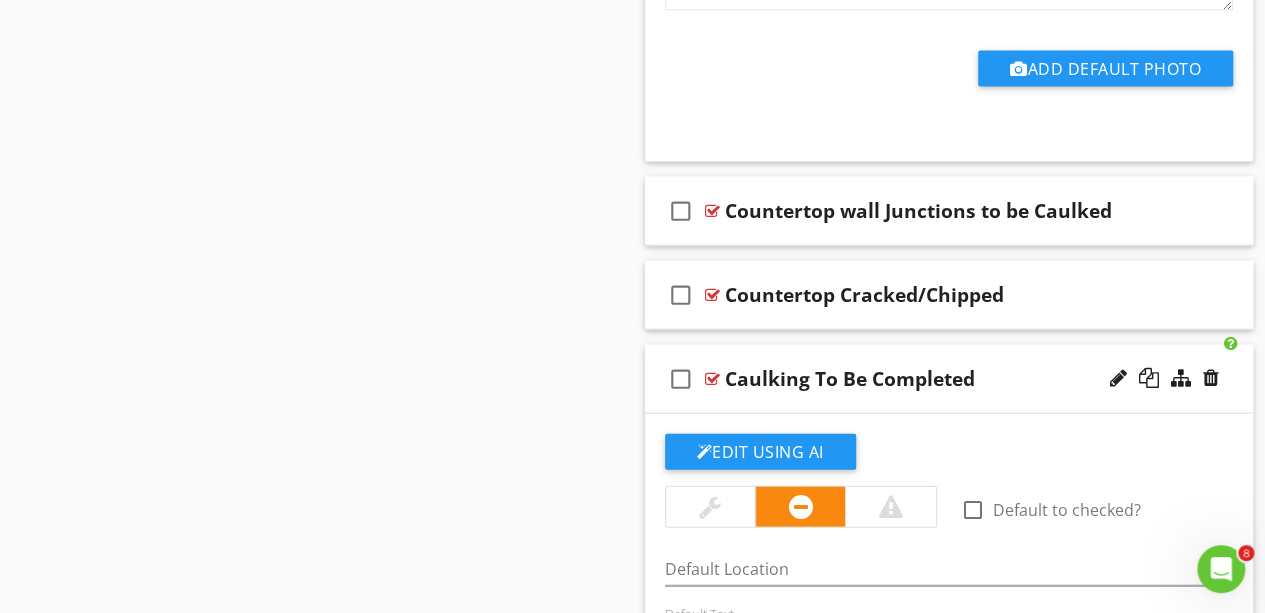 scroll, scrollTop: 2102, scrollLeft: 0, axis: vertical 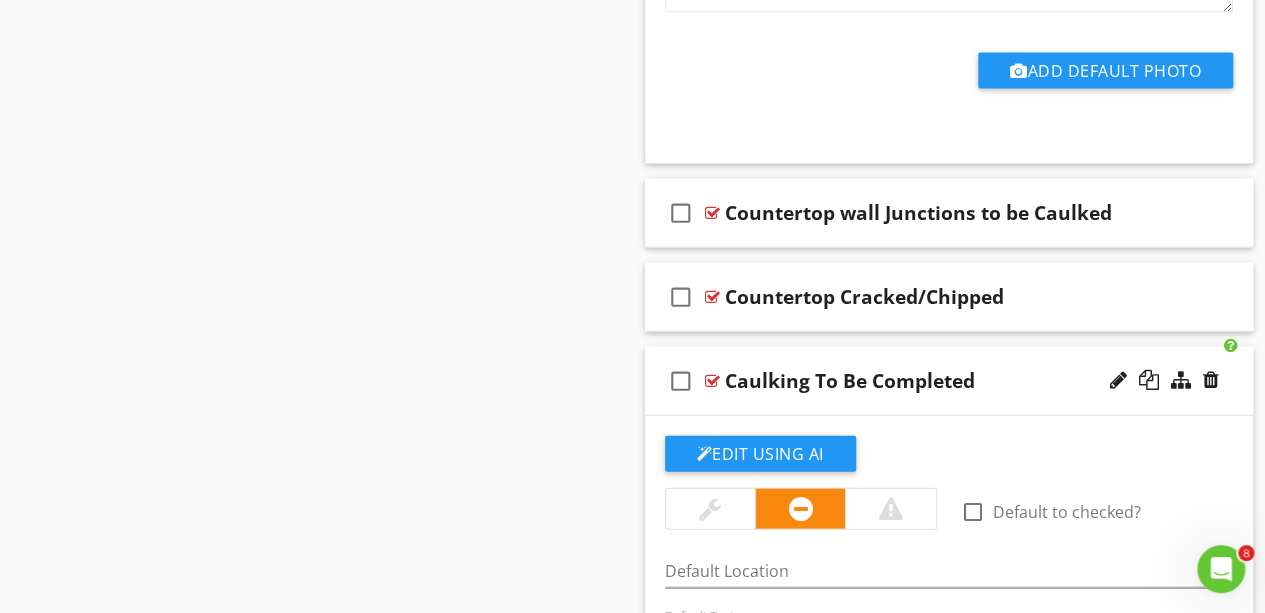 click on "check_box_outline_blank
Caulking To Be Completed" at bounding box center (949, 381) 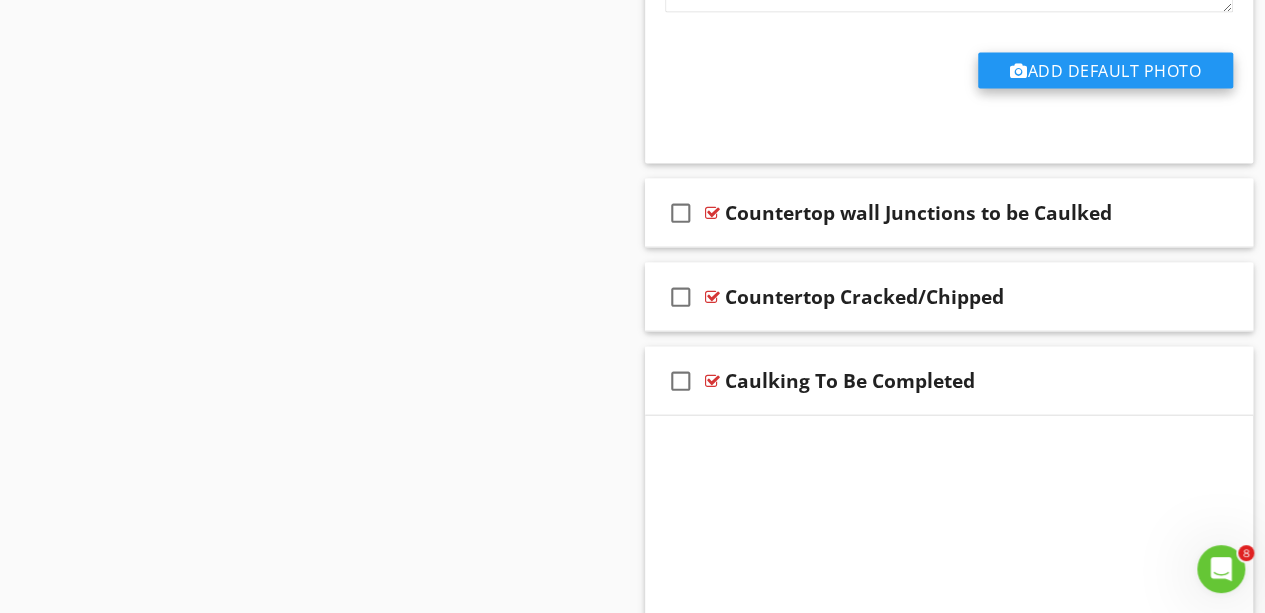 scroll, scrollTop: 1982, scrollLeft: 0, axis: vertical 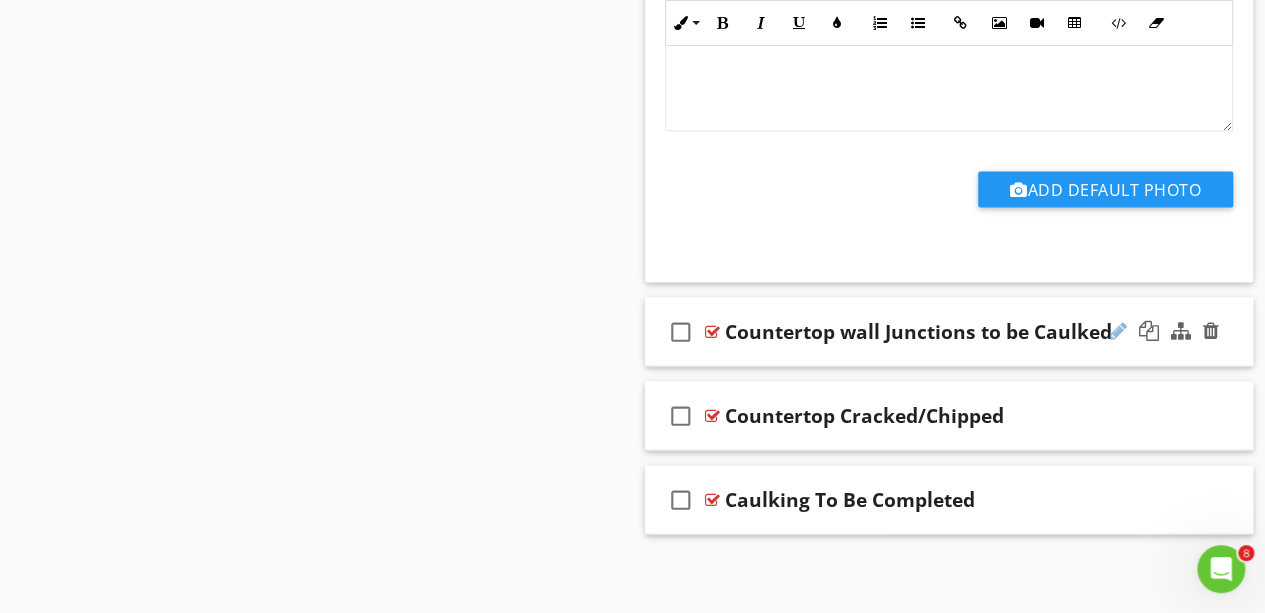 click at bounding box center [1118, 331] 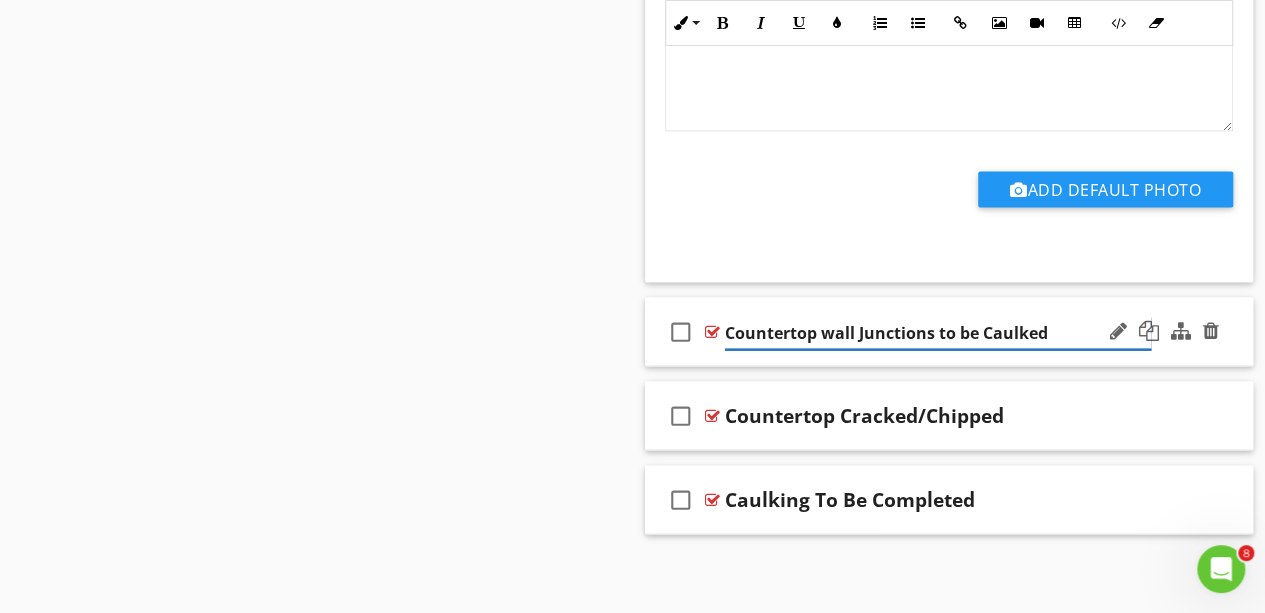 click on "Countertop wall Junctions to be Caulked" at bounding box center (938, 333) 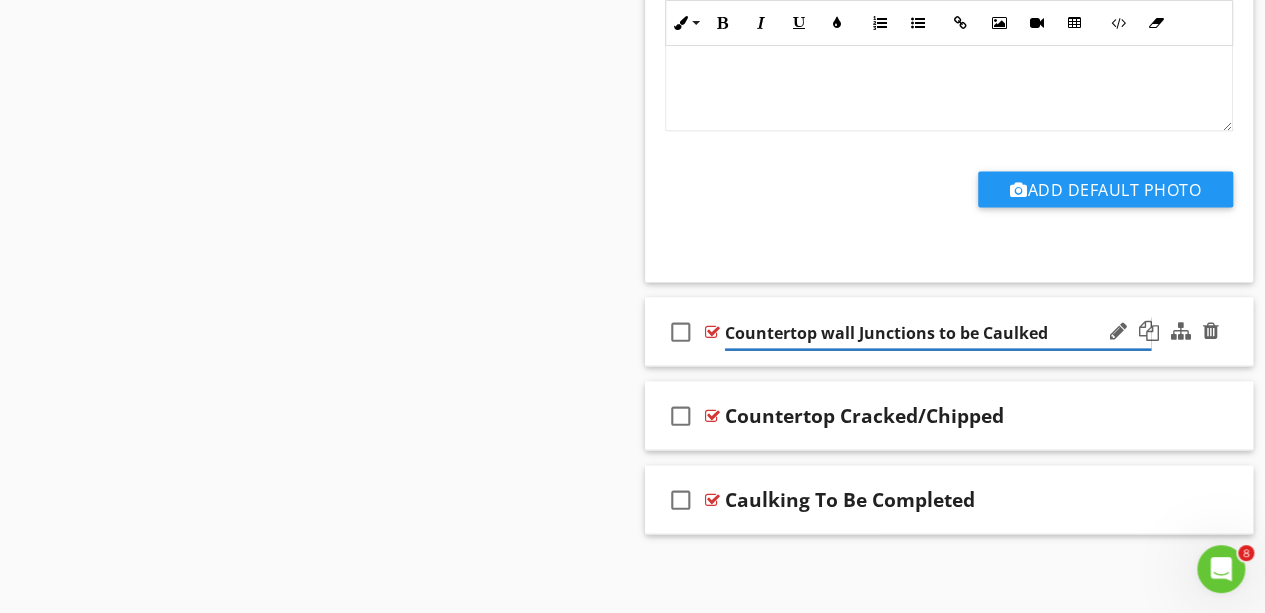 type on "Countertop Wall Junctions to be Caulked" 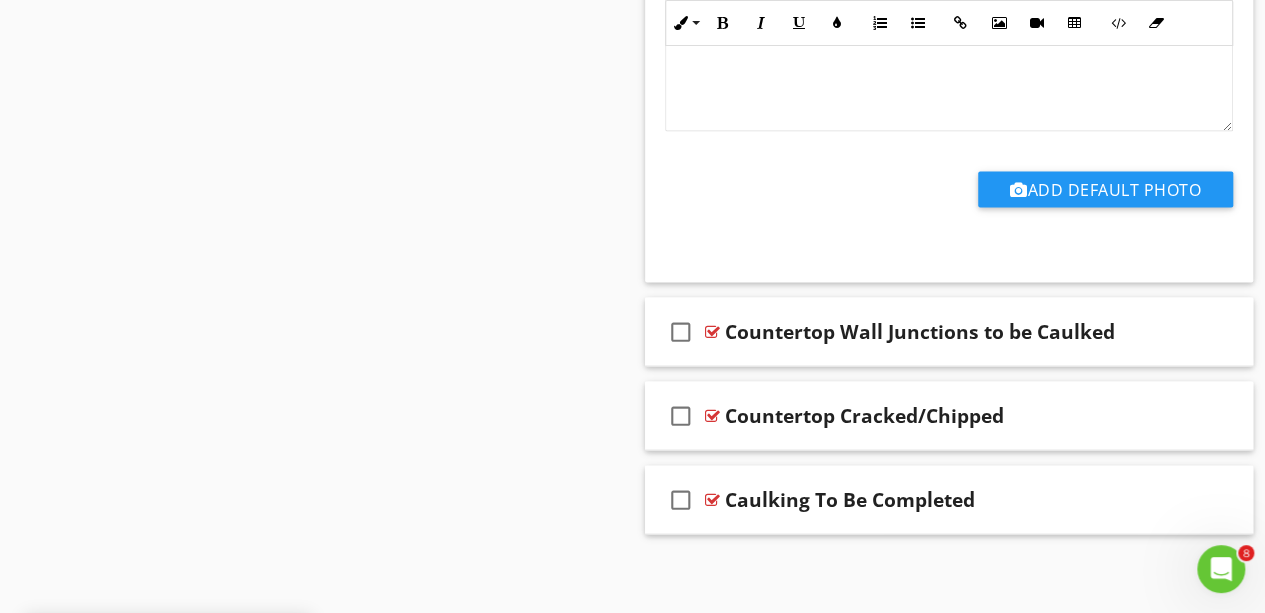 click on "Sections
Dweller's Comments           Inspection Details           Exterior           Roof           Garage           Unfinished Basement            Plumbing           Electrical           Attic           Doors, Windows & Interior           Built-in Appliances           Fireplace           Thermostat            Utility Room           Parking pad
Section
Attachments
Attachment
Items
Doors           Windows           Floors           Walls           Baseboards, Trim, Casings           Ceilings           Stairways & Railings           Countertops & Cabinets           Mirrors           Shower Glass           Tile
Item
Comments
New
Informational
New
Limitations
New
Observations   check_box_outline_blank     Select All" at bounding box center (632, -571) 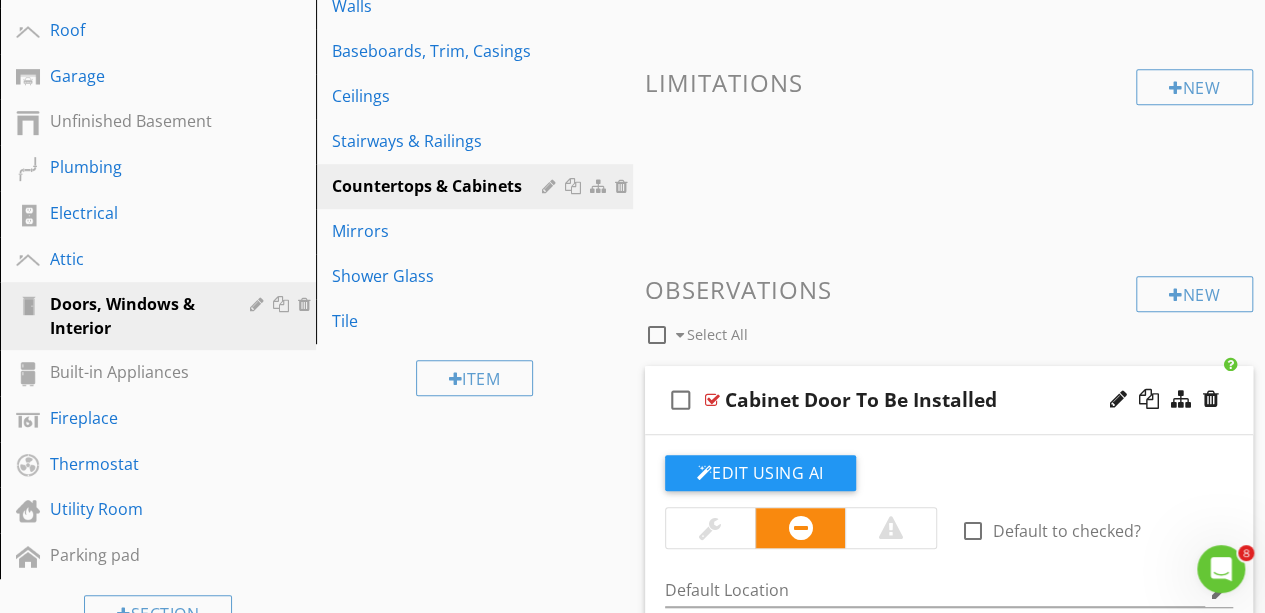 scroll, scrollTop: 454, scrollLeft: 0, axis: vertical 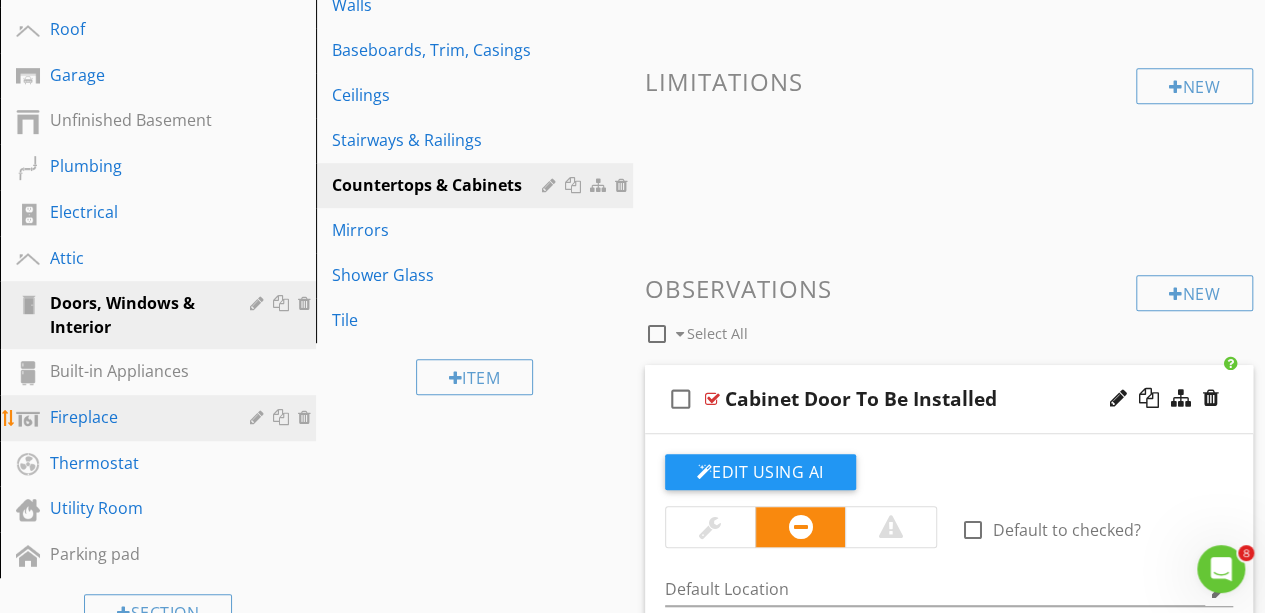 click on "Fireplace" at bounding box center [135, 417] 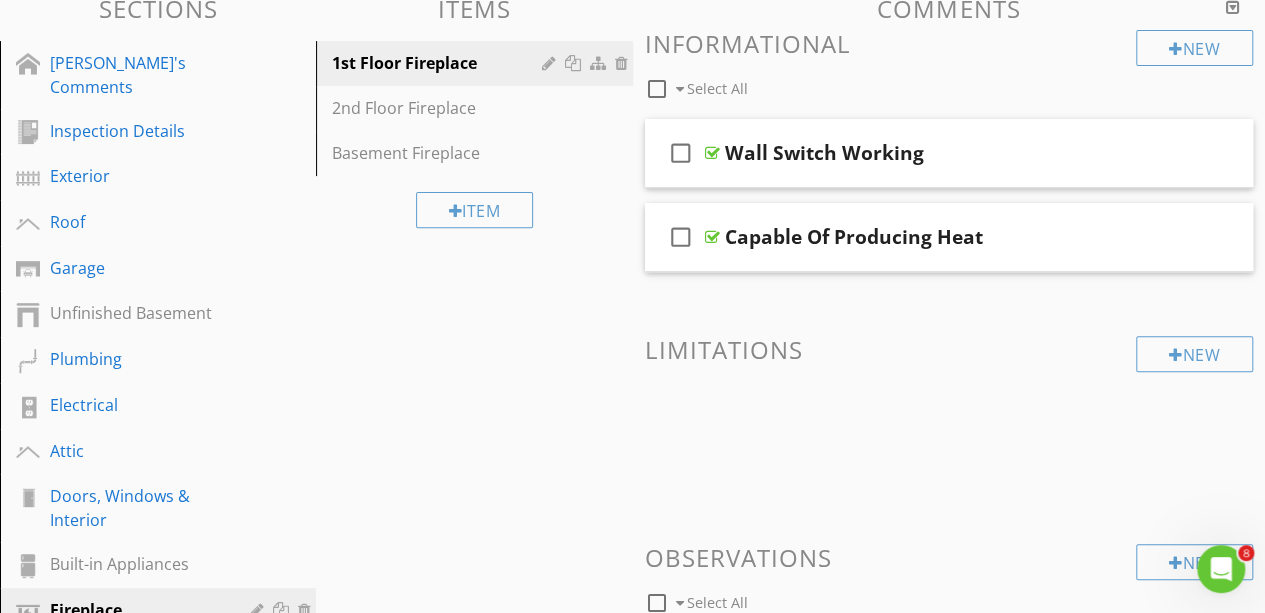 scroll, scrollTop: 661, scrollLeft: 0, axis: vertical 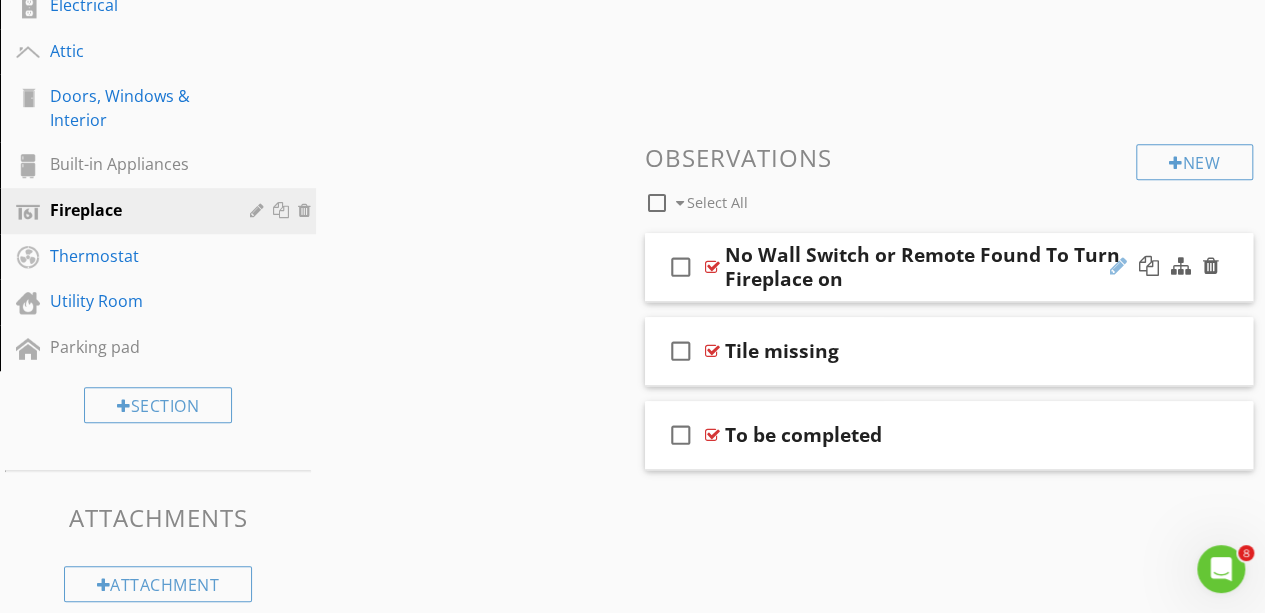 click at bounding box center (1118, 266) 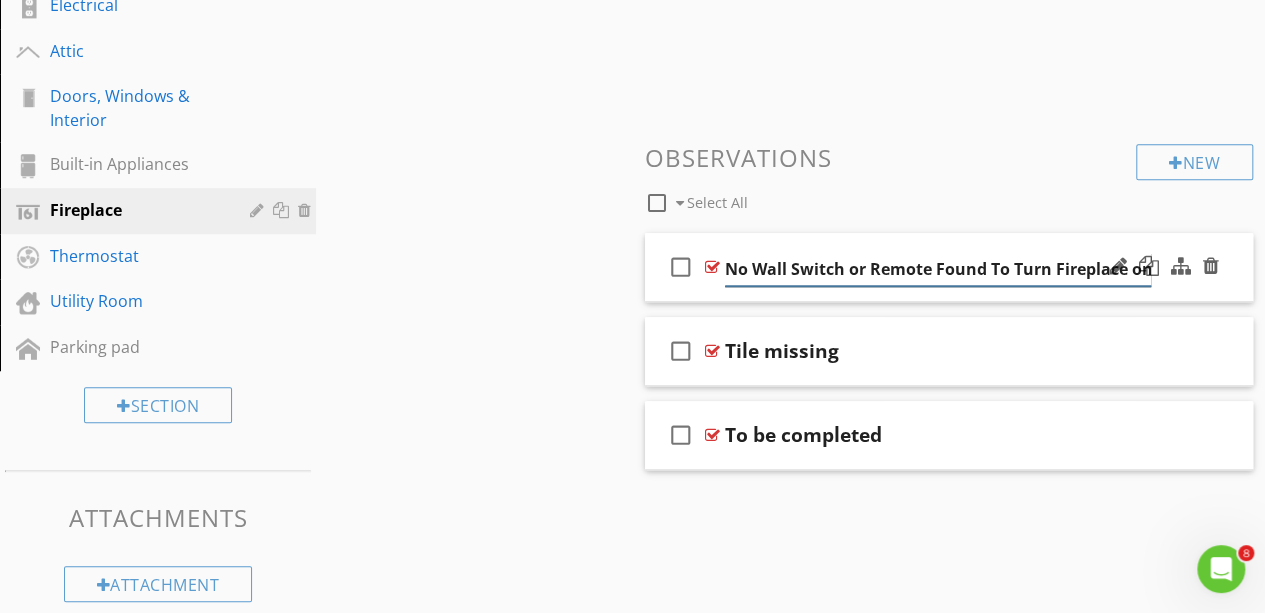 scroll, scrollTop: 0, scrollLeft: 0, axis: both 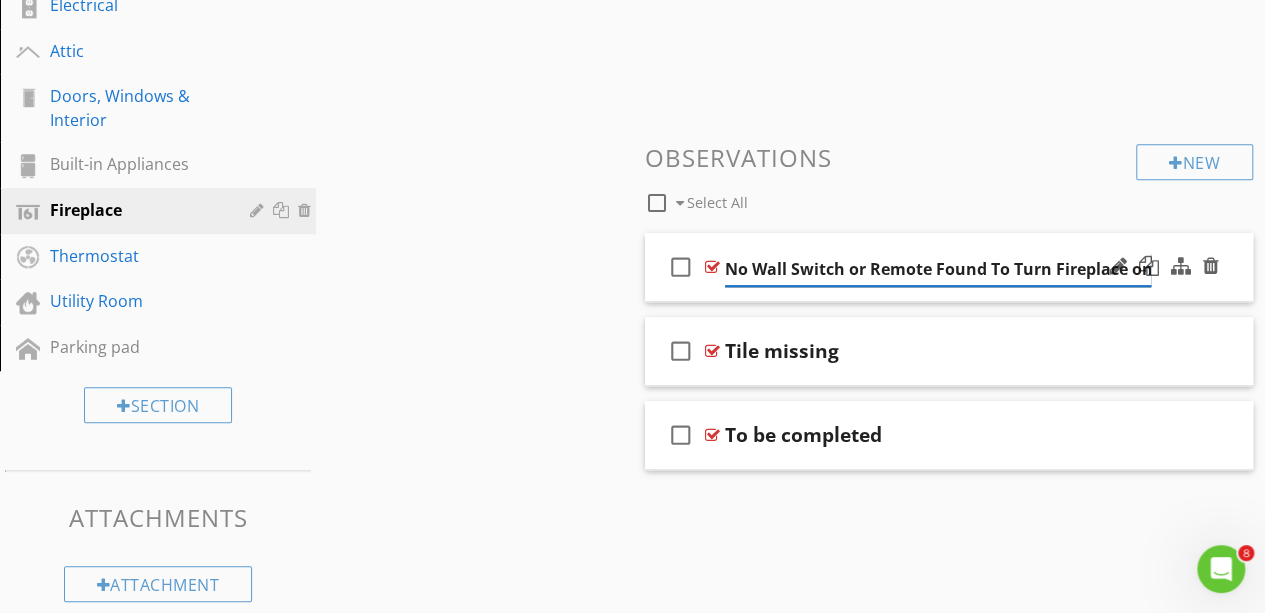 click on "No Wall Switch or Remote Found To Turn Fireplace on" at bounding box center [938, 269] 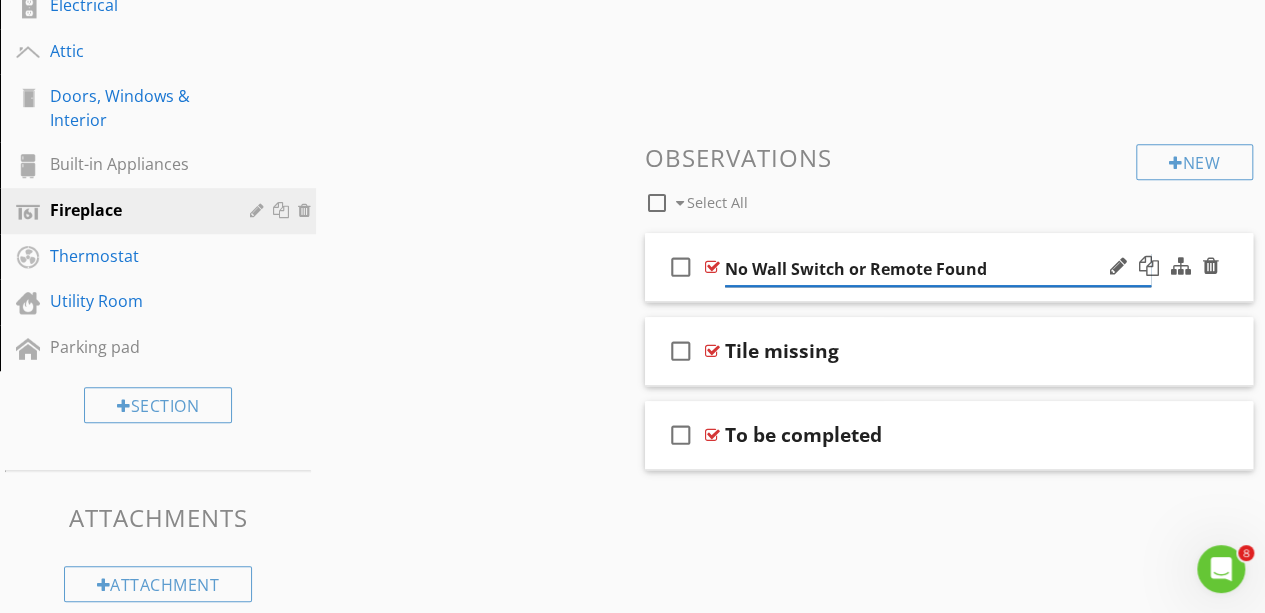 scroll, scrollTop: 0, scrollLeft: 0, axis: both 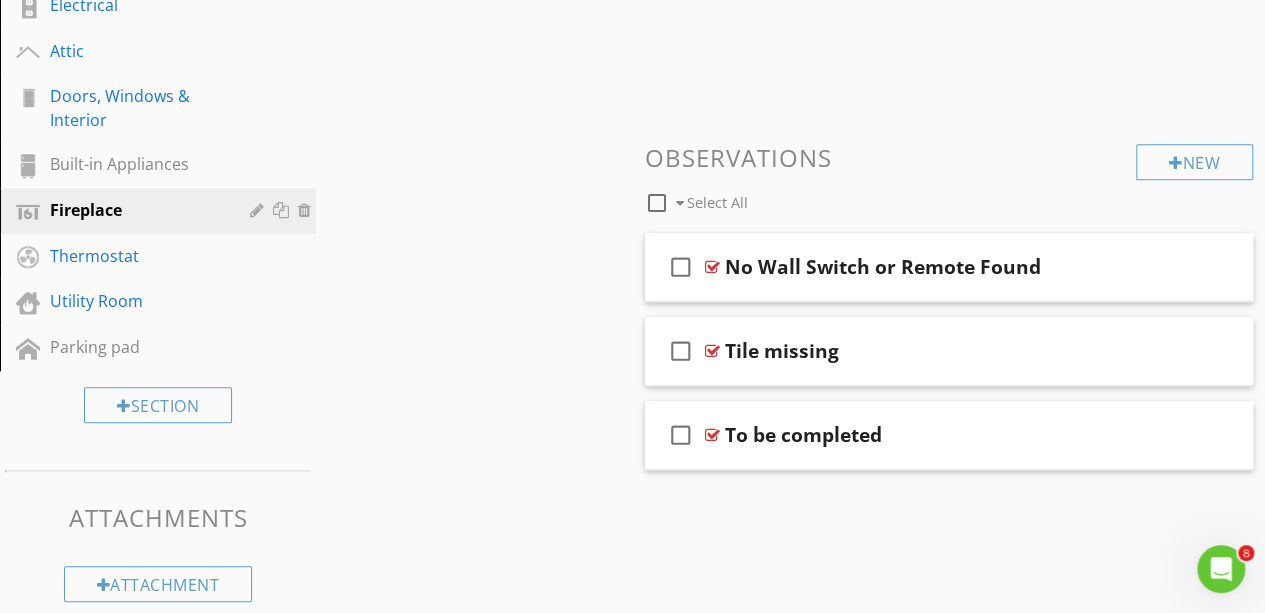 click on "Observations" at bounding box center (949, 157) 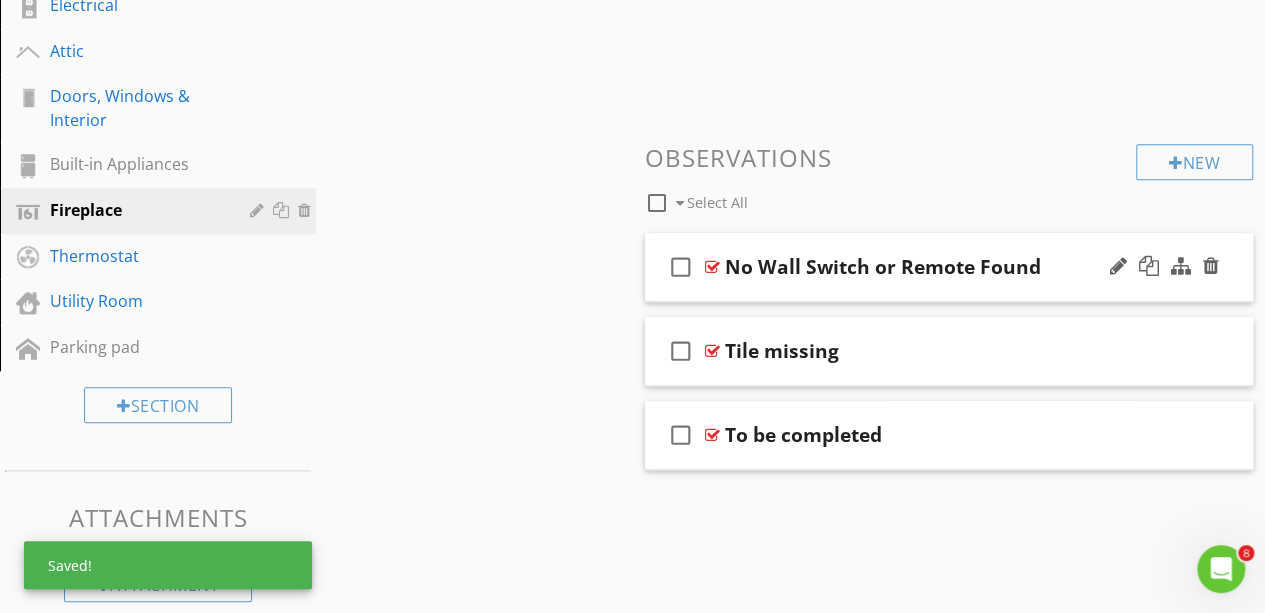 click on "check_box_outline_blank
No Wall Switch or Remote Found" at bounding box center [949, 267] 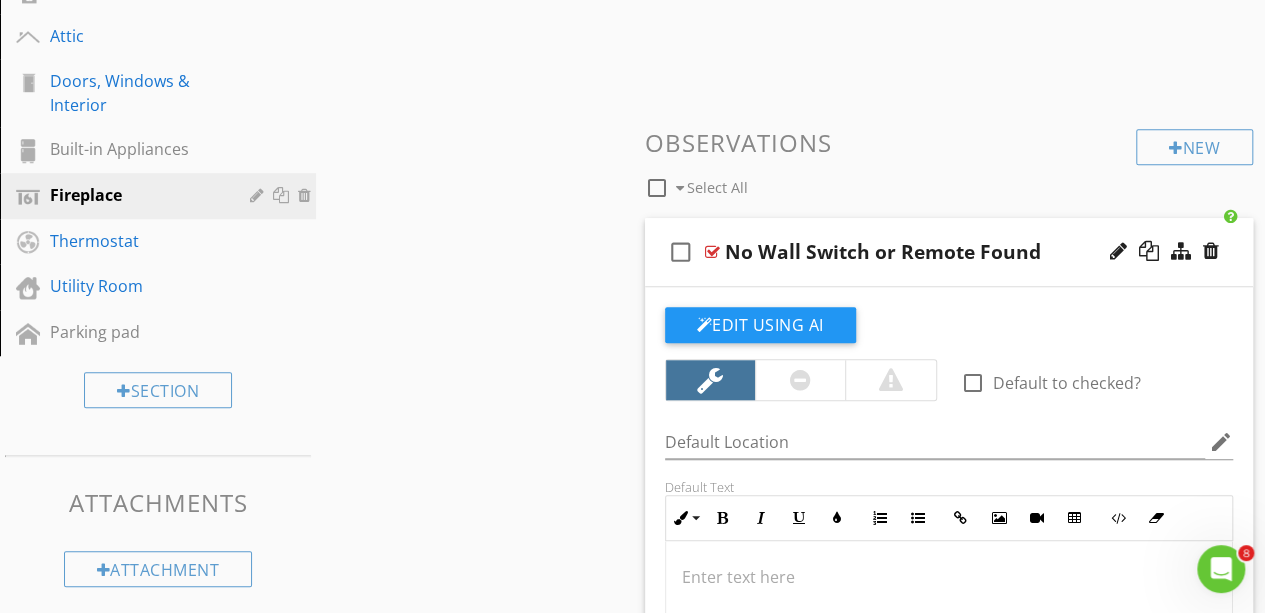 scroll, scrollTop: 671, scrollLeft: 0, axis: vertical 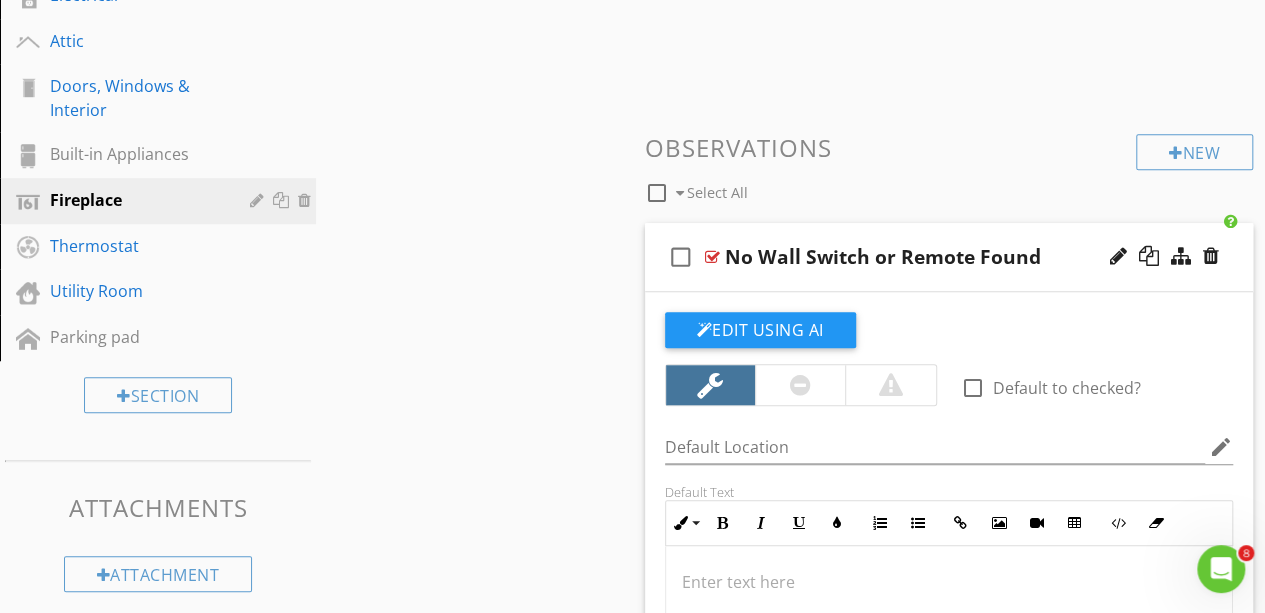 click on "check_box_outline_blank
No Wall Switch or Remote Found" at bounding box center (949, 257) 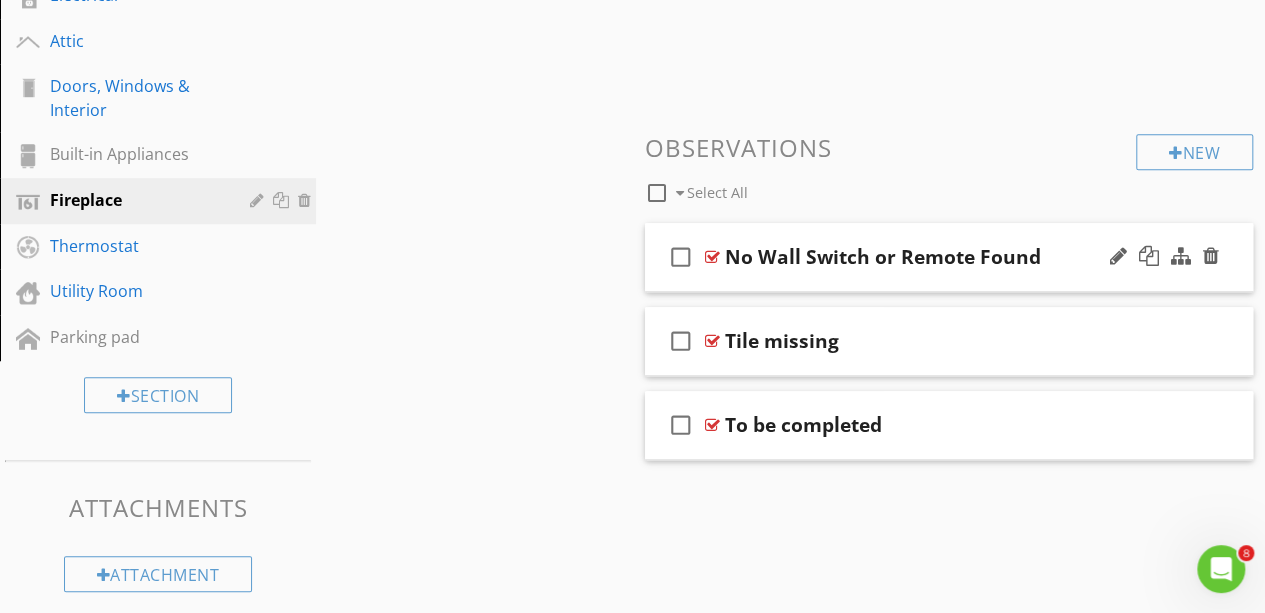 scroll, scrollTop: 661, scrollLeft: 0, axis: vertical 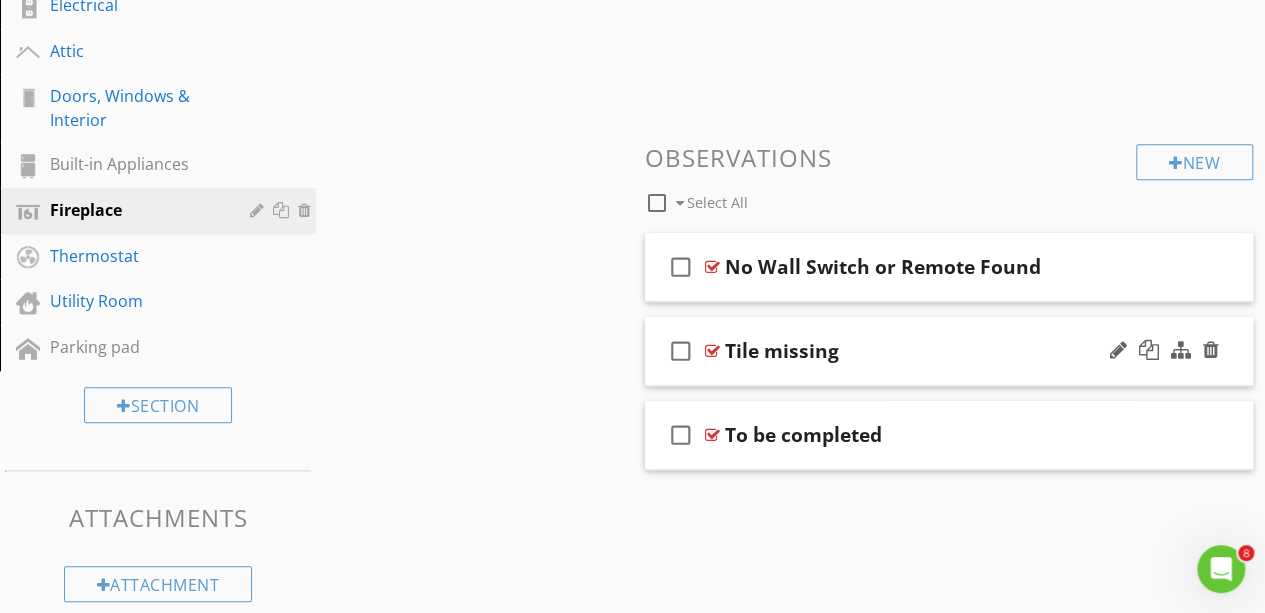 click on "Tile missing" at bounding box center (938, 351) 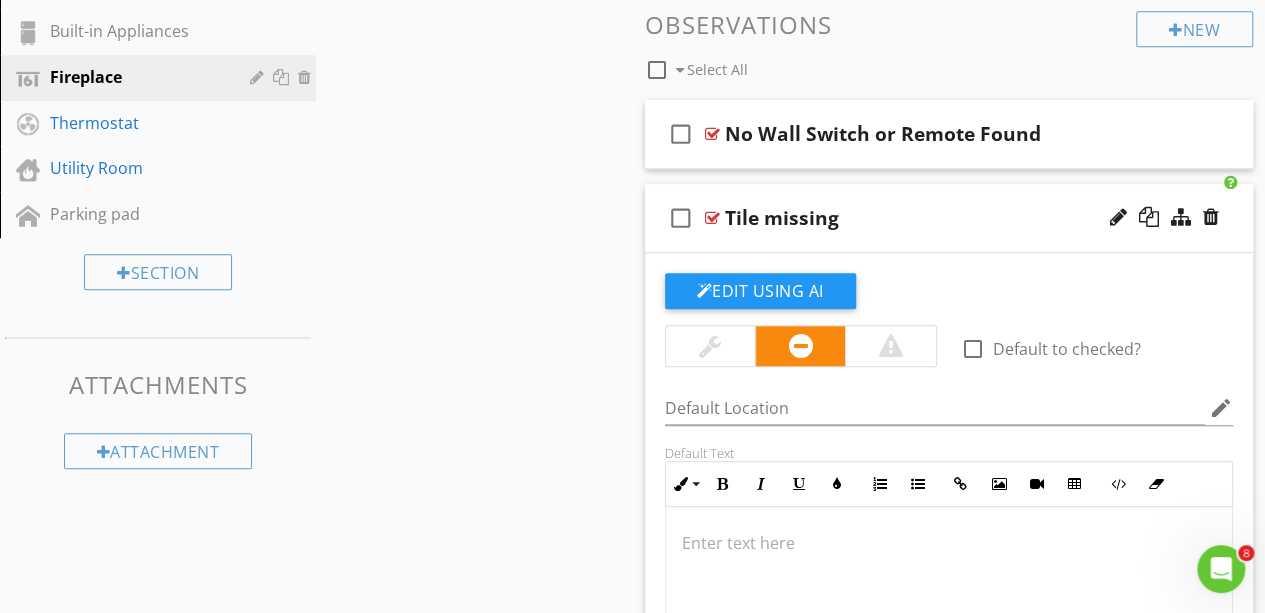 scroll, scrollTop: 795, scrollLeft: 0, axis: vertical 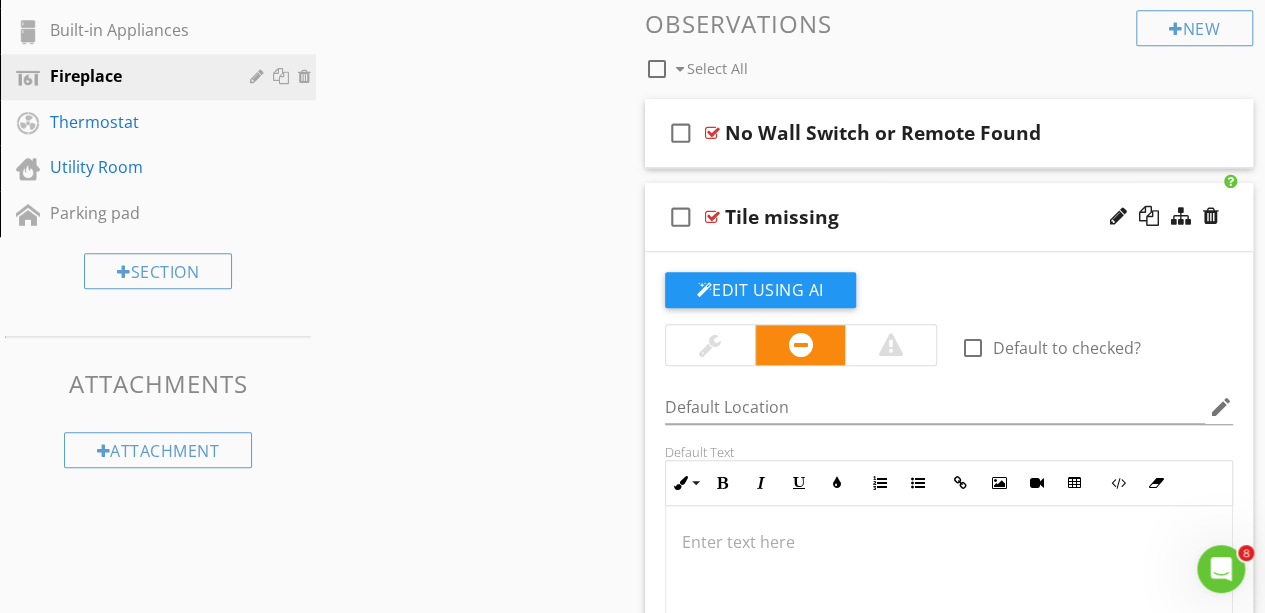 click on "Tile missing" at bounding box center (782, 217) 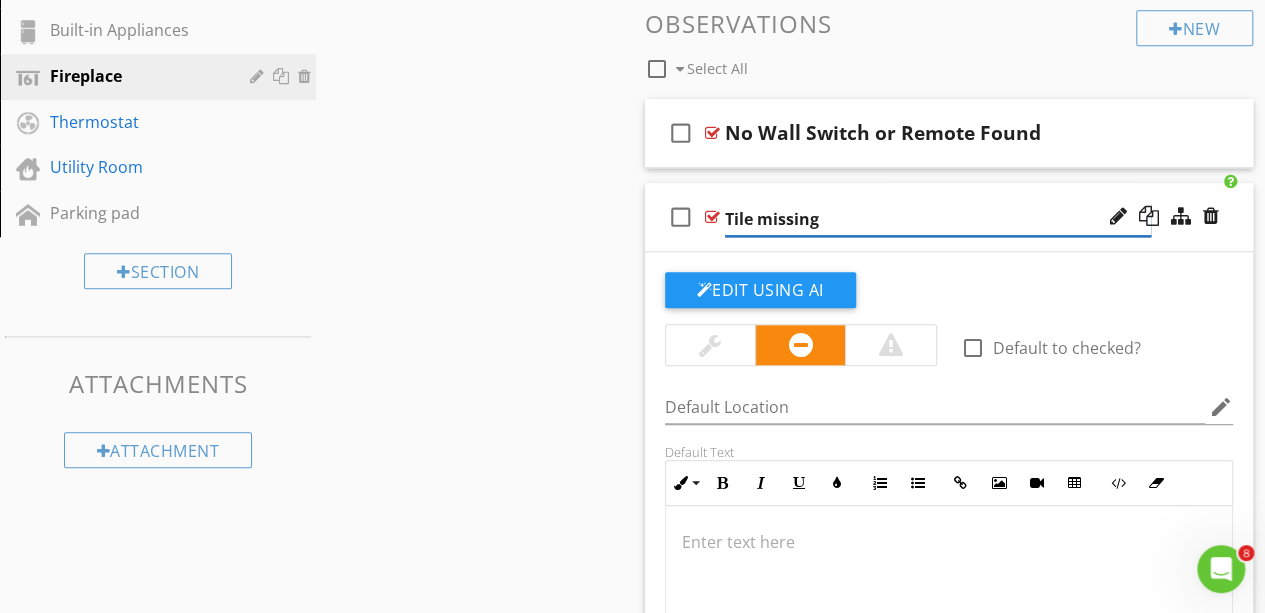 click on "Tile missing" at bounding box center (938, 219) 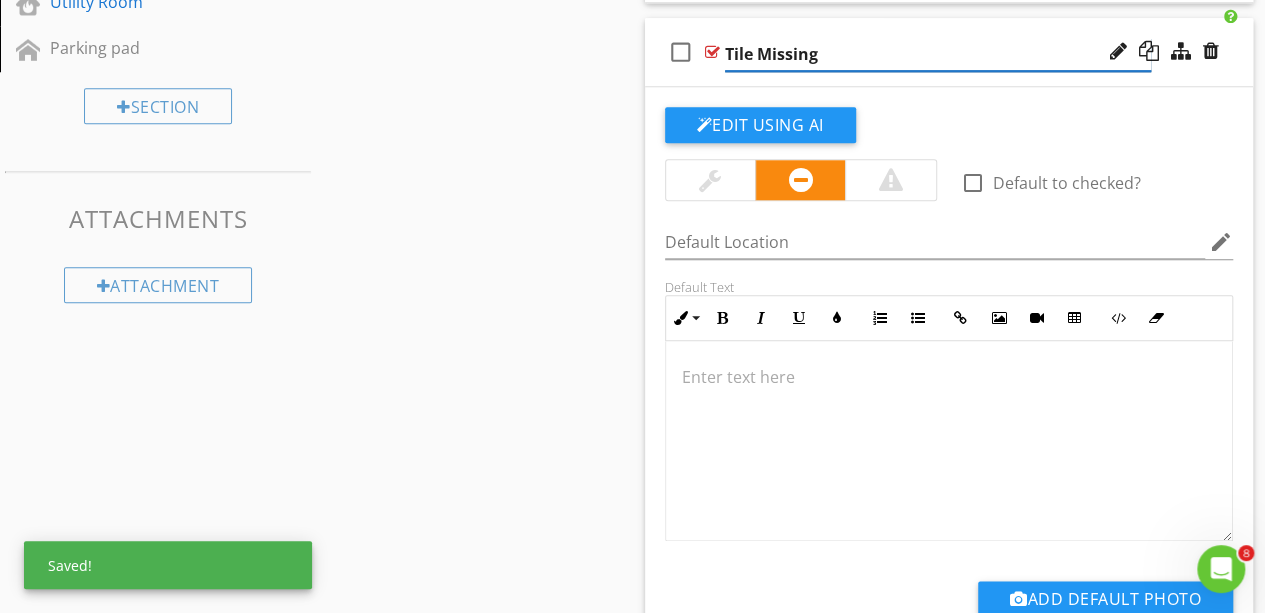 scroll, scrollTop: 965, scrollLeft: 0, axis: vertical 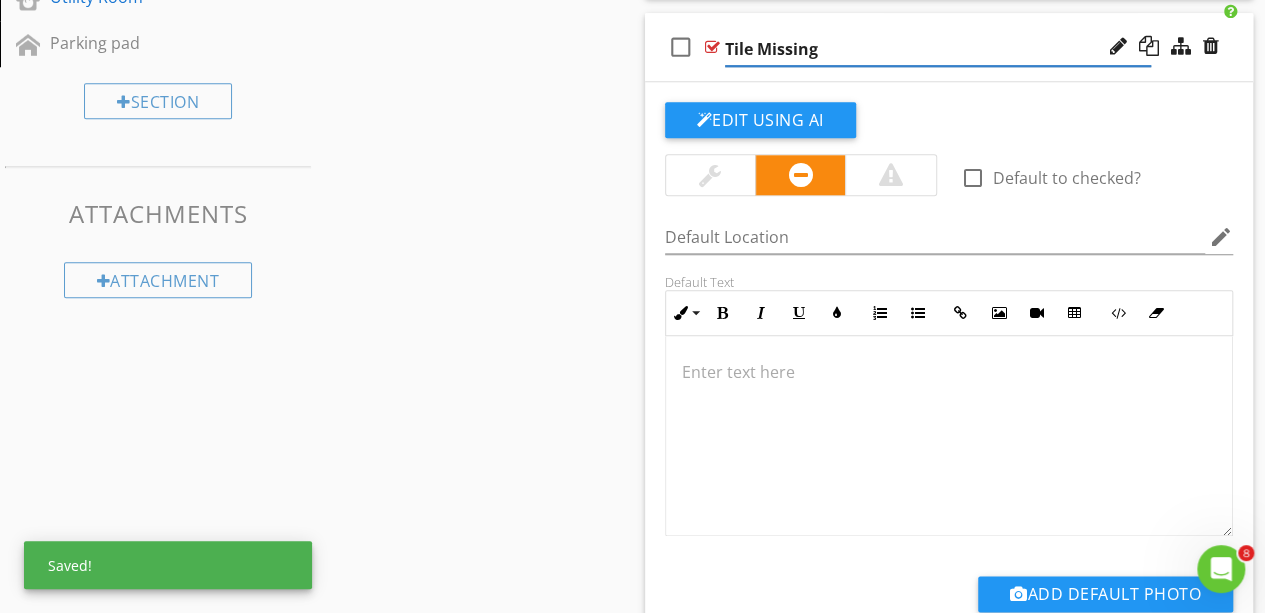 click at bounding box center (949, 436) 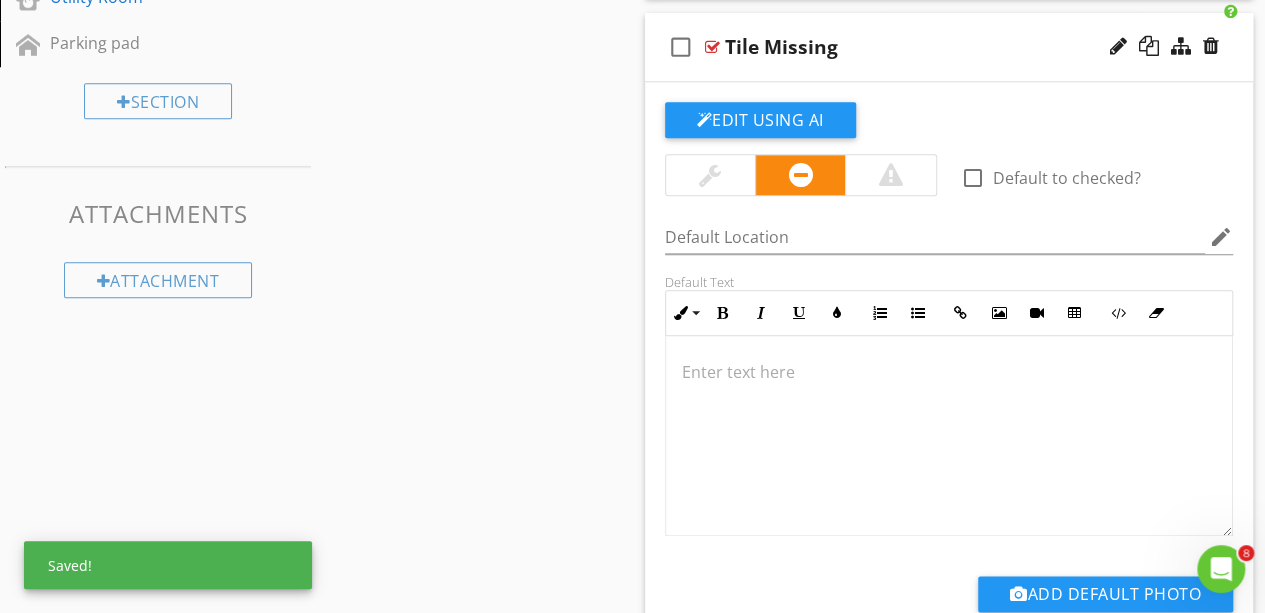 type 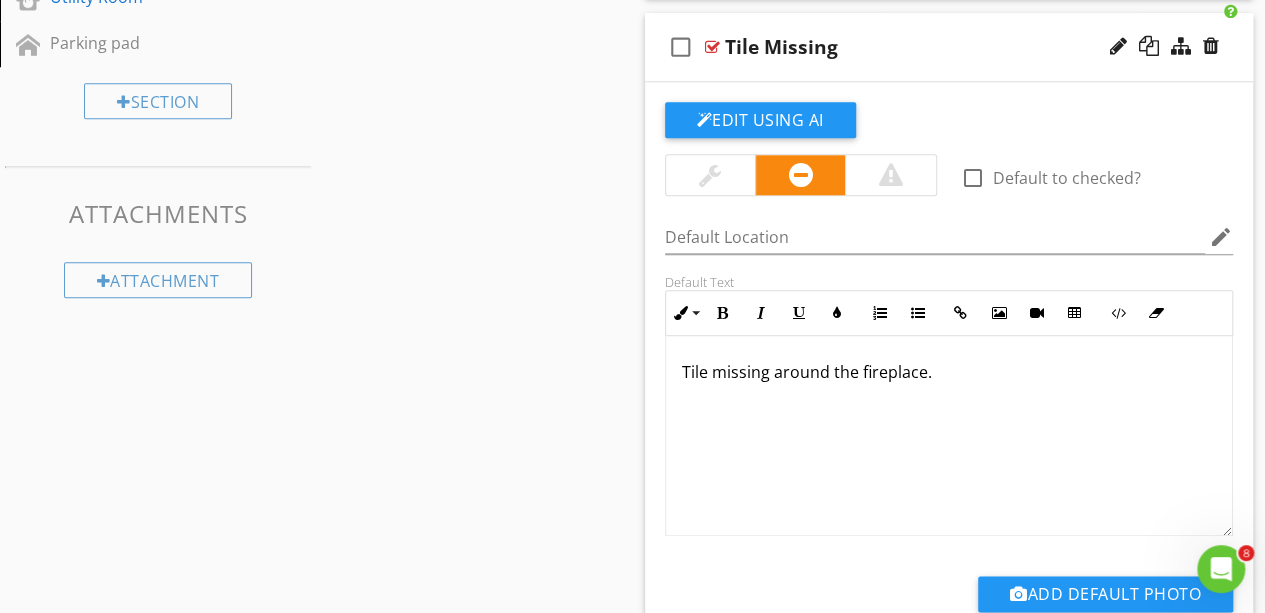 click on "Sections
Dweller's Comments           Inspection Details           Exterior           Roof           Garage           Unfinished Basement            Plumbing           Electrical           Attic           Doors, Windows & Interior           Built-in Appliances           Fireplace           Thermostat            Utility Room           Parking pad
Section
Attachments
Attachment
Items
1st Floor Fireplace           2nd Floor Fireplace           Basement Fireplace
Item
Comments
New
Informational   check_box_outline_blank     Select All       check_box_outline_blank
Wall Switch Working
check_box_outline_blank
Capable Of Producing Heat
New
Limitations
New" at bounding box center [632, 56] 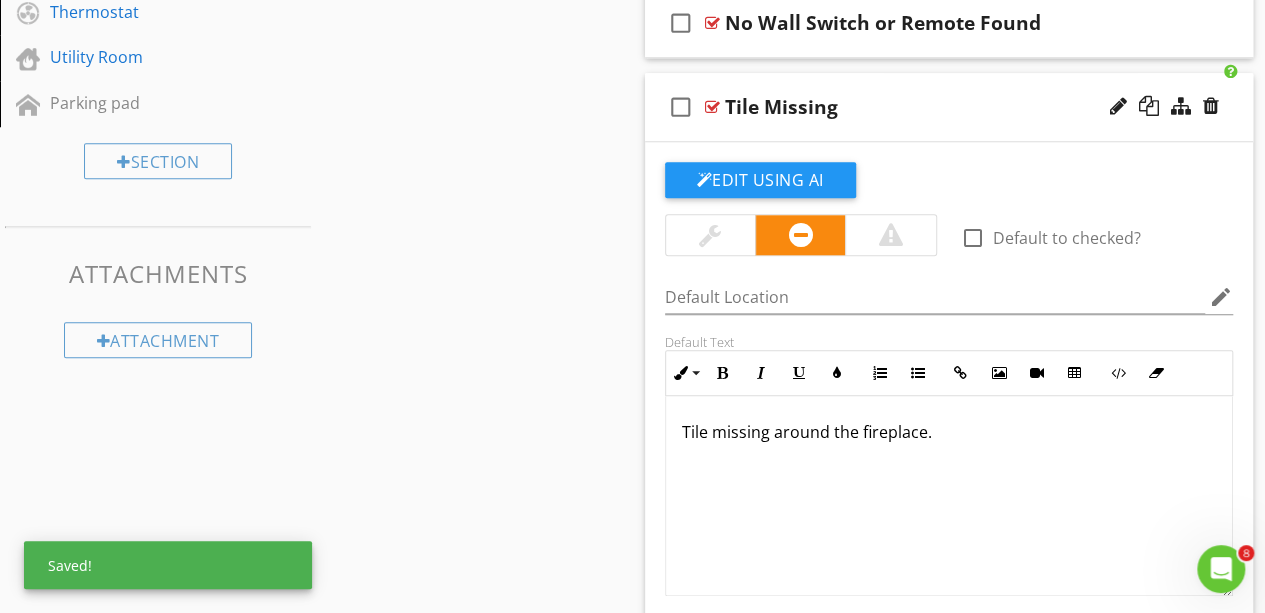 scroll, scrollTop: 904, scrollLeft: 0, axis: vertical 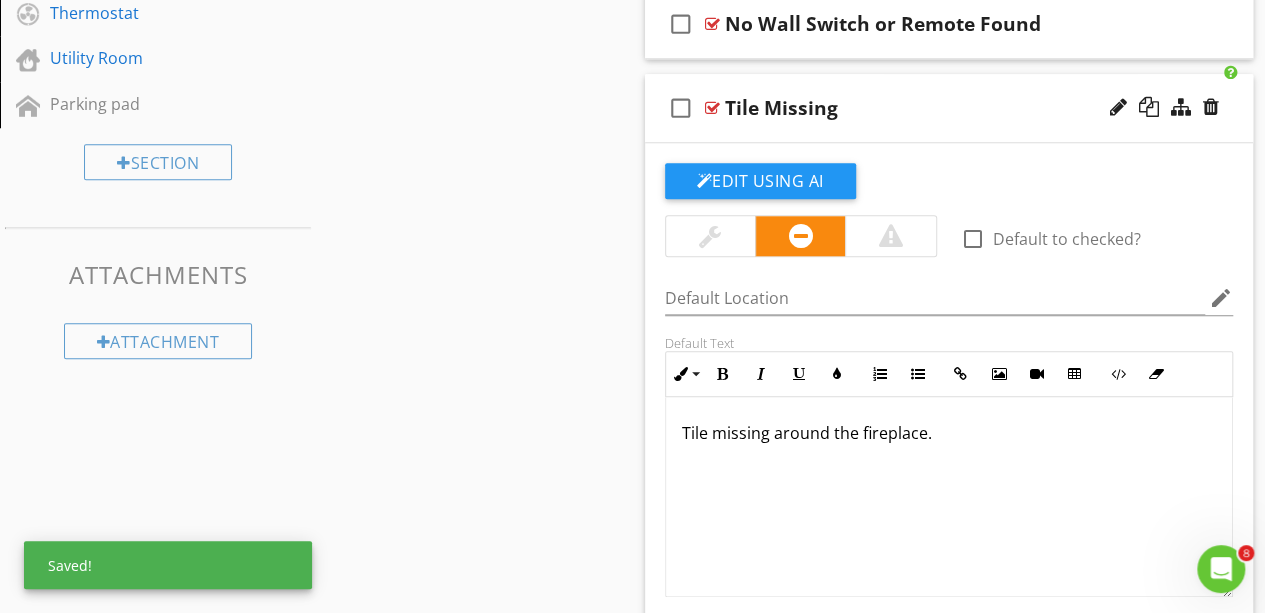click on "Tile missing around the fireplace." at bounding box center (949, 433) 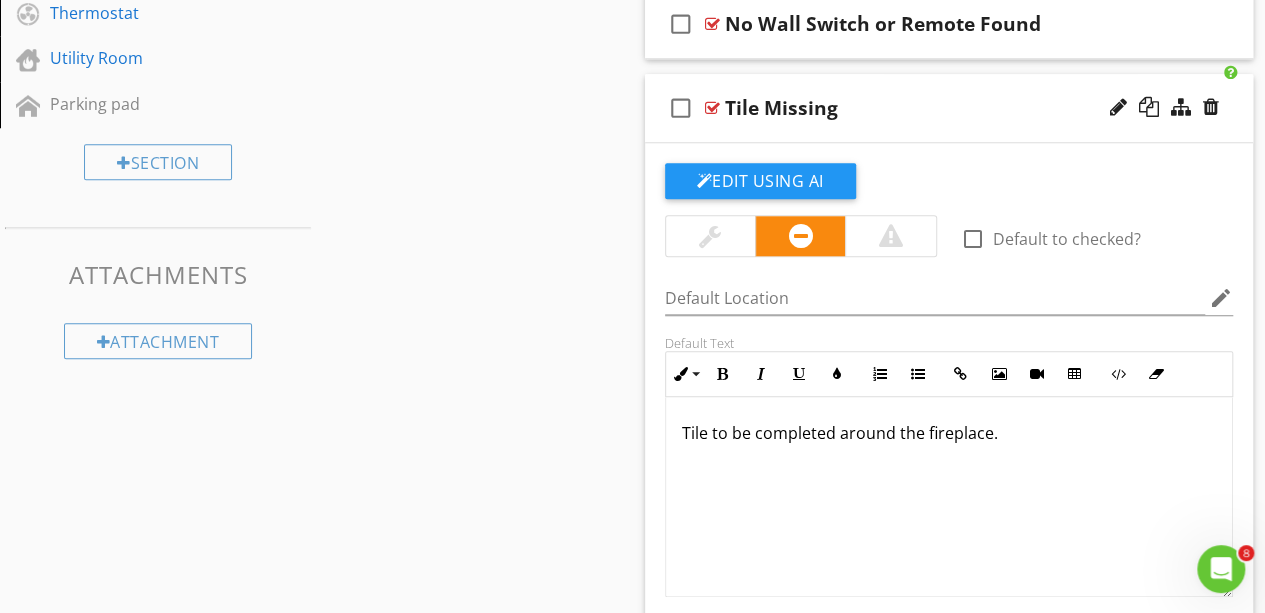 click on "Sections
Dweller's Comments           Inspection Details           Exterior           Roof           Garage           Unfinished Basement            Plumbing           Electrical           Attic           Doors, Windows & Interior           Built-in Appliances           Fireplace           Thermostat            Utility Room           Parking pad
Section
Attachments
Attachment
Items
1st Floor Fireplace           2nd Floor Fireplace           Basement Fireplace
Item
Comments
New
Informational   check_box_outline_blank     Select All       check_box_outline_blank
Wall Switch Working
check_box_outline_blank
Capable Of Producing Heat
New
Limitations
New" at bounding box center [632, 117] 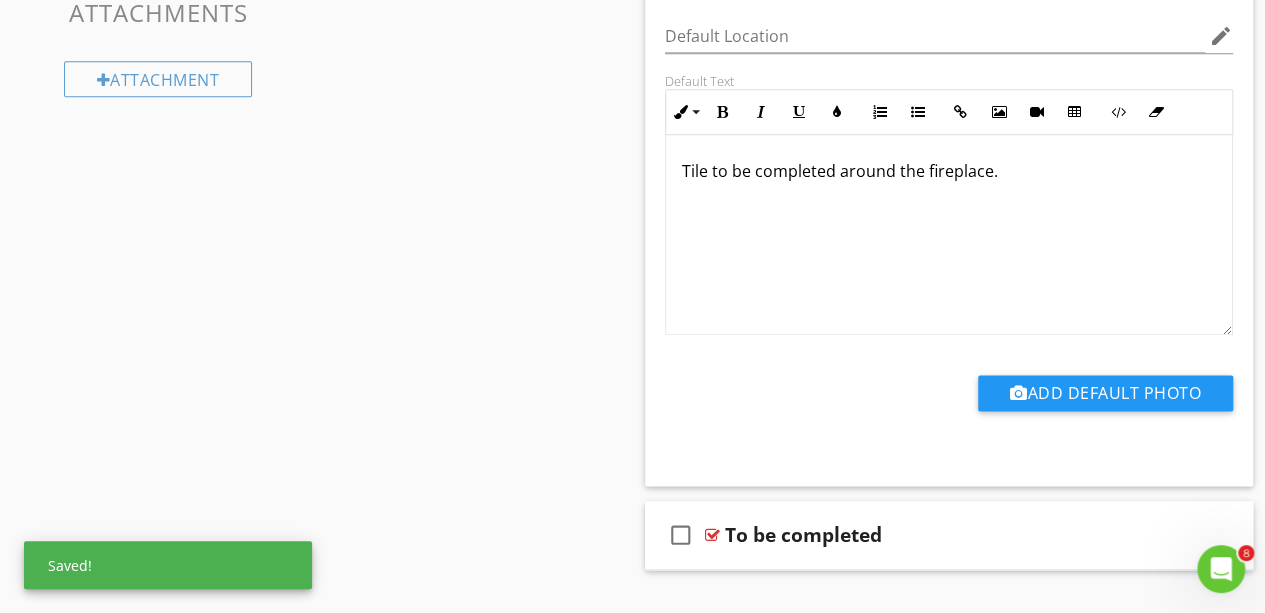 scroll, scrollTop: 938, scrollLeft: 0, axis: vertical 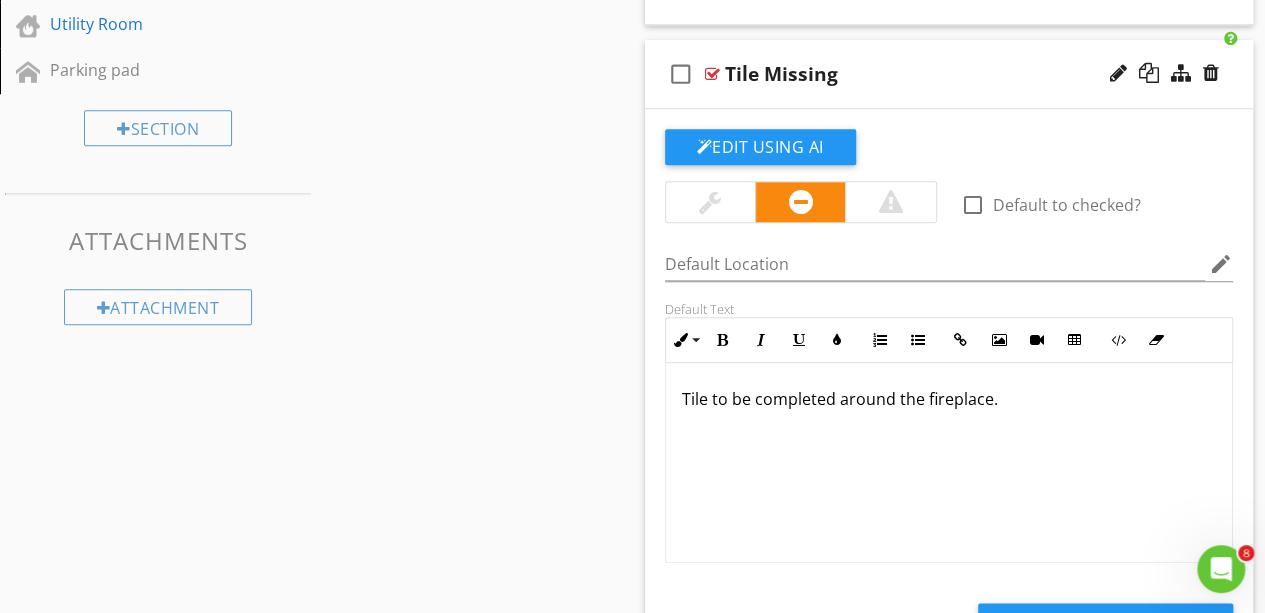 click on "check_box_outline_blank
Tile Missing" at bounding box center [949, 74] 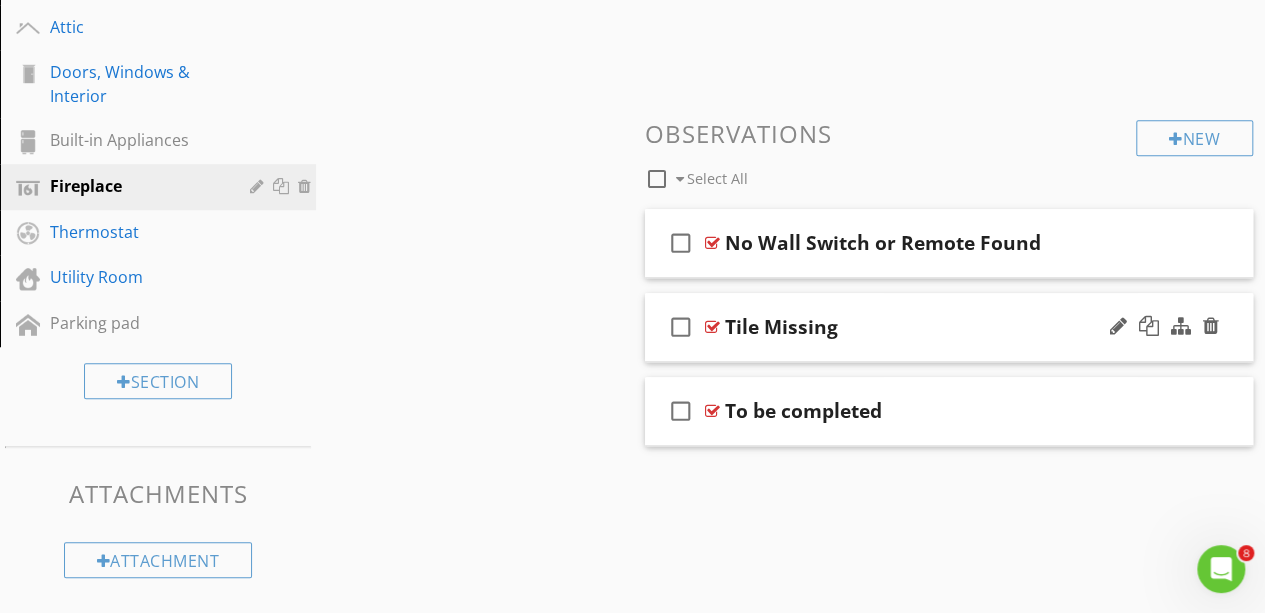 scroll, scrollTop: 661, scrollLeft: 0, axis: vertical 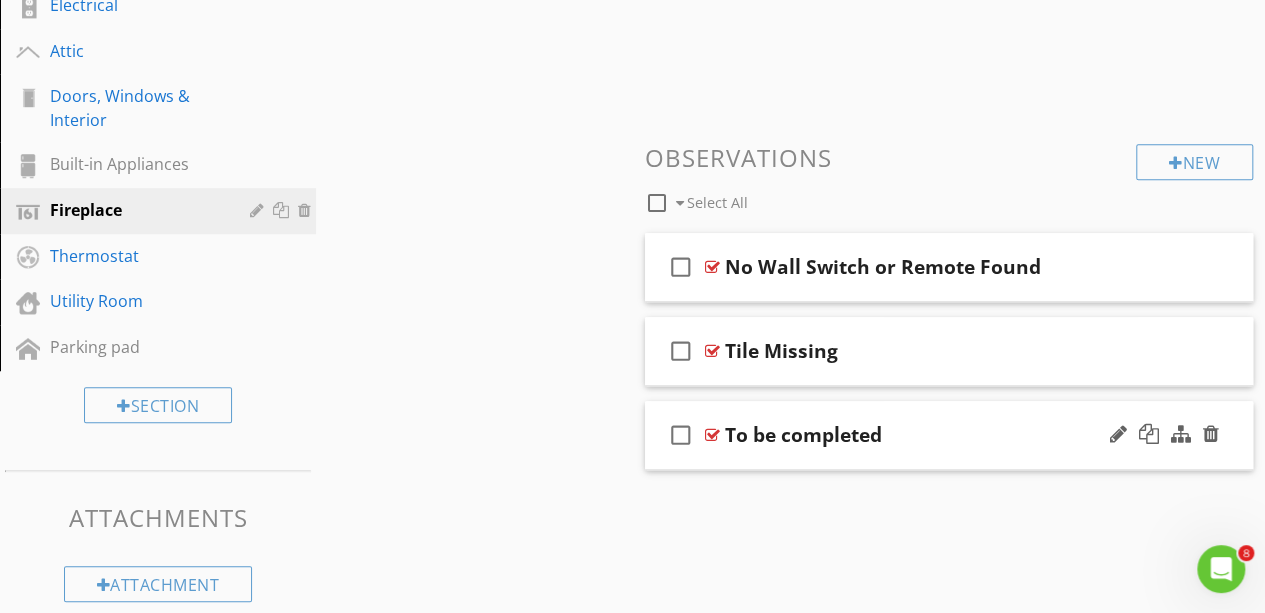 click on "check_box_outline_blank
To be completed" at bounding box center [949, 435] 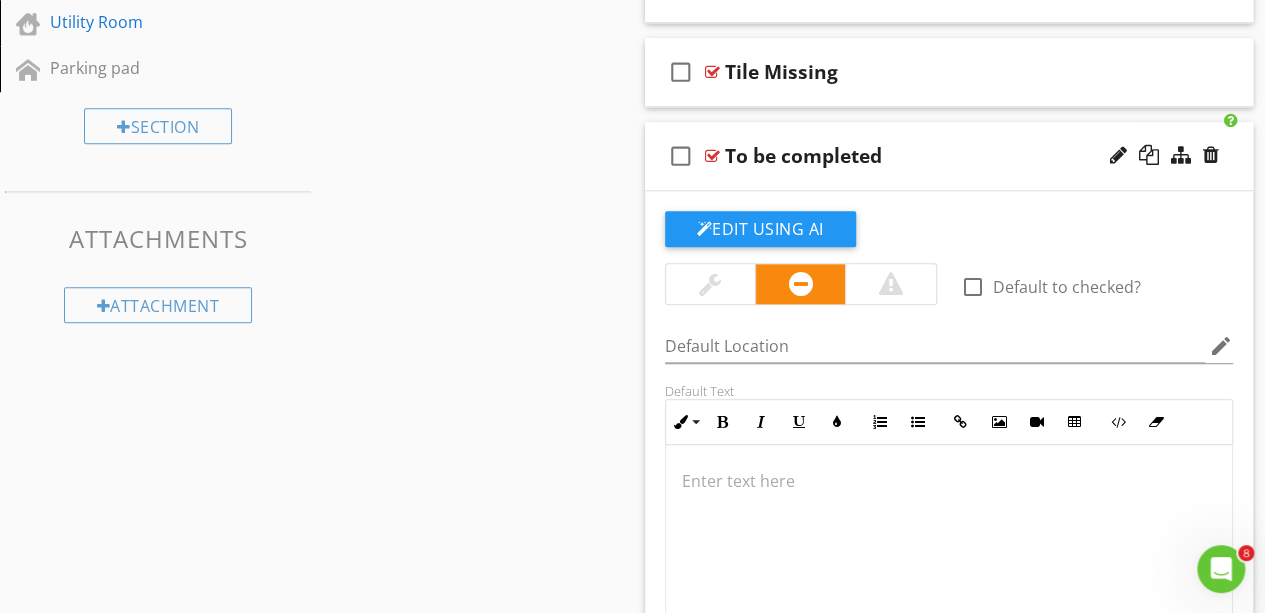 scroll, scrollTop: 938, scrollLeft: 0, axis: vertical 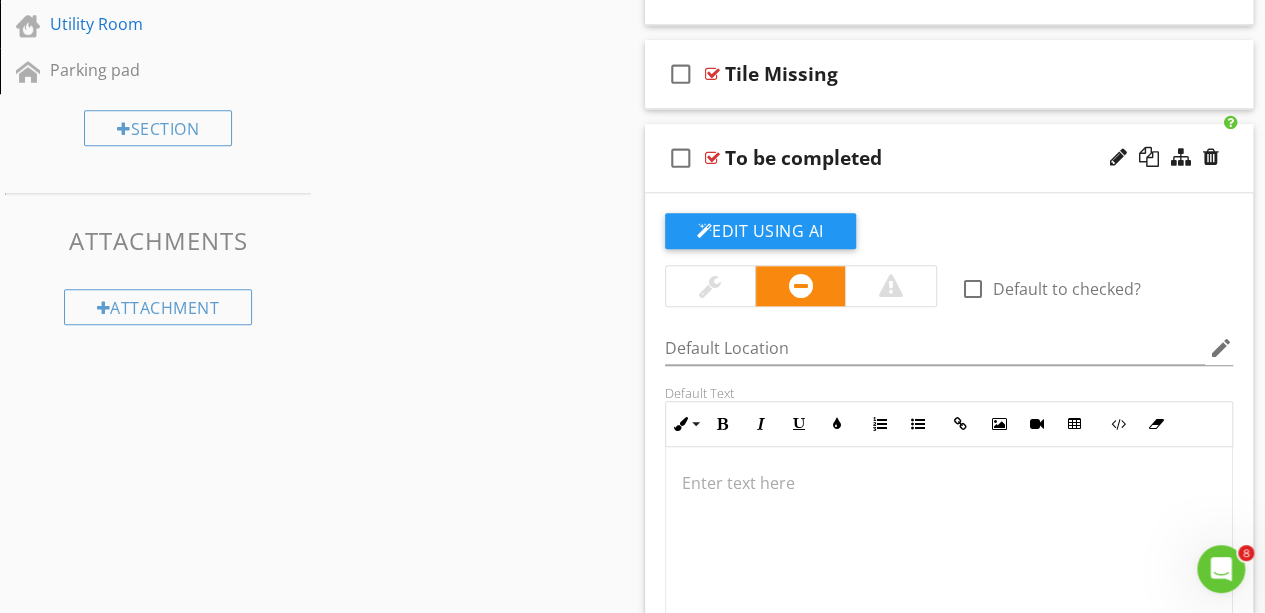 click on "To be completed" at bounding box center [803, 158] 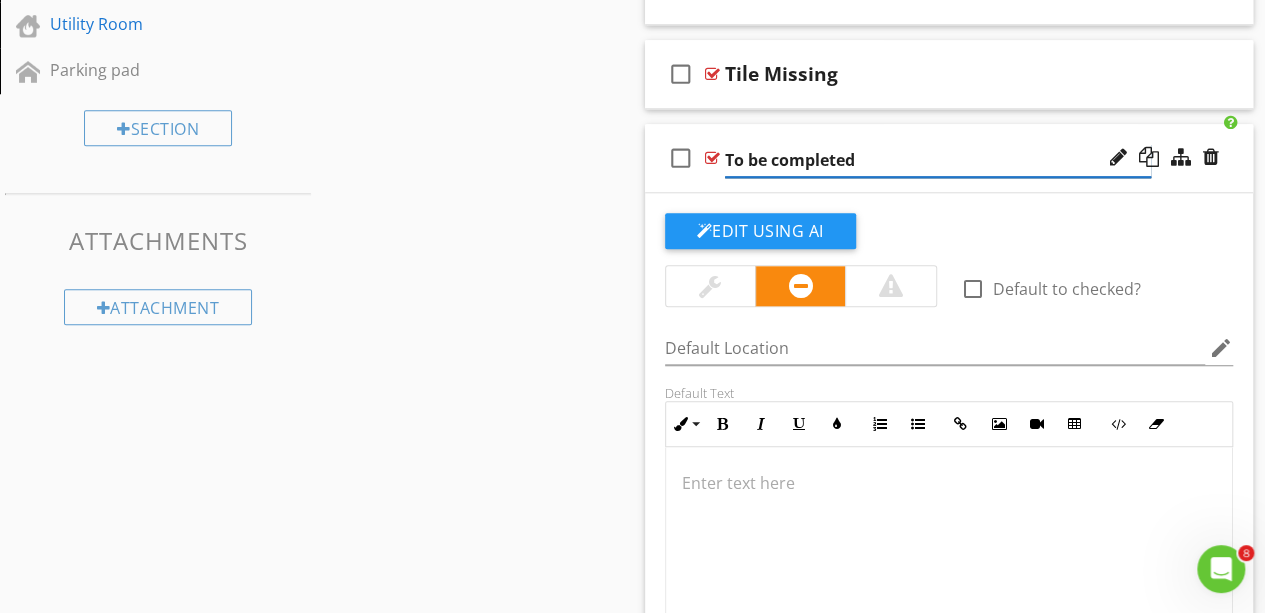 click on "To be completed" at bounding box center (938, 160) 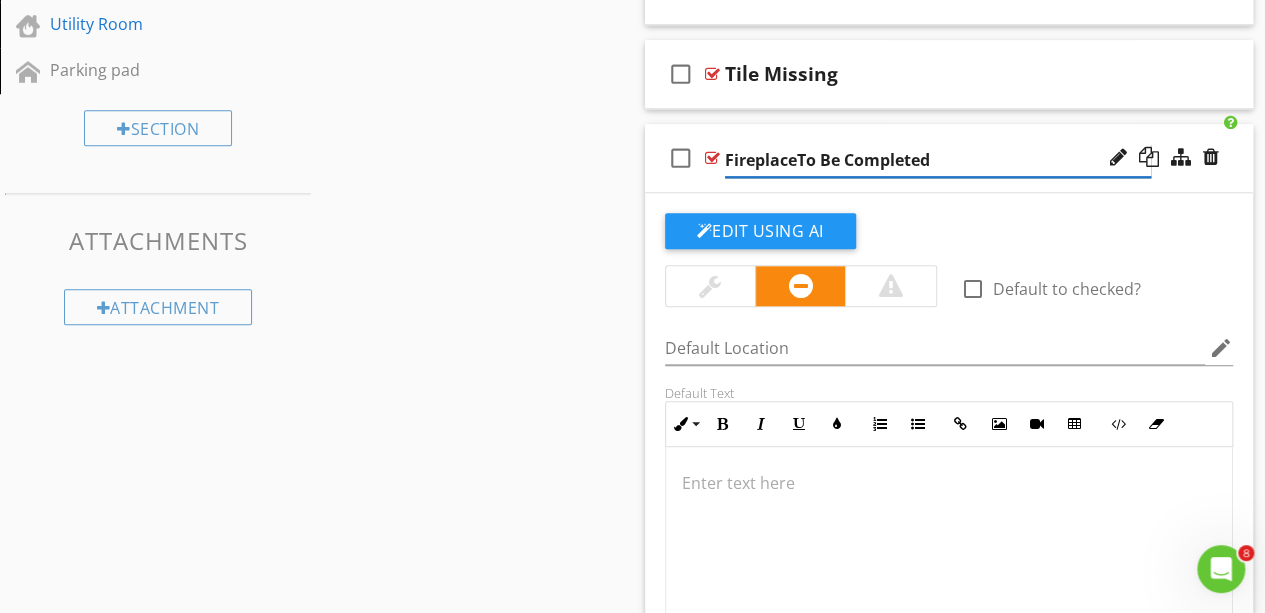 type on "Fireplace To Be Completed" 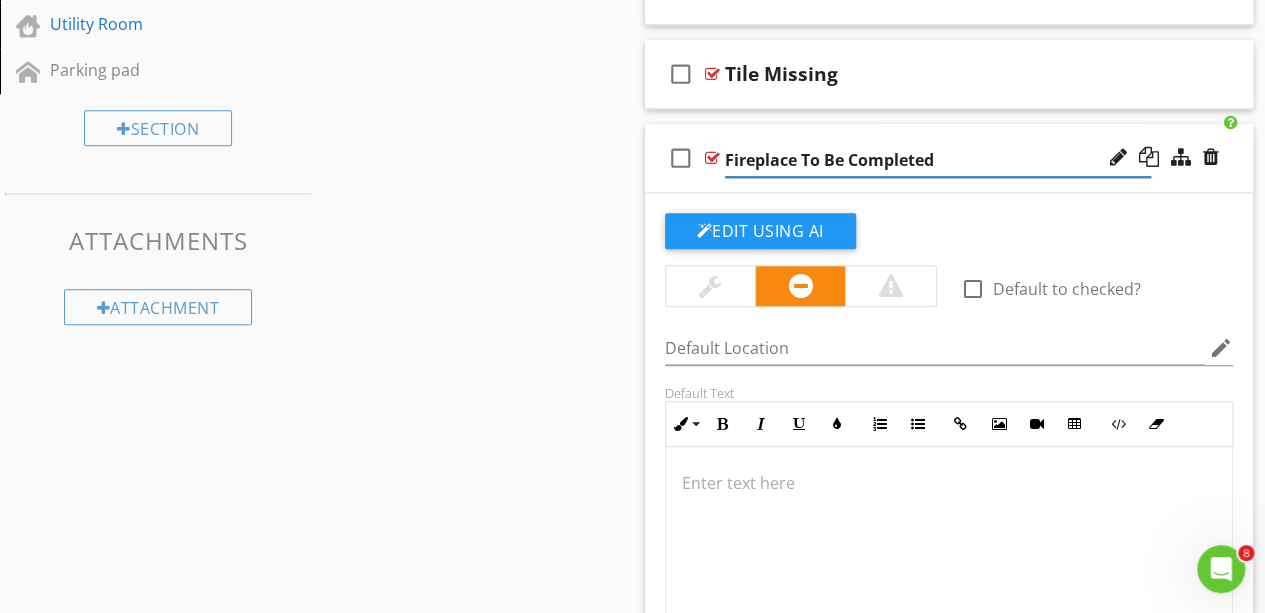click on "Sections
Dweller's Comments           Inspection Details           Exterior           Roof           Garage           Unfinished Basement            Plumbing           Electrical           Attic           Doors, Windows & Interior           Built-in Appliances           Fireplace           Thermostat            Utility Room           Parking pad
Section
Attachments
Attachment
Items
1st Floor Fireplace           2nd Floor Fireplace           Basement Fireplace
Item
Comments
New
Informational   check_box_outline_blank     Select All       check_box_outline_blank
Wall Switch Working
check_box_outline_blank
Capable Of Producing Heat
New
Limitations
New" at bounding box center (632, 83) 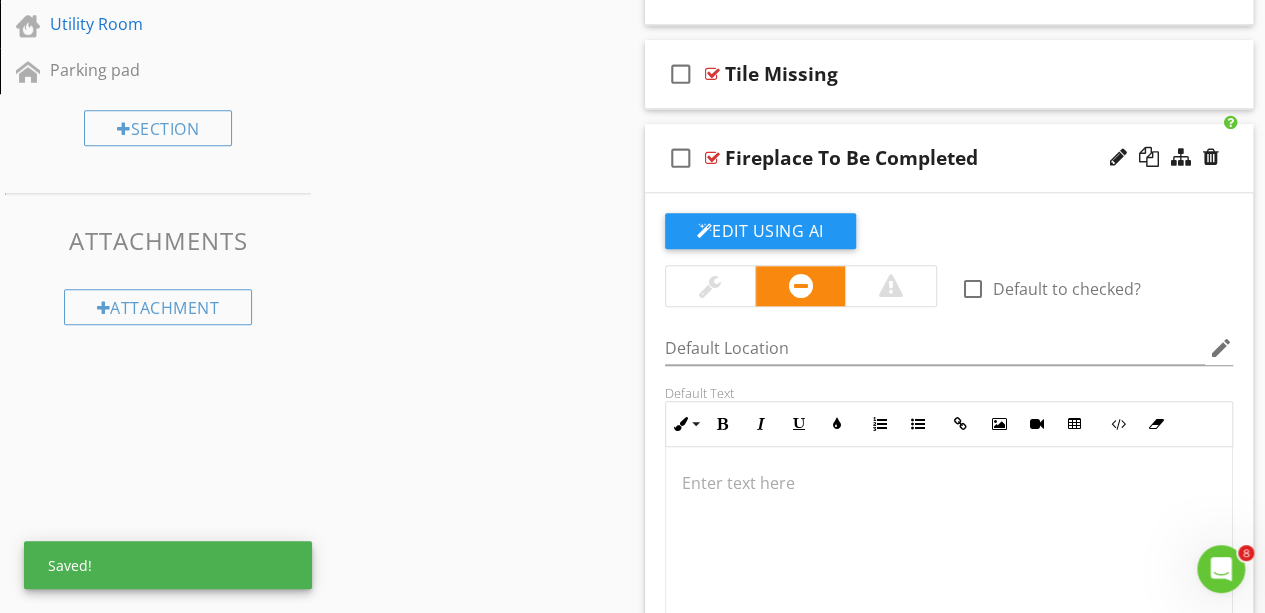 click on "Fireplace To Be Completed" at bounding box center (851, 158) 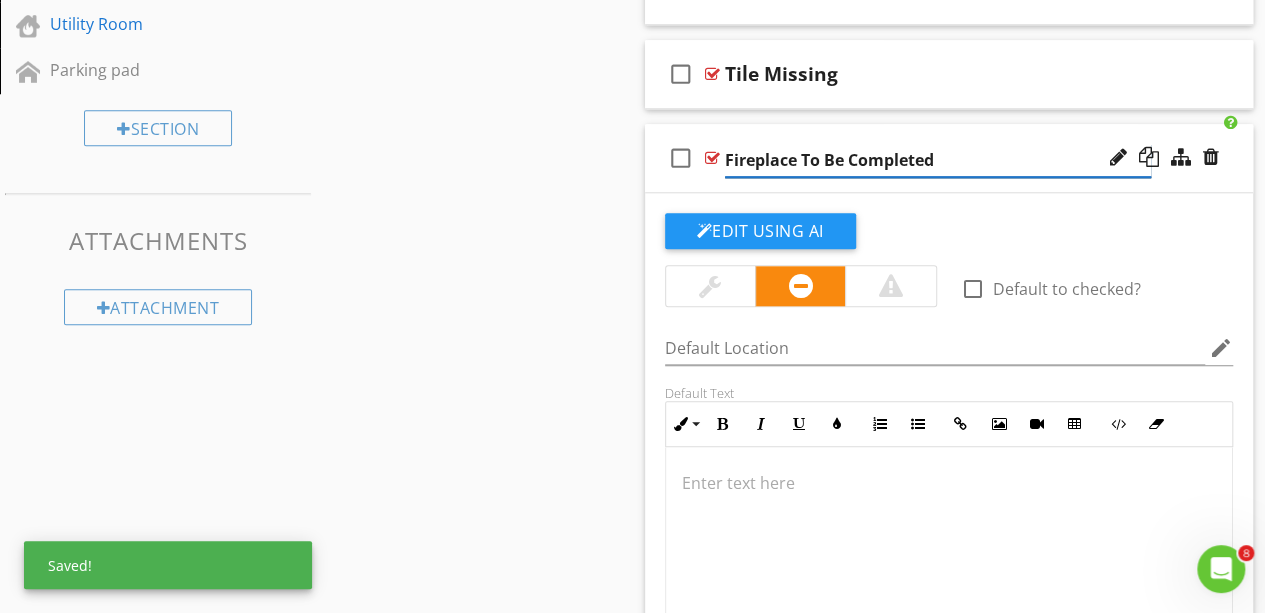 click on "Fireplace To Be Completed" at bounding box center [938, 160] 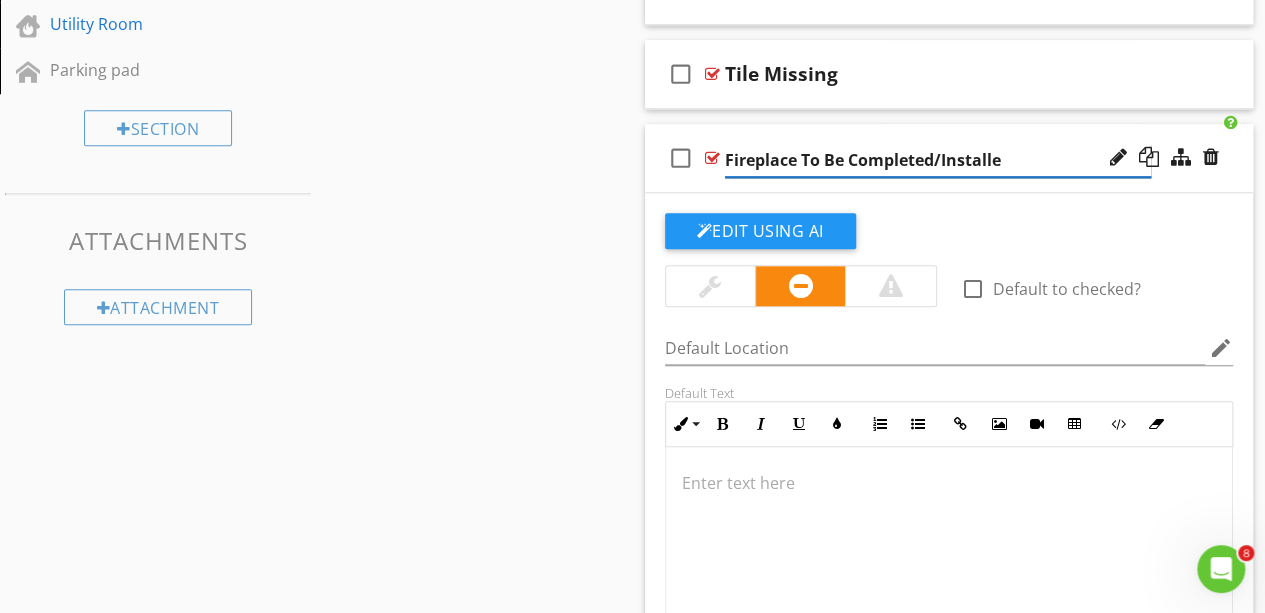 type on "Fireplace To Be Completed/Installed" 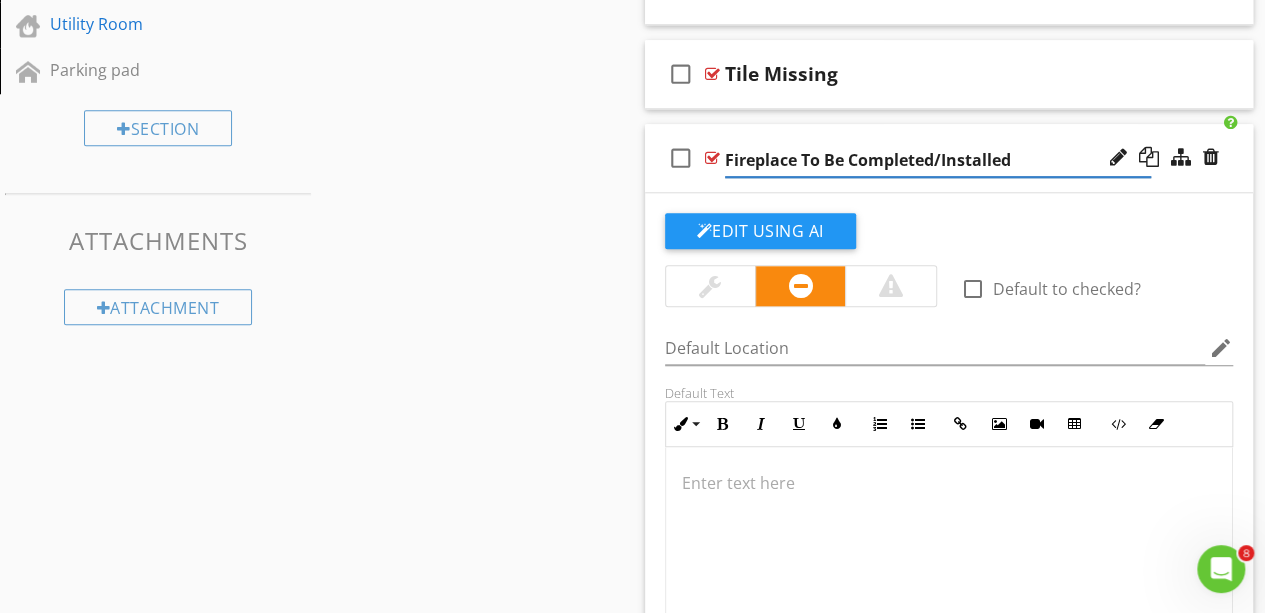 click on "Sections
Dweller's Comments           Inspection Details           Exterior           Roof           Garage           Unfinished Basement            Plumbing           Electrical           Attic           Doors, Windows & Interior           Built-in Appliances           Fireplace           Thermostat            Utility Room           Parking pad
Section
Attachments
Attachment
Items
1st Floor Fireplace           2nd Floor Fireplace           Basement Fireplace
Item
Comments
New
Informational   check_box_outline_blank     Select All       check_box_outline_blank
Wall Switch Working
check_box_outline_blank
Capable Of Producing Heat
New
Limitations
New" at bounding box center (632, 83) 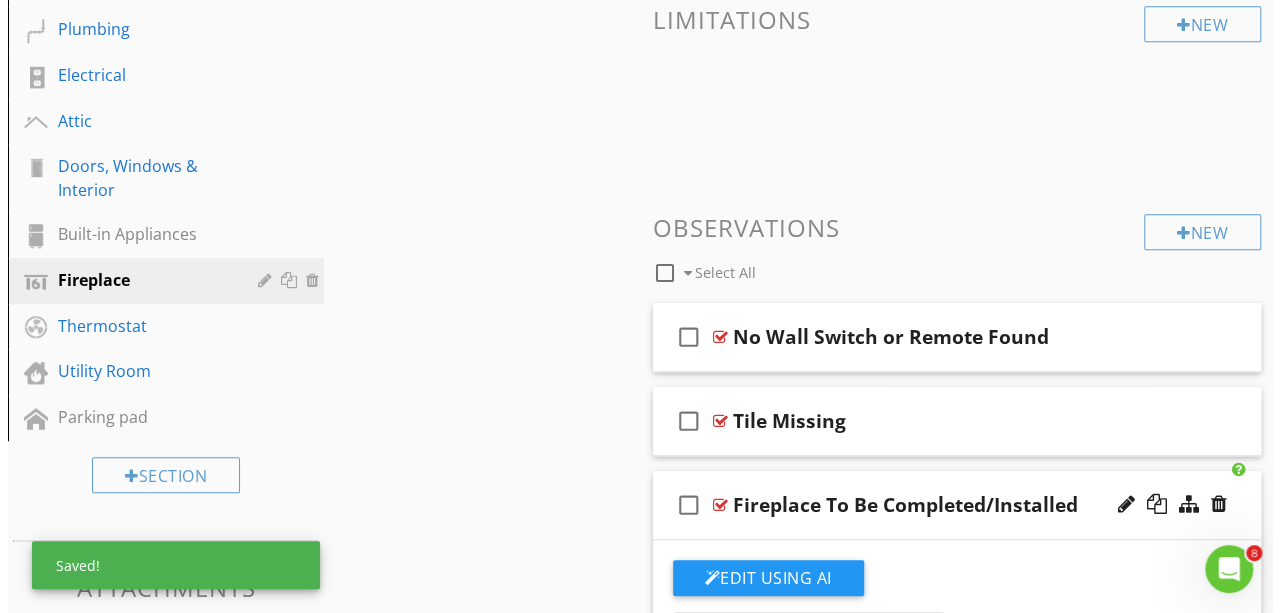 scroll, scrollTop: 590, scrollLeft: 0, axis: vertical 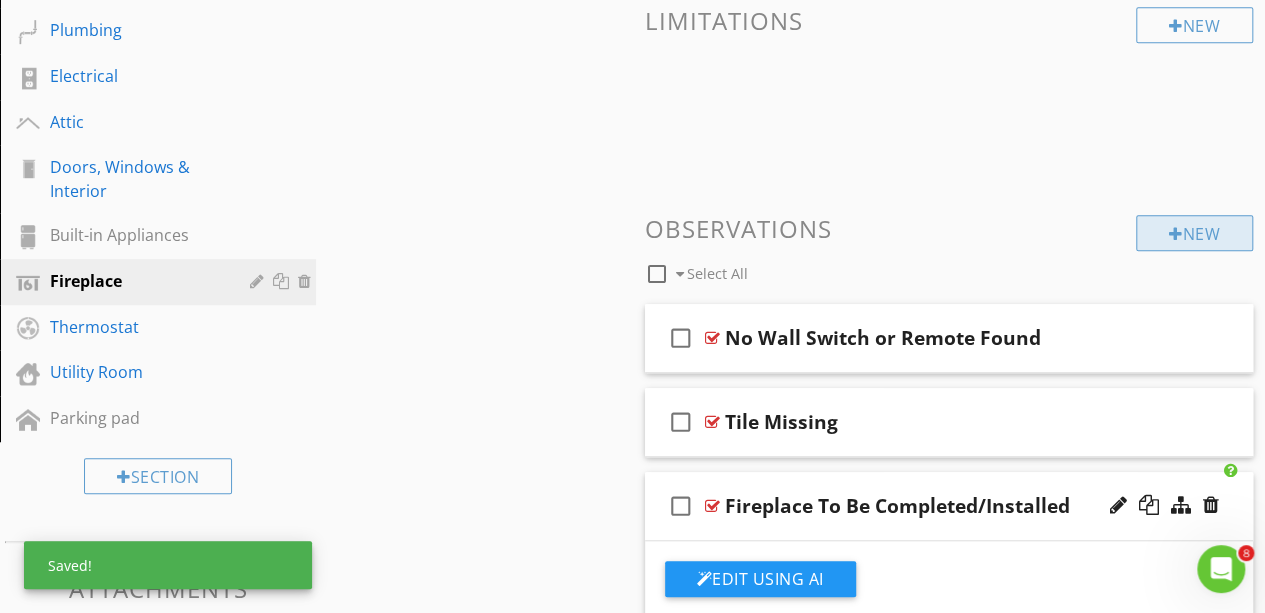 click on "New" at bounding box center (1194, 233) 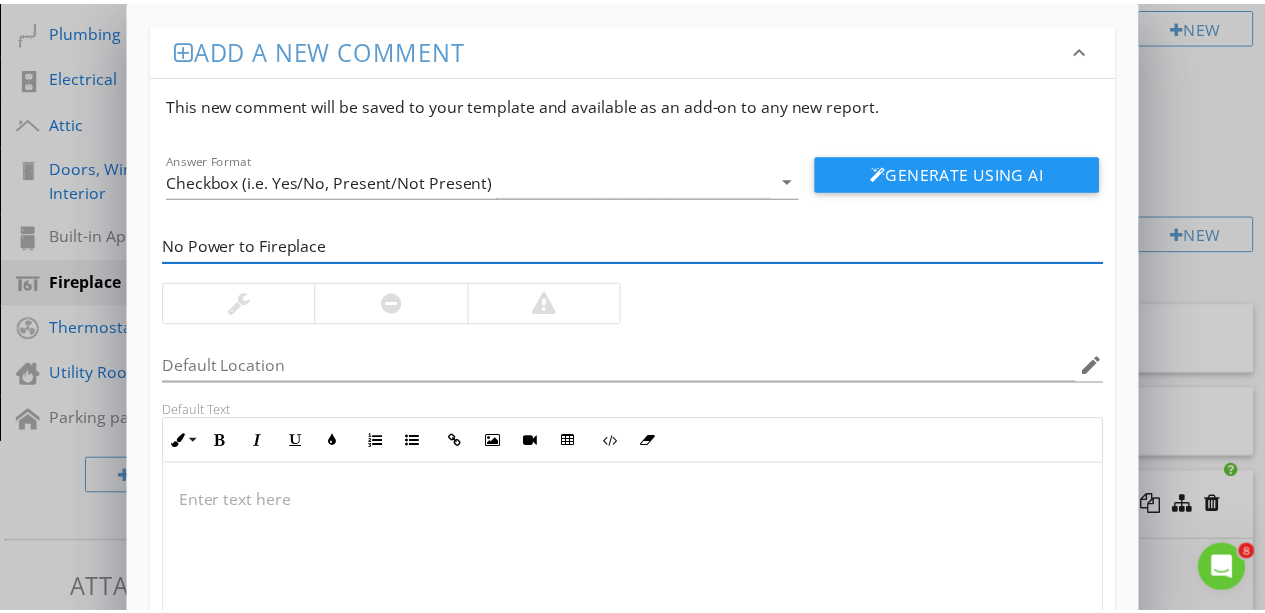 scroll, scrollTop: 184, scrollLeft: 0, axis: vertical 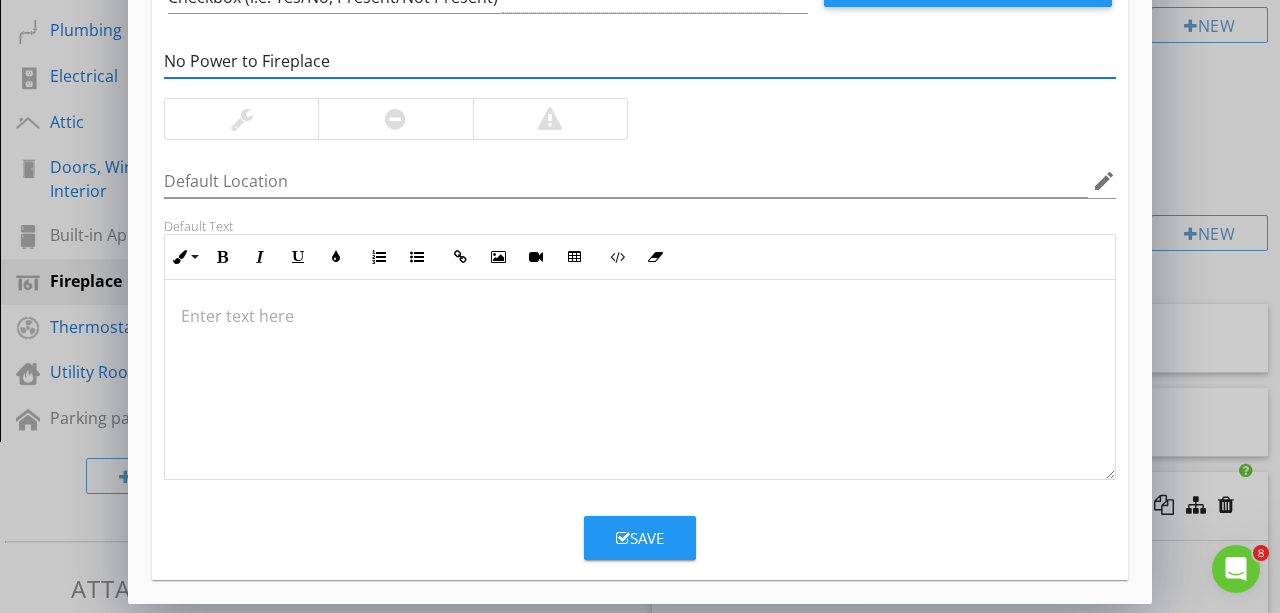 type on "No Power to Fireplace" 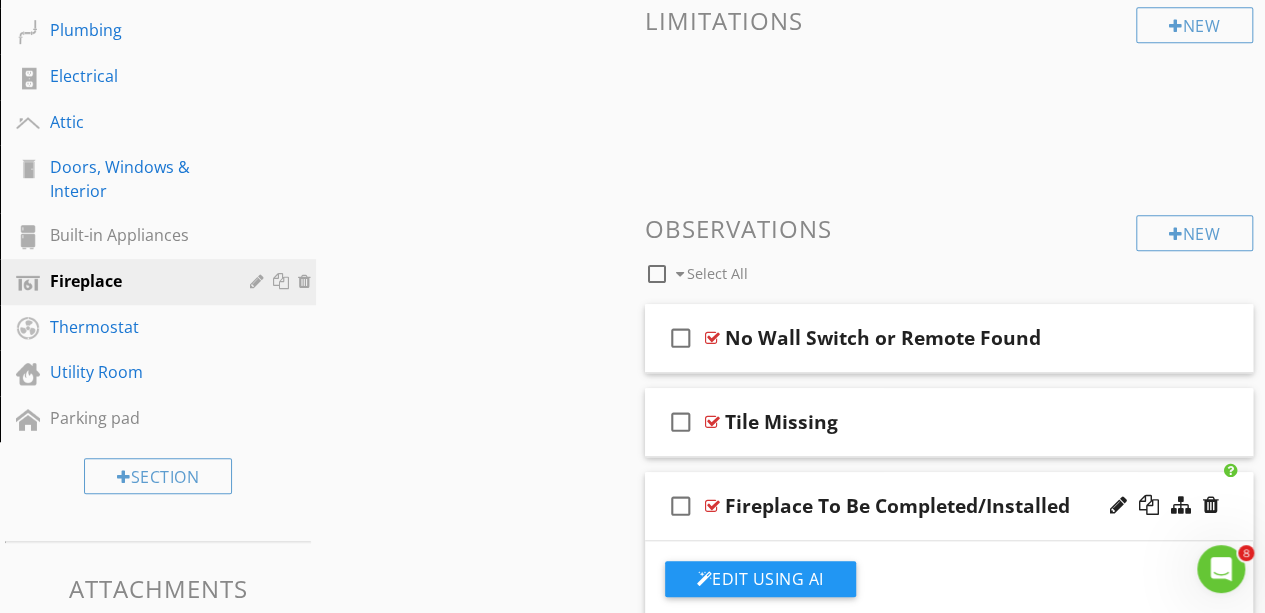 scroll, scrollTop: 88, scrollLeft: 0, axis: vertical 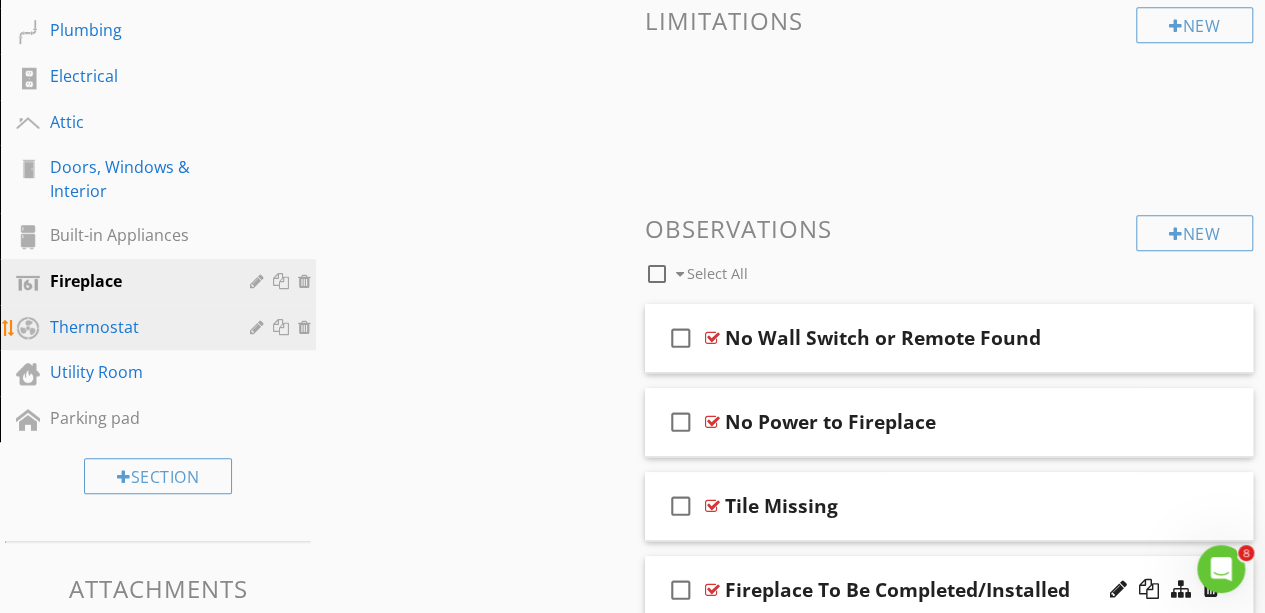 click on "Thermostat" at bounding box center (135, 327) 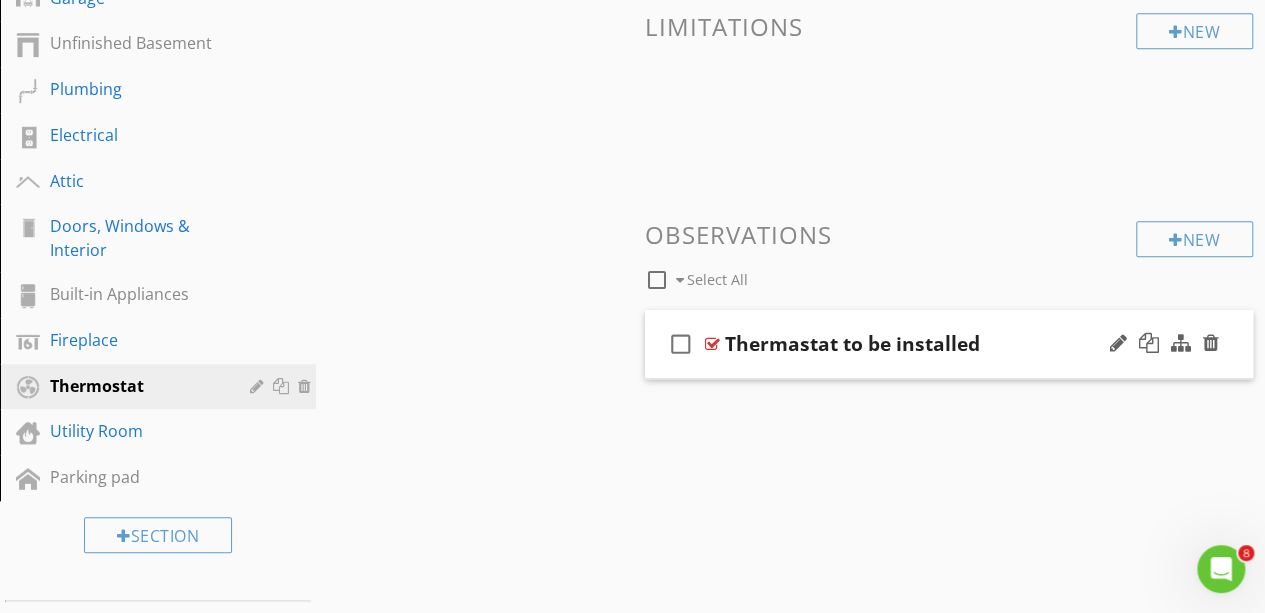 scroll, scrollTop: 530, scrollLeft: 0, axis: vertical 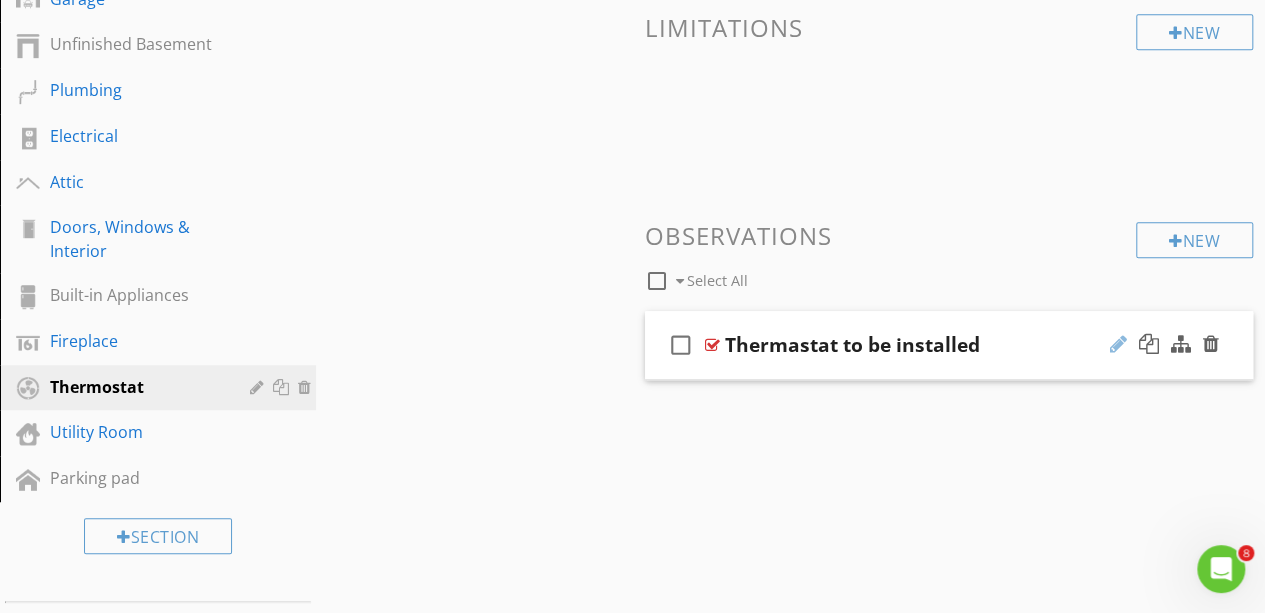 click at bounding box center (1118, 344) 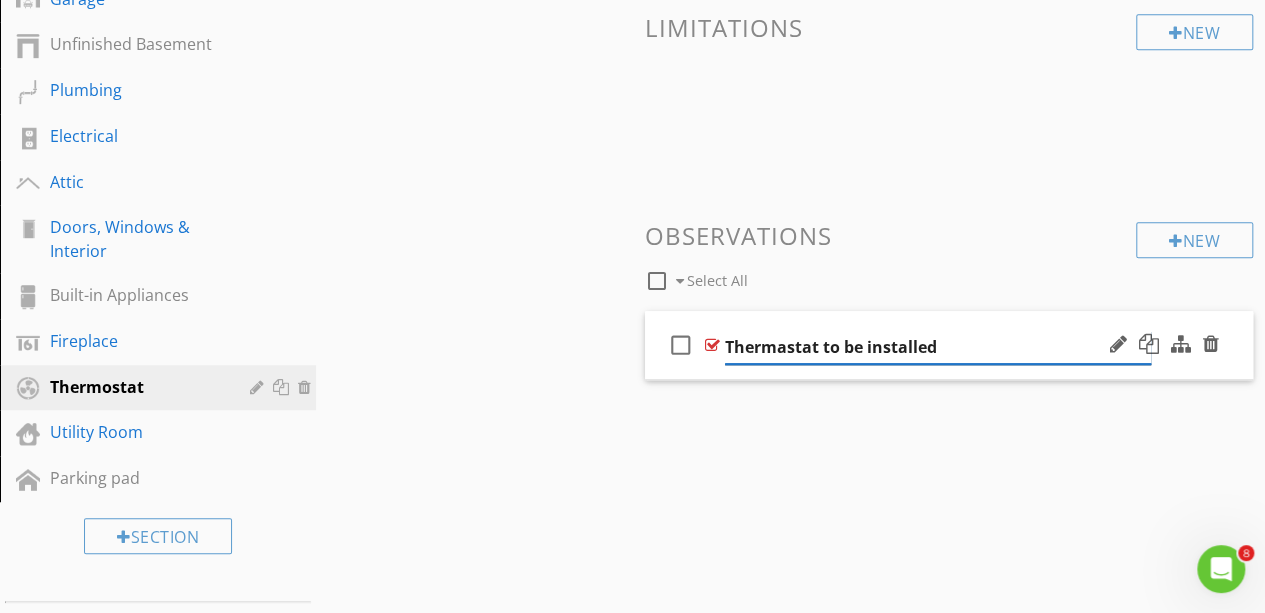 click on "Thermastat to be installed" at bounding box center (938, 347) 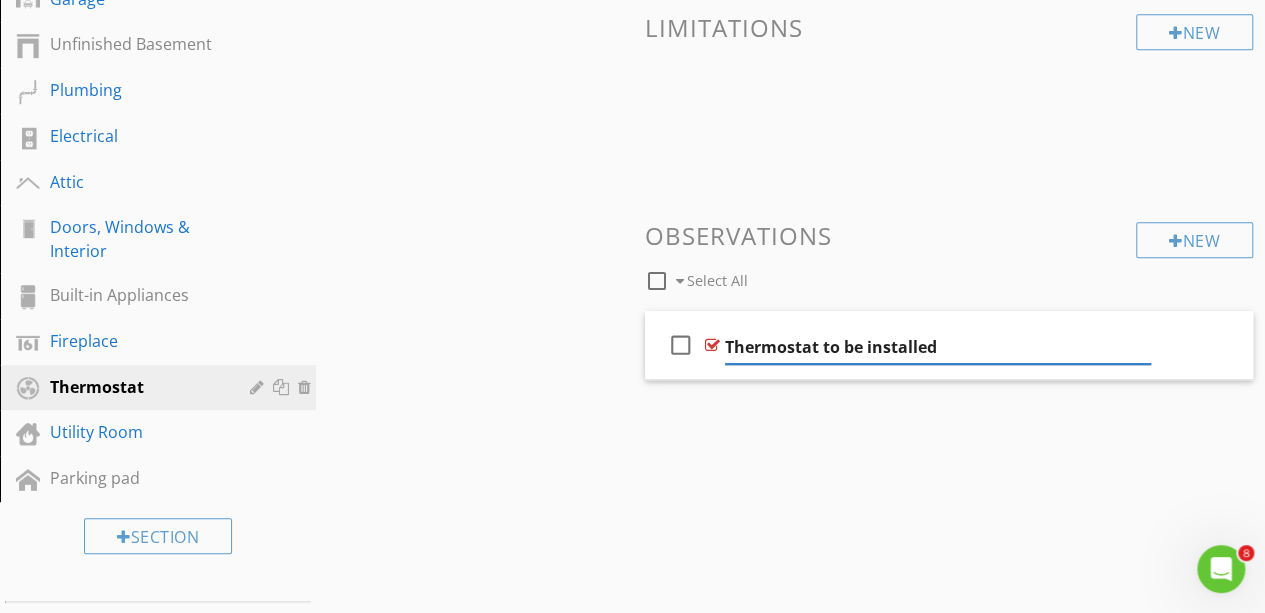 click on "Sections
Dweller's Comments           Inspection Details           Exterior           Roof           Garage           Unfinished Basement            Plumbing           Electrical           Attic           Doors, Windows & Interior           Built-in Appliances           Fireplace           Thermostat            Utility Room           Parking pad
Section
Attachments
Attachment
Items
Thermostat - Main Floor           Thermostat - Basement           Thermostat - 2nd floor
Item
Comments
New
Informational   check_box_outline_blank     Select All       check_box_outline_blank
Tested and Operational
New
Limitations
New
Observations   check_box_outline_blank     Select All     check_box_outline_blank" at bounding box center (632, 229) 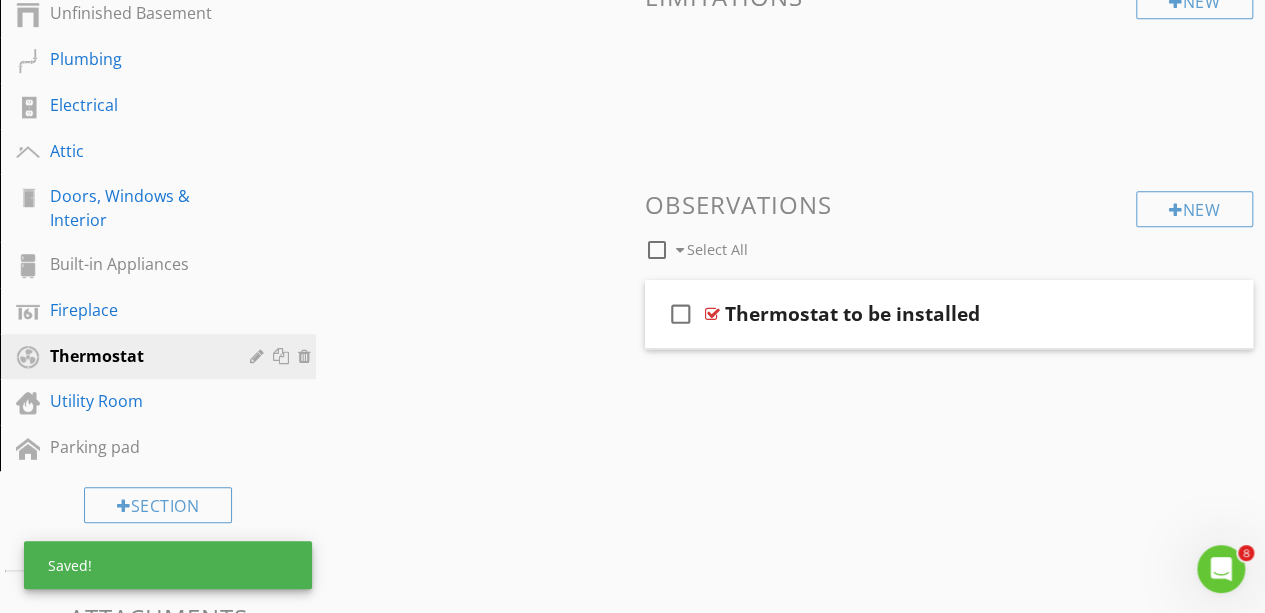 scroll, scrollTop: 567, scrollLeft: 0, axis: vertical 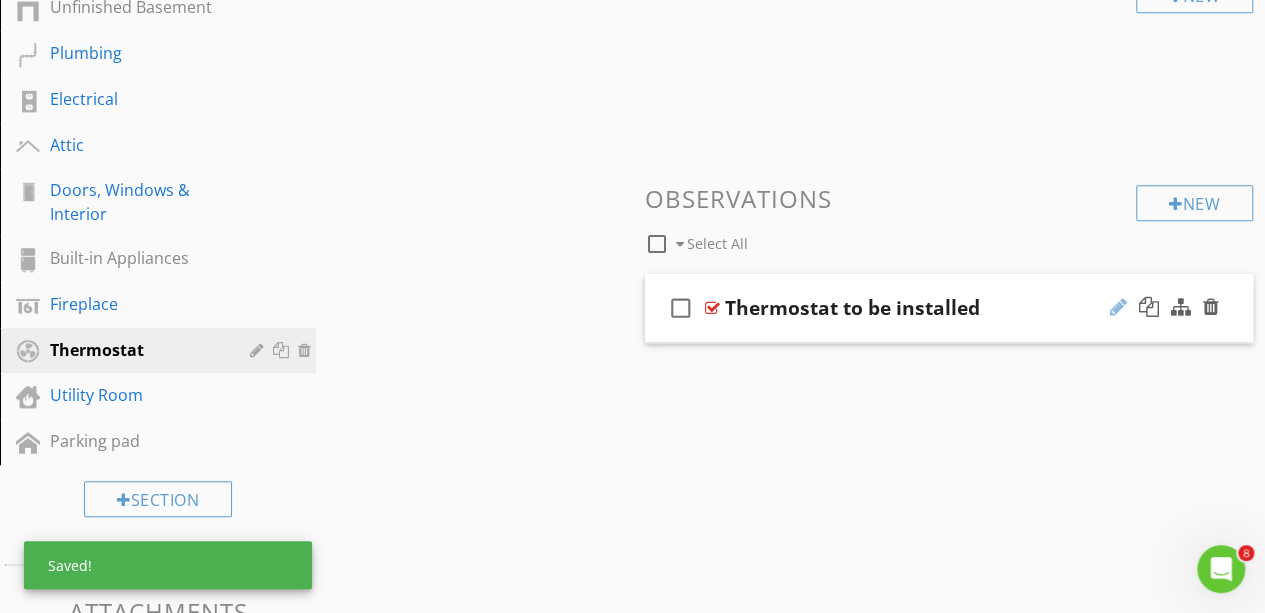 click at bounding box center [1118, 307] 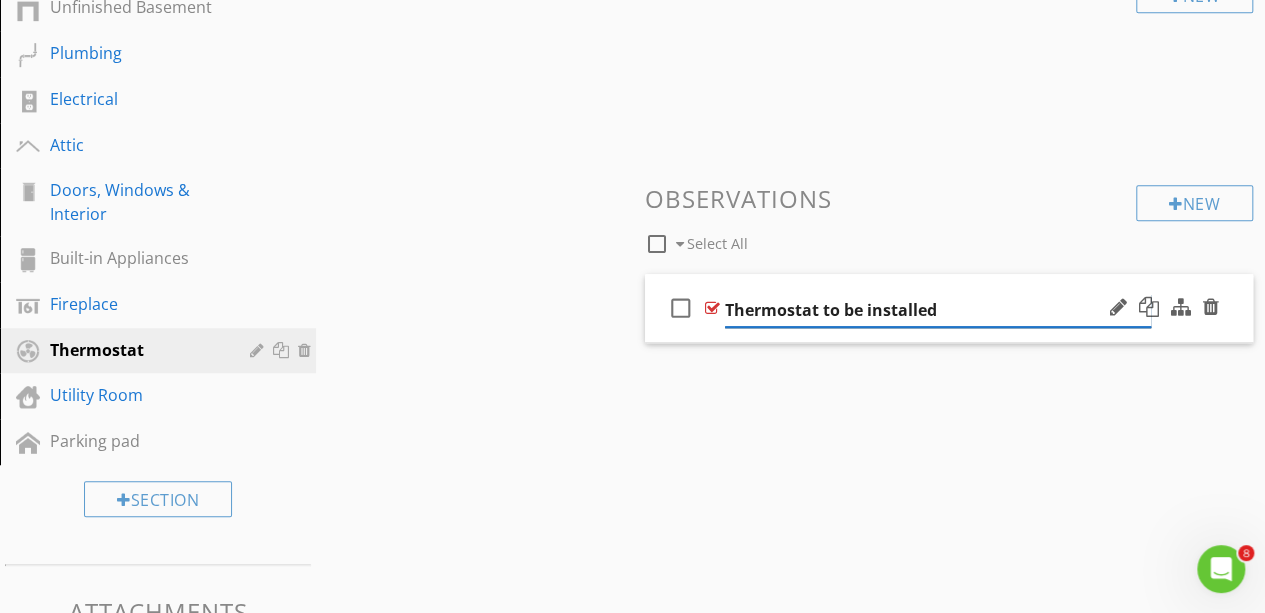 click on "Thermostat to be installed" at bounding box center [938, 310] 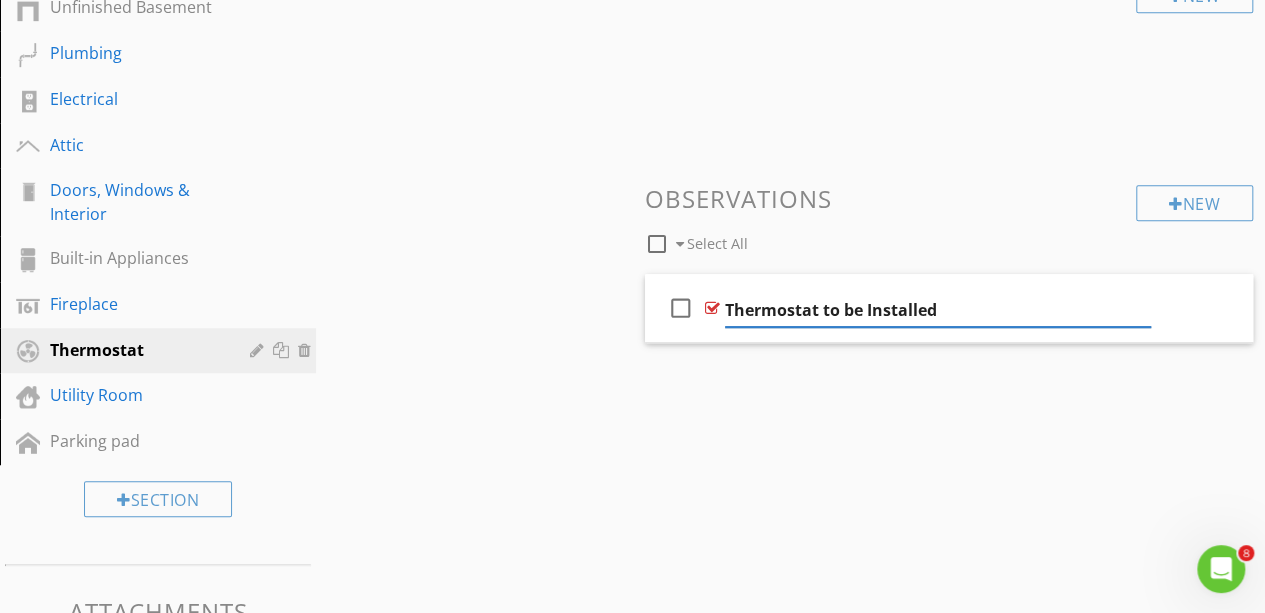 click on "Comments
New
Informational   check_box_outline_blank     Select All       check_box_outline_blank
Tested and Operational
New
Limitations
New
Observations   check_box_outline_blank     Select All     check_box_outline_blank         Thermostat to be Installed" at bounding box center (949, 64) 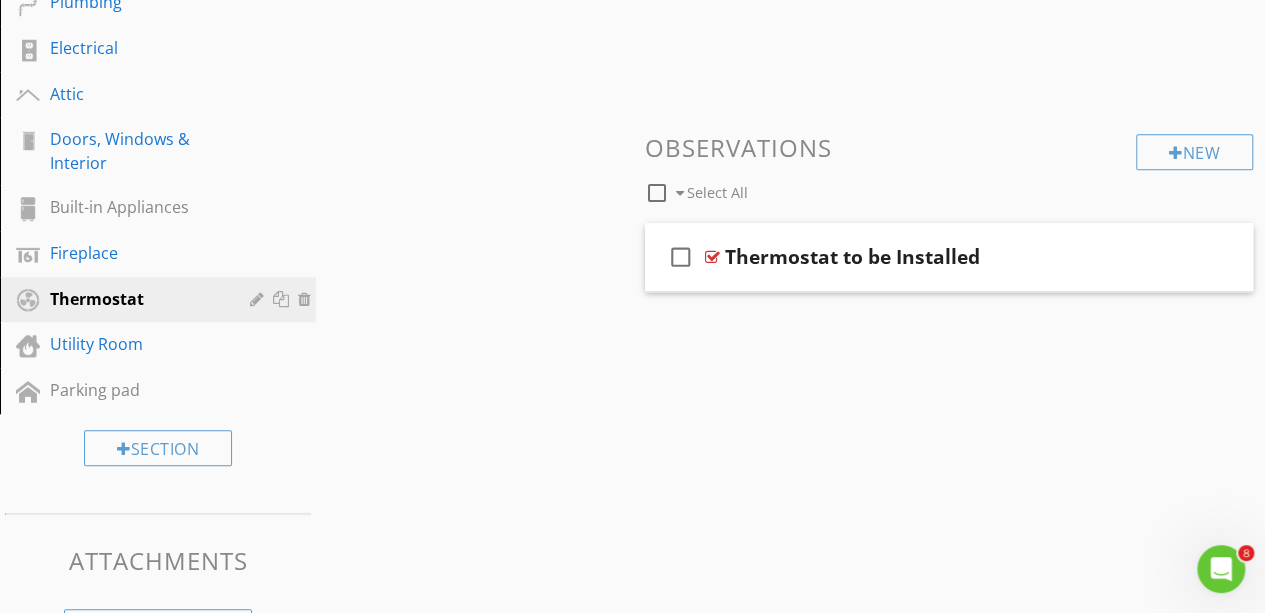 scroll, scrollTop: 619, scrollLeft: 0, axis: vertical 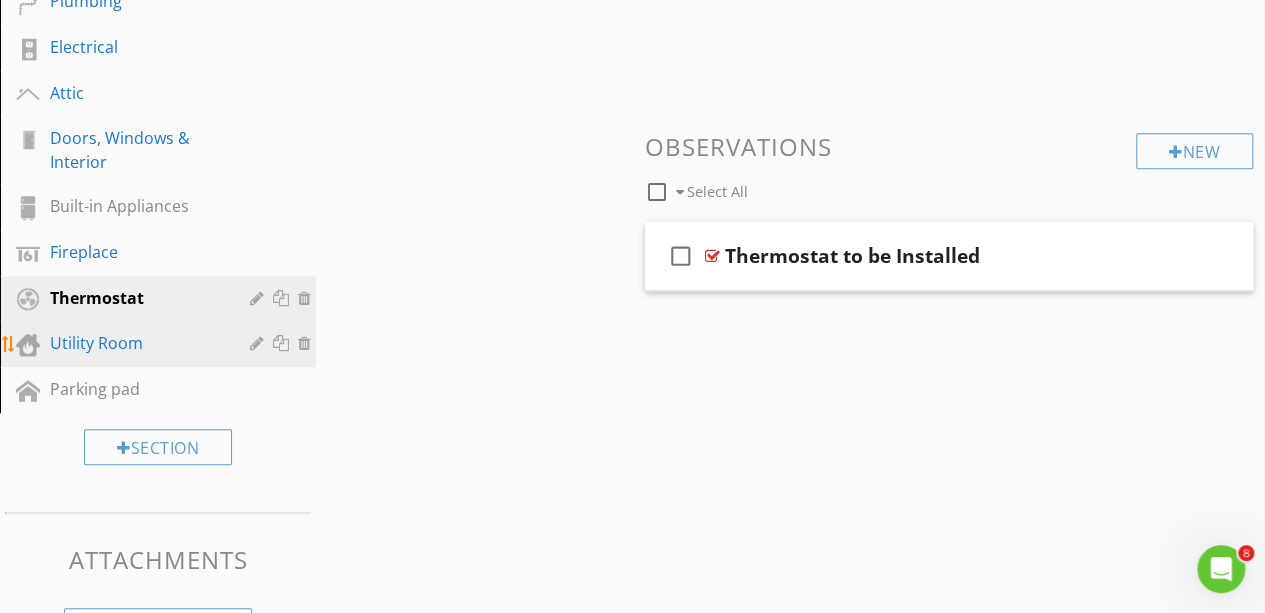 click on "Utility Room" at bounding box center (135, 343) 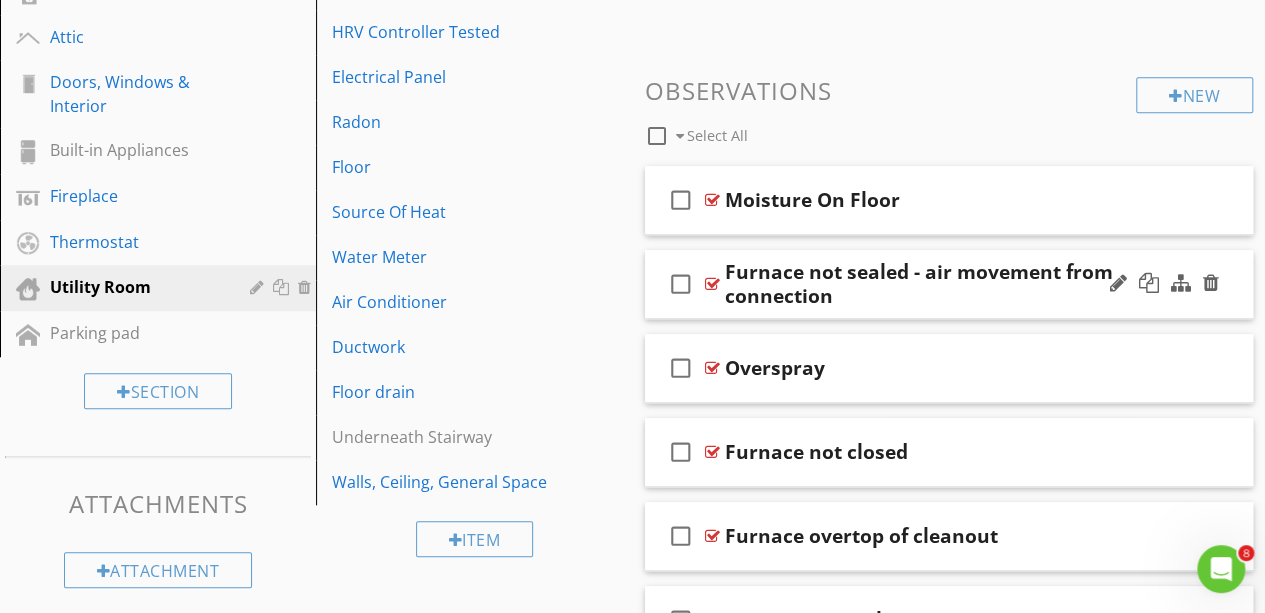 scroll, scrollTop: 683, scrollLeft: 0, axis: vertical 